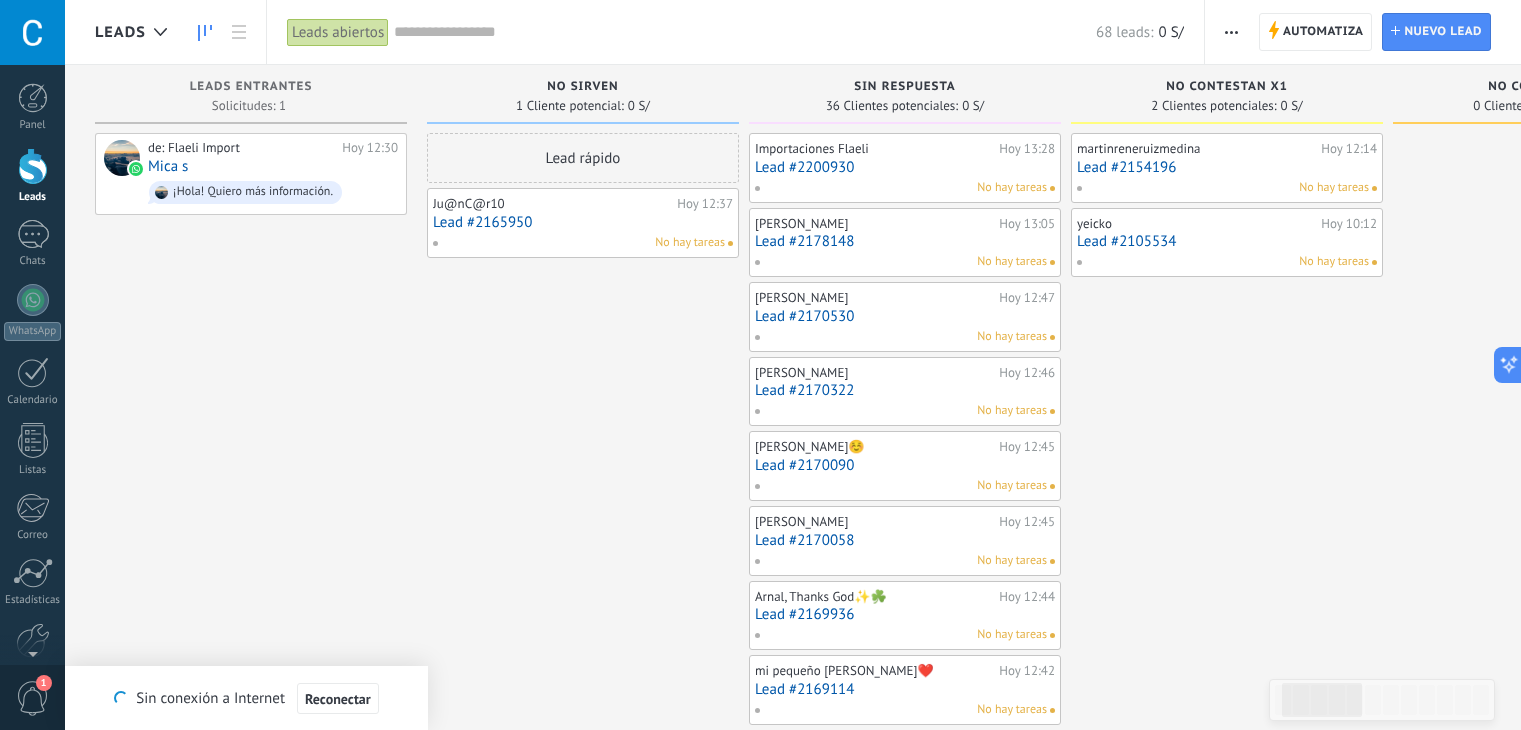 scroll, scrollTop: 0, scrollLeft: 0, axis: both 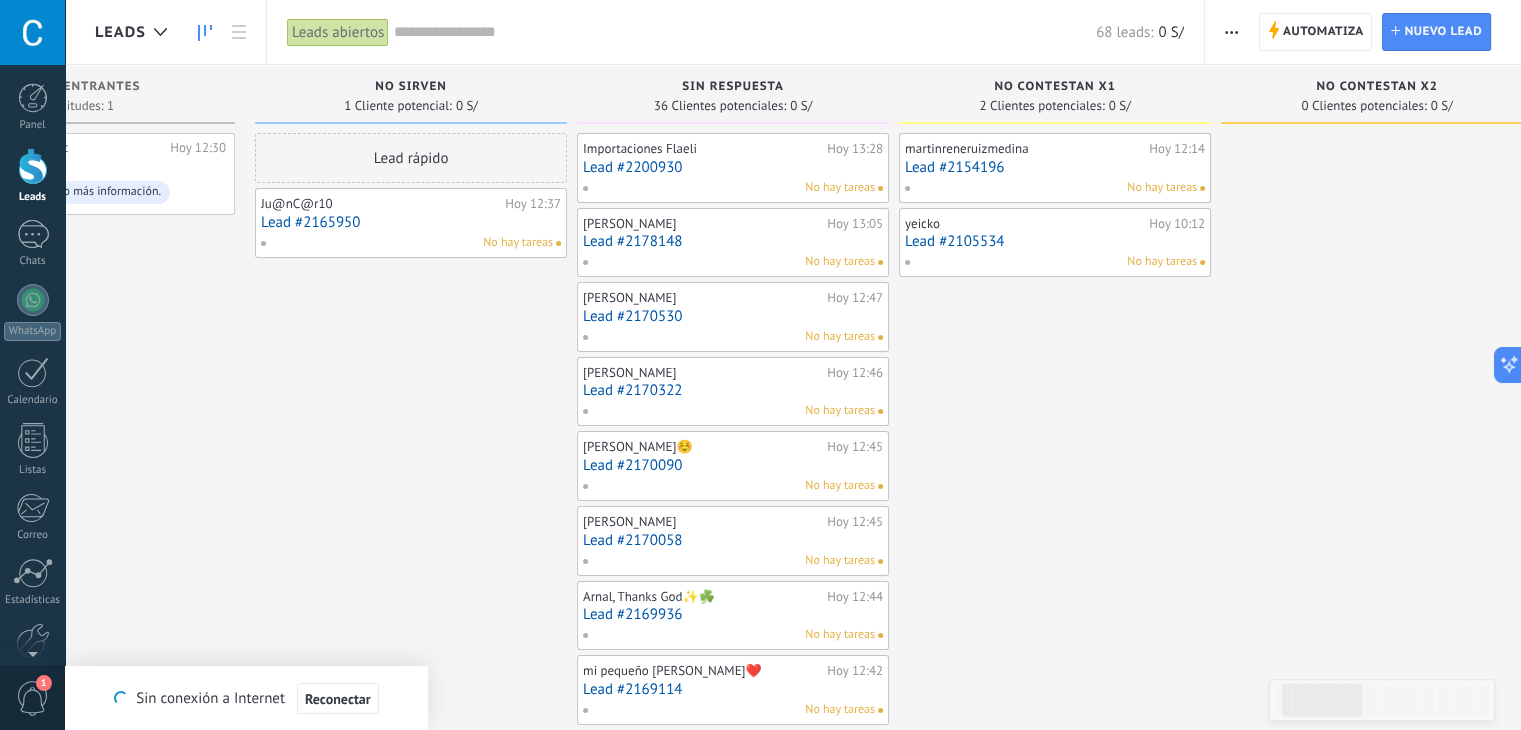 click on "Lead #2200930" at bounding box center [733, 167] 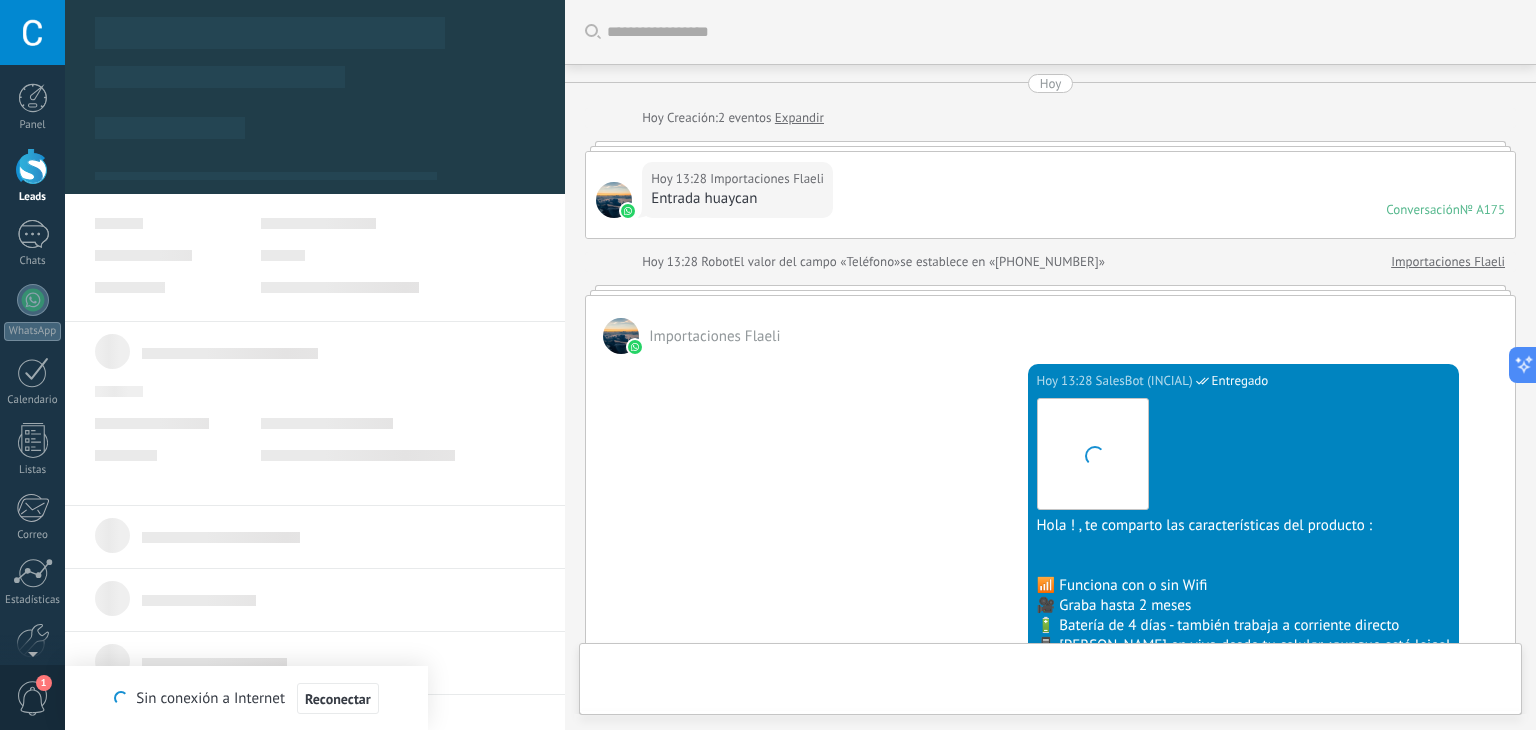 scroll, scrollTop: 934, scrollLeft: 0, axis: vertical 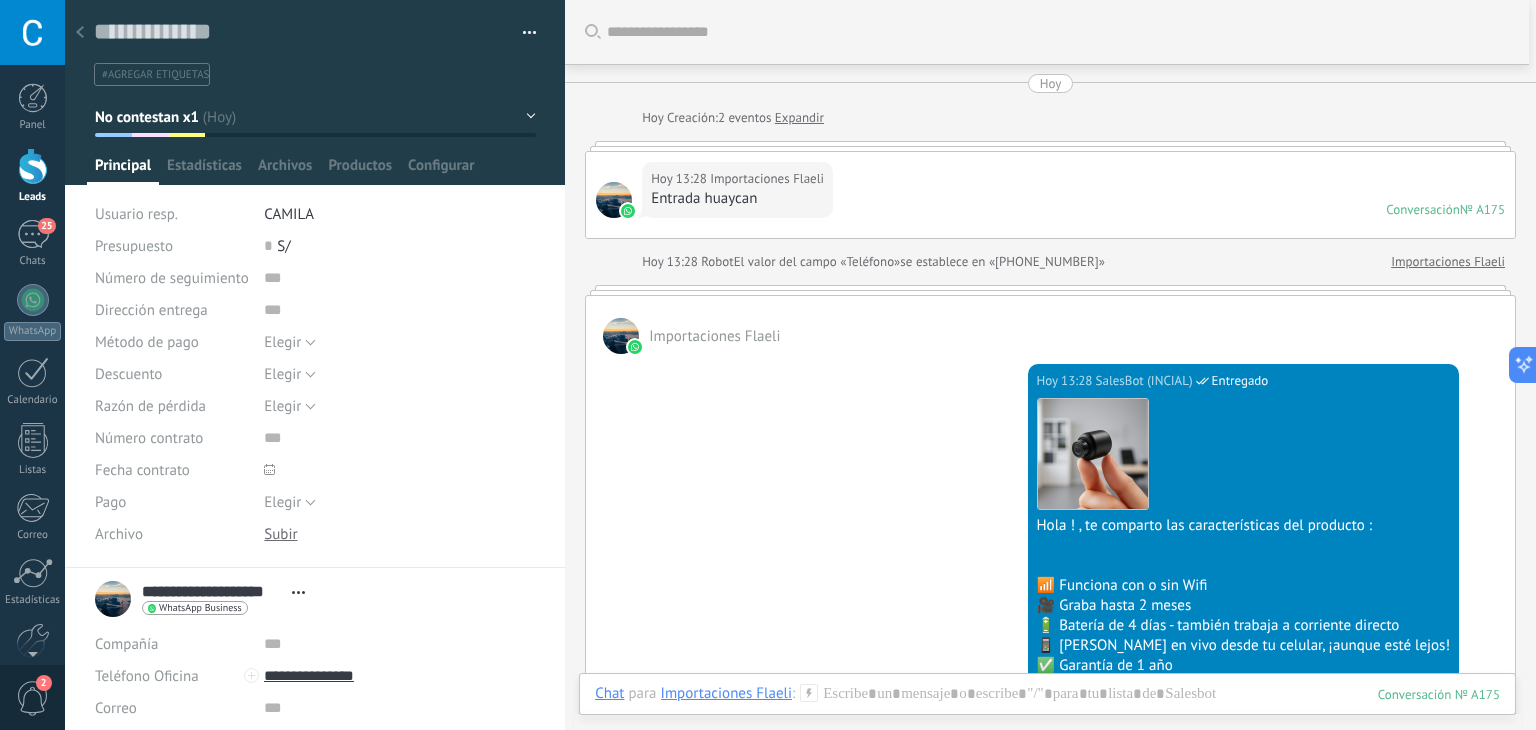click at bounding box center [80, 33] 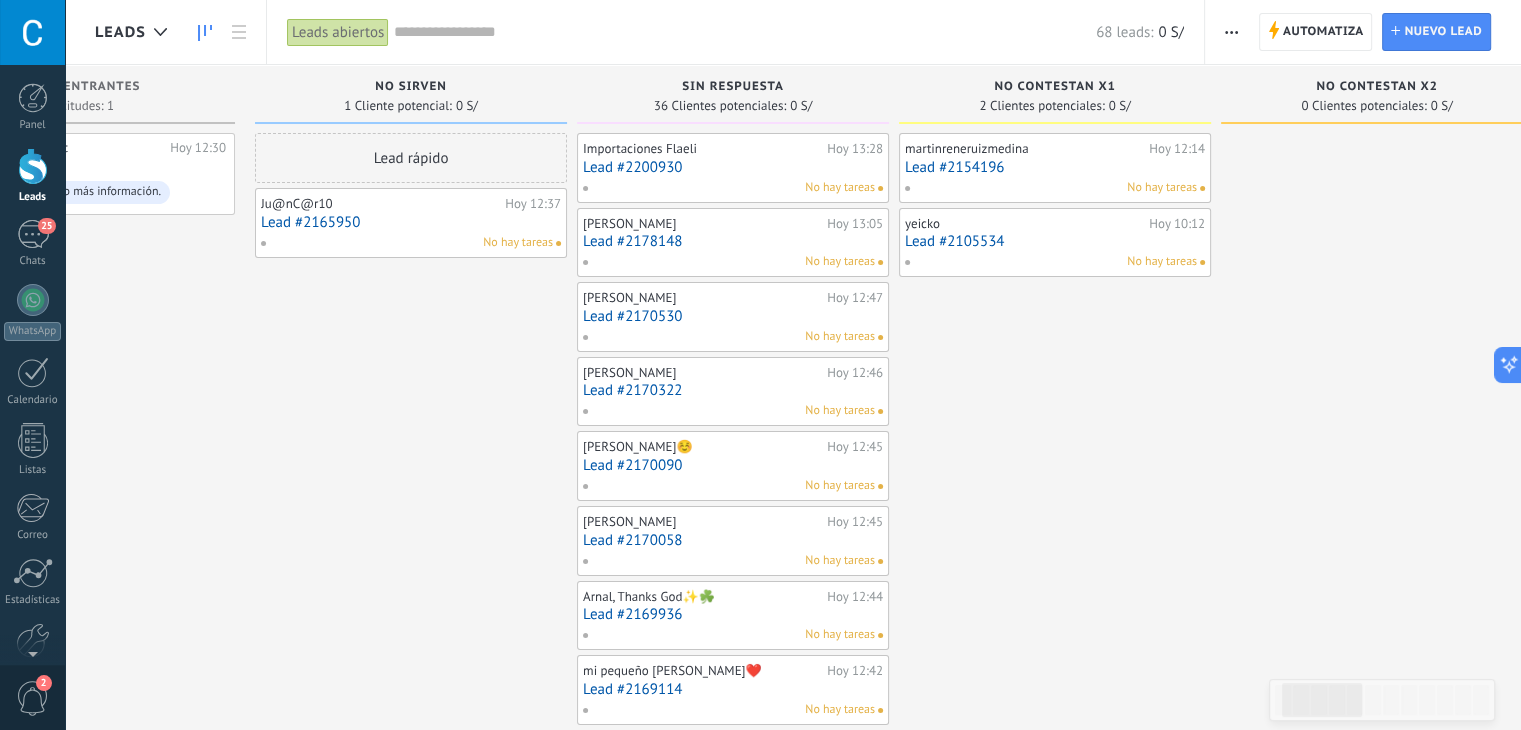 click on "Lead #2178148" at bounding box center [733, 241] 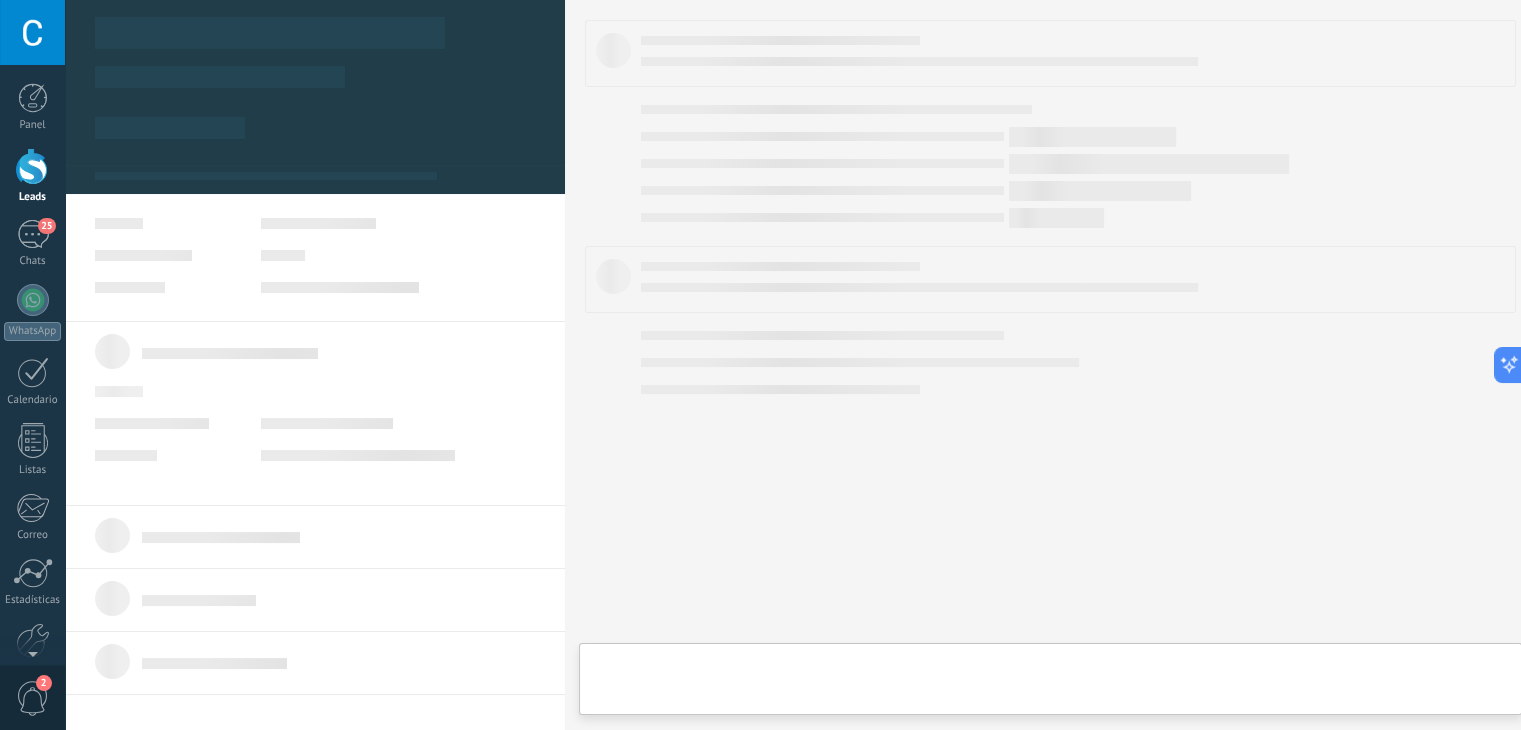 click on ".abccls-1,.abccls-2{fill-rule:evenodd}.abccls-2{fill:#fff} .abfcls-1{fill:none}.abfcls-2{fill:#fff} .abncls-1{isolation:isolate}.abncls-2{opacity:.06}.abncls-2,.abncls-3,.abncls-6{mix-blend-mode:multiply}.abncls-3{opacity:.15}.abncls-4,.abncls-8{fill:#fff}.abncls-5{fill:url(#abnlinear-gradient)}.abncls-6{opacity:.04}.abncls-7{fill:url(#abnlinear-gradient-2)}.abncls-8{fill-rule:evenodd} .abqst0{fill:#ffa200} .abwcls-1{fill:#252525} .cls-1{isolation:isolate} .acicls-1{fill:none} .aclcls-1{fill:#232323} .acnst0{display:none} .addcls-1,.addcls-2{fill:none;stroke-miterlimit:10}.addcls-1{stroke:#dfe0e5}.addcls-2{stroke:#a1a7ab} .adecls-1,.adecls-2{fill:none;stroke-miterlimit:10}.adecls-1{stroke:#dfe0e5}.adecls-2{stroke:#a1a7ab} .adqcls-1{fill:#8591a5;fill-rule:evenodd} .aeccls-1{fill:#5c9f37} .aeecls-1{fill:#f86161} .aejcls-1{fill:#8591a5;fill-rule:evenodd} .aekcls-1{fill-rule:evenodd} .aelcls-1{fill-rule:evenodd;fill:currentColor} .aemcls-1{fill-rule:evenodd;fill:currentColor} .aencls-2{fill:#f86161;opacity:.3}" at bounding box center (760, 365) 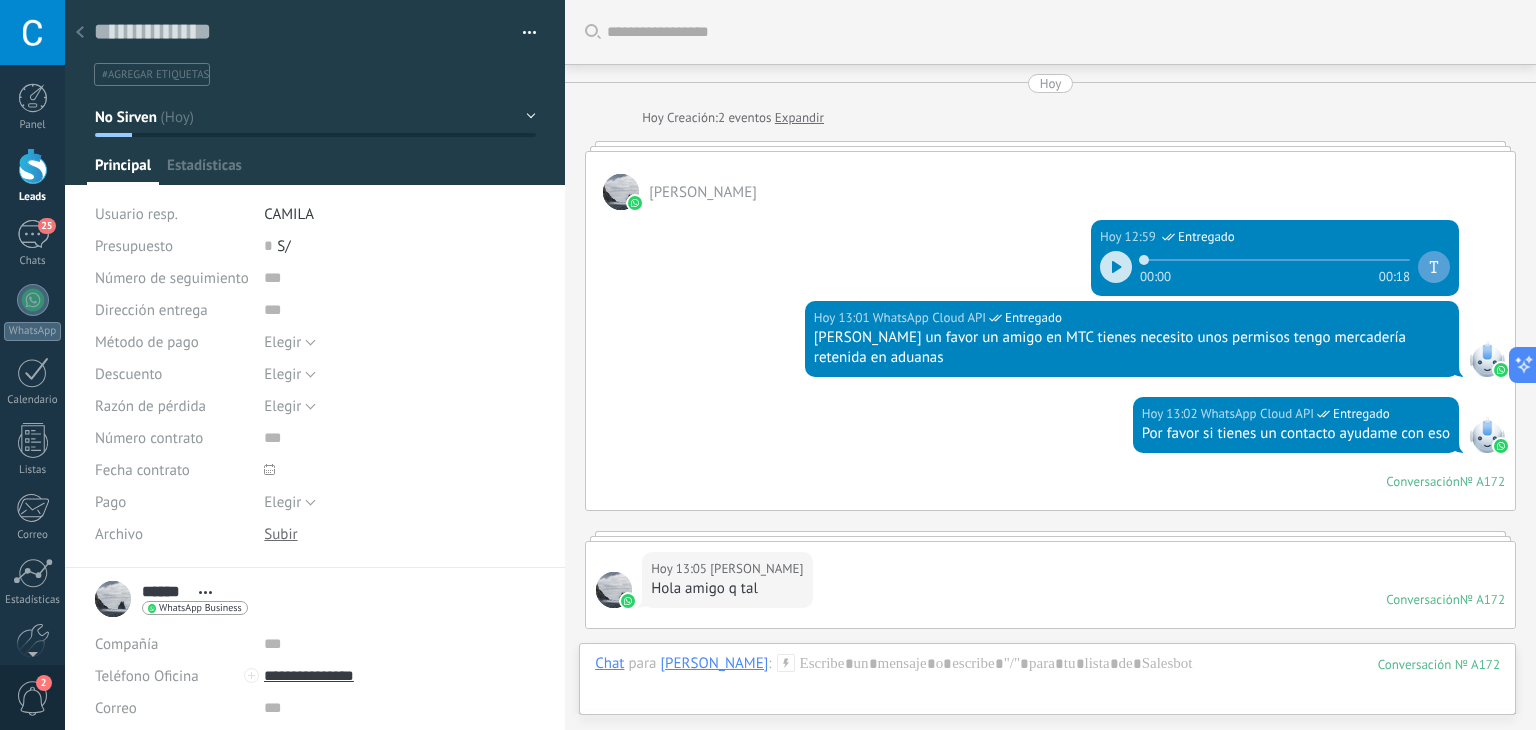 scroll, scrollTop: 29, scrollLeft: 0, axis: vertical 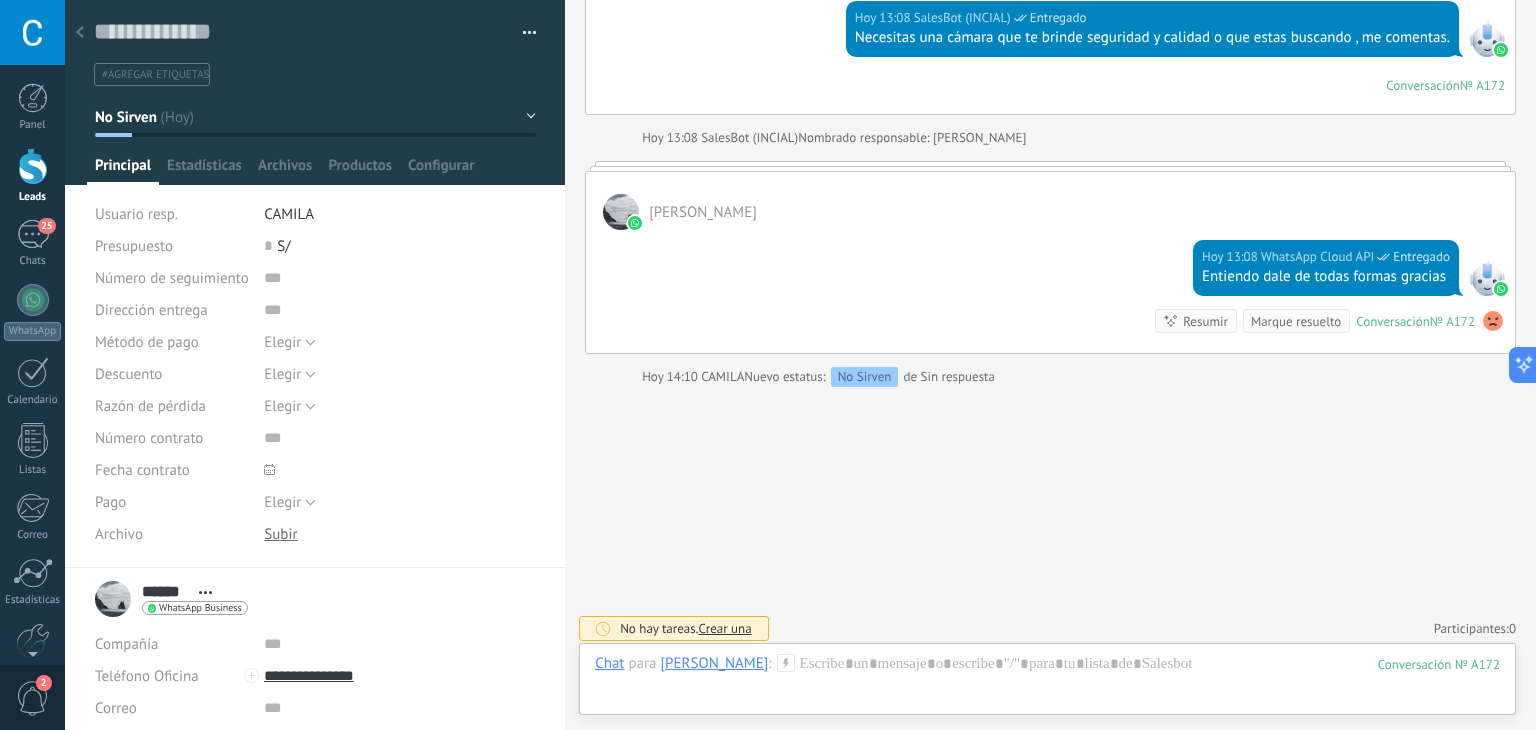 click 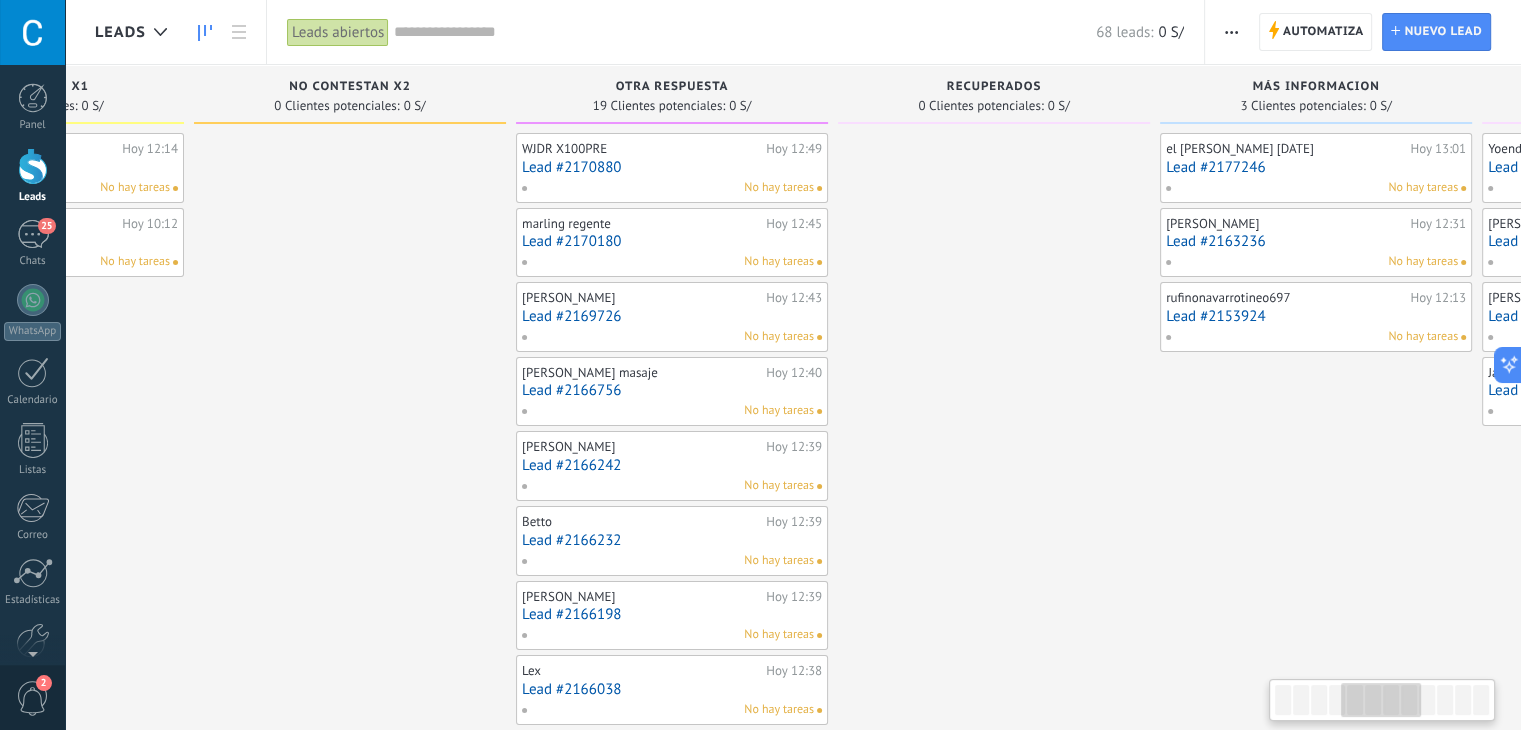 scroll, scrollTop: 0, scrollLeft: 1201, axis: horizontal 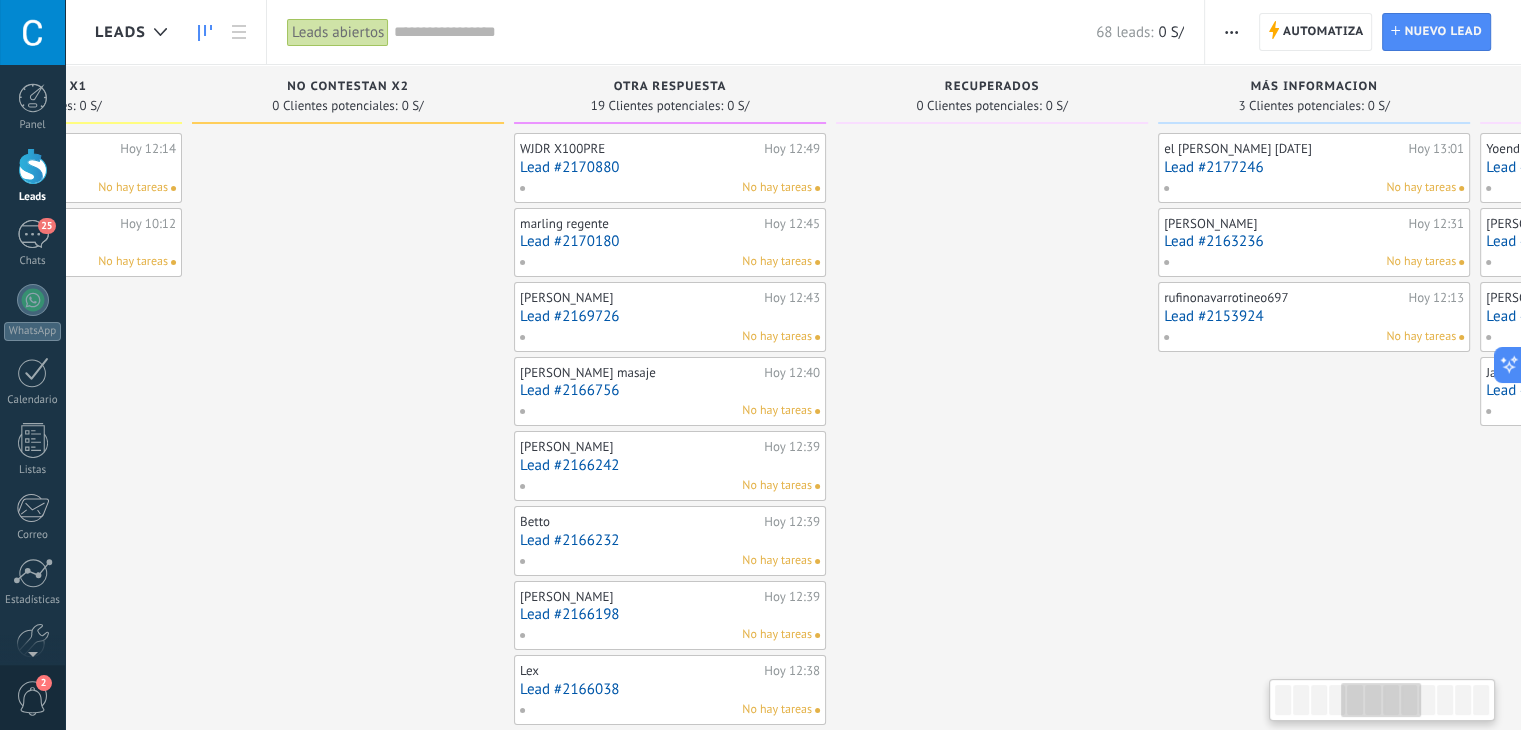 drag, startPoint x: 1473, startPoint y: 93, endPoint x: 448, endPoint y: 364, distance: 1060.2198 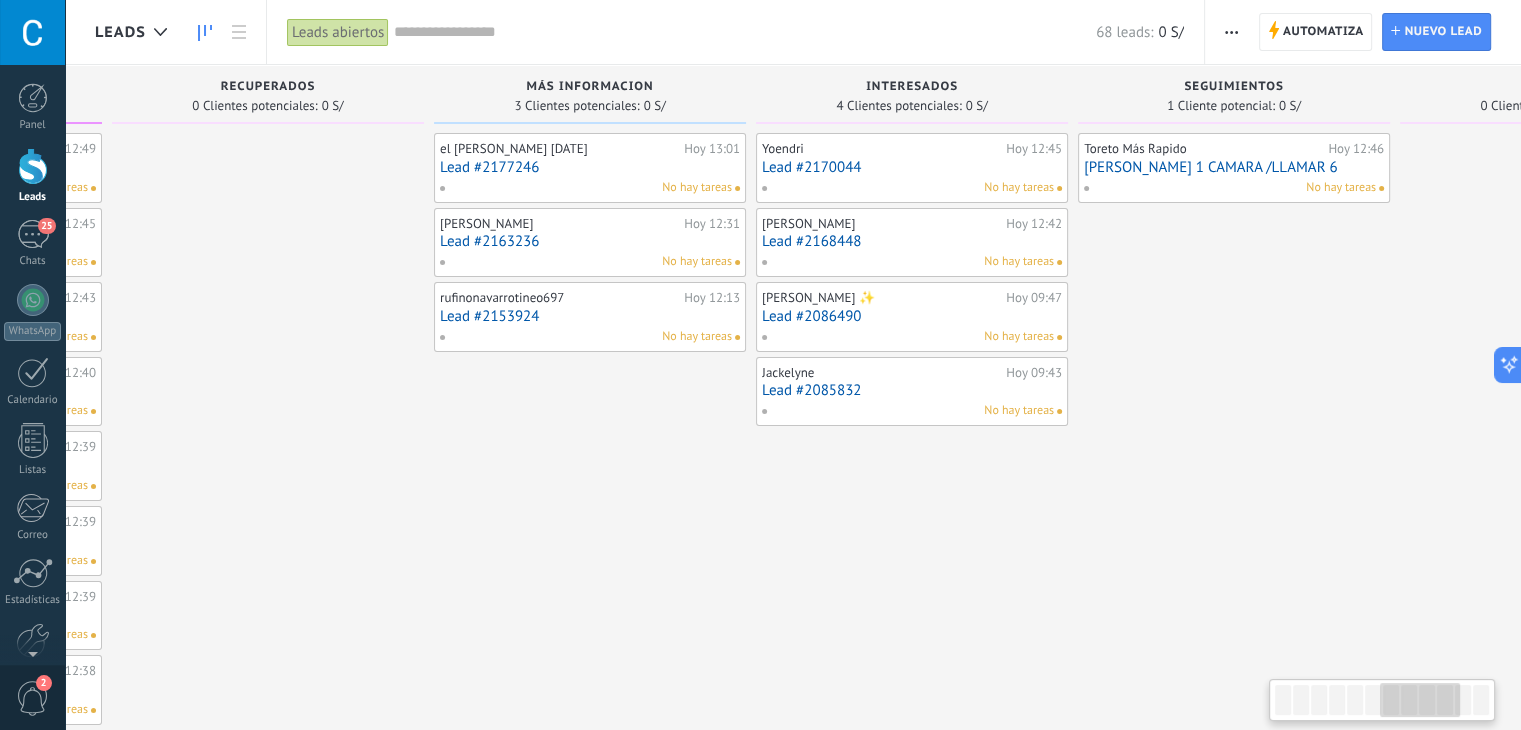 drag, startPoint x: 1451, startPoint y: 79, endPoint x: 733, endPoint y: 393, distance: 783.6581 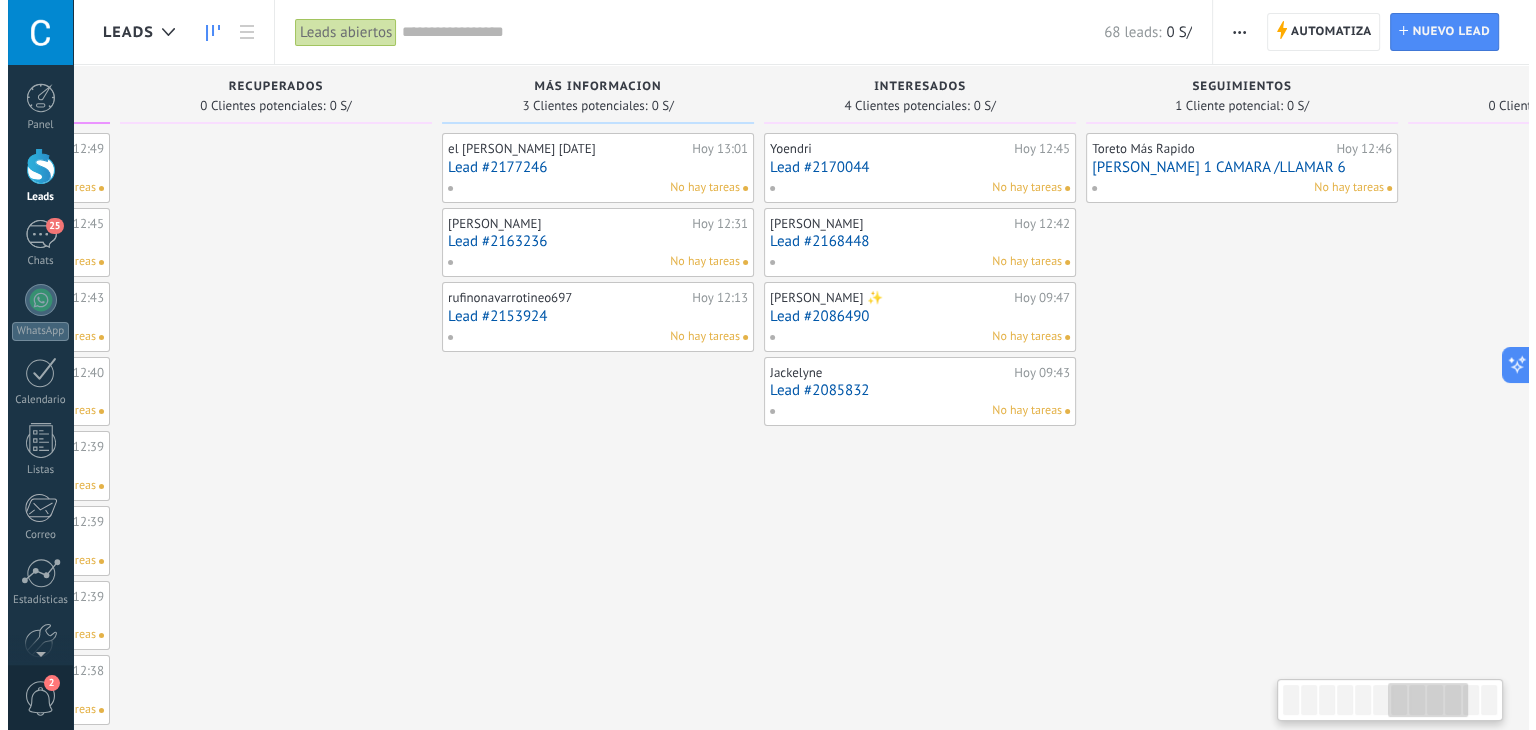 scroll, scrollTop: 0, scrollLeft: 1924, axis: horizontal 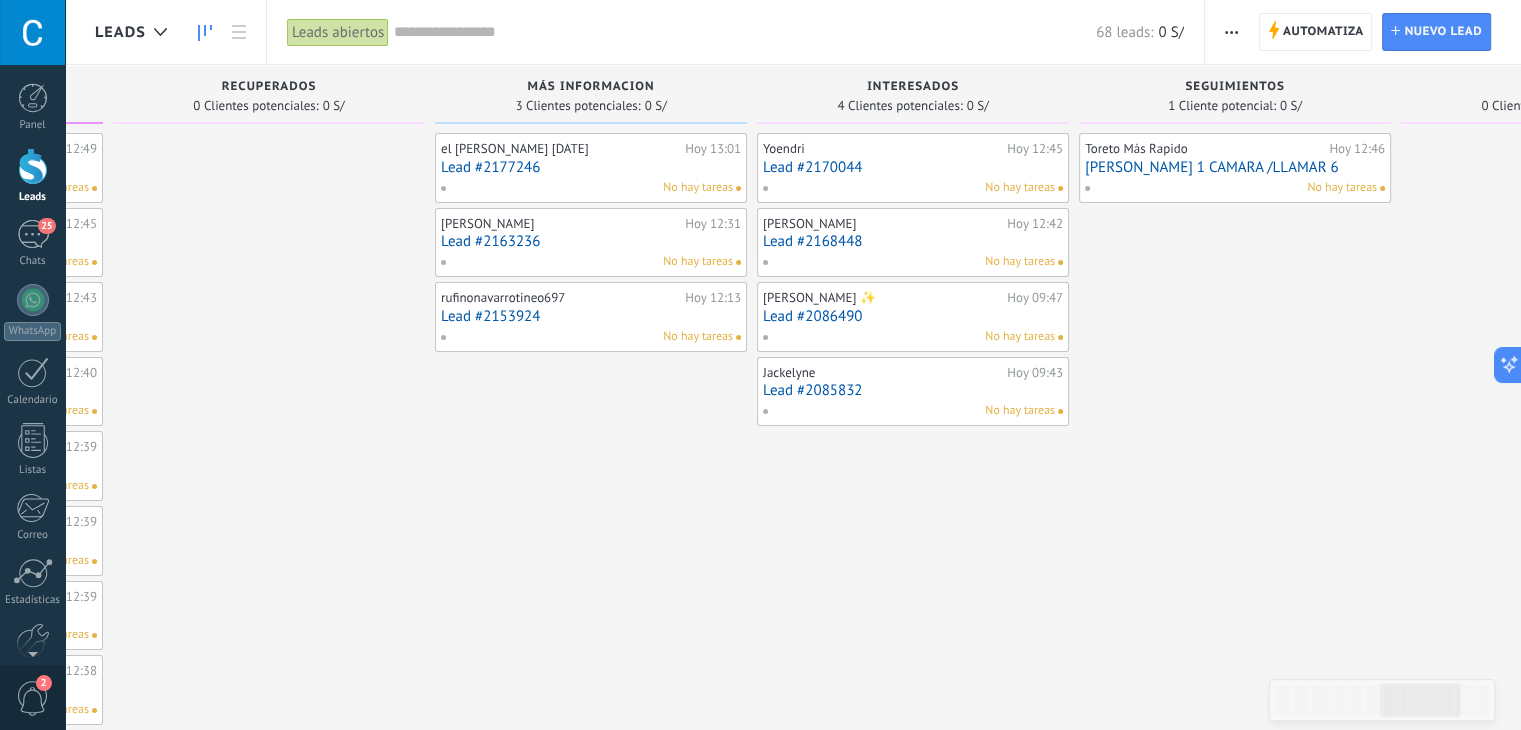 click on "Lead #2170044" at bounding box center [913, 167] 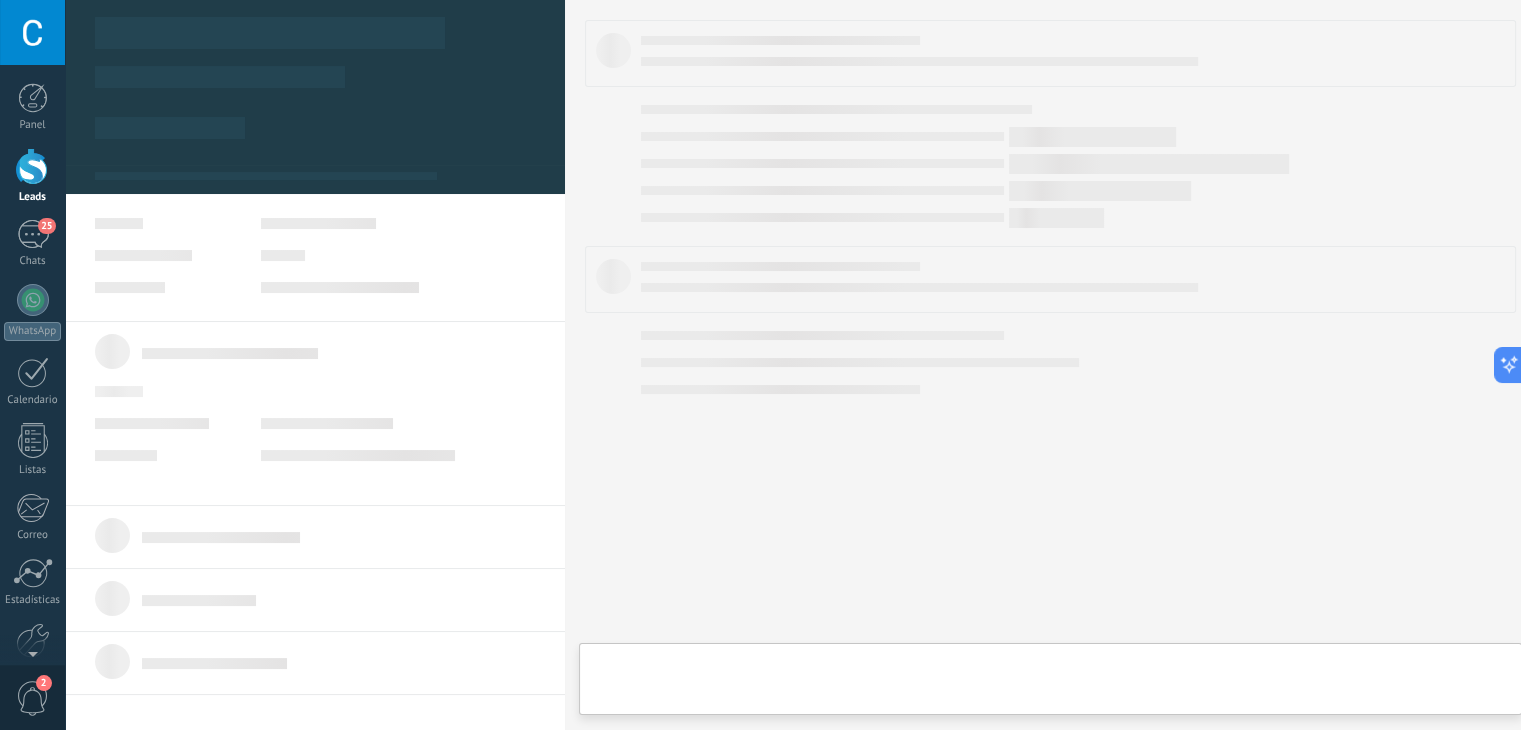 click on ".abccls-1,.abccls-2{fill-rule:evenodd}.abccls-2{fill:#fff} .abfcls-1{fill:none}.abfcls-2{fill:#fff} .abncls-1{isolation:isolate}.abncls-2{opacity:.06}.abncls-2,.abncls-3,.abncls-6{mix-blend-mode:multiply}.abncls-3{opacity:.15}.abncls-4,.abncls-8{fill:#fff}.abncls-5{fill:url(#abnlinear-gradient)}.abncls-6{opacity:.04}.abncls-7{fill:url(#abnlinear-gradient-2)}.abncls-8{fill-rule:evenodd} .abqst0{fill:#ffa200} .abwcls-1{fill:#252525} .cls-1{isolation:isolate} .acicls-1{fill:none} .aclcls-1{fill:#232323} .acnst0{display:none} .addcls-1,.addcls-2{fill:none;stroke-miterlimit:10}.addcls-1{stroke:#dfe0e5}.addcls-2{stroke:#a1a7ab} .adecls-1,.adecls-2{fill:none;stroke-miterlimit:10}.adecls-1{stroke:#dfe0e5}.adecls-2{stroke:#a1a7ab} .adqcls-1{fill:#8591a5;fill-rule:evenodd} .aeccls-1{fill:#5c9f37} .aeecls-1{fill:#f86161} .aejcls-1{fill:#8591a5;fill-rule:evenodd} .aekcls-1{fill-rule:evenodd} .aelcls-1{fill-rule:evenodd;fill:currentColor} .aemcls-1{fill-rule:evenodd;fill:currentColor} .aencls-2{fill:#f86161;opacity:.3}" at bounding box center [760, 365] 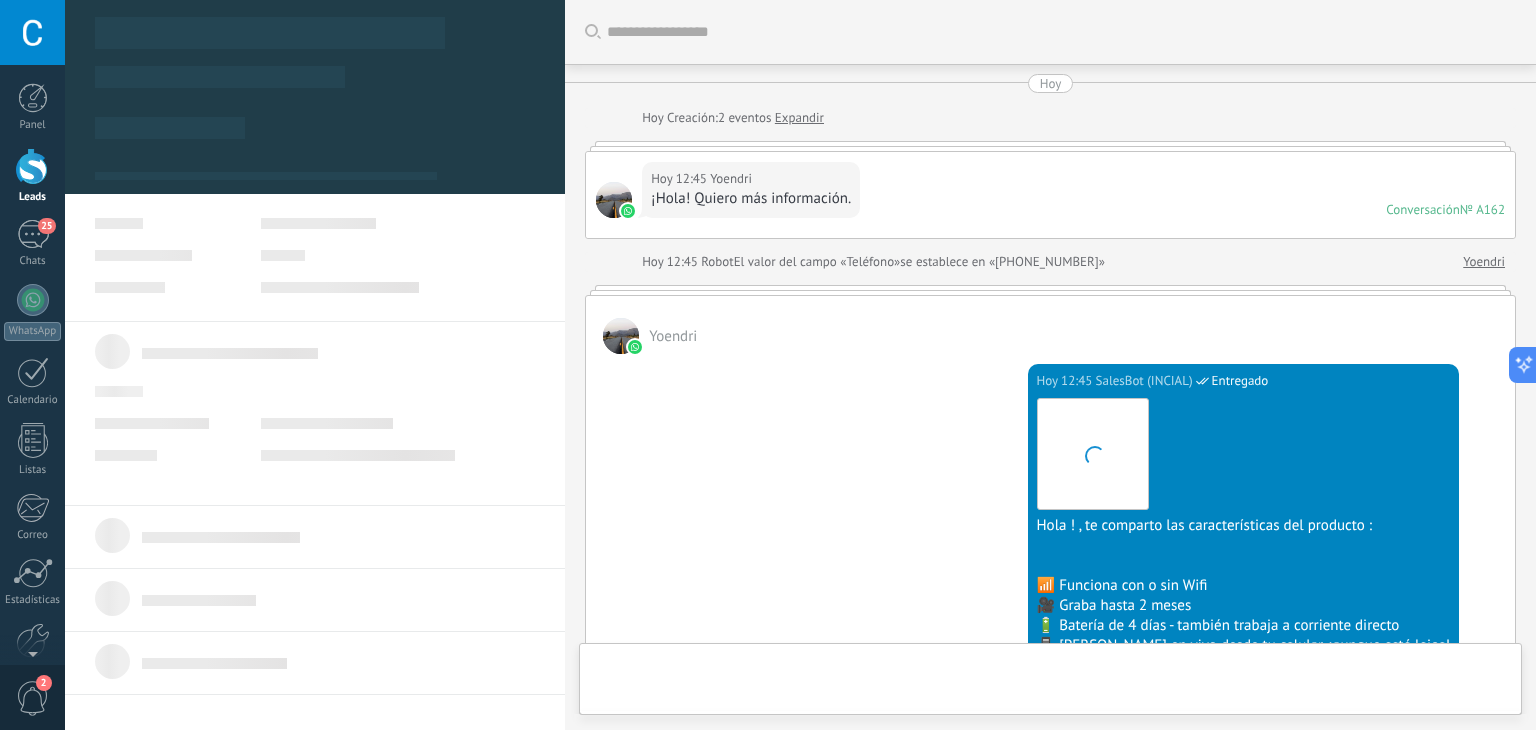type on "**********" 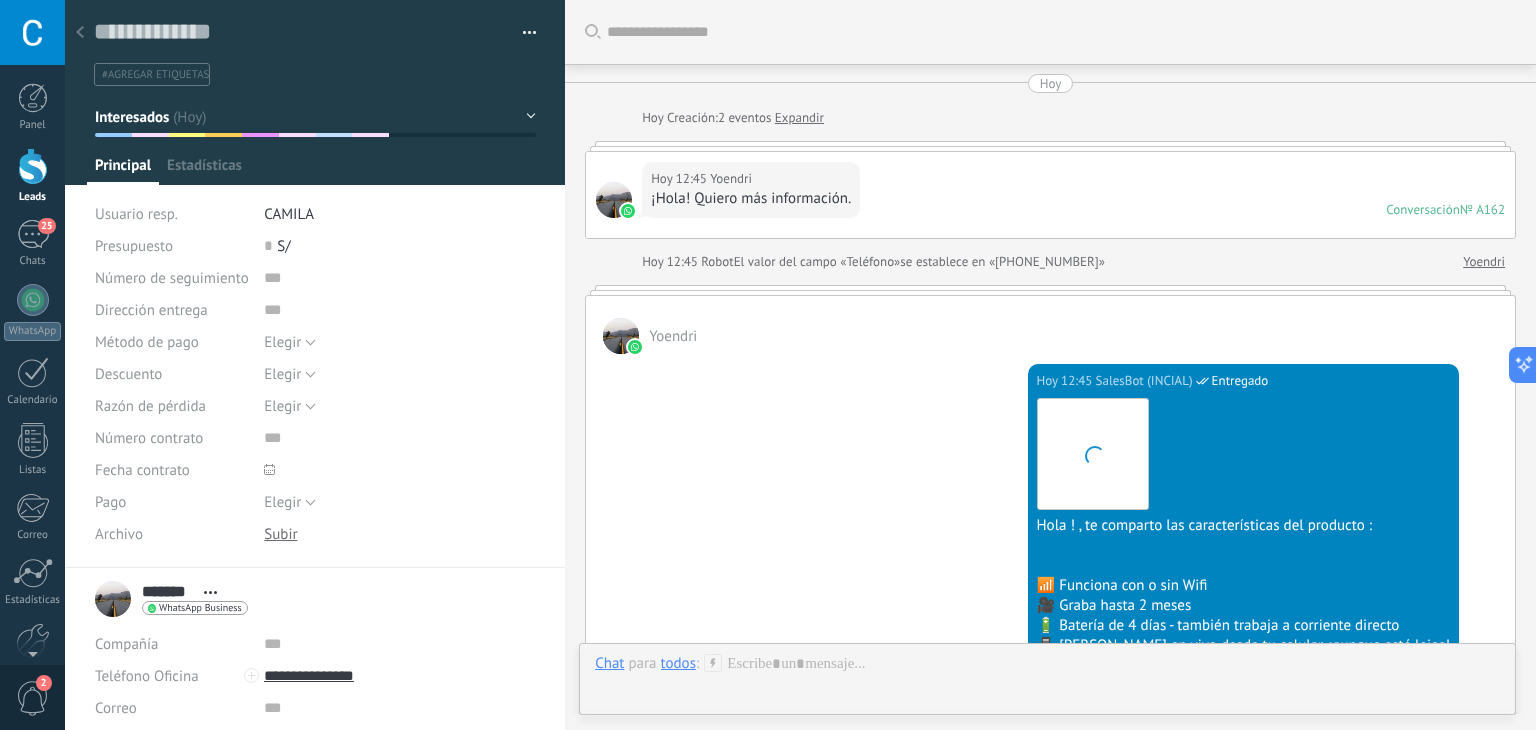 scroll, scrollTop: 29, scrollLeft: 0, axis: vertical 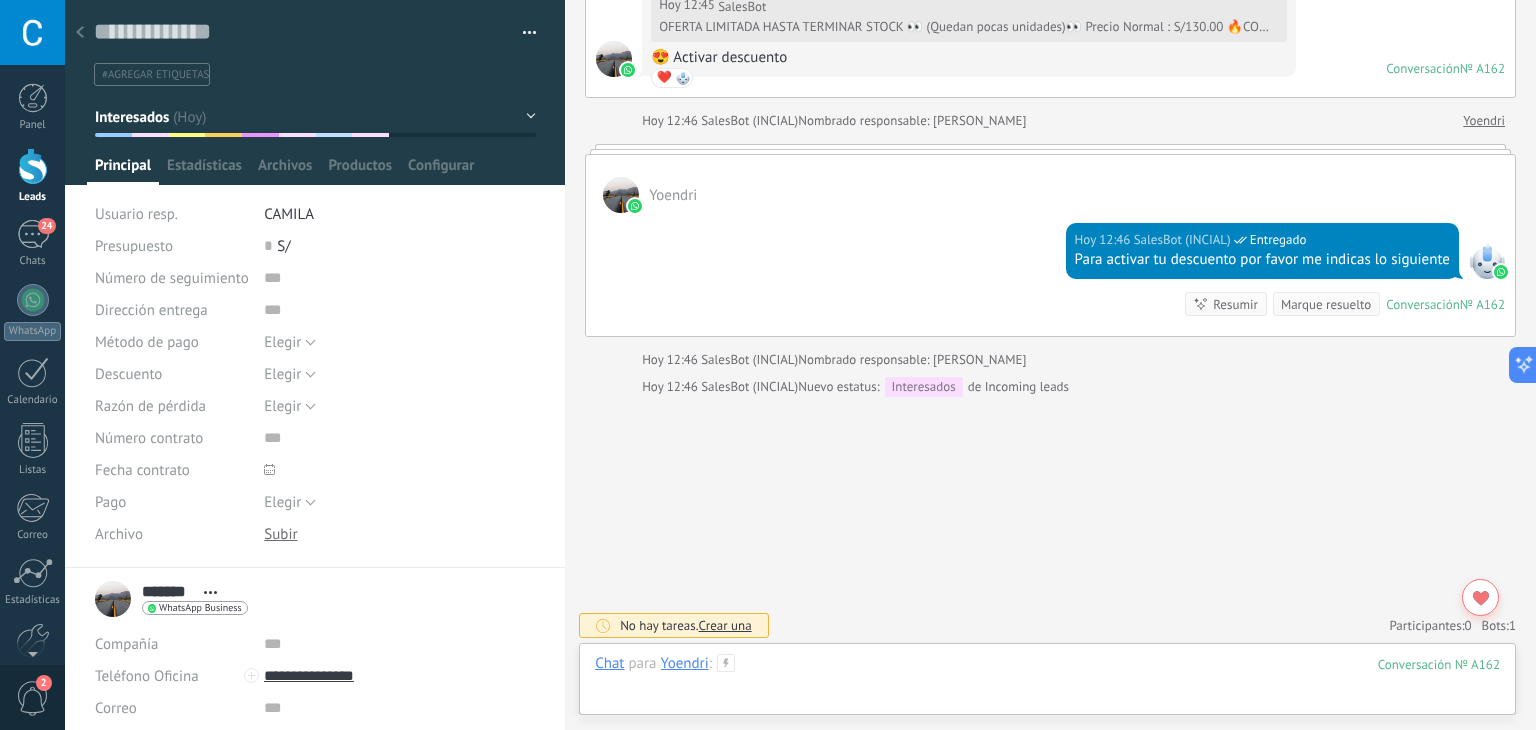 click at bounding box center (1047, 684) 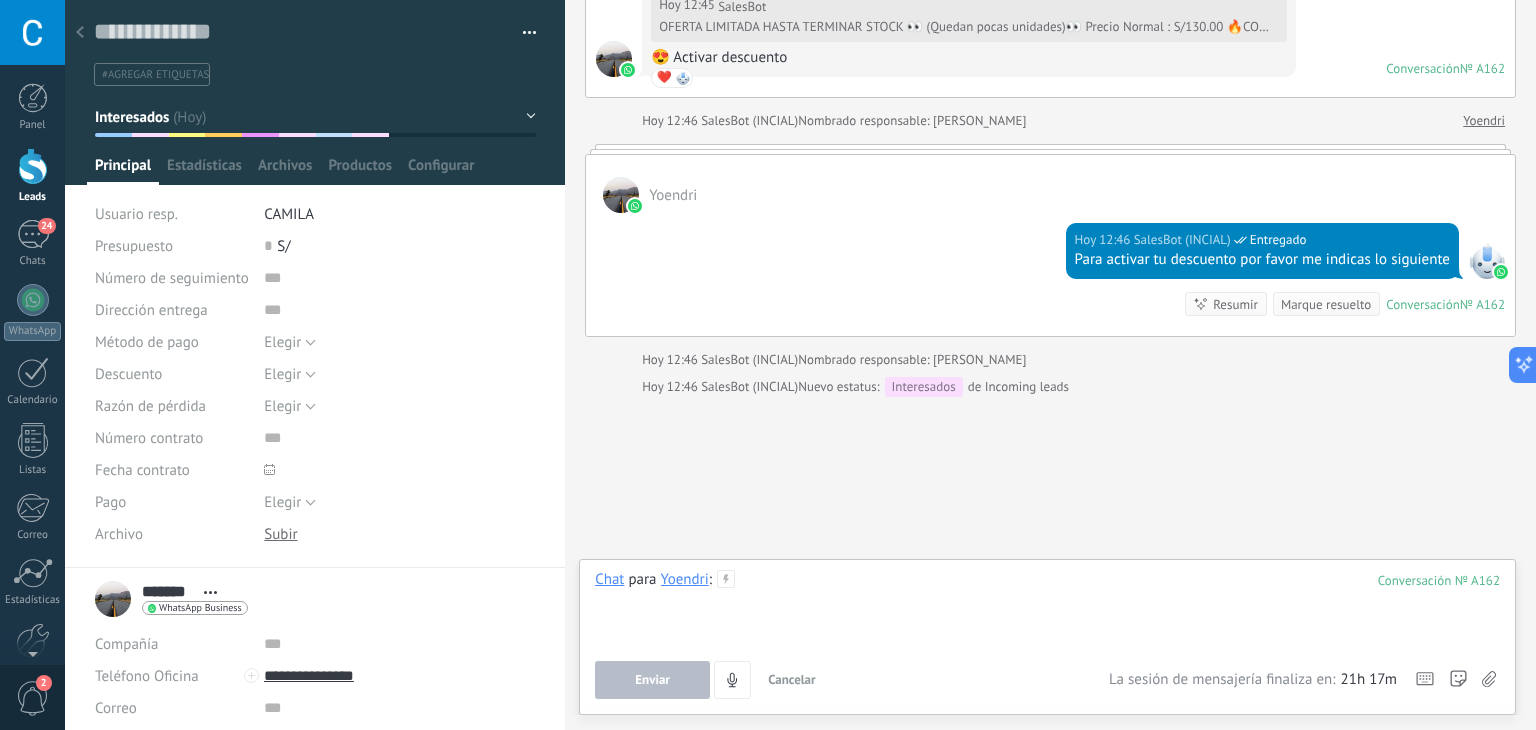 type 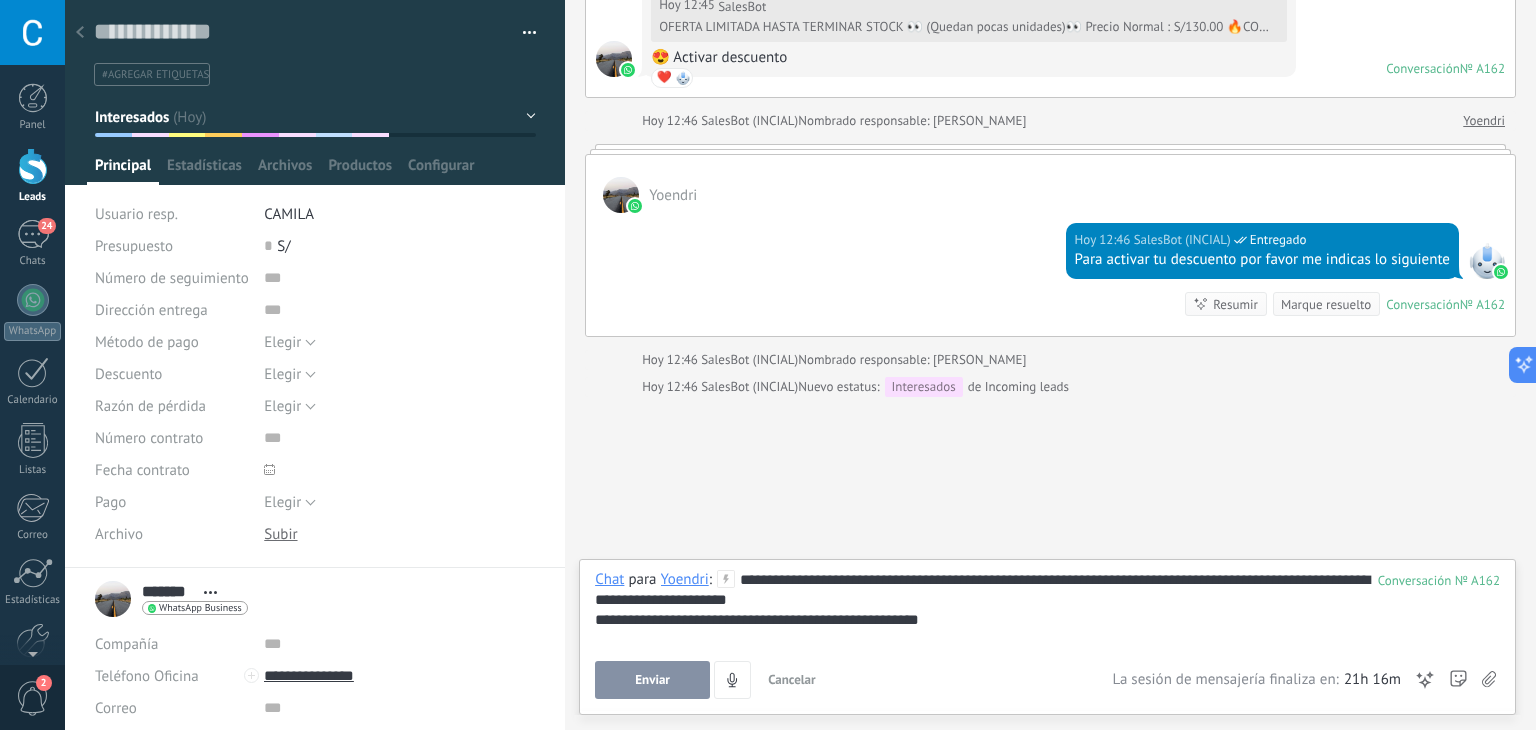 click on "Enviar" at bounding box center (652, 680) 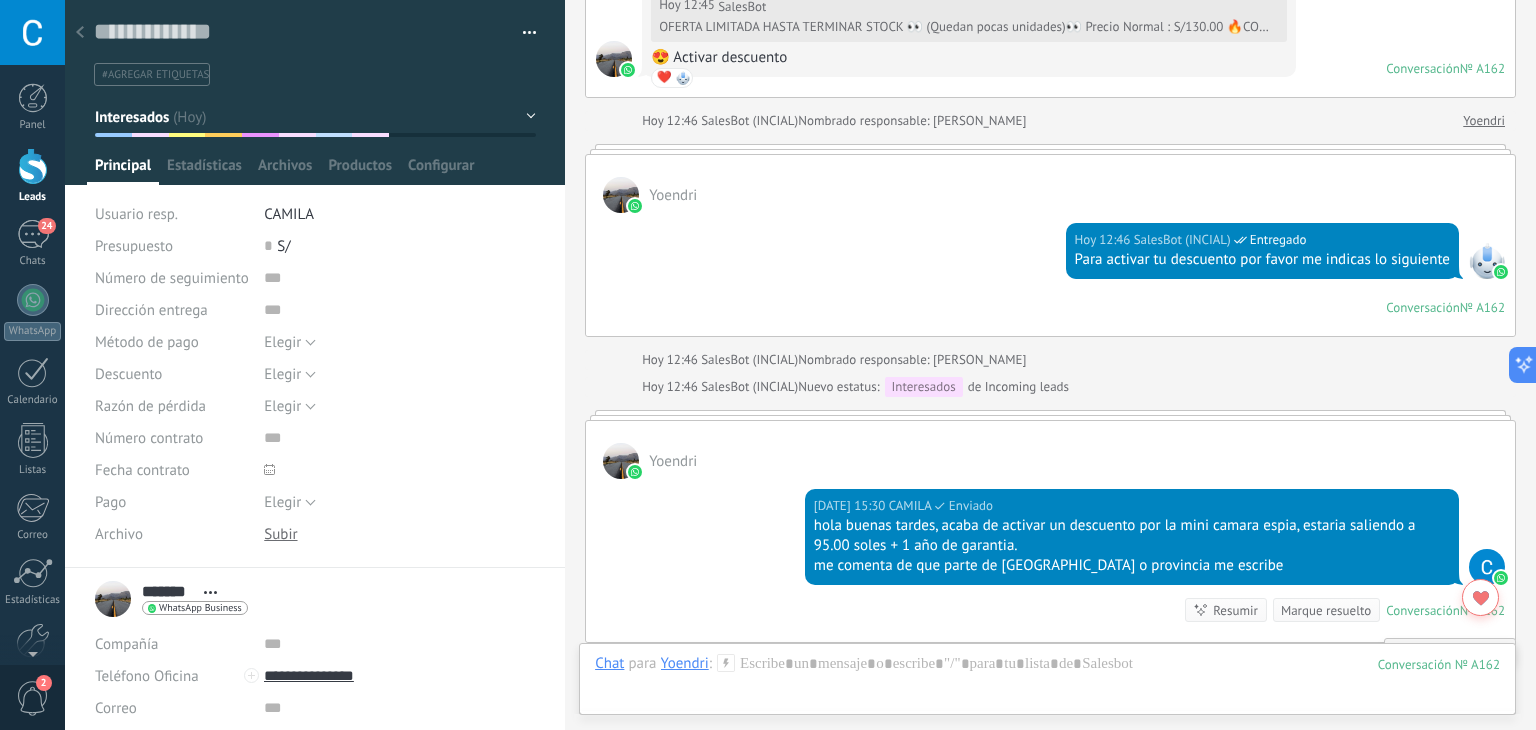 scroll, scrollTop: 1416, scrollLeft: 0, axis: vertical 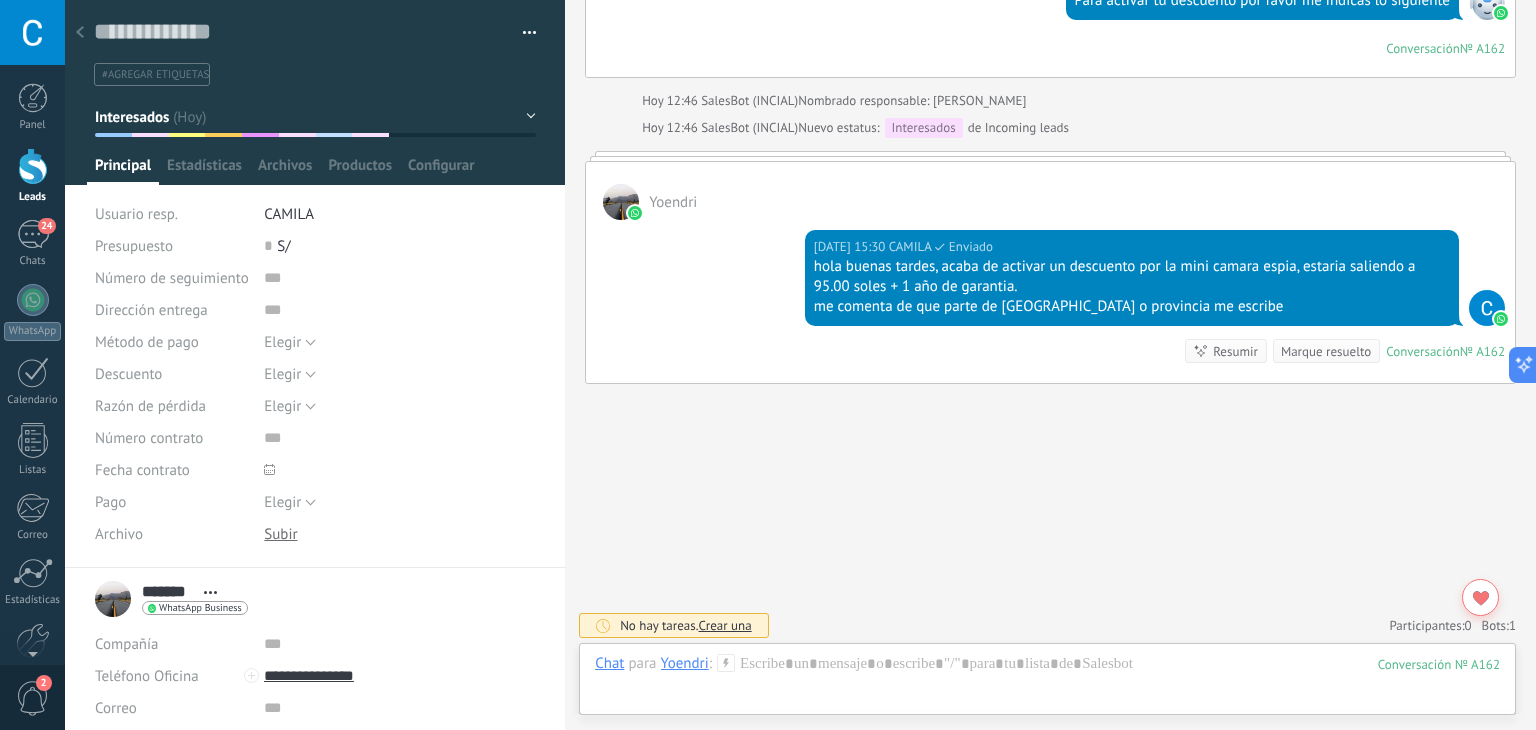click on "Interesados" at bounding box center (315, 117) 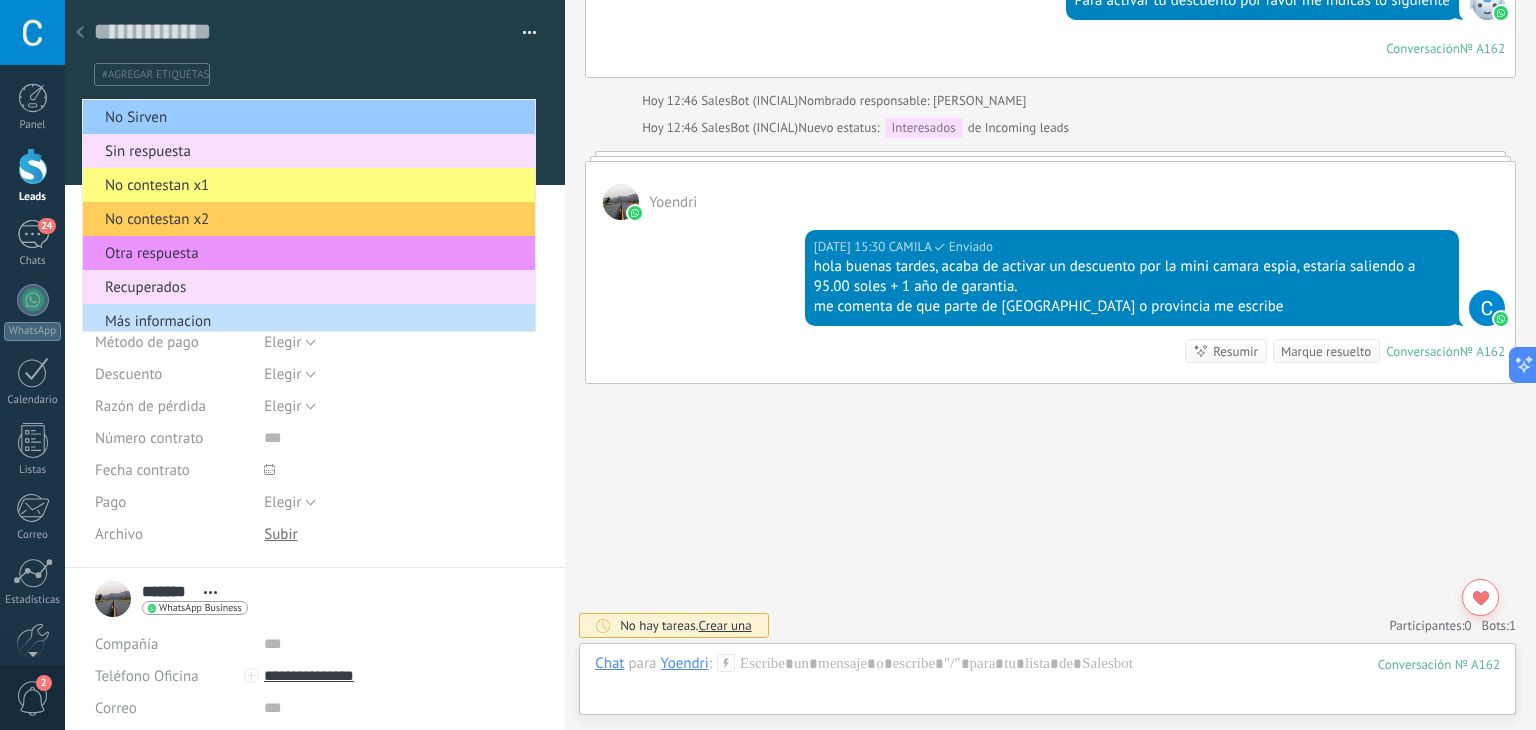 scroll, scrollTop: 142, scrollLeft: 0, axis: vertical 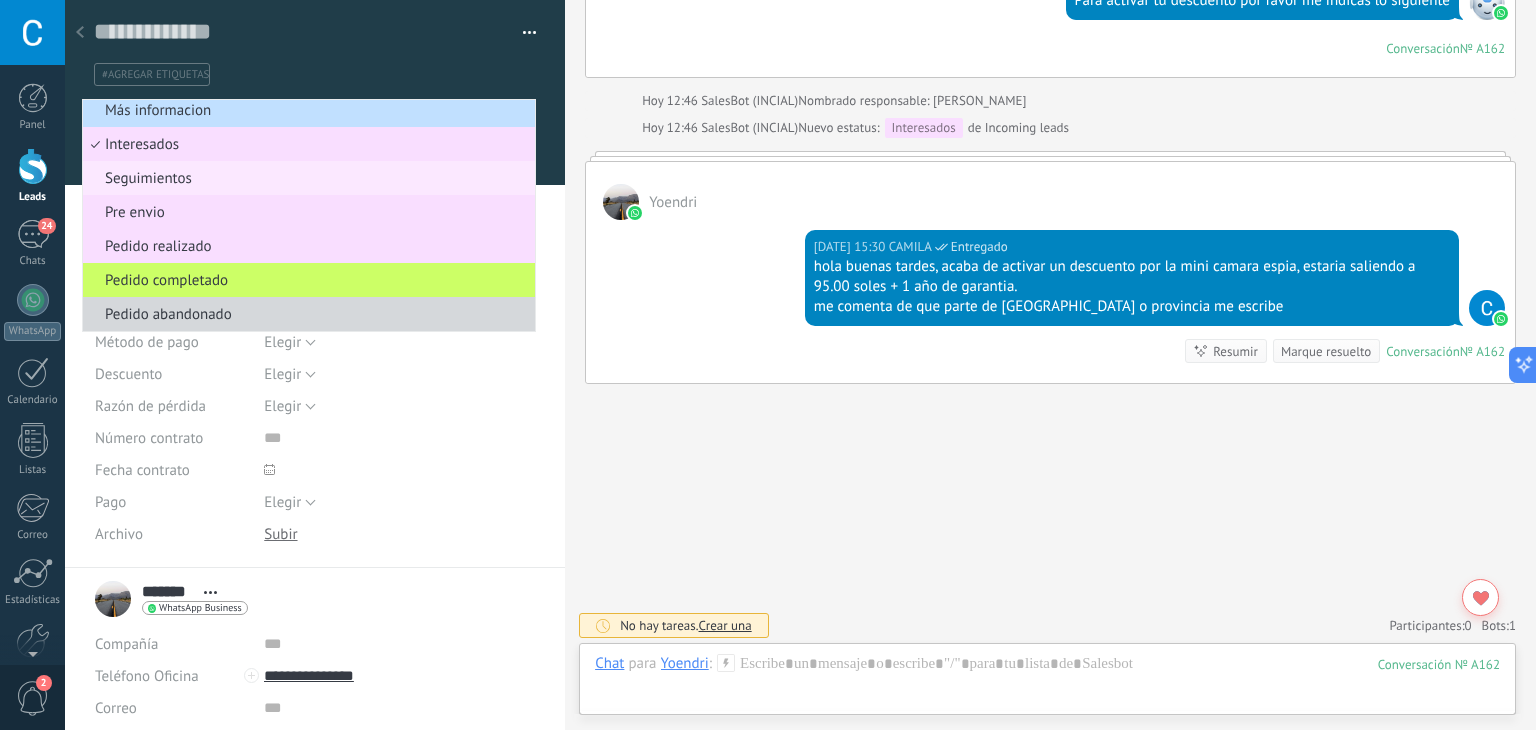 click on "Seguimientos" at bounding box center (306, 178) 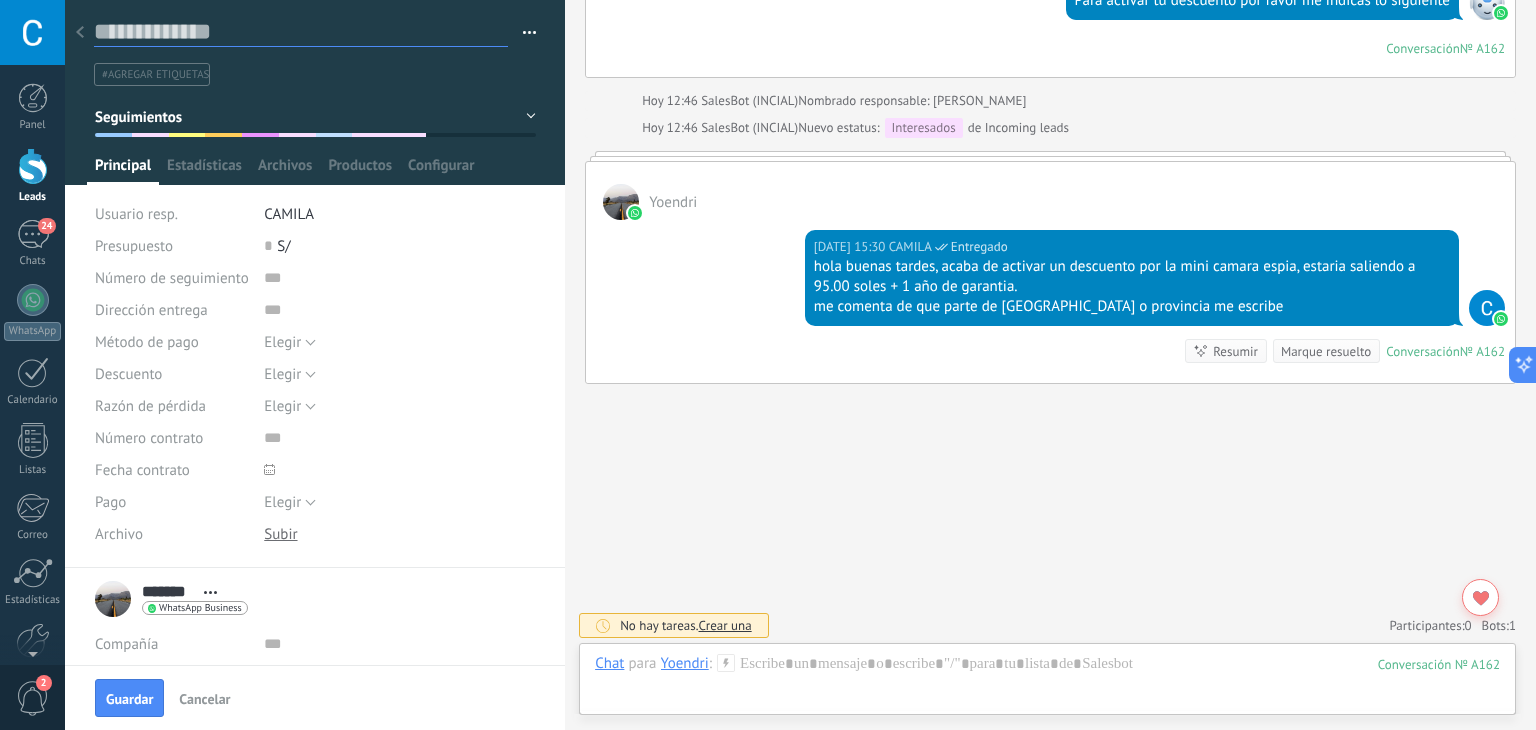 click at bounding box center [301, 32] 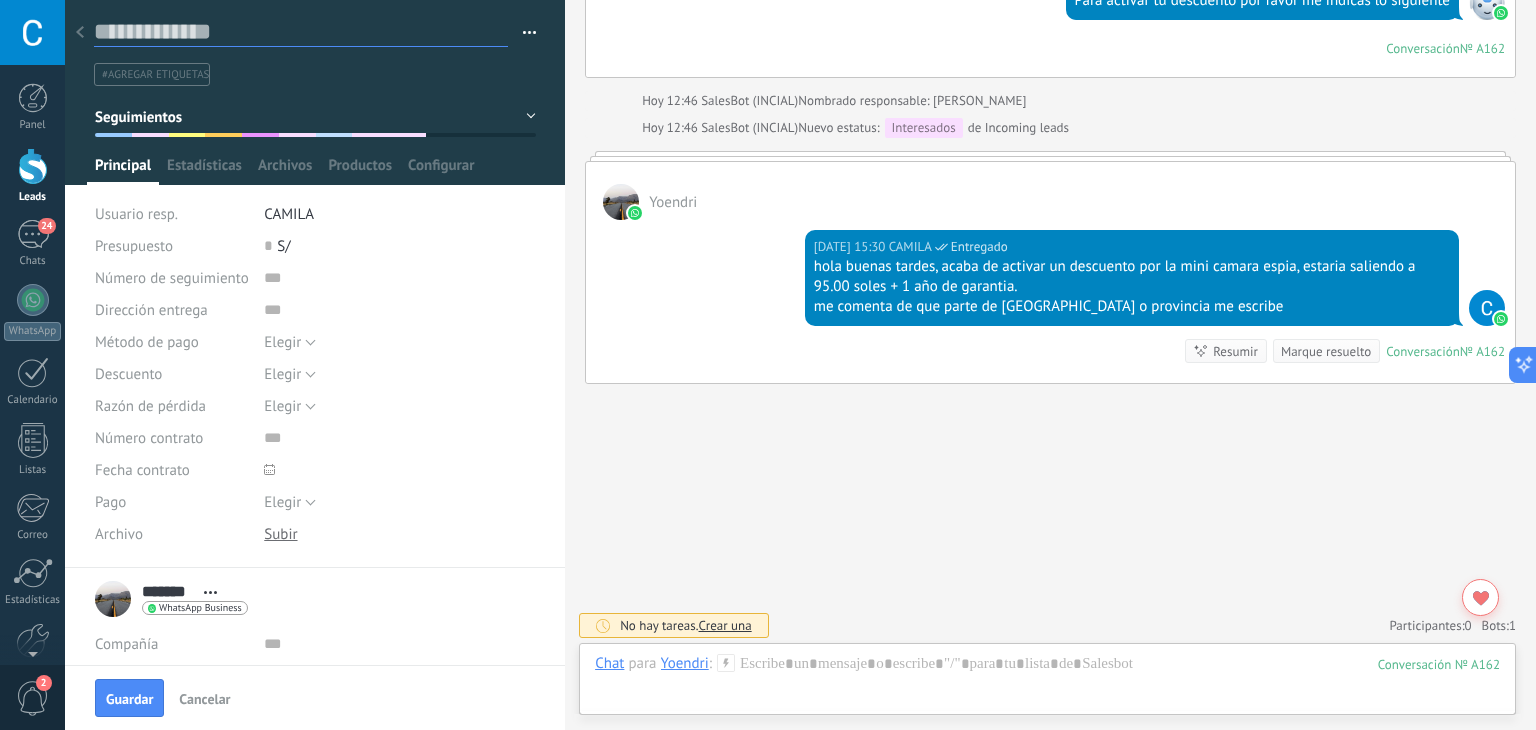 type on "*" 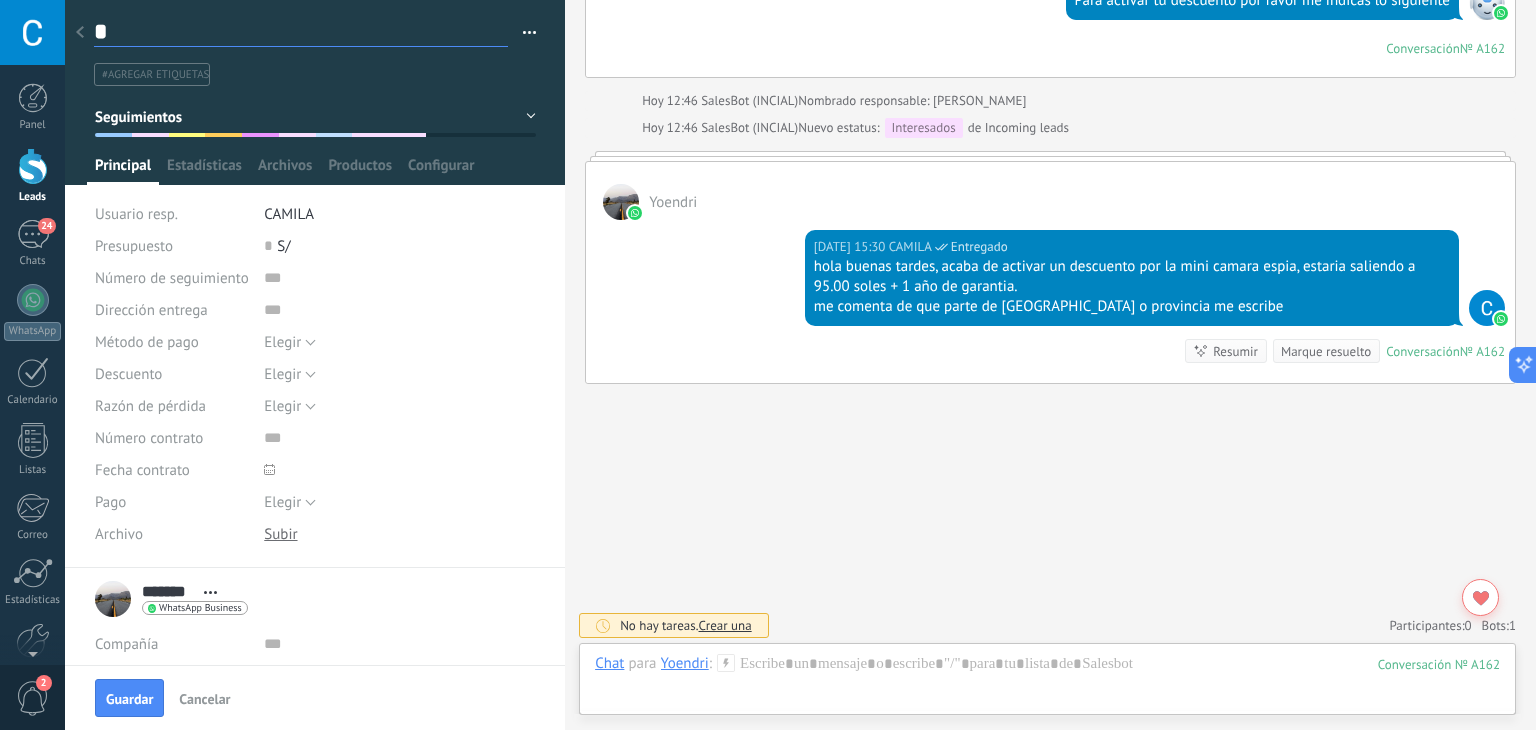 type on "**" 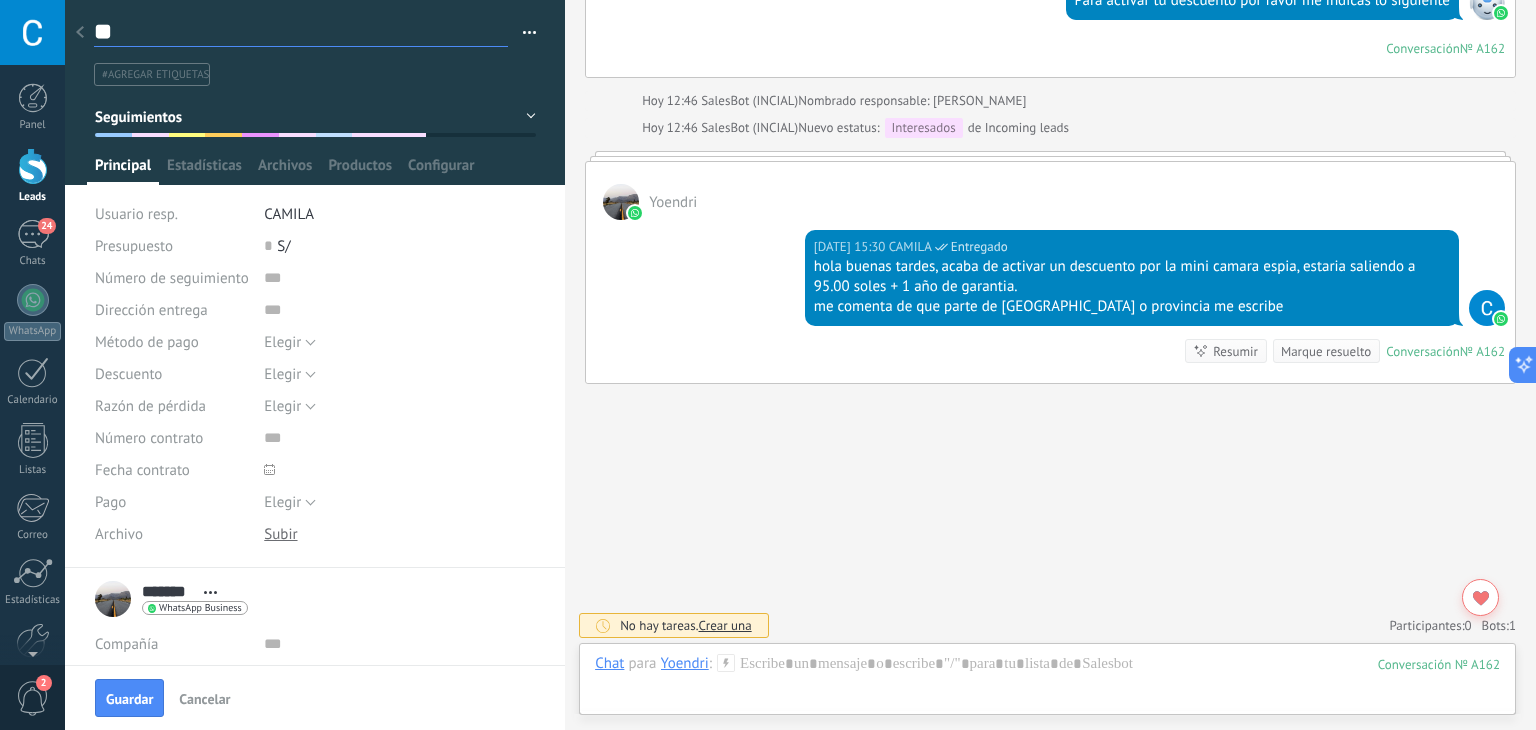 type on "***" 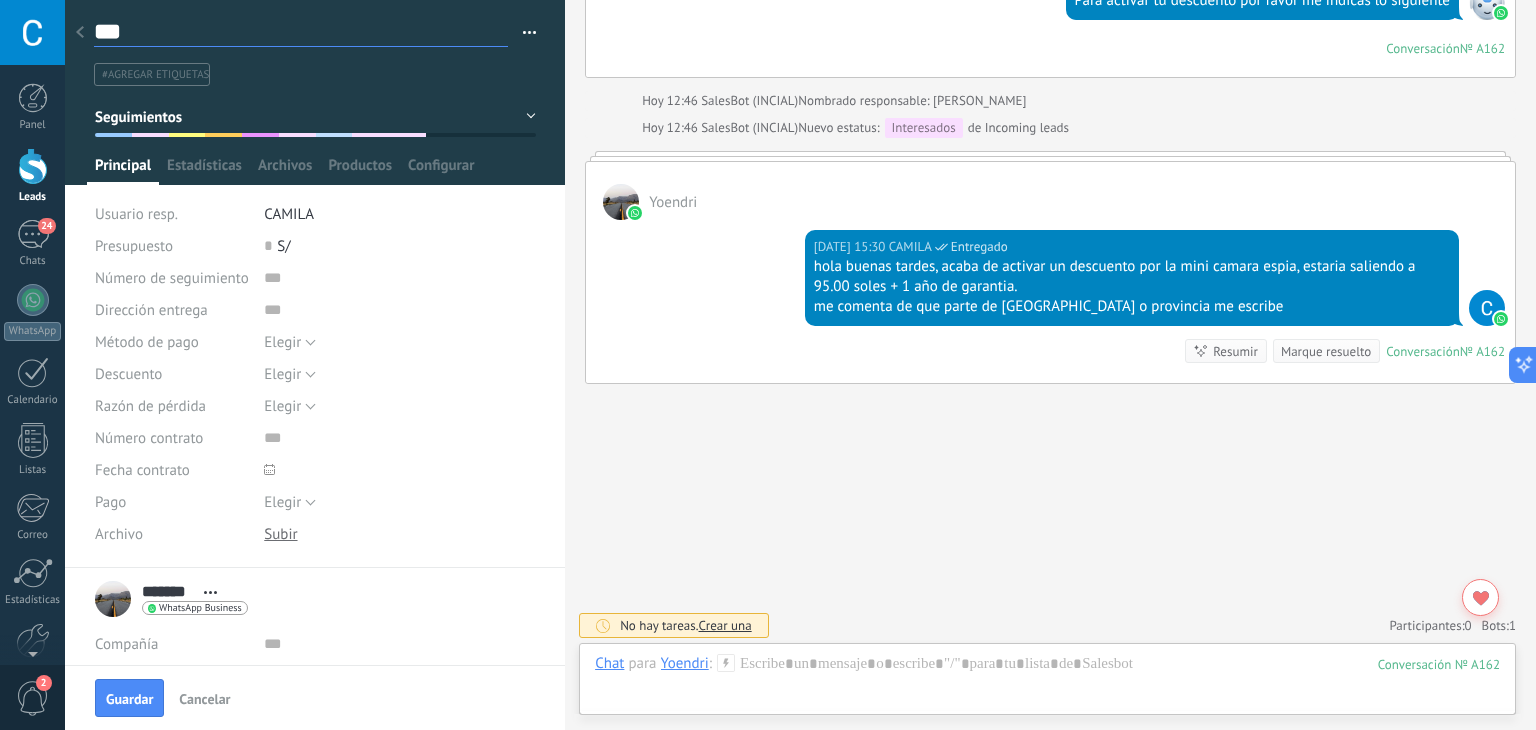 type on "****" 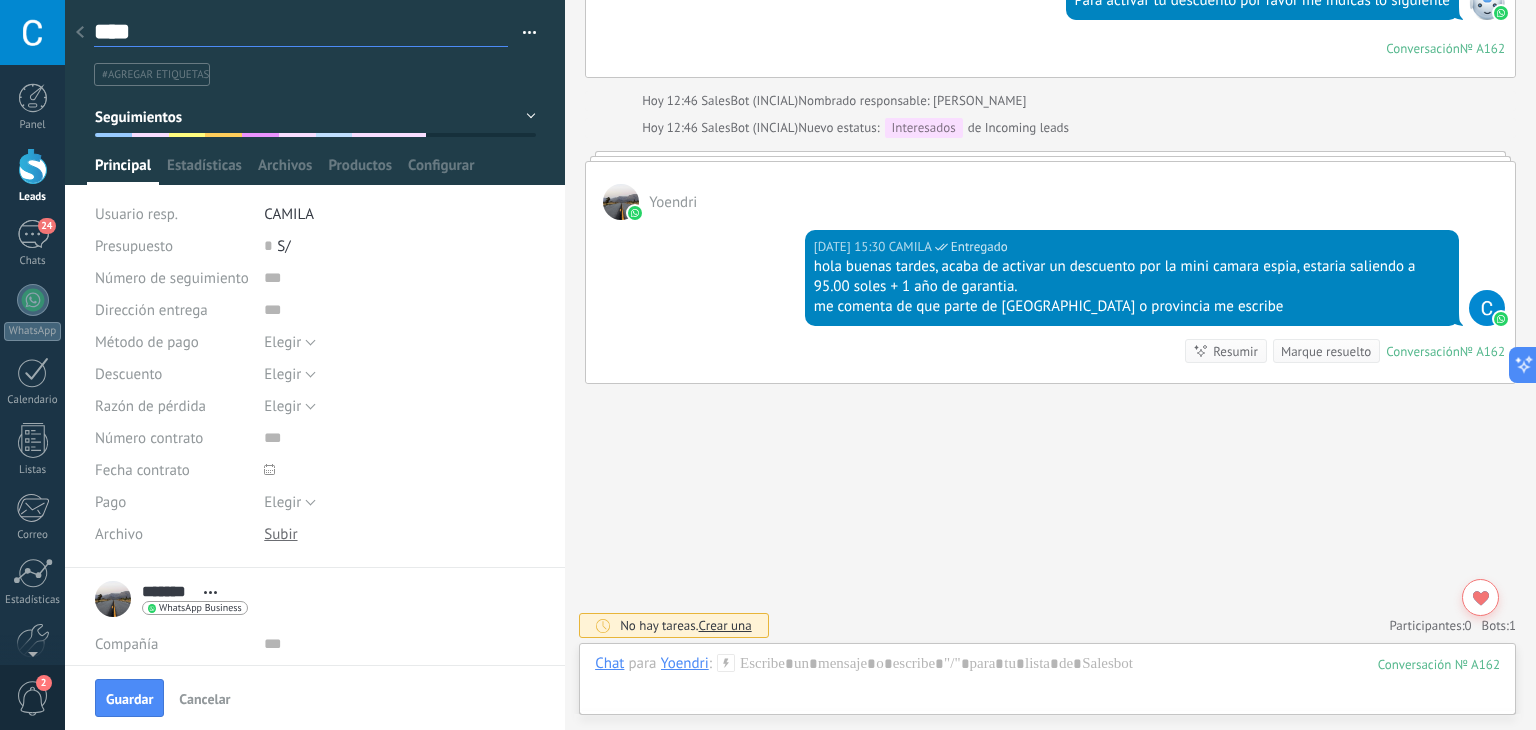 type on "***" 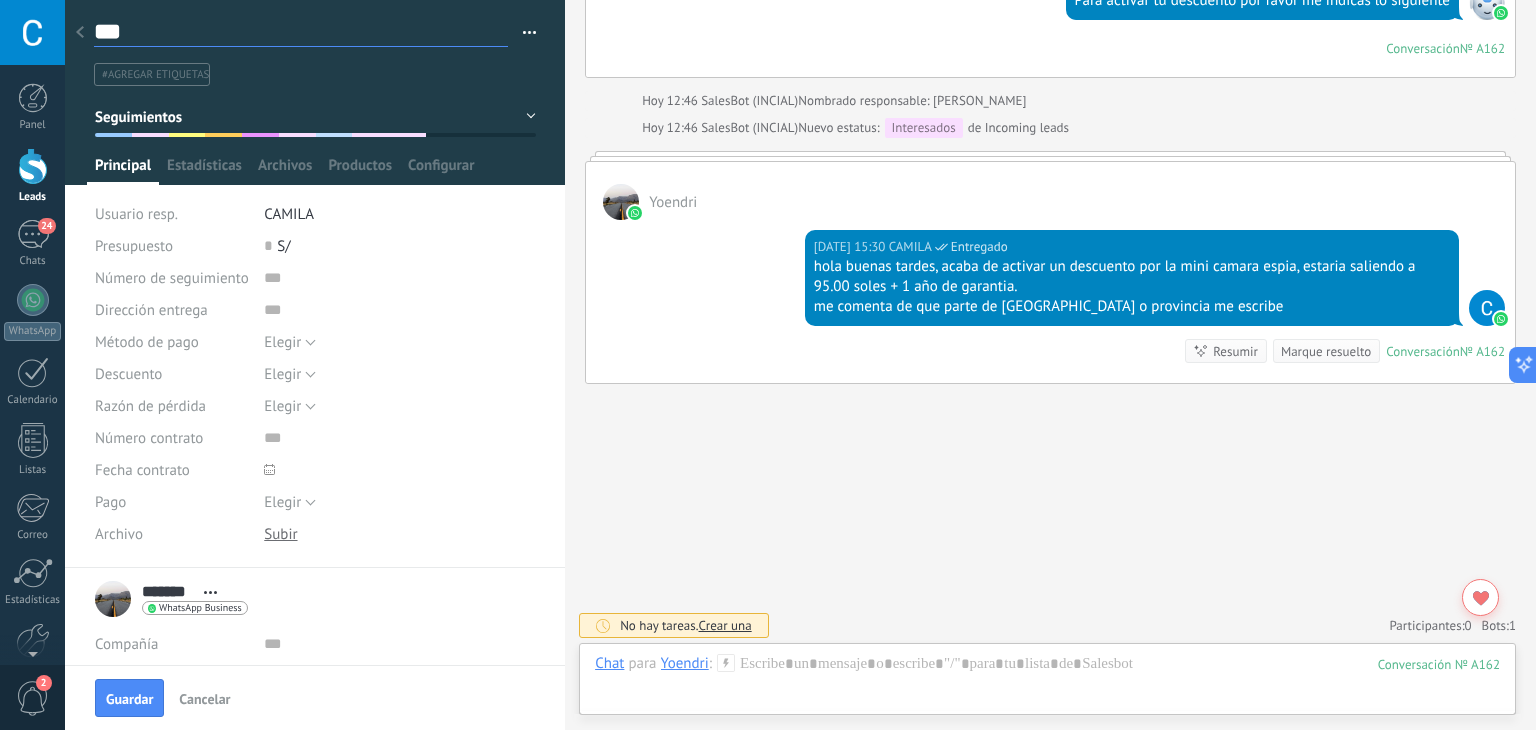 type on "****" 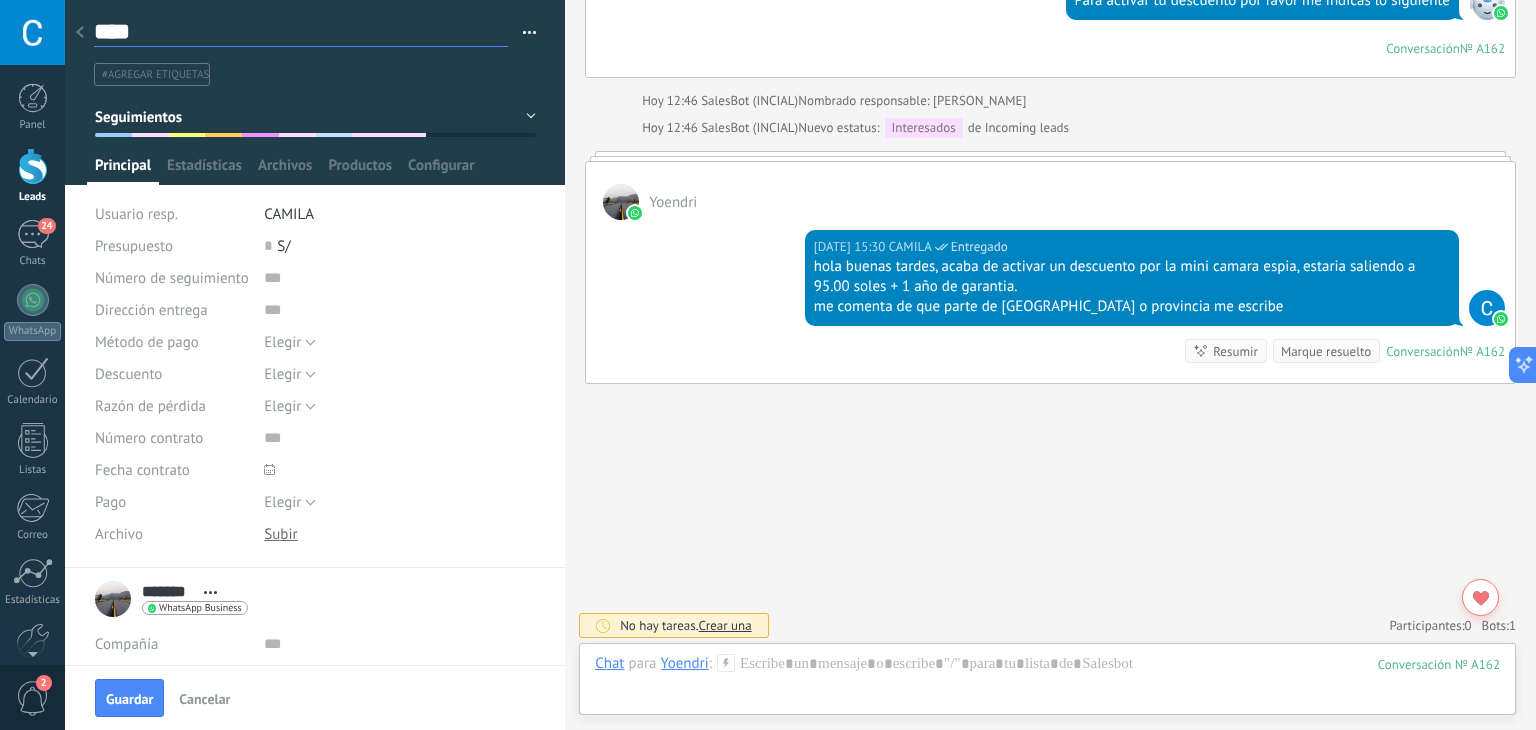 type on "*****" 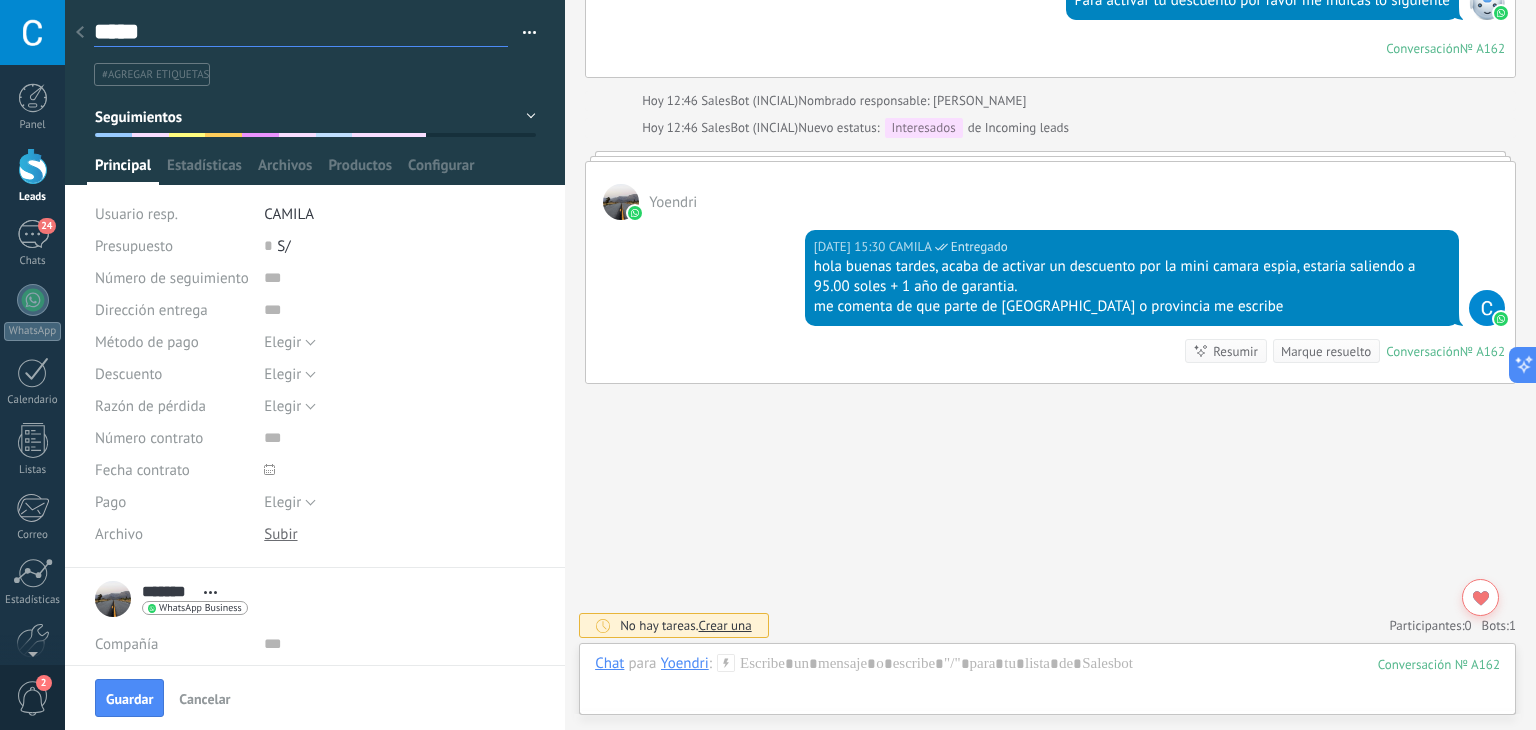 scroll, scrollTop: 29, scrollLeft: 0, axis: vertical 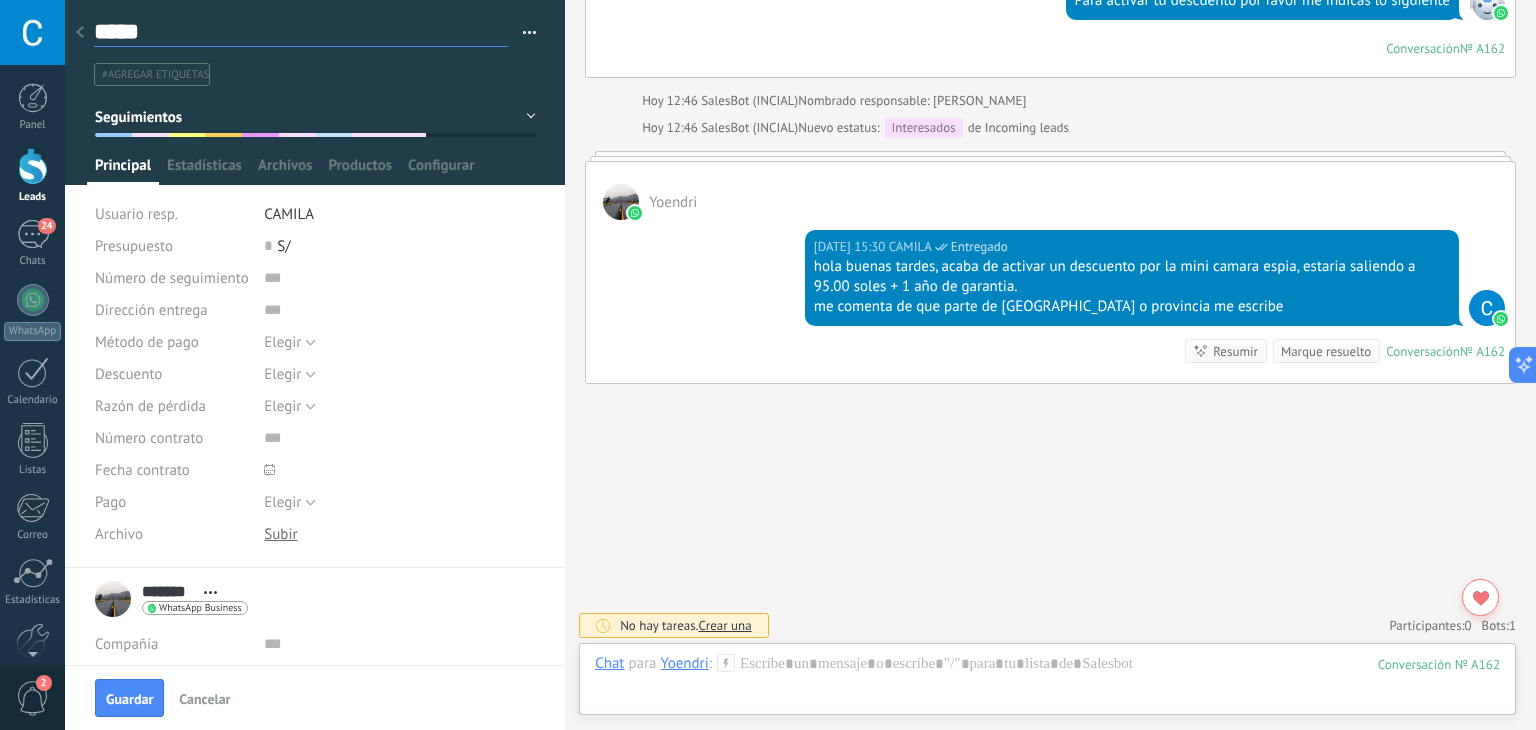 type on "******" 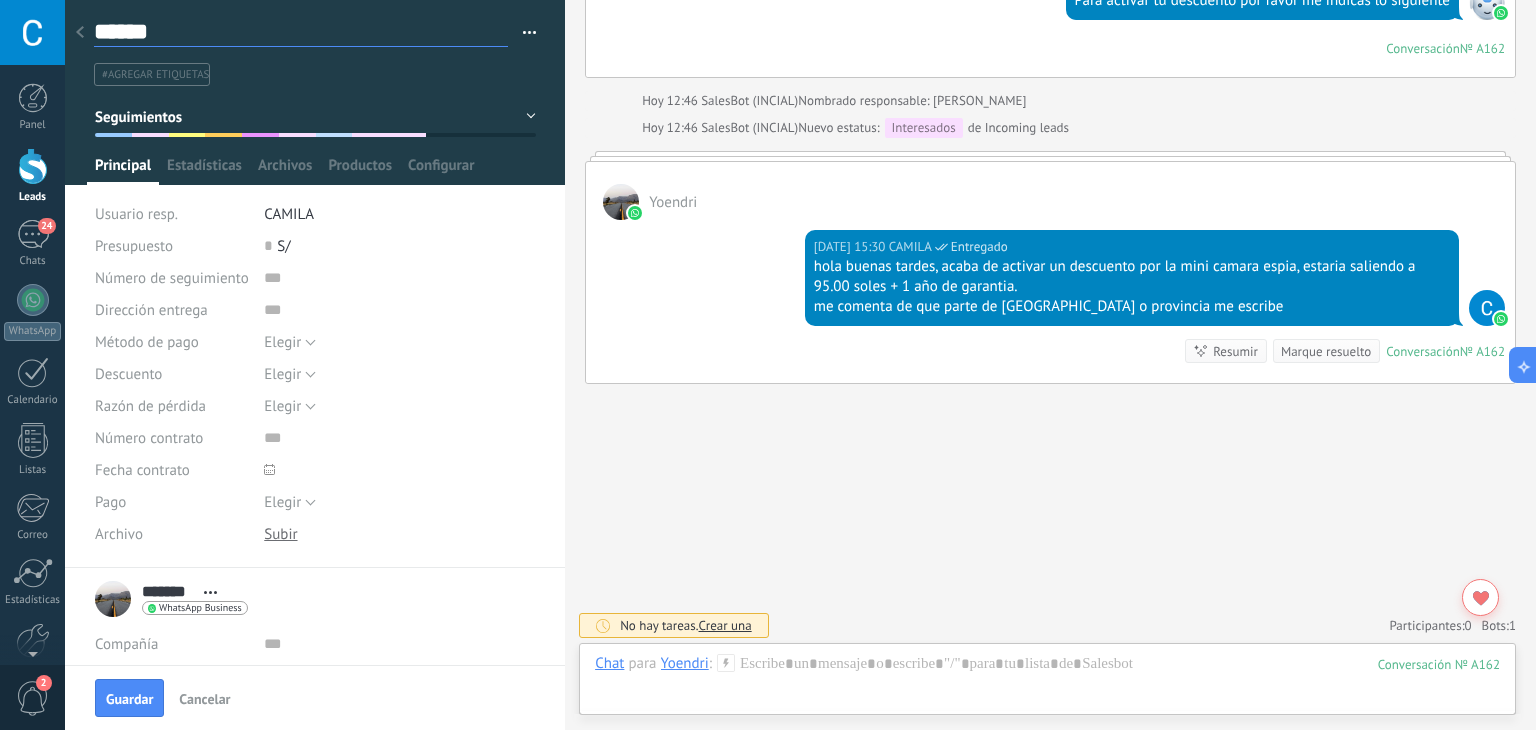 scroll, scrollTop: 29, scrollLeft: 0, axis: vertical 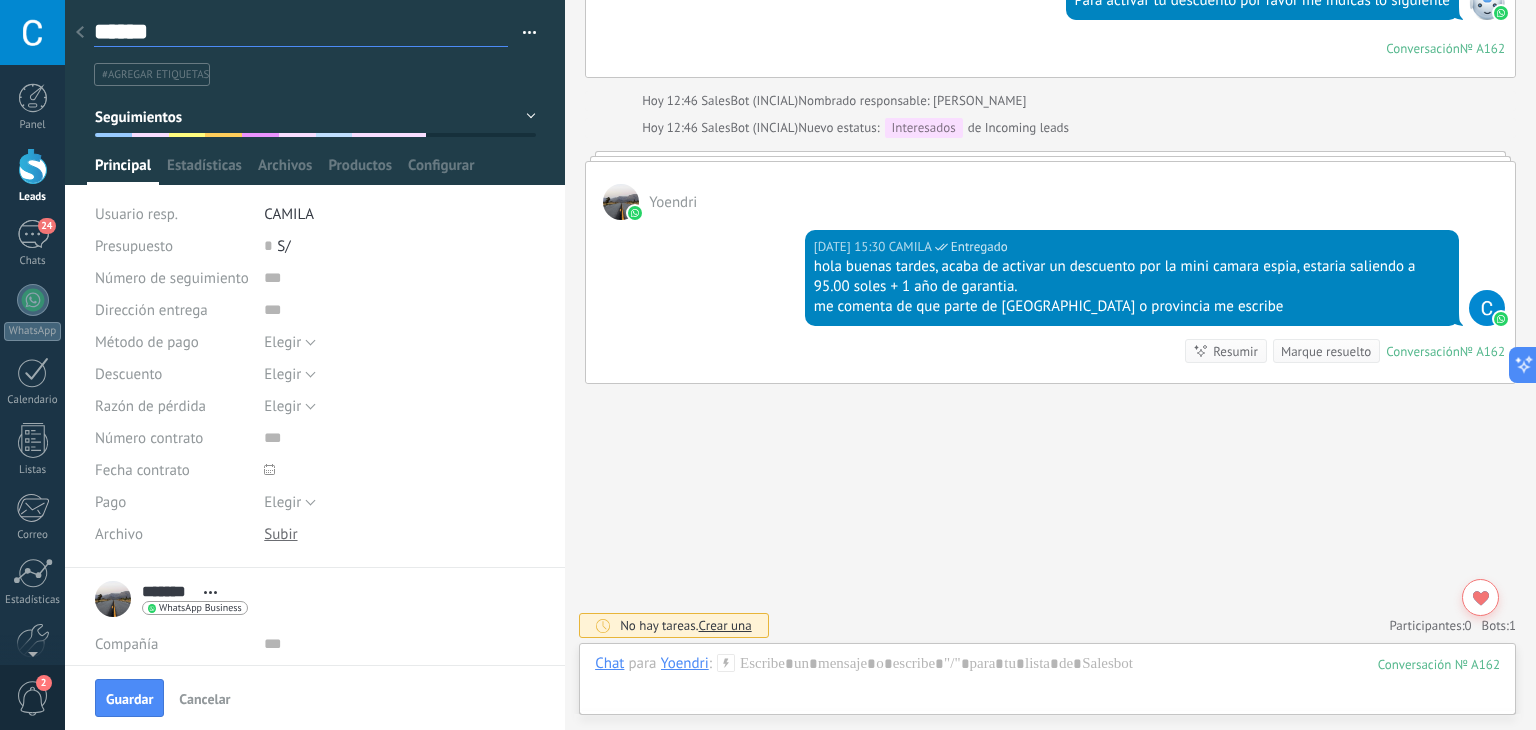 type on "*******" 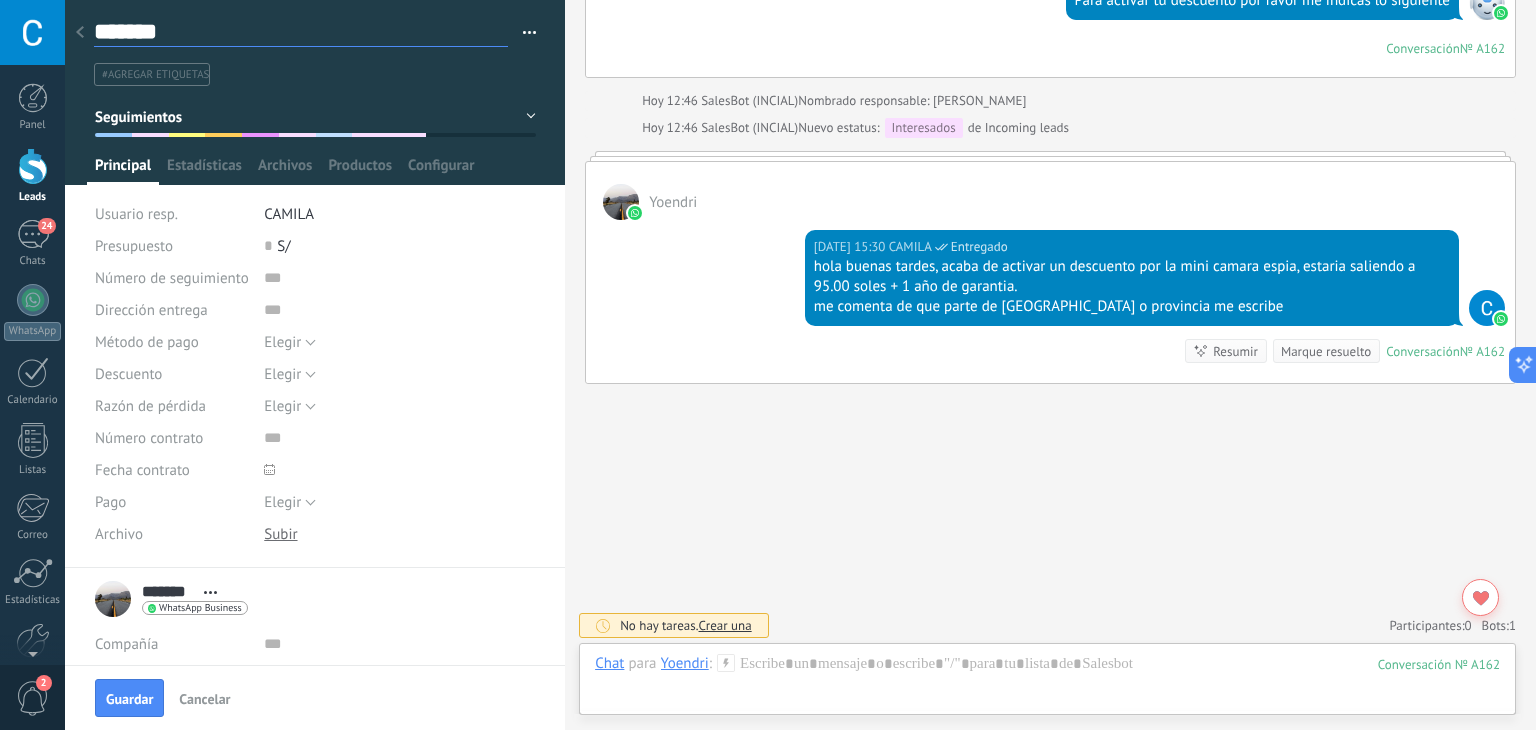 scroll, scrollTop: 29, scrollLeft: 0, axis: vertical 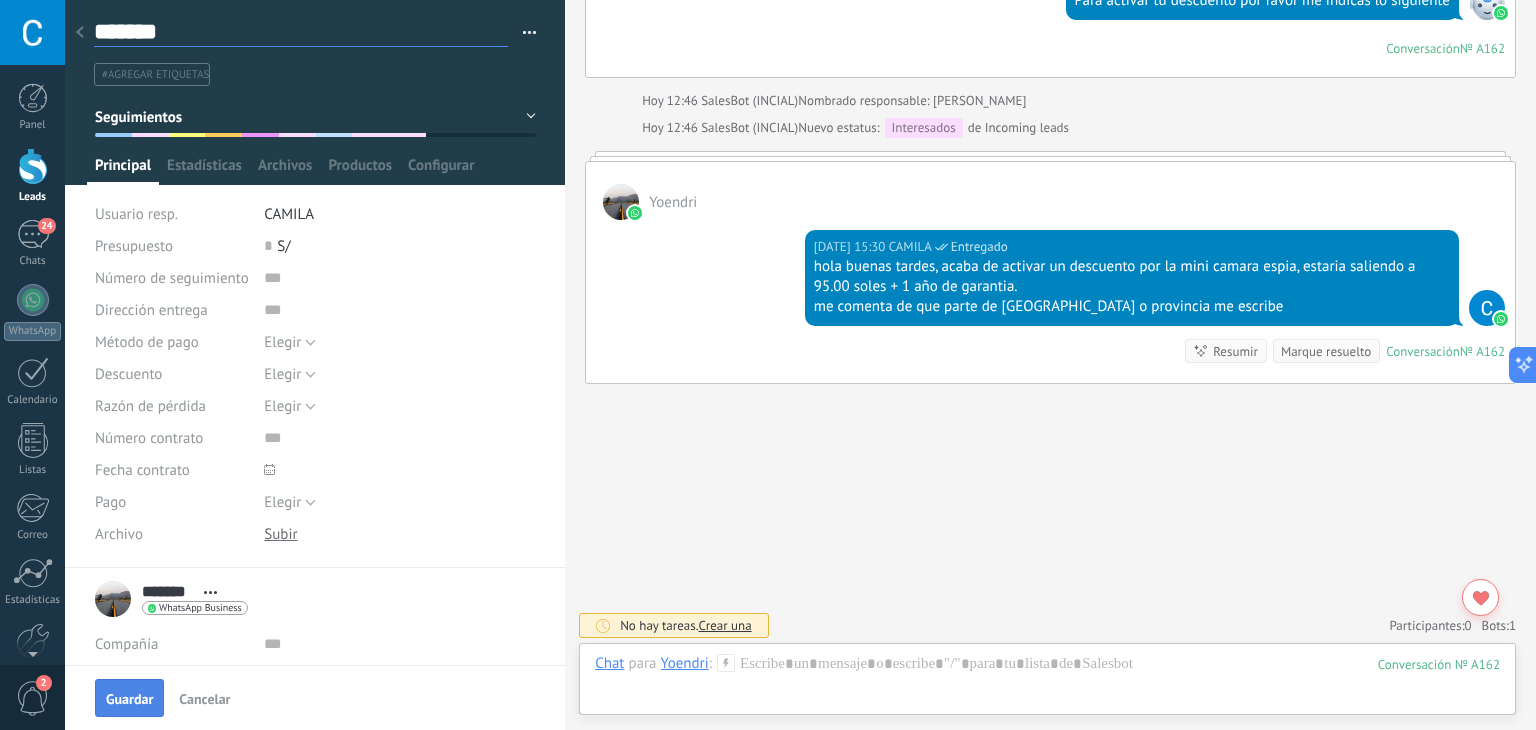 type on "*******" 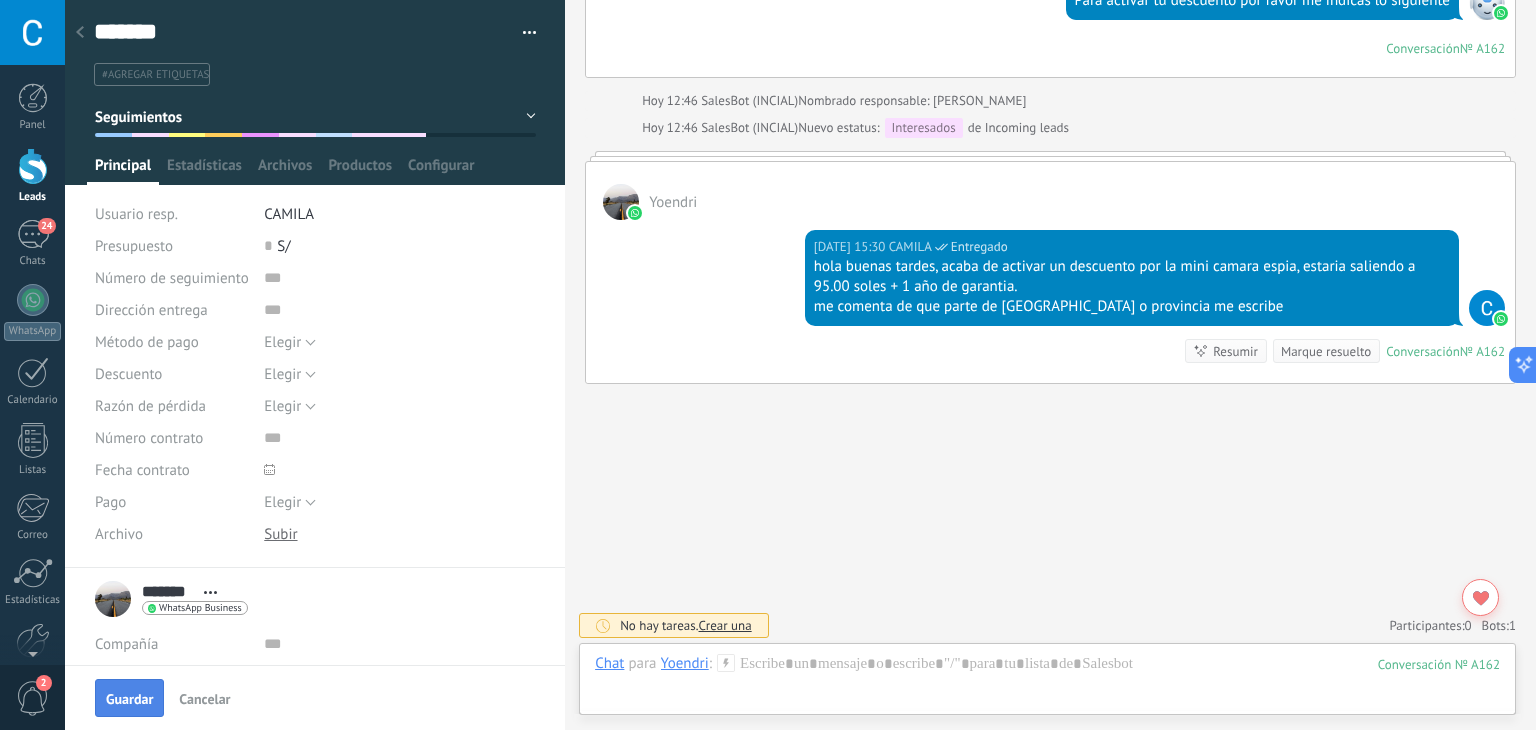 click on "Guardar" at bounding box center (129, 699) 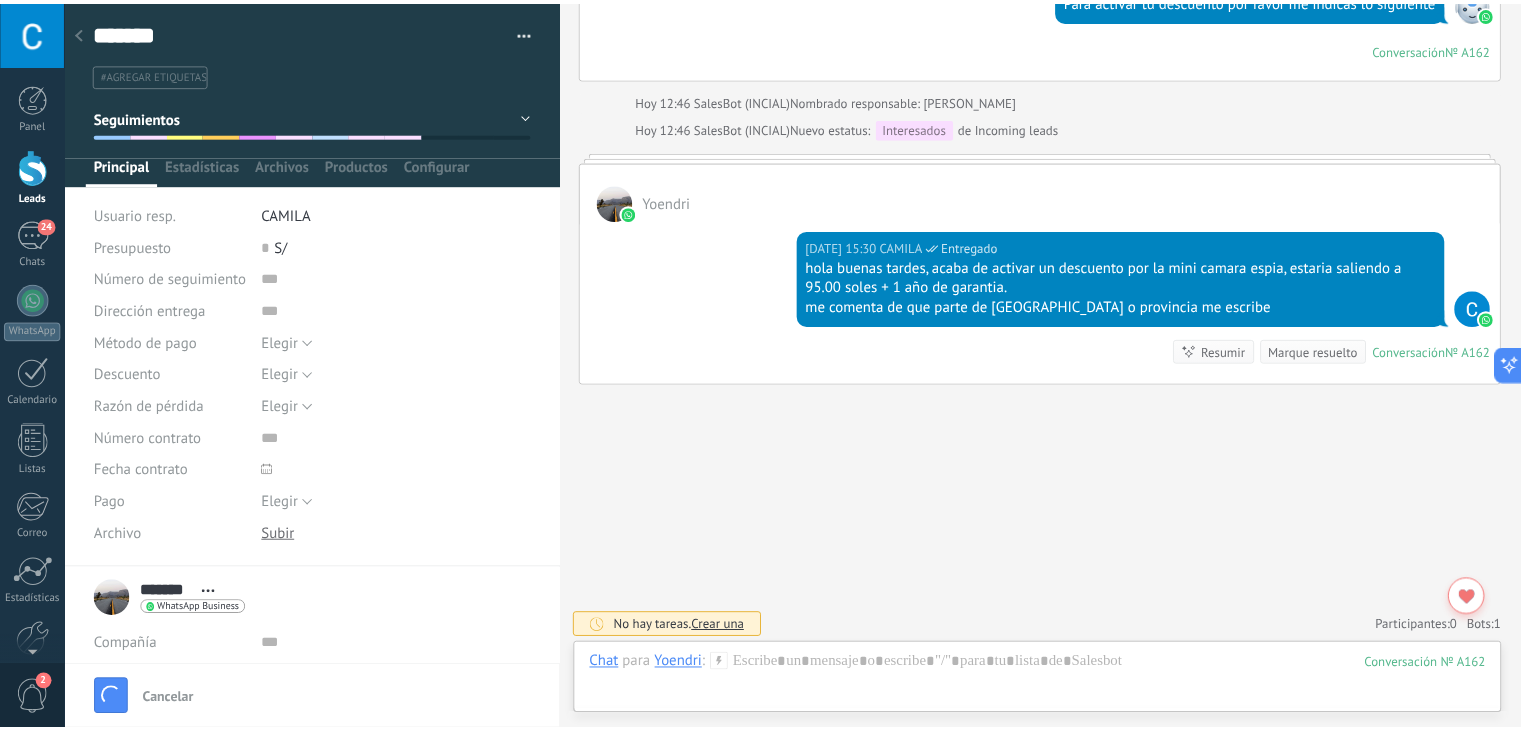 scroll, scrollTop: 1476, scrollLeft: 0, axis: vertical 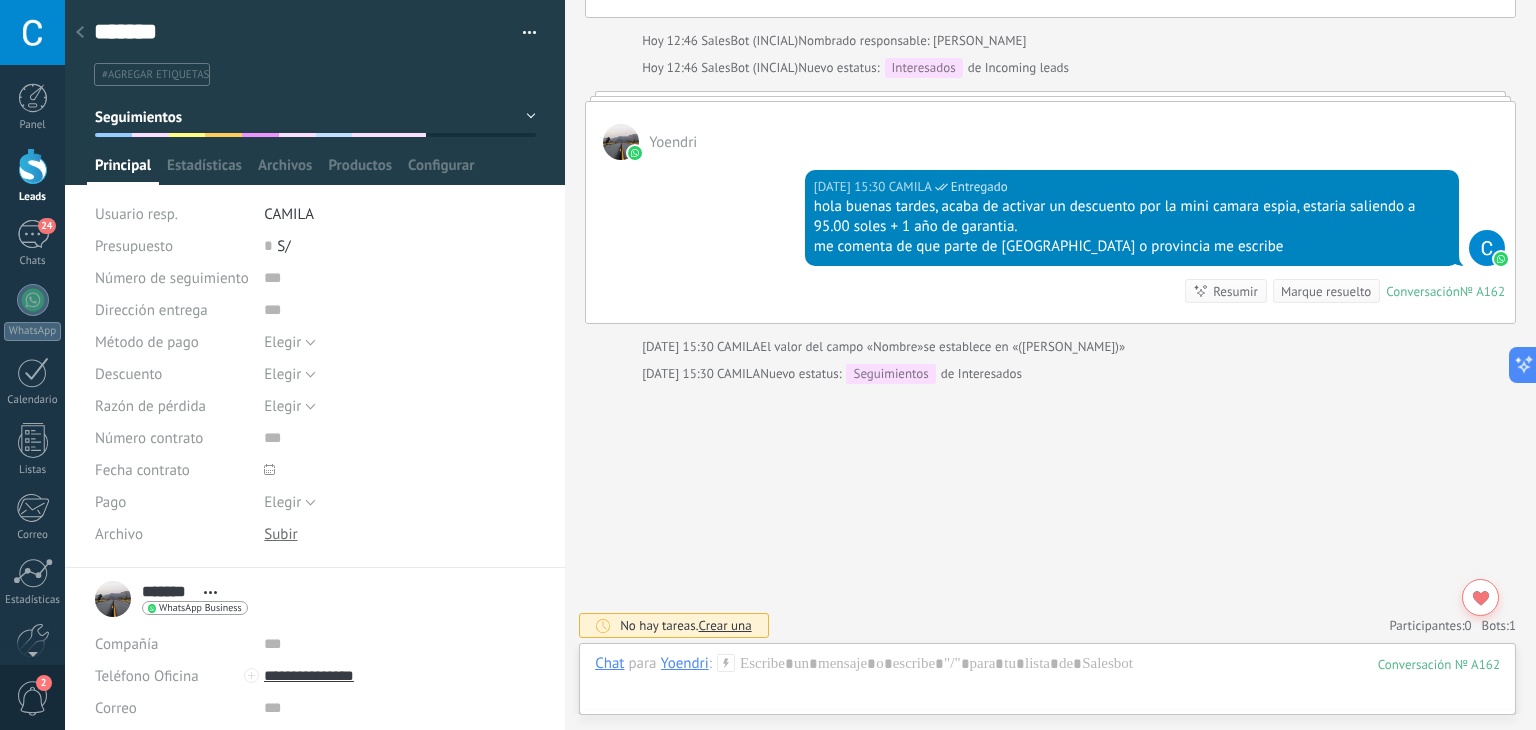 click at bounding box center (80, 33) 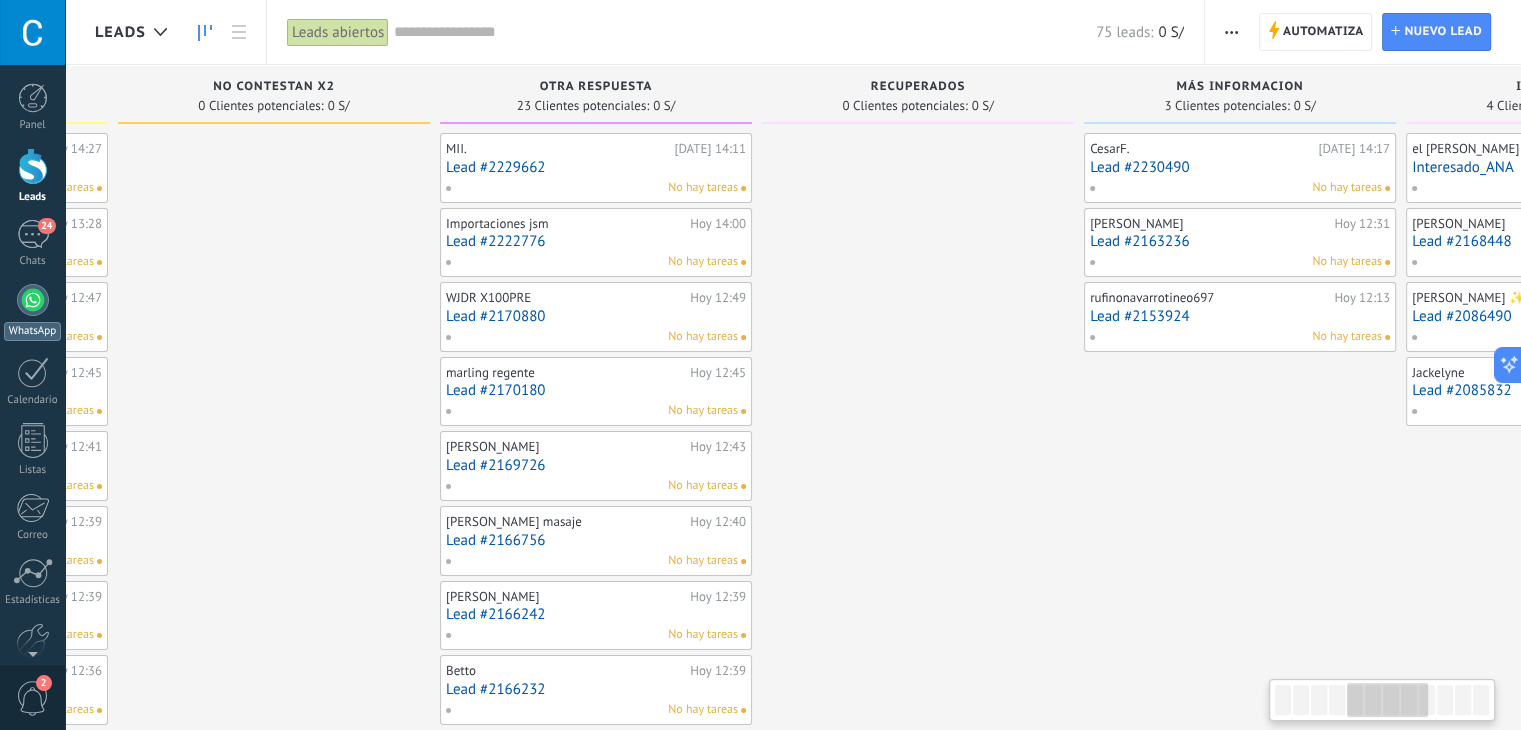 scroll, scrollTop: 0, scrollLeft: 1317, axis: horizontal 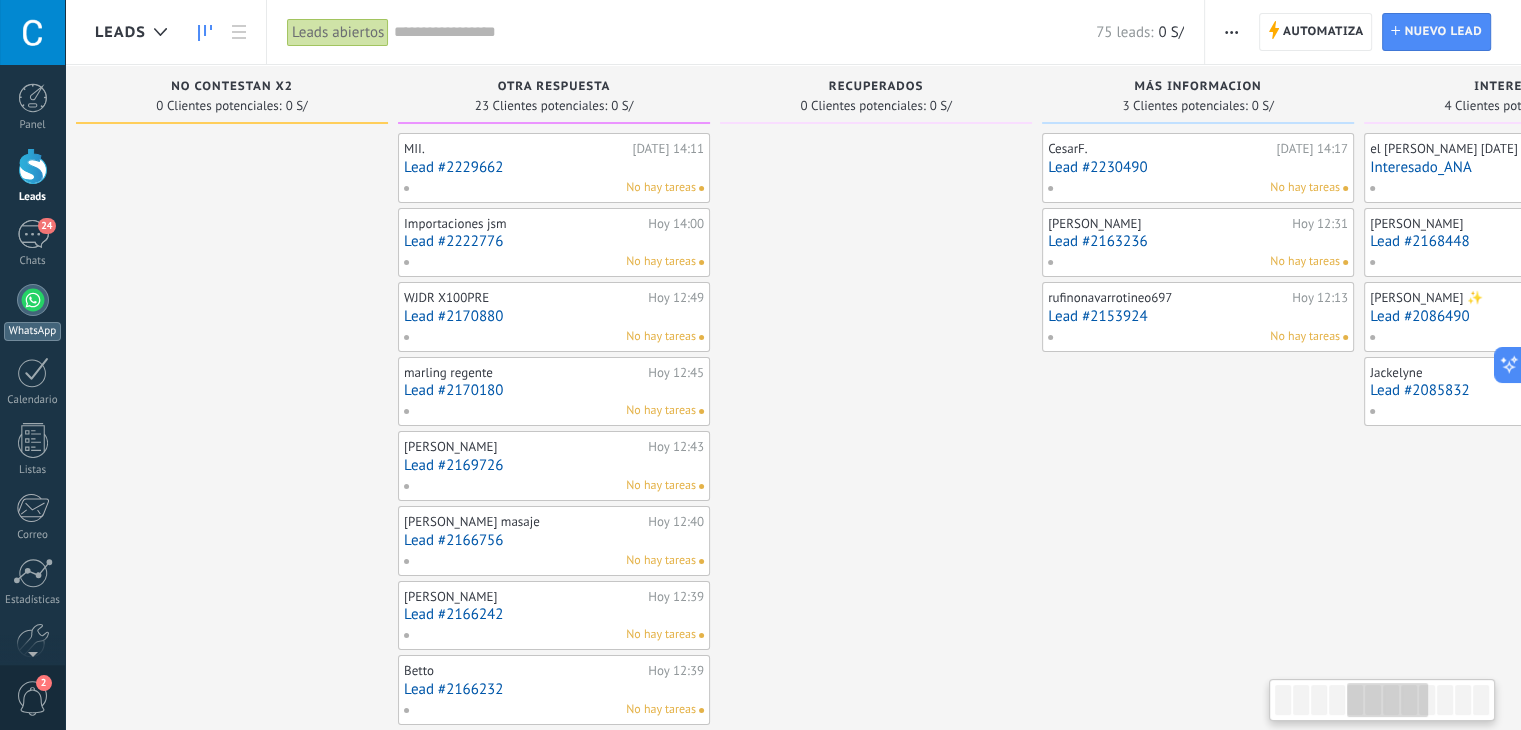 drag, startPoint x: 1382, startPoint y: 93, endPoint x: 64, endPoint y: 288, distance: 1332.3472 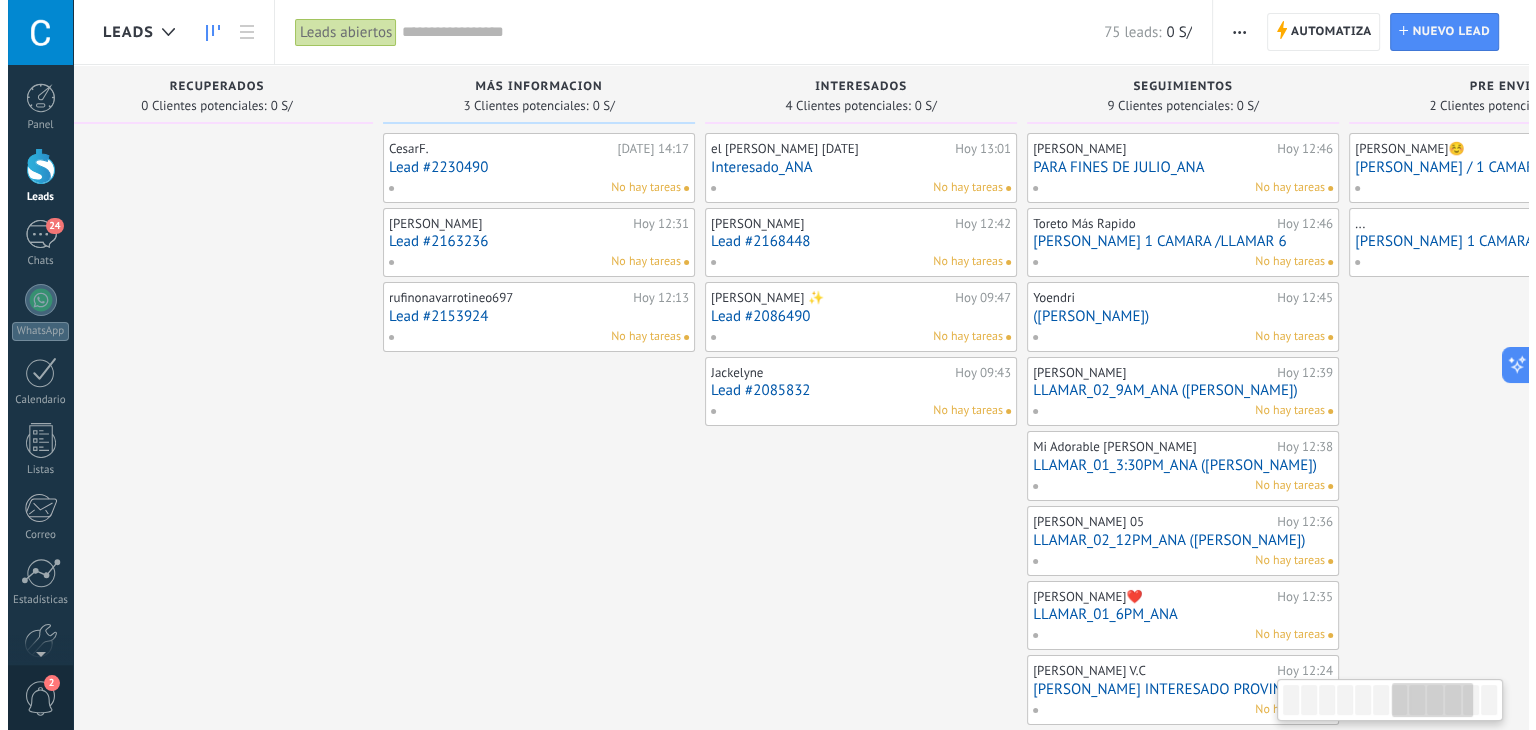 scroll, scrollTop: 0, scrollLeft: 2001, axis: horizontal 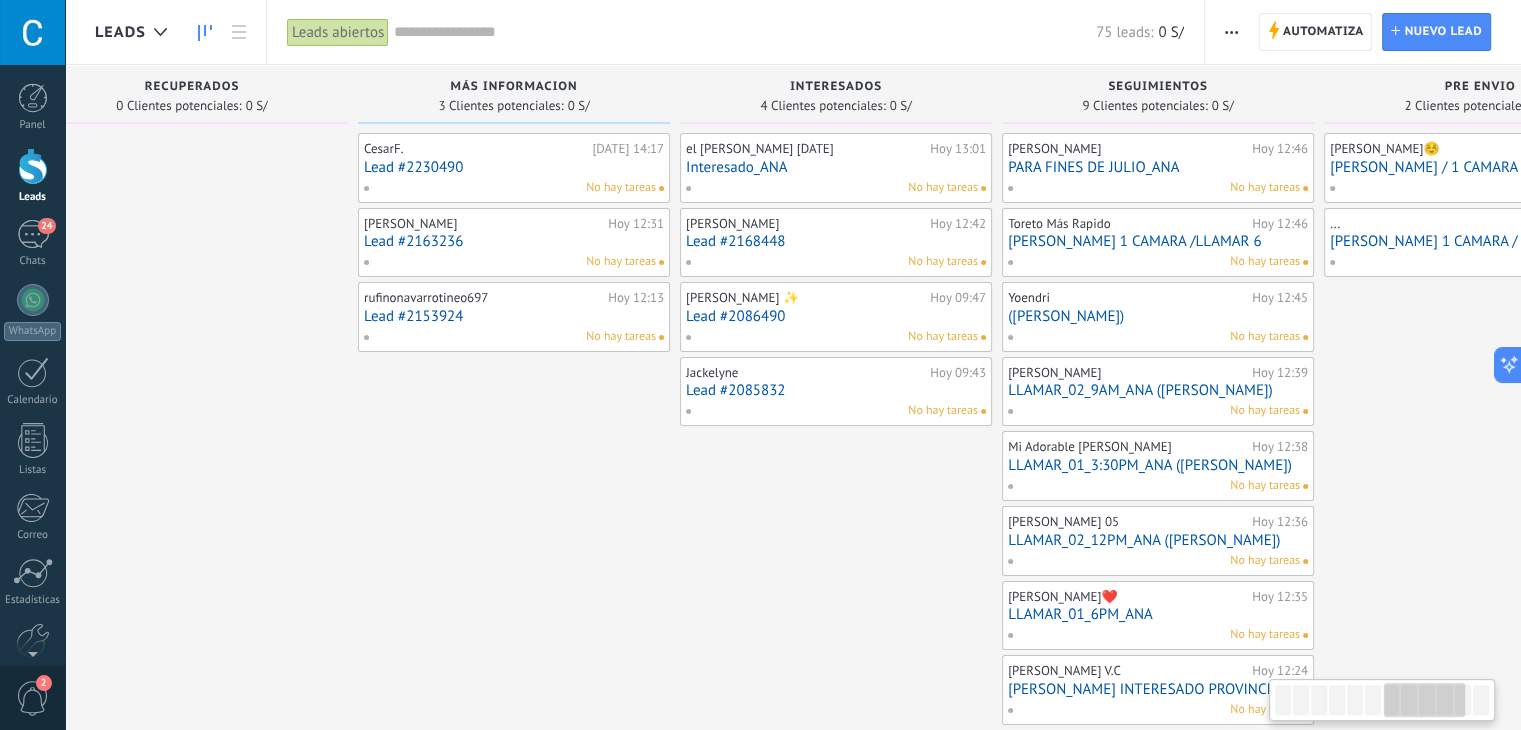 drag, startPoint x: 1032, startPoint y: 80, endPoint x: 352, endPoint y: 165, distance: 685.29193 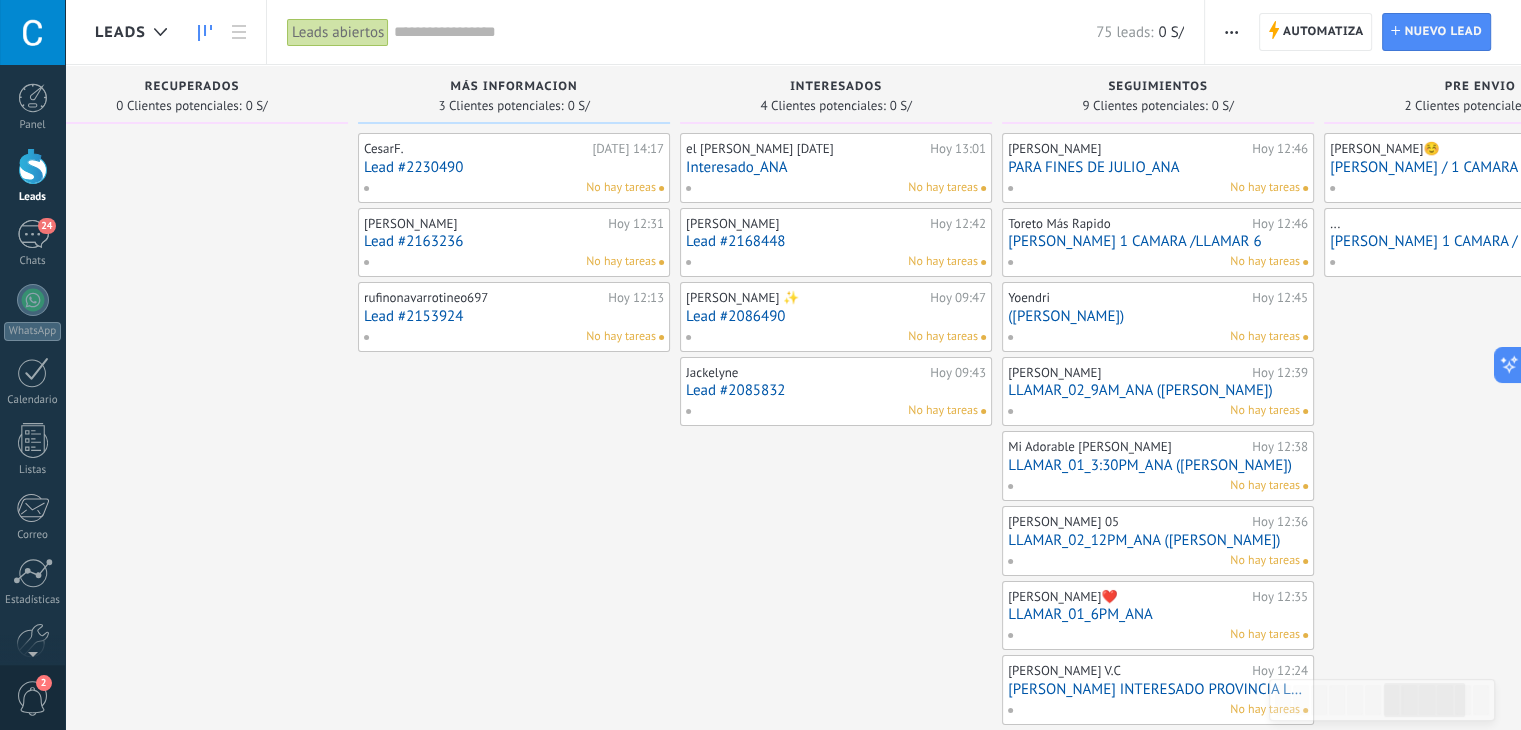 click on "Lead #2230490" at bounding box center (514, 167) 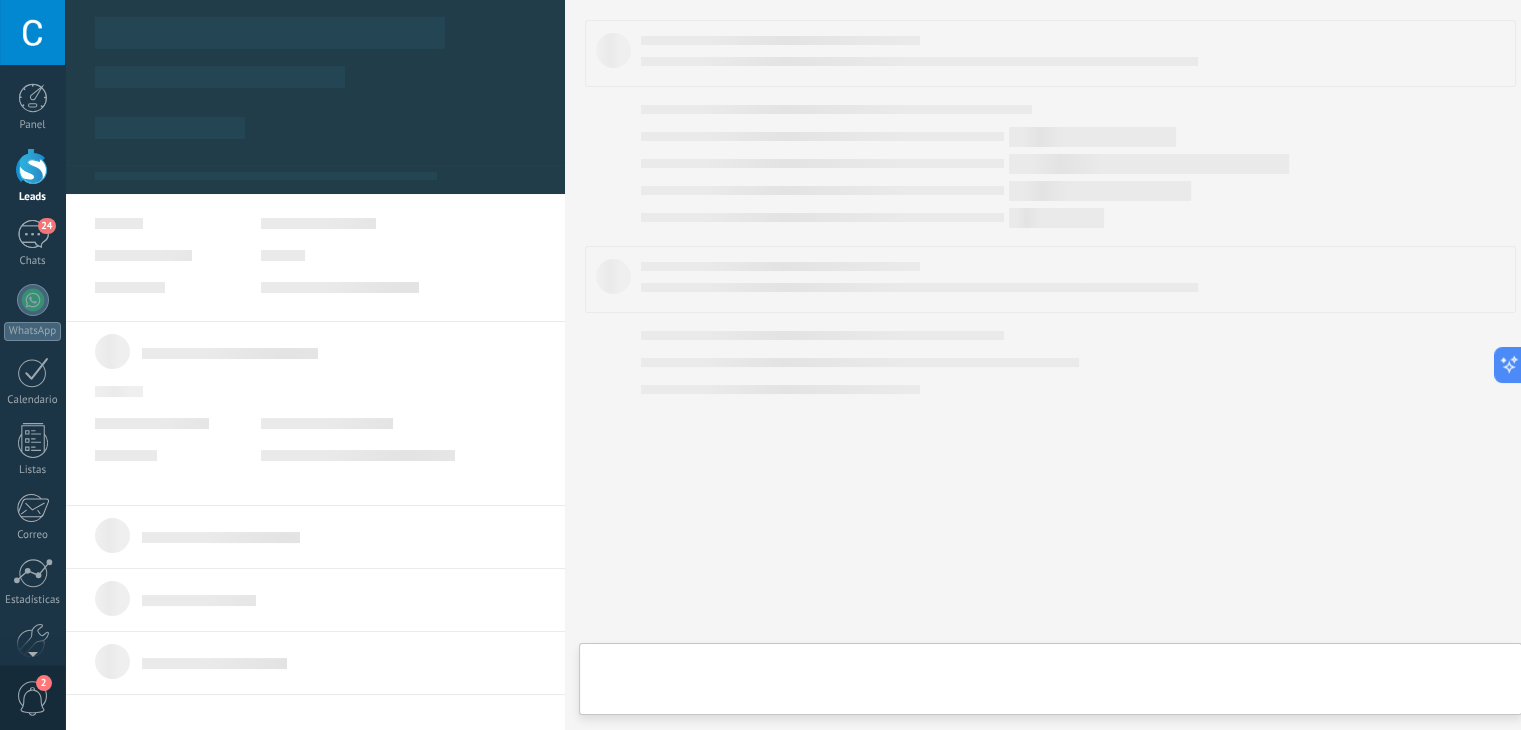 click on ".abccls-1,.abccls-2{fill-rule:evenodd}.abccls-2{fill:#fff} .abfcls-1{fill:none}.abfcls-2{fill:#fff} .abncls-1{isolation:isolate}.abncls-2{opacity:.06}.abncls-2,.abncls-3,.abncls-6{mix-blend-mode:multiply}.abncls-3{opacity:.15}.abncls-4,.abncls-8{fill:#fff}.abncls-5{fill:url(#abnlinear-gradient)}.abncls-6{opacity:.04}.abncls-7{fill:url(#abnlinear-gradient-2)}.abncls-8{fill-rule:evenodd} .abqst0{fill:#ffa200} .abwcls-1{fill:#252525} .cls-1{isolation:isolate} .acicls-1{fill:none} .aclcls-1{fill:#232323} .acnst0{display:none} .addcls-1,.addcls-2{fill:none;stroke-miterlimit:10}.addcls-1{stroke:#dfe0e5}.addcls-2{stroke:#a1a7ab} .adecls-1,.adecls-2{fill:none;stroke-miterlimit:10}.adecls-1{stroke:#dfe0e5}.adecls-2{stroke:#a1a7ab} .adqcls-1{fill:#8591a5;fill-rule:evenodd} .aeccls-1{fill:#5c9f37} .aeecls-1{fill:#f86161} .aejcls-1{fill:#8591a5;fill-rule:evenodd} .aekcls-1{fill-rule:evenodd} .aelcls-1{fill-rule:evenodd;fill:currentColor} .aemcls-1{fill-rule:evenodd;fill:currentColor} .aencls-2{fill:#f86161;opacity:.3}" at bounding box center [760, 365] 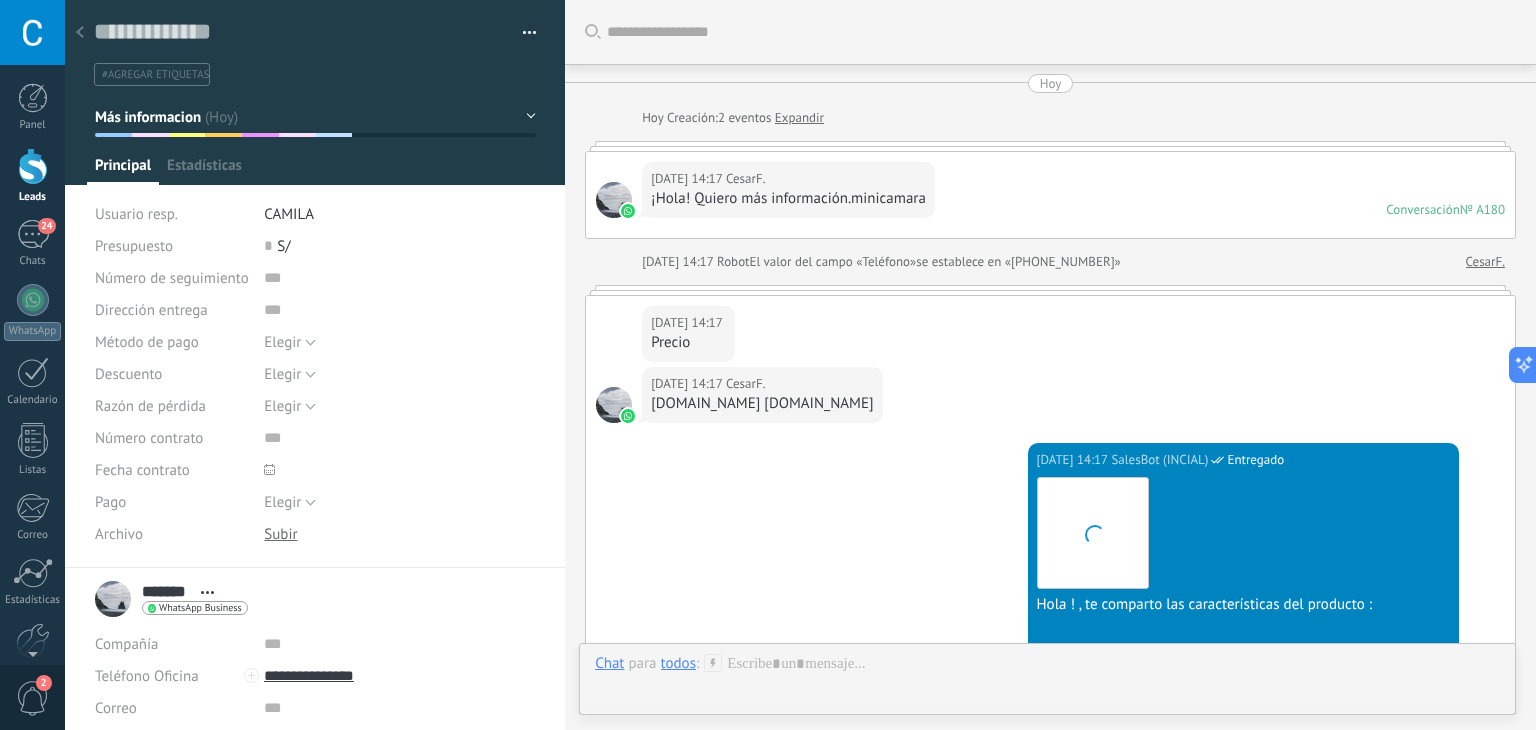 scroll, scrollTop: 29, scrollLeft: 0, axis: vertical 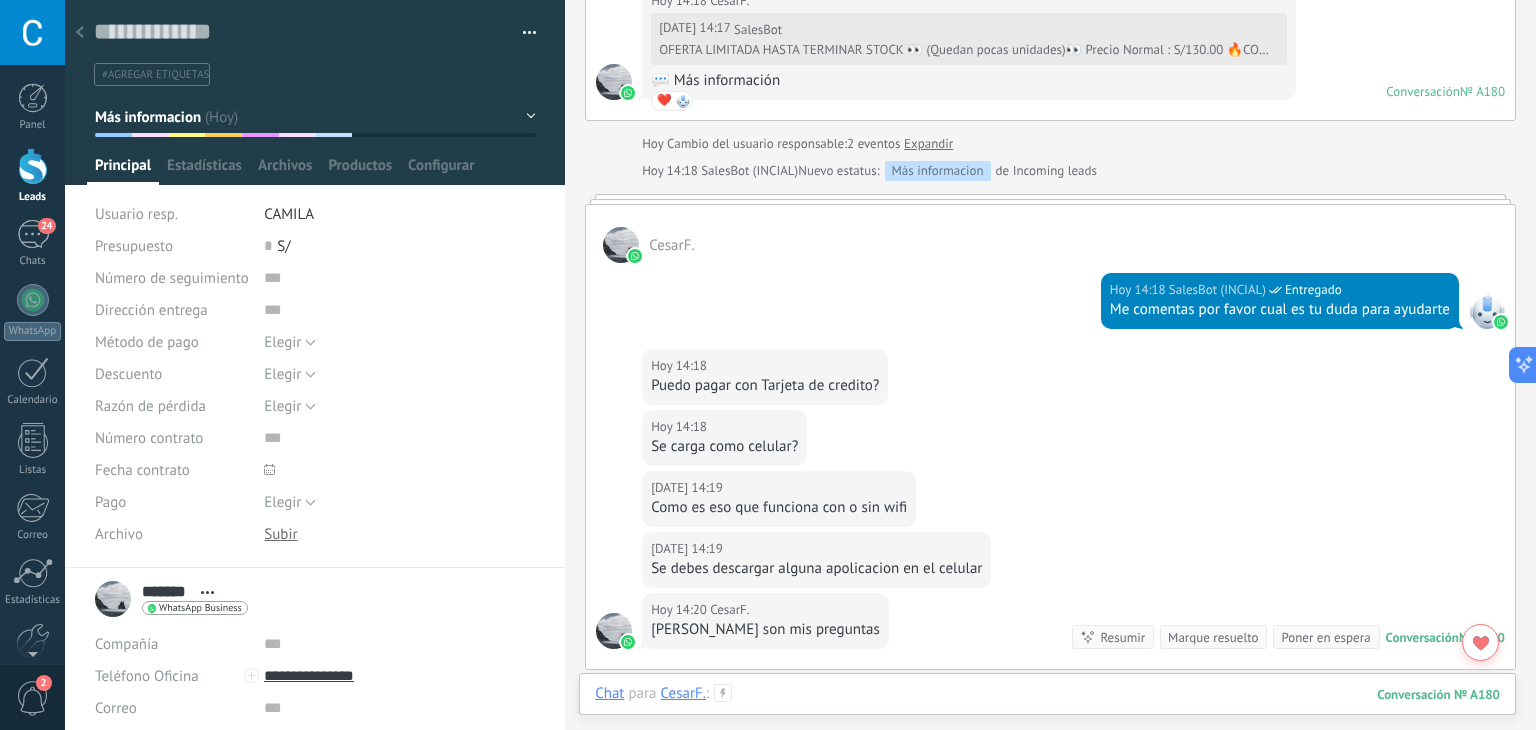 click at bounding box center [1047, 714] 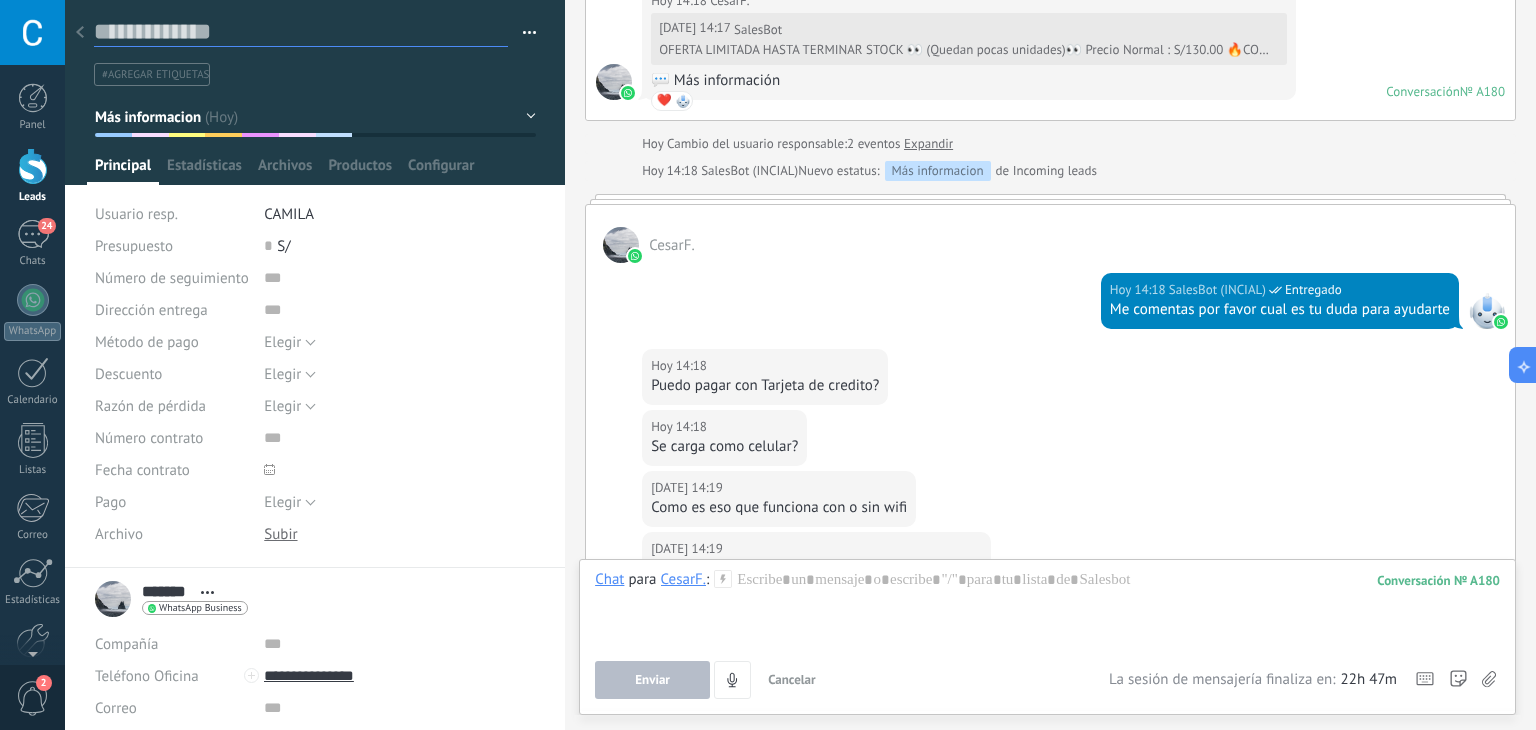 click at bounding box center [301, 32] 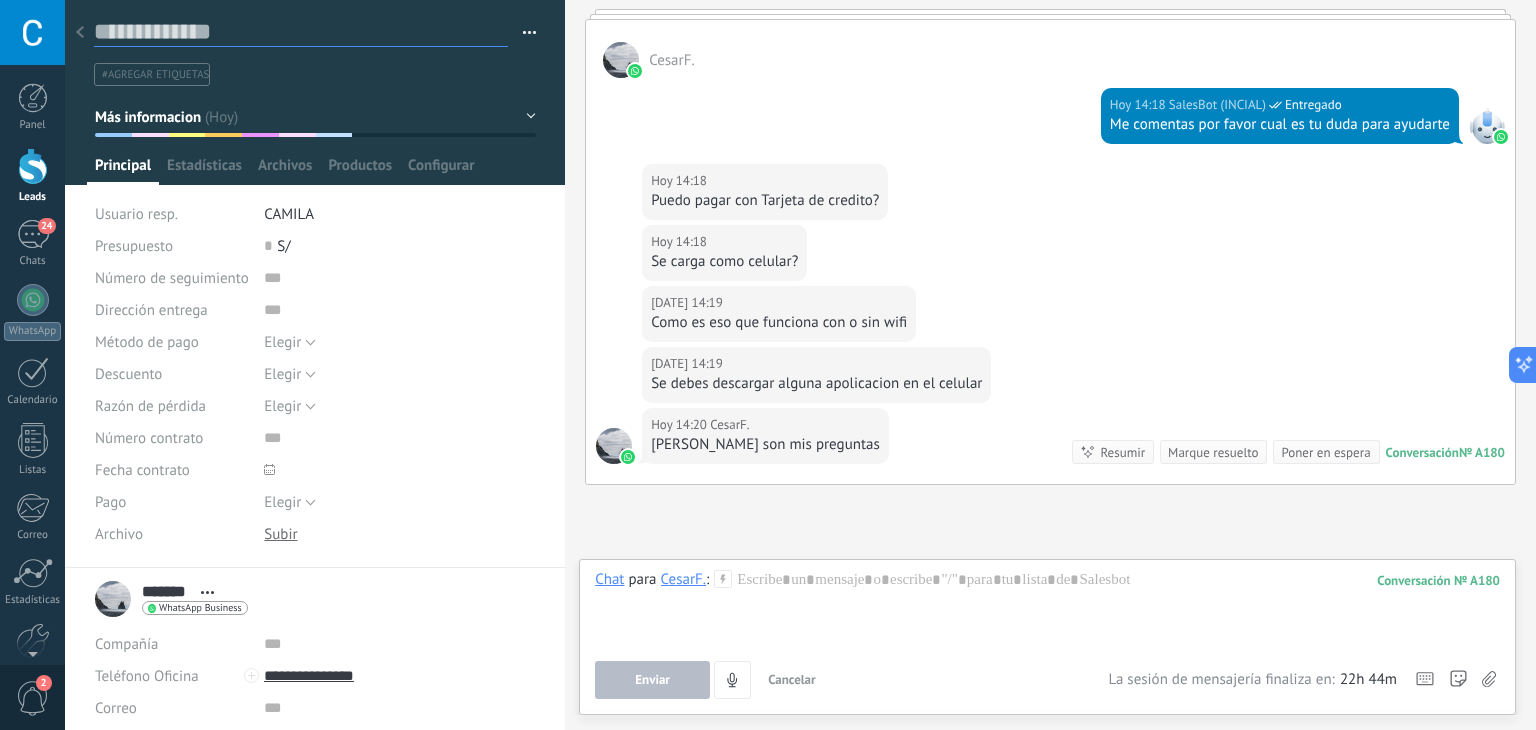 scroll, scrollTop: 1458, scrollLeft: 0, axis: vertical 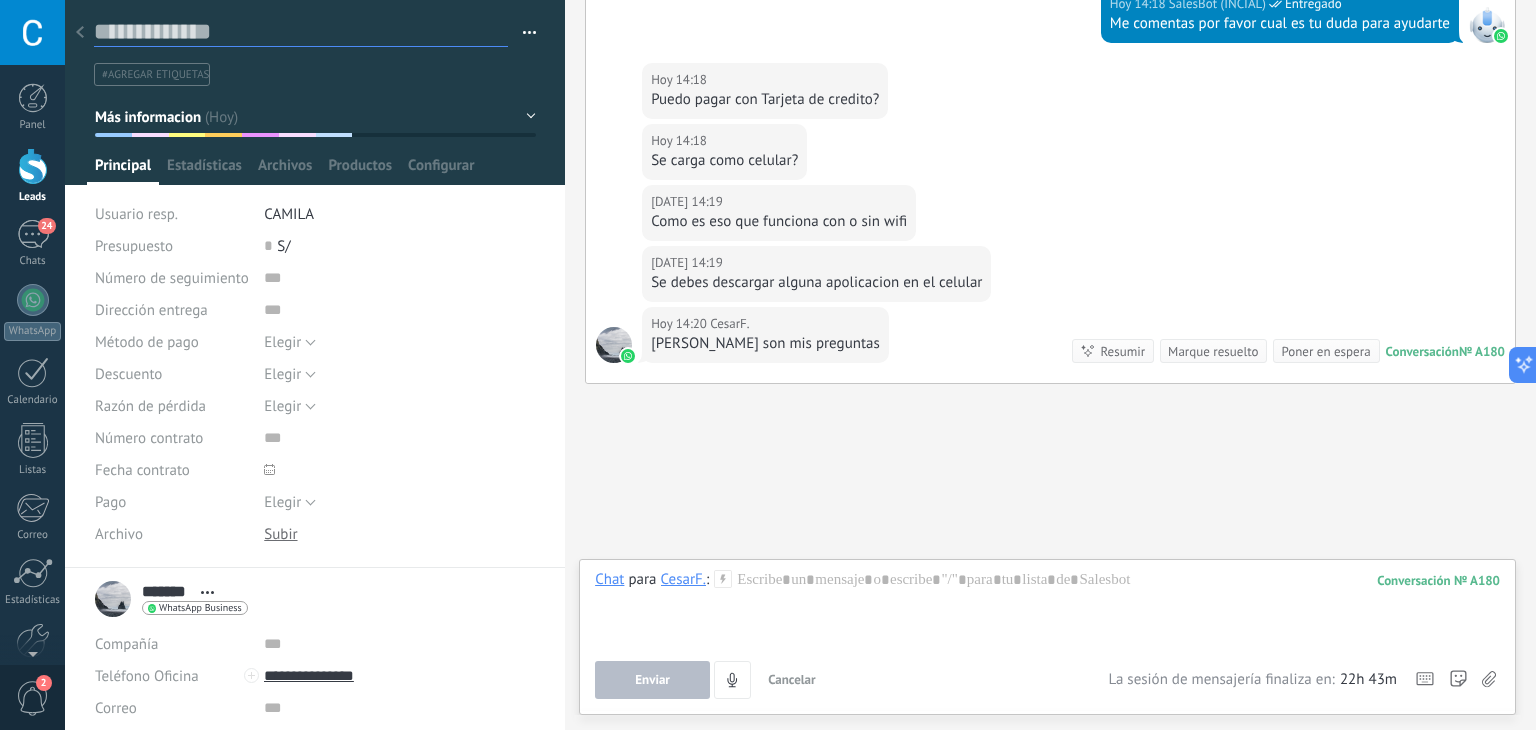 type on "*" 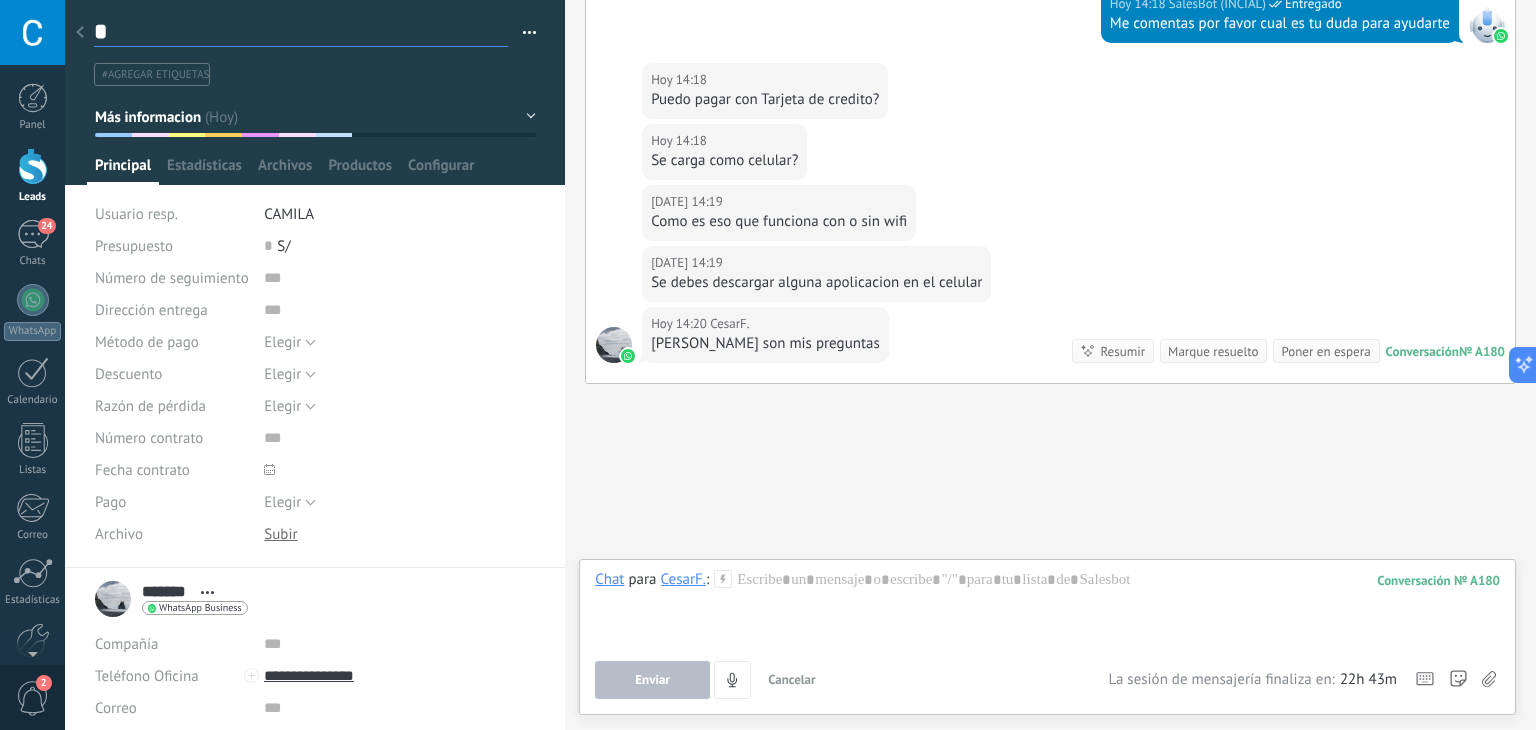 type on "**" 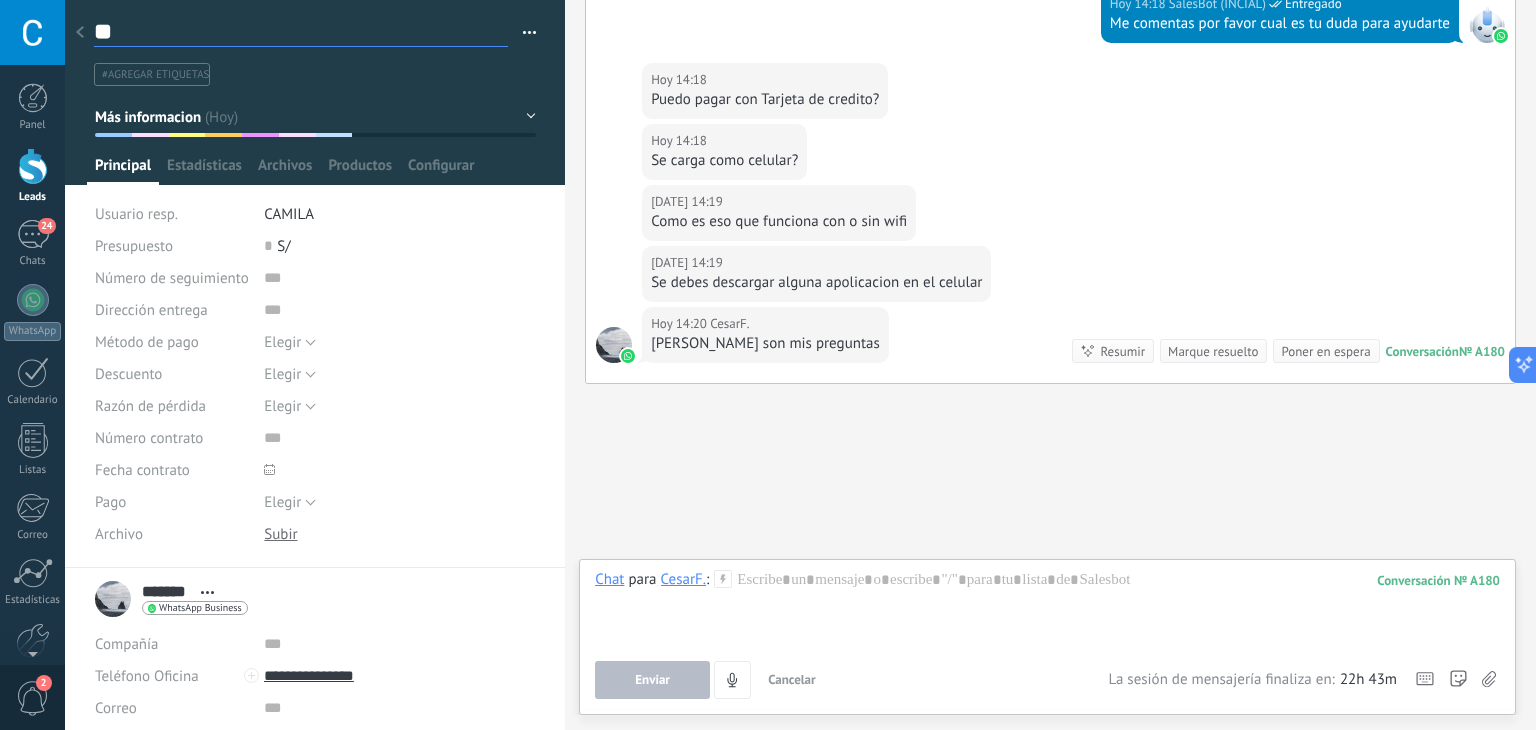 type on "***" 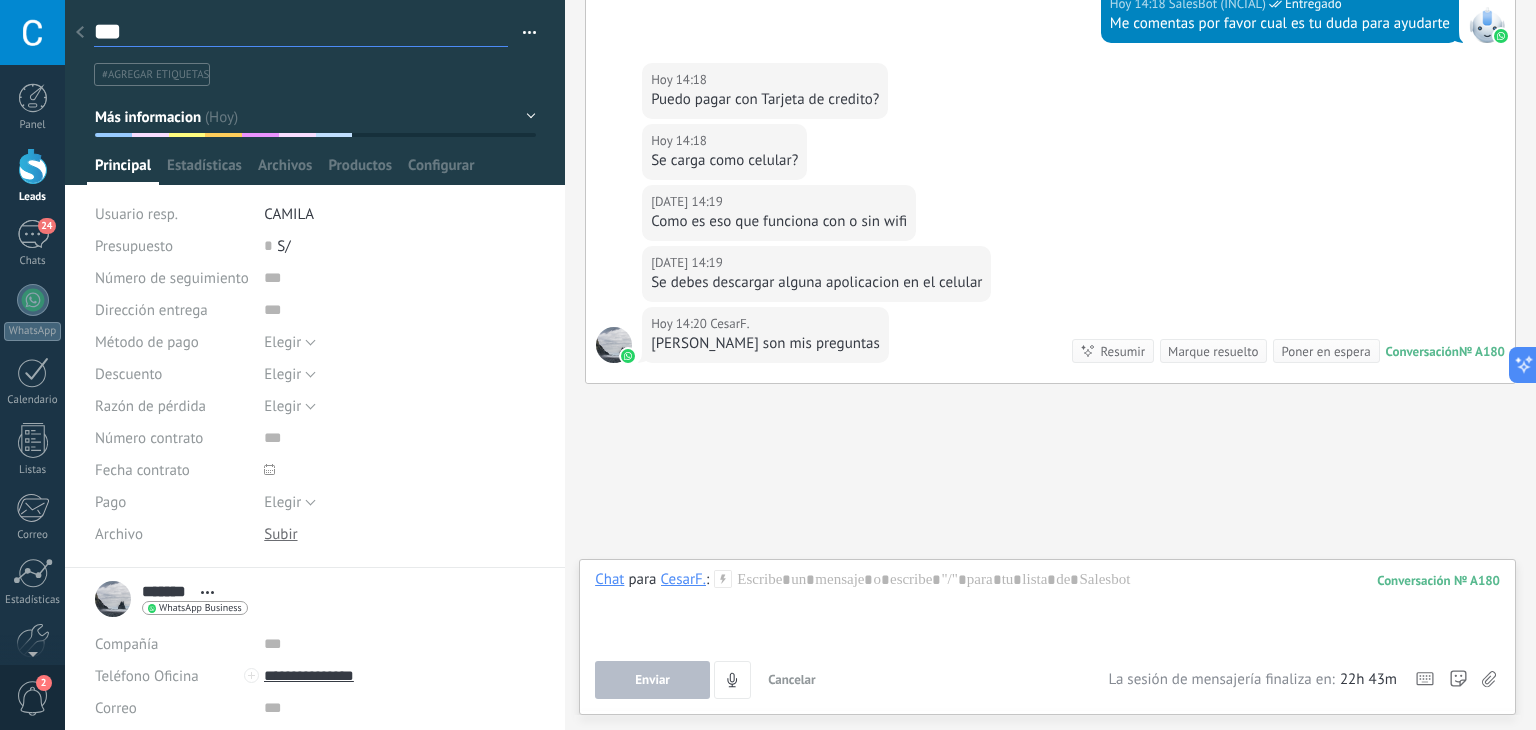 type on "****" 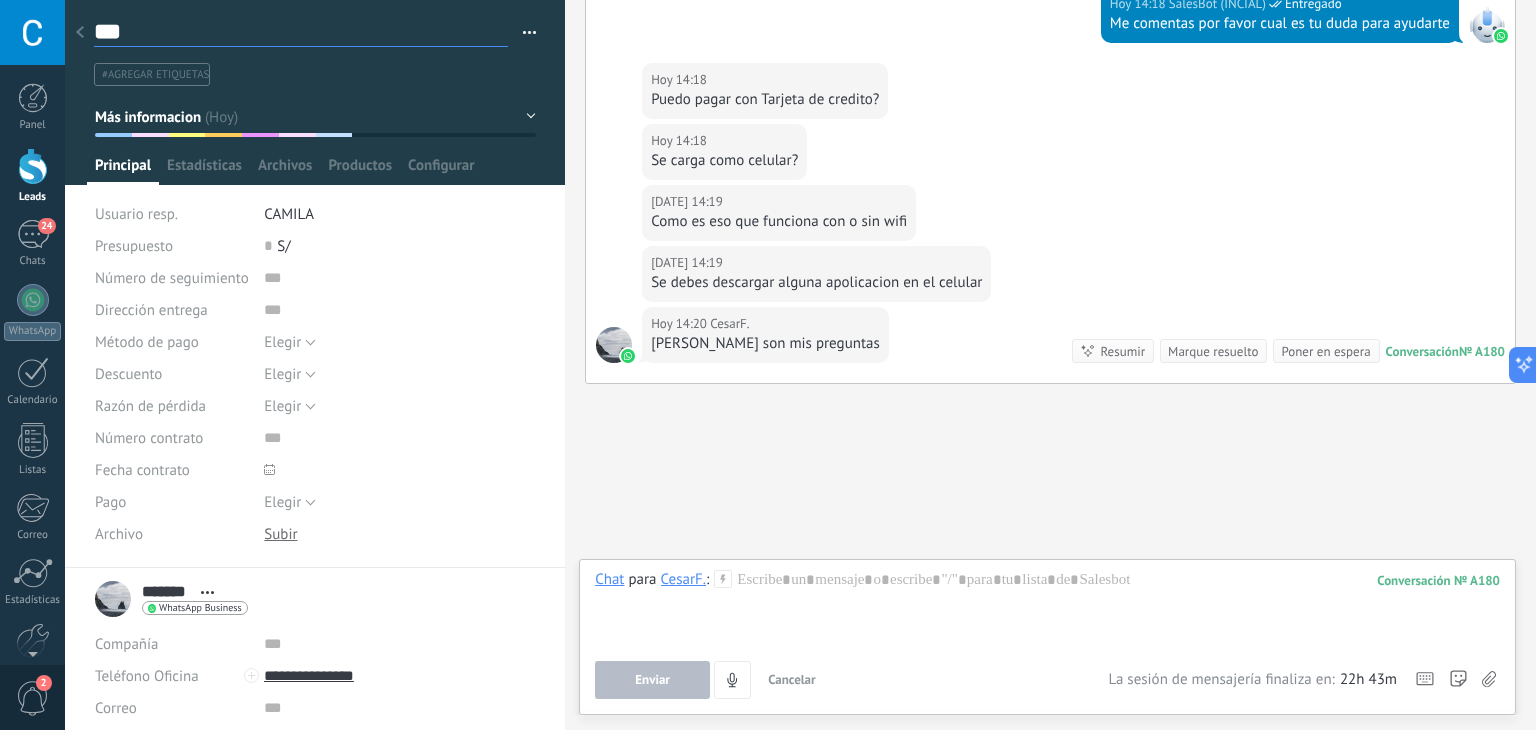 type on "****" 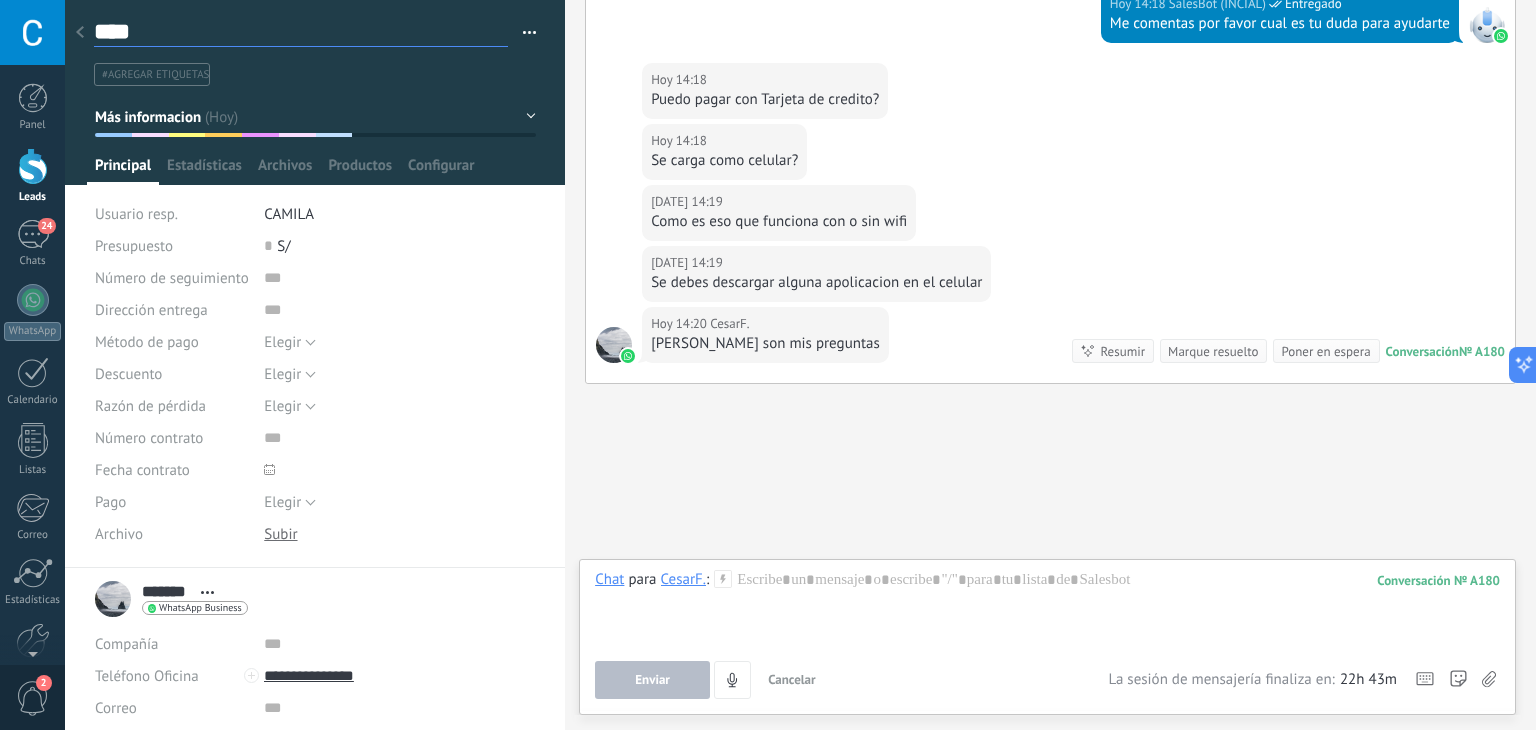 type on "*****" 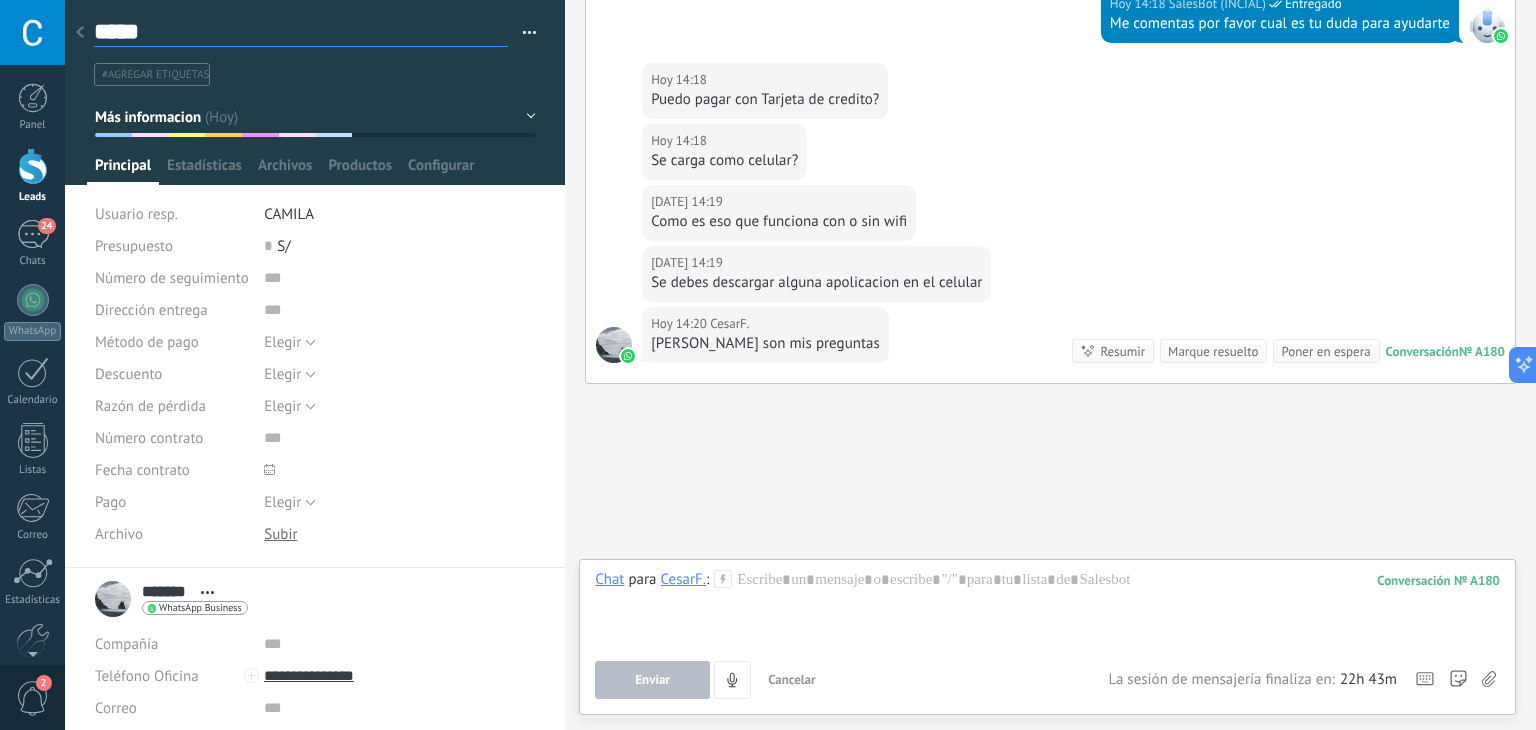 type on "*****" 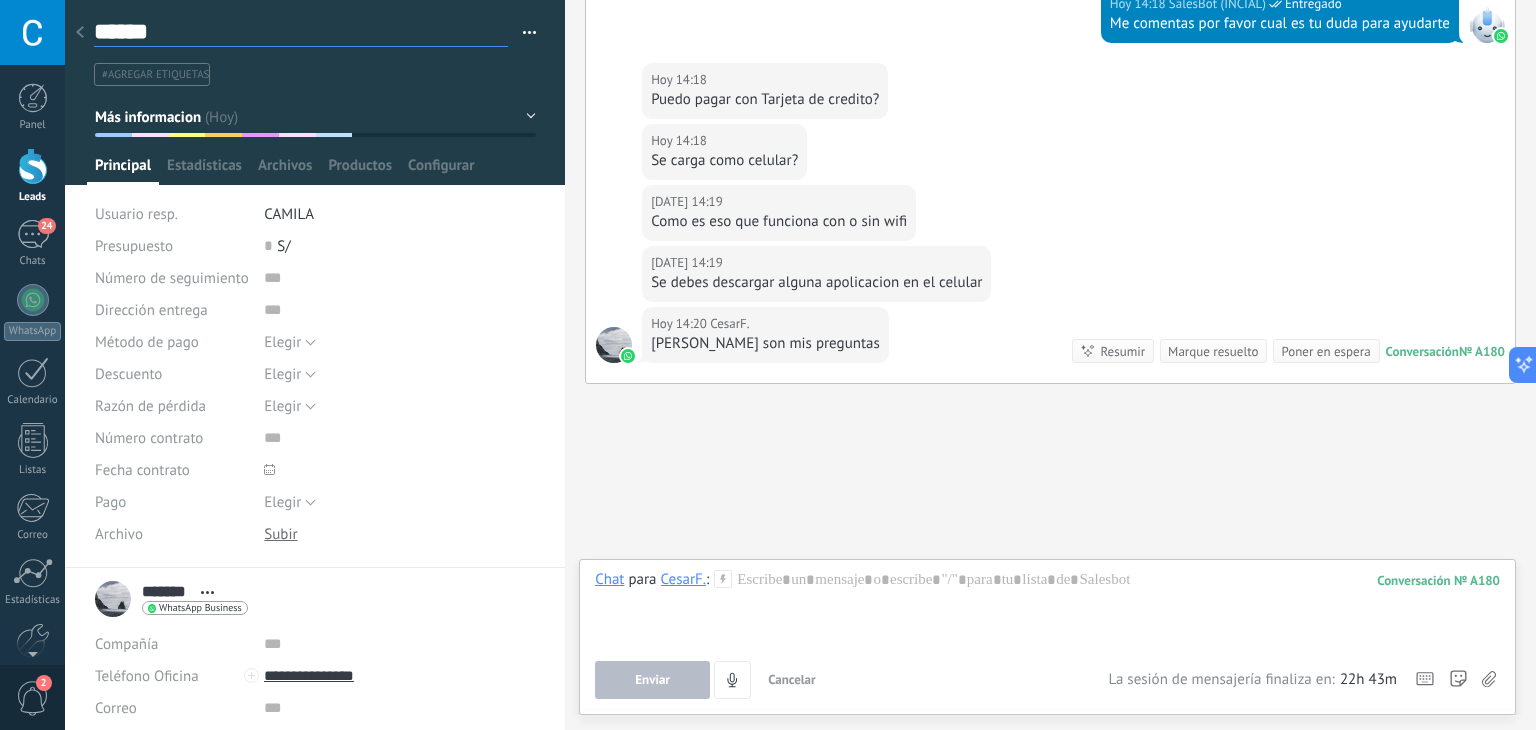 type on "*******" 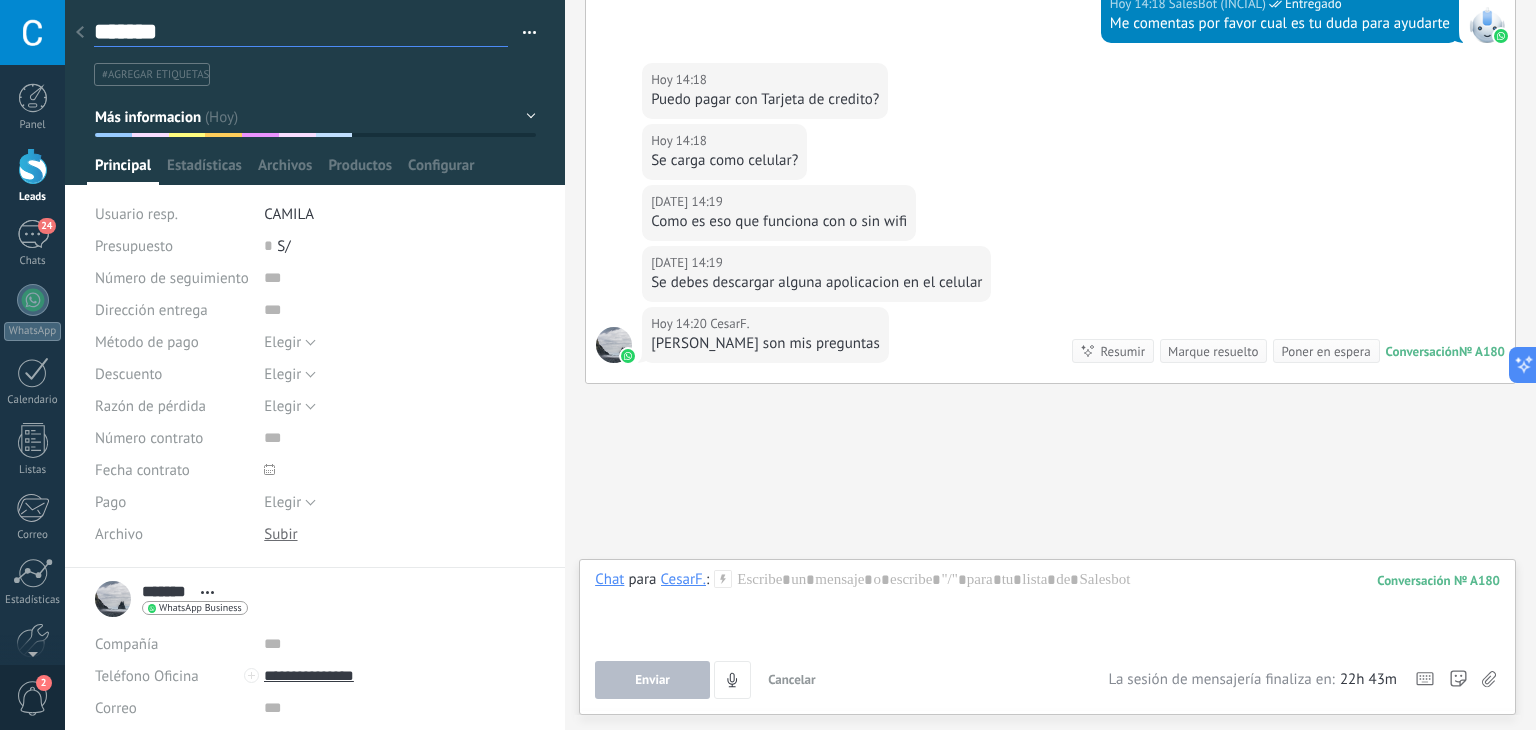 type on "********" 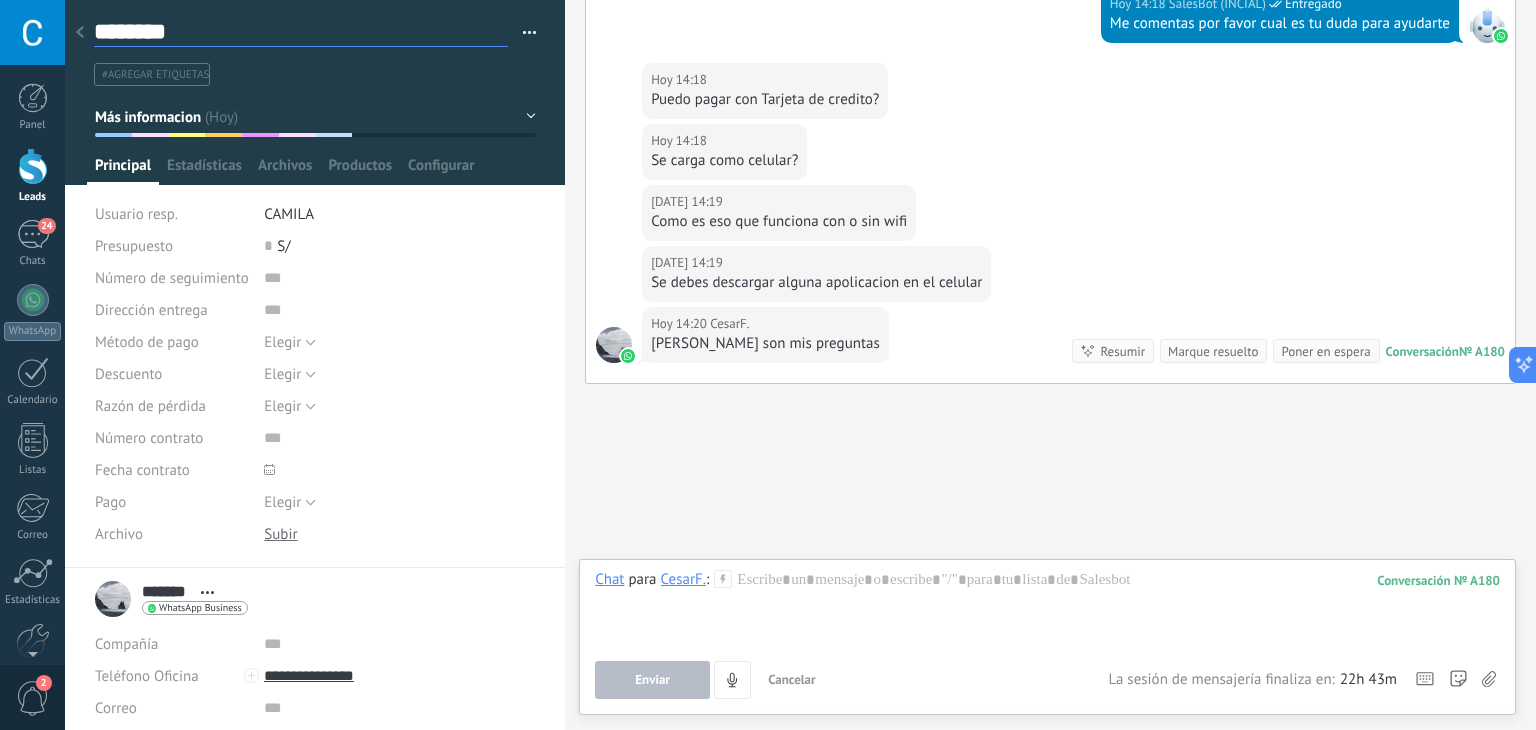 type on "*********" 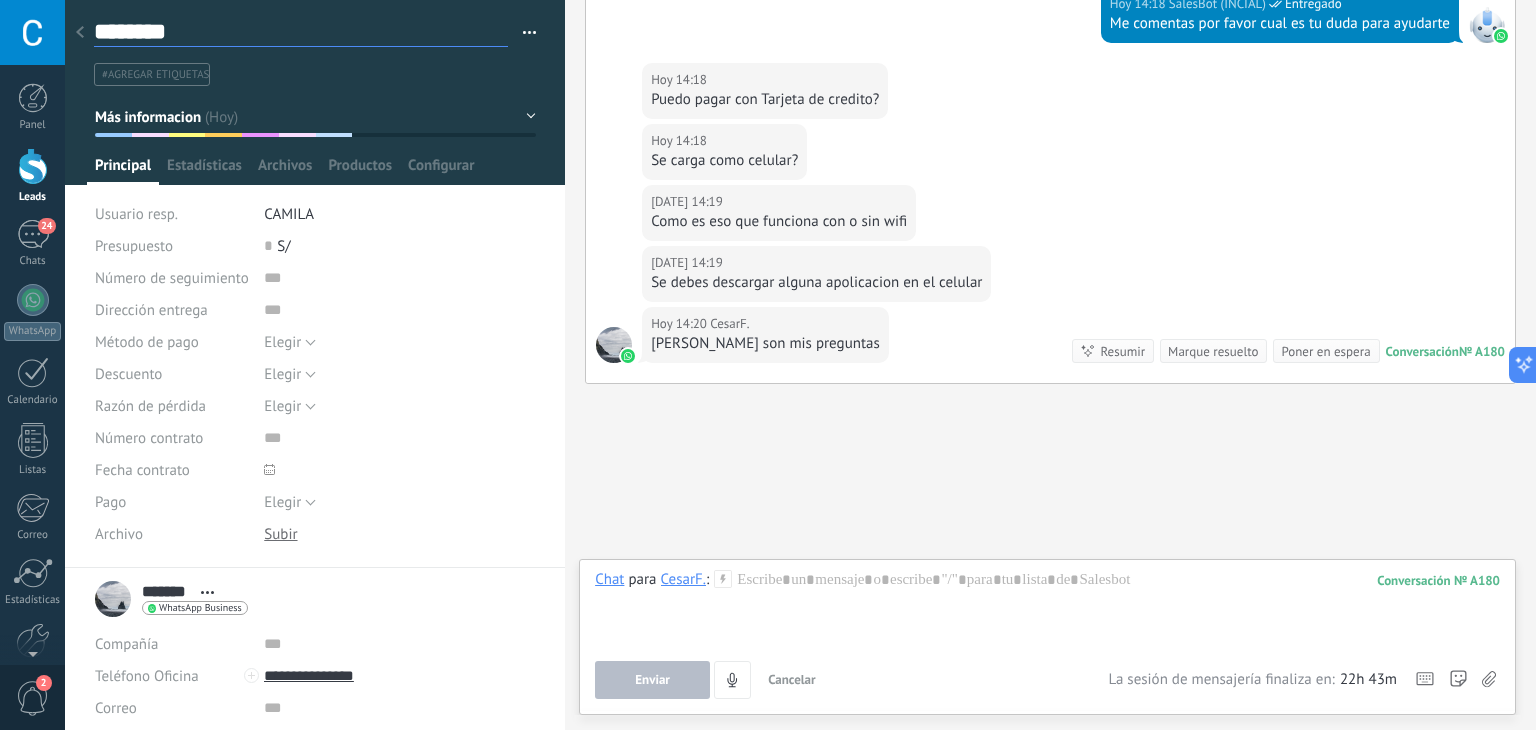 type on "*********" 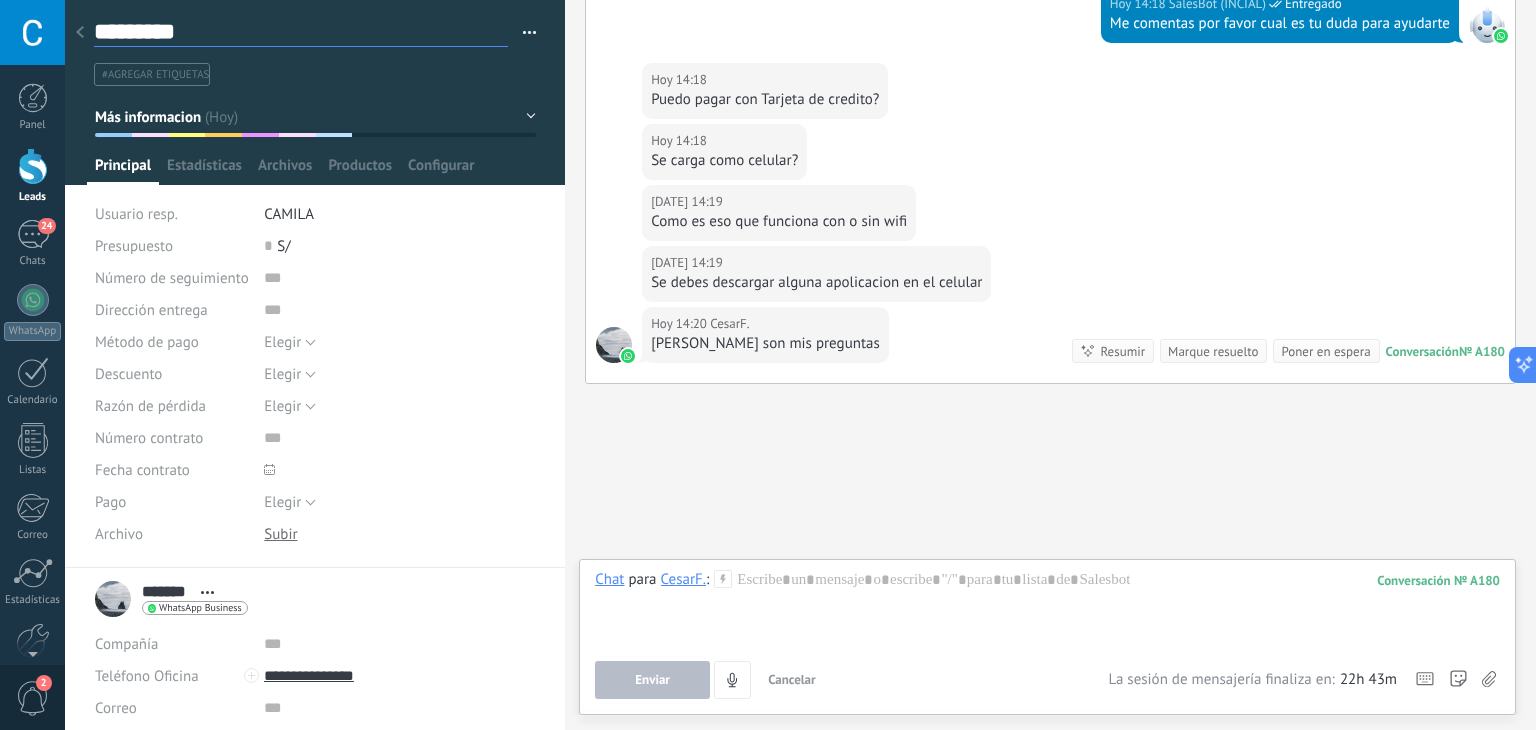 type on "**********" 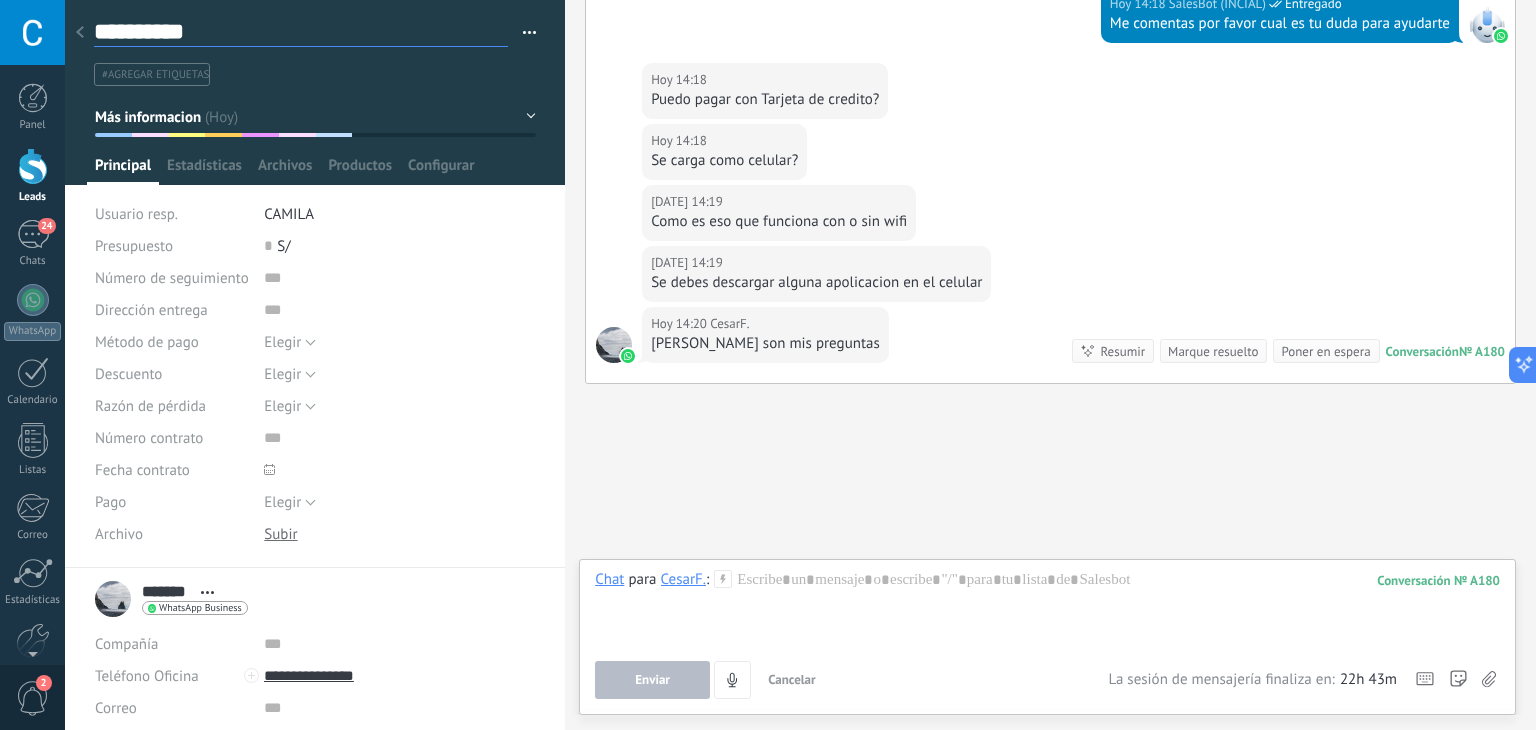 type on "**********" 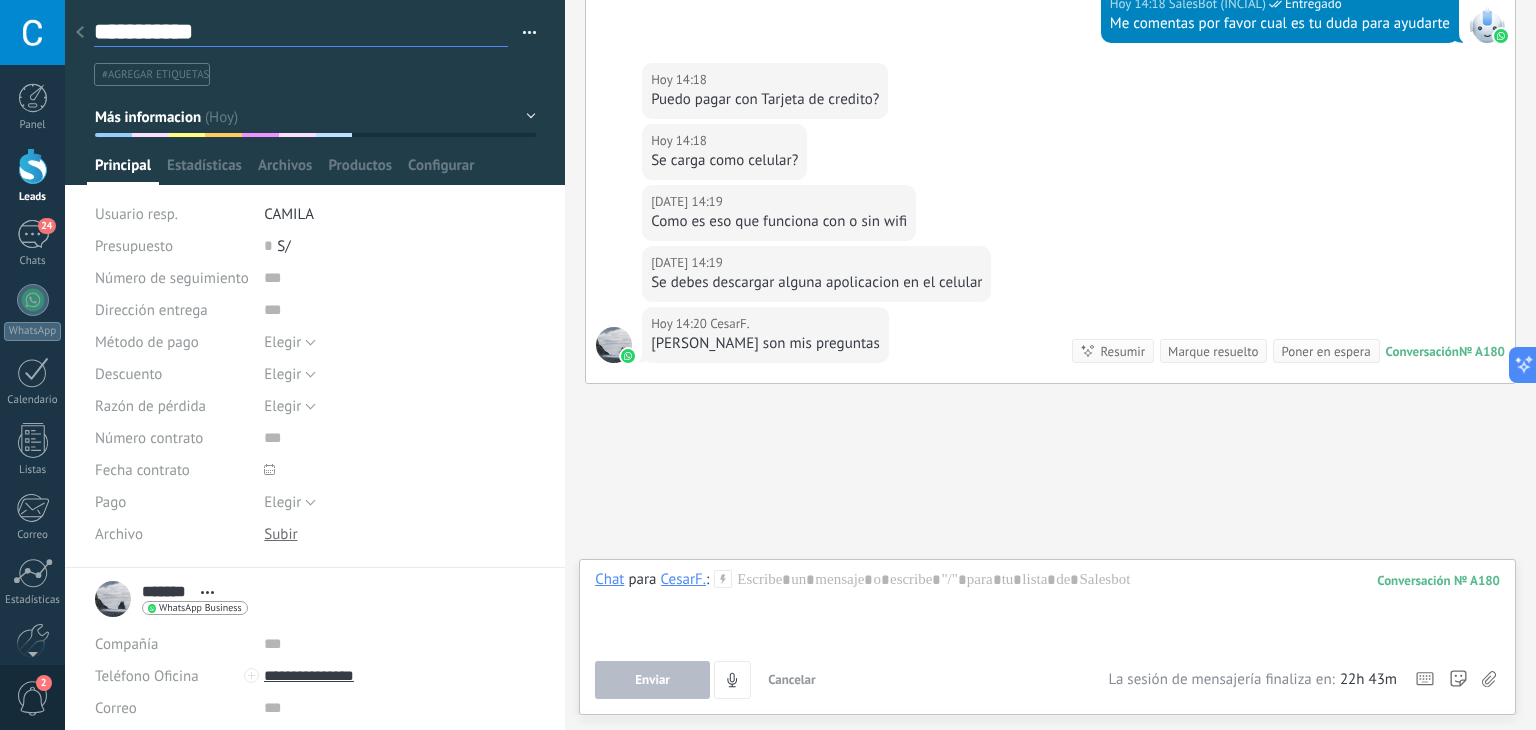 type on "**********" 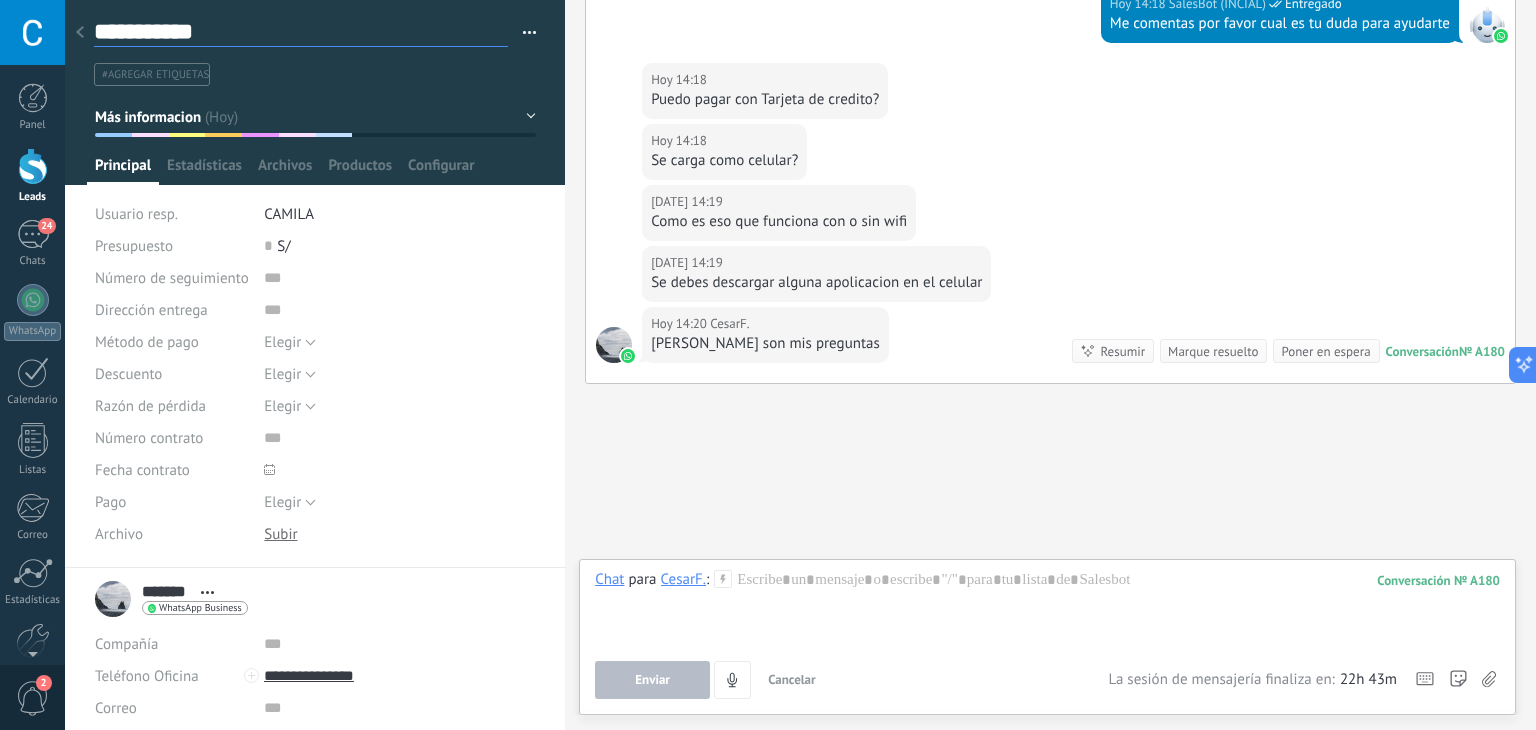 type on "**********" 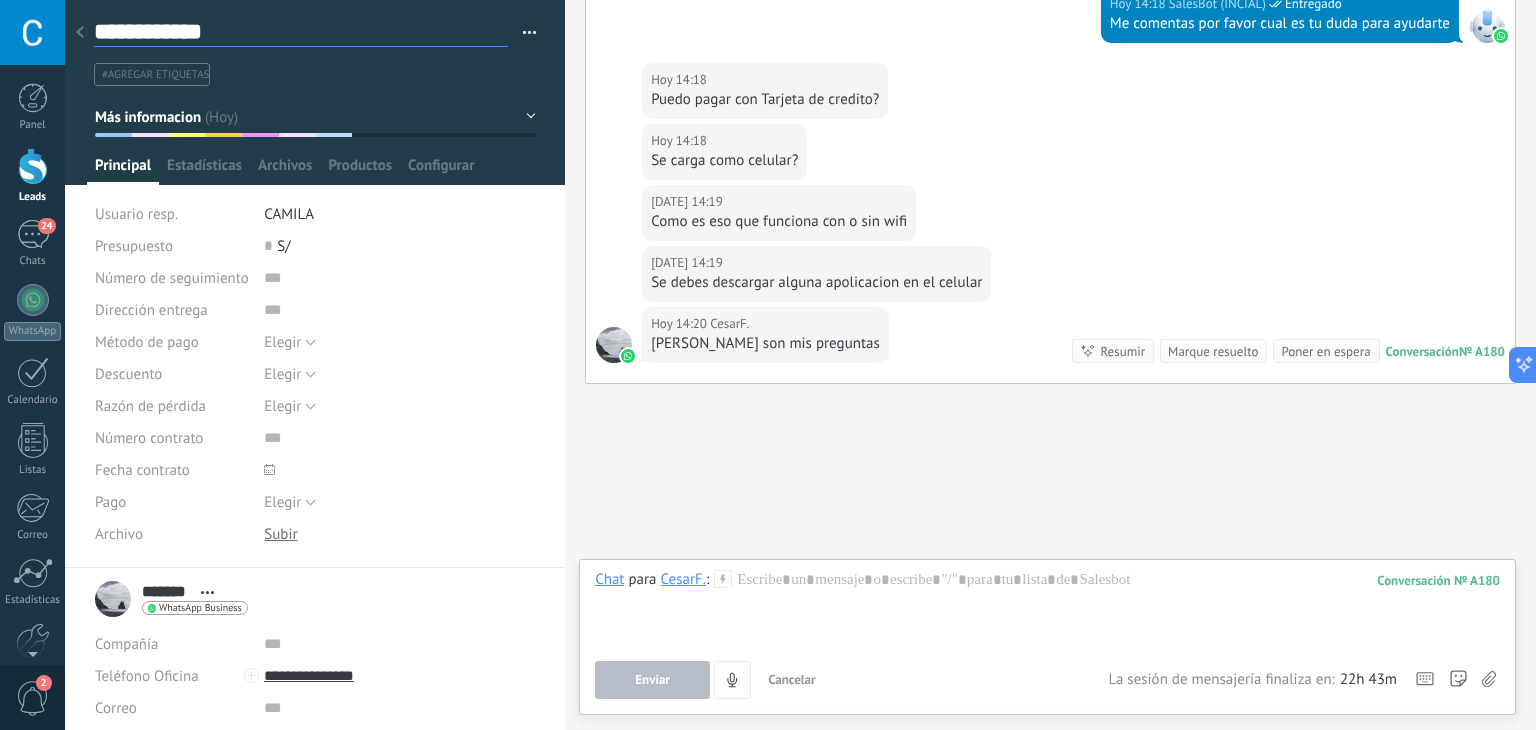 type on "**********" 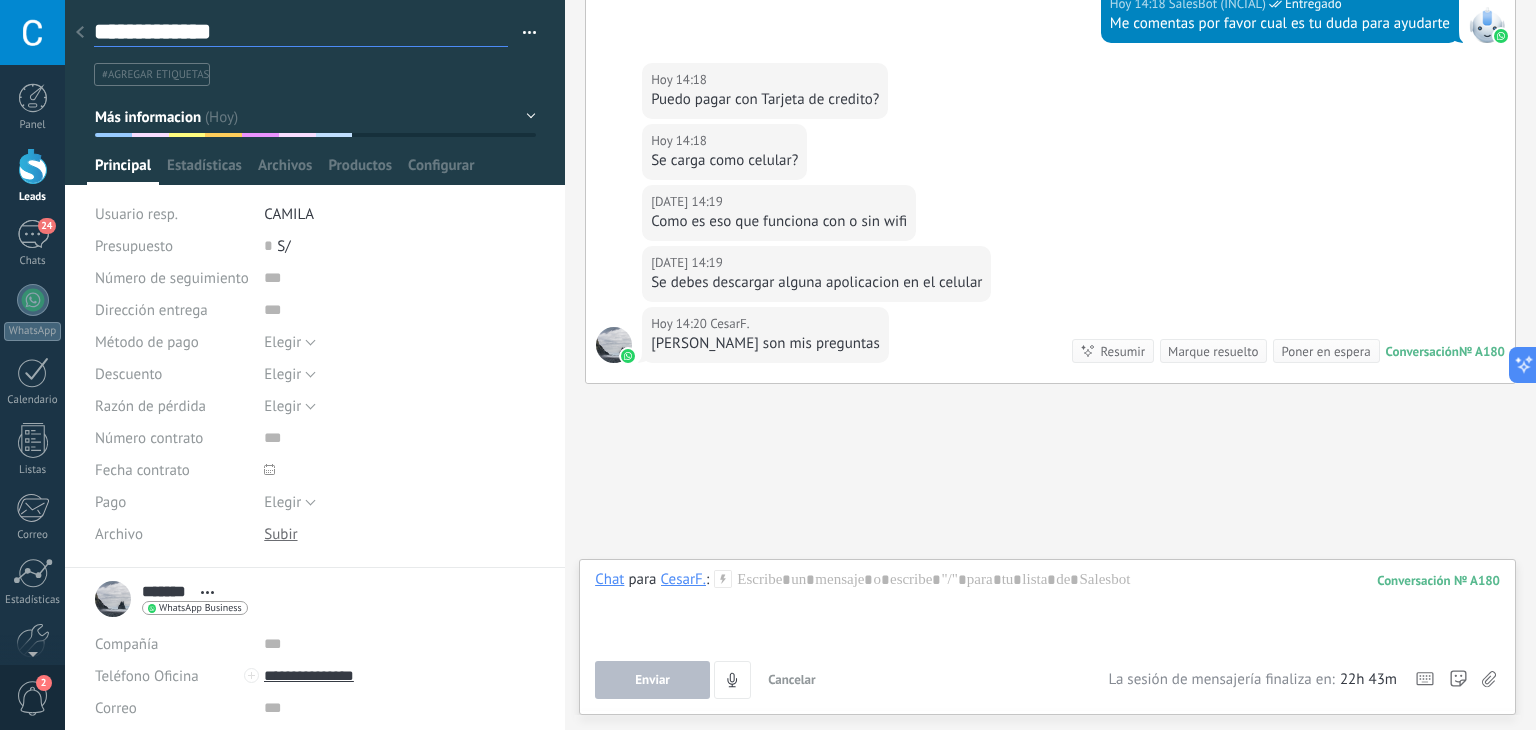 type on "**********" 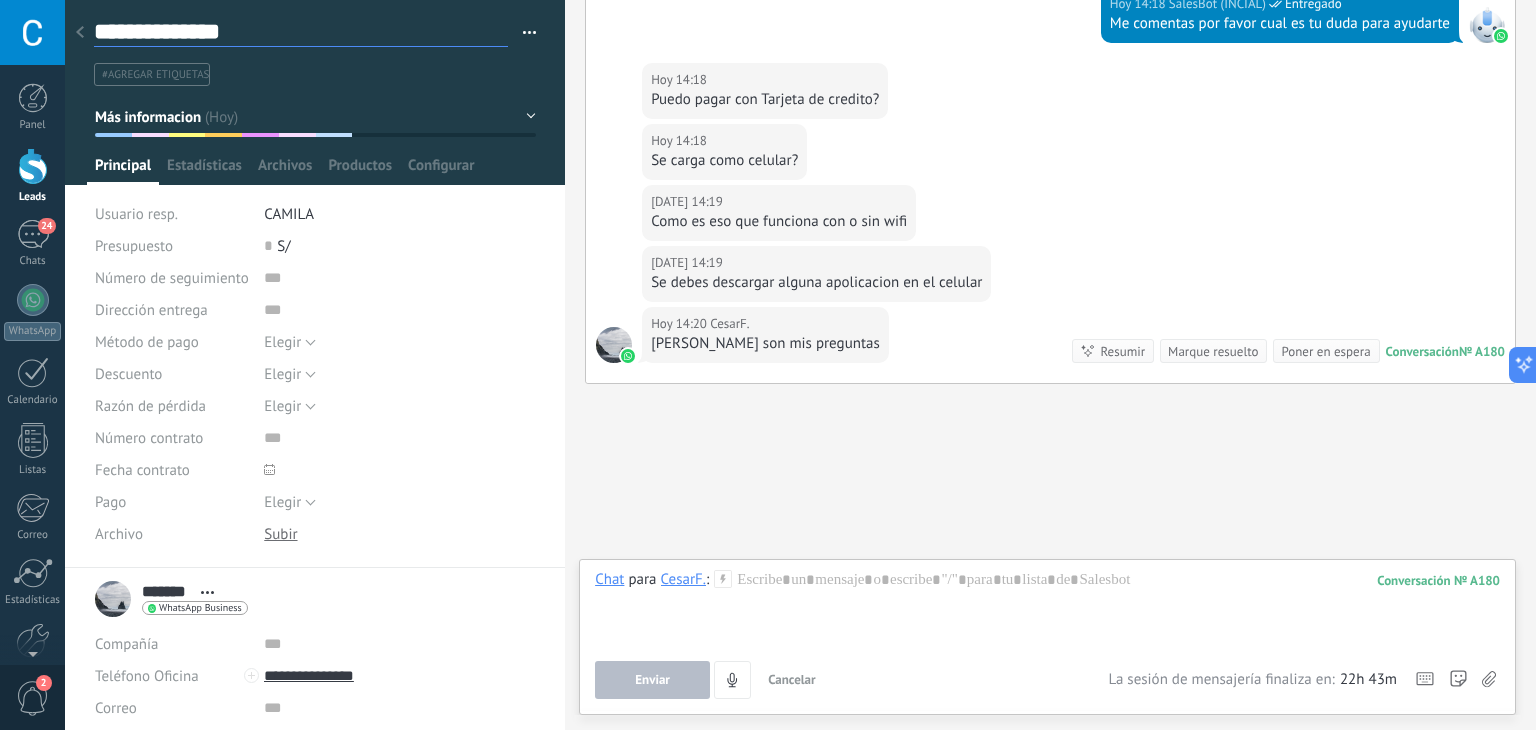 type on "**********" 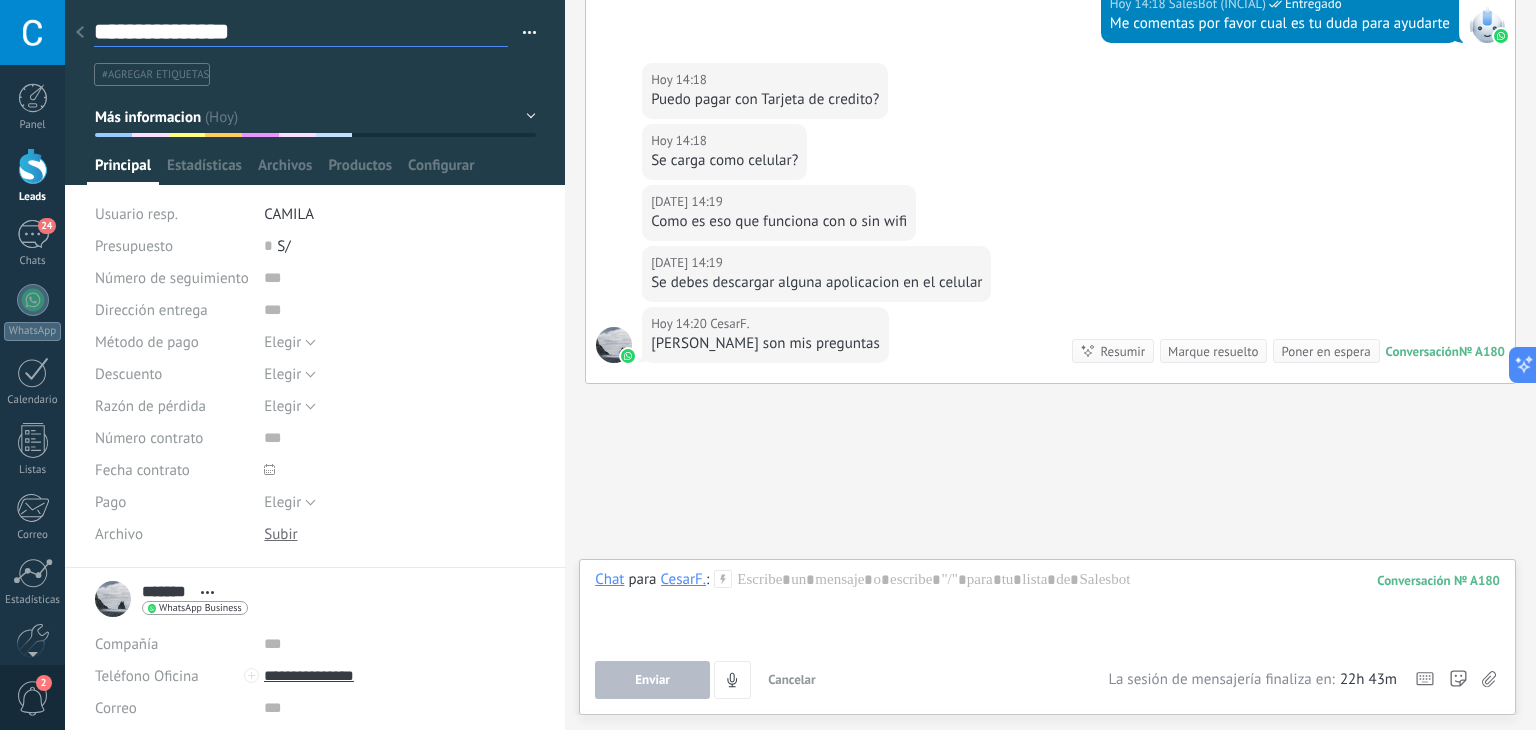 scroll, scrollTop: 29, scrollLeft: 0, axis: vertical 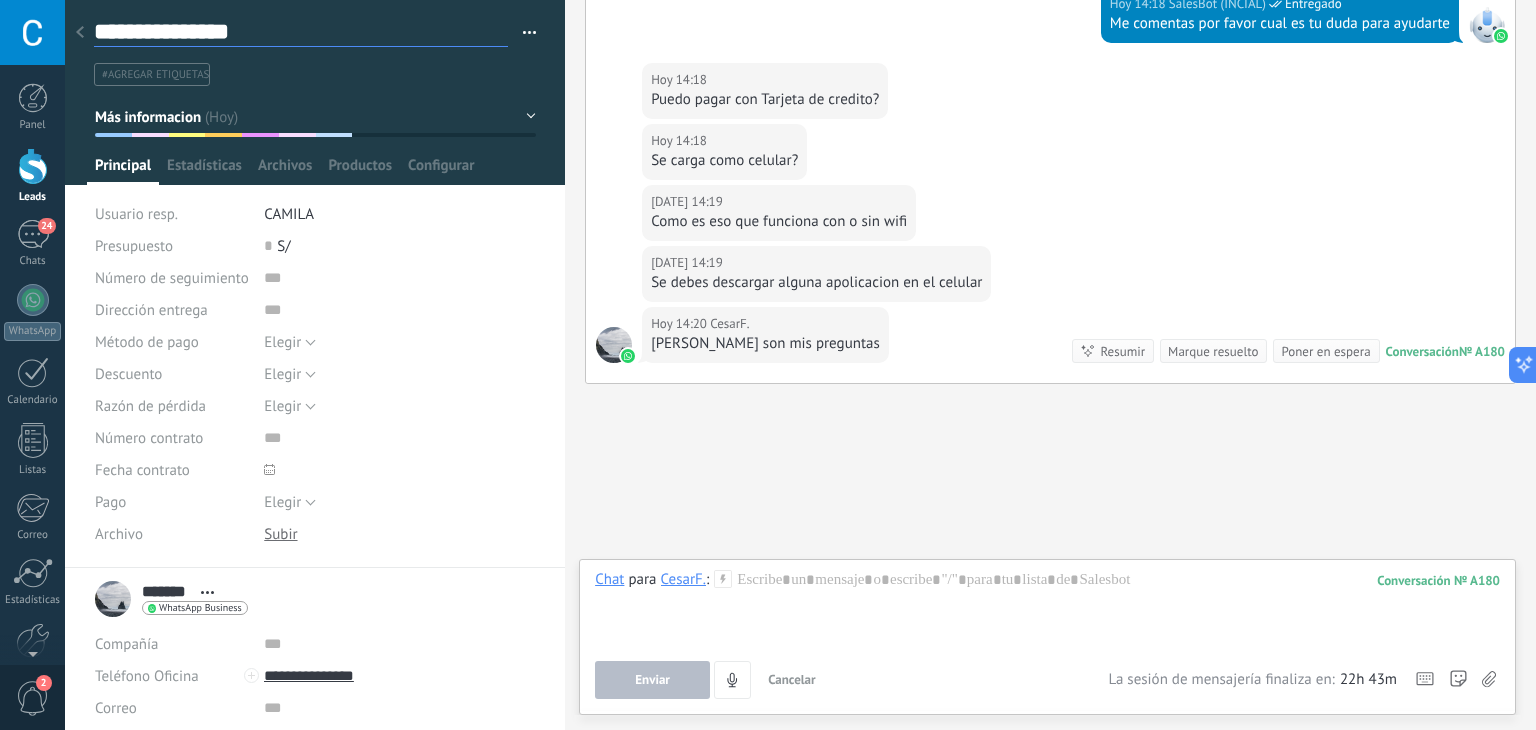 type on "**********" 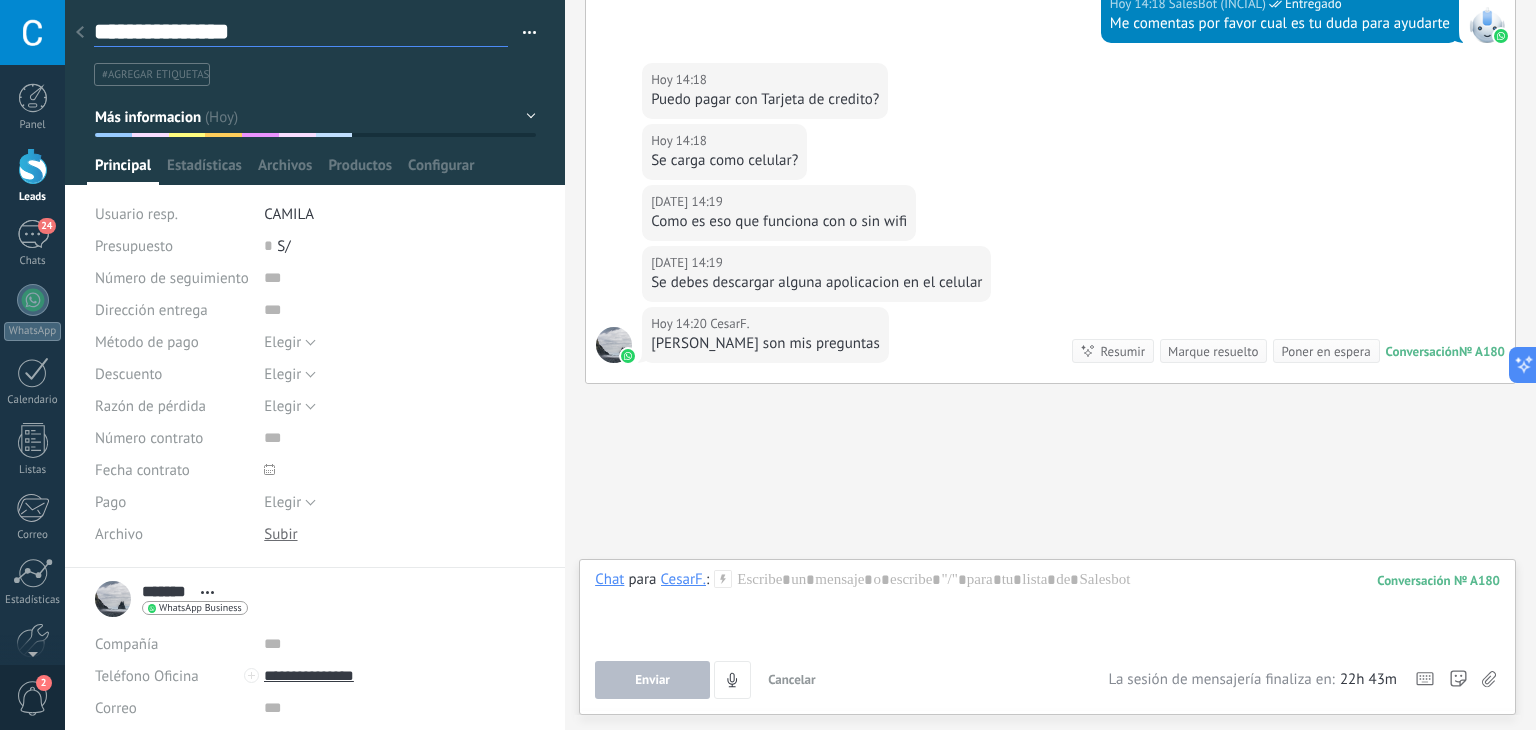 type on "**********" 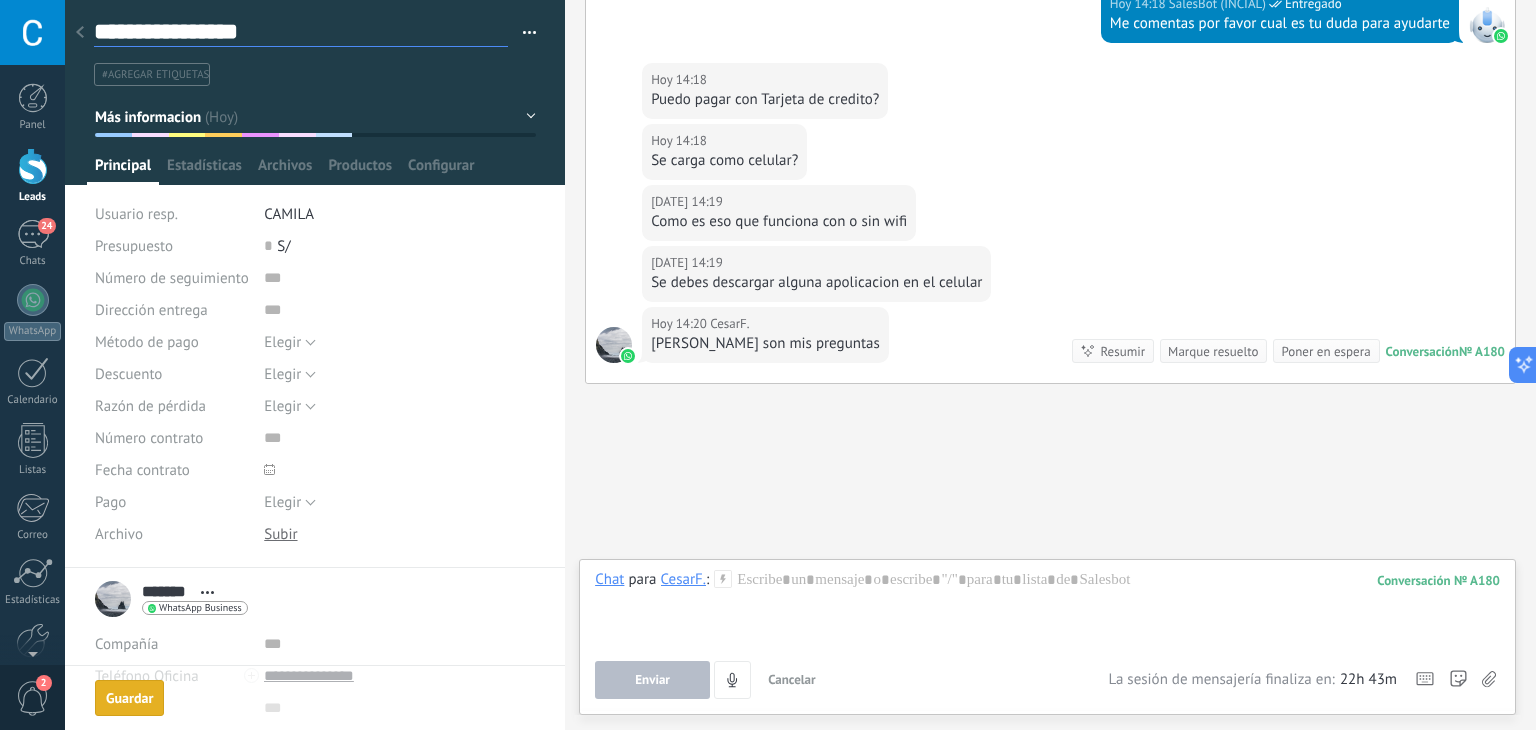 scroll, scrollTop: 29, scrollLeft: 0, axis: vertical 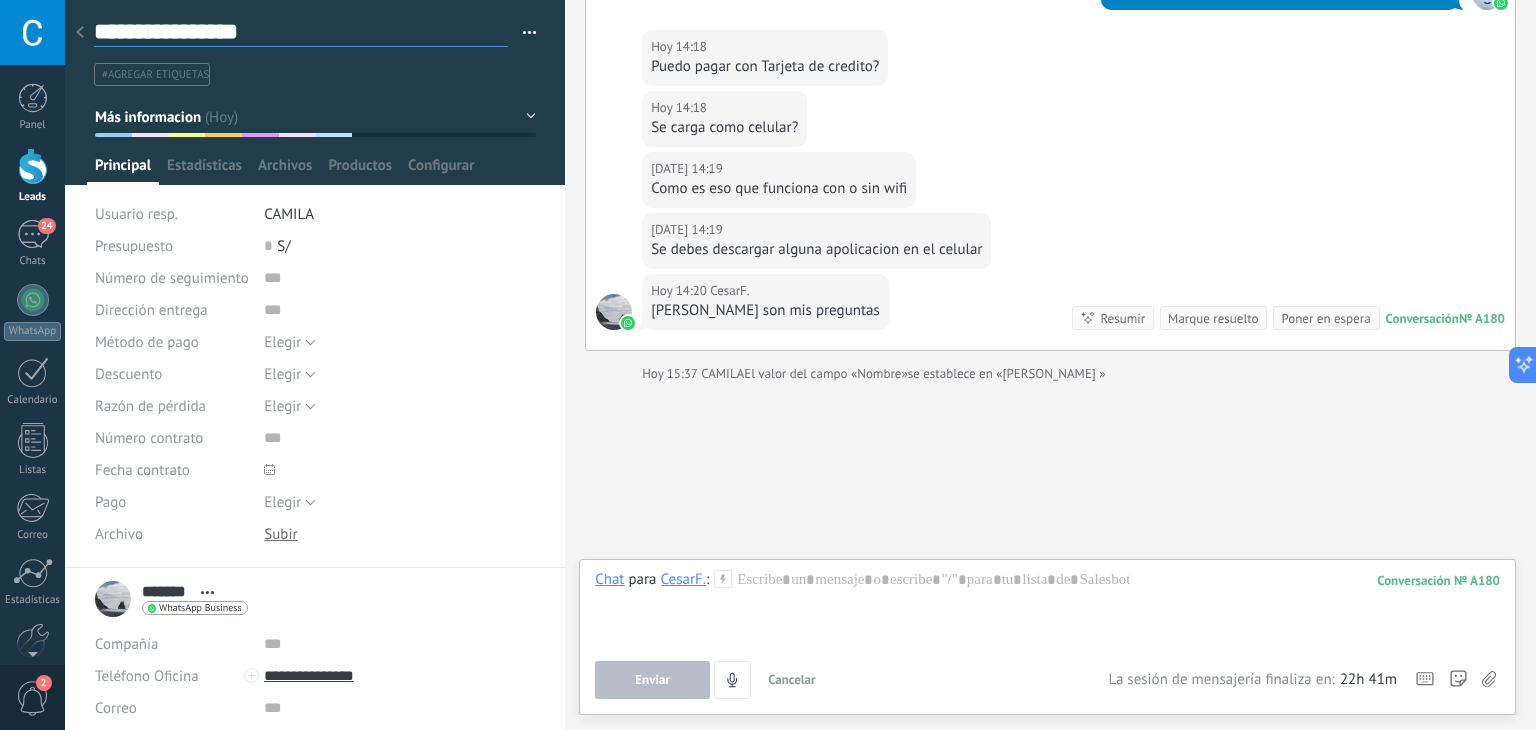 type on "**********" 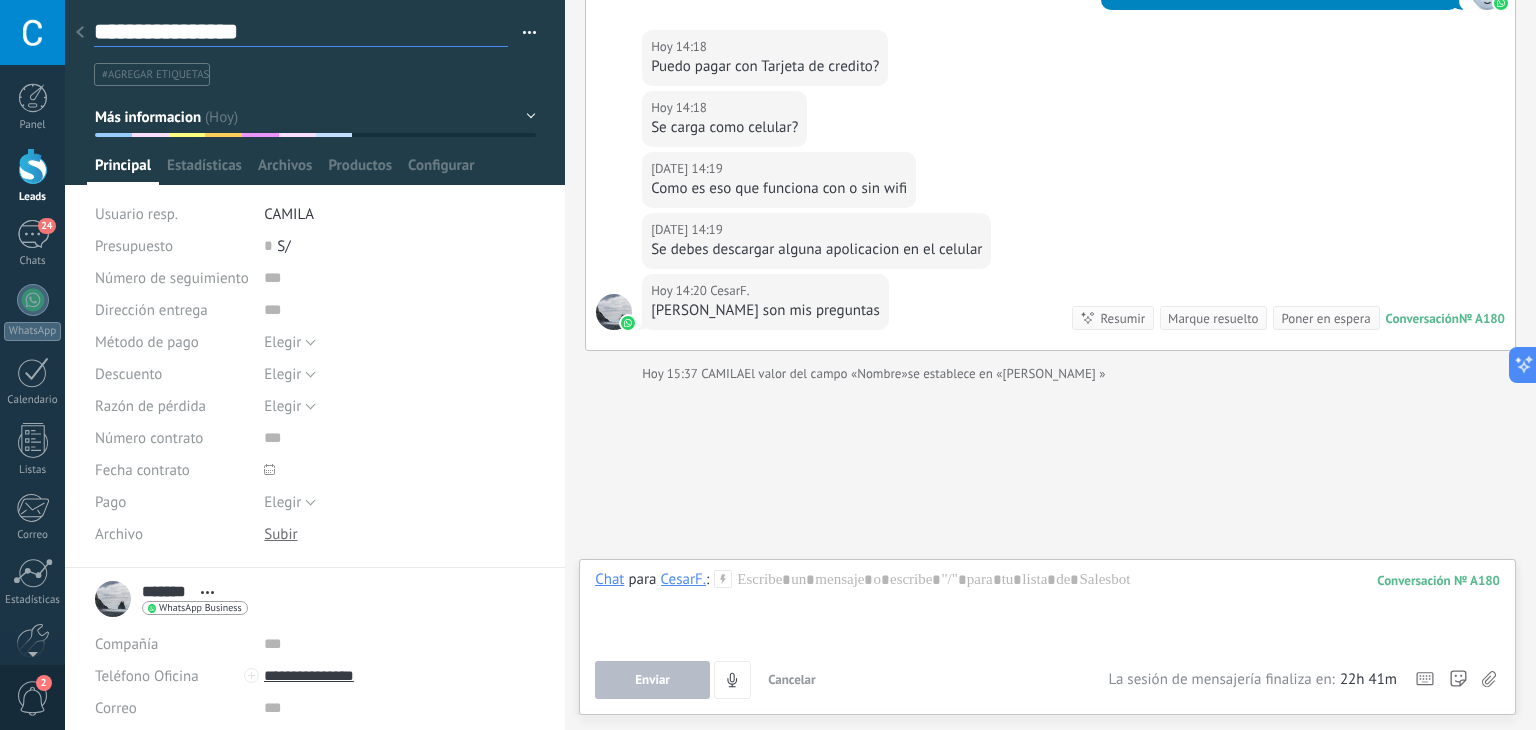 type on "**********" 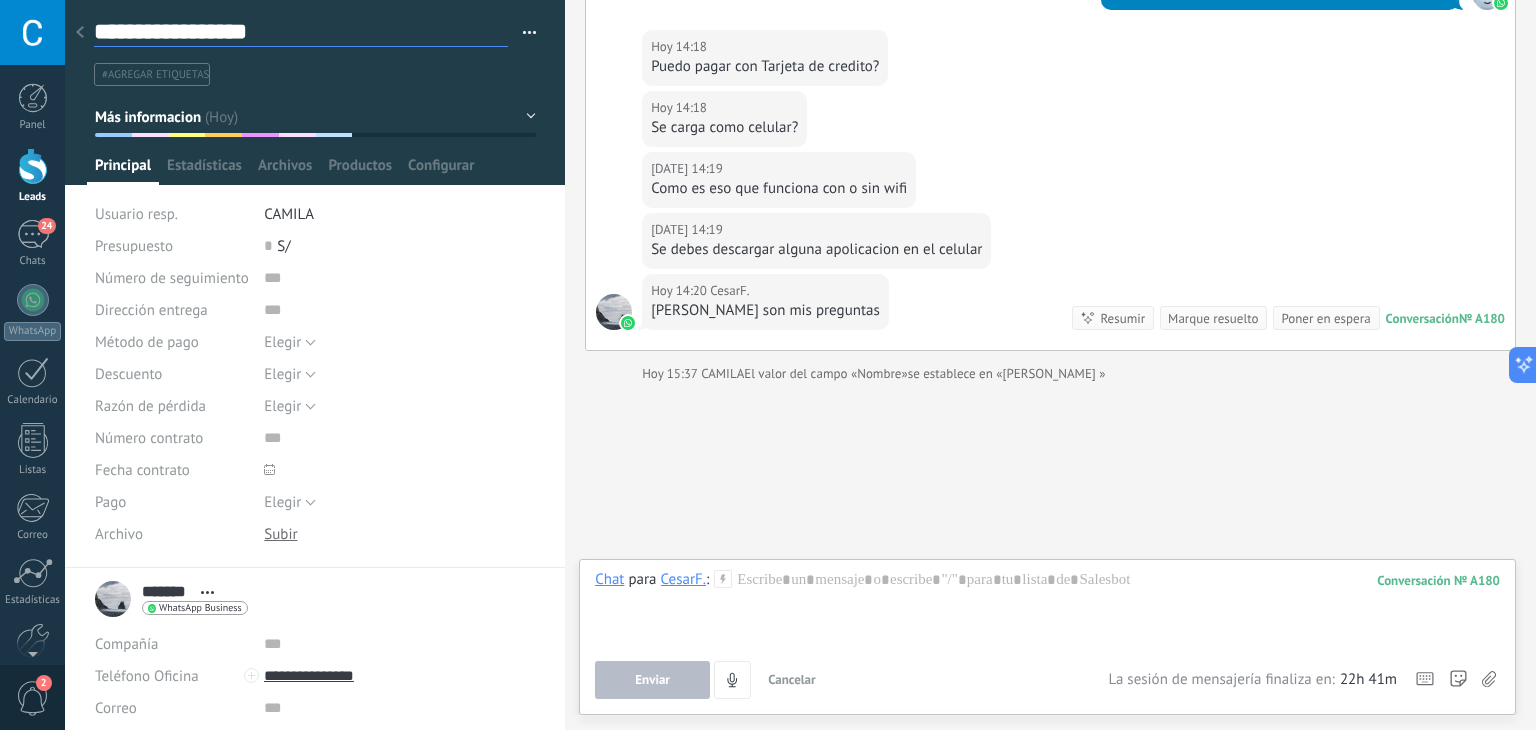 type on "**********" 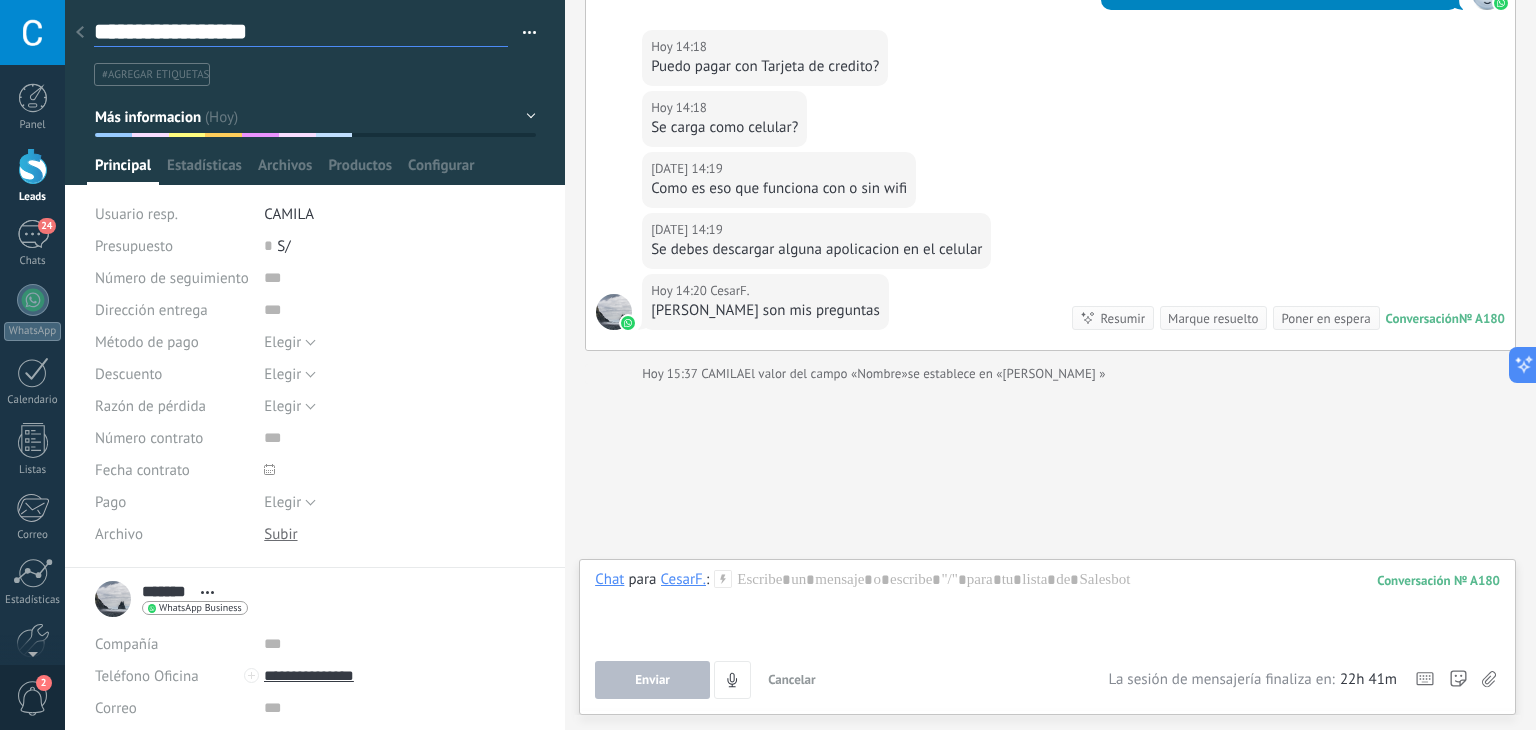 type on "**********" 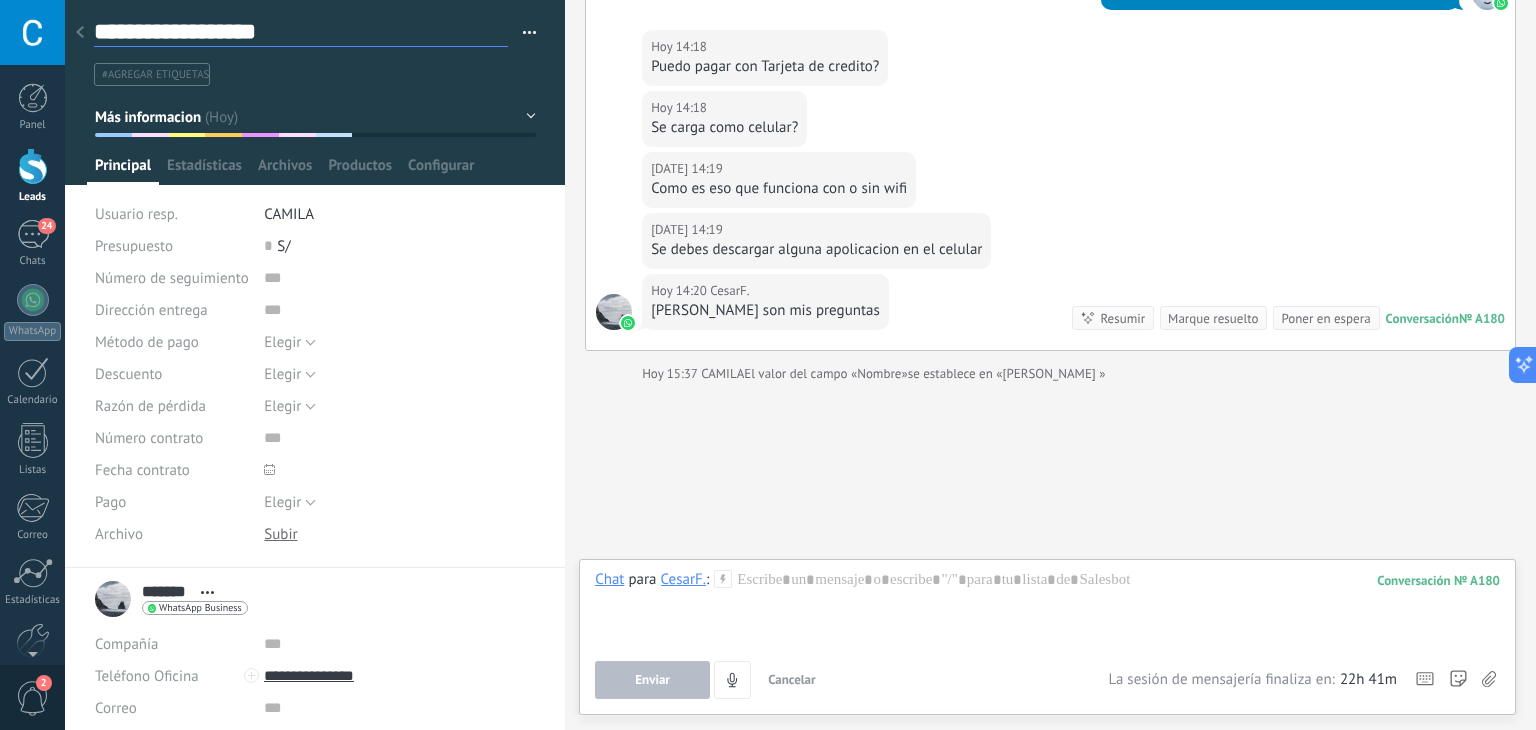 type on "**********" 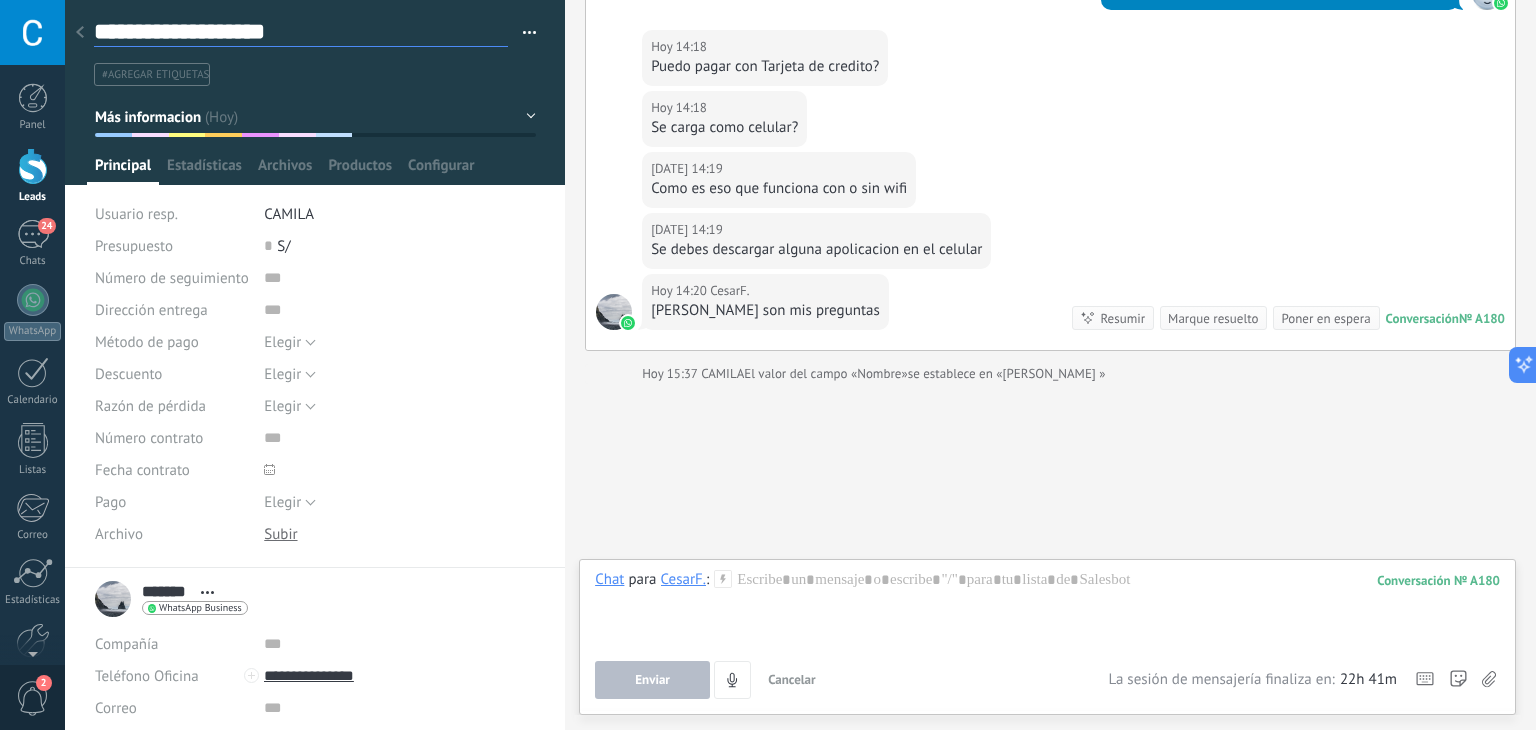 type on "**********" 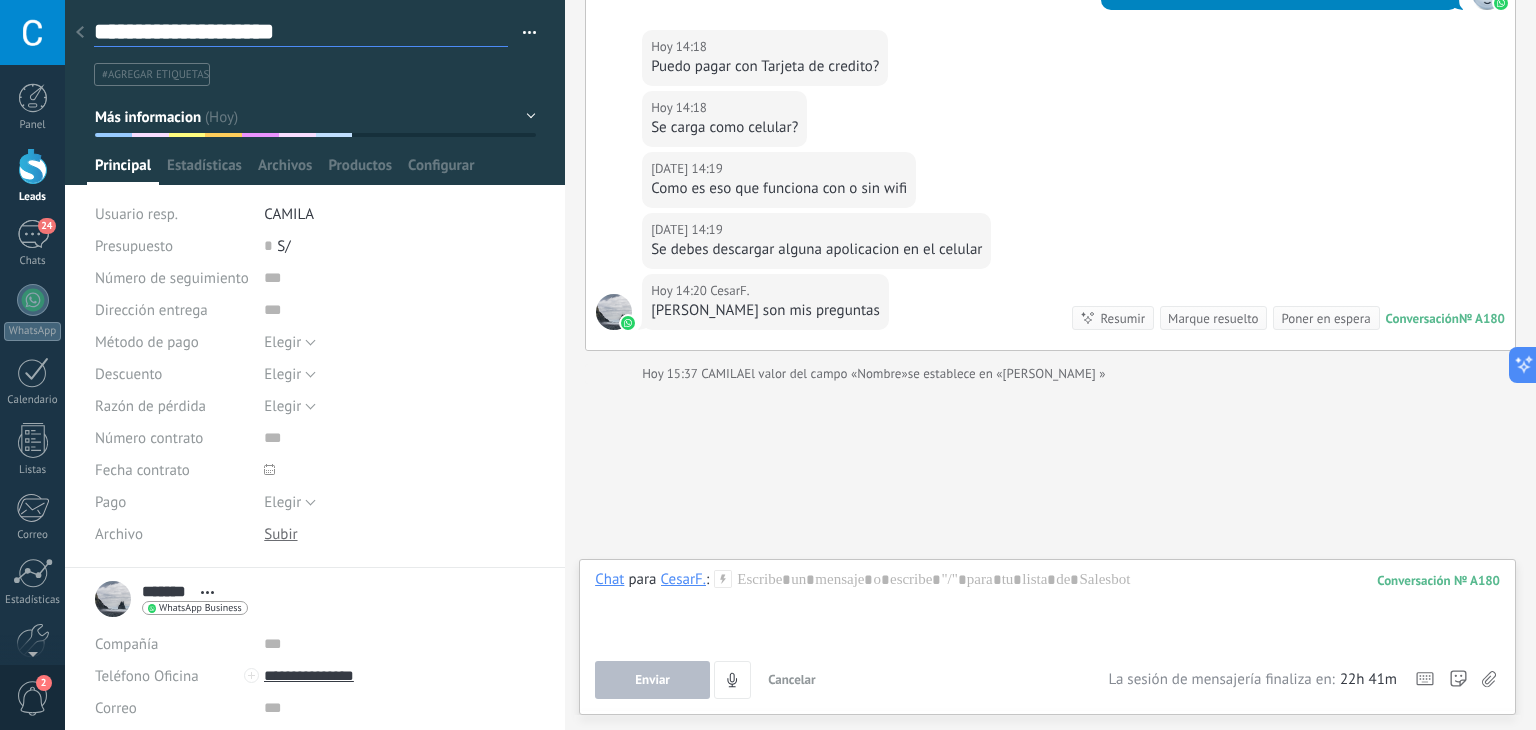 type on "**********" 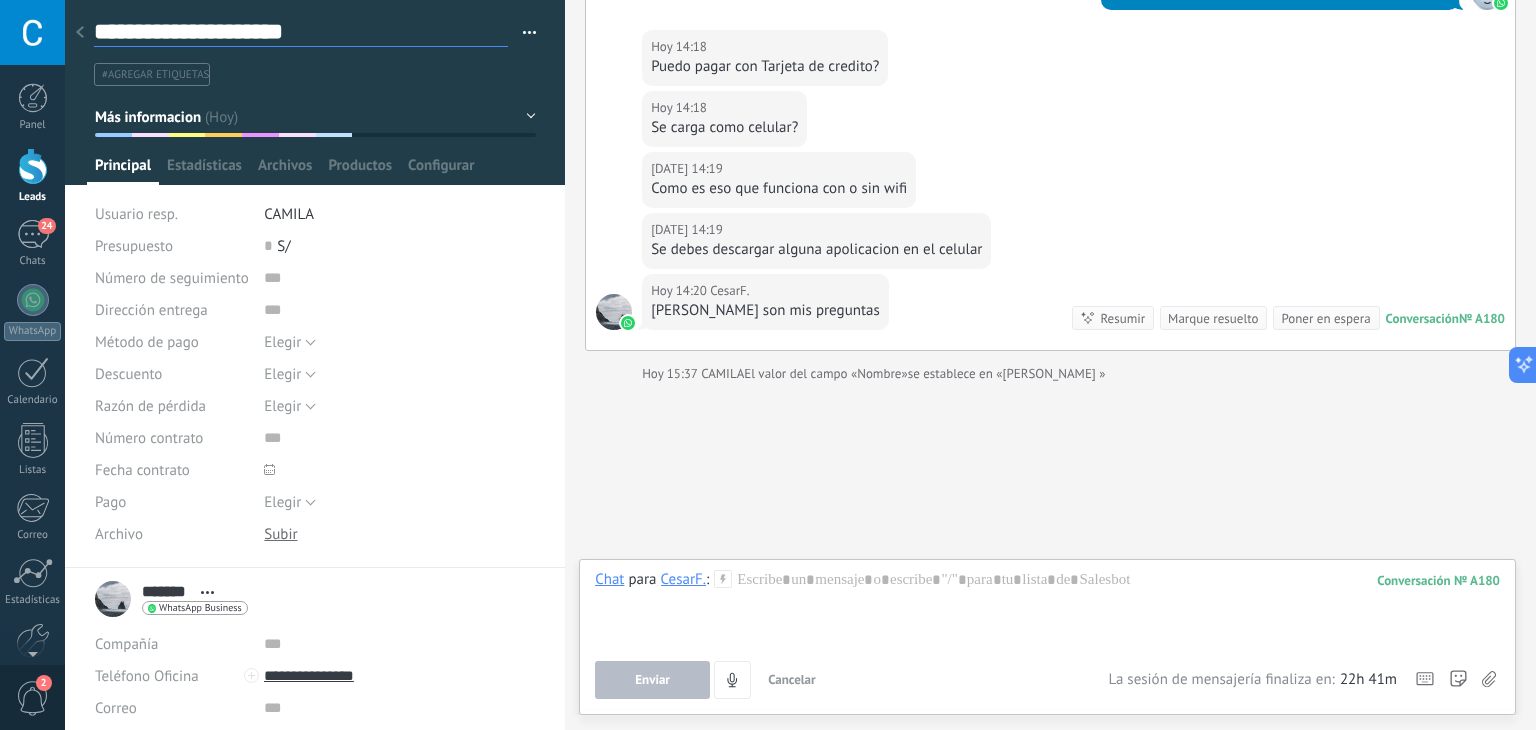 type on "**********" 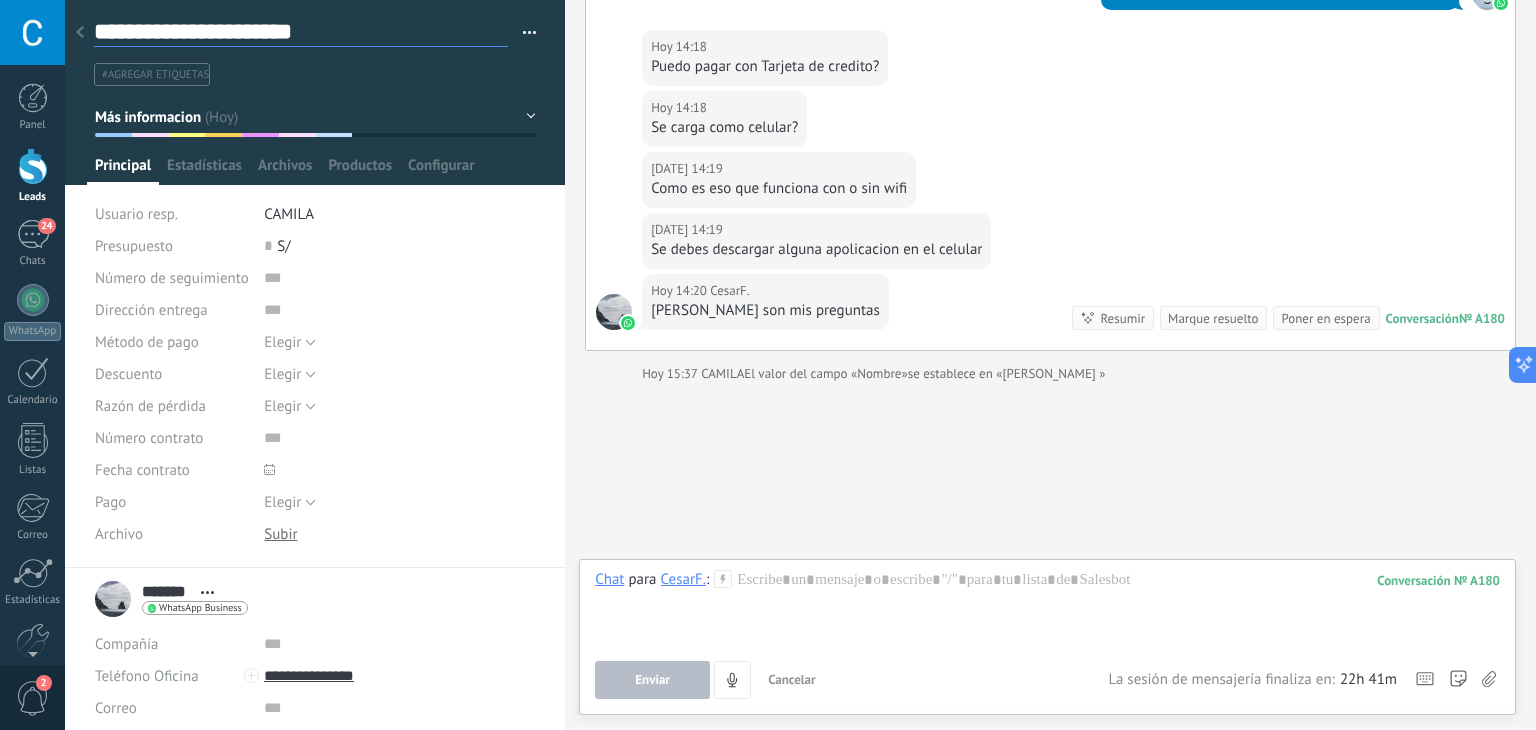 type on "**********" 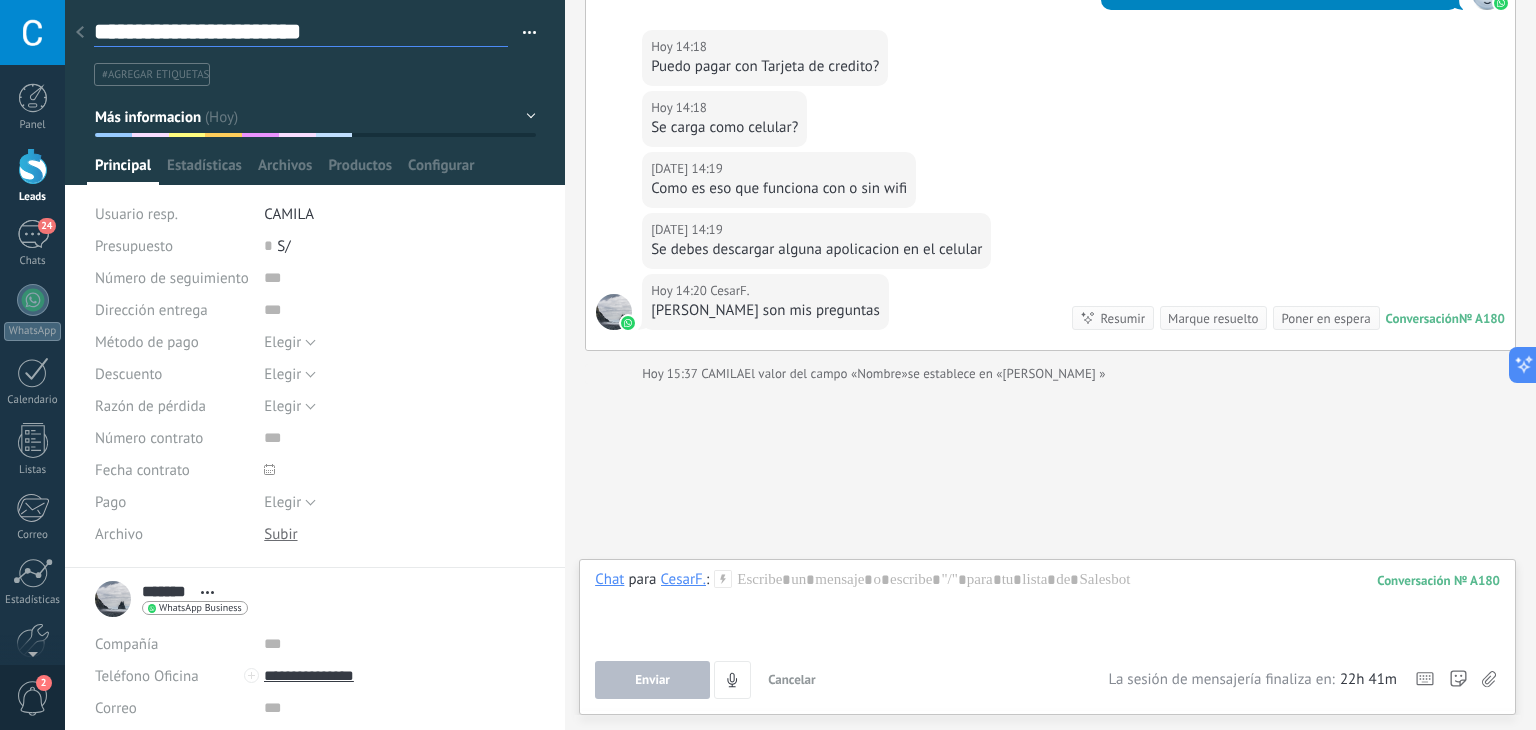scroll, scrollTop: 29, scrollLeft: 0, axis: vertical 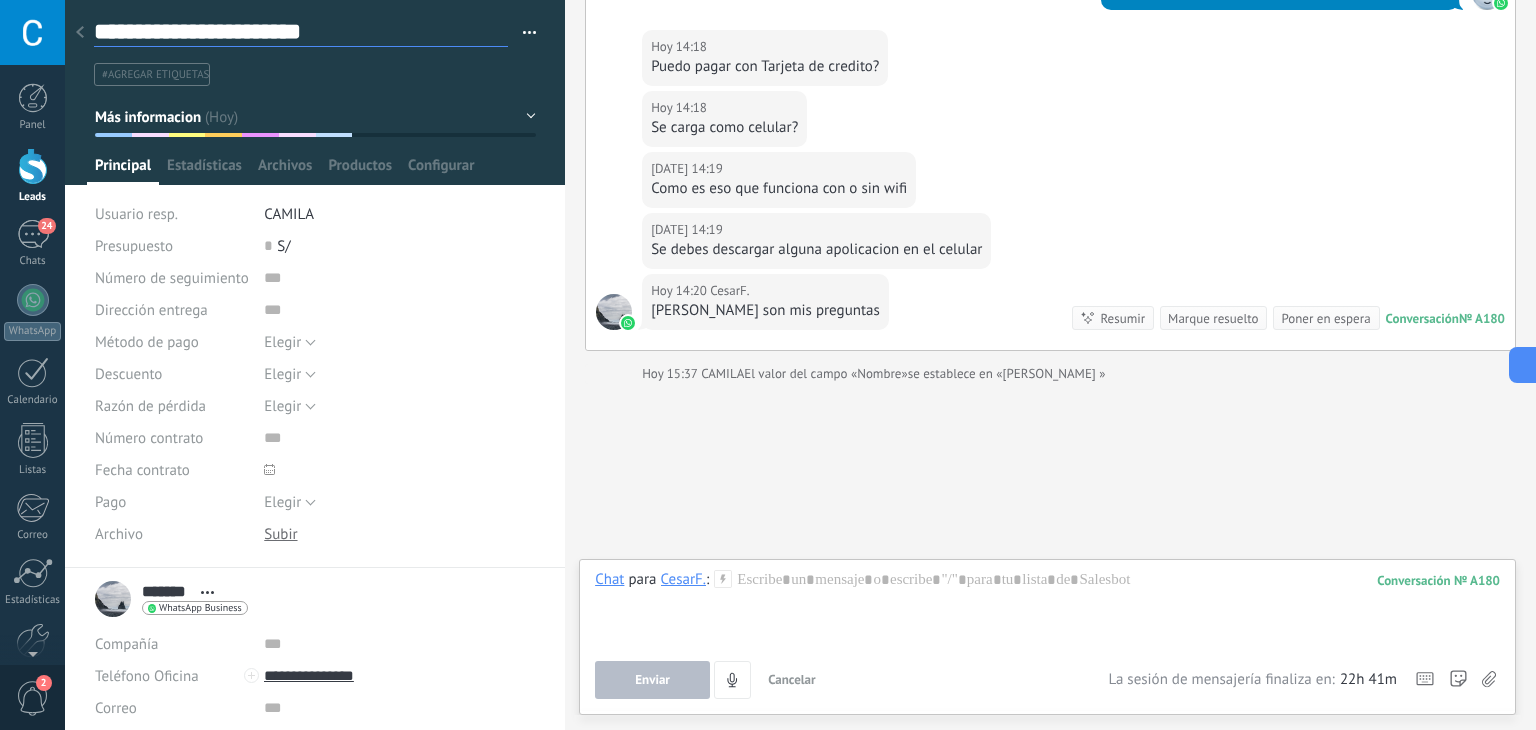 type on "**********" 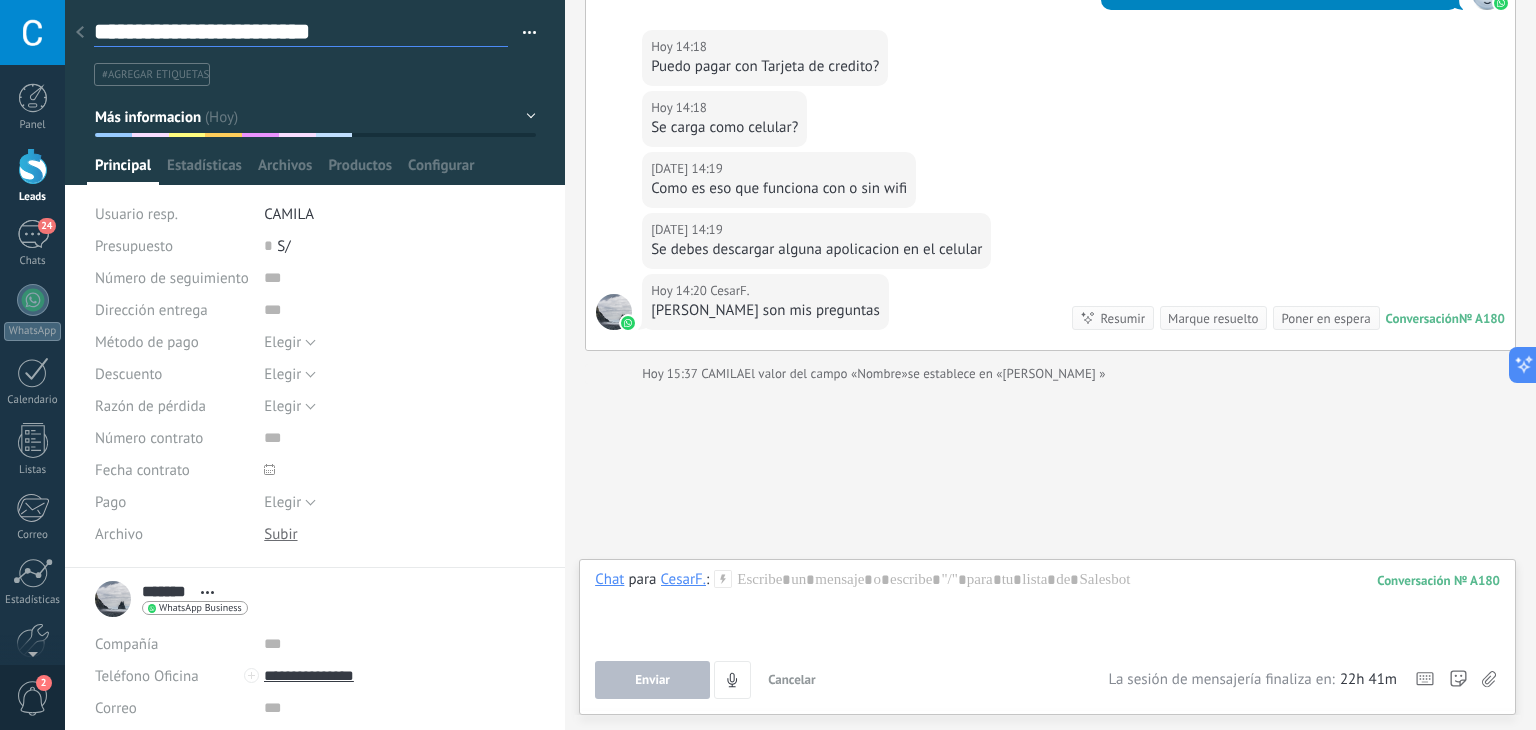 type on "**********" 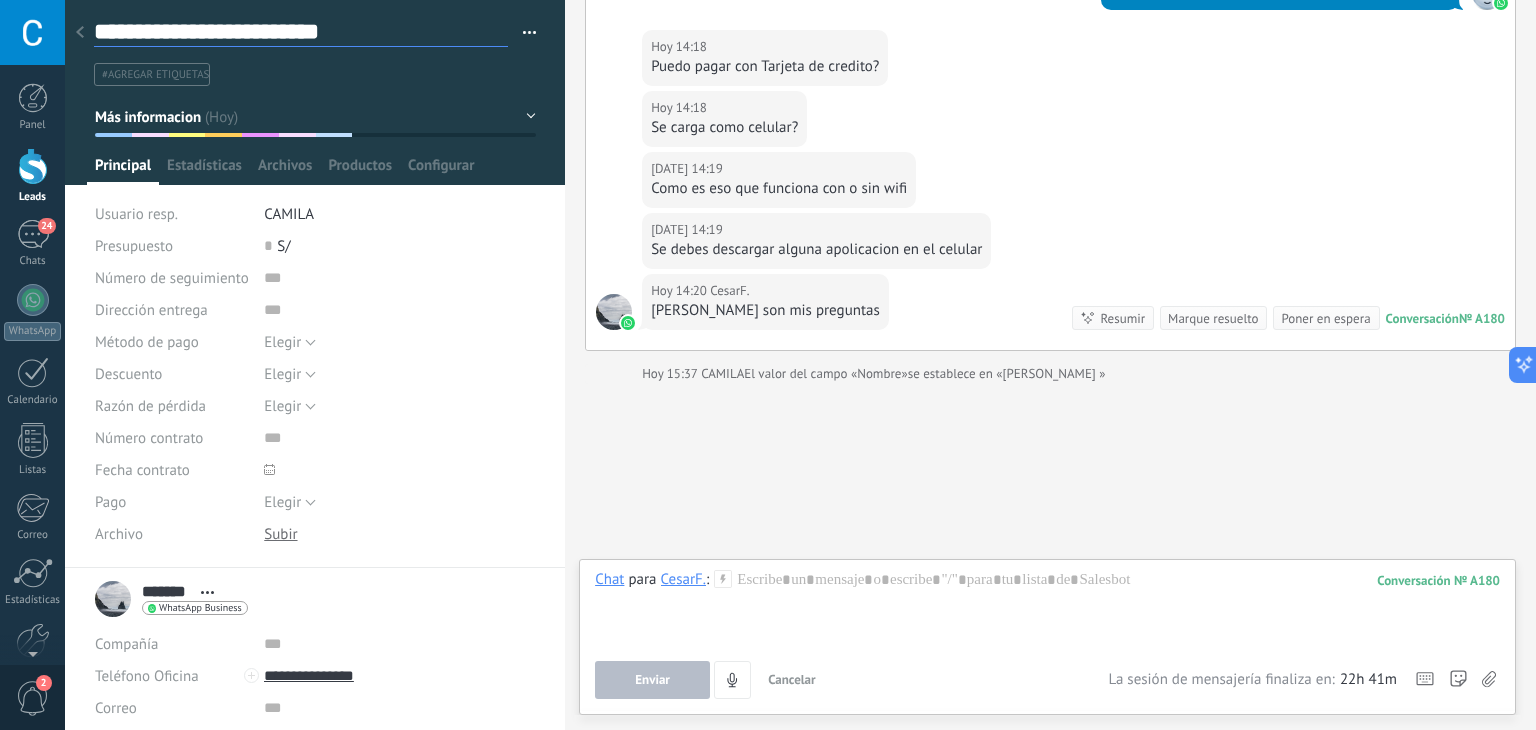 type on "**********" 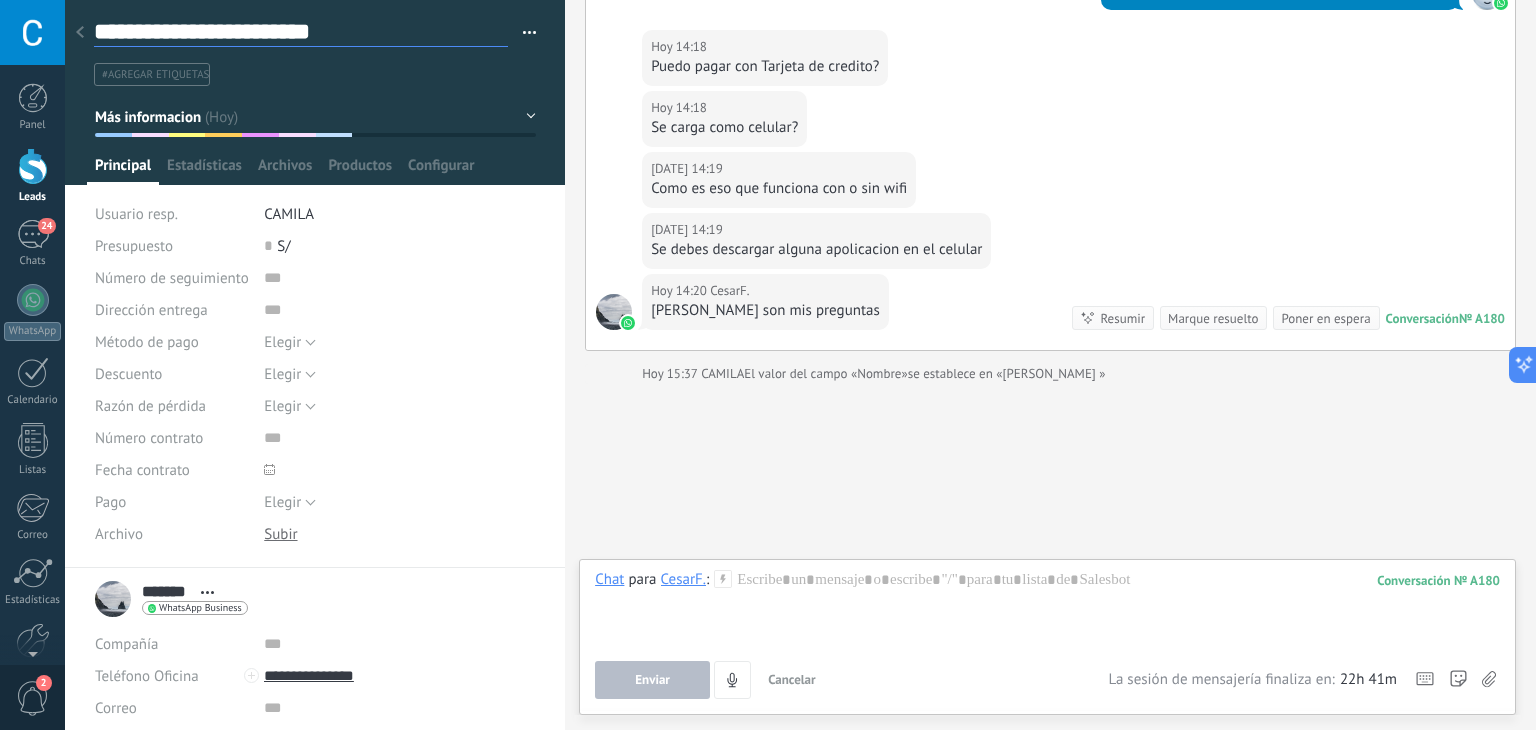 type on "**********" 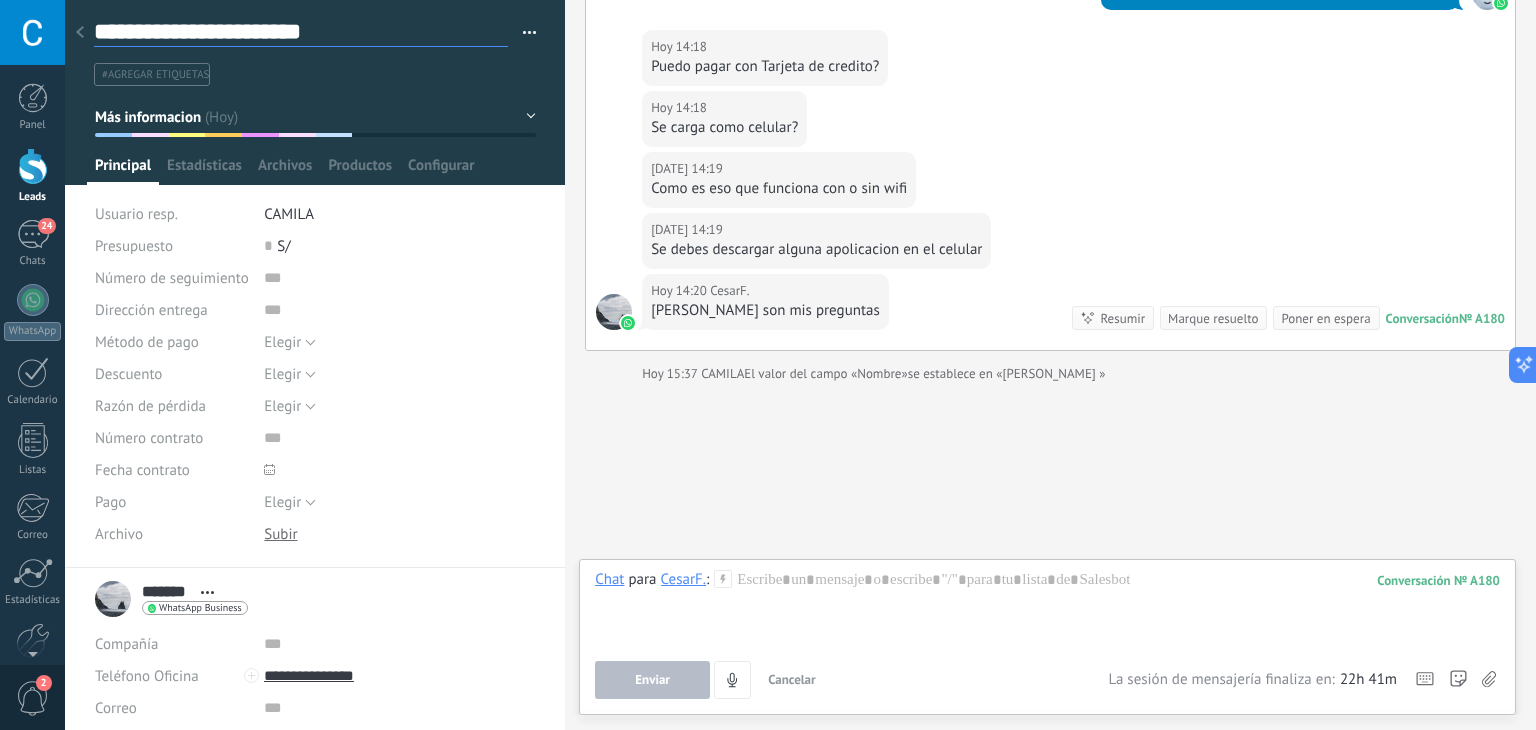 type on "**********" 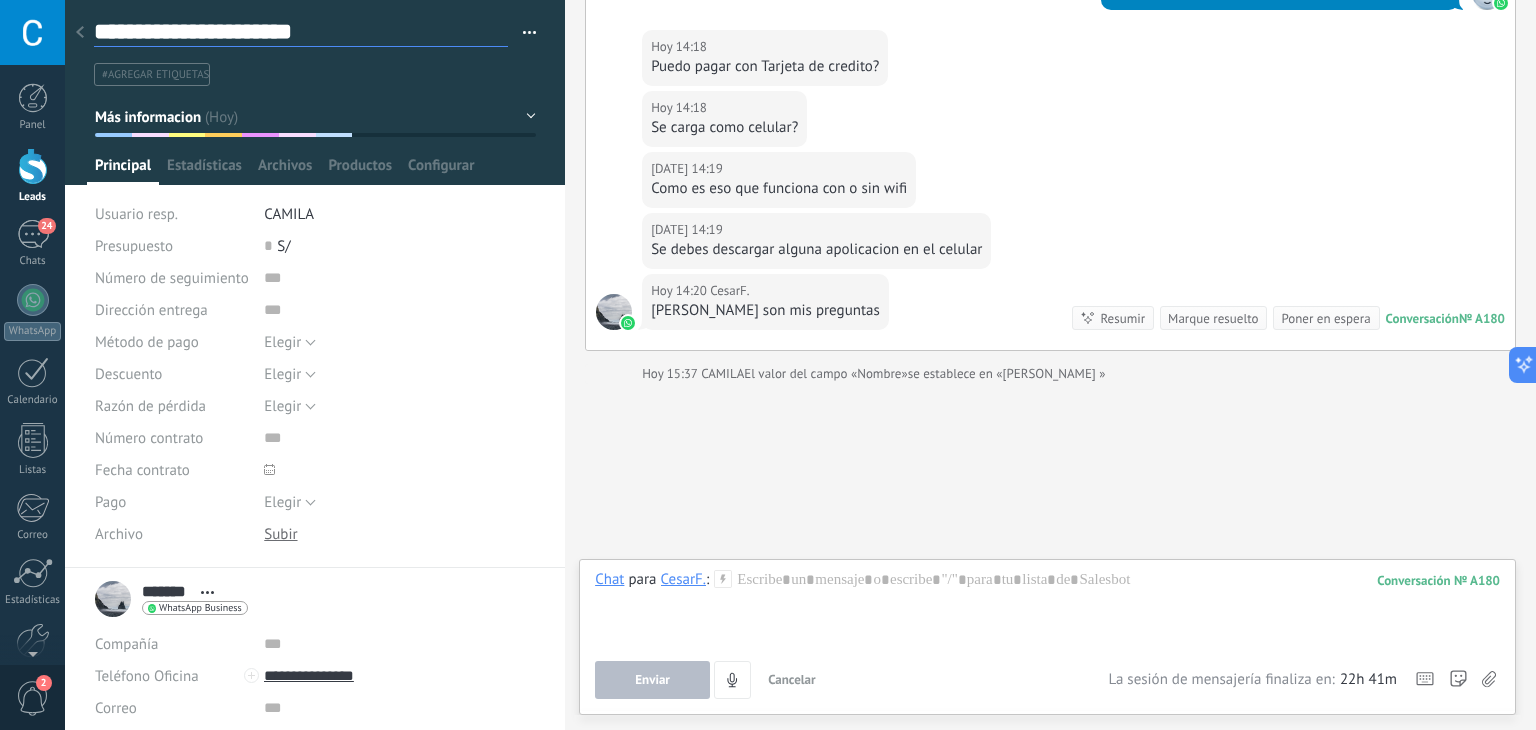 type on "**********" 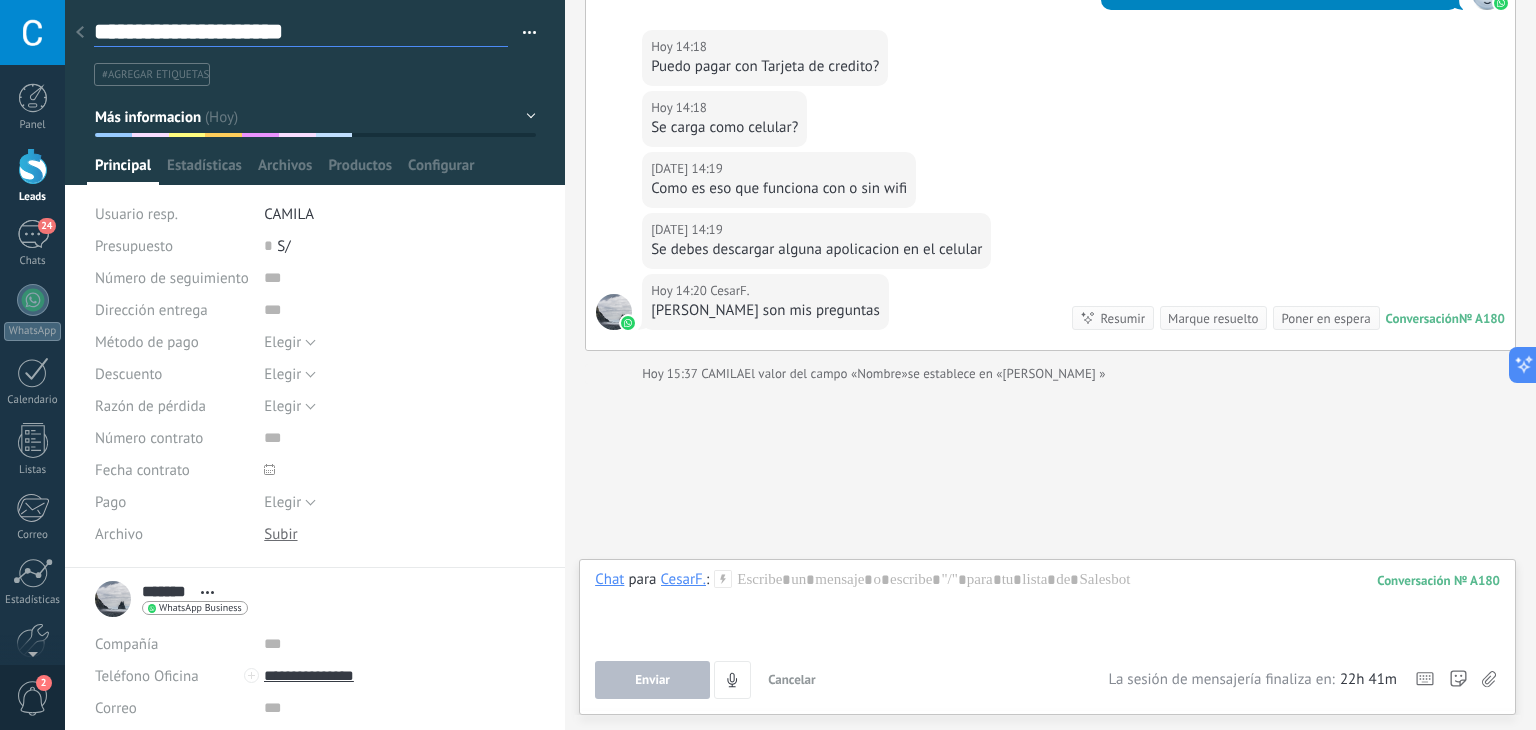 type on "**********" 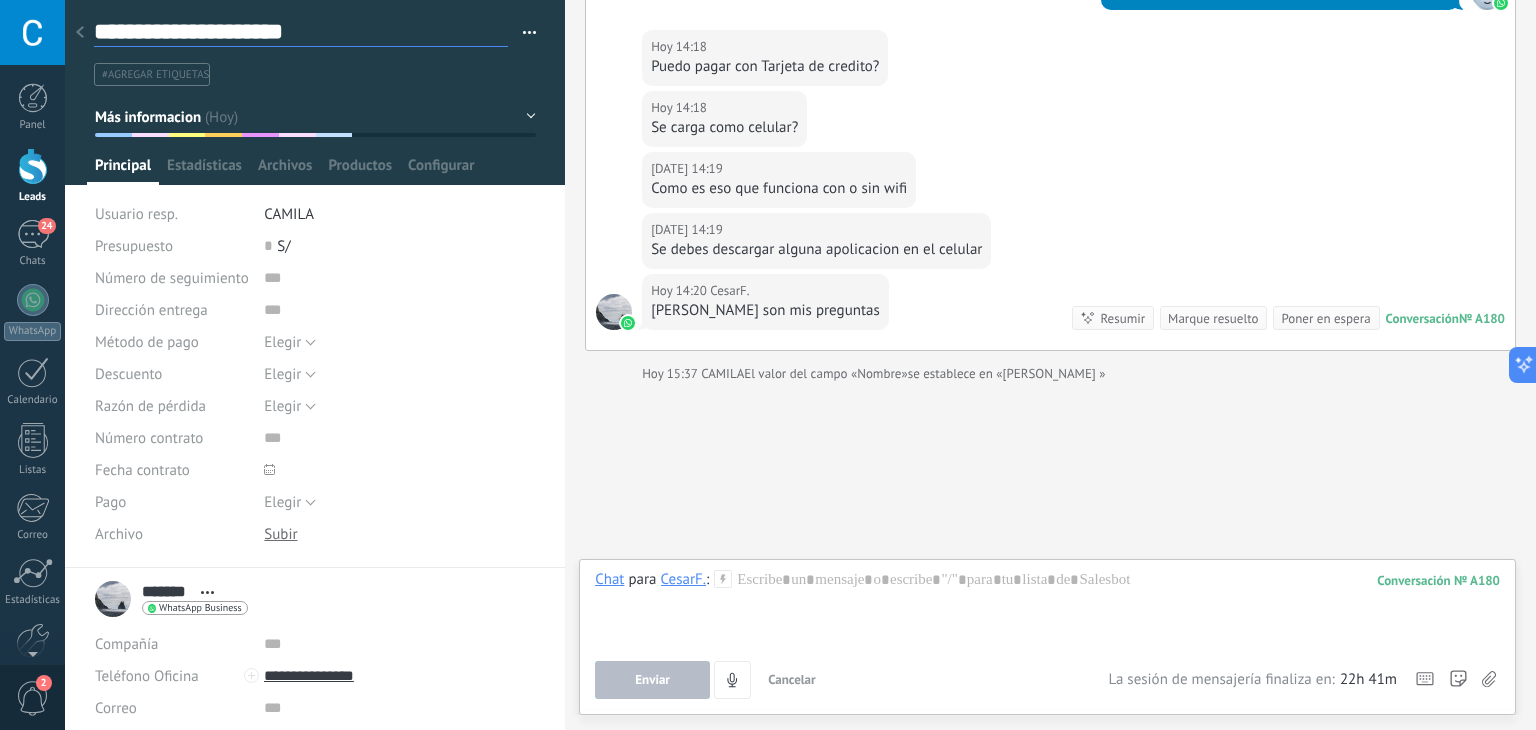 type on "**********" 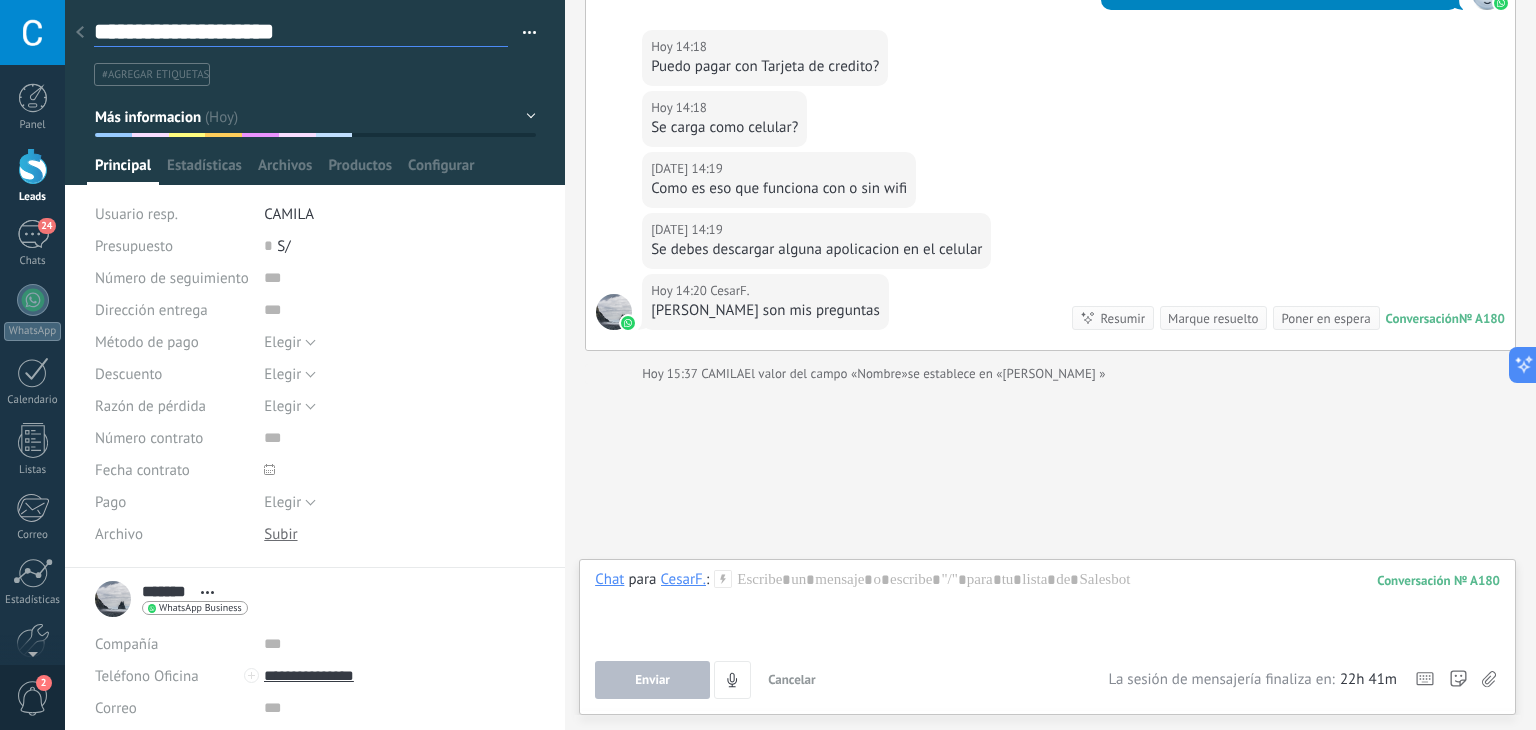 type on "**********" 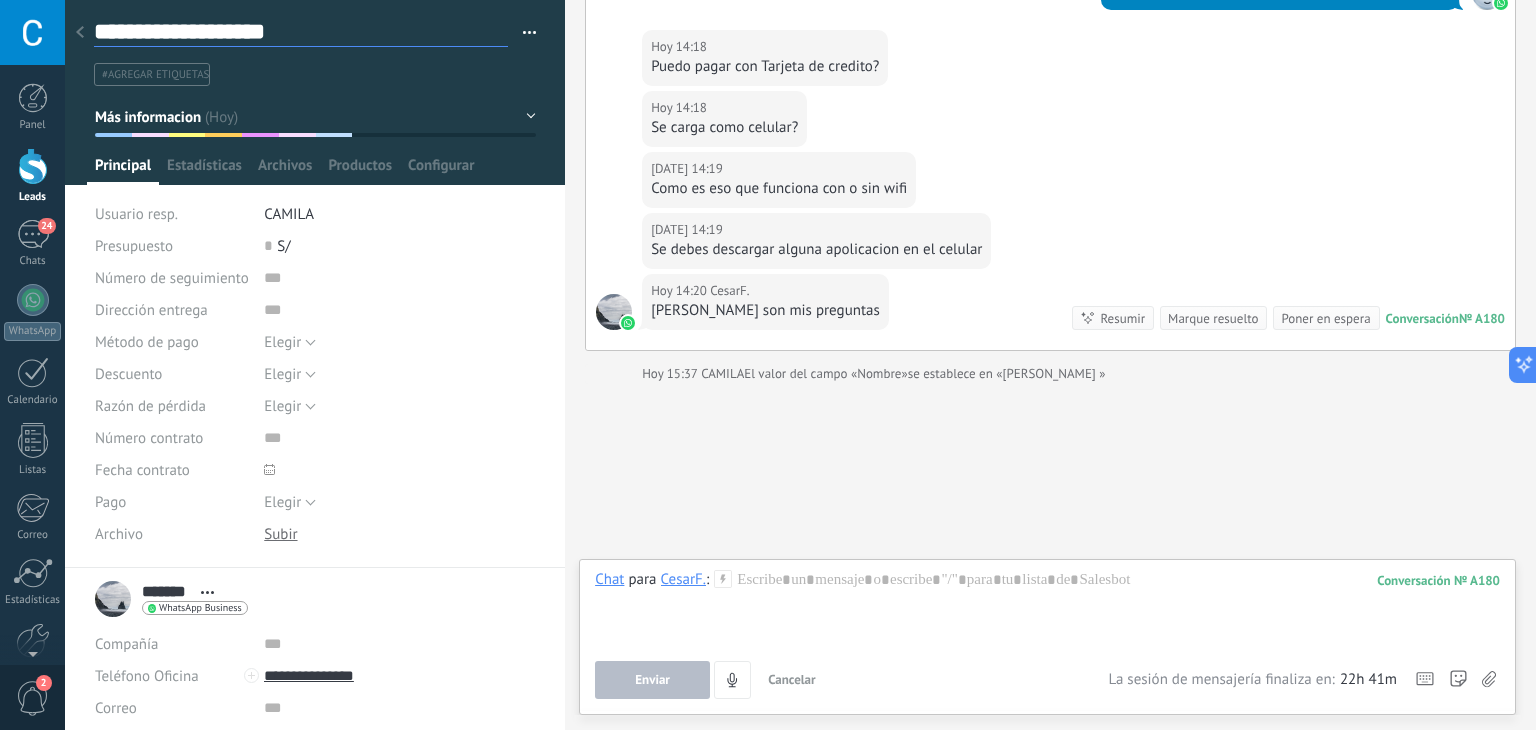 type on "**********" 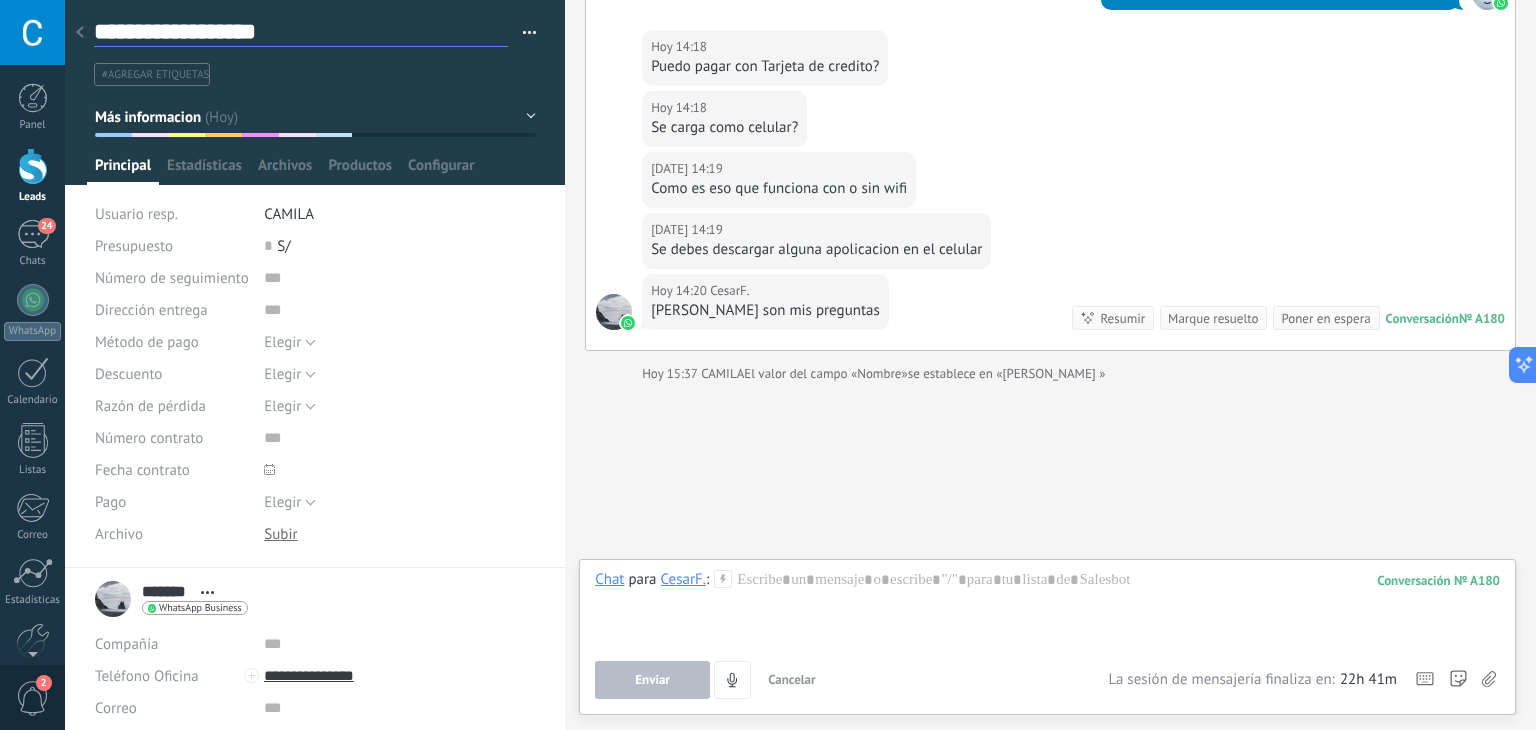 type on "**********" 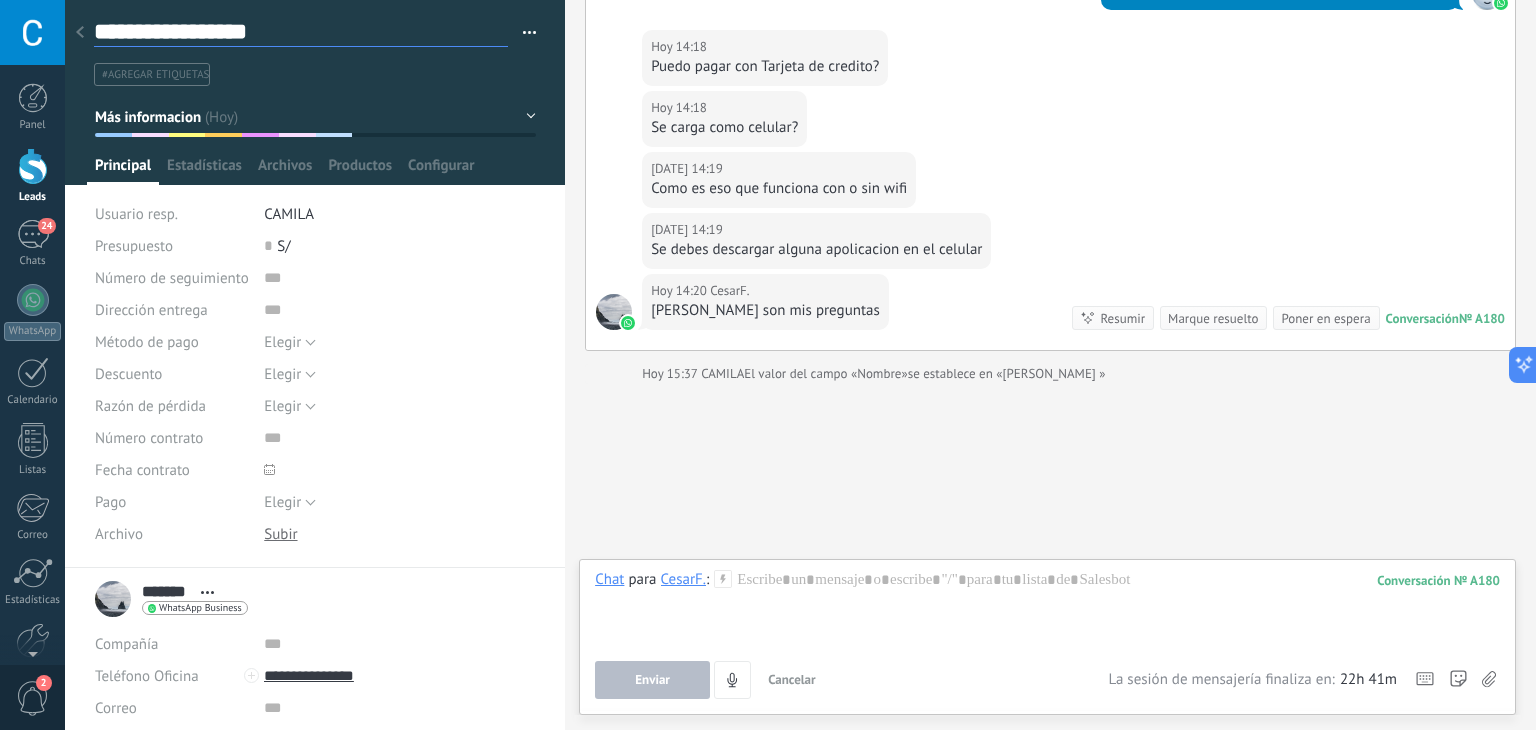 type on "**********" 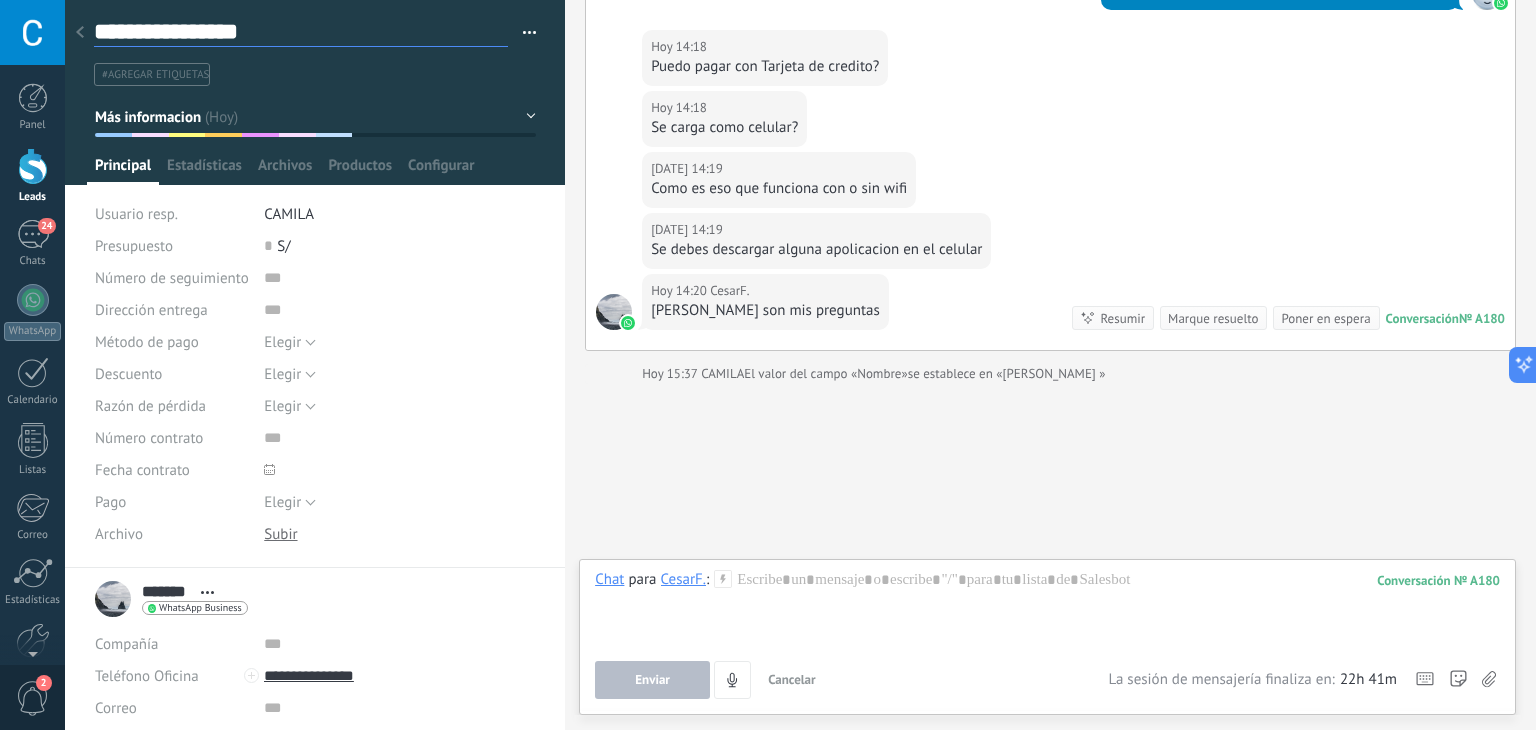 scroll, scrollTop: 29, scrollLeft: 0, axis: vertical 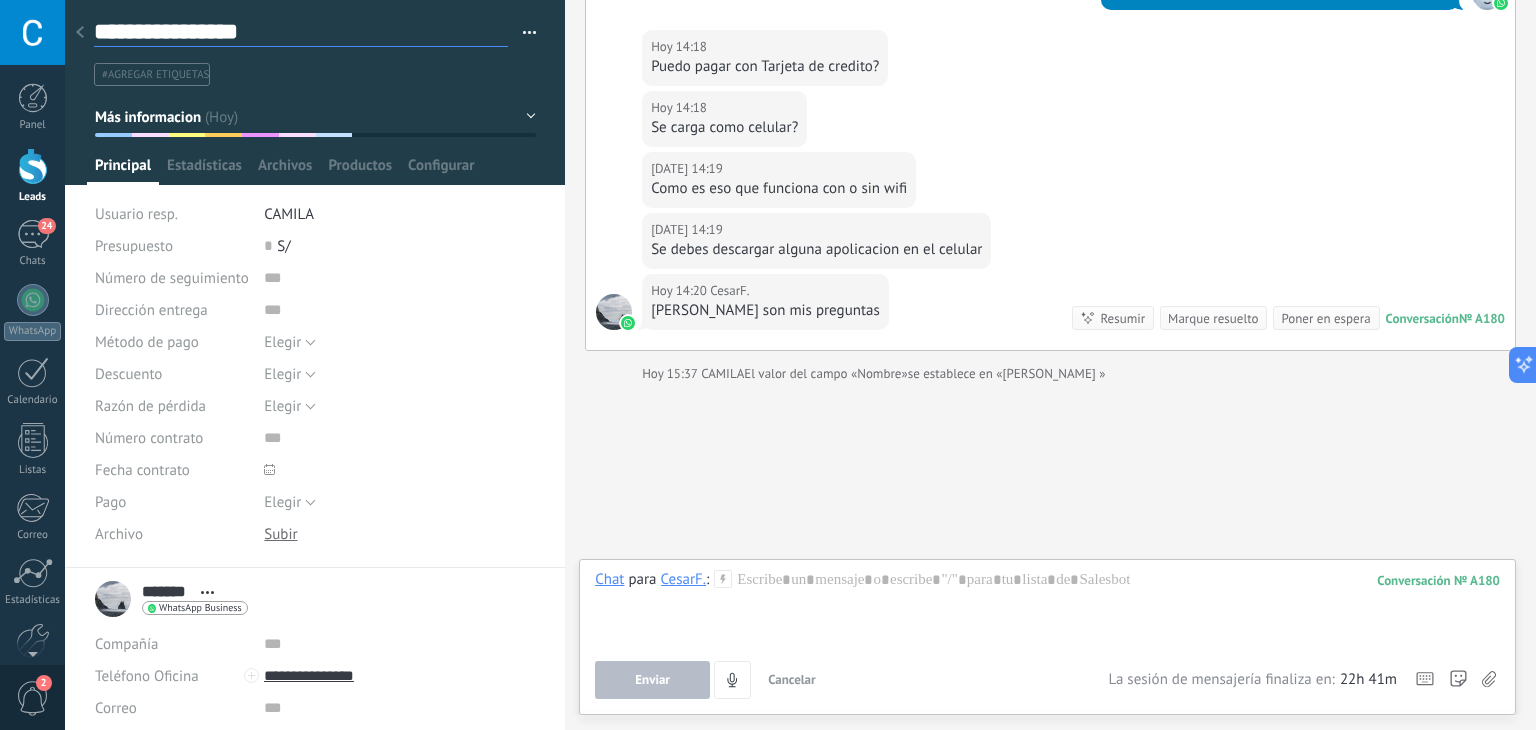 type on "**********" 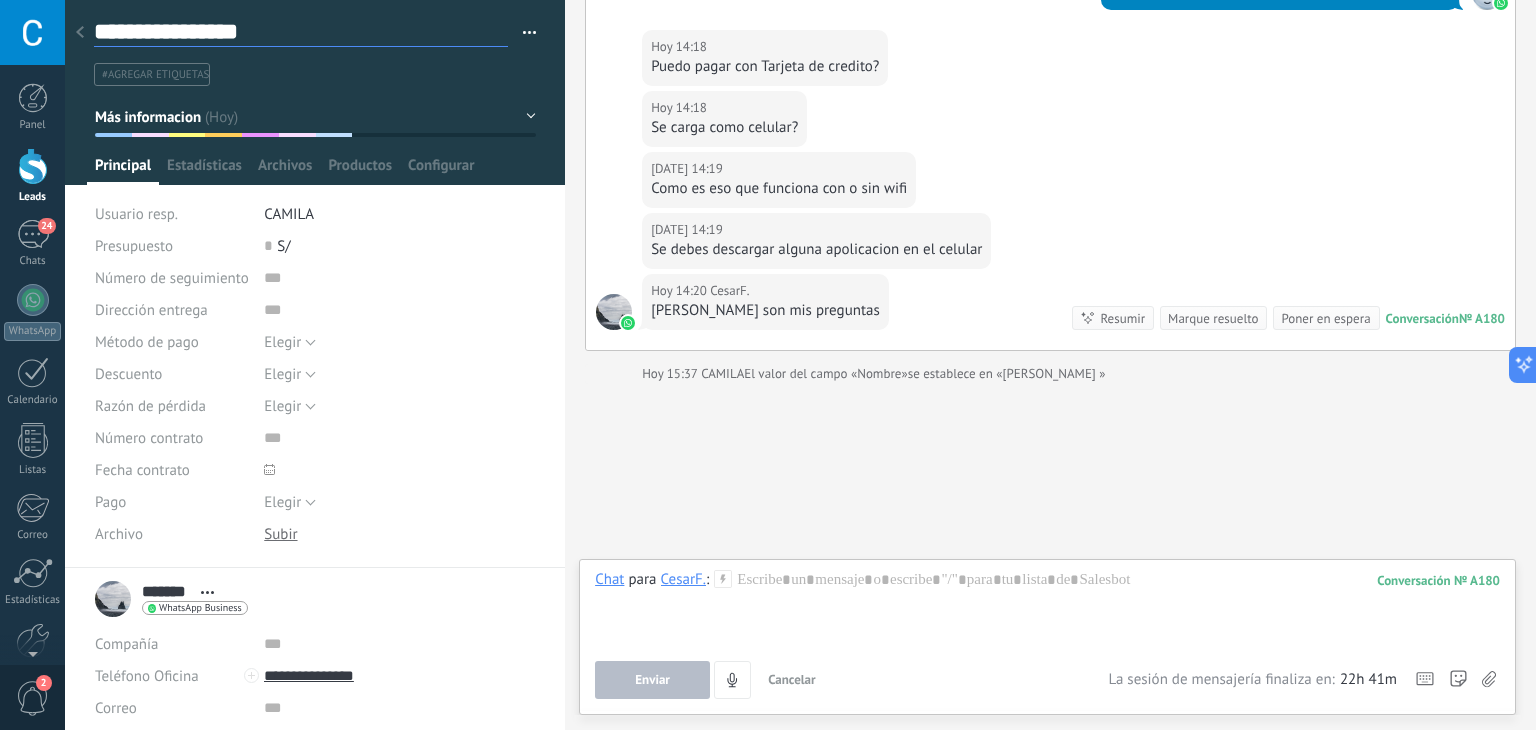 type on "**********" 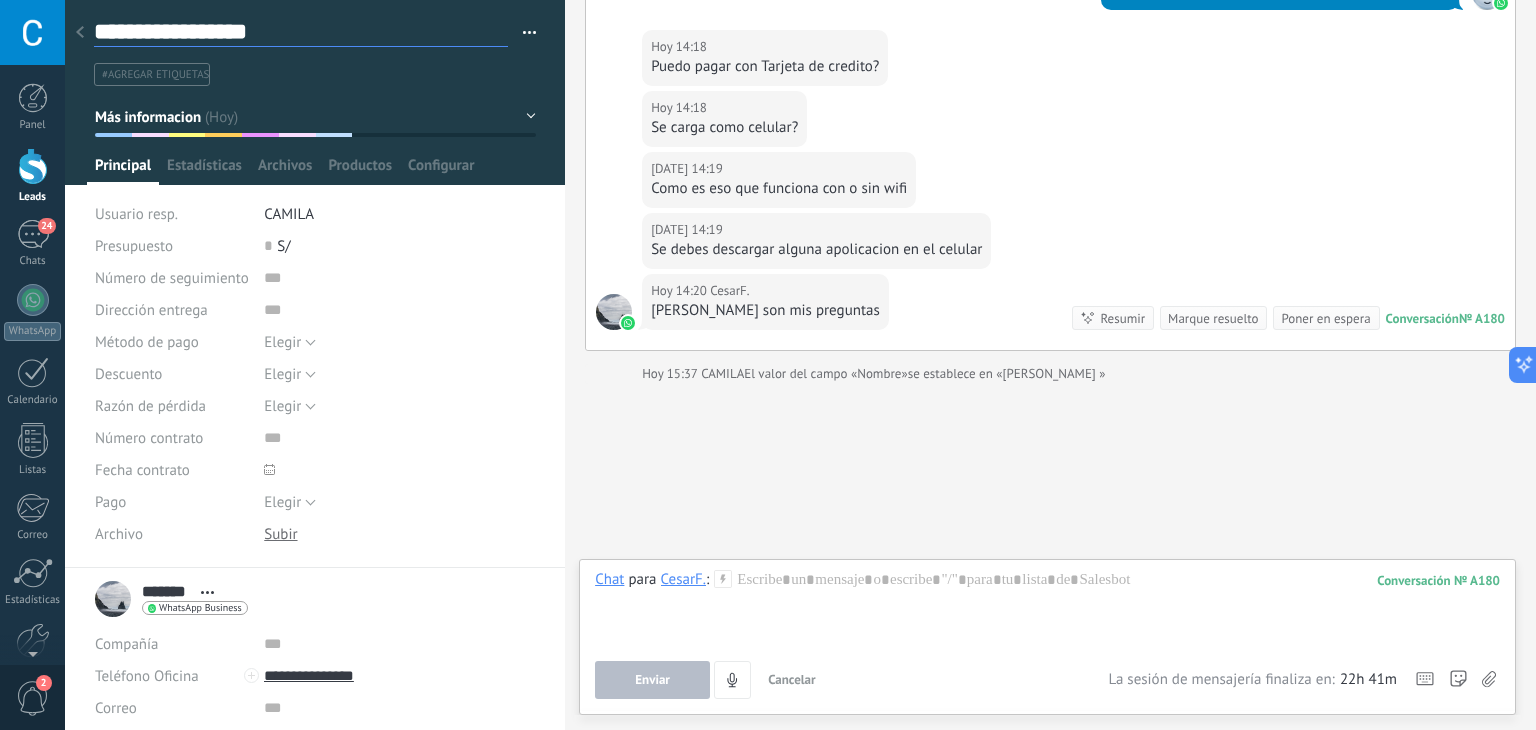 type on "**********" 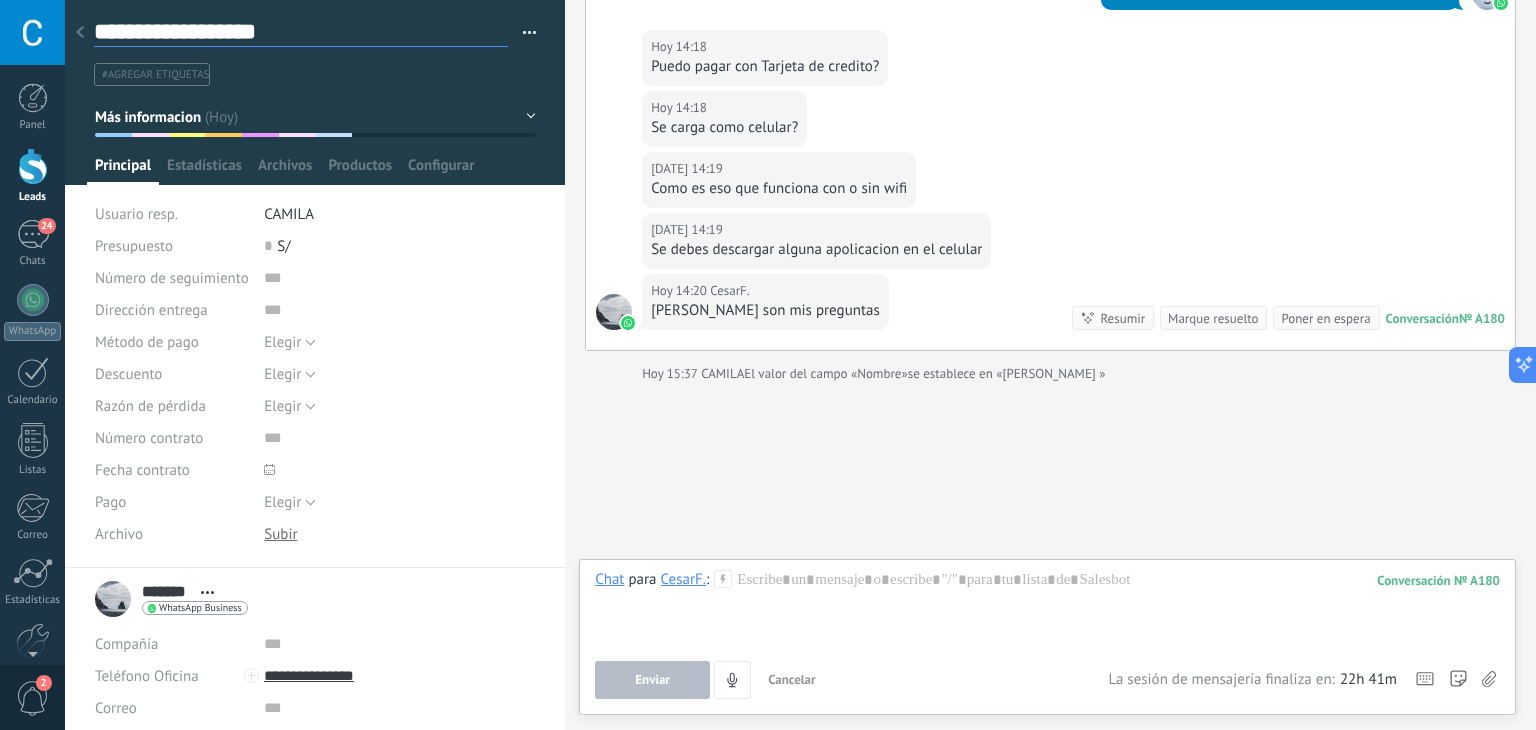 scroll, scrollTop: 29, scrollLeft: 0, axis: vertical 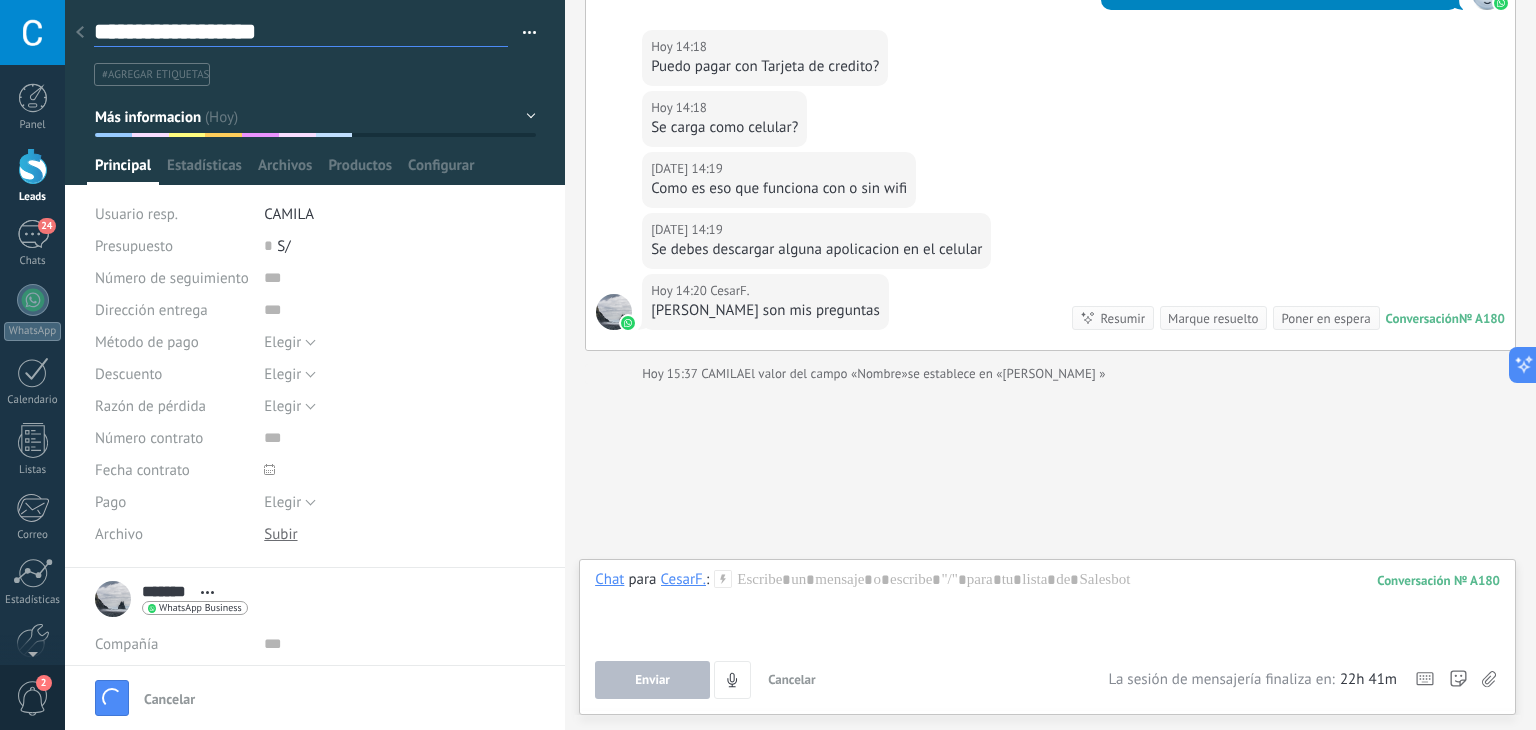type on "**********" 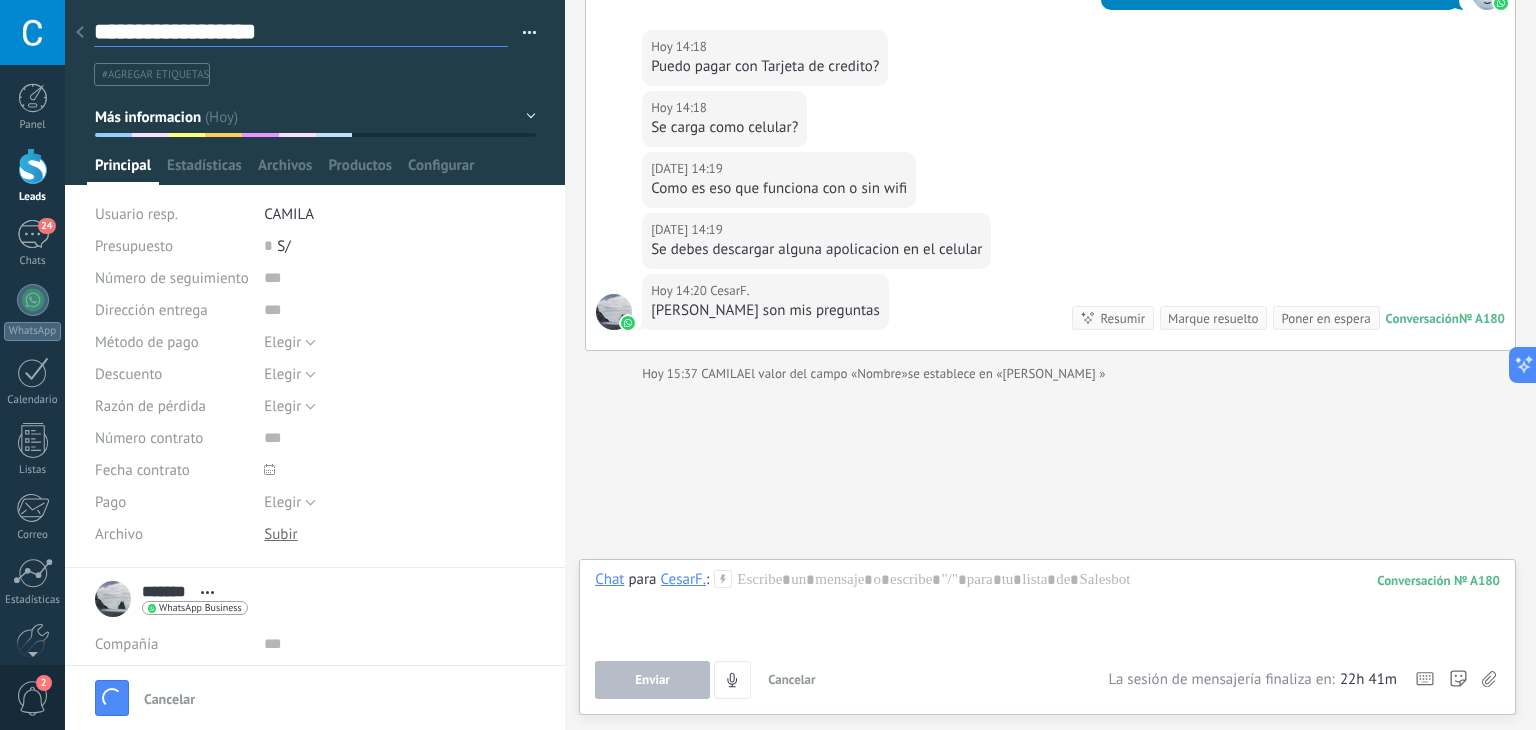 type on "**********" 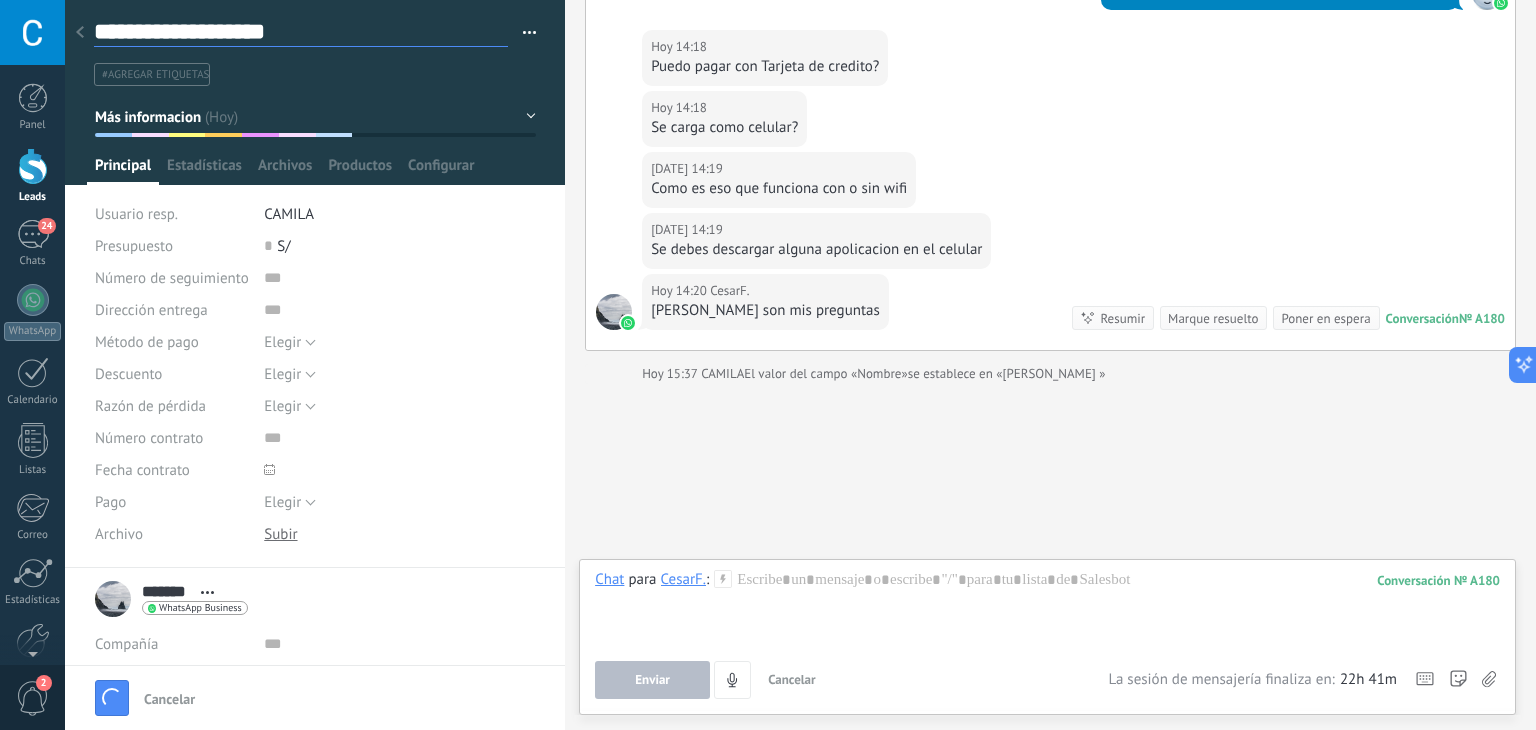 type on "**********" 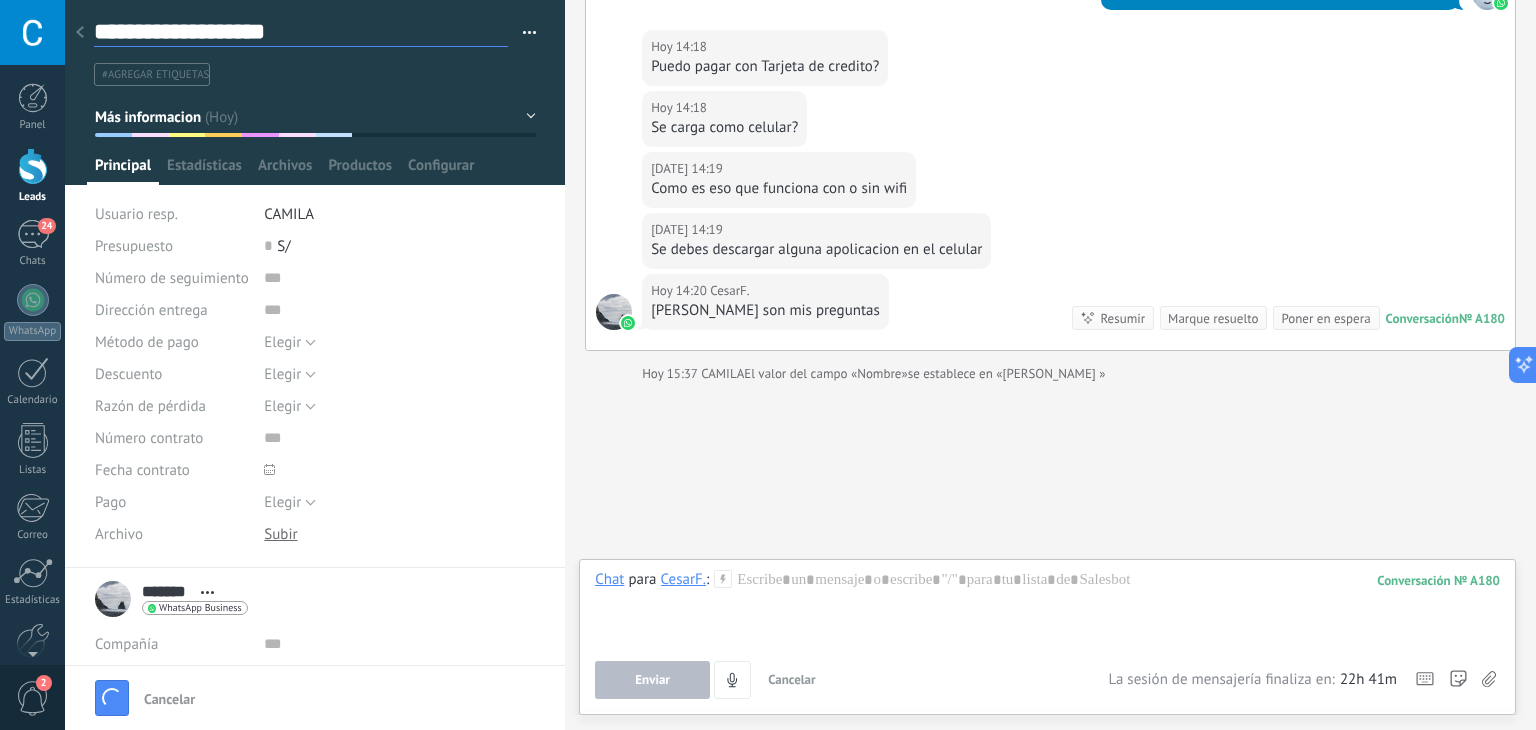 type on "**********" 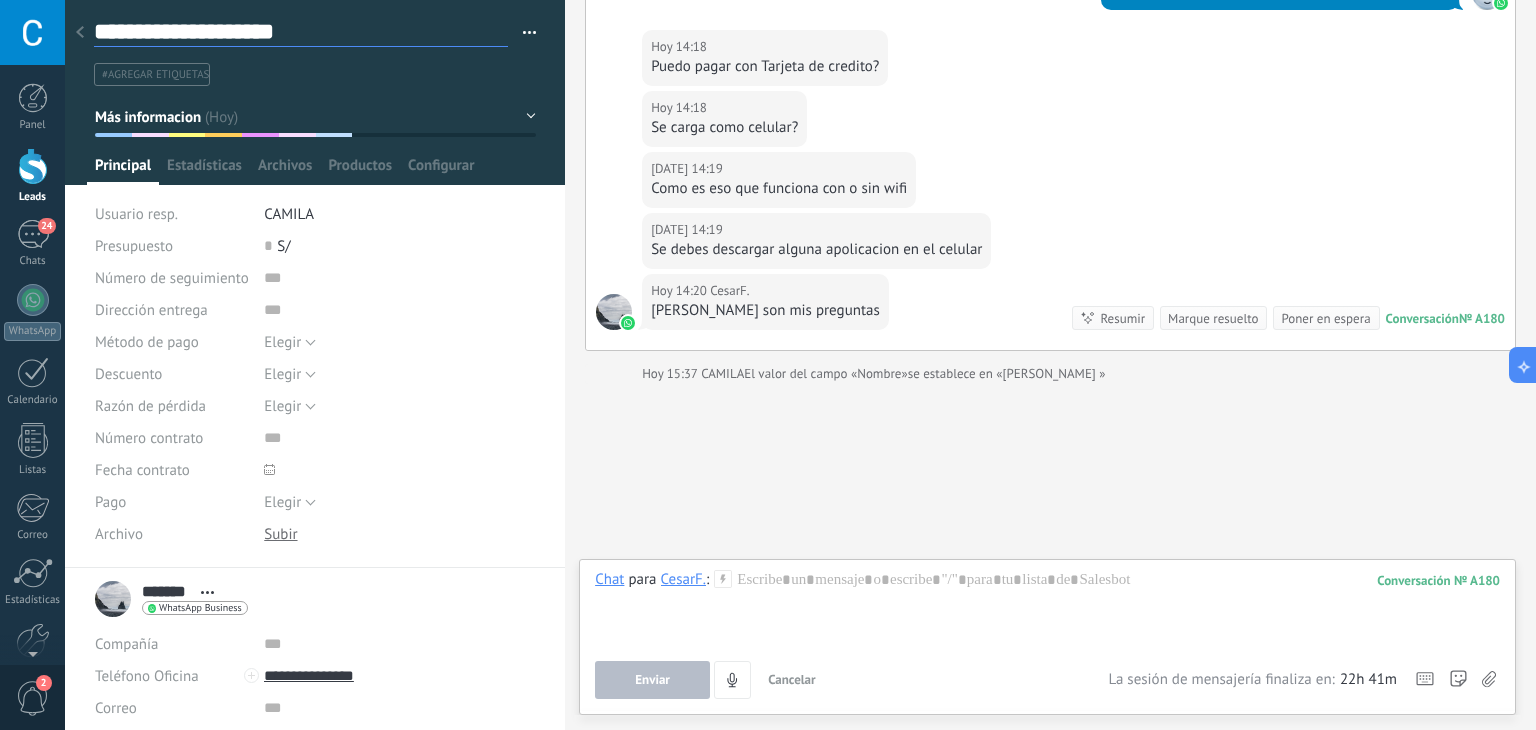 type on "**********" 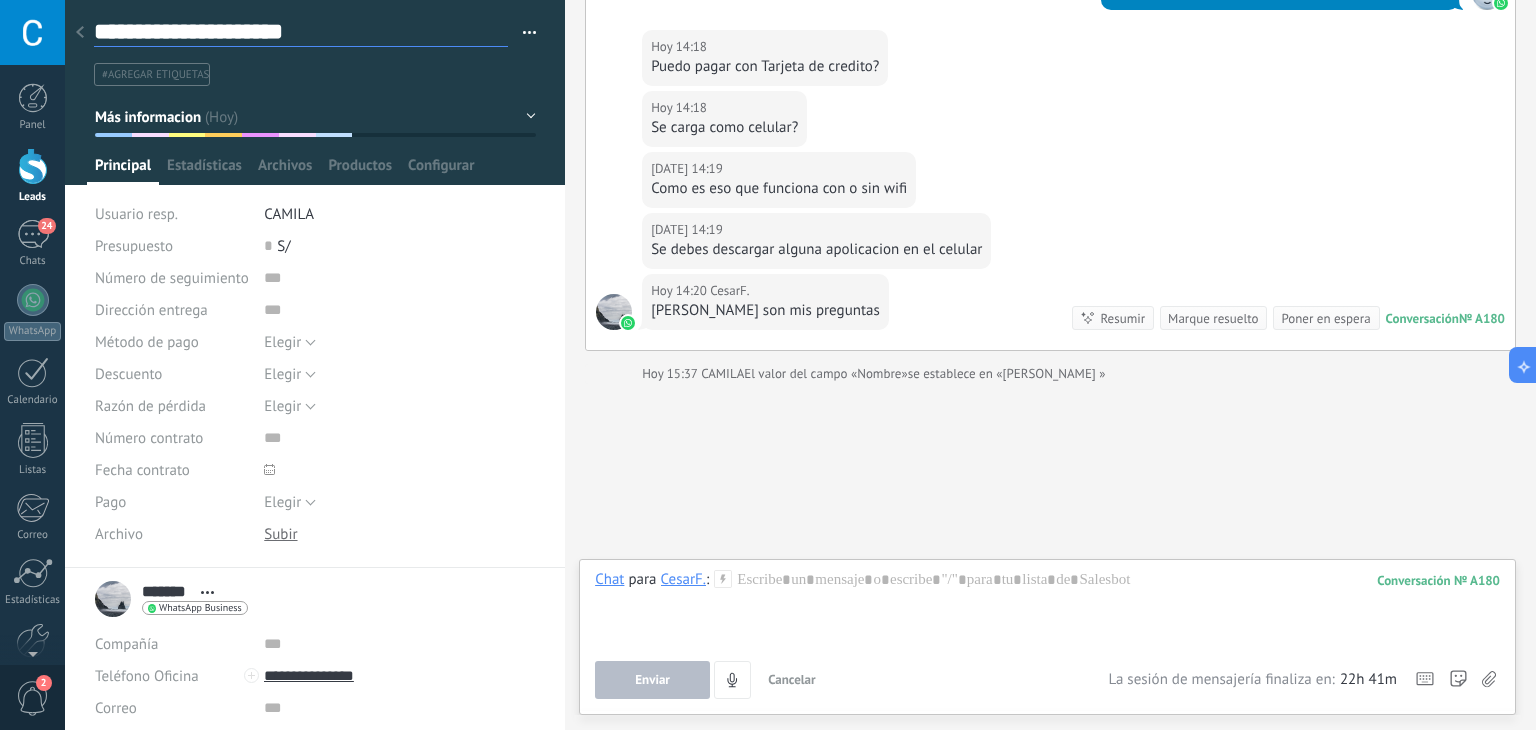 type on "**********" 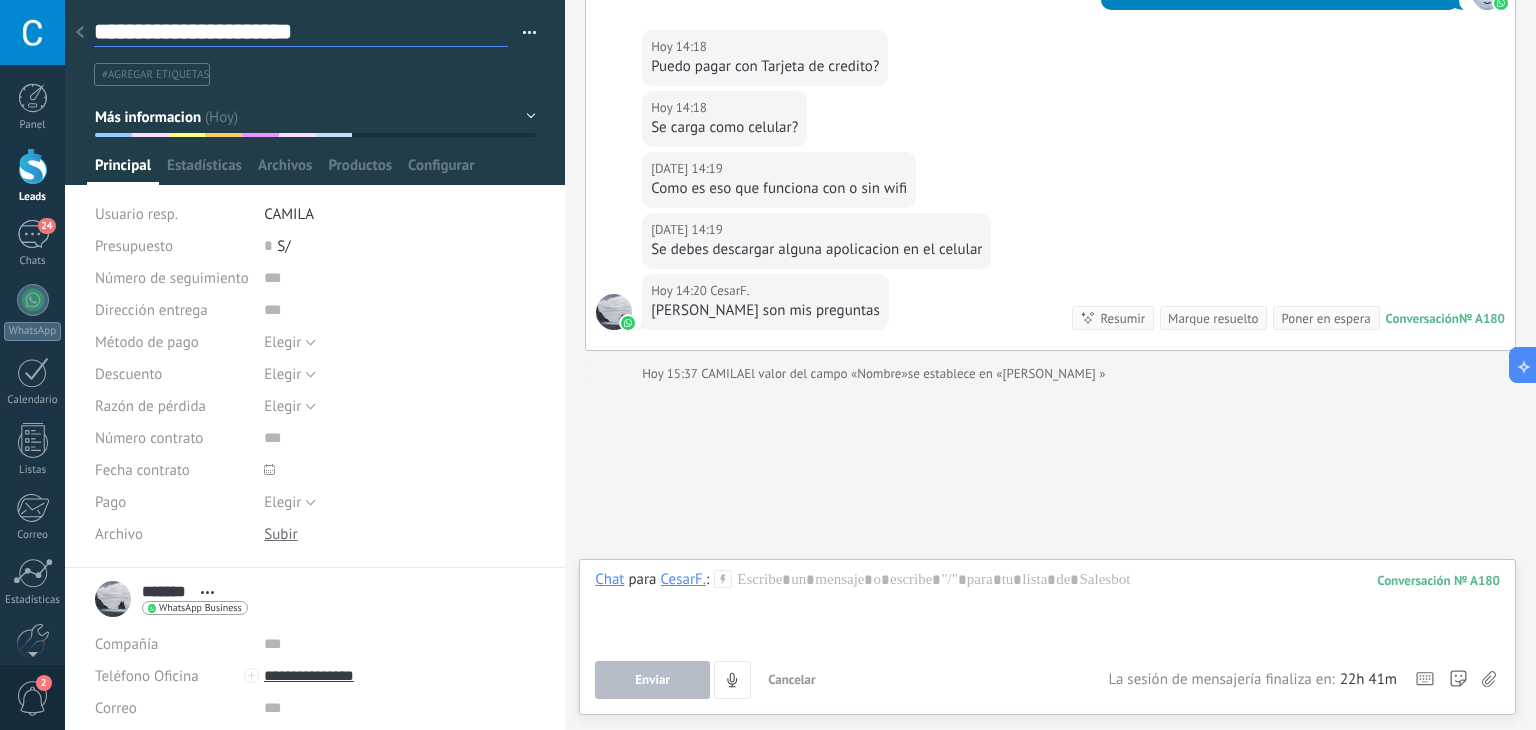 scroll, scrollTop: 29, scrollLeft: 0, axis: vertical 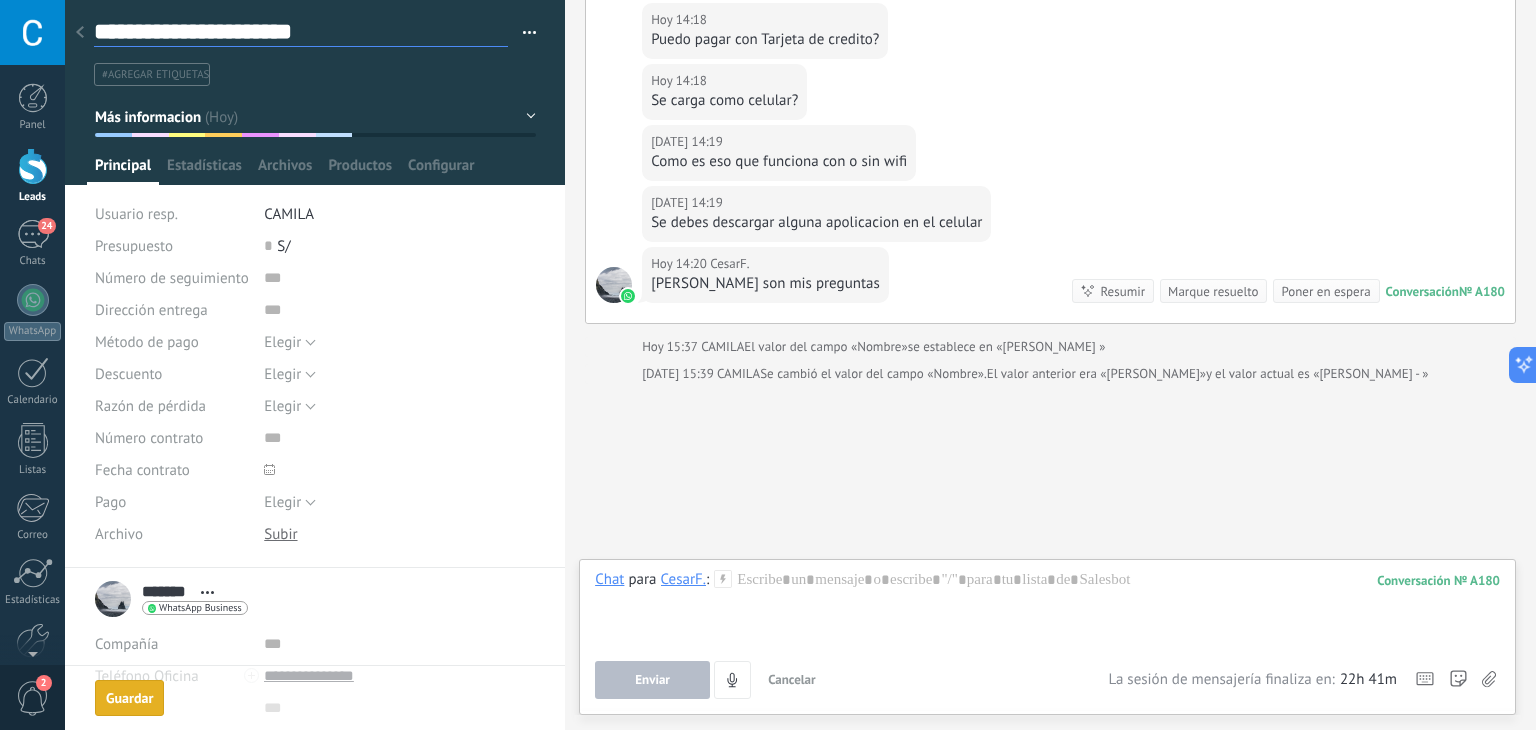 type on "**********" 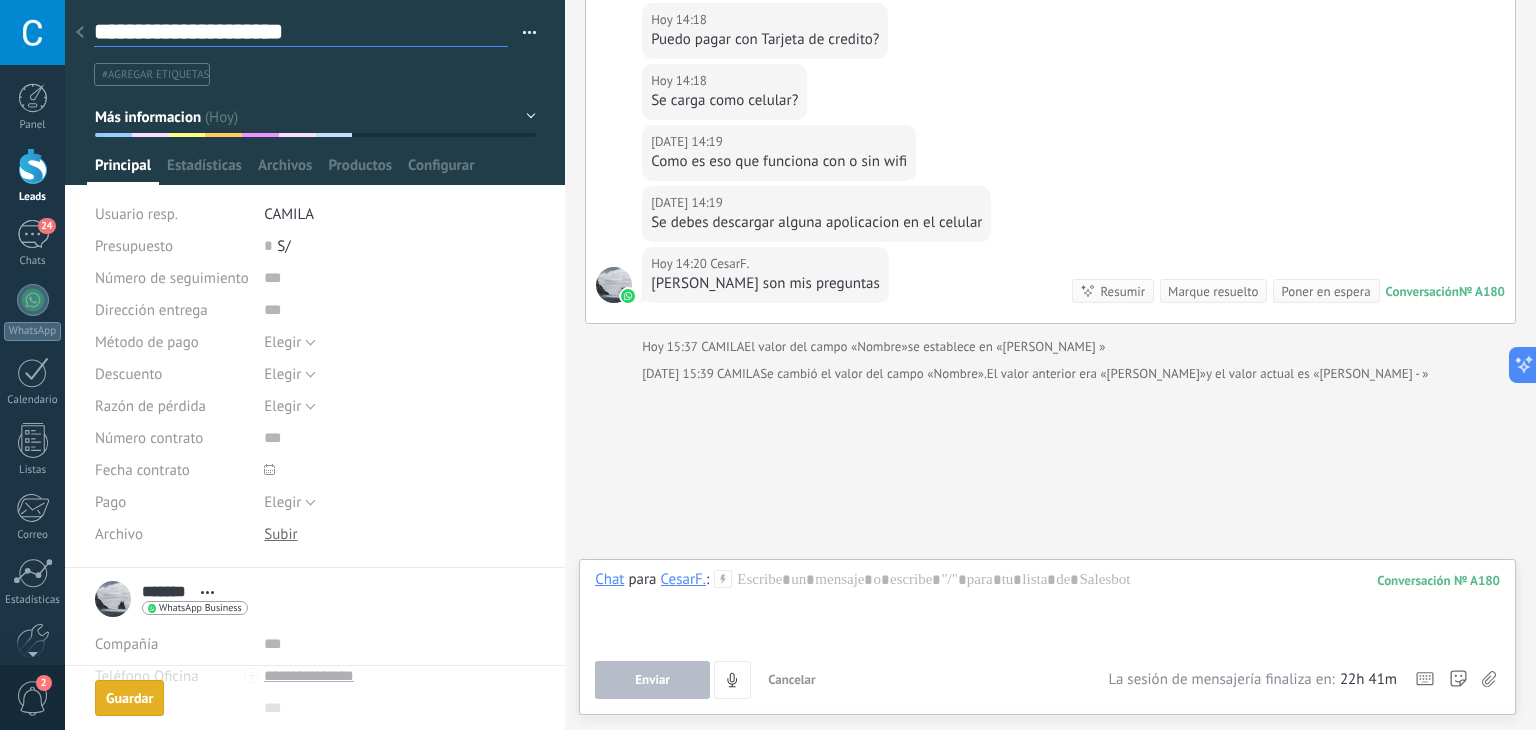type on "**********" 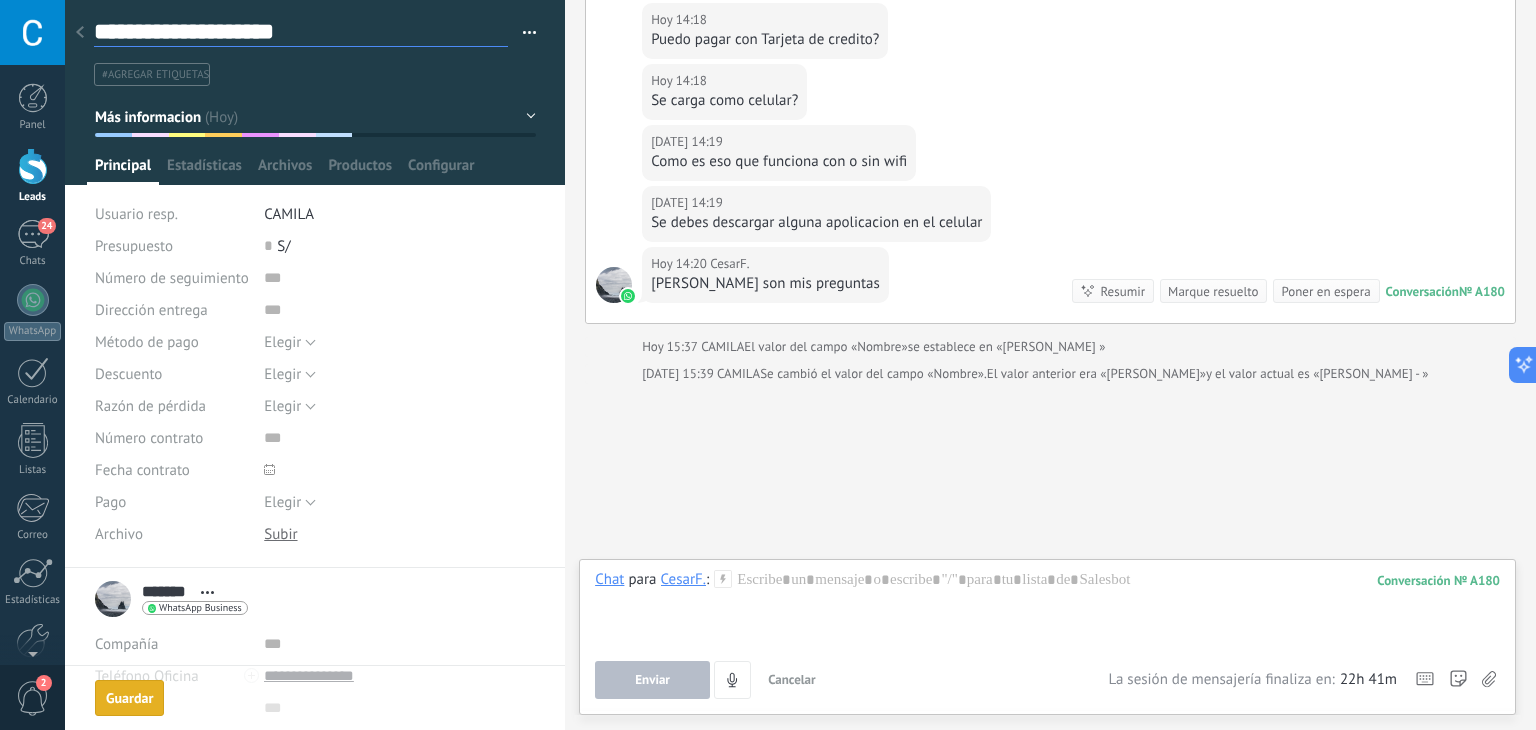 type on "**********" 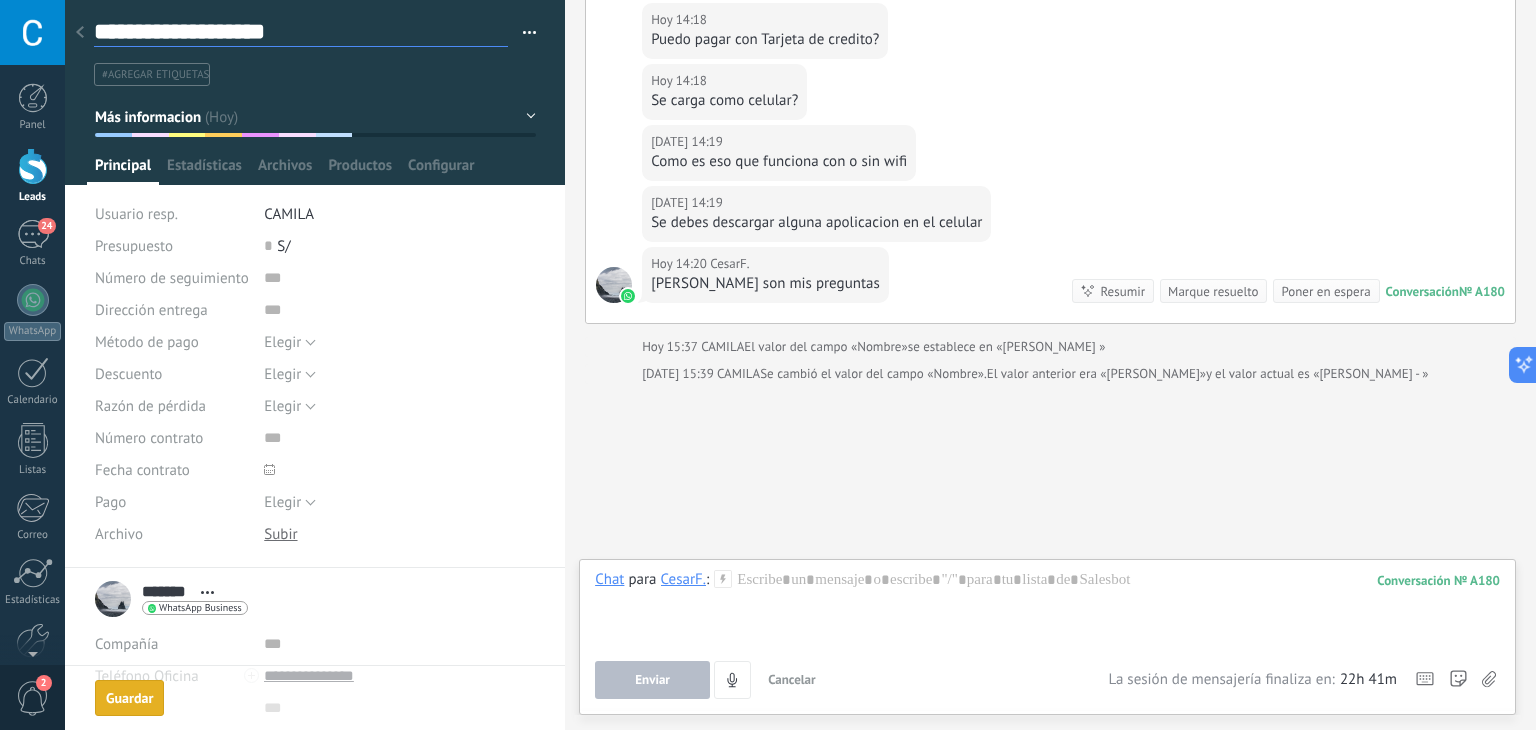 type on "**********" 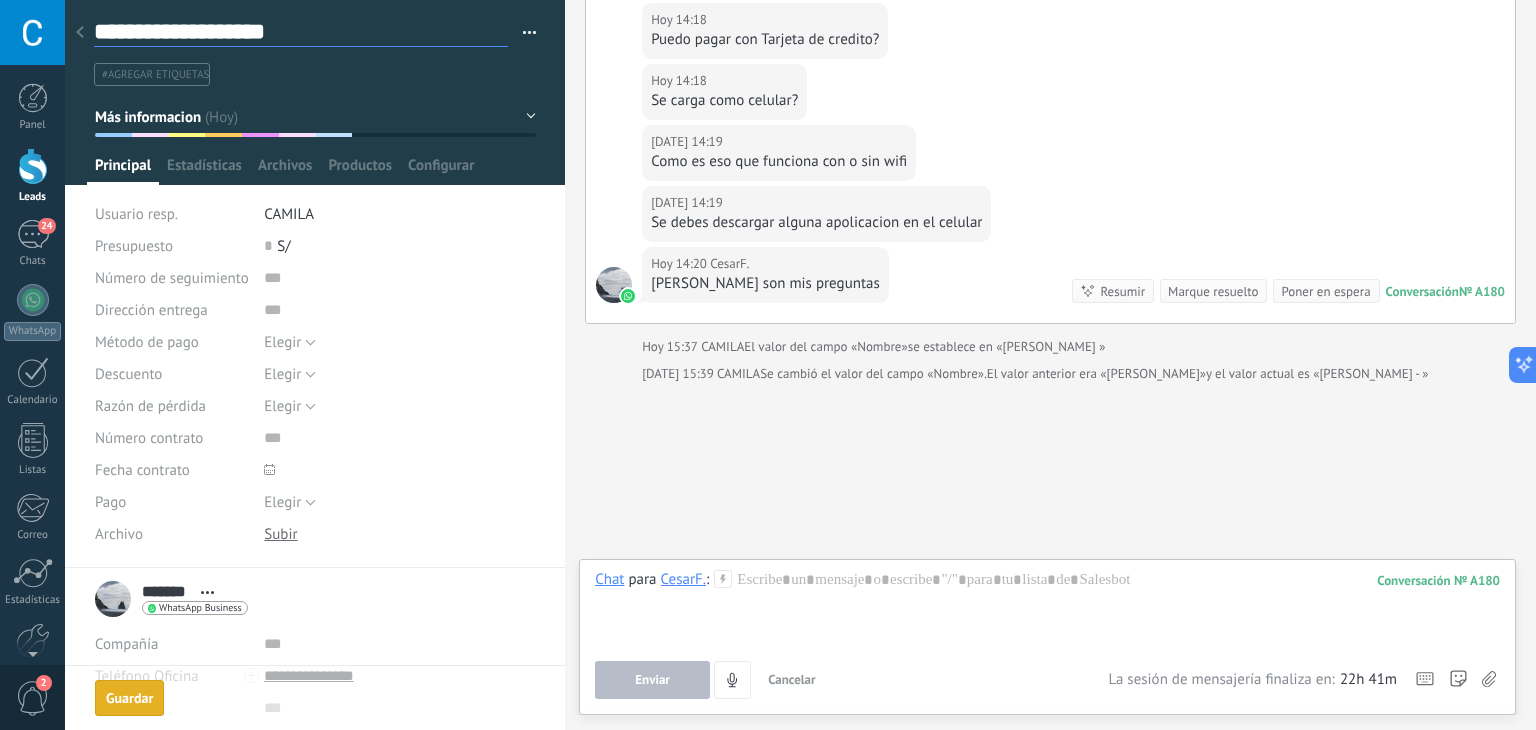 type on "**********" 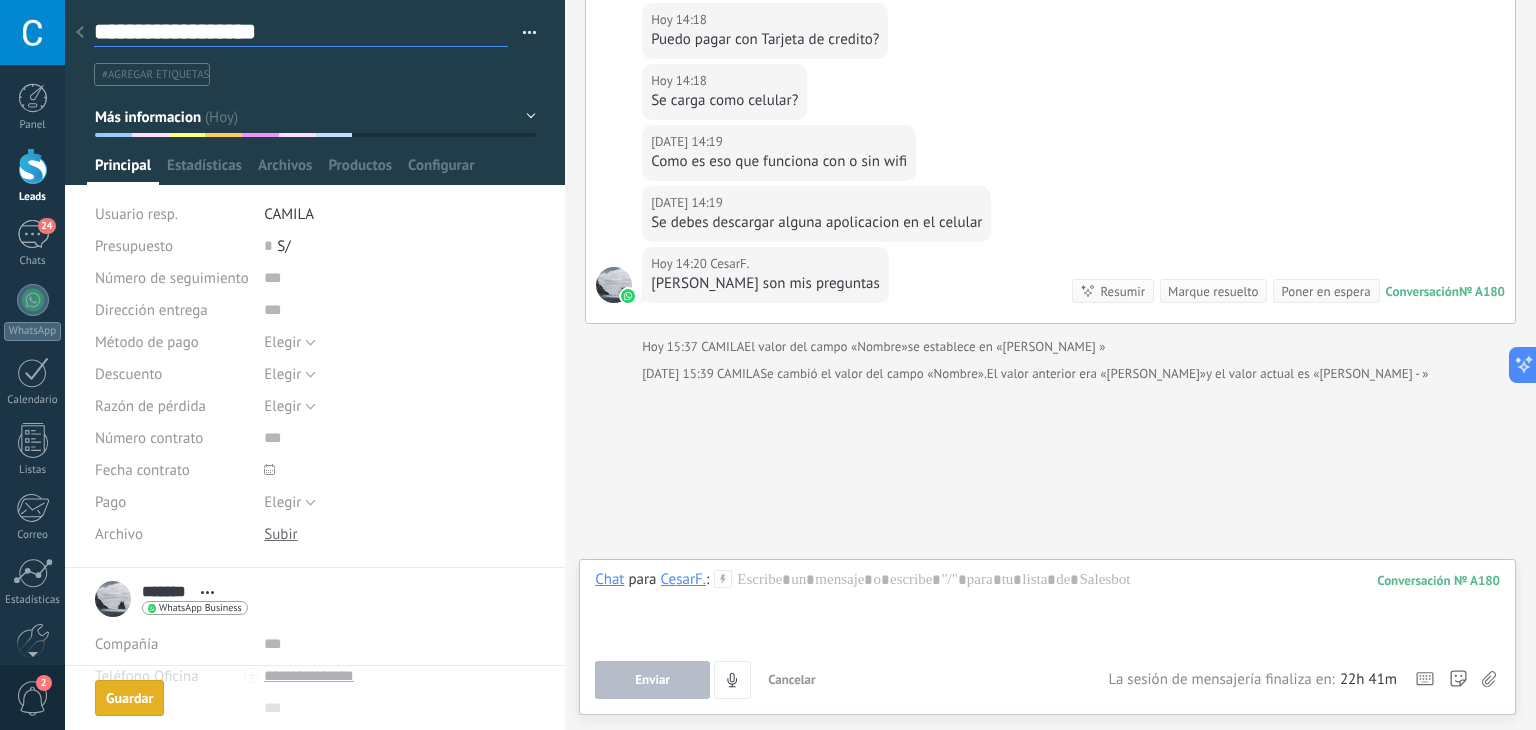 type on "**********" 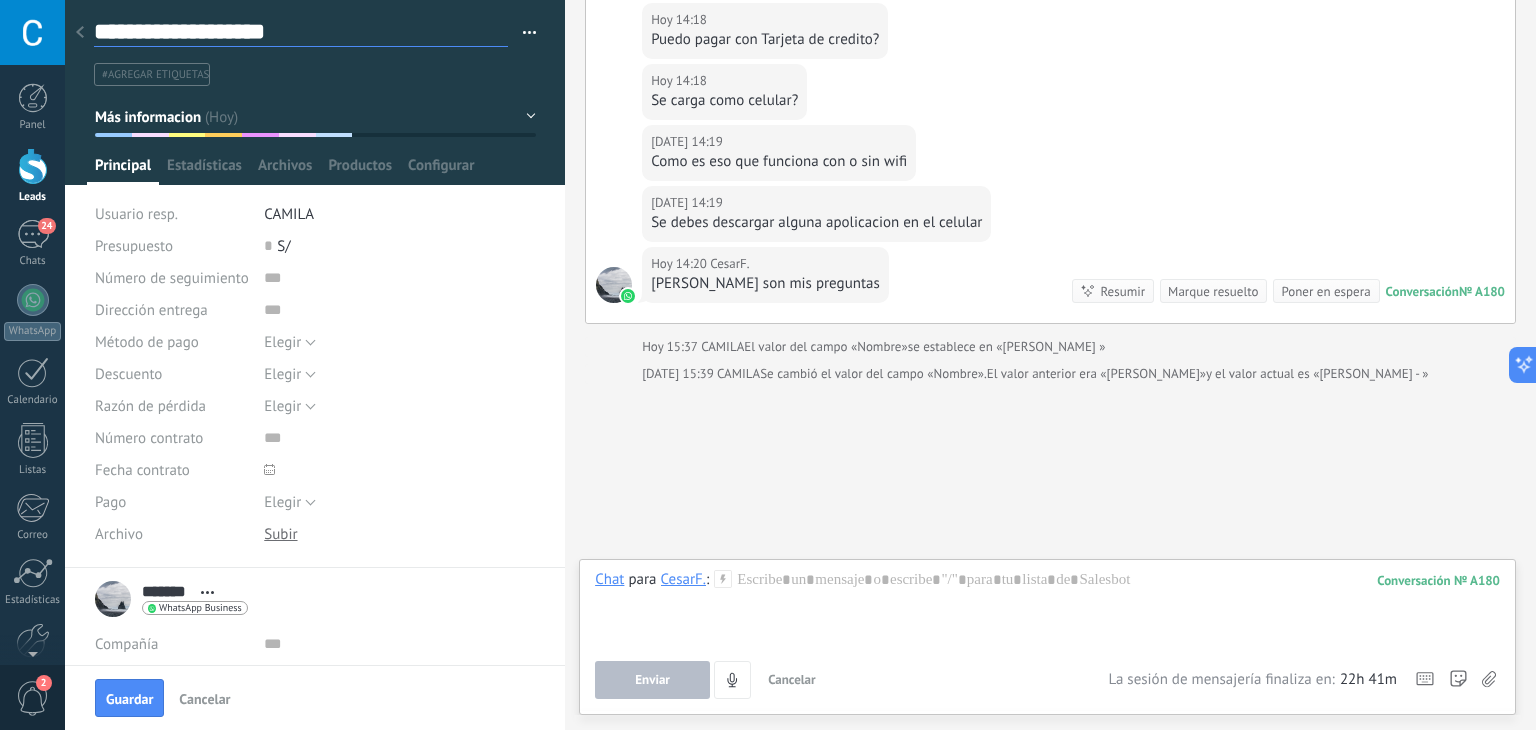 type on "**********" 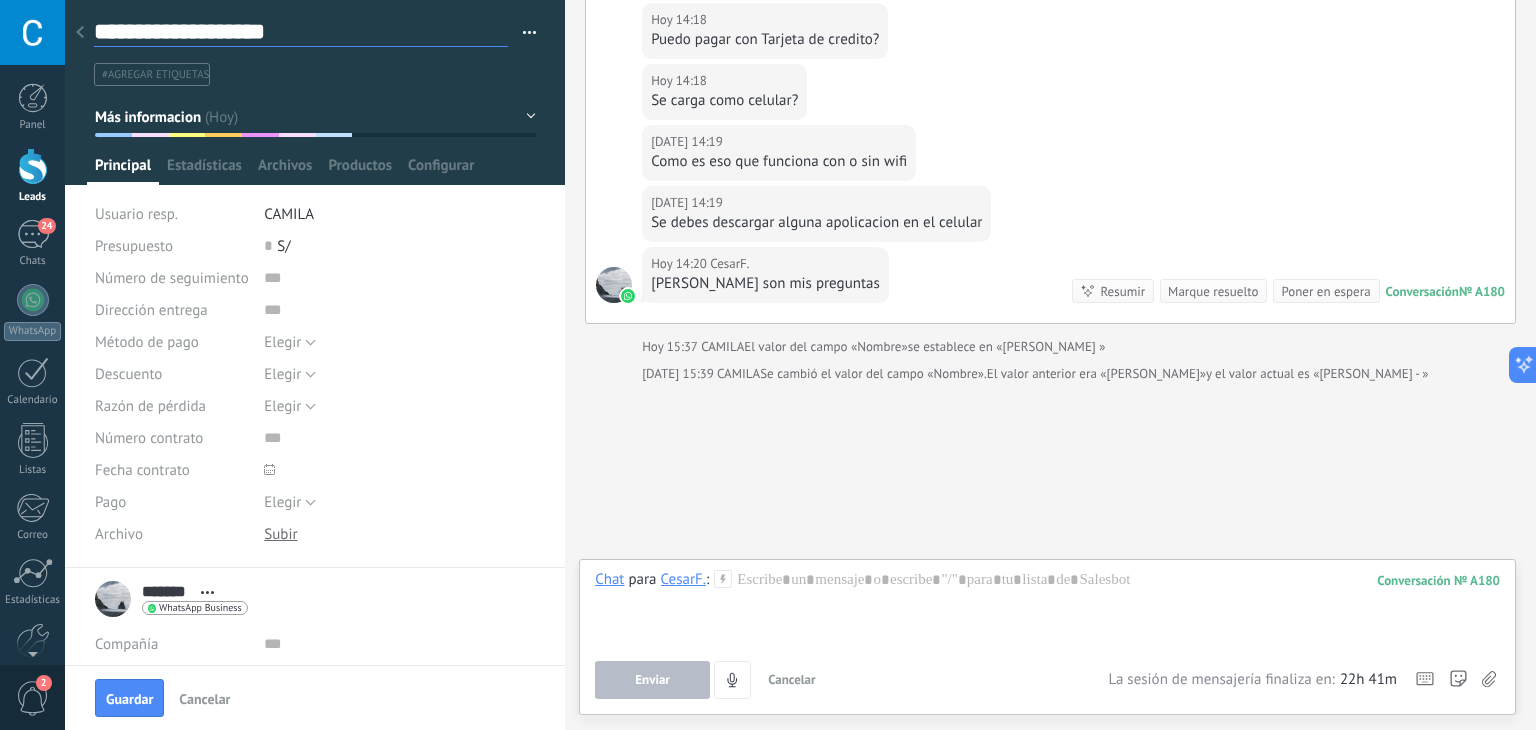 type on "**********" 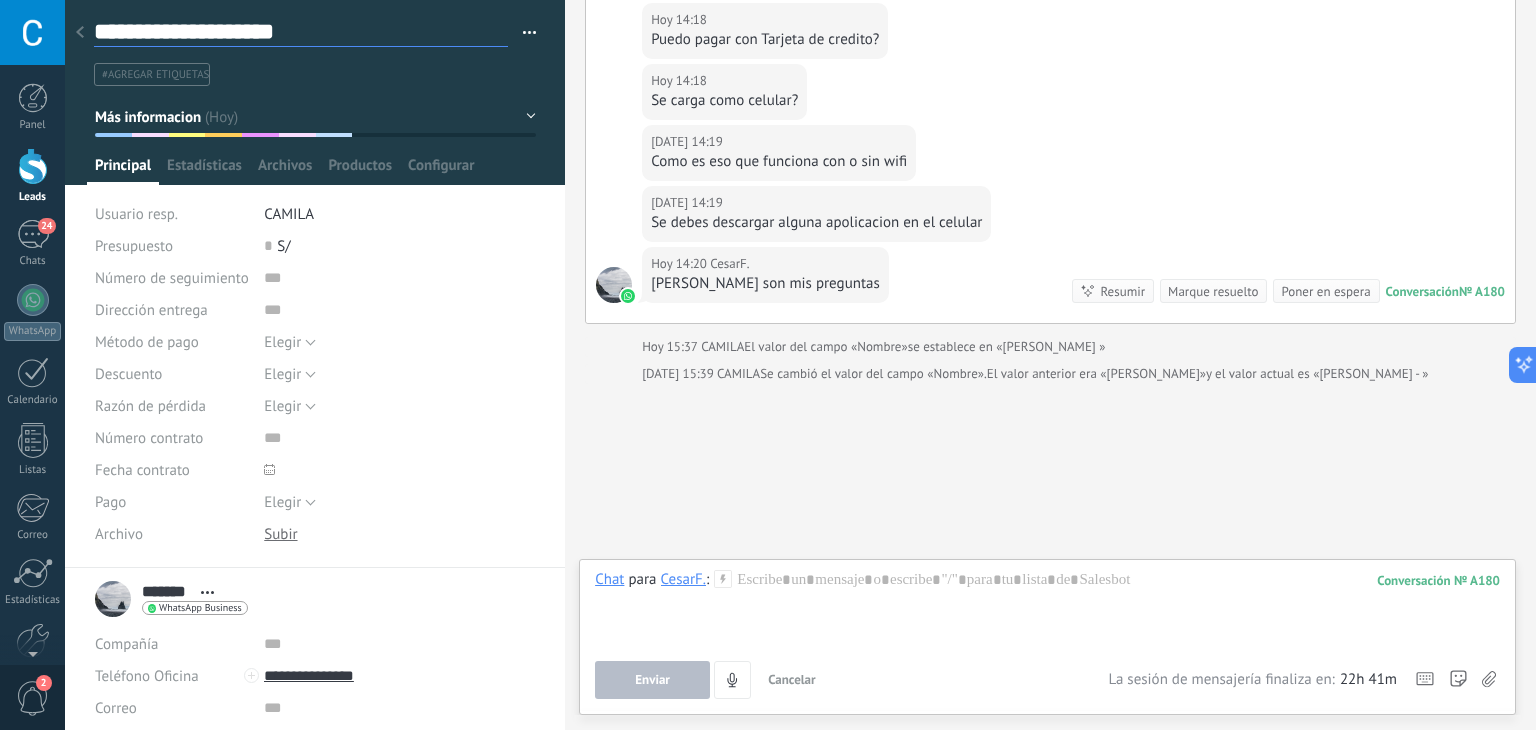 type on "**********" 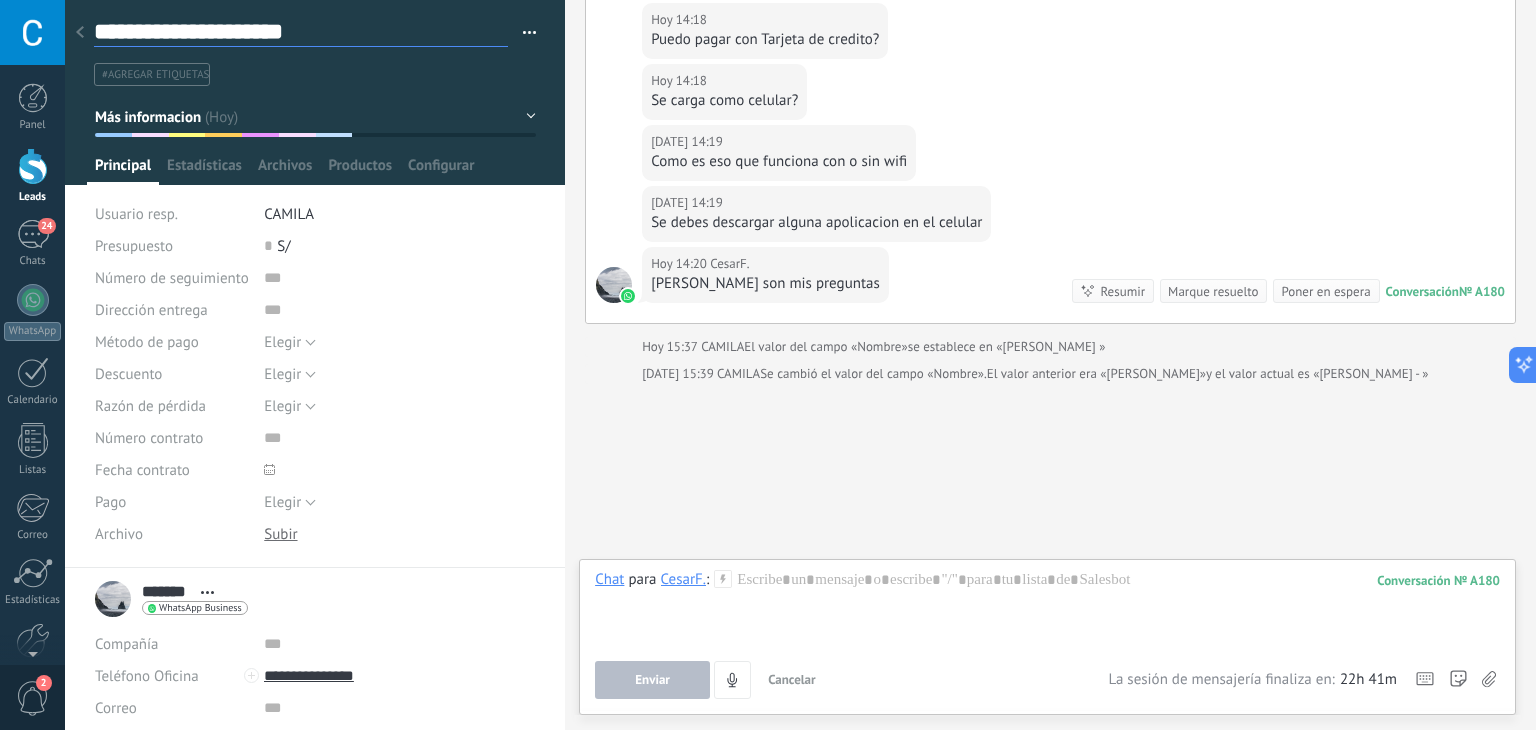 type on "**********" 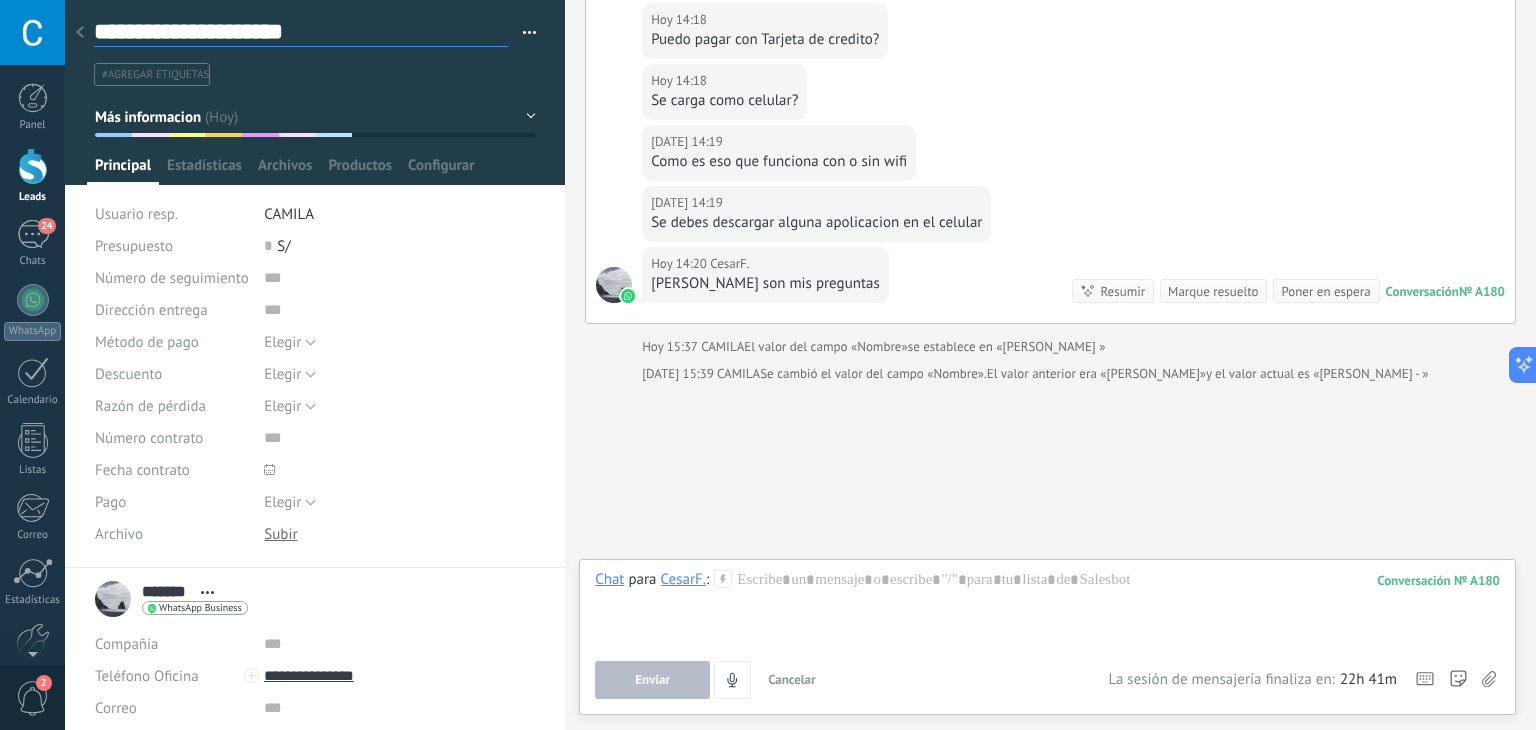 type on "**********" 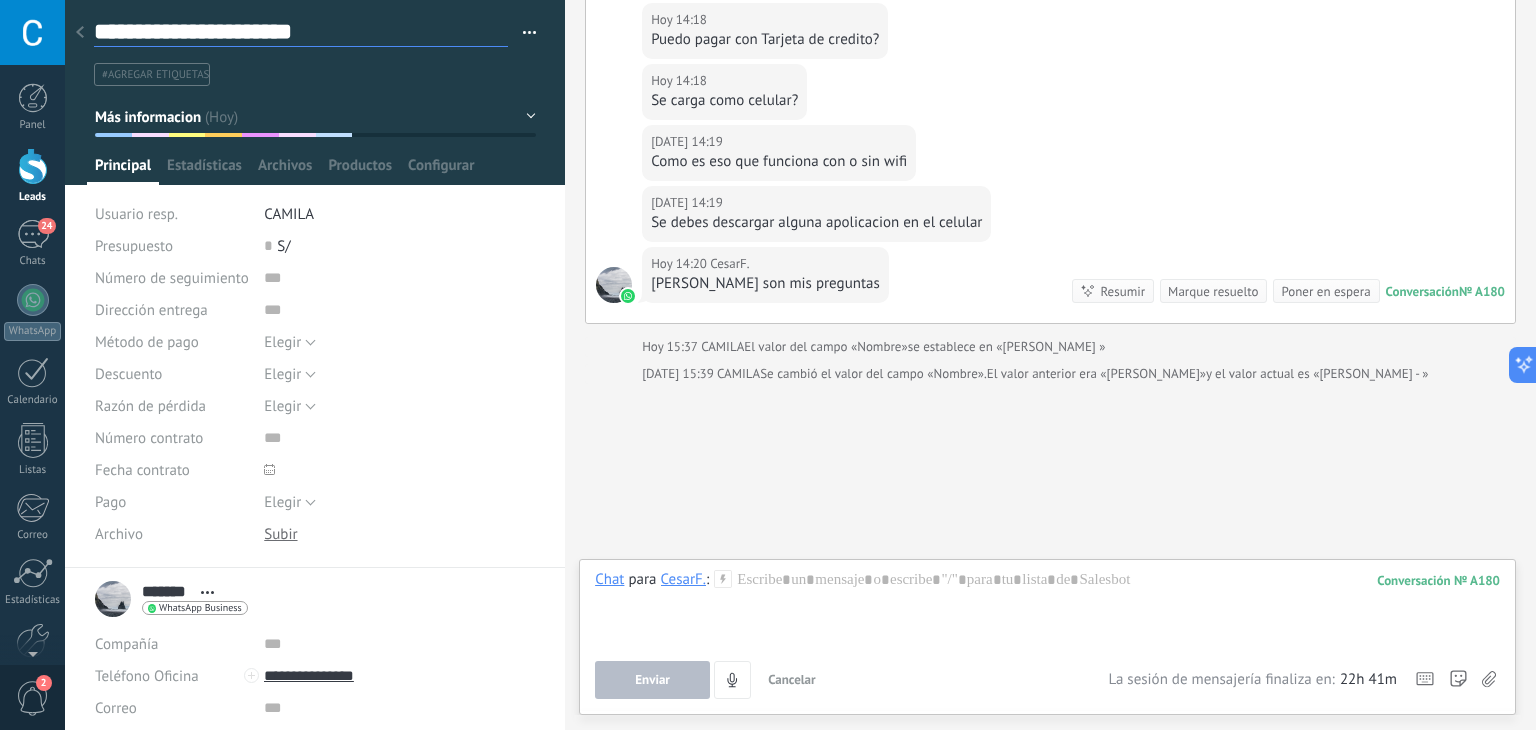 type on "**********" 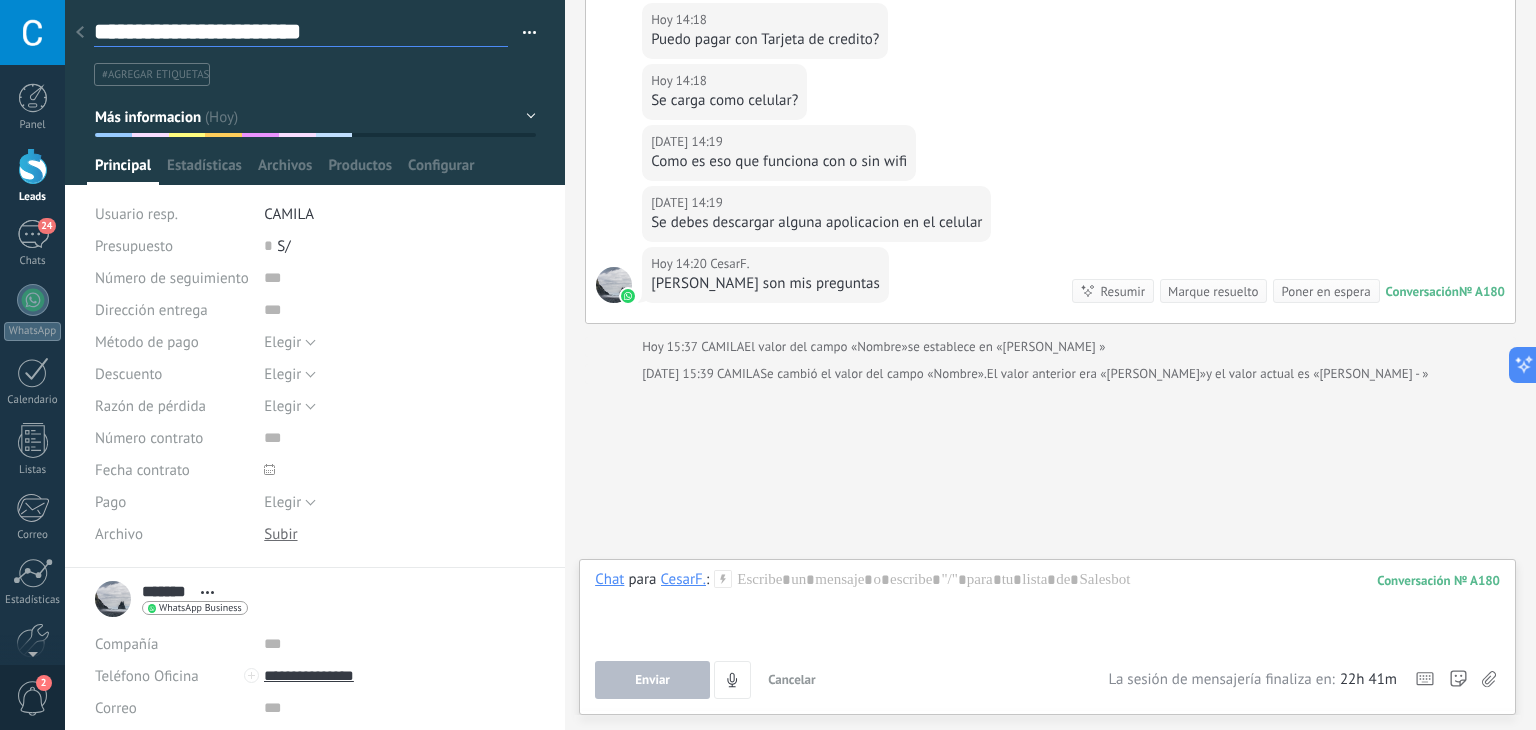 scroll, scrollTop: 29, scrollLeft: 0, axis: vertical 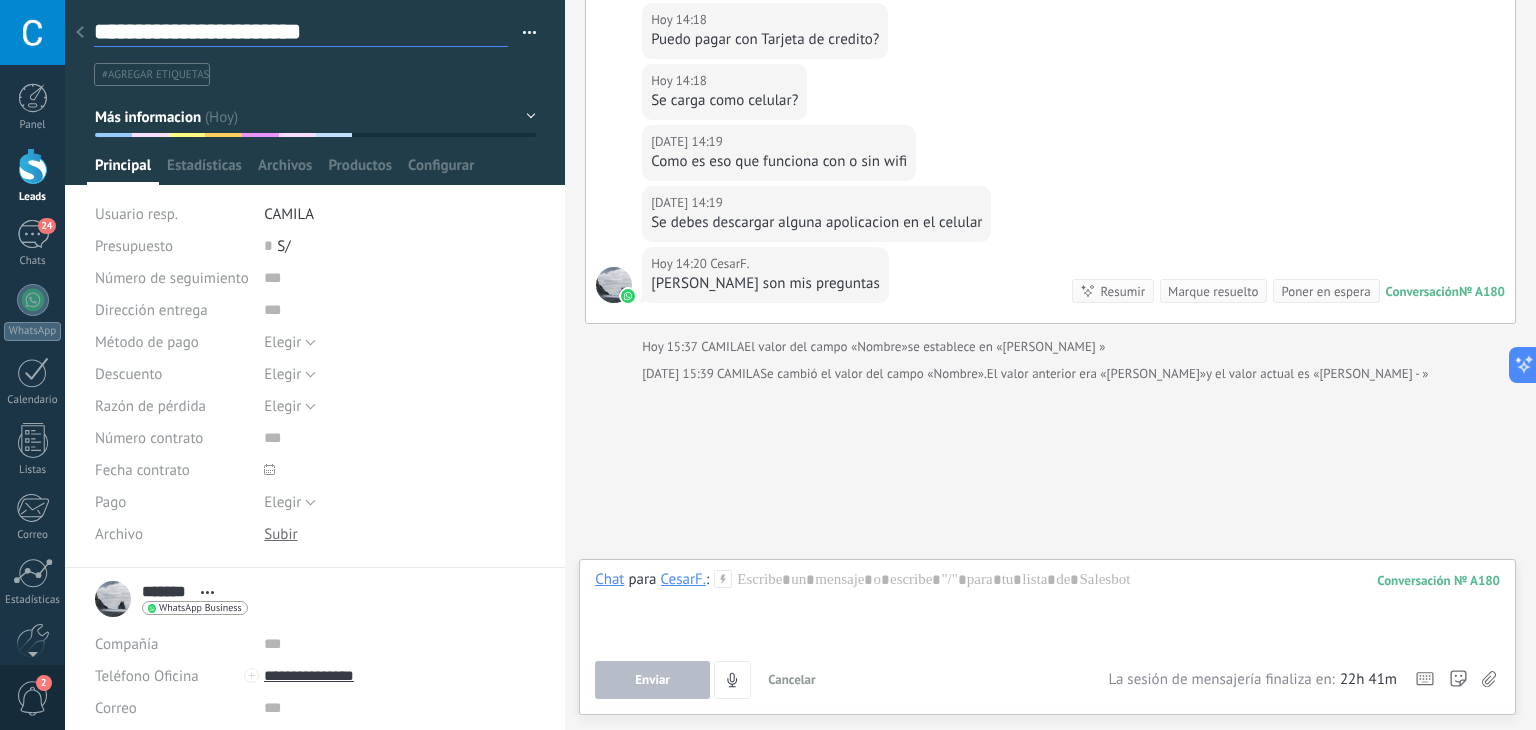 type on "**********" 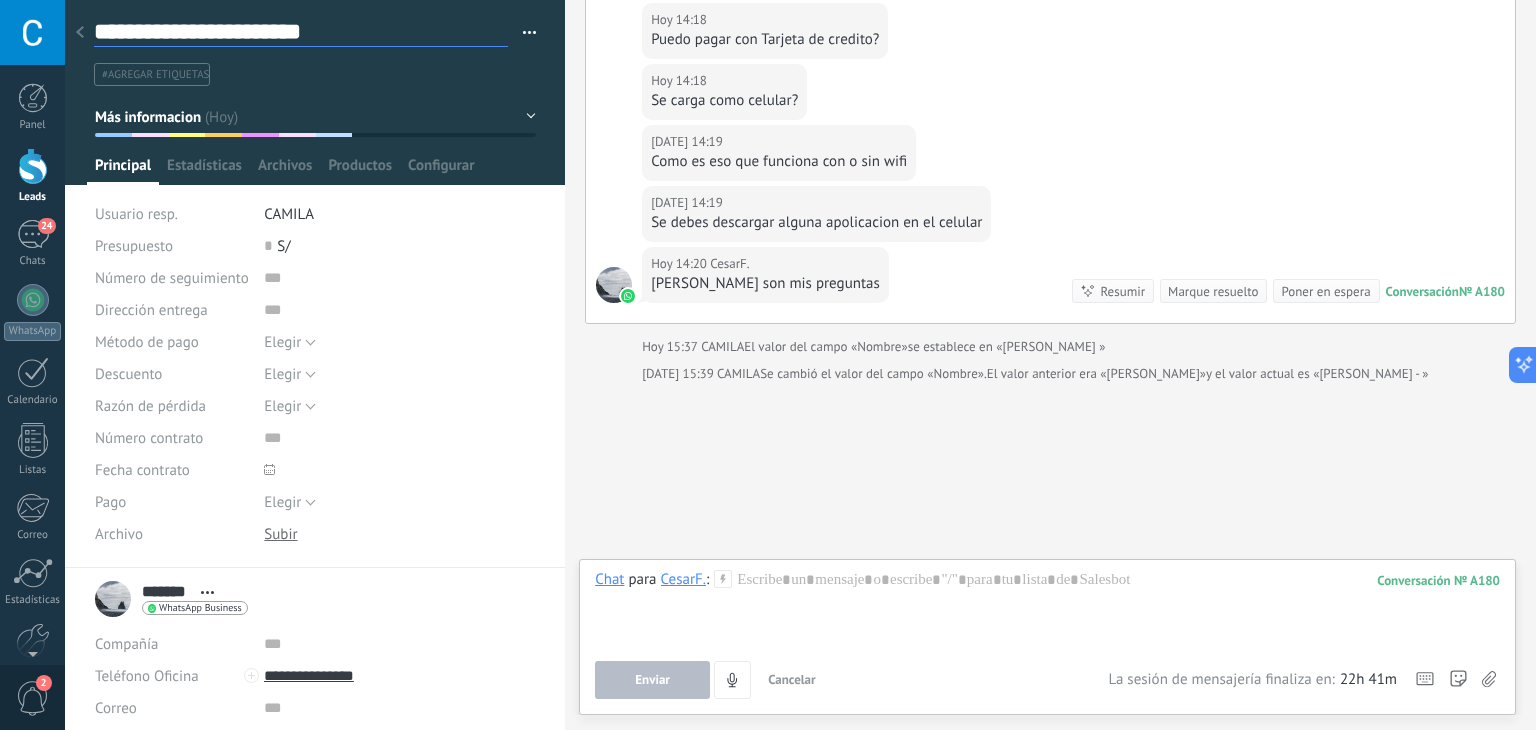 type on "**********" 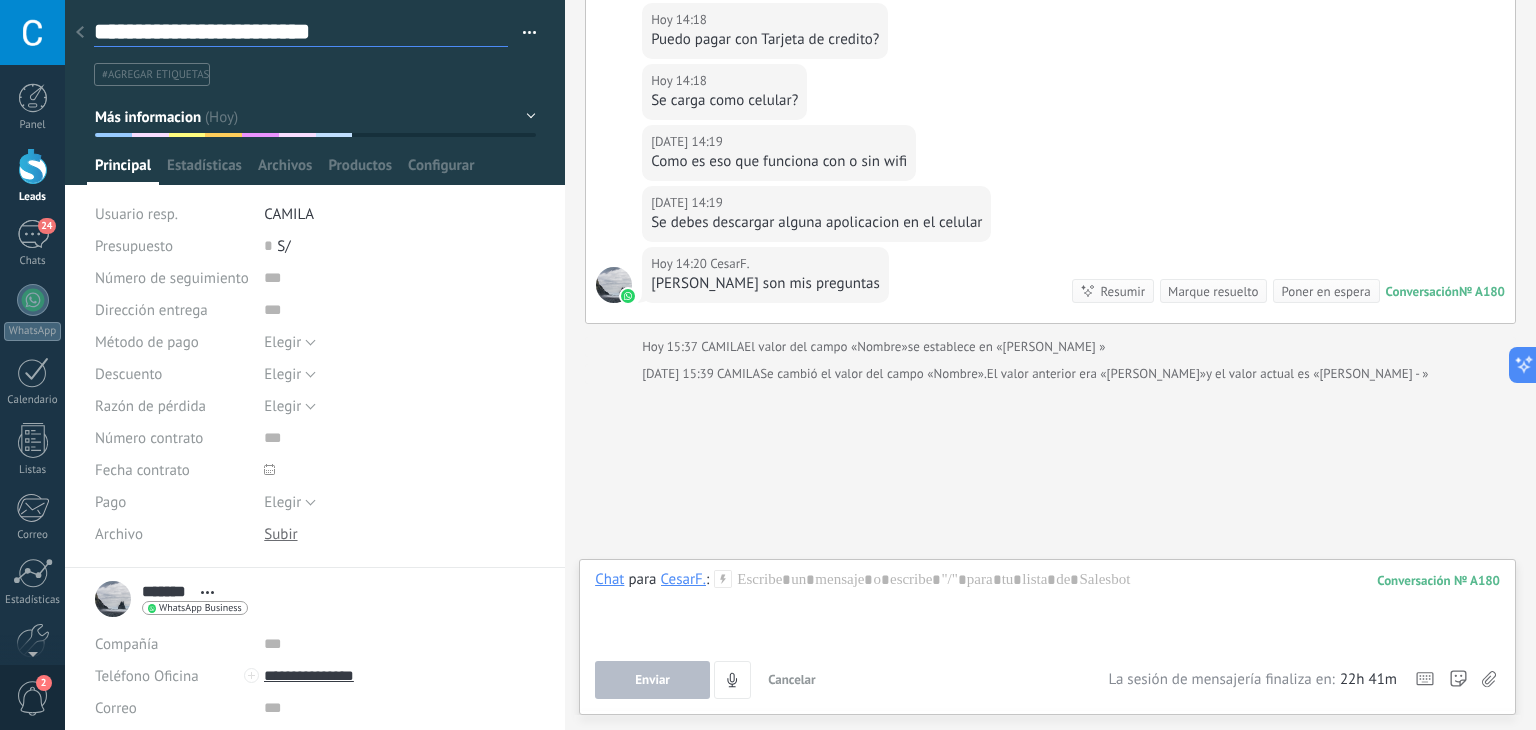 scroll, scrollTop: 29, scrollLeft: 0, axis: vertical 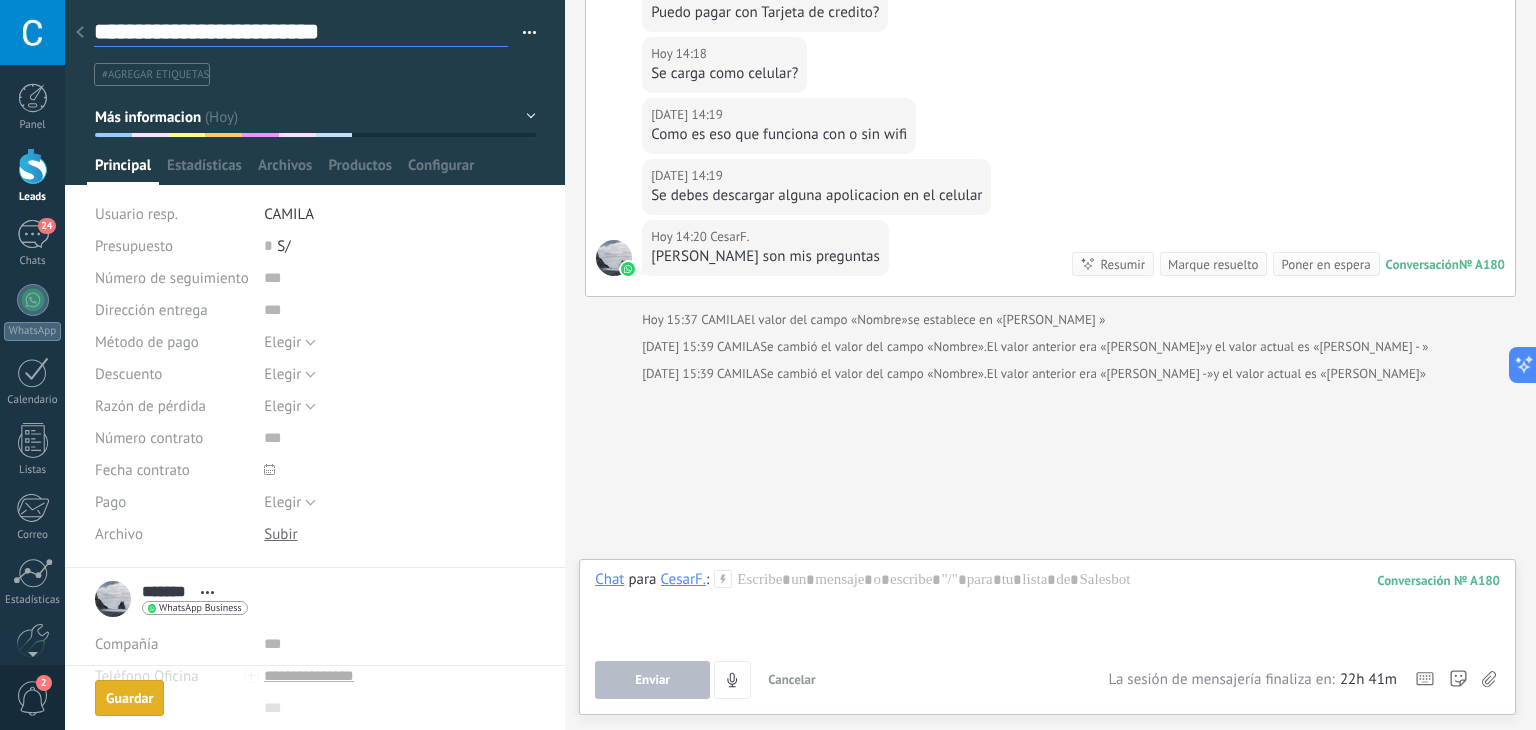 type on "**********" 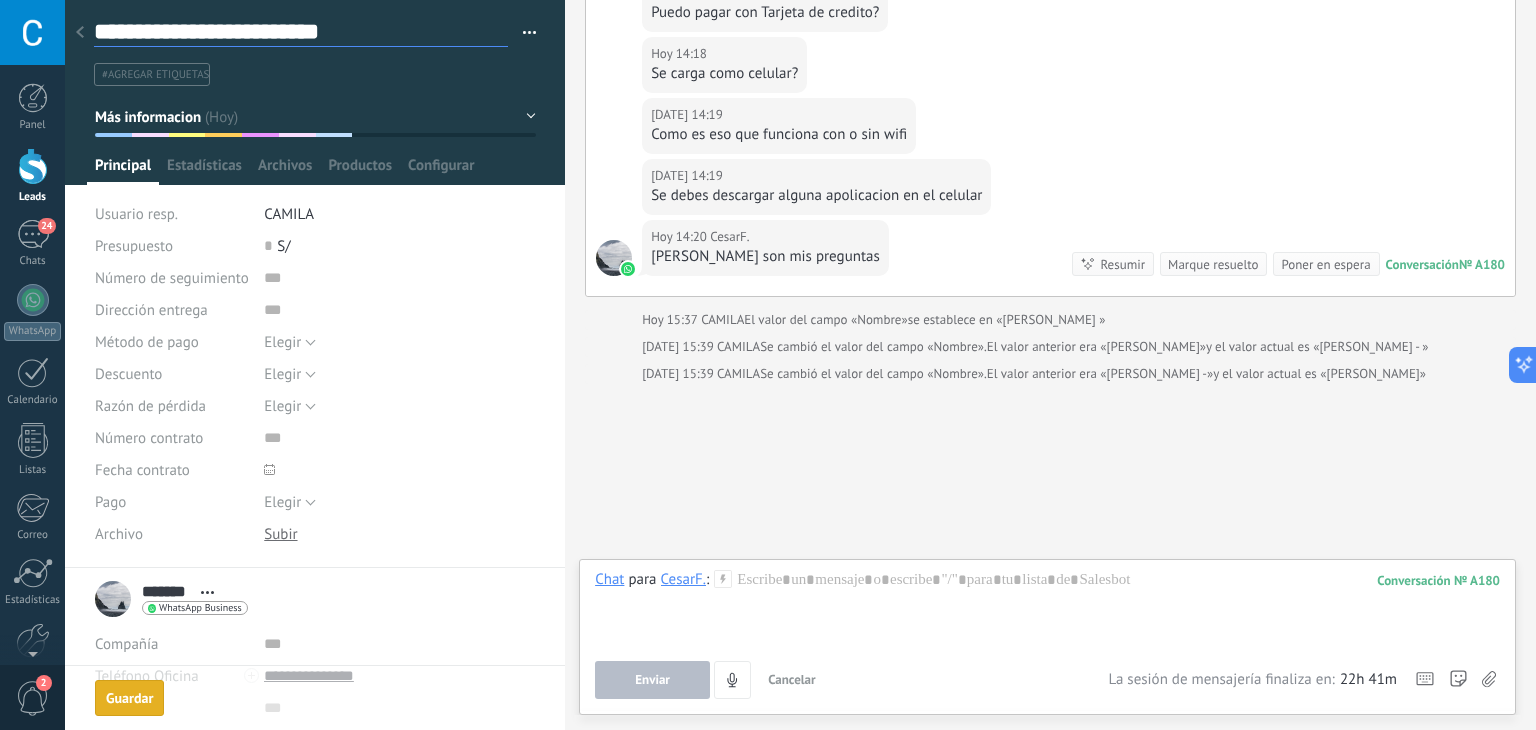 type on "**********" 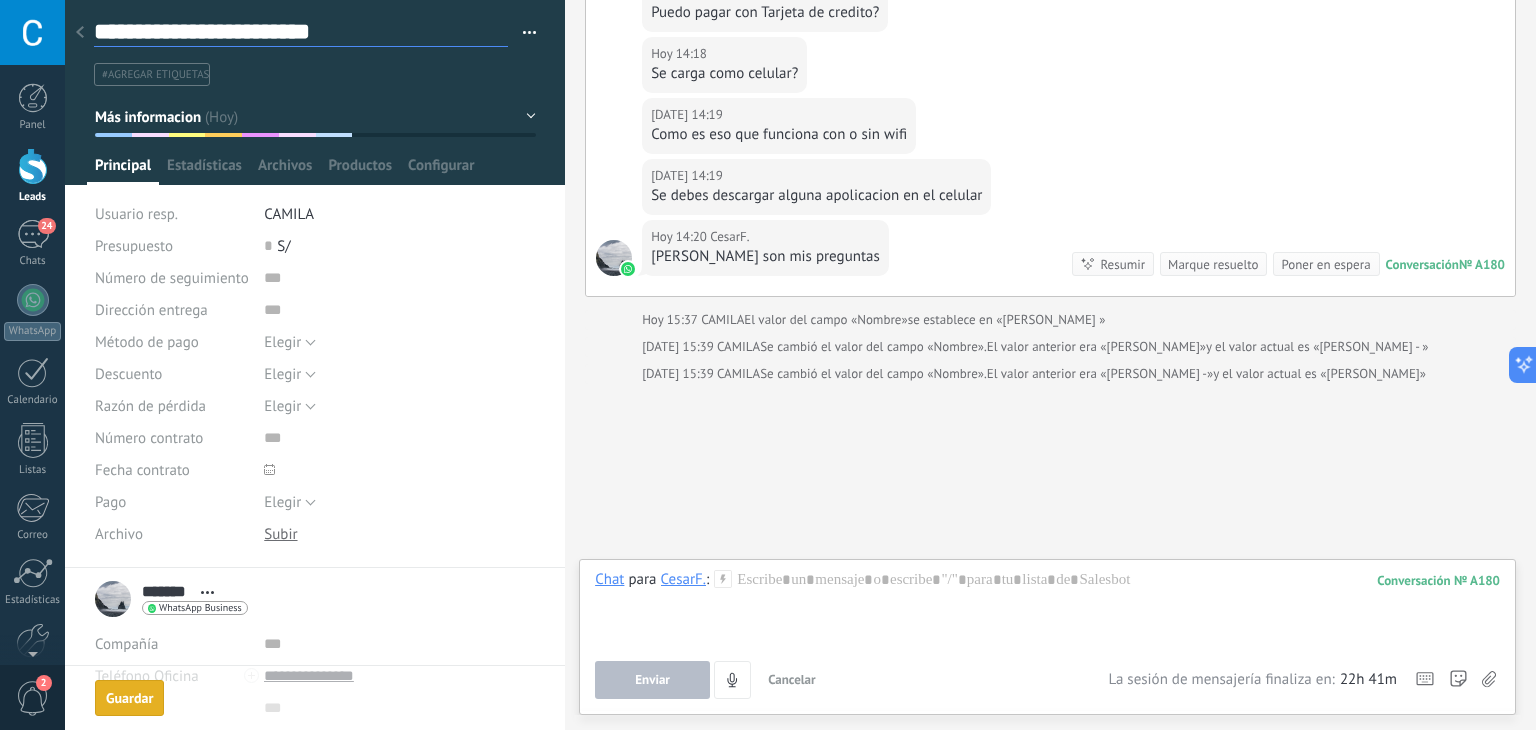 type on "**********" 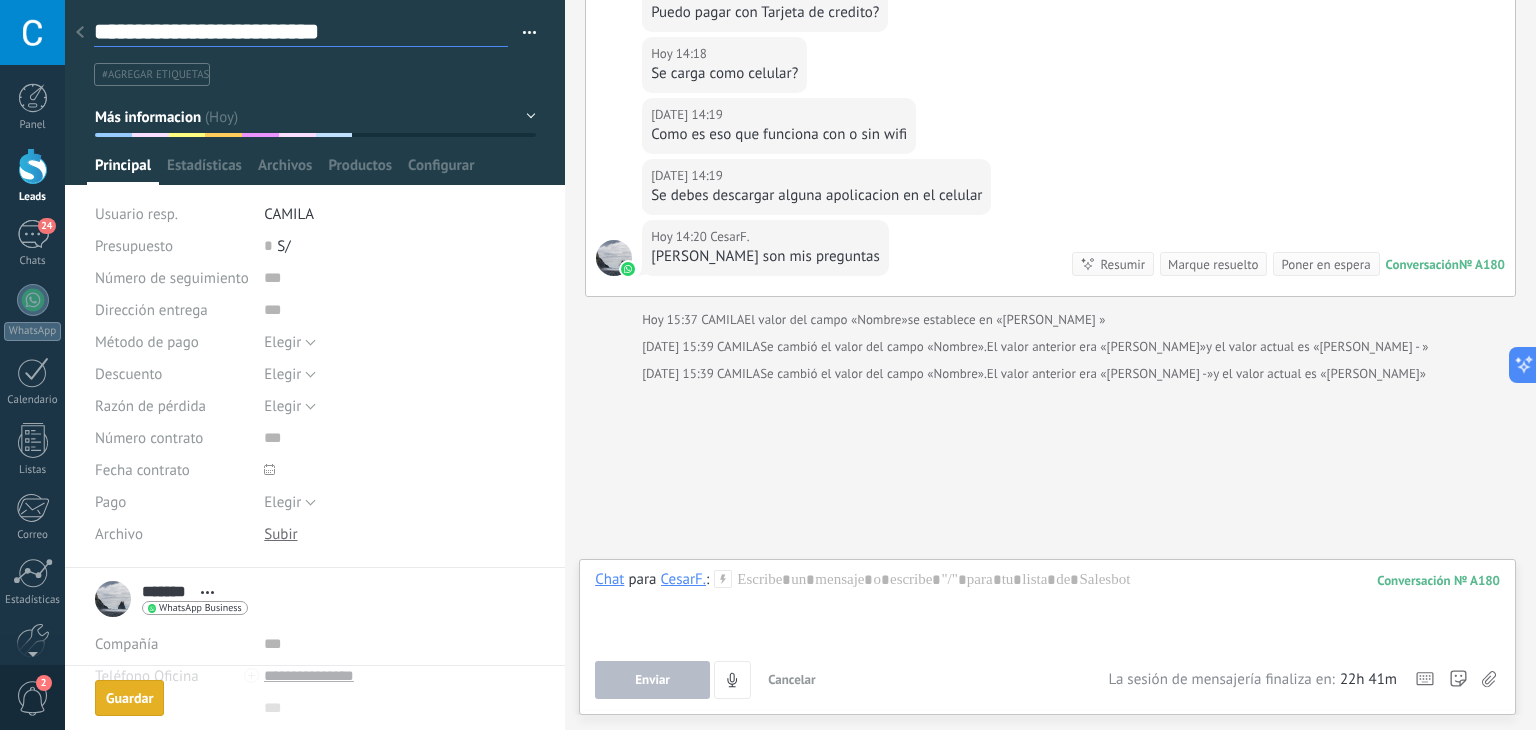 type on "**********" 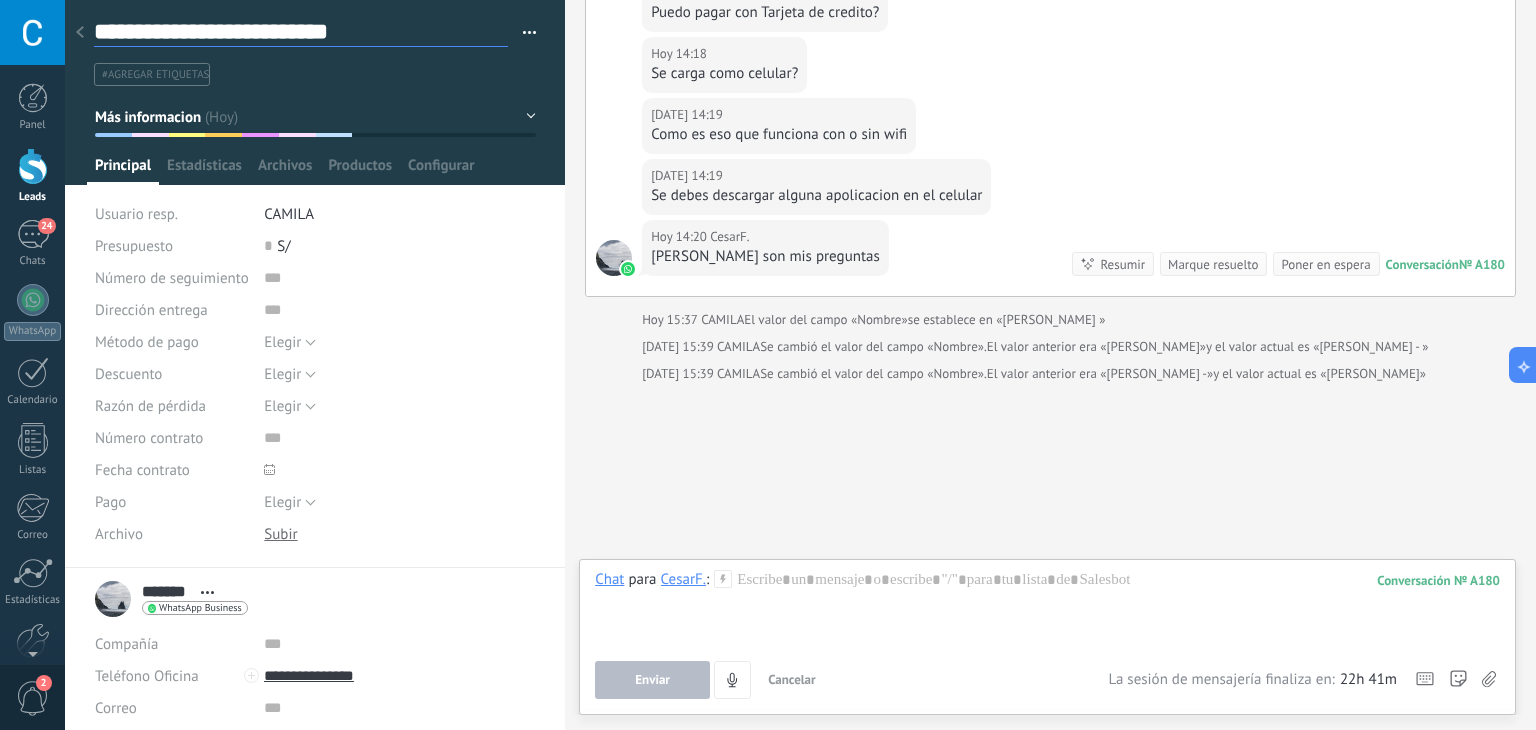 type on "**********" 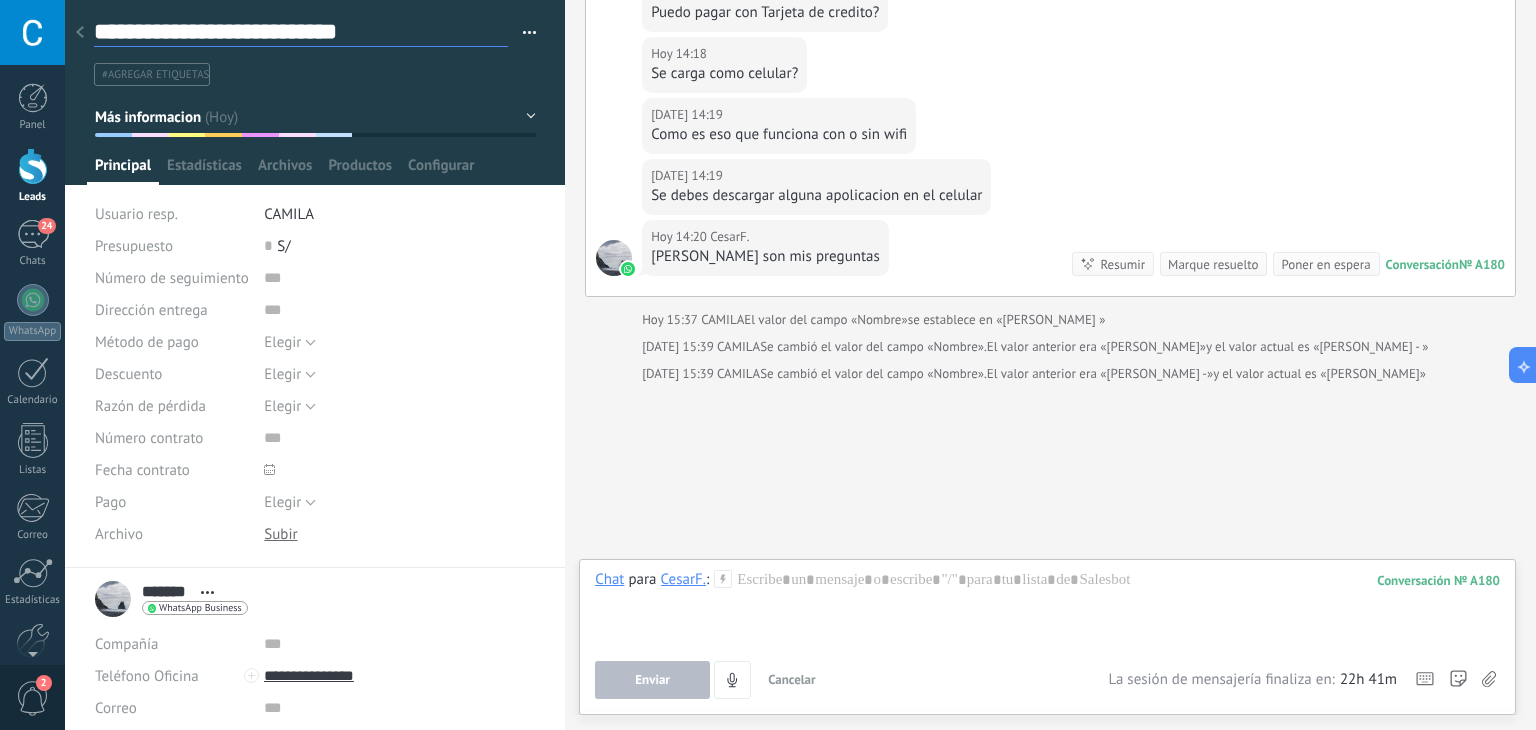 type on "**********" 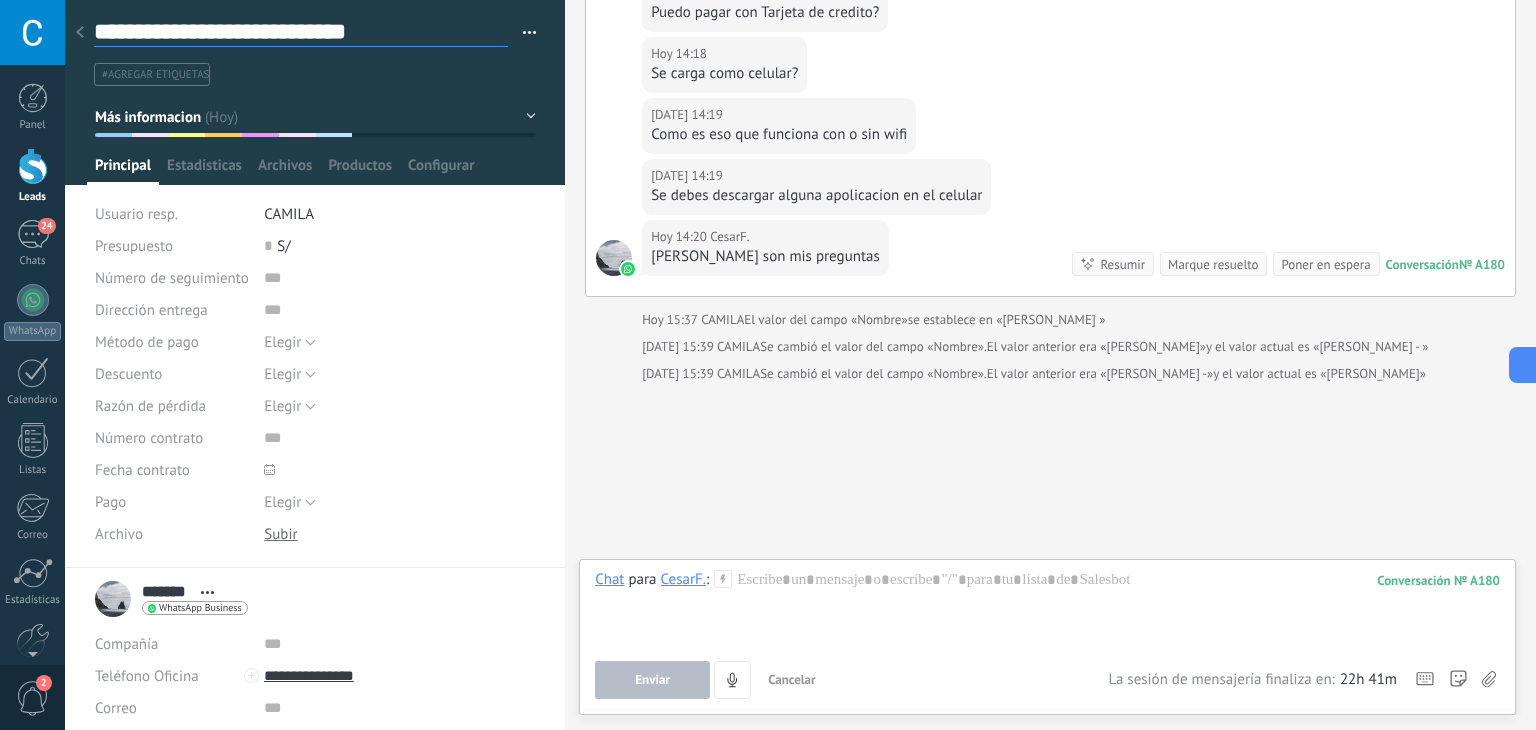 type on "**********" 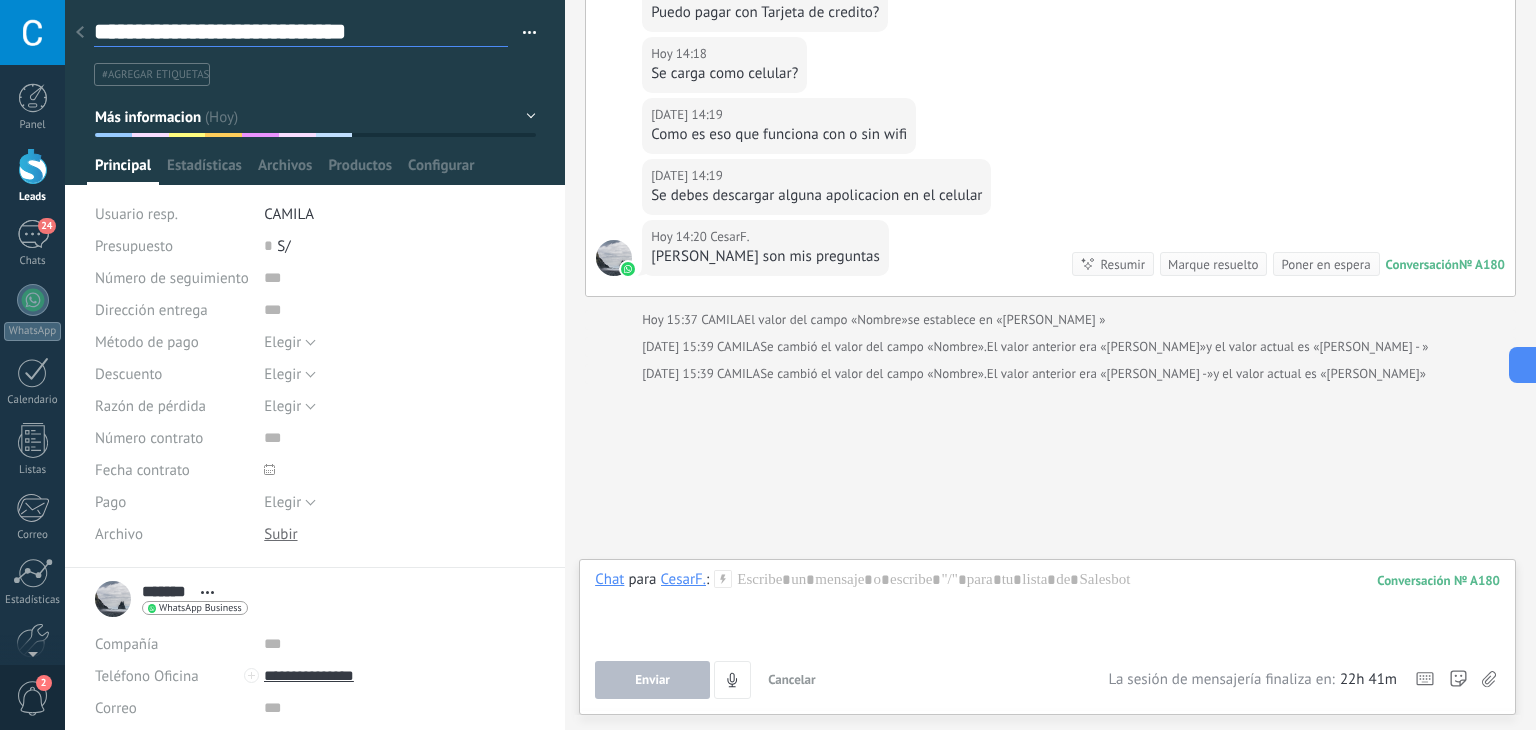 type on "**********" 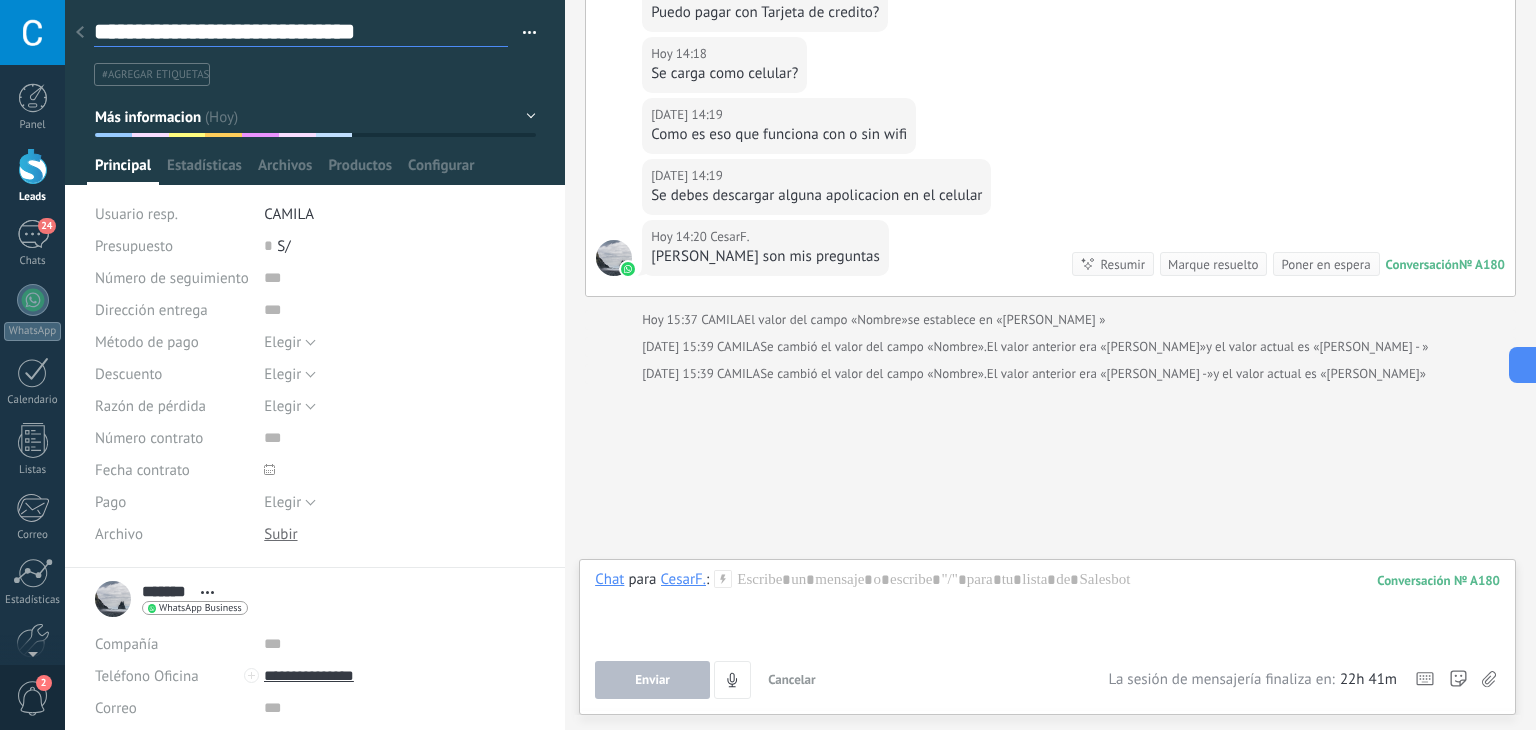 type on "**********" 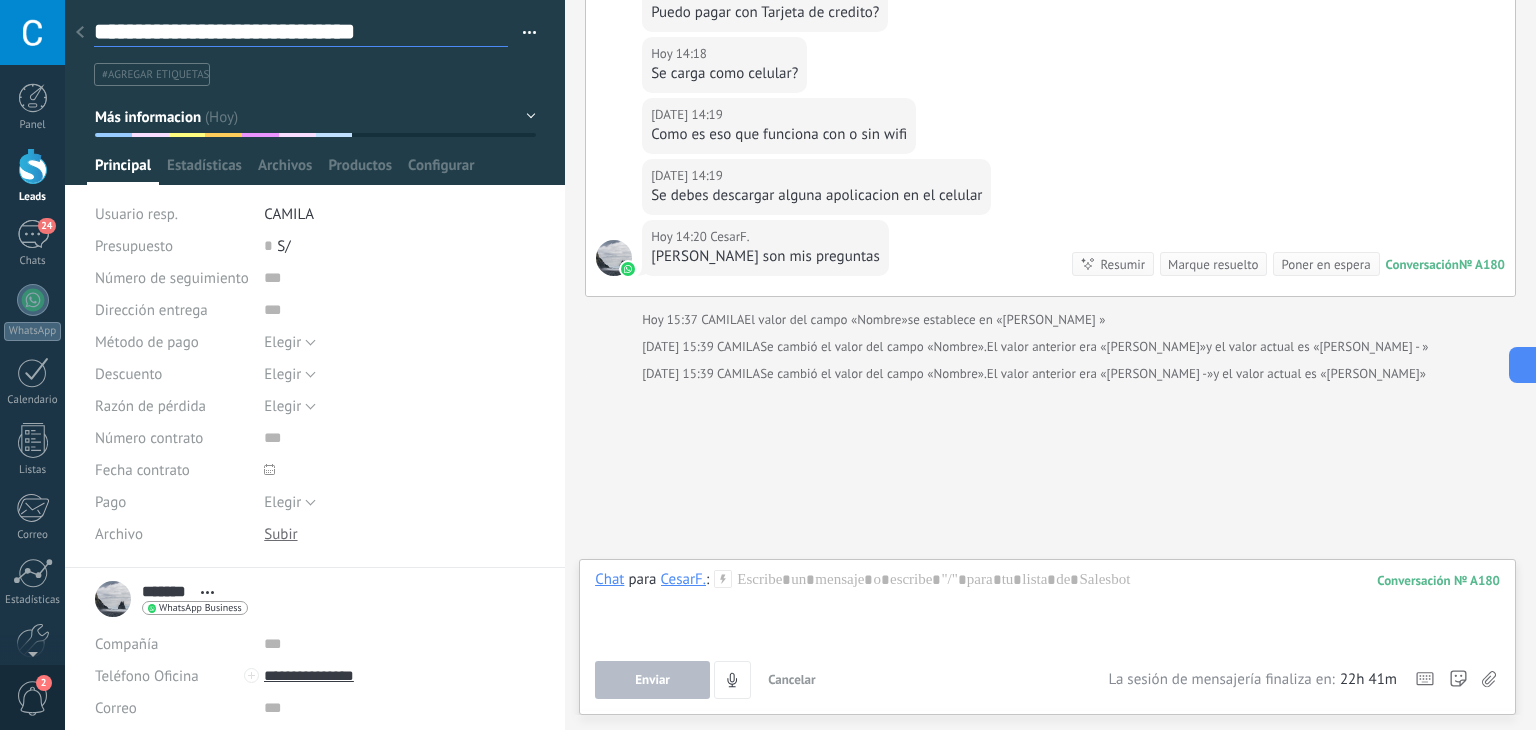 type on "**********" 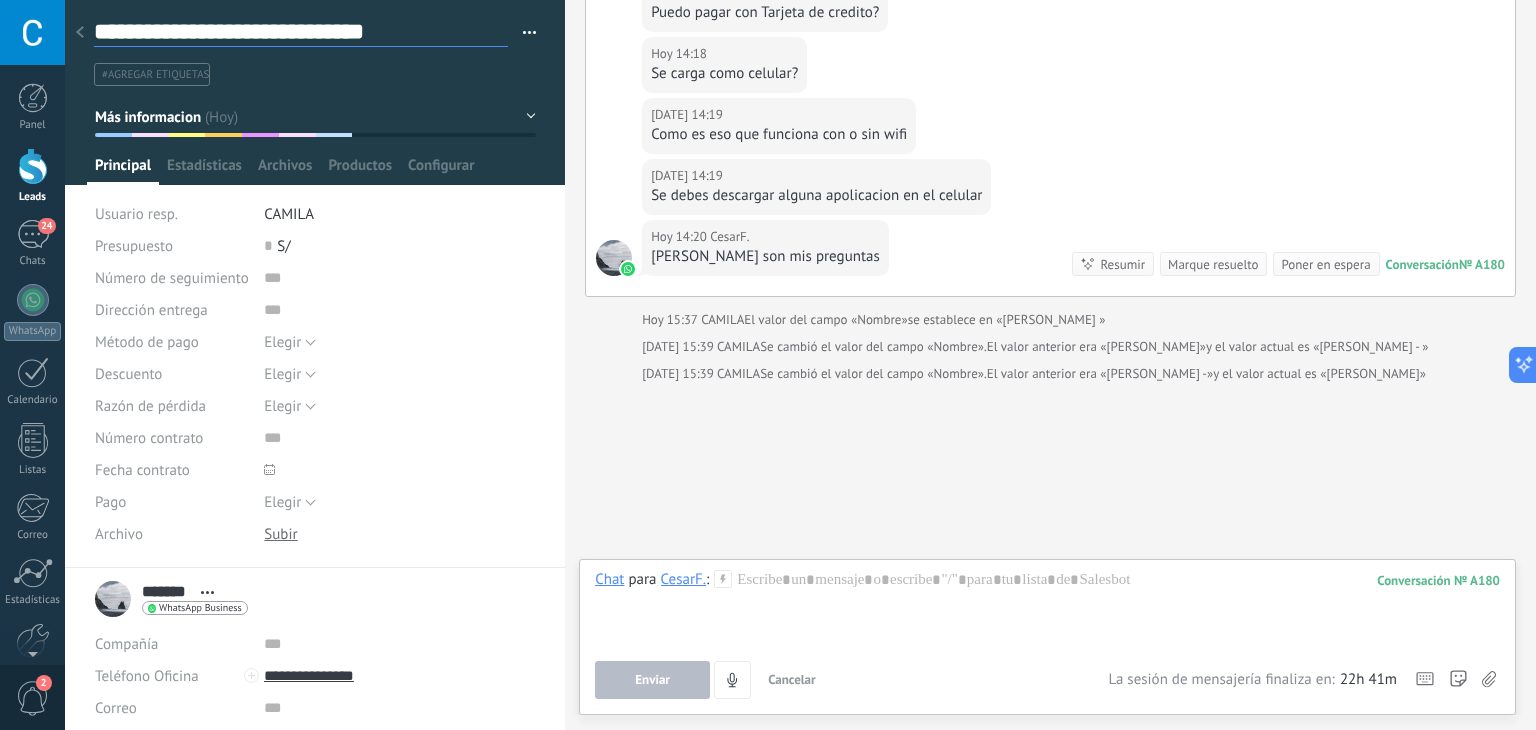 type on "**********" 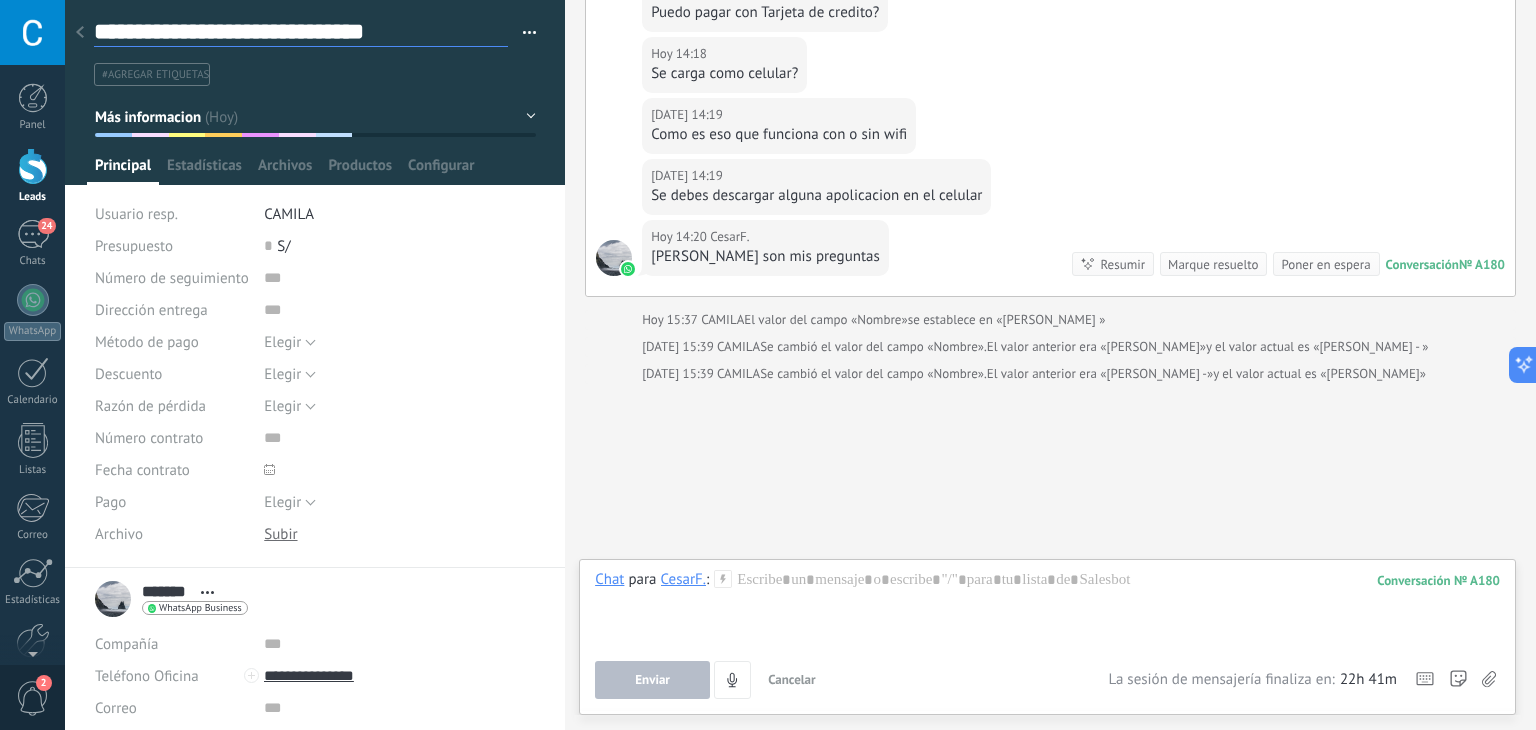 type on "**********" 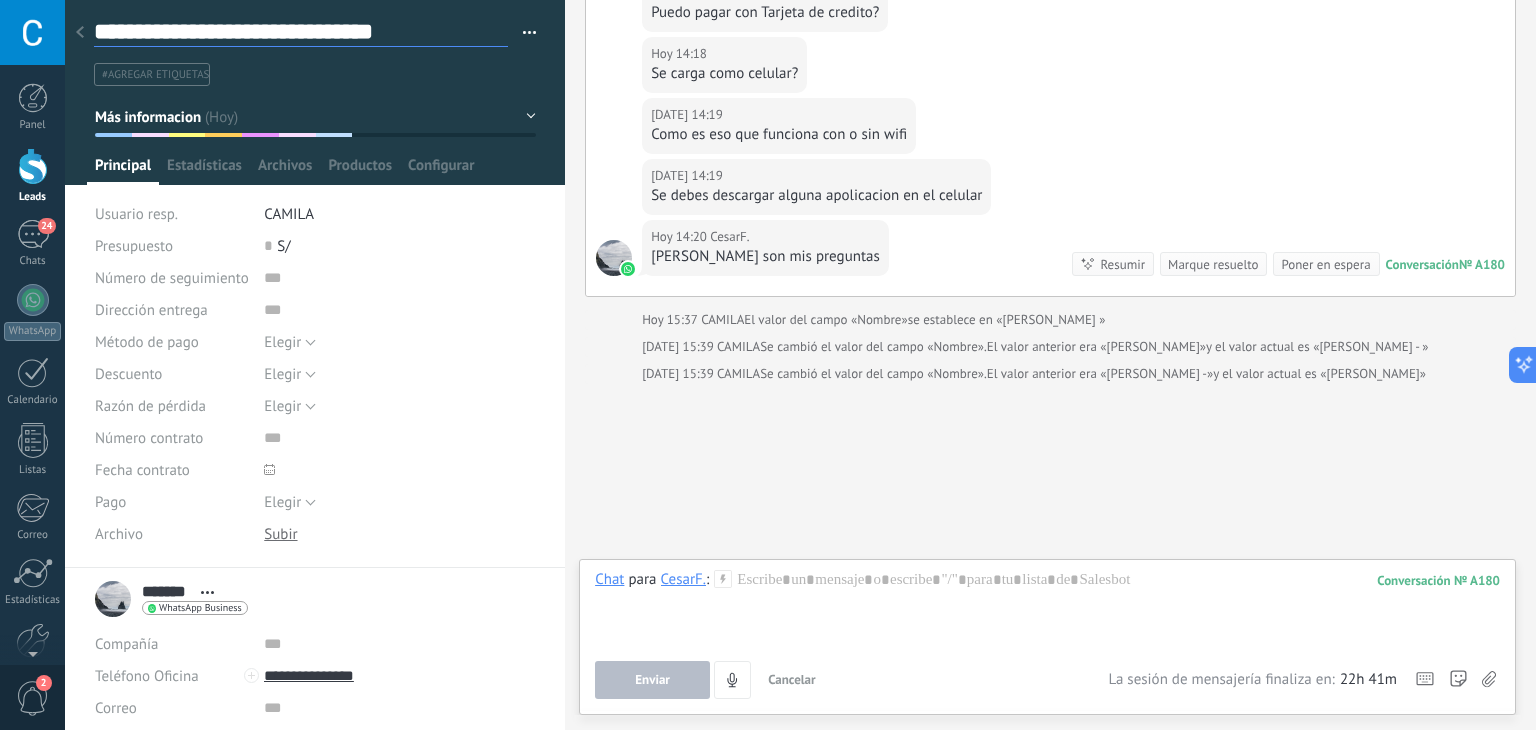 type on "**********" 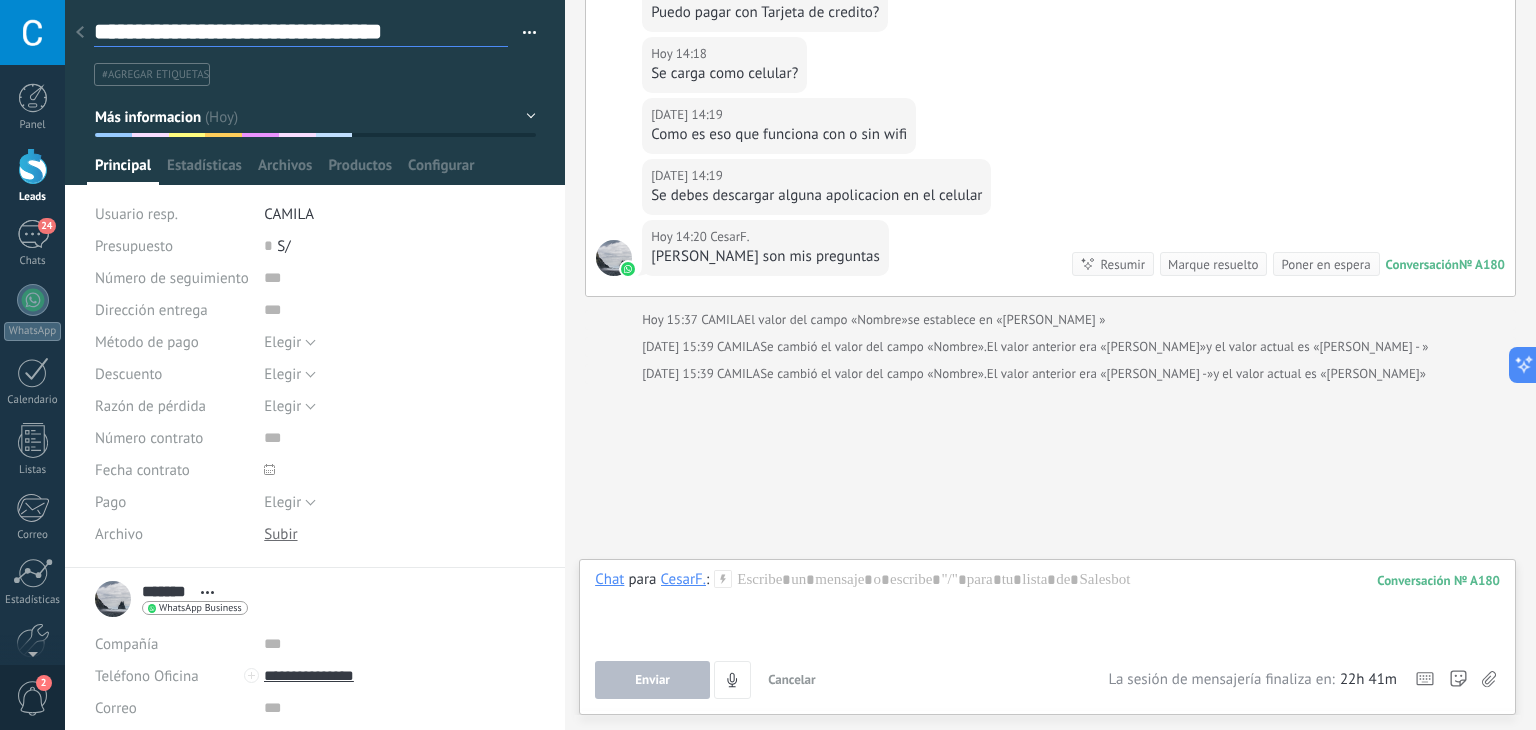 type on "**********" 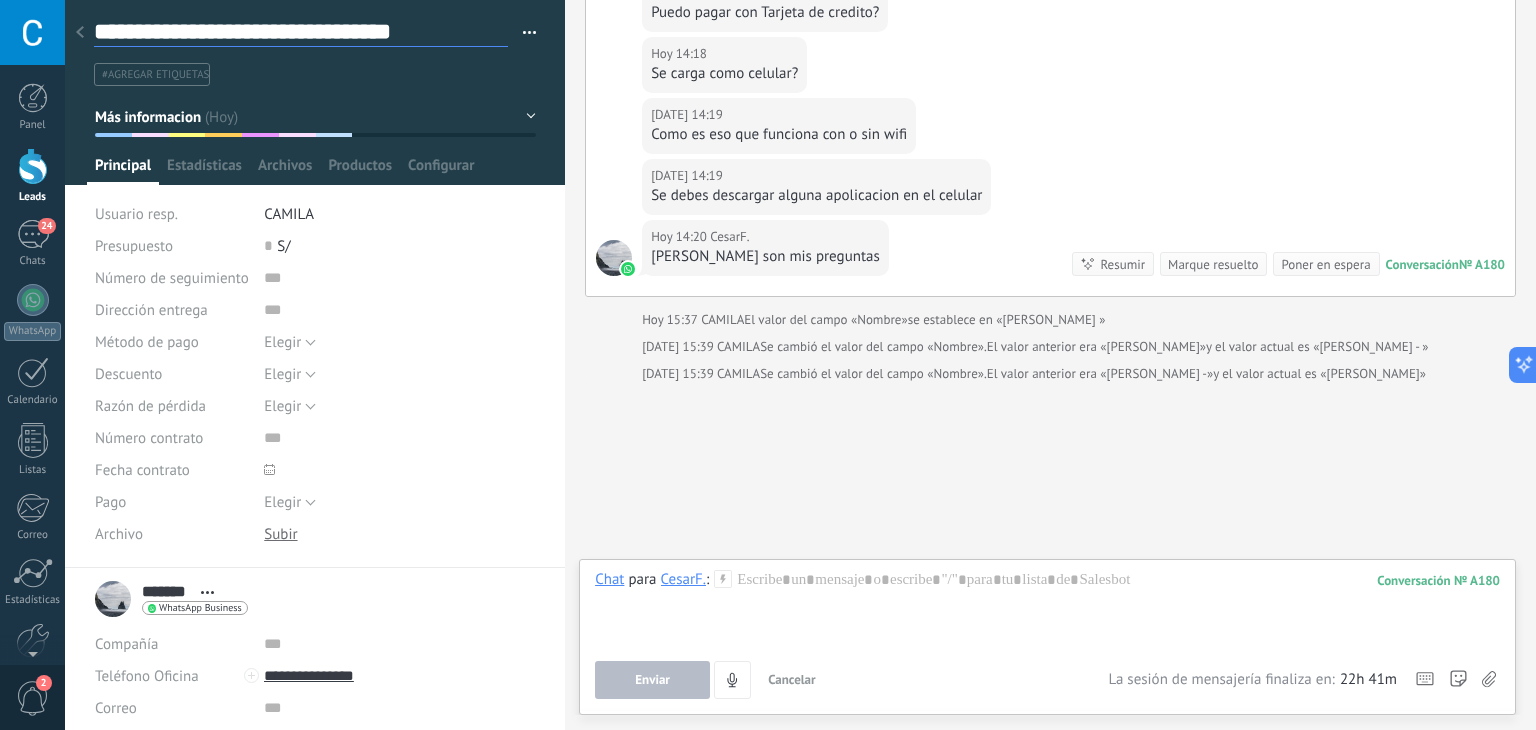 type on "**********" 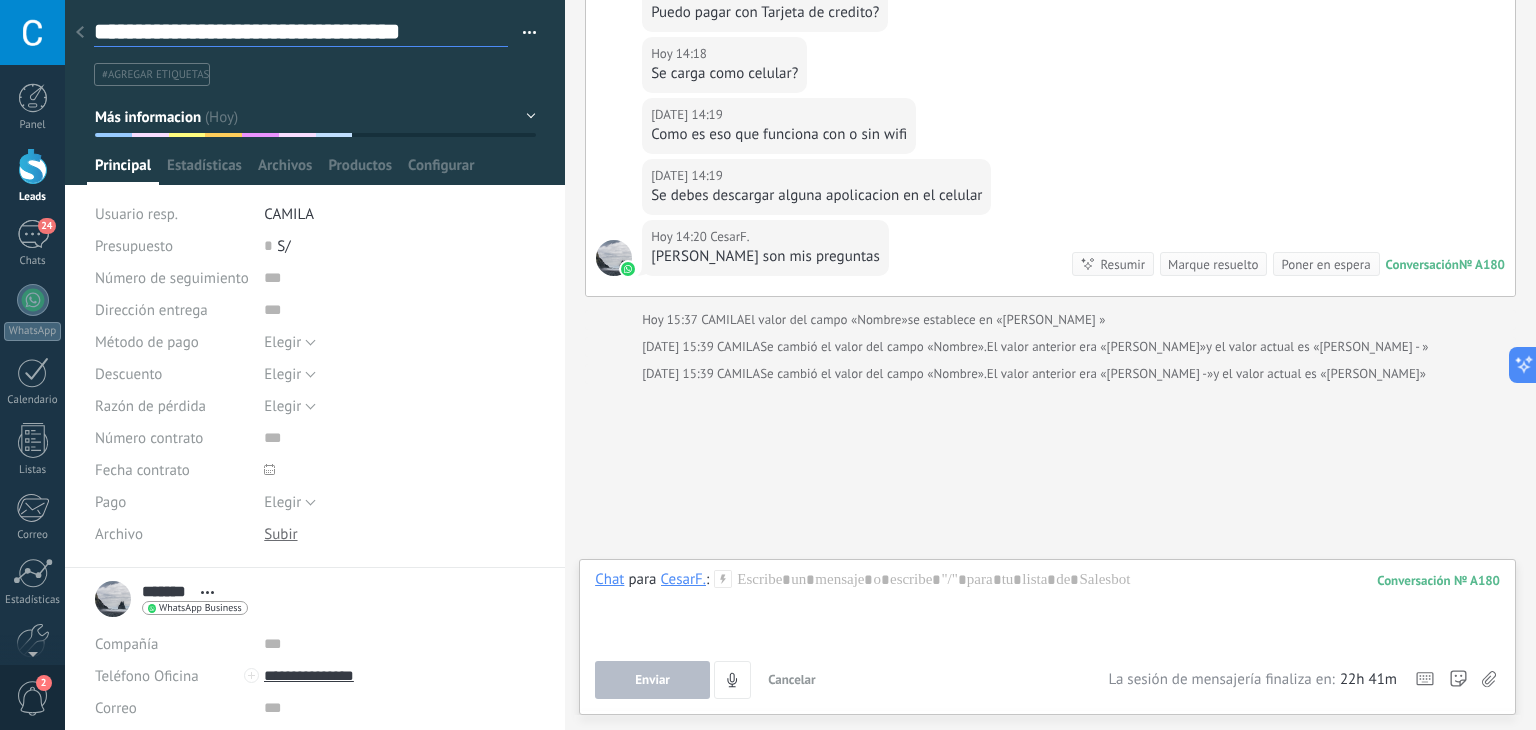 type on "**********" 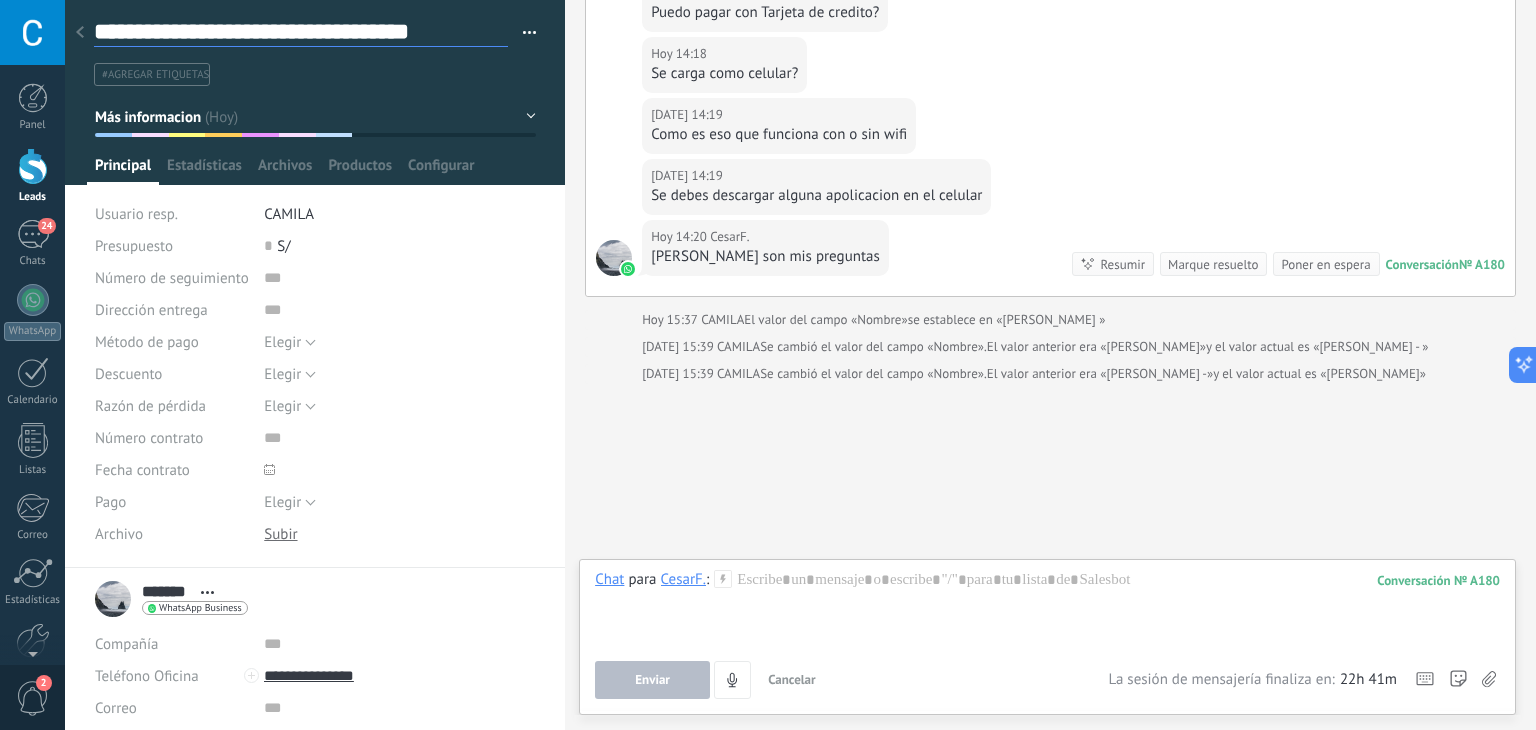 type on "**********" 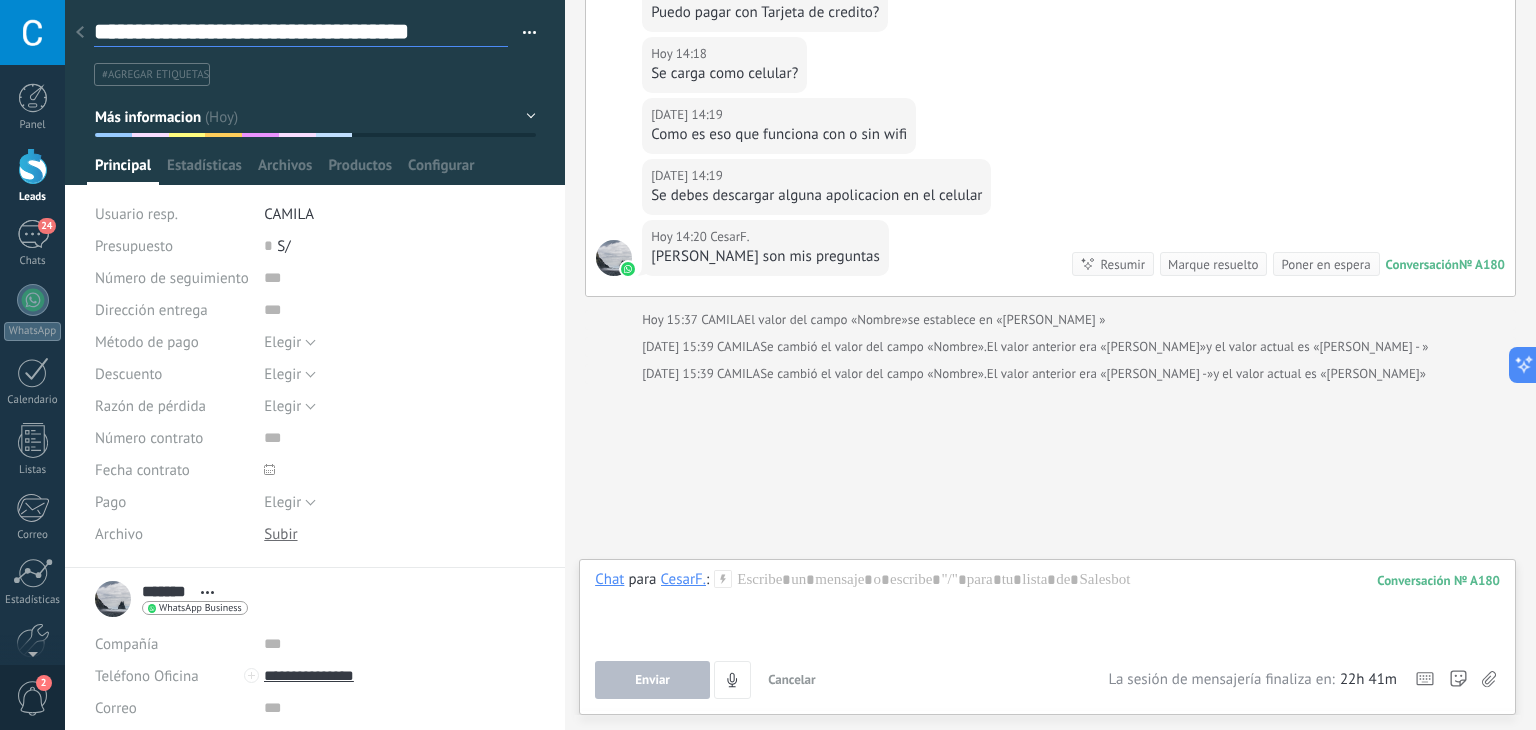 type on "**********" 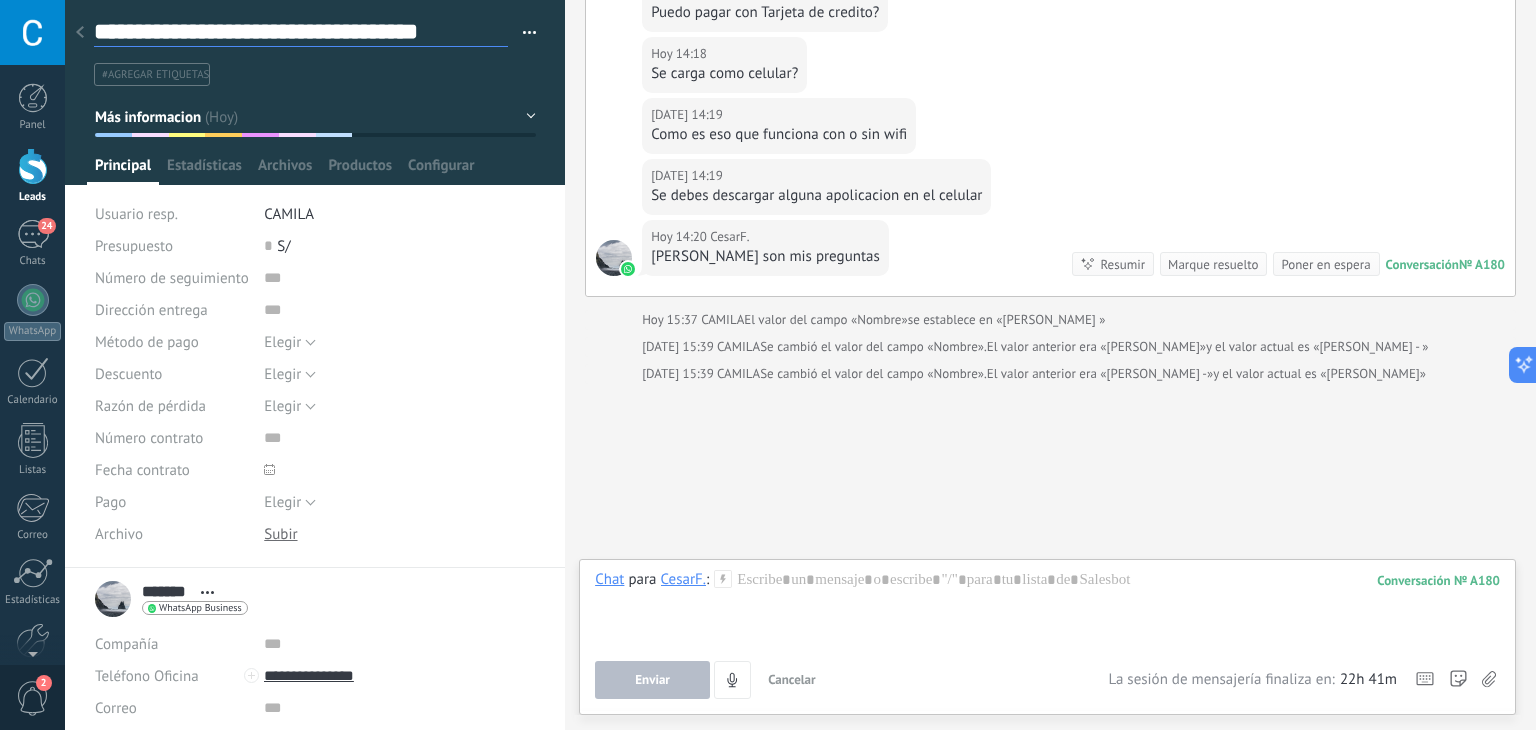 type on "**********" 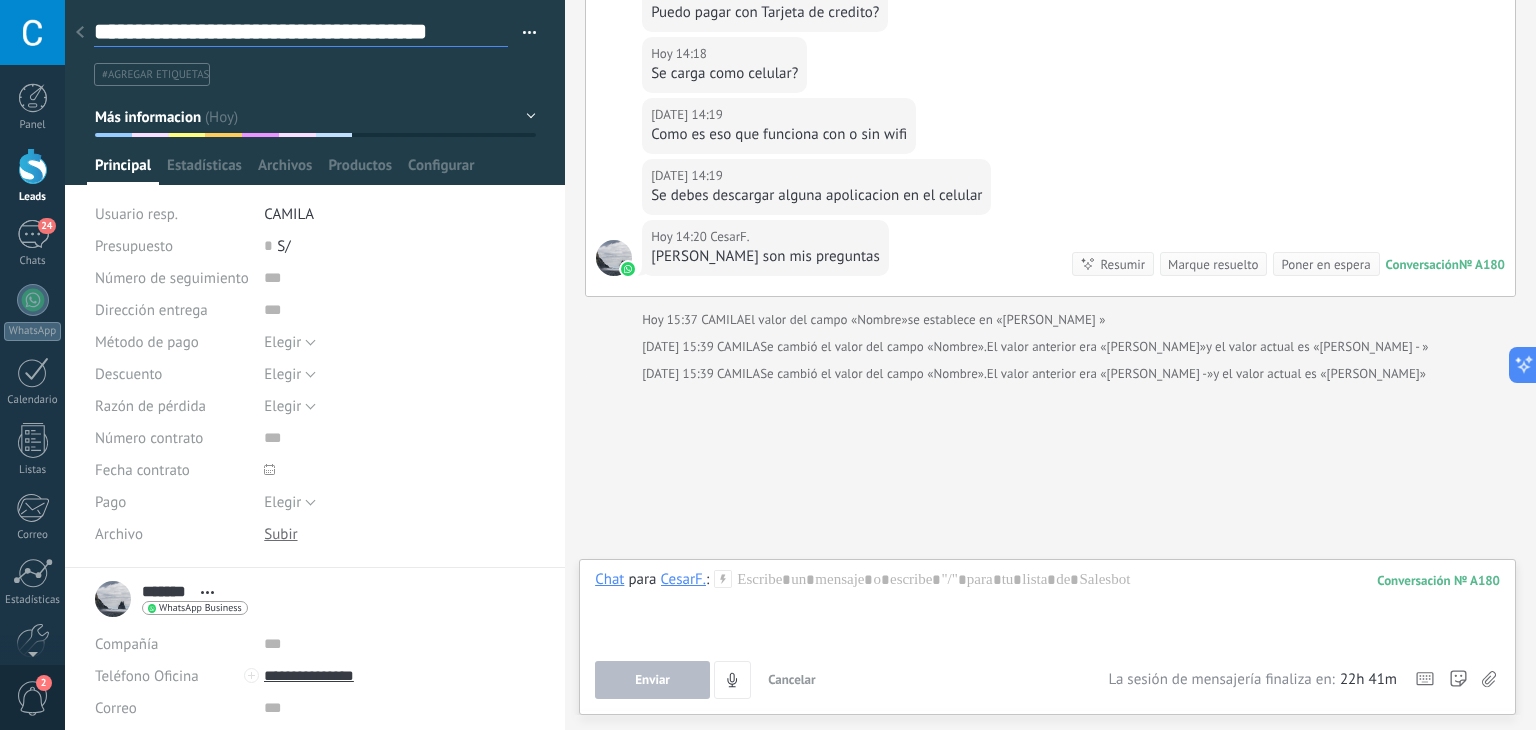 type on "**********" 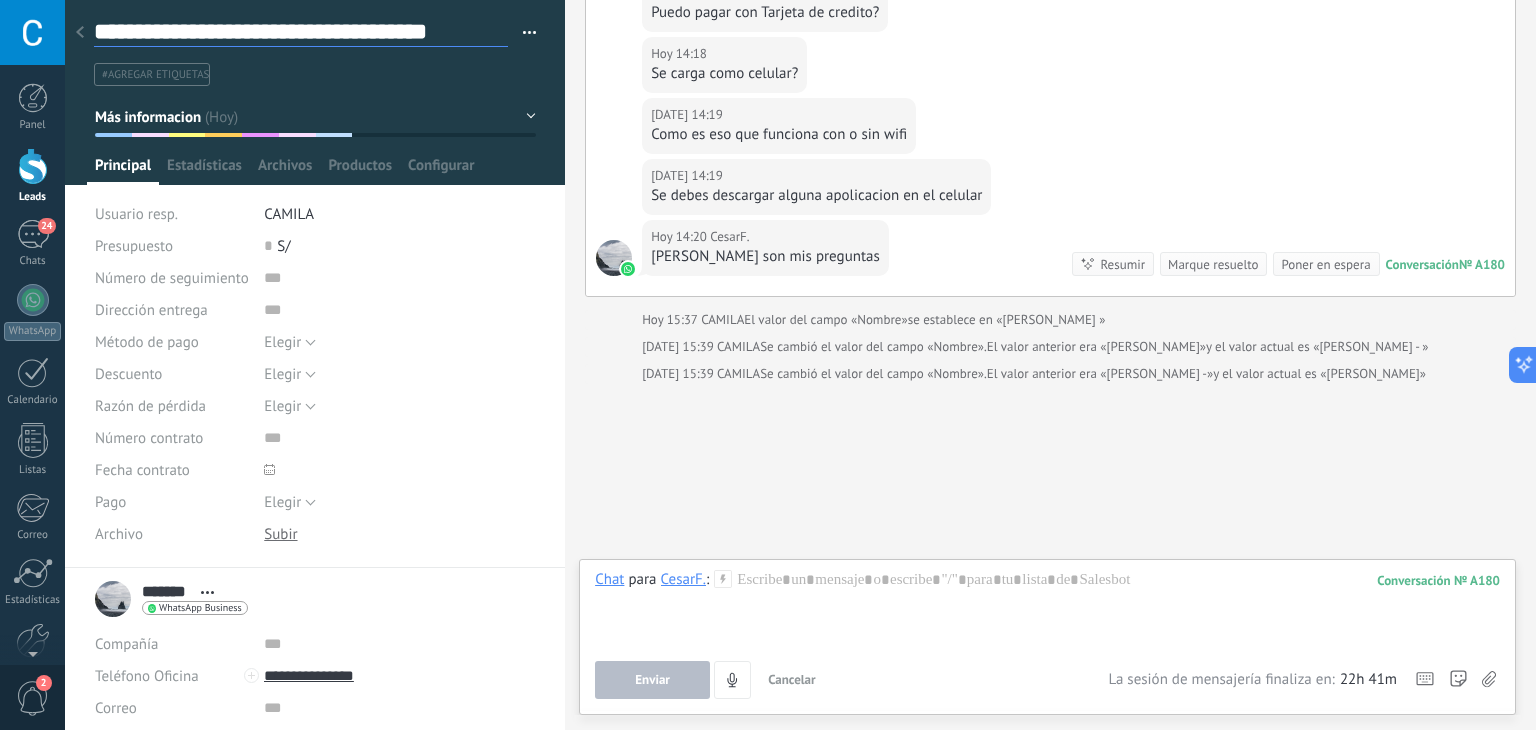 type on "**********" 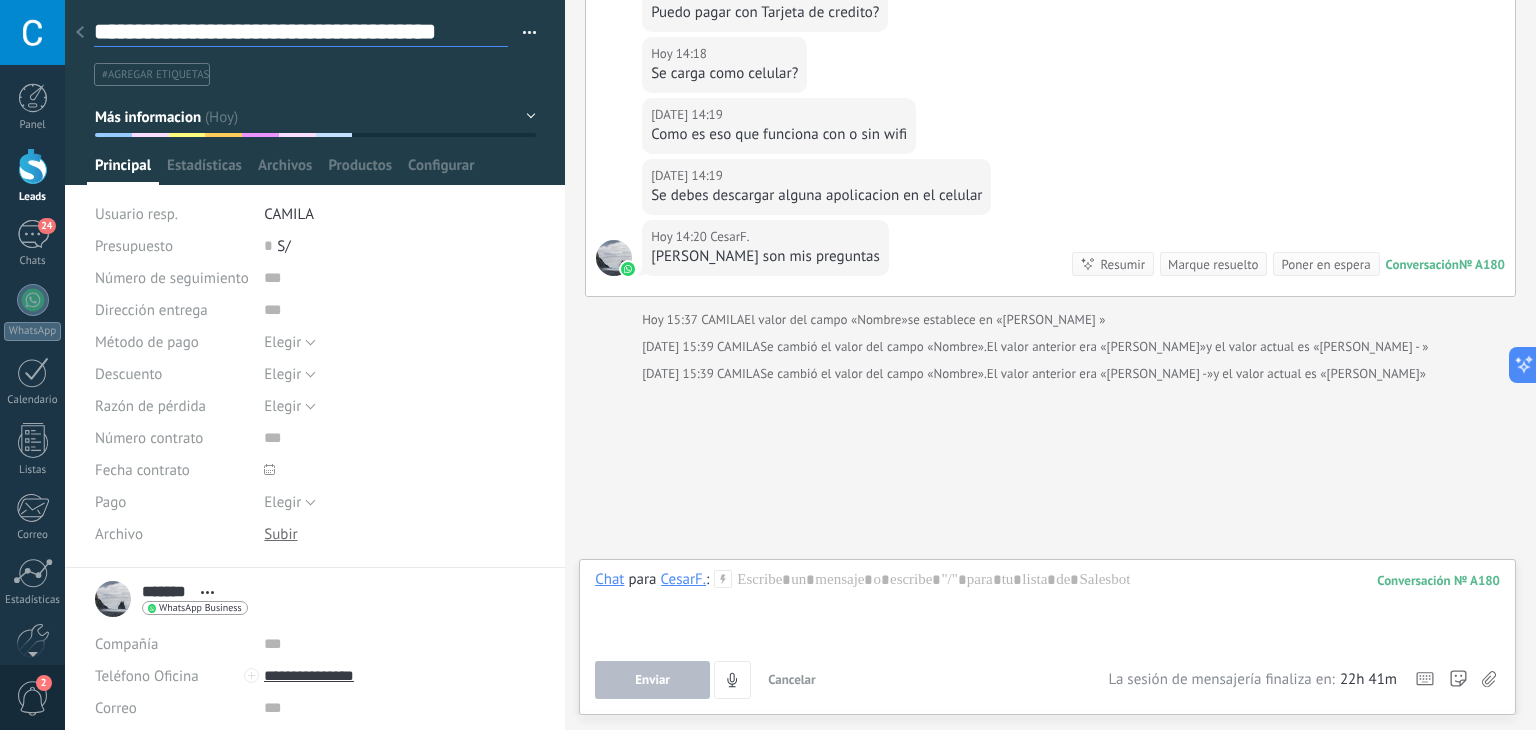 type on "**********" 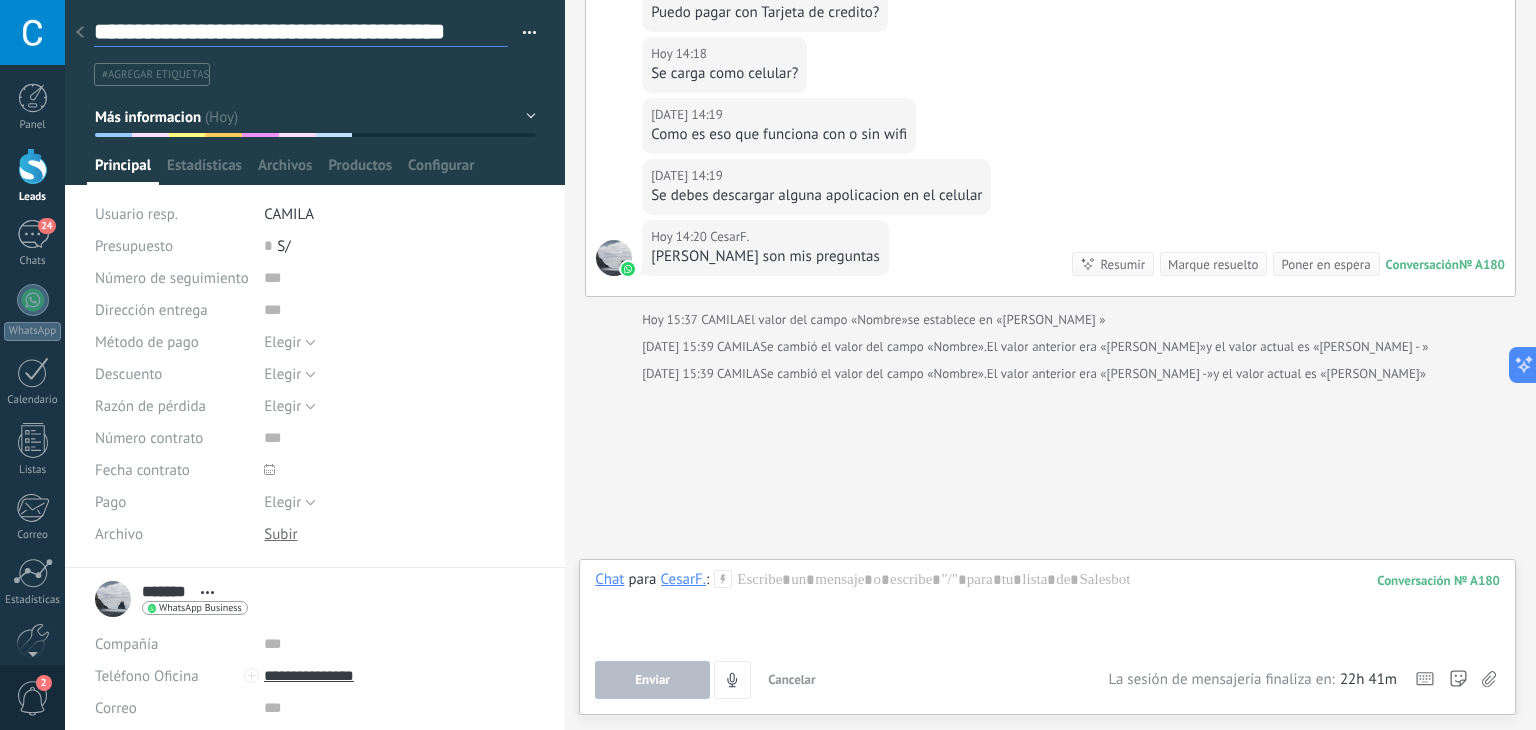 type on "**********" 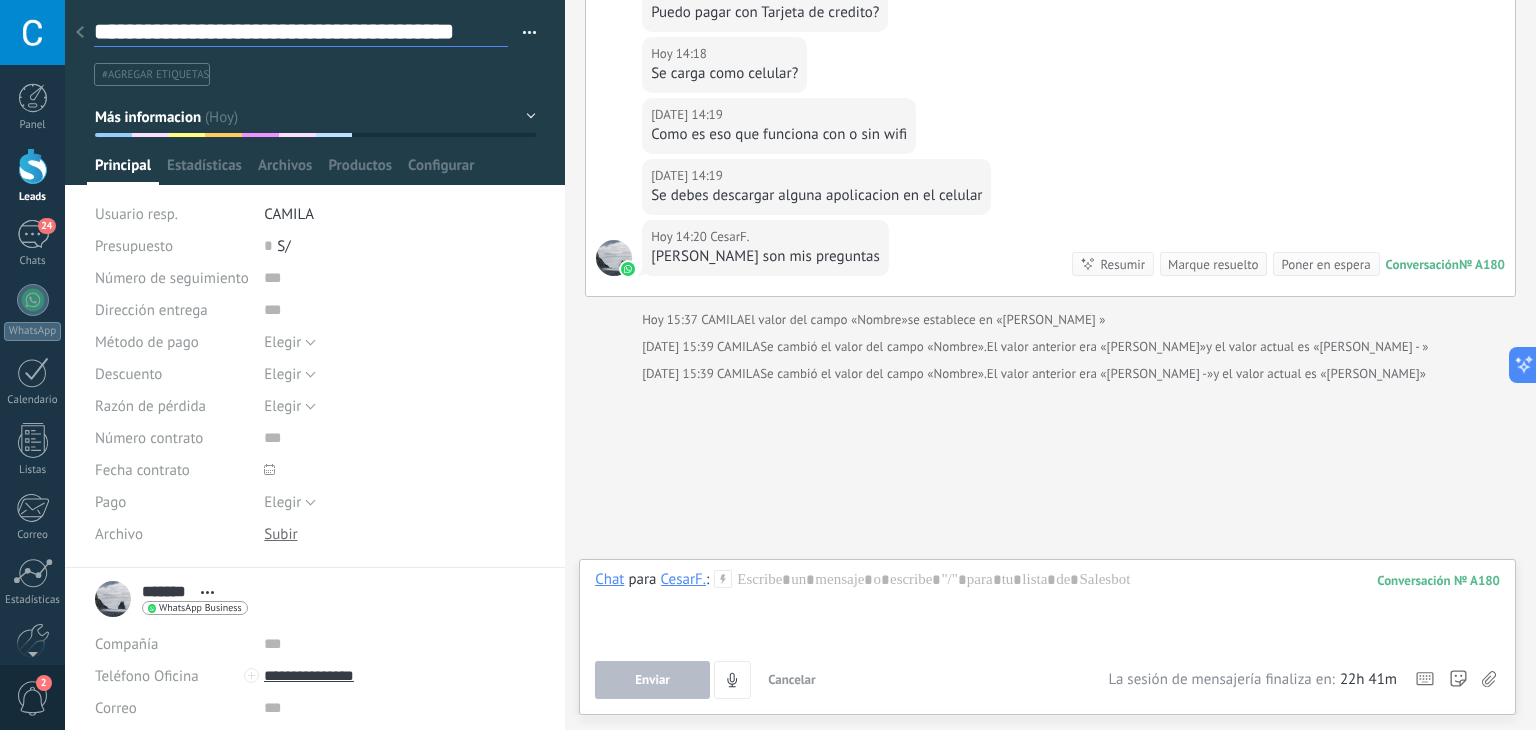 type on "**********" 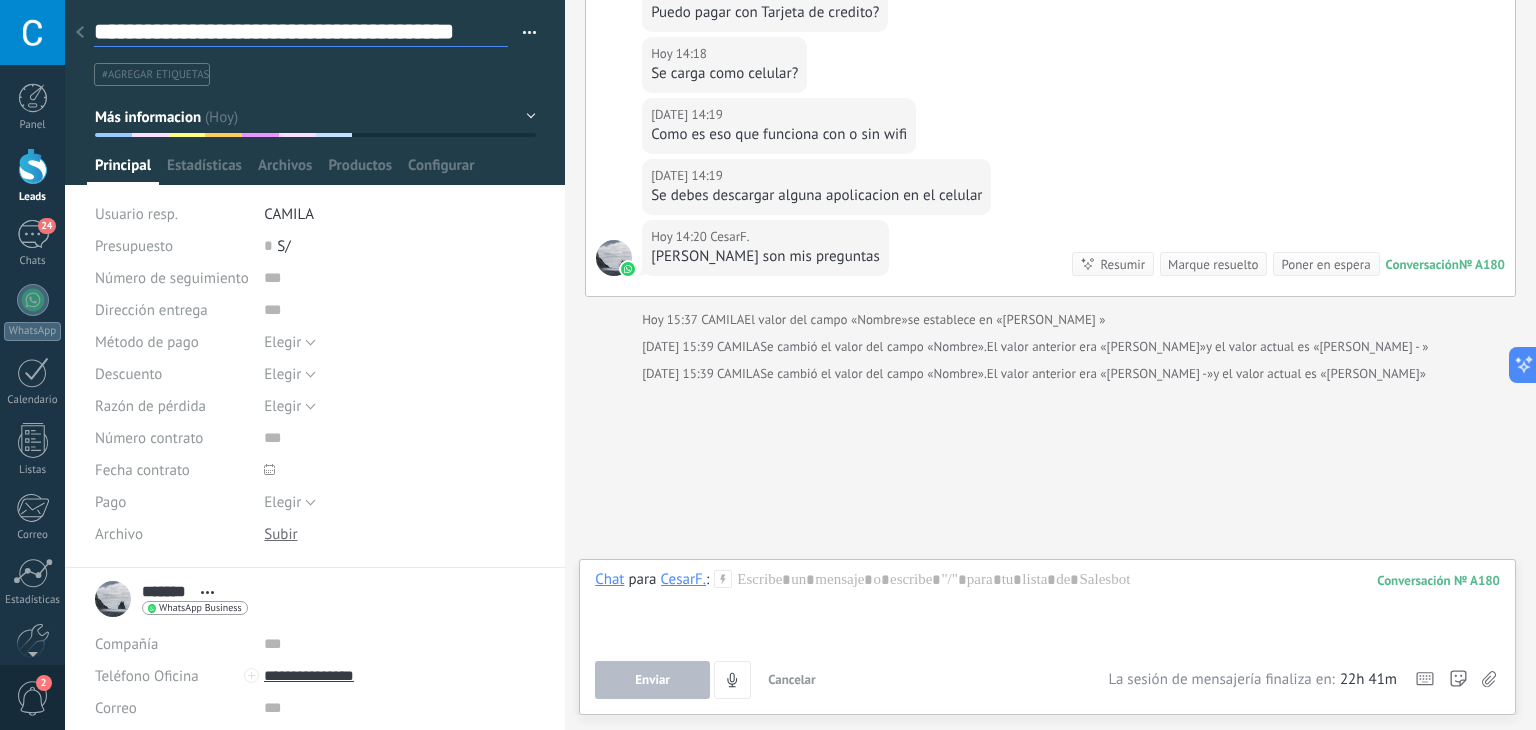 type on "**********" 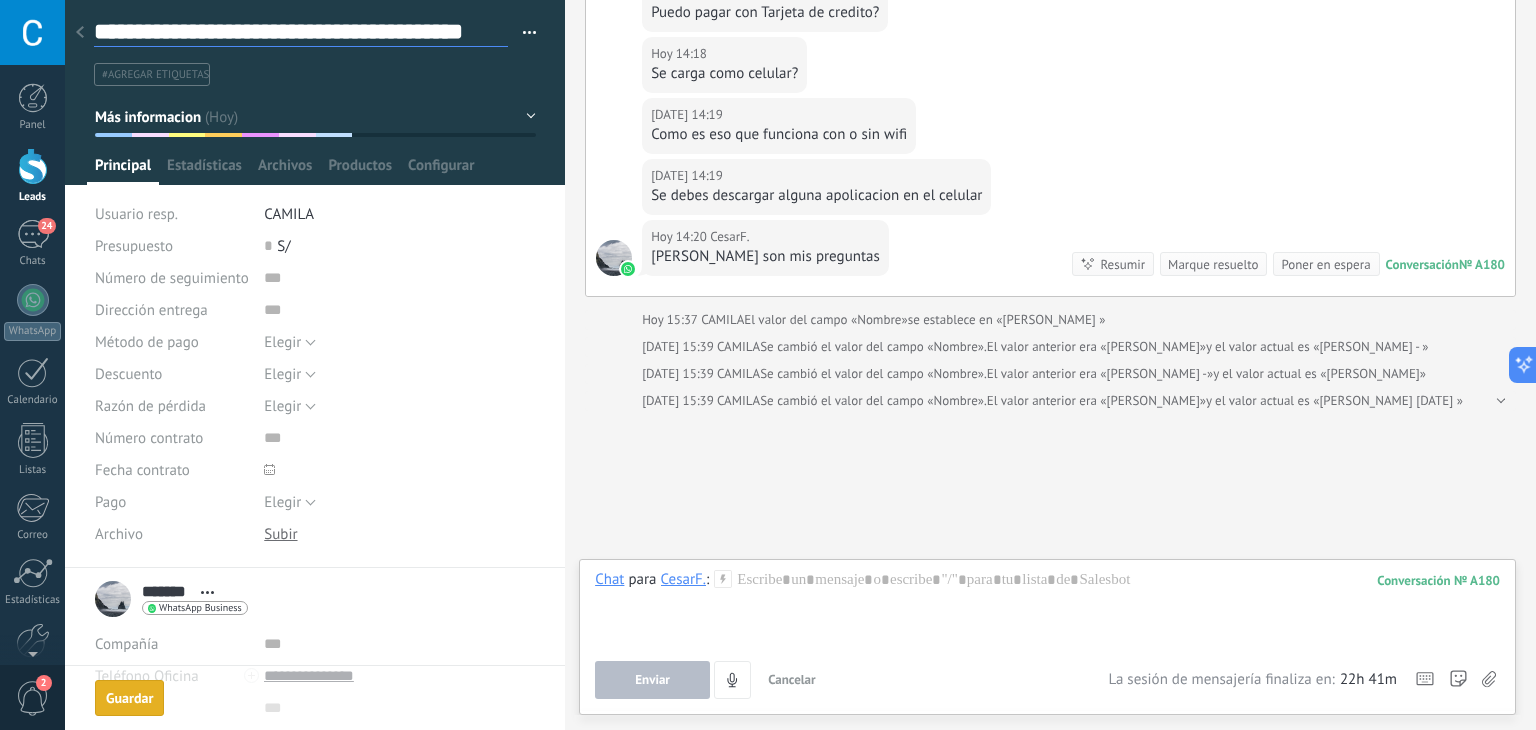 scroll, scrollTop: 29, scrollLeft: 0, axis: vertical 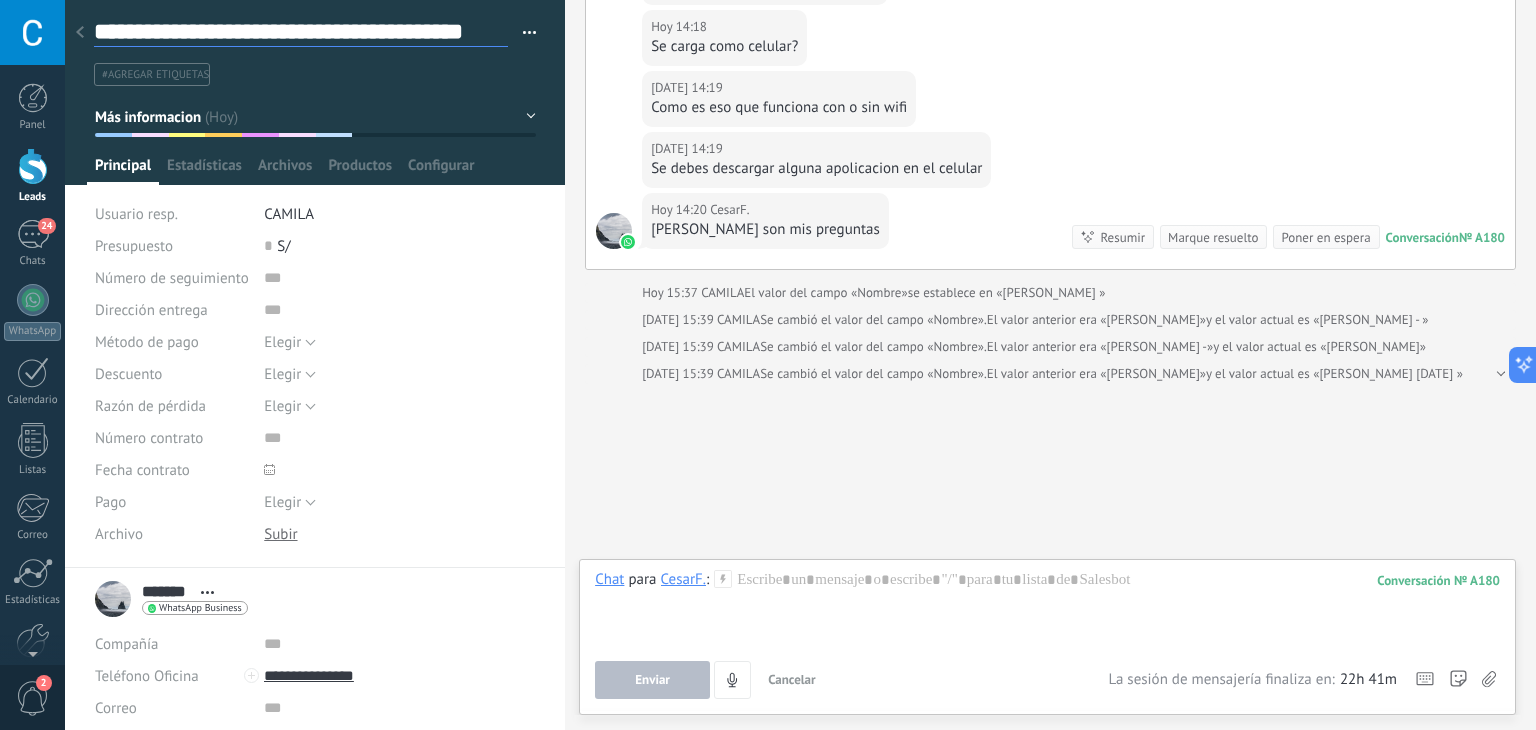 type on "**********" 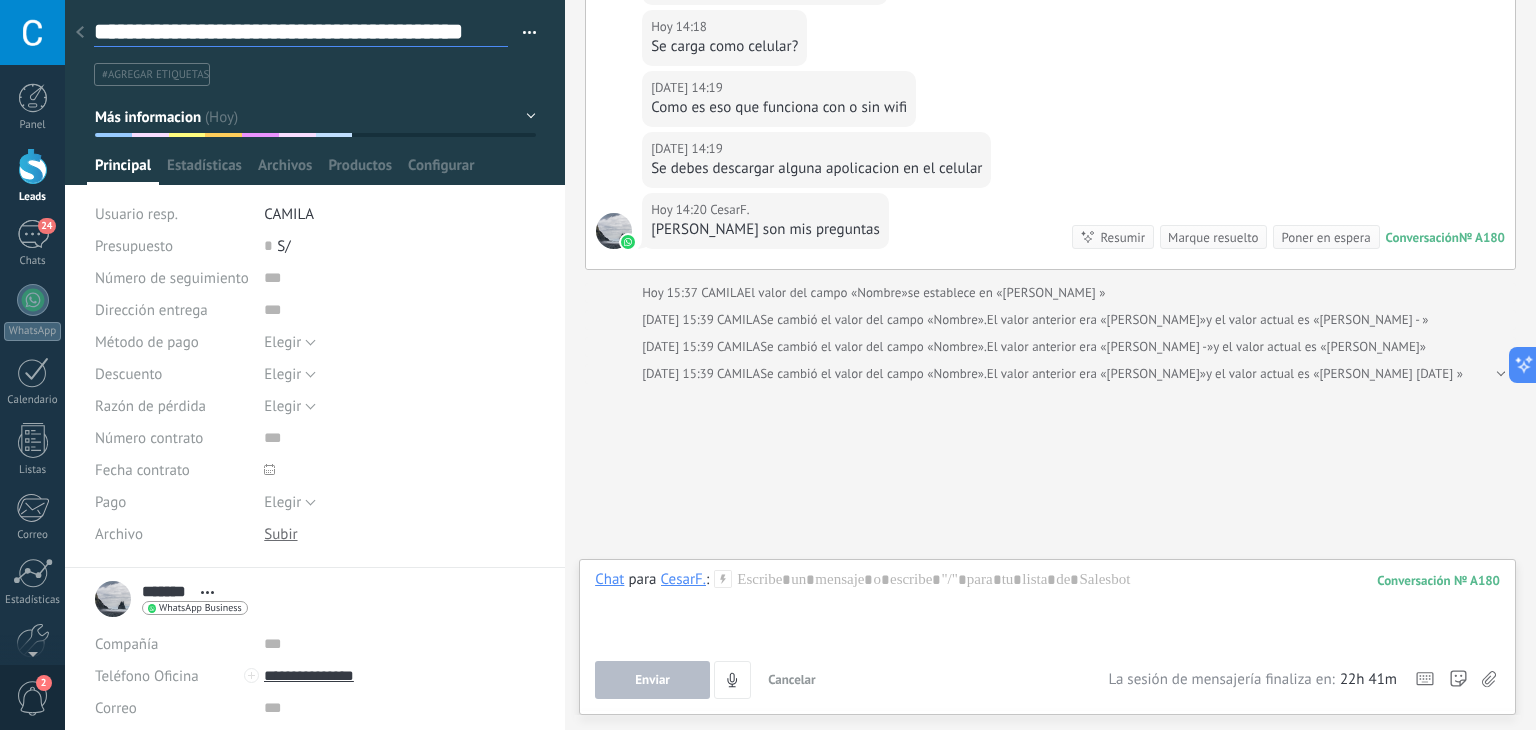 type on "**********" 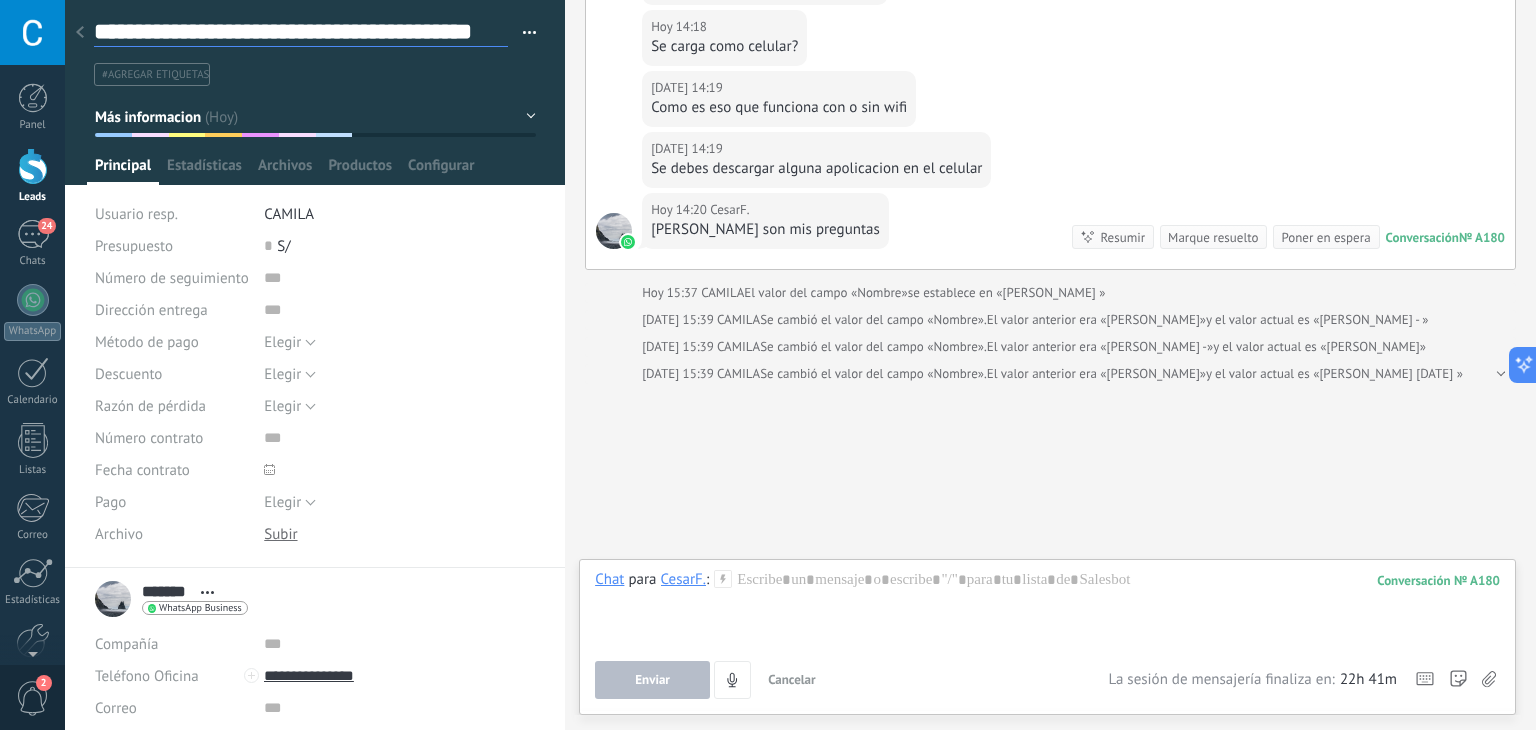 type on "**********" 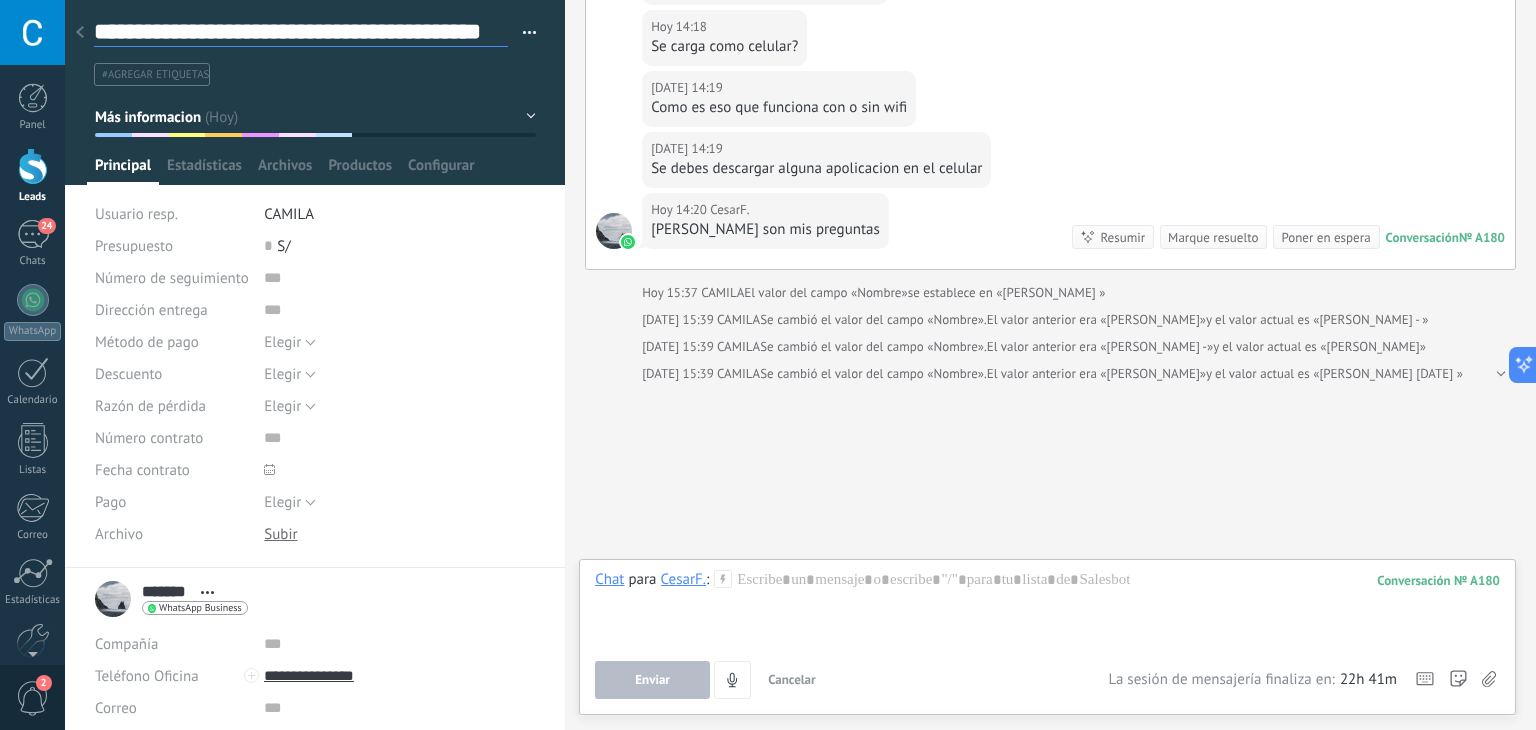 type on "**********" 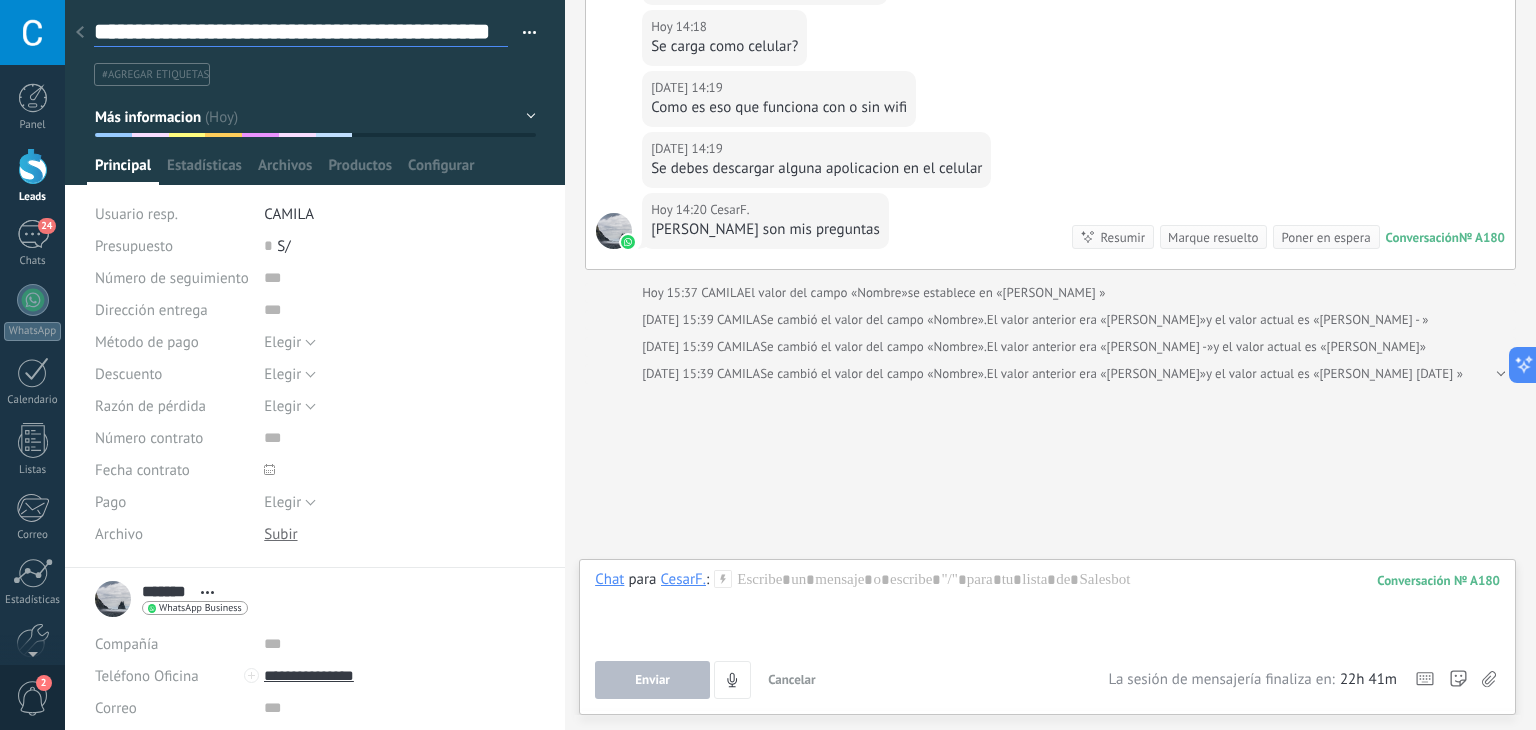 type on "**********" 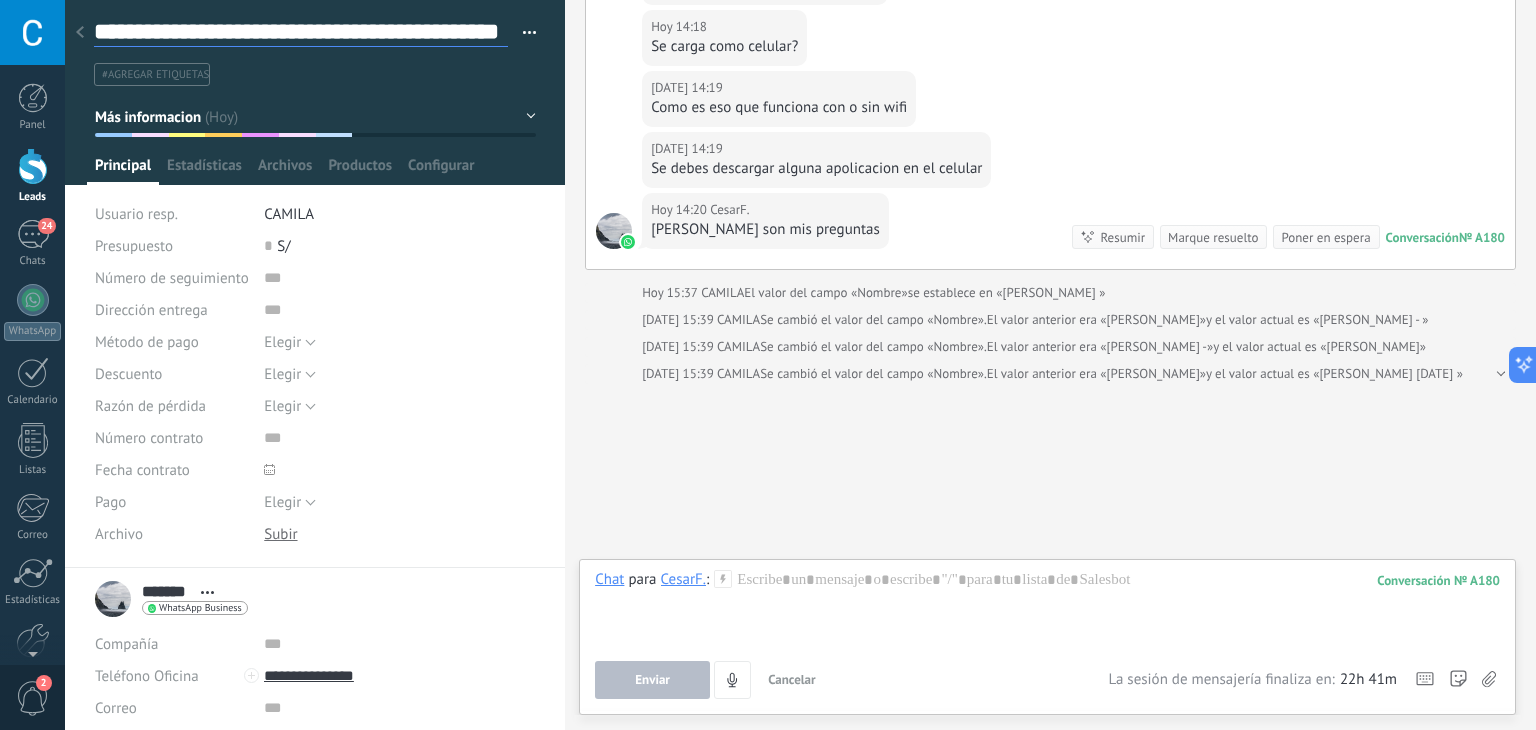 type on "**********" 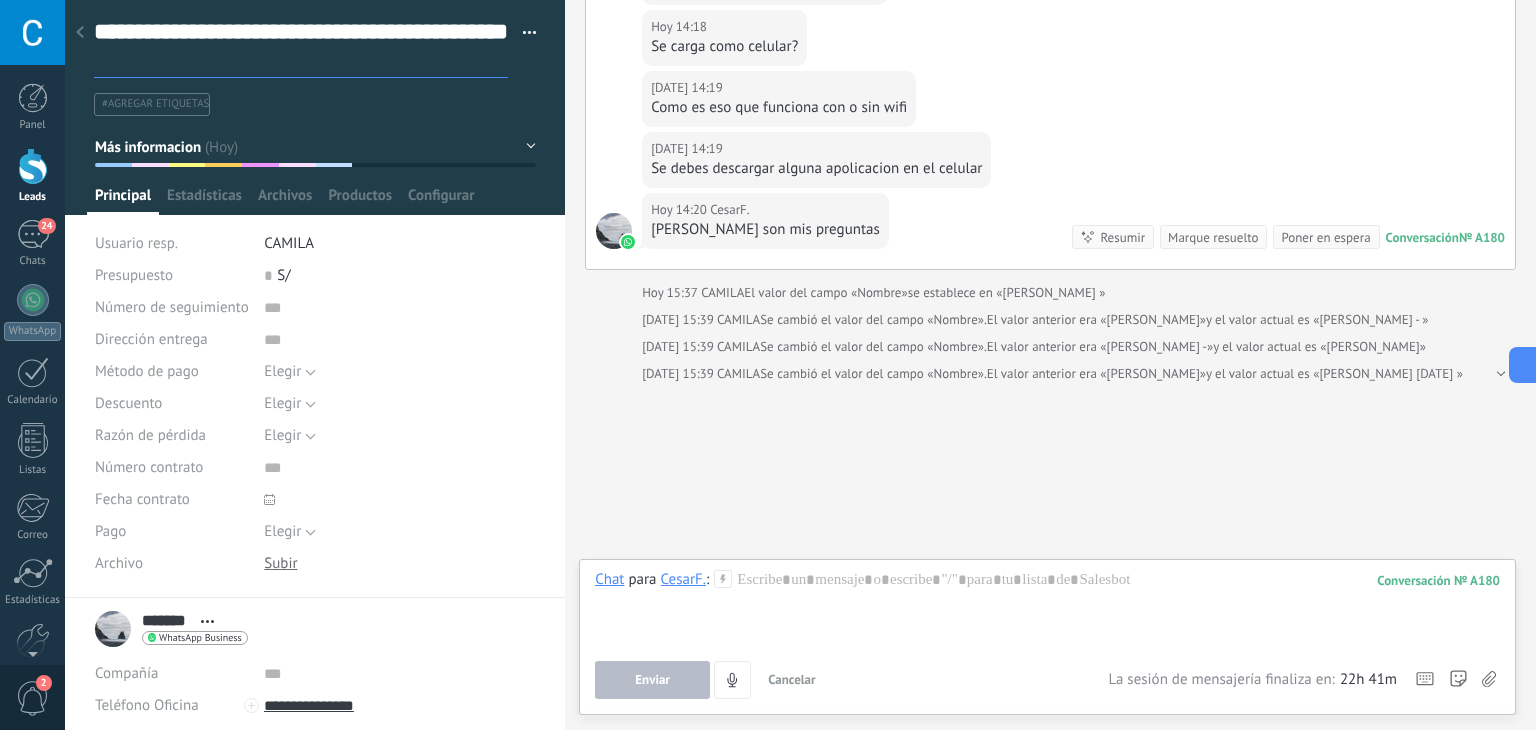 type on "**********" 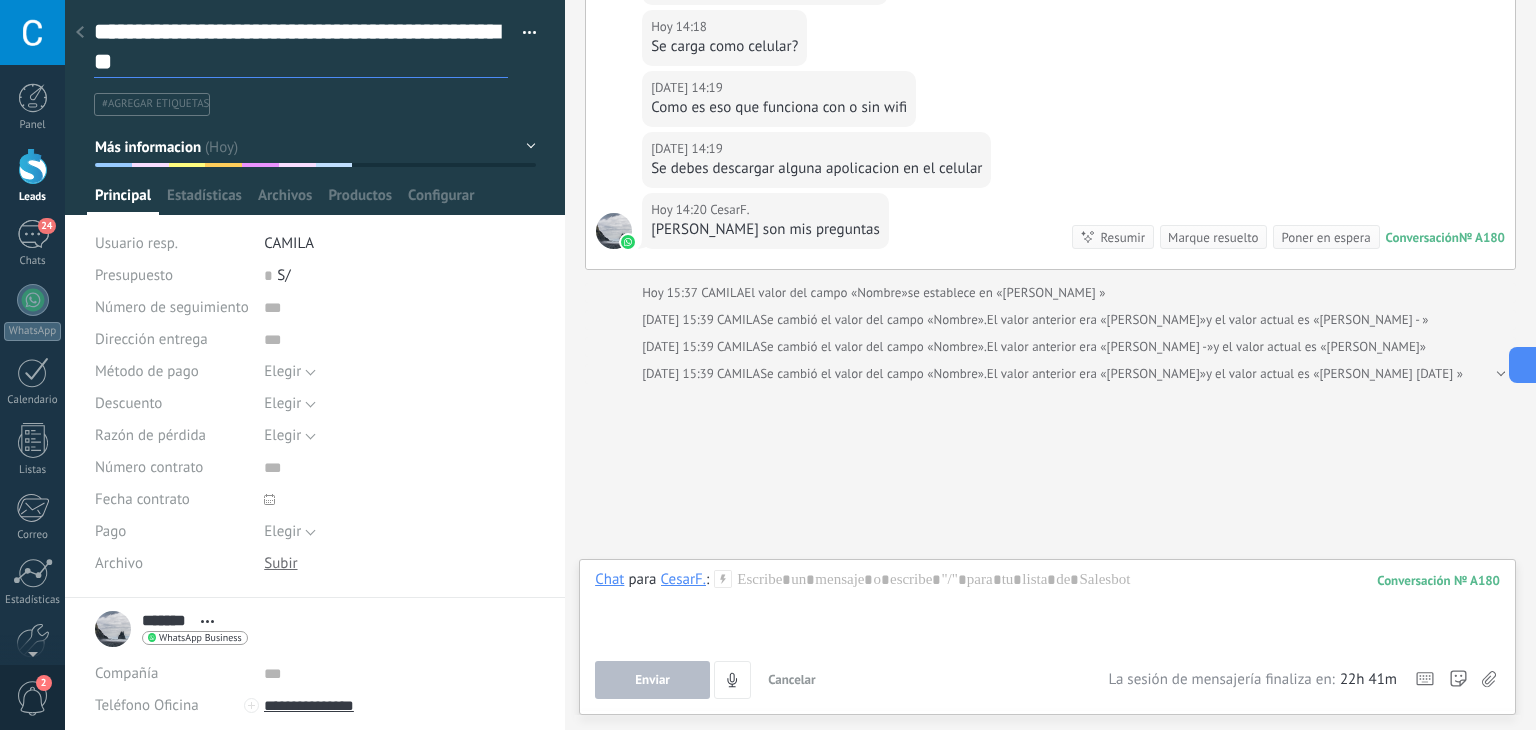 scroll, scrollTop: 60, scrollLeft: 0, axis: vertical 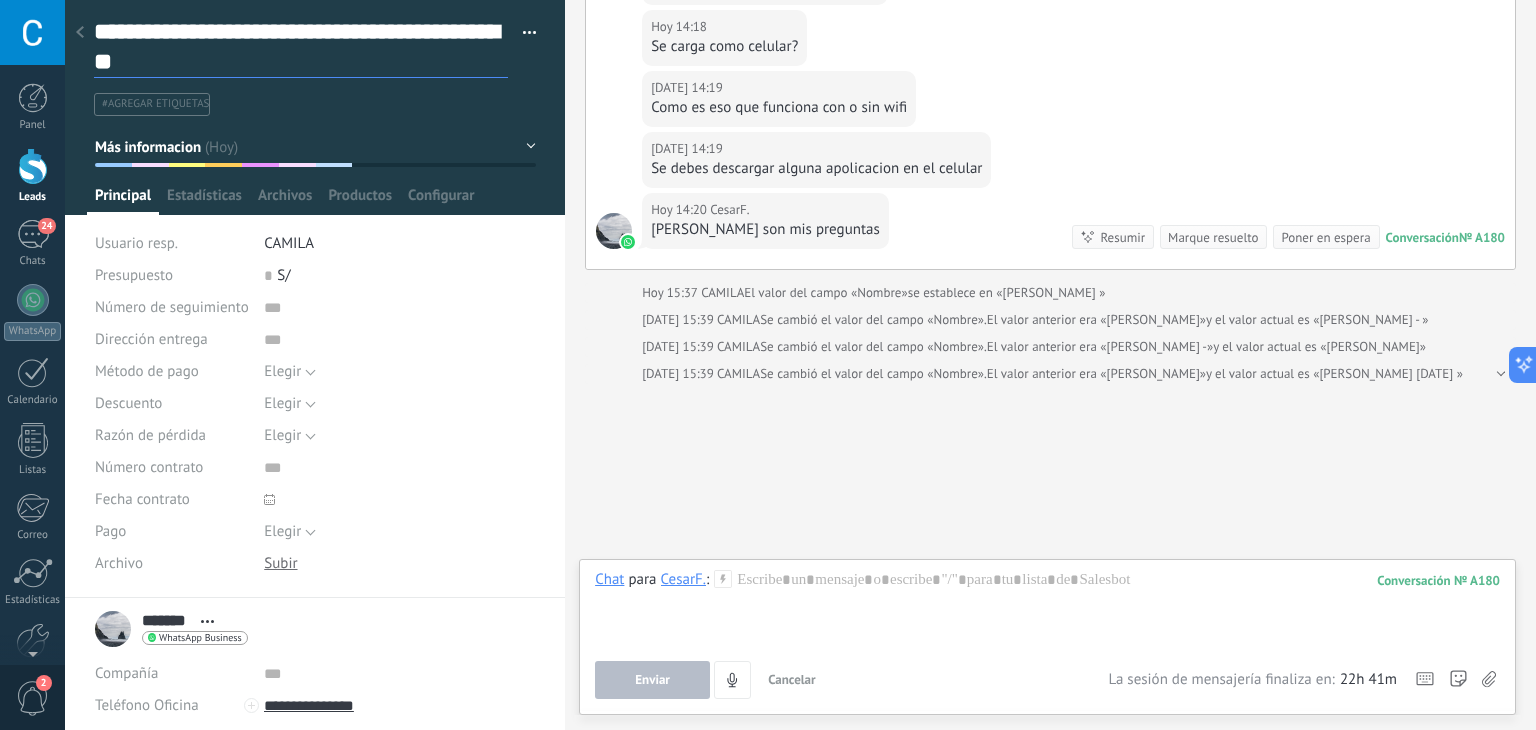 type on "**********" 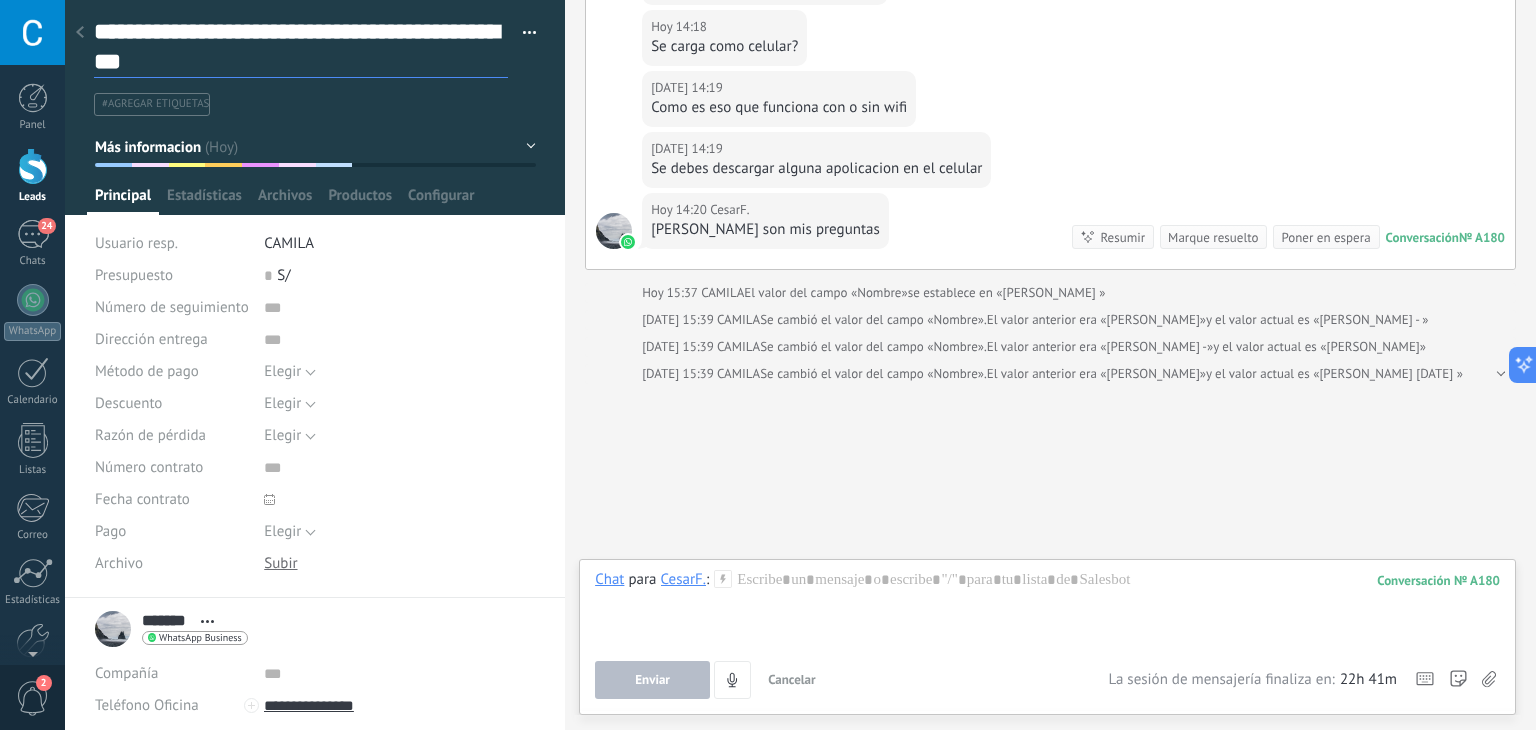 scroll, scrollTop: 60, scrollLeft: 0, axis: vertical 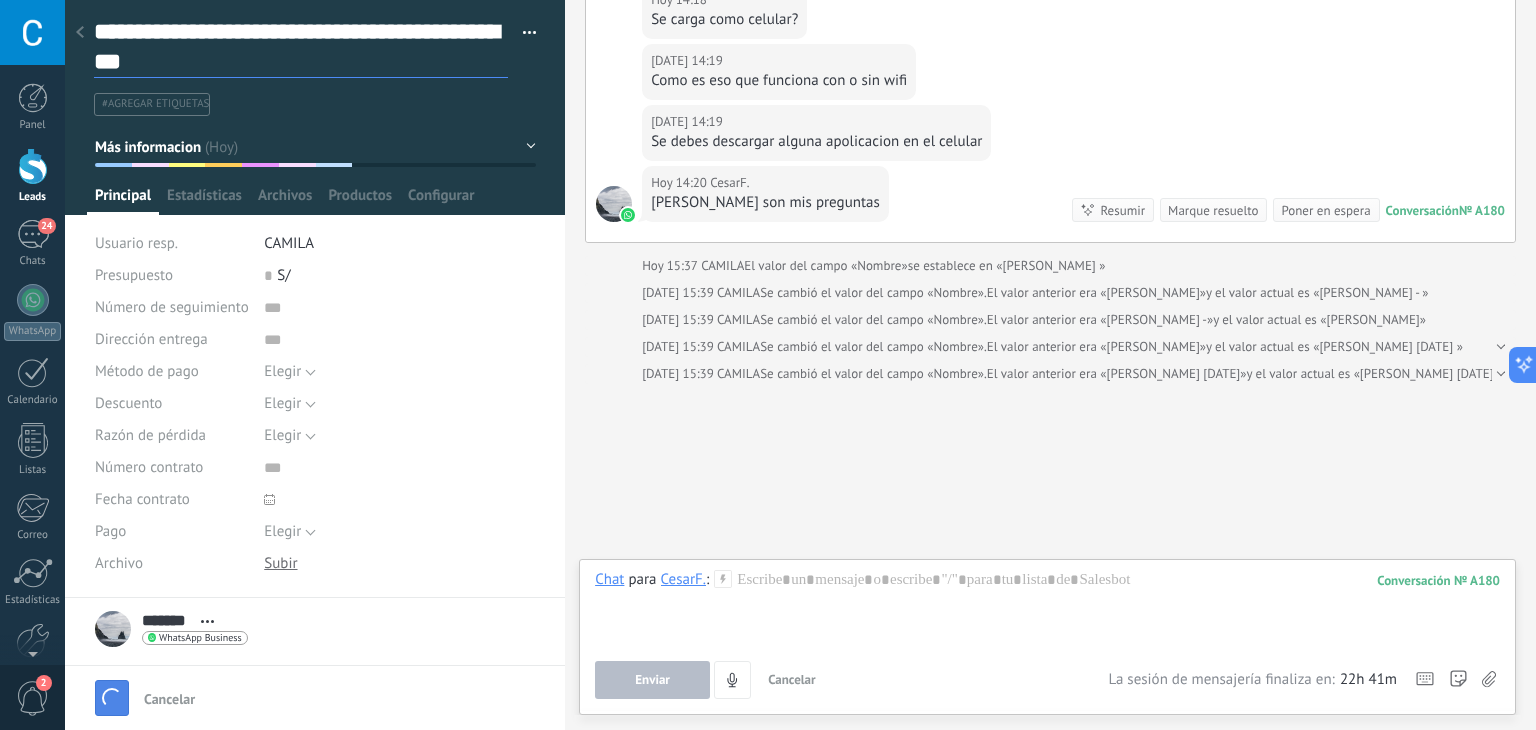 type on "**********" 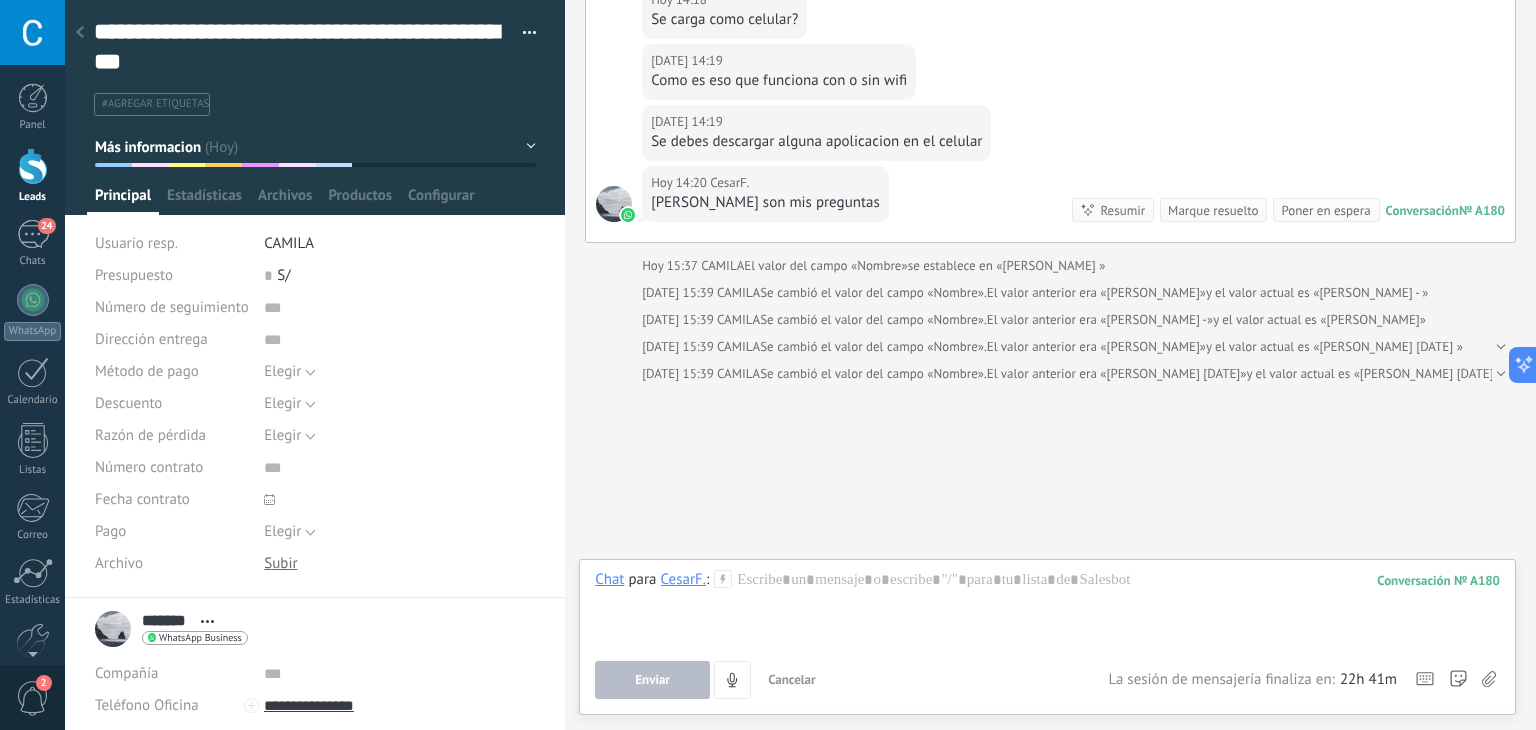 click on "**********" at bounding box center [315, 365] 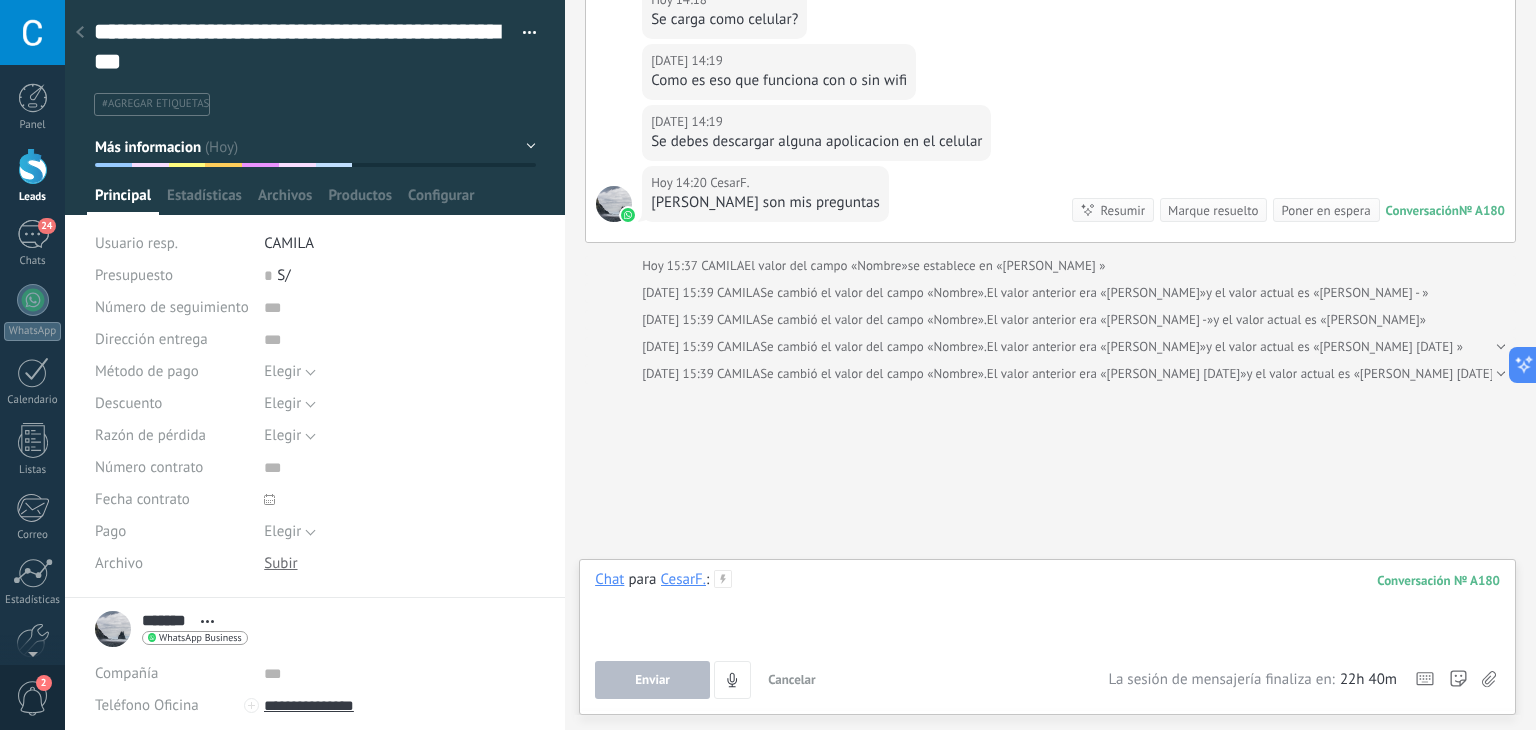 click at bounding box center (1047, 608) 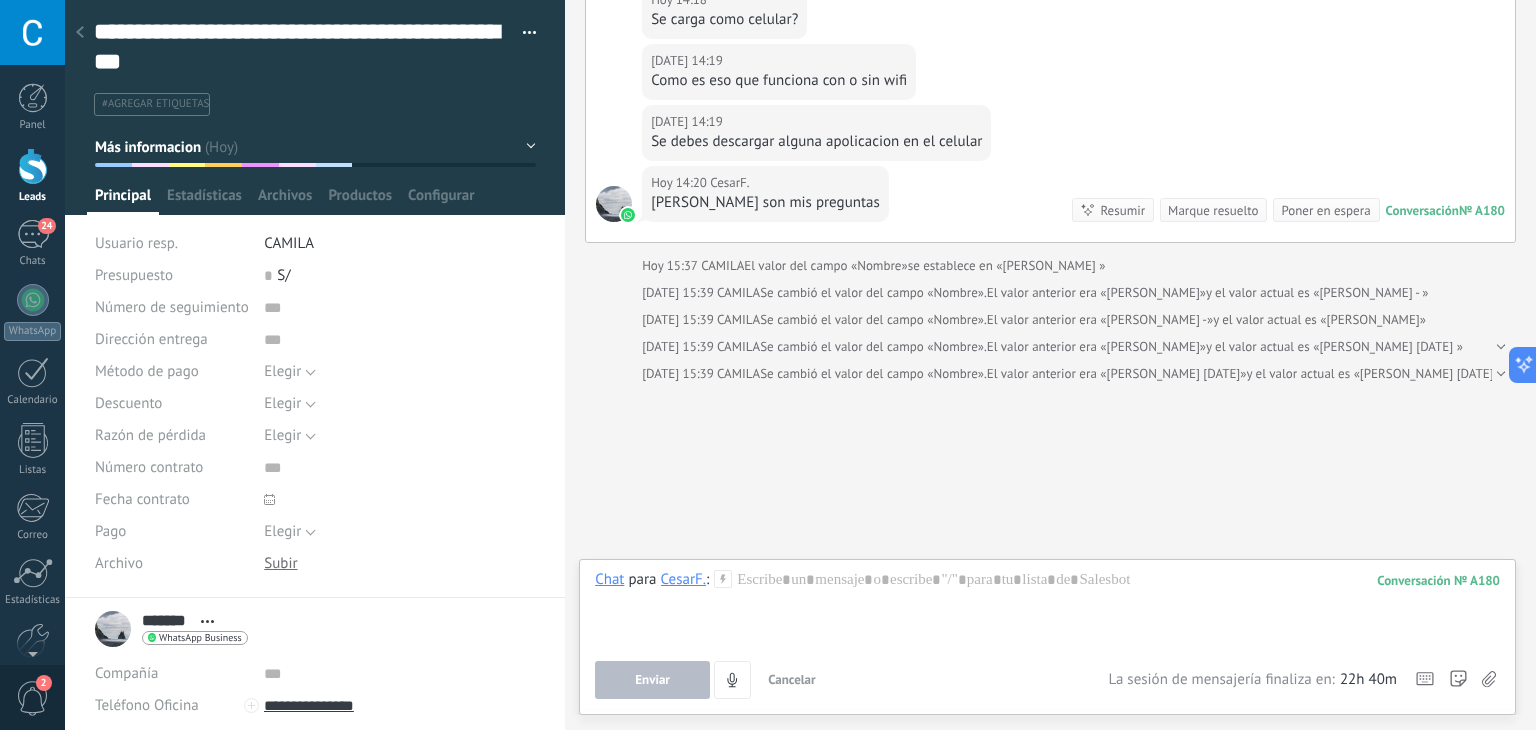 click on "Más informacion" at bounding box center [315, 147] 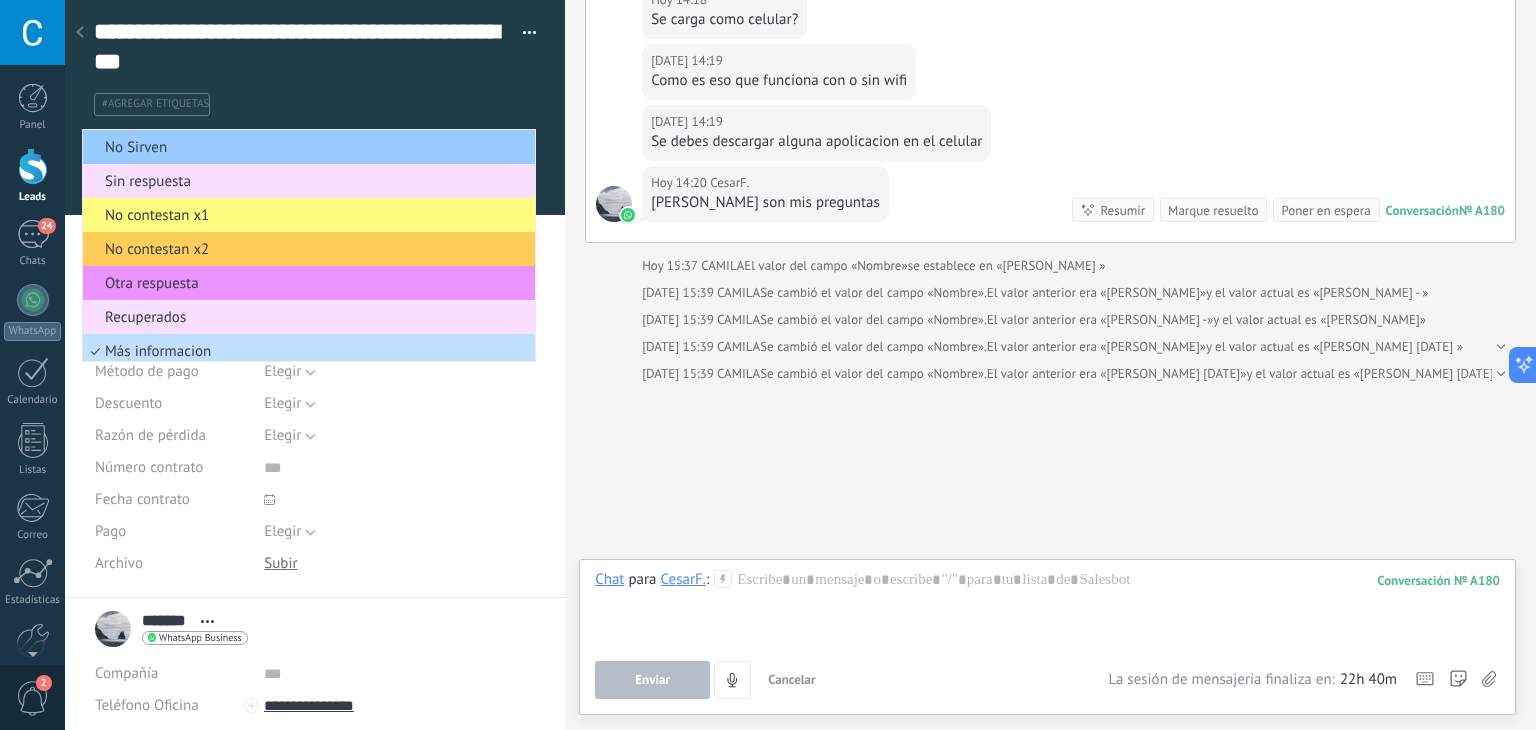 scroll, scrollTop: 108, scrollLeft: 0, axis: vertical 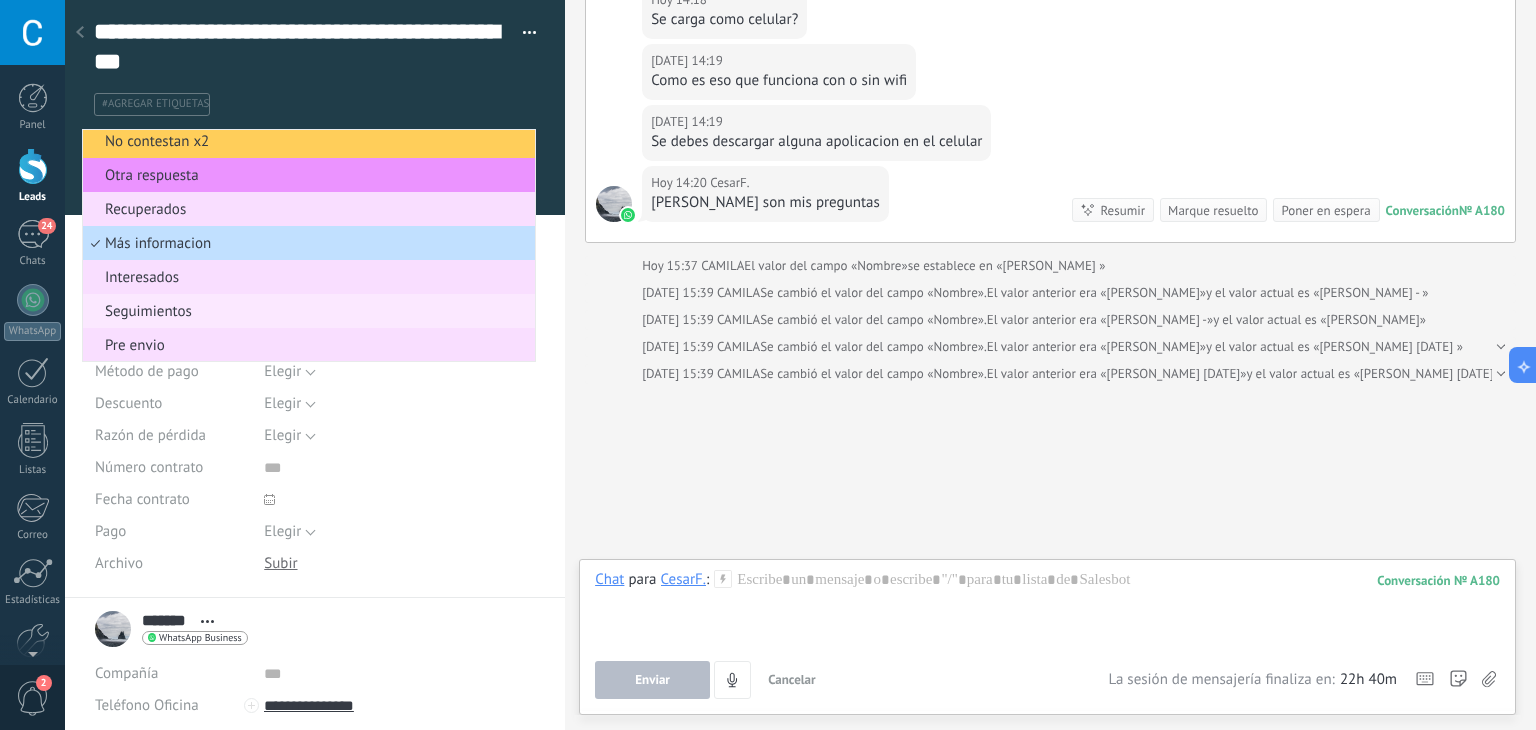 click on "Seguimientos" at bounding box center (306, 311) 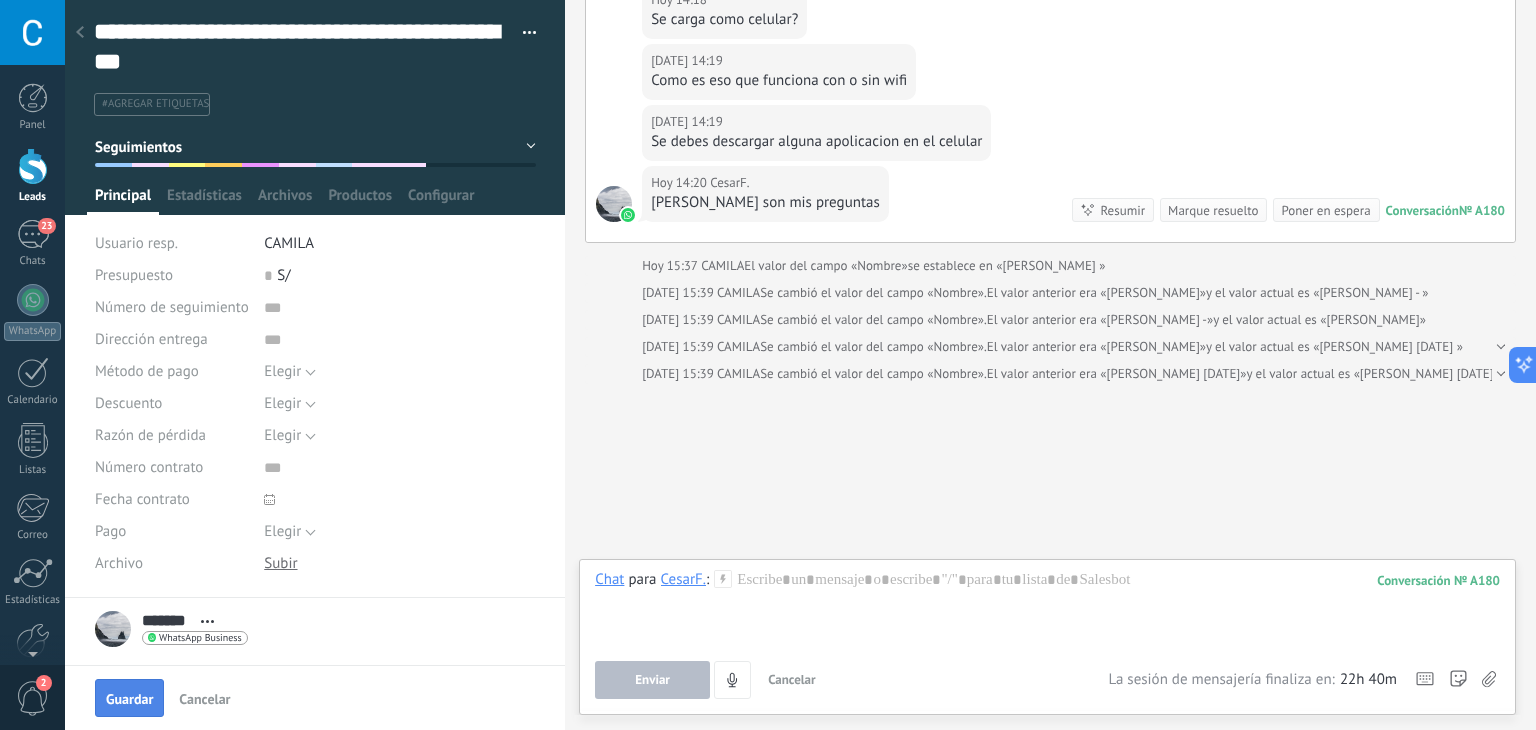 click on "Guardar" at bounding box center (129, 699) 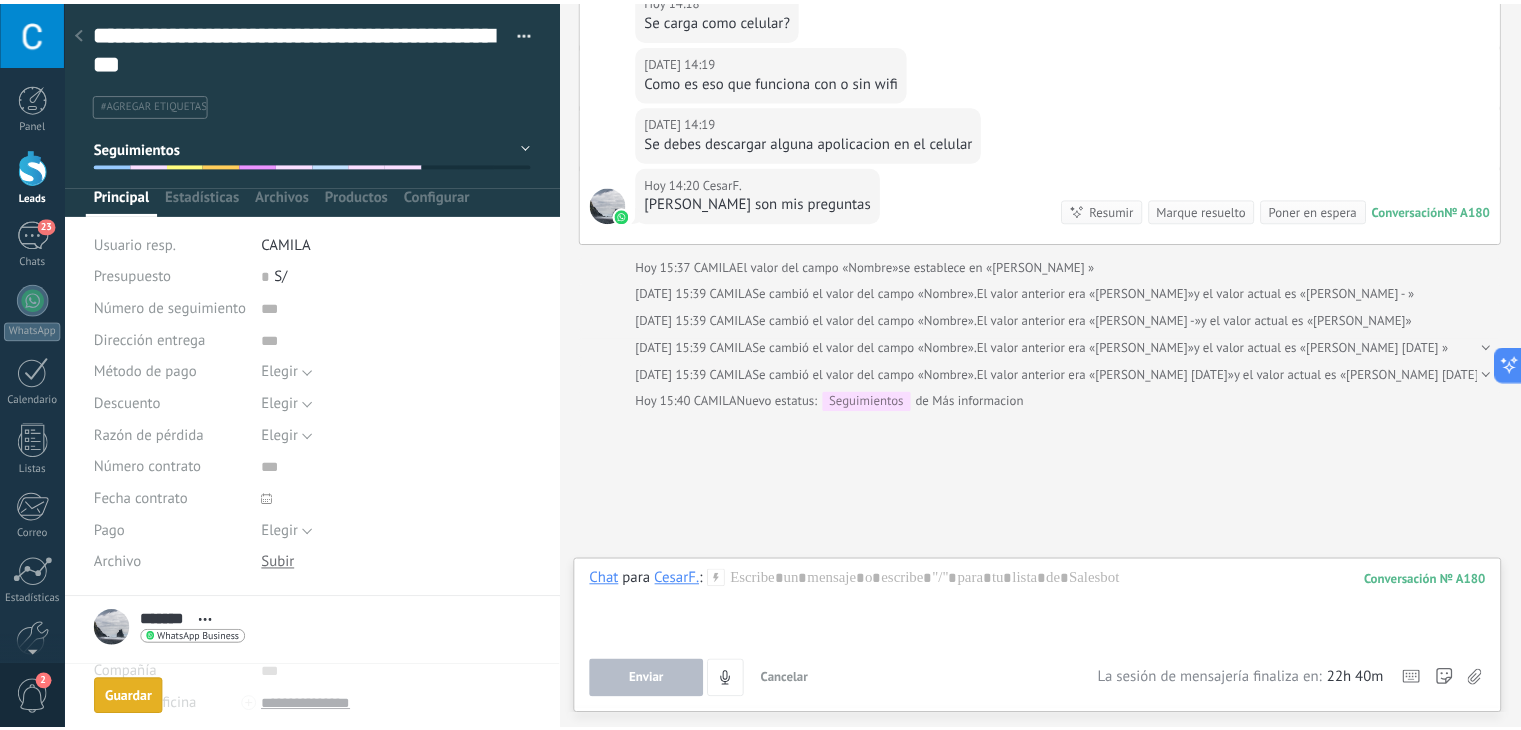 scroll, scrollTop: 1626, scrollLeft: 0, axis: vertical 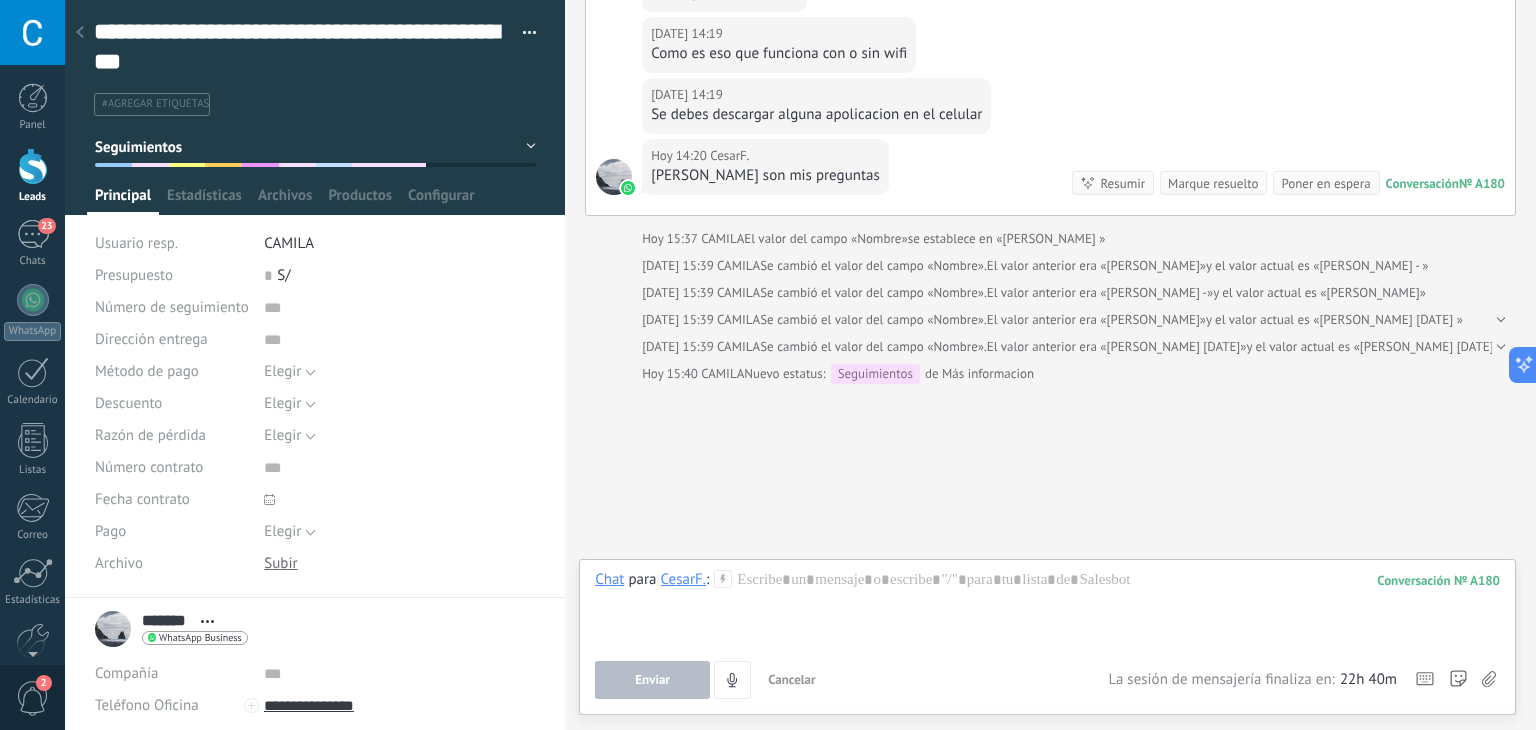 click at bounding box center (80, 33) 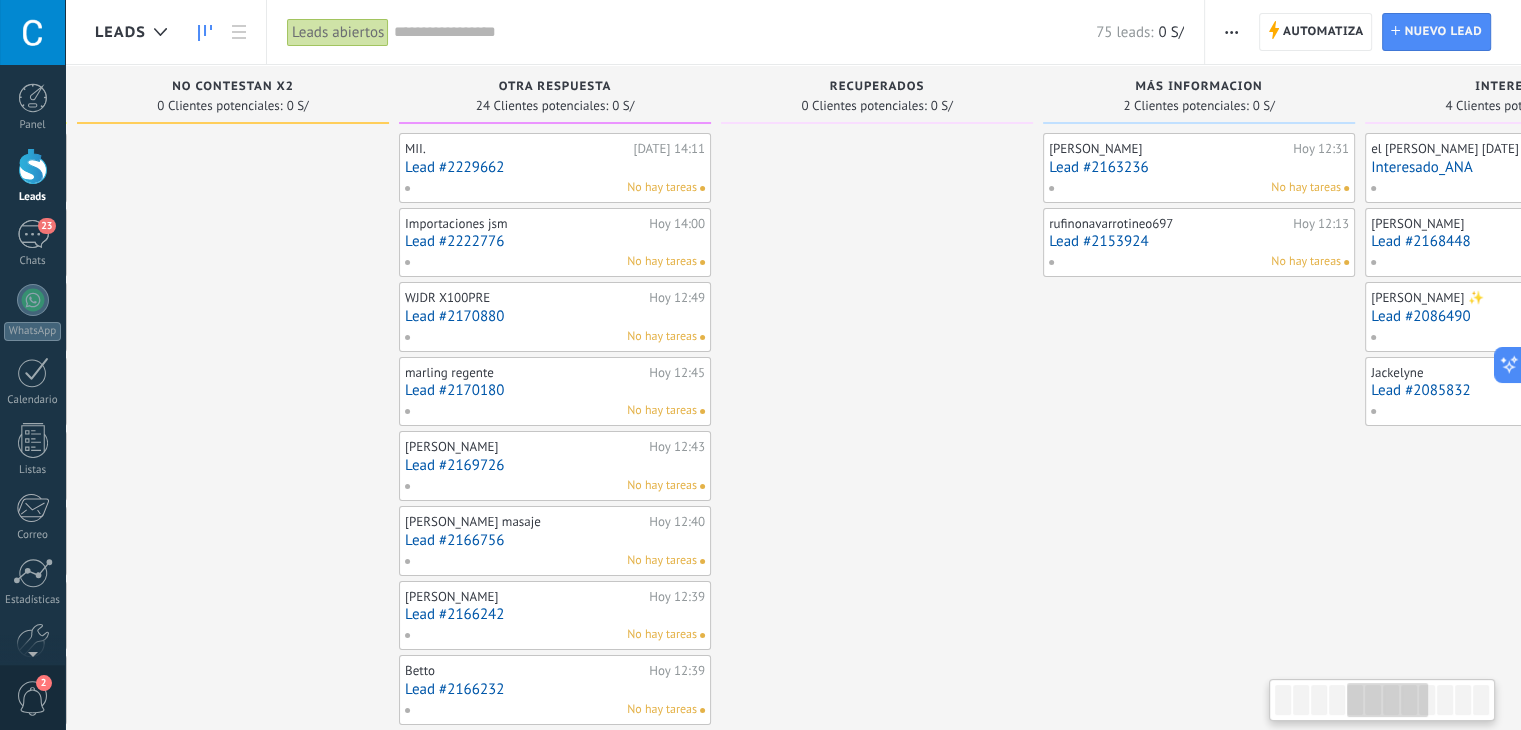scroll, scrollTop: 0, scrollLeft: 1363, axis: horizontal 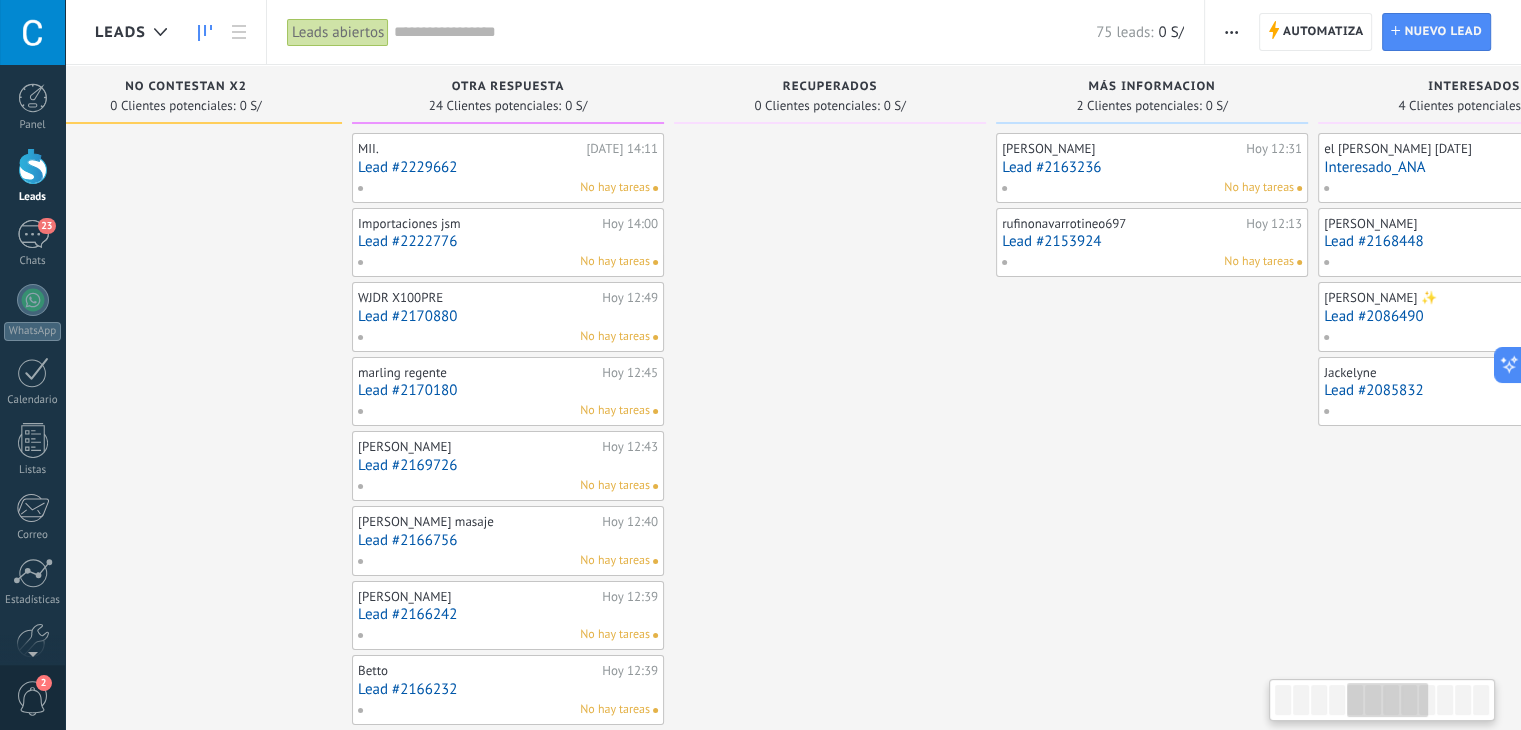 drag, startPoint x: 1428, startPoint y: 86, endPoint x: 32, endPoint y: 340, distance: 1418.9193 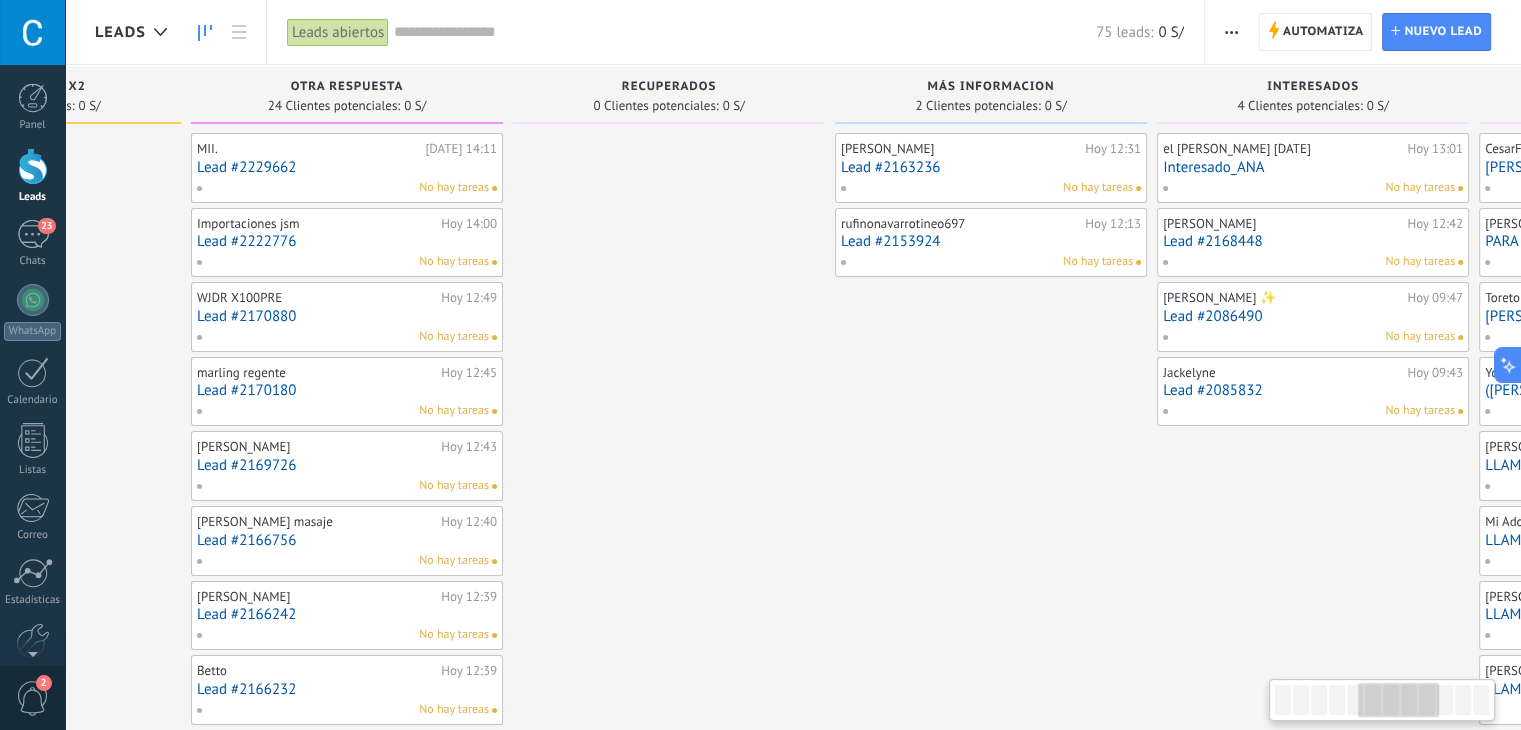 scroll, scrollTop: 0, scrollLeft: 1526, axis: horizontal 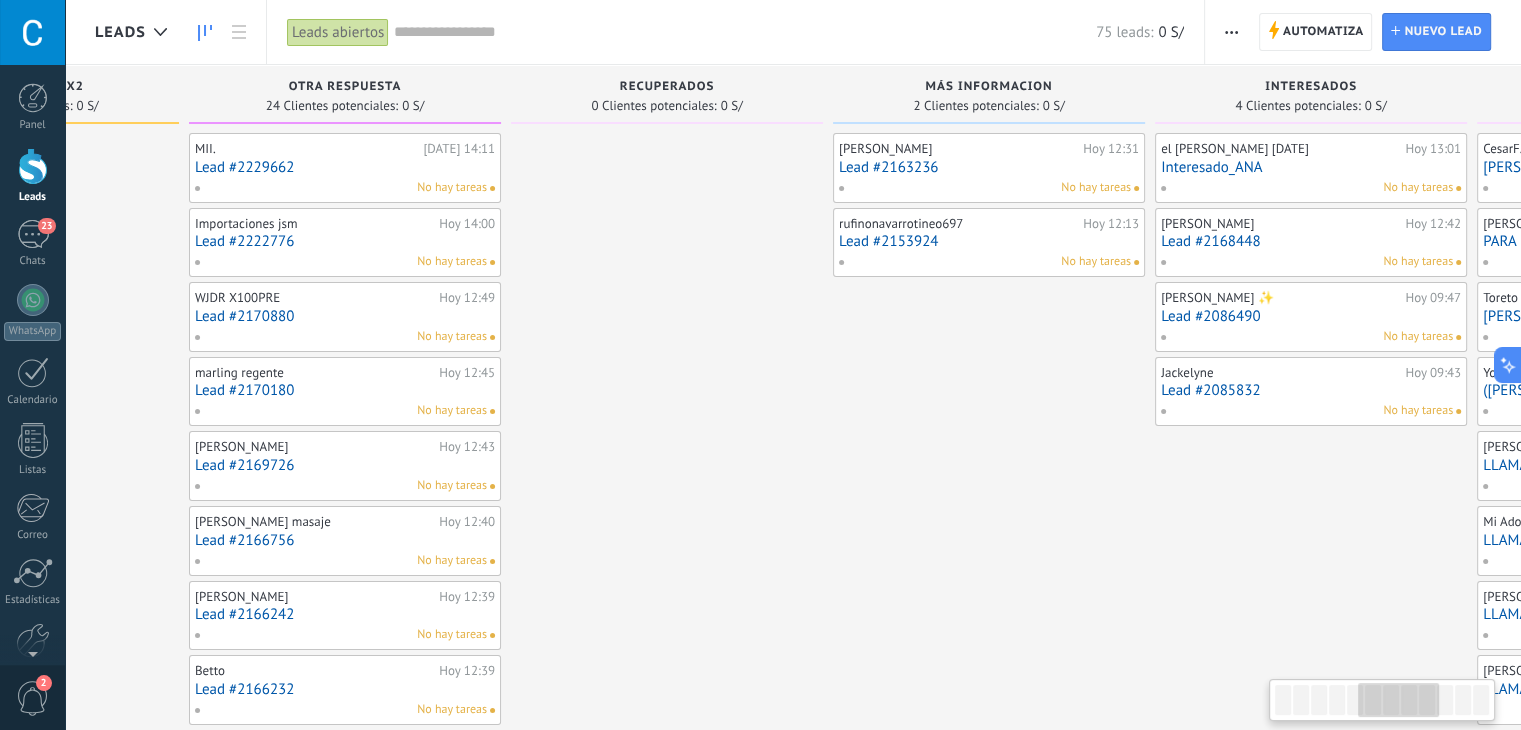 drag, startPoint x: 1360, startPoint y: 79, endPoint x: 1199, endPoint y: 129, distance: 168.5853 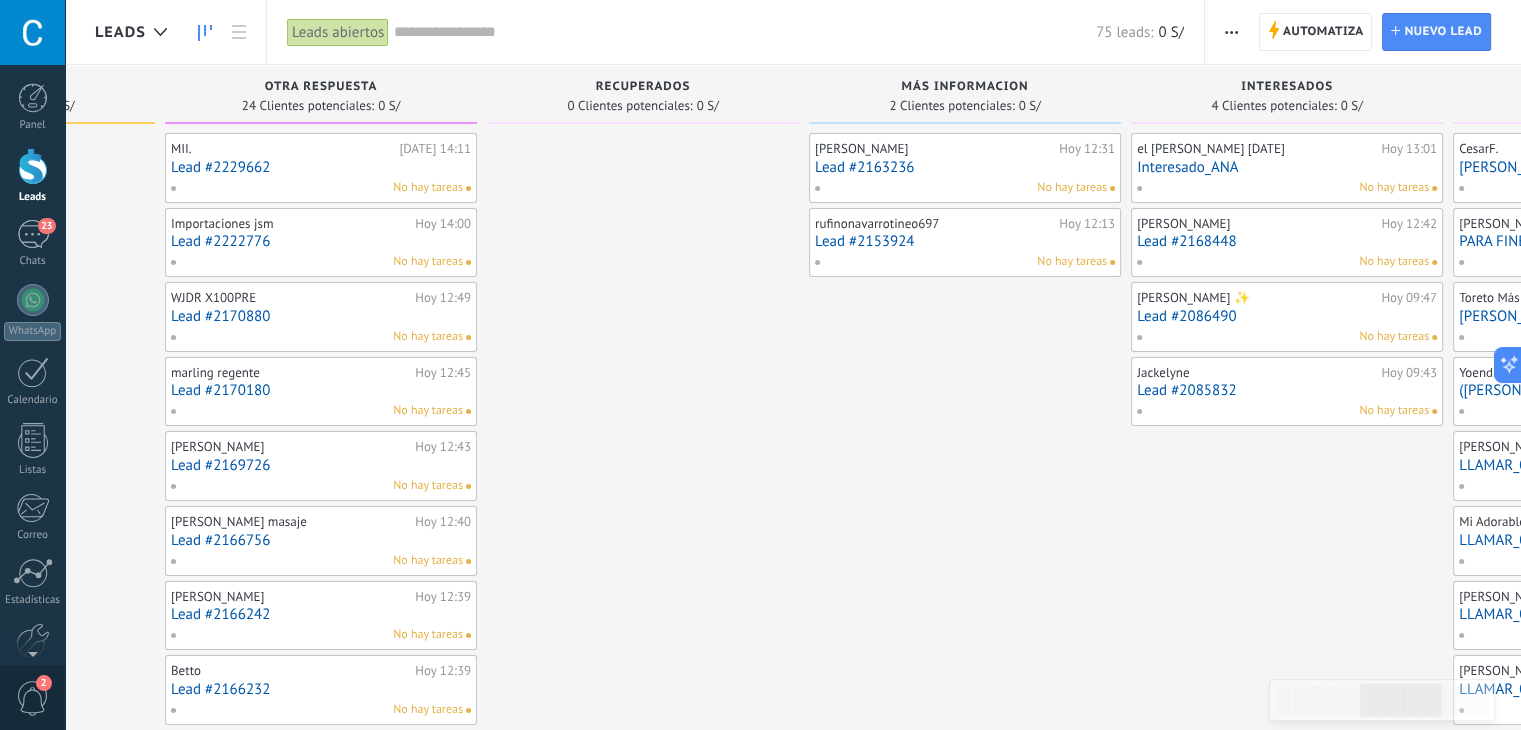 scroll, scrollTop: 0, scrollLeft: 1552, axis: horizontal 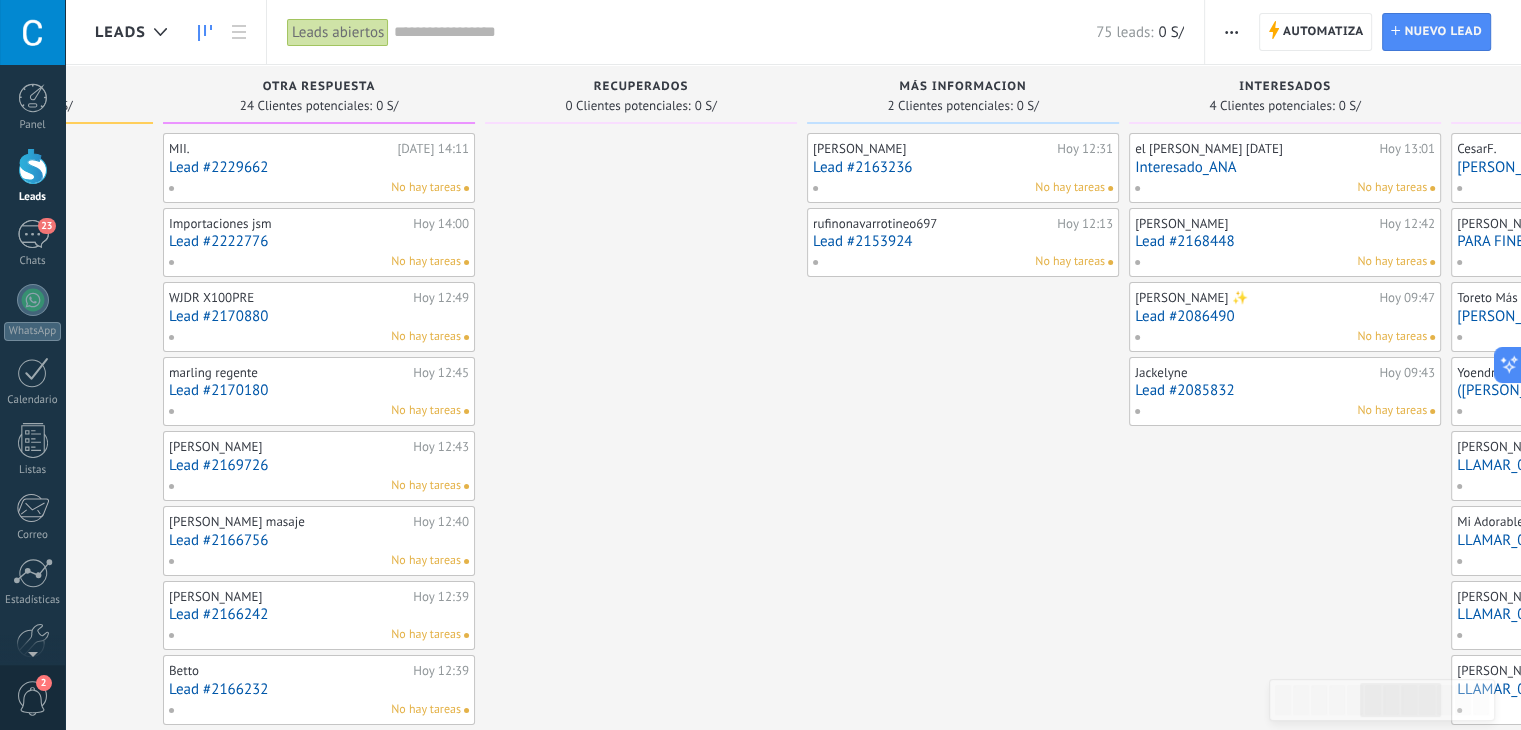 drag, startPoint x: 617, startPoint y: 251, endPoint x: 592, endPoint y: 453, distance: 203.54115 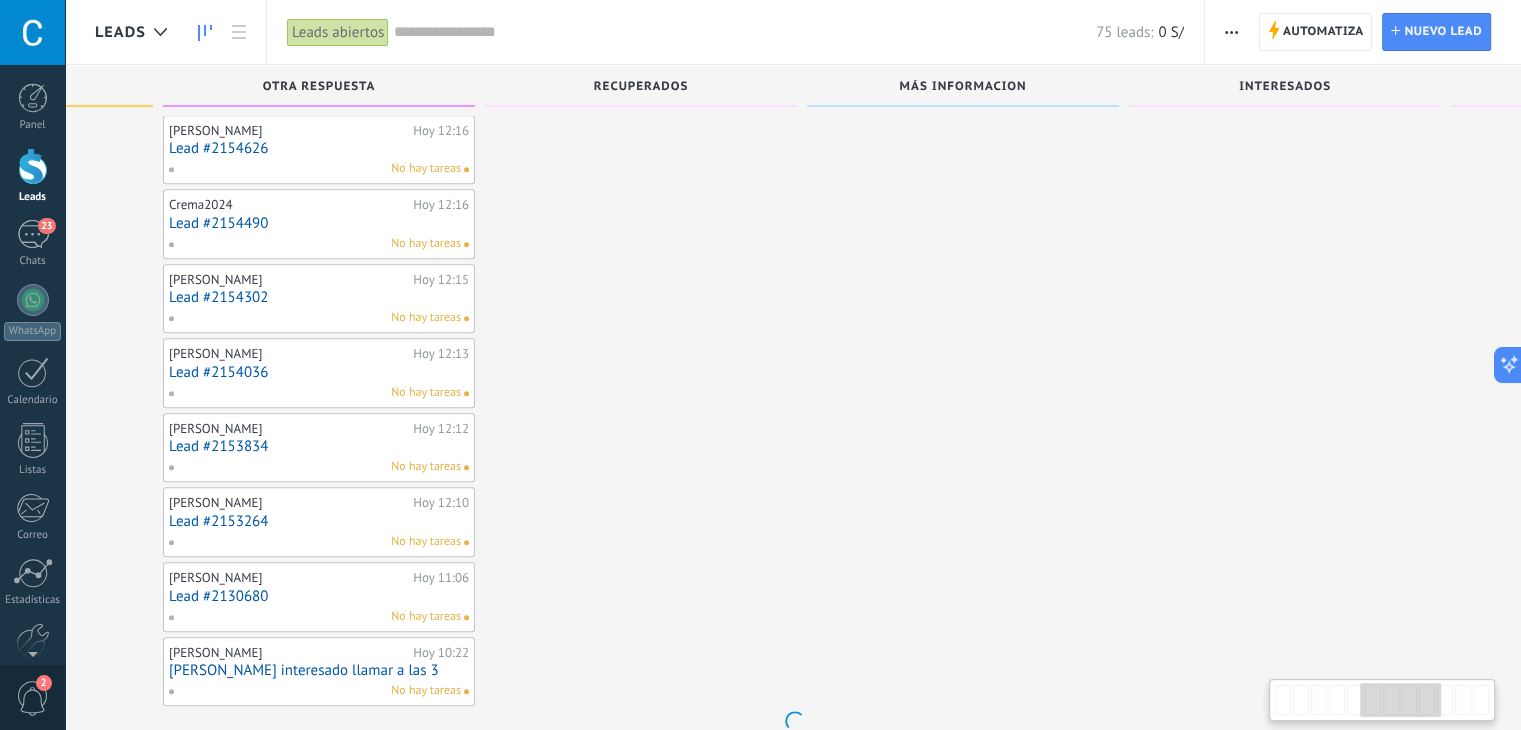 scroll, scrollTop: 1228, scrollLeft: 0, axis: vertical 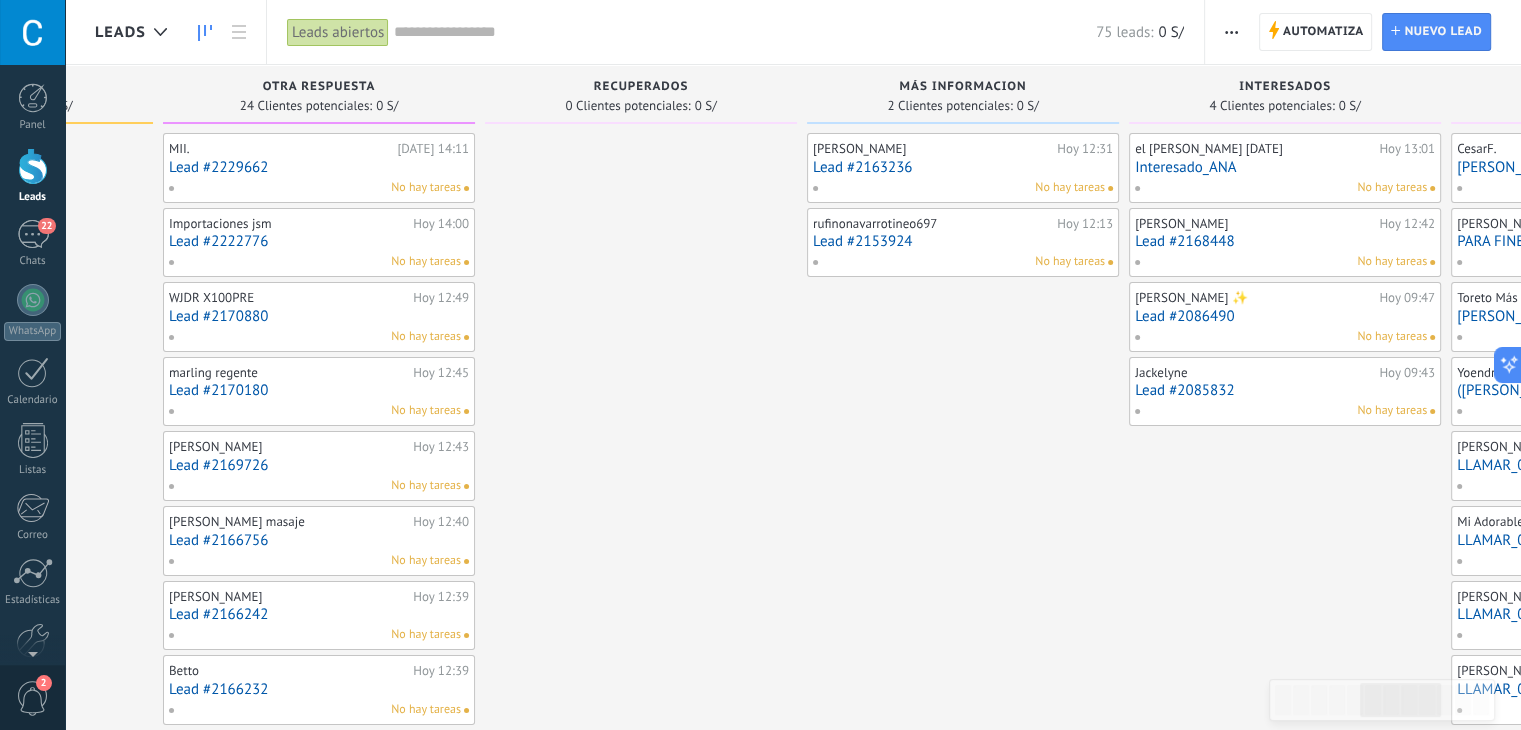click on "Lead #2163236" at bounding box center (963, 167) 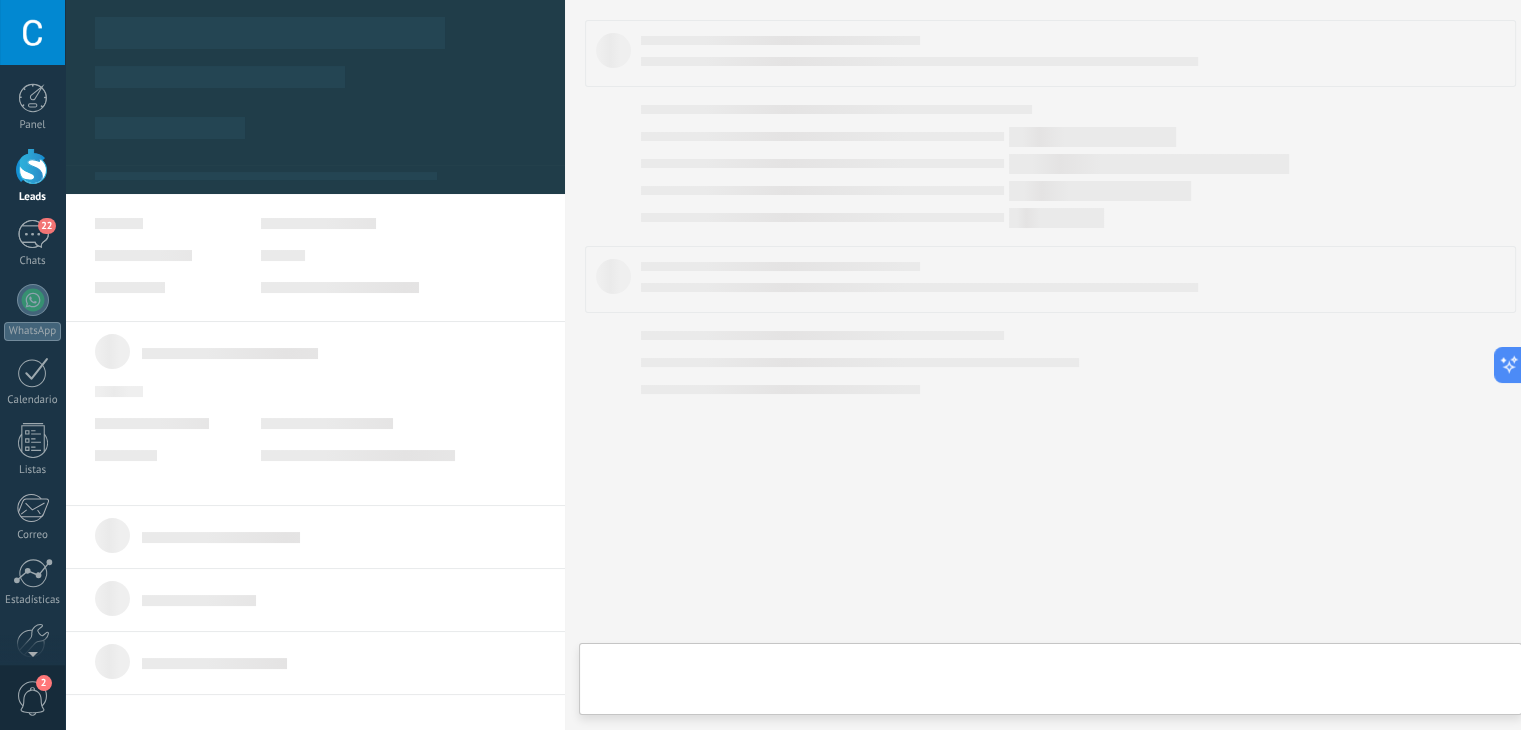 click on ".abccls-1,.abccls-2{fill-rule:evenodd}.abccls-2{fill:#fff} .abfcls-1{fill:none}.abfcls-2{fill:#fff} .abncls-1{isolation:isolate}.abncls-2{opacity:.06}.abncls-2,.abncls-3,.abncls-6{mix-blend-mode:multiply}.abncls-3{opacity:.15}.abncls-4,.abncls-8{fill:#fff}.abncls-5{fill:url(#abnlinear-gradient)}.abncls-6{opacity:.04}.abncls-7{fill:url(#abnlinear-gradient-2)}.abncls-8{fill-rule:evenodd} .abqst0{fill:#ffa200} .abwcls-1{fill:#252525} .cls-1{isolation:isolate} .acicls-1{fill:none} .aclcls-1{fill:#232323} .acnst0{display:none} .addcls-1,.addcls-2{fill:none;stroke-miterlimit:10}.addcls-1{stroke:#dfe0e5}.addcls-2{stroke:#a1a7ab} .adecls-1,.adecls-2{fill:none;stroke-miterlimit:10}.adecls-1{stroke:#dfe0e5}.adecls-2{stroke:#a1a7ab} .adqcls-1{fill:#8591a5;fill-rule:evenodd} .aeccls-1{fill:#5c9f37} .aeecls-1{fill:#f86161} .aejcls-1{fill:#8591a5;fill-rule:evenodd} .aekcls-1{fill-rule:evenodd} .aelcls-1{fill-rule:evenodd;fill:currentColor} .aemcls-1{fill-rule:evenodd;fill:currentColor} .aencls-2{fill:#f86161;opacity:.3}" at bounding box center [760, 365] 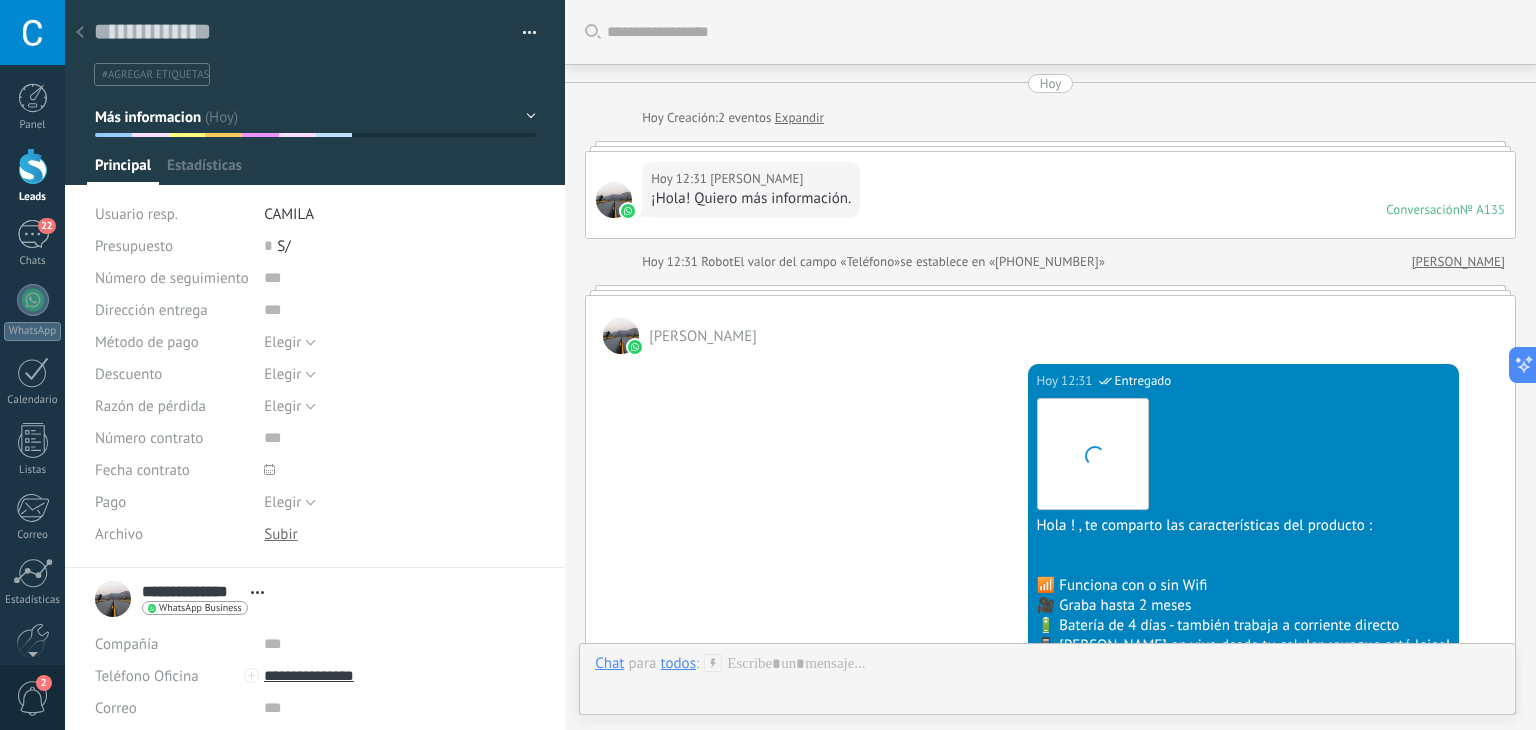 scroll, scrollTop: 29, scrollLeft: 0, axis: vertical 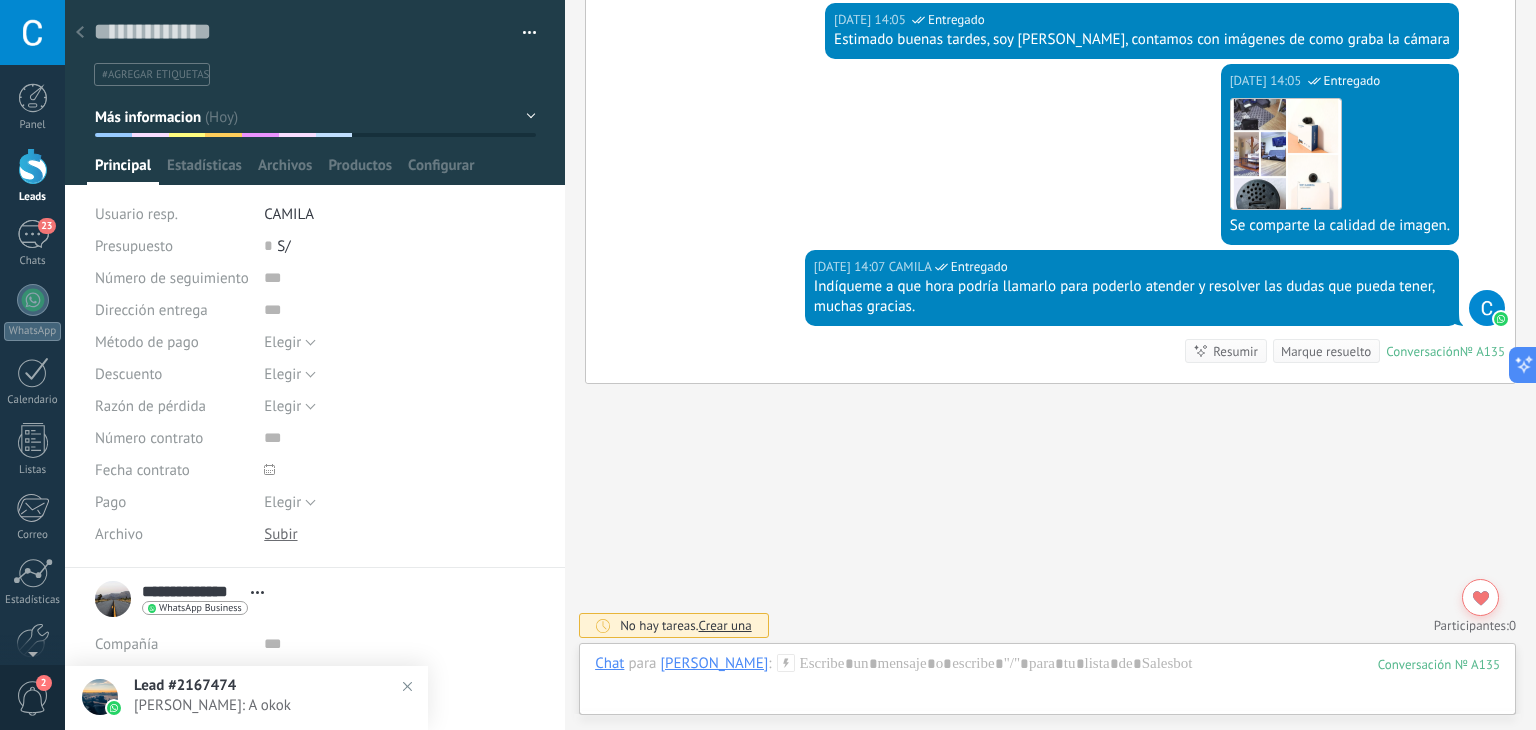 click at bounding box center (80, 33) 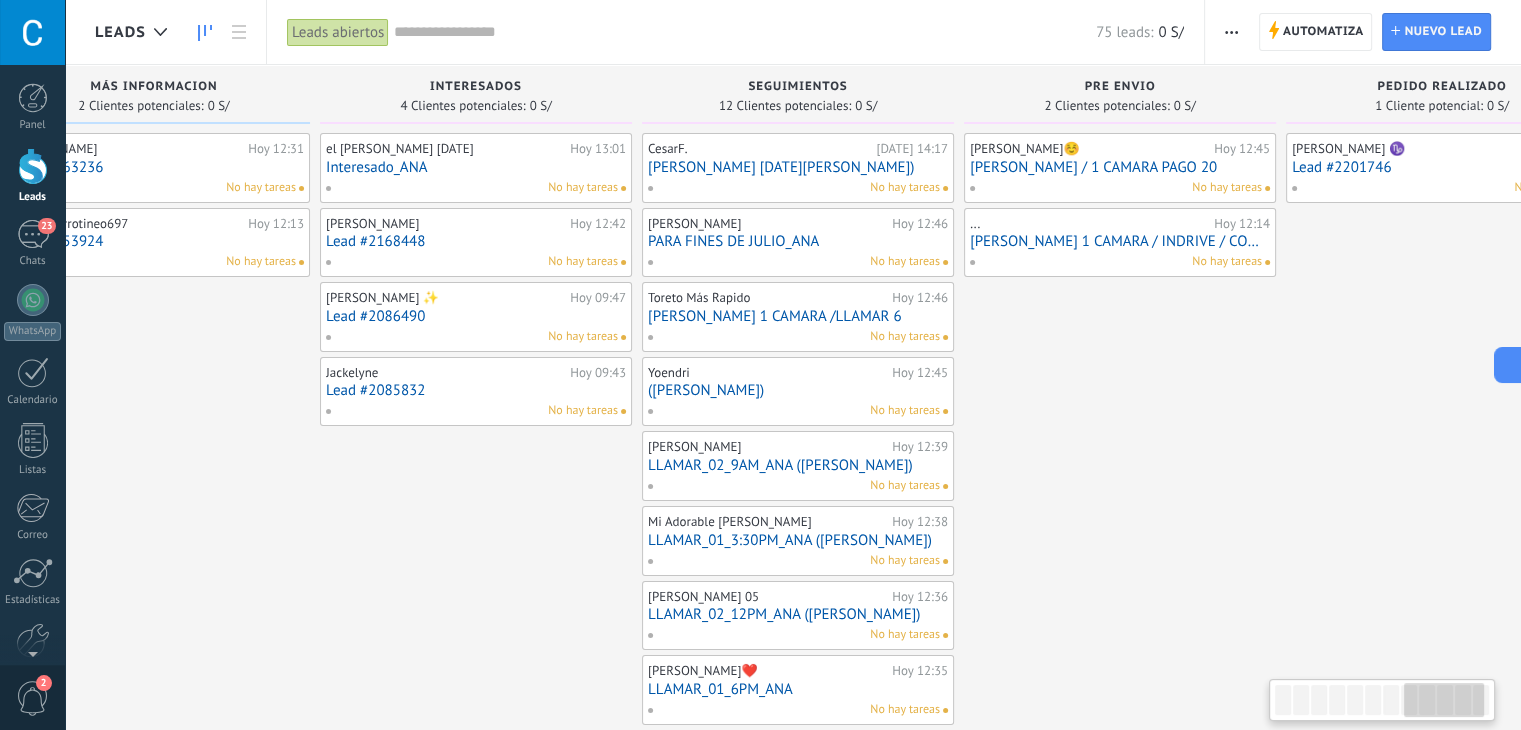drag, startPoint x: 1421, startPoint y: 89, endPoint x: 619, endPoint y: 166, distance: 805.6879 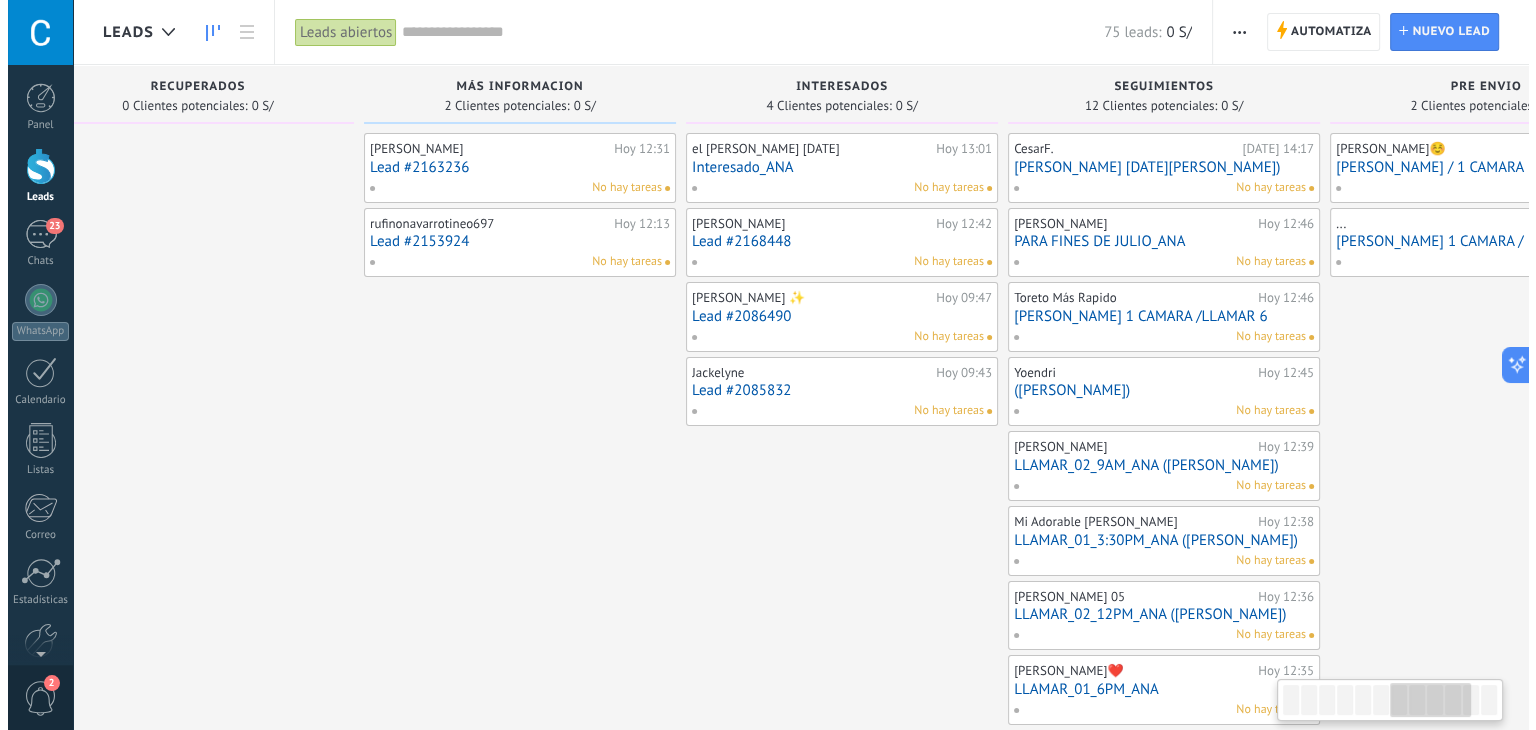 scroll, scrollTop: 0, scrollLeft: 1932, axis: horizontal 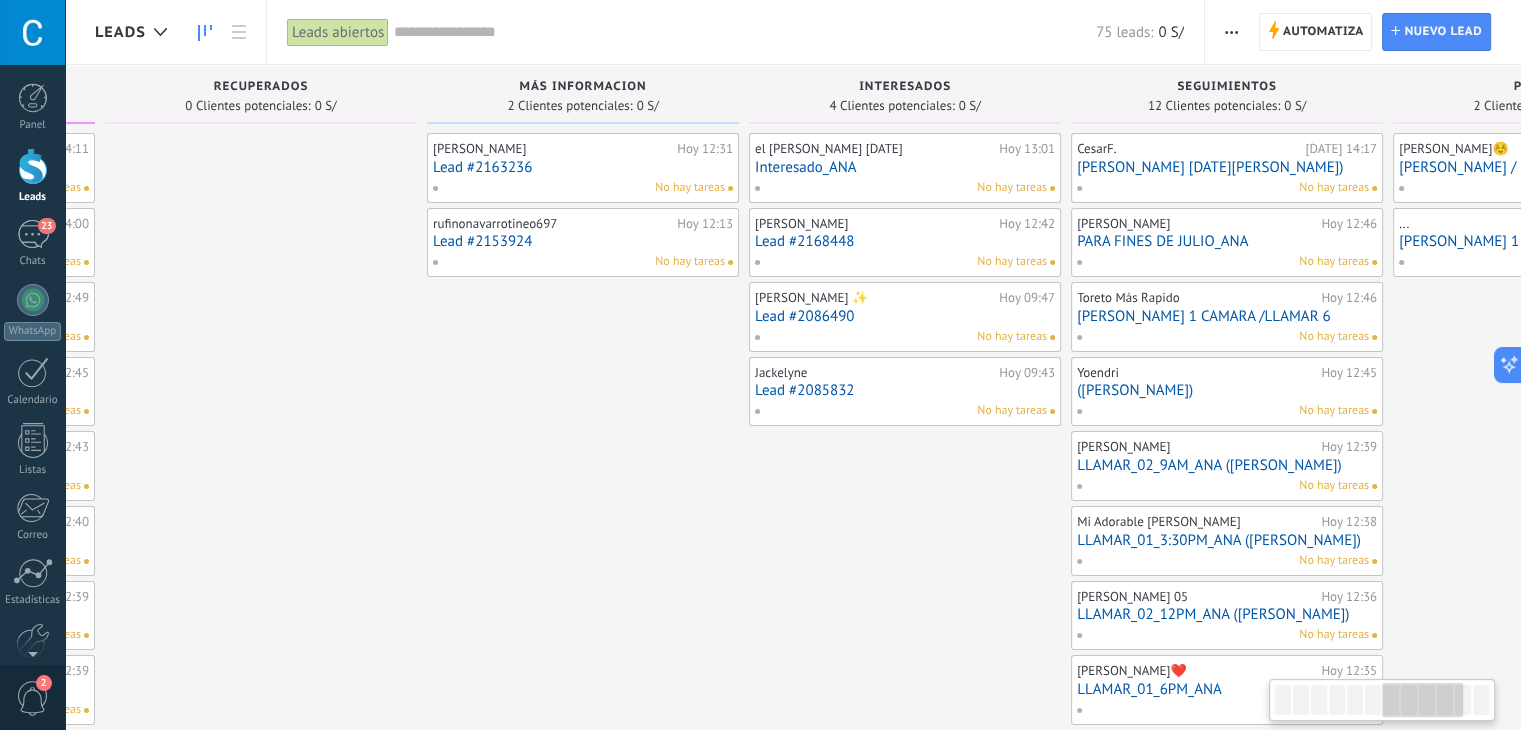 drag, startPoint x: 629, startPoint y: 89, endPoint x: 1061, endPoint y: 145, distance: 435.6145 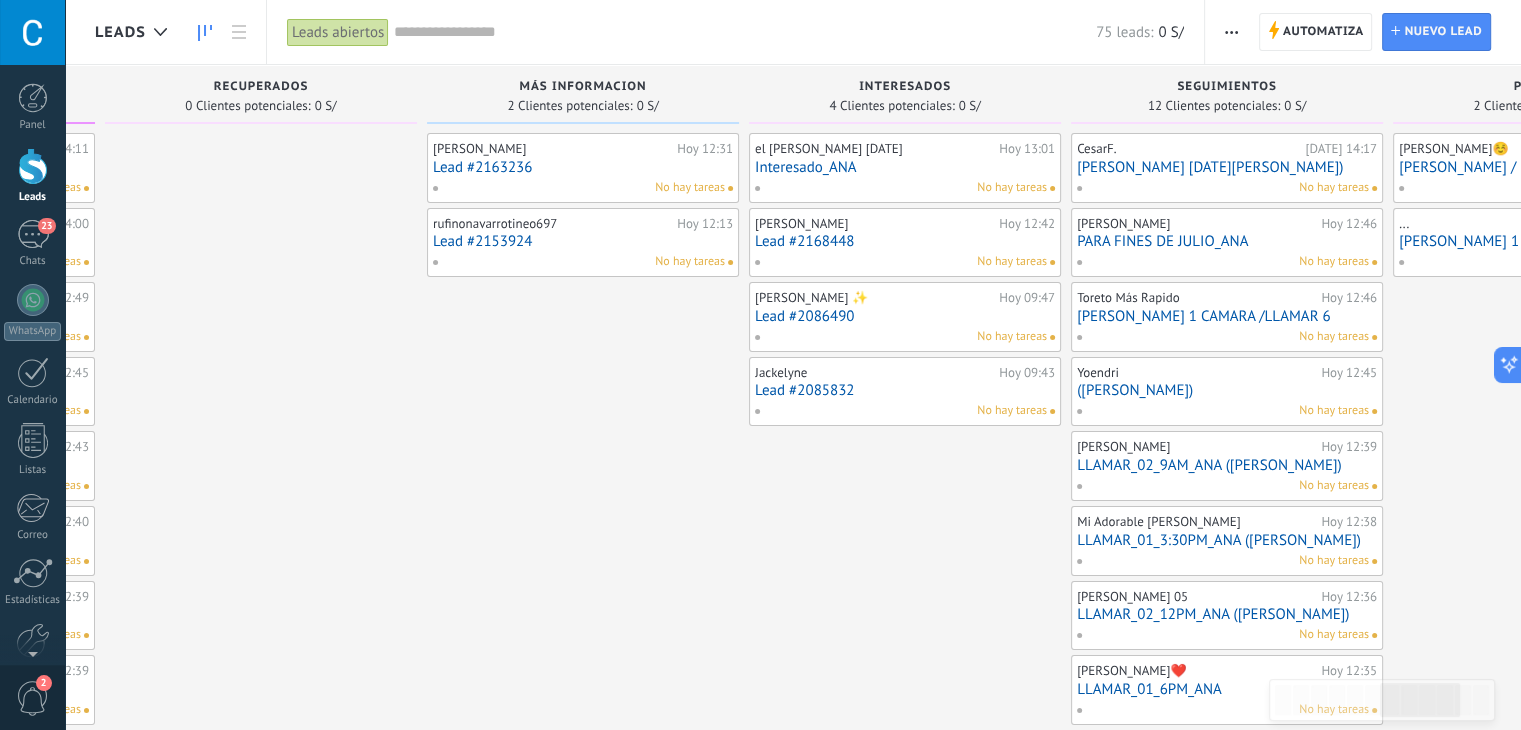 click on "Lead #2153924" at bounding box center [583, 241] 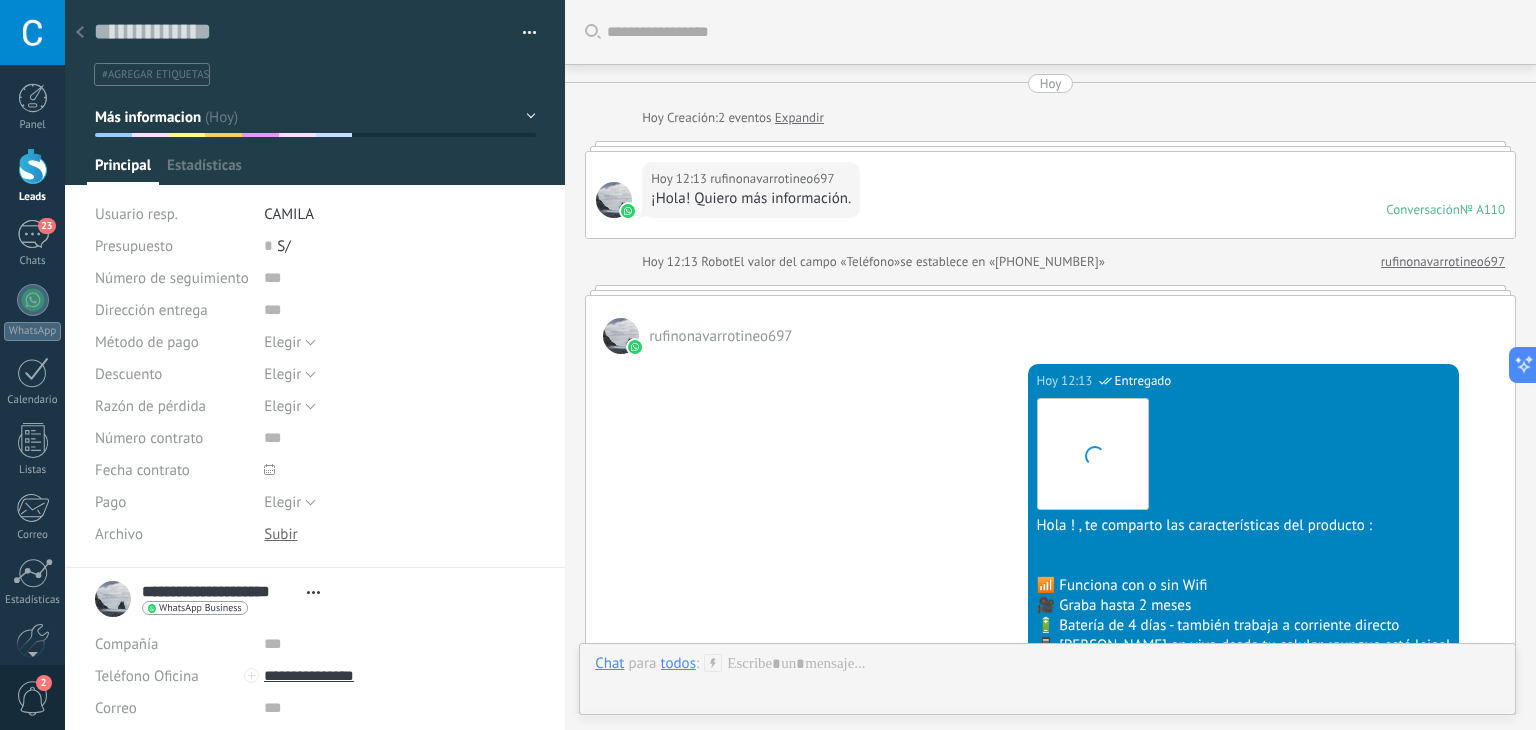 scroll, scrollTop: 29, scrollLeft: 0, axis: vertical 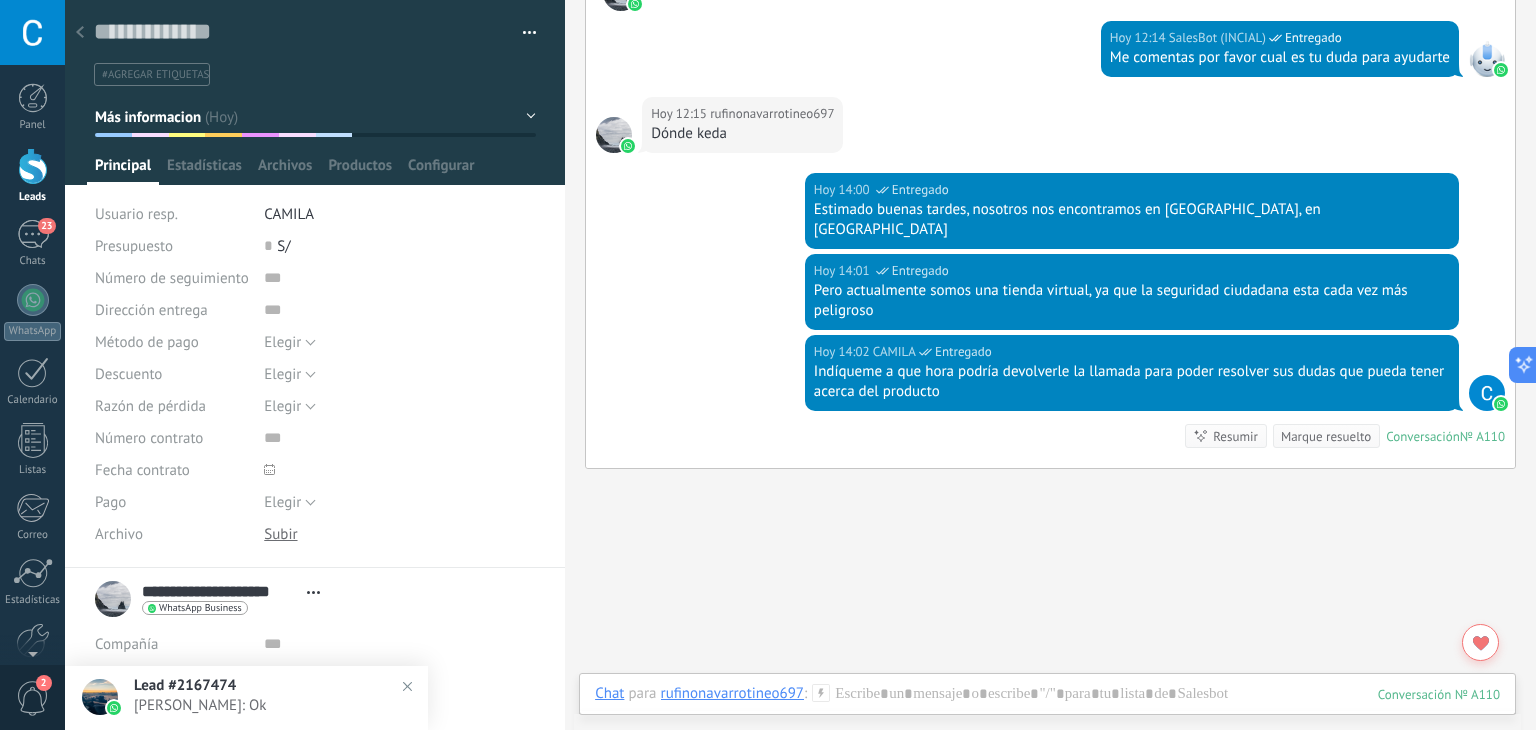 click 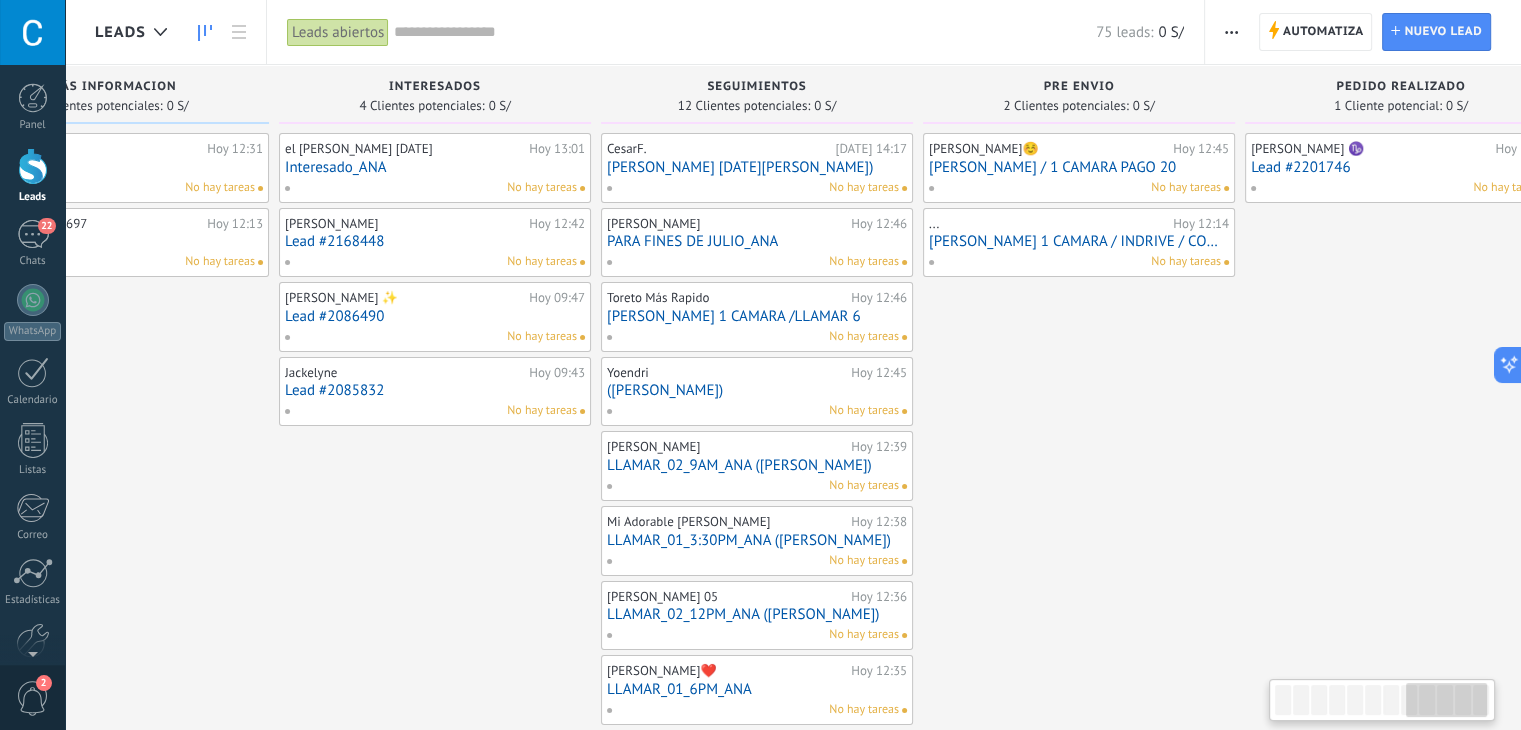 scroll, scrollTop: 0, scrollLeft: 2468, axis: horizontal 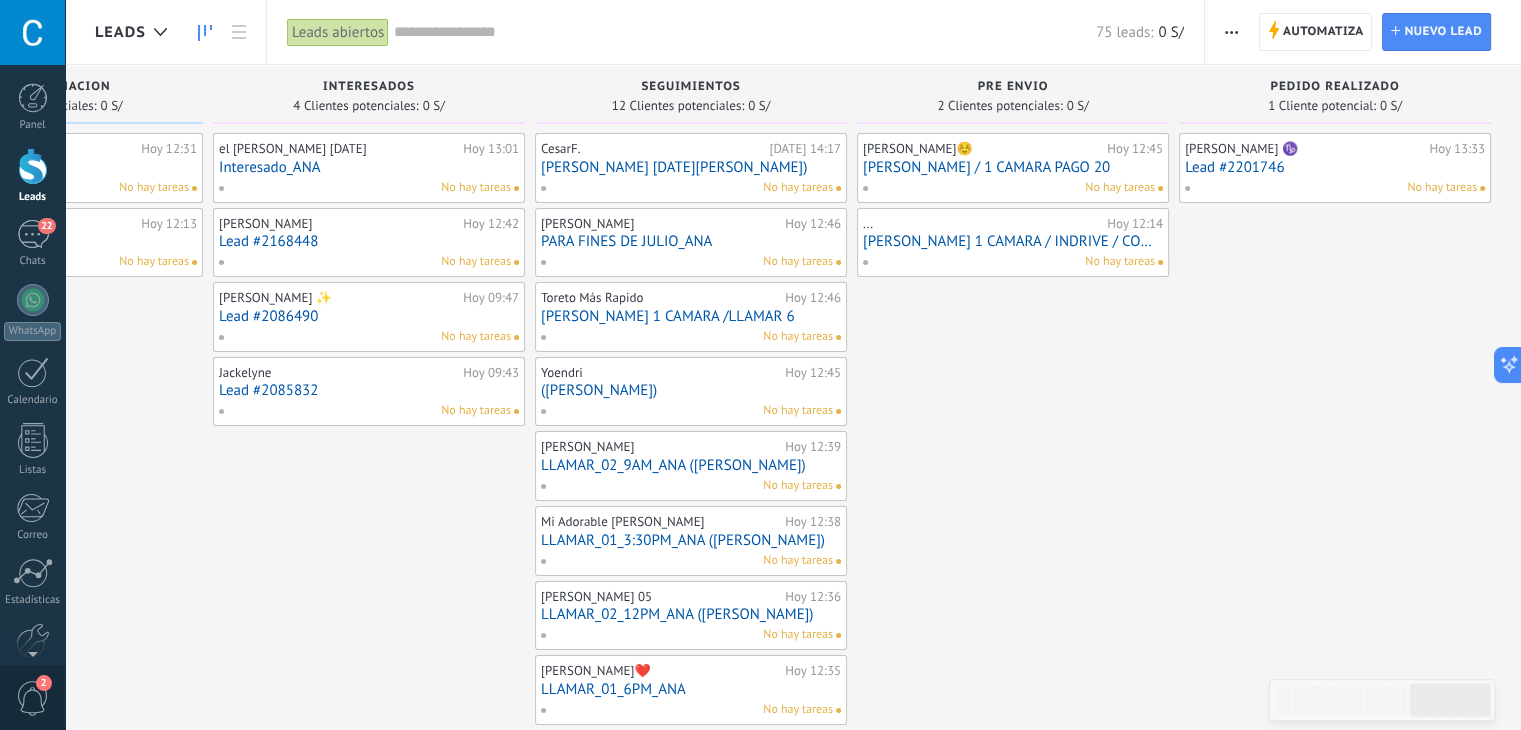 drag, startPoint x: 1400, startPoint y: 87, endPoint x: 647, endPoint y: 146, distance: 755.30786 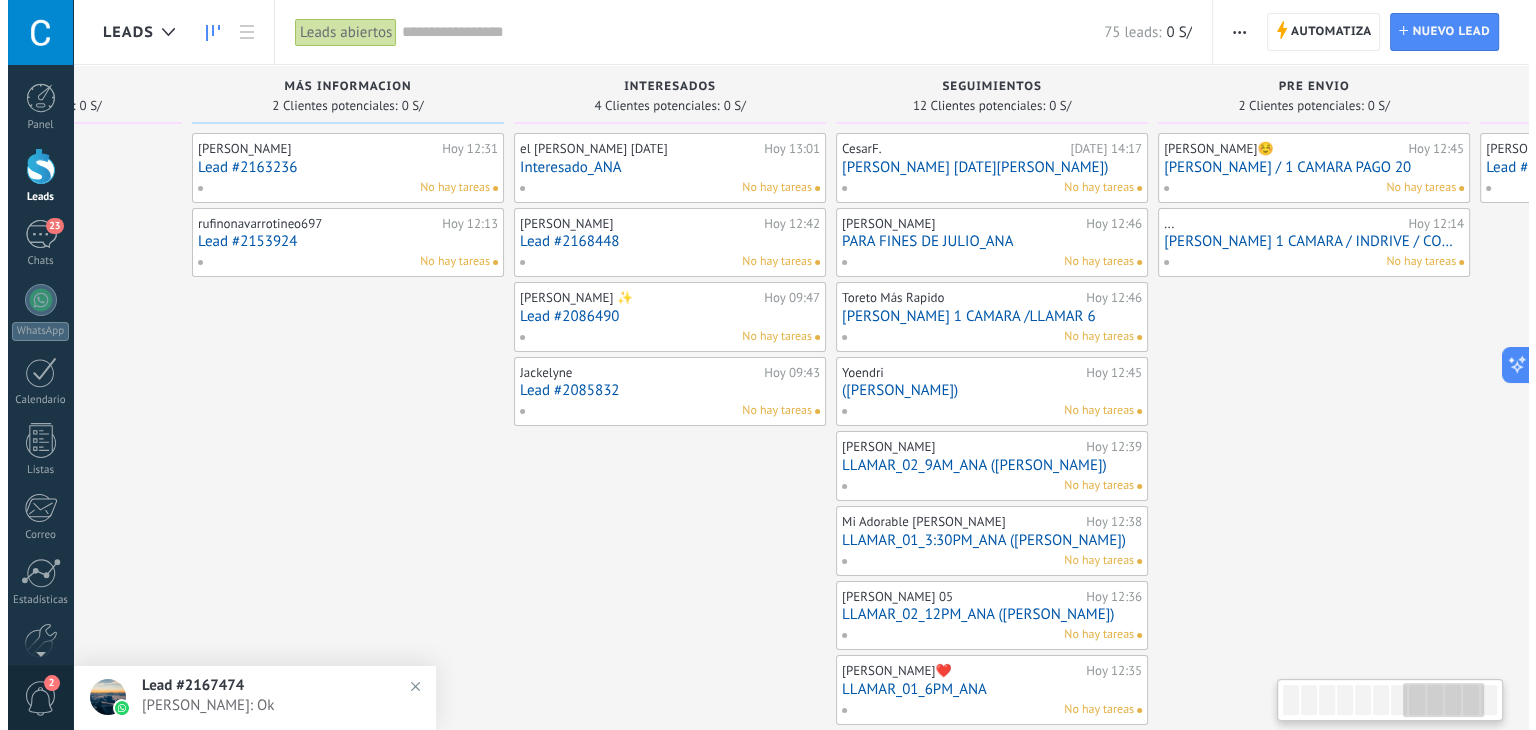 scroll, scrollTop: 0, scrollLeft: 2174, axis: horizontal 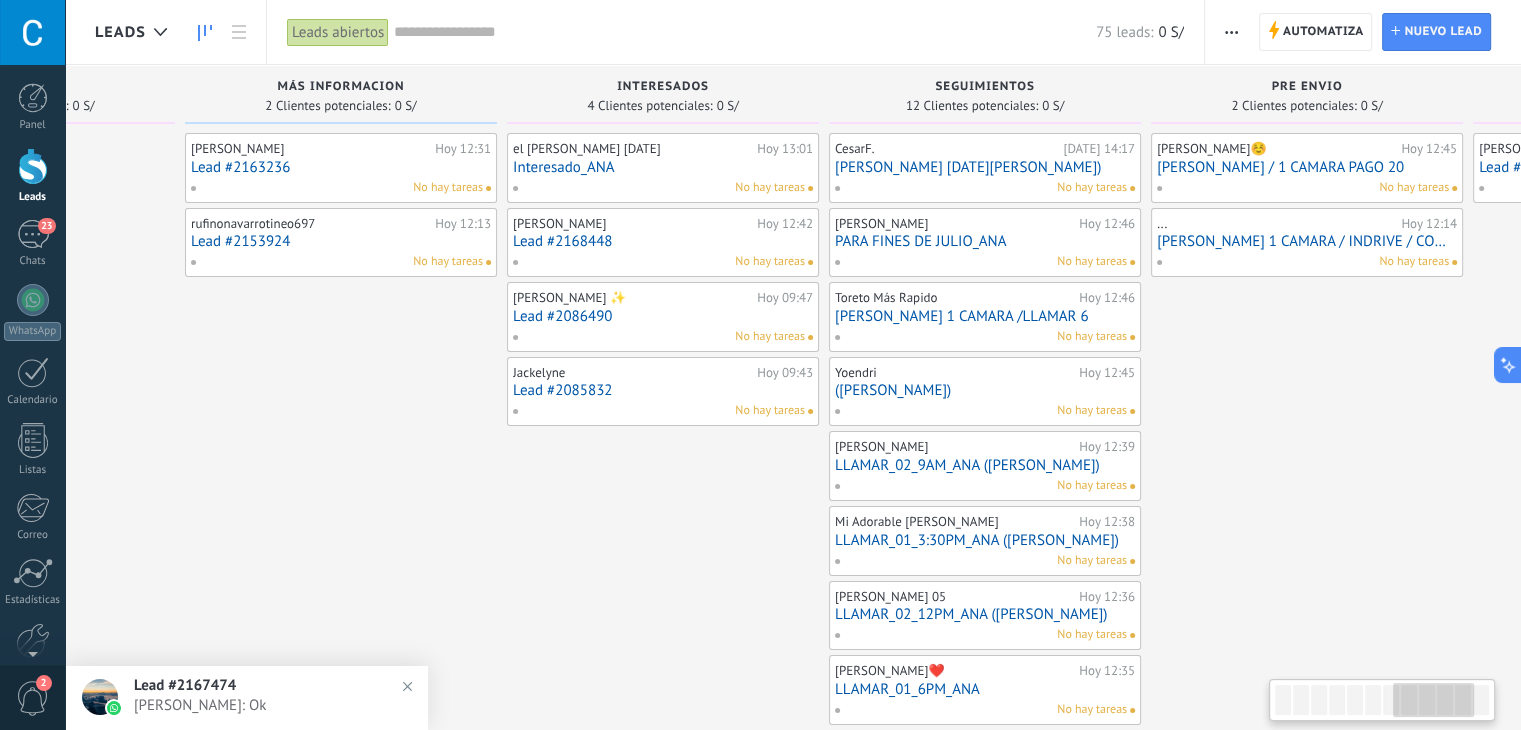 drag, startPoint x: 552, startPoint y: 83, endPoint x: 849, endPoint y: 105, distance: 297.8137 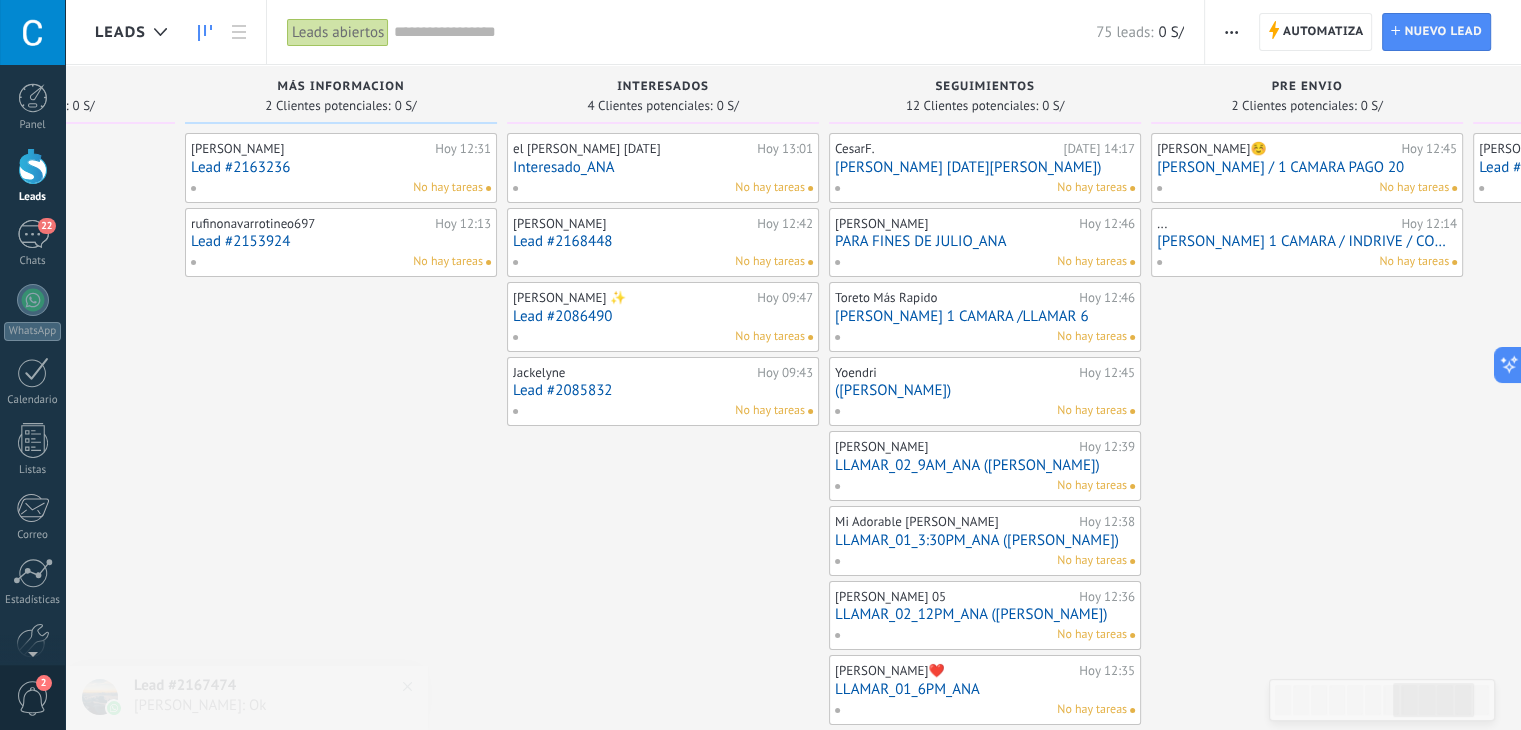 click on "Interesado_ANA" at bounding box center (663, 167) 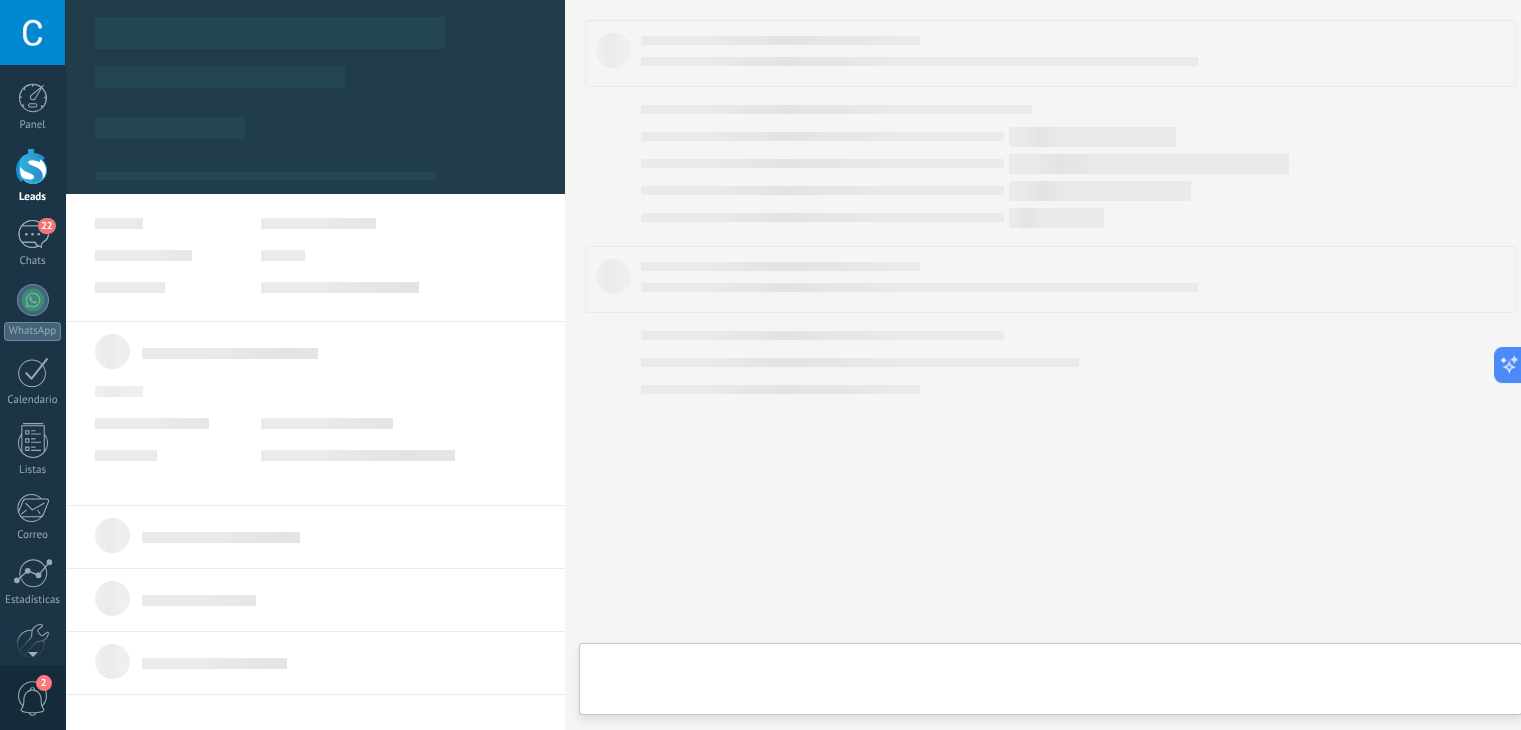 click on ".abccls-1,.abccls-2{fill-rule:evenodd}.abccls-2{fill:#fff} .abfcls-1{fill:none}.abfcls-2{fill:#fff} .abncls-1{isolation:isolate}.abncls-2{opacity:.06}.abncls-2,.abncls-3,.abncls-6{mix-blend-mode:multiply}.abncls-3{opacity:.15}.abncls-4,.abncls-8{fill:#fff}.abncls-5{fill:url(#abnlinear-gradient)}.abncls-6{opacity:.04}.abncls-7{fill:url(#abnlinear-gradient-2)}.abncls-8{fill-rule:evenodd} .abqst0{fill:#ffa200} .abwcls-1{fill:#252525} .cls-1{isolation:isolate} .acicls-1{fill:none} .aclcls-1{fill:#232323} .acnst0{display:none} .addcls-1,.addcls-2{fill:none;stroke-miterlimit:10}.addcls-1{stroke:#dfe0e5}.addcls-2{stroke:#a1a7ab} .adecls-1,.adecls-2{fill:none;stroke-miterlimit:10}.adecls-1{stroke:#dfe0e5}.adecls-2{stroke:#a1a7ab} .adqcls-1{fill:#8591a5;fill-rule:evenodd} .aeccls-1{fill:#5c9f37} .aeecls-1{fill:#f86161} .aejcls-1{fill:#8591a5;fill-rule:evenodd} .aekcls-1{fill-rule:evenodd} .aelcls-1{fill-rule:evenodd;fill:currentColor} .aemcls-1{fill-rule:evenodd;fill:currentColor} .aencls-2{fill:#f86161;opacity:.3}" at bounding box center (760, 365) 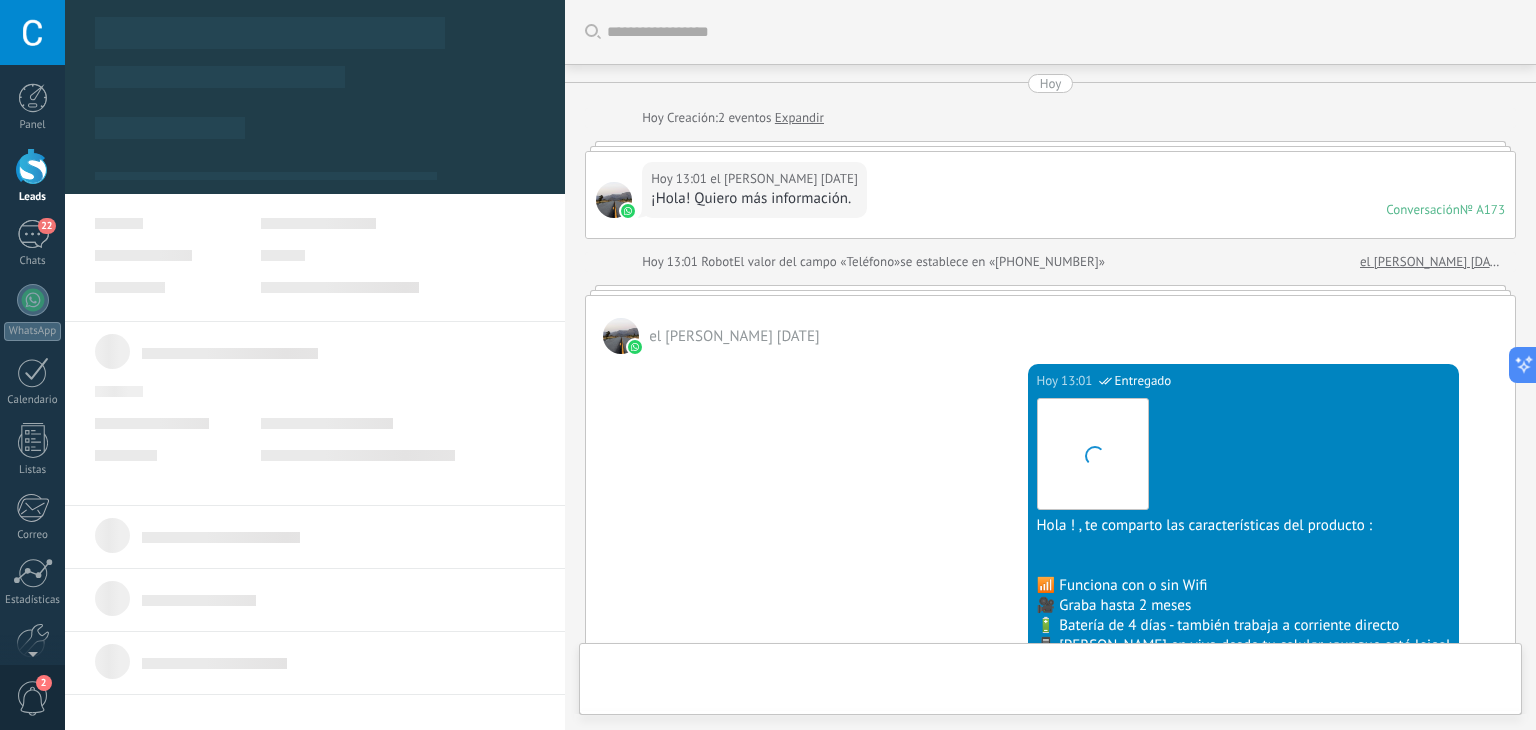 scroll, scrollTop: 1298, scrollLeft: 0, axis: vertical 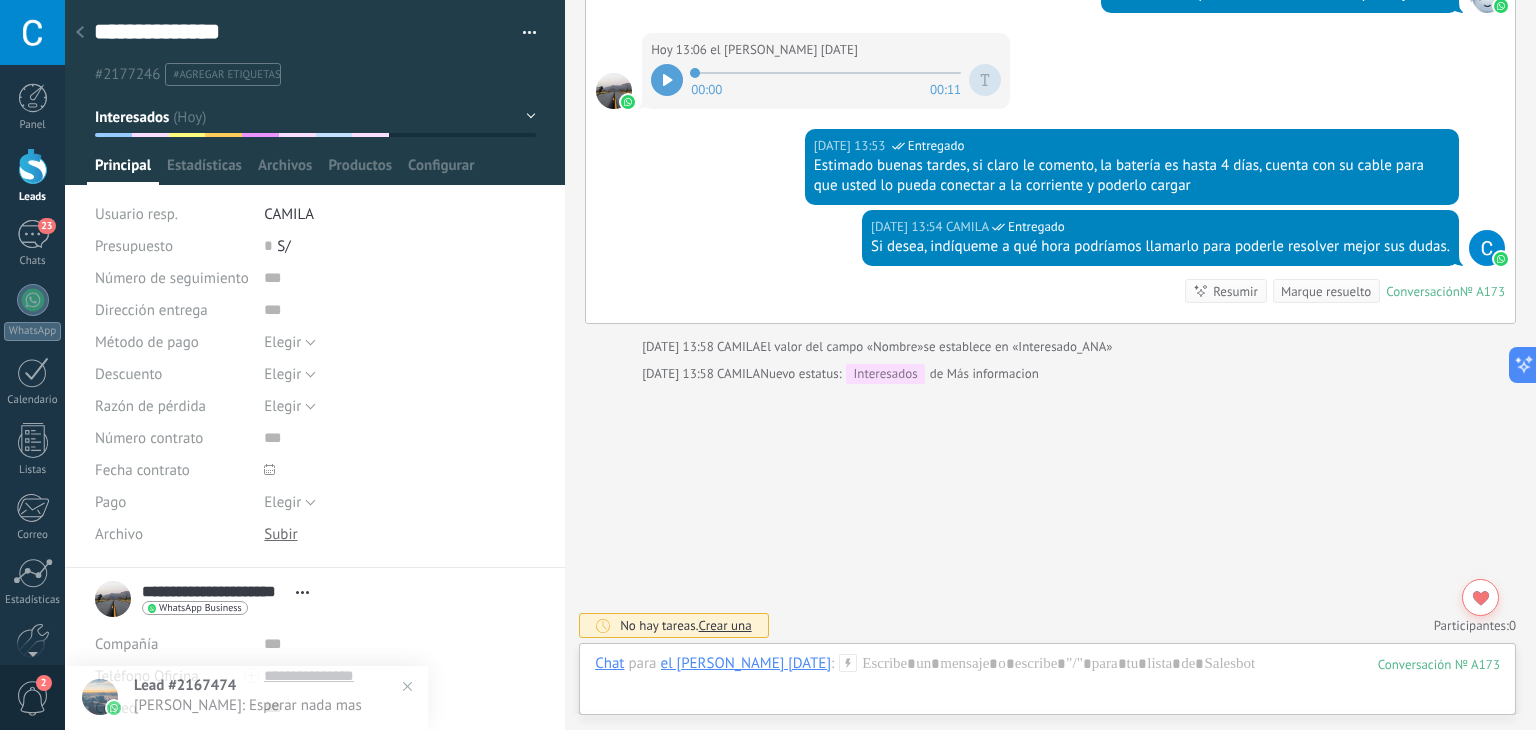 click 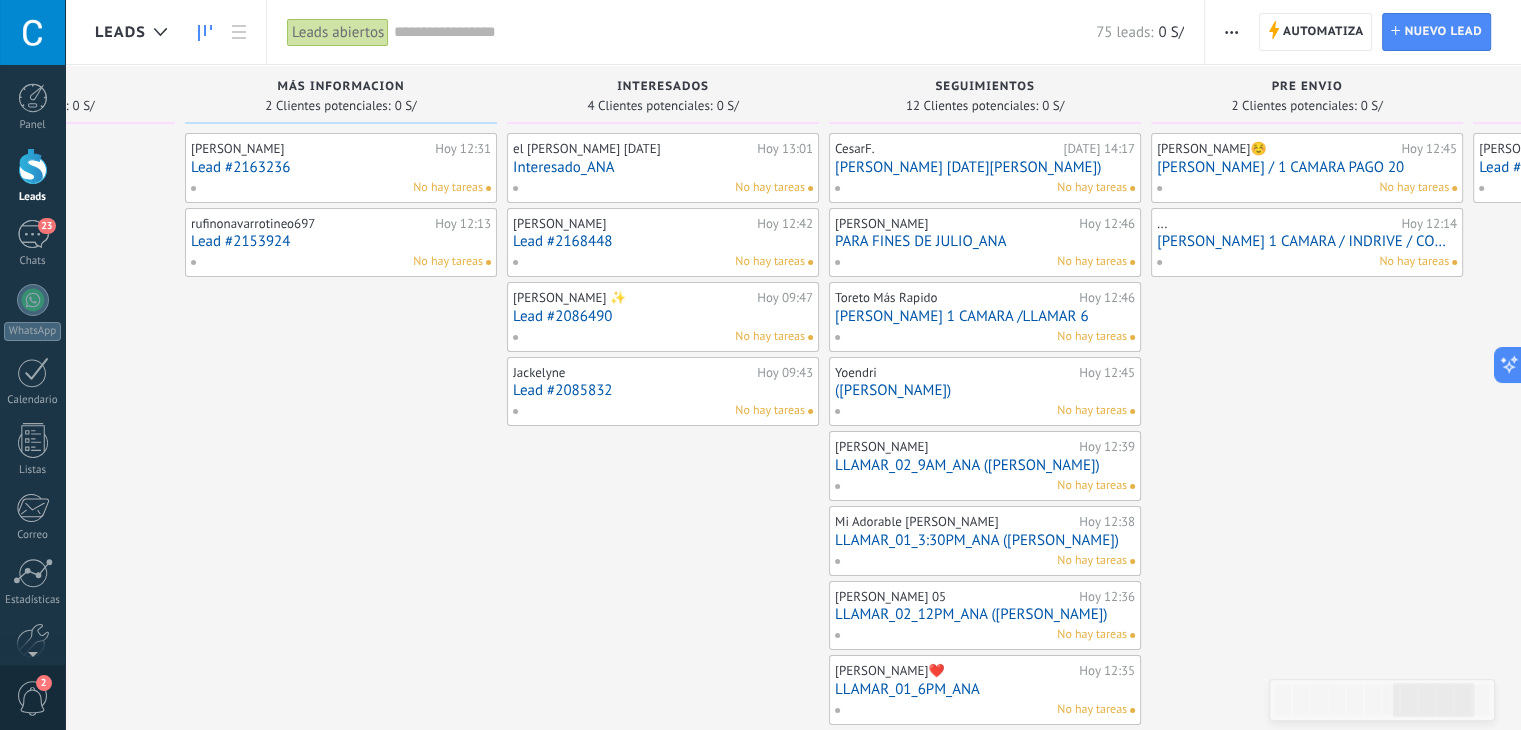 click on "Lead #2168448" at bounding box center (663, 241) 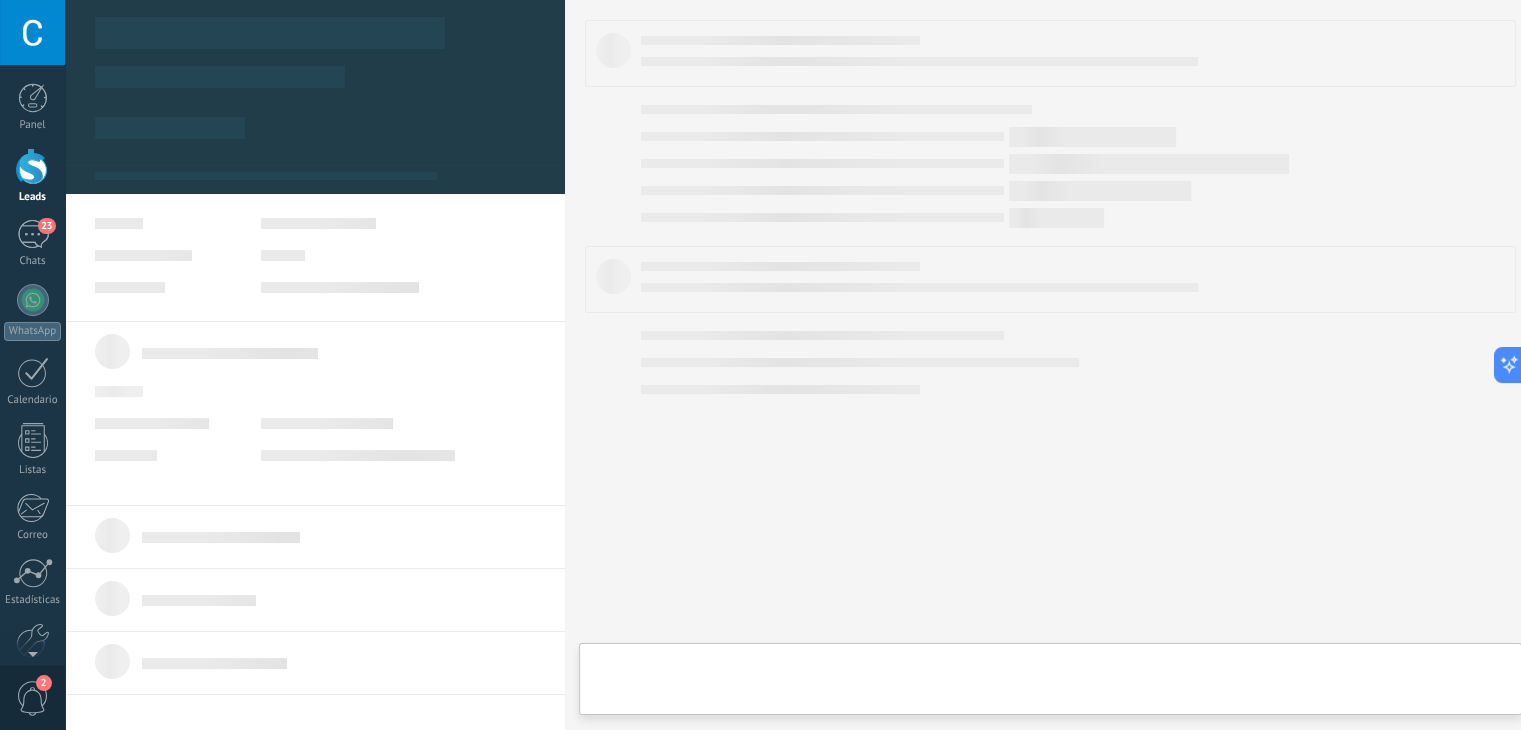 click on ".abccls-1,.abccls-2{fill-rule:evenodd}.abccls-2{fill:#fff} .abfcls-1{fill:none}.abfcls-2{fill:#fff} .abncls-1{isolation:isolate}.abncls-2{opacity:.06}.abncls-2,.abncls-3,.abncls-6{mix-blend-mode:multiply}.abncls-3{opacity:.15}.abncls-4,.abncls-8{fill:#fff}.abncls-5{fill:url(#abnlinear-gradient)}.abncls-6{opacity:.04}.abncls-7{fill:url(#abnlinear-gradient-2)}.abncls-8{fill-rule:evenodd} .abqst0{fill:#ffa200} .abwcls-1{fill:#252525} .cls-1{isolation:isolate} .acicls-1{fill:none} .aclcls-1{fill:#232323} .acnst0{display:none} .addcls-1,.addcls-2{fill:none;stroke-miterlimit:10}.addcls-1{stroke:#dfe0e5}.addcls-2{stroke:#a1a7ab} .adecls-1,.adecls-2{fill:none;stroke-miterlimit:10}.adecls-1{stroke:#dfe0e5}.adecls-2{stroke:#a1a7ab} .adqcls-1{fill:#8591a5;fill-rule:evenodd} .aeccls-1{fill:#5c9f37} .aeecls-1{fill:#f86161} .aejcls-1{fill:#8591a5;fill-rule:evenodd} .aekcls-1{fill-rule:evenodd} .aelcls-1{fill-rule:evenodd;fill:currentColor} .aemcls-1{fill-rule:evenodd;fill:currentColor} .aencls-2{fill:#f86161;opacity:.3}" at bounding box center [760, 365] 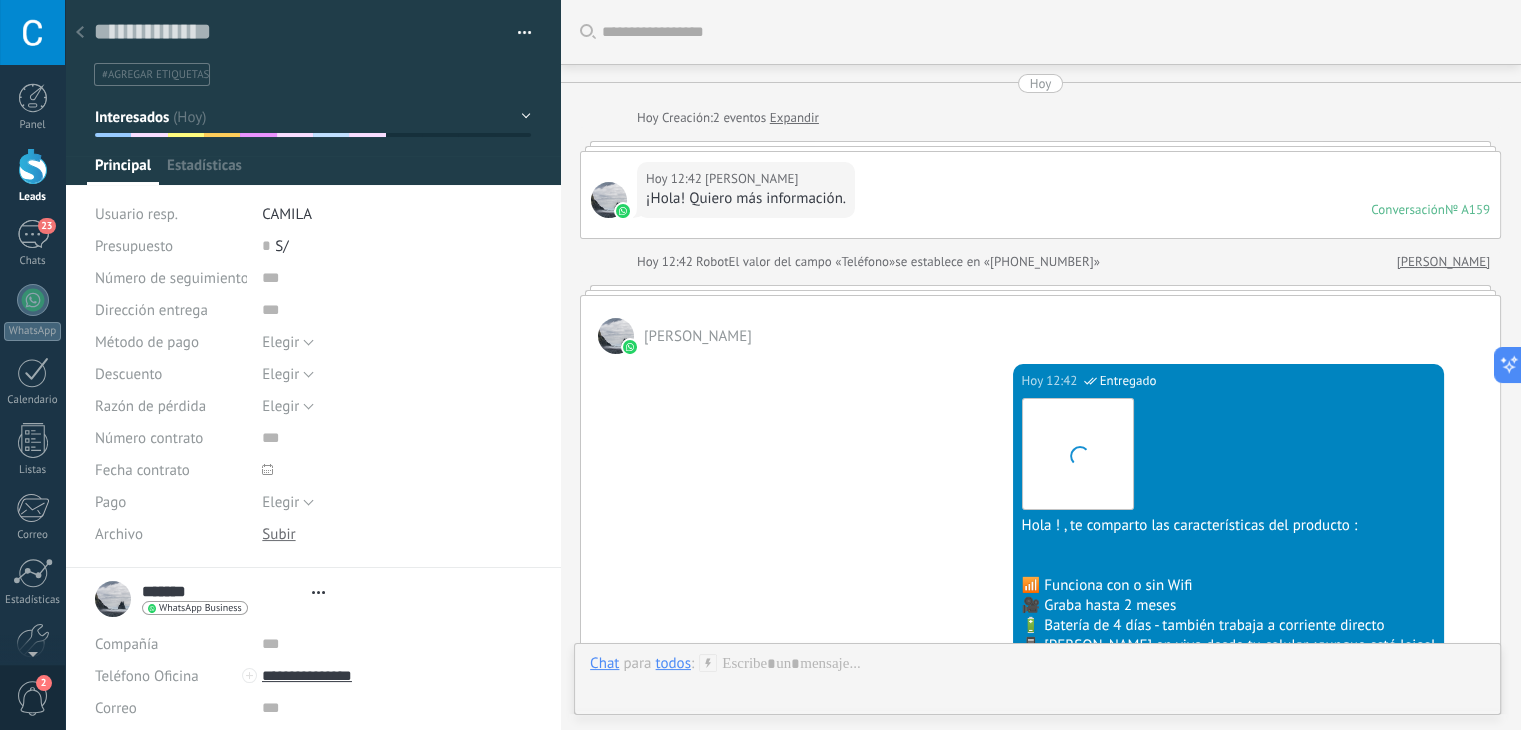 type on "**********" 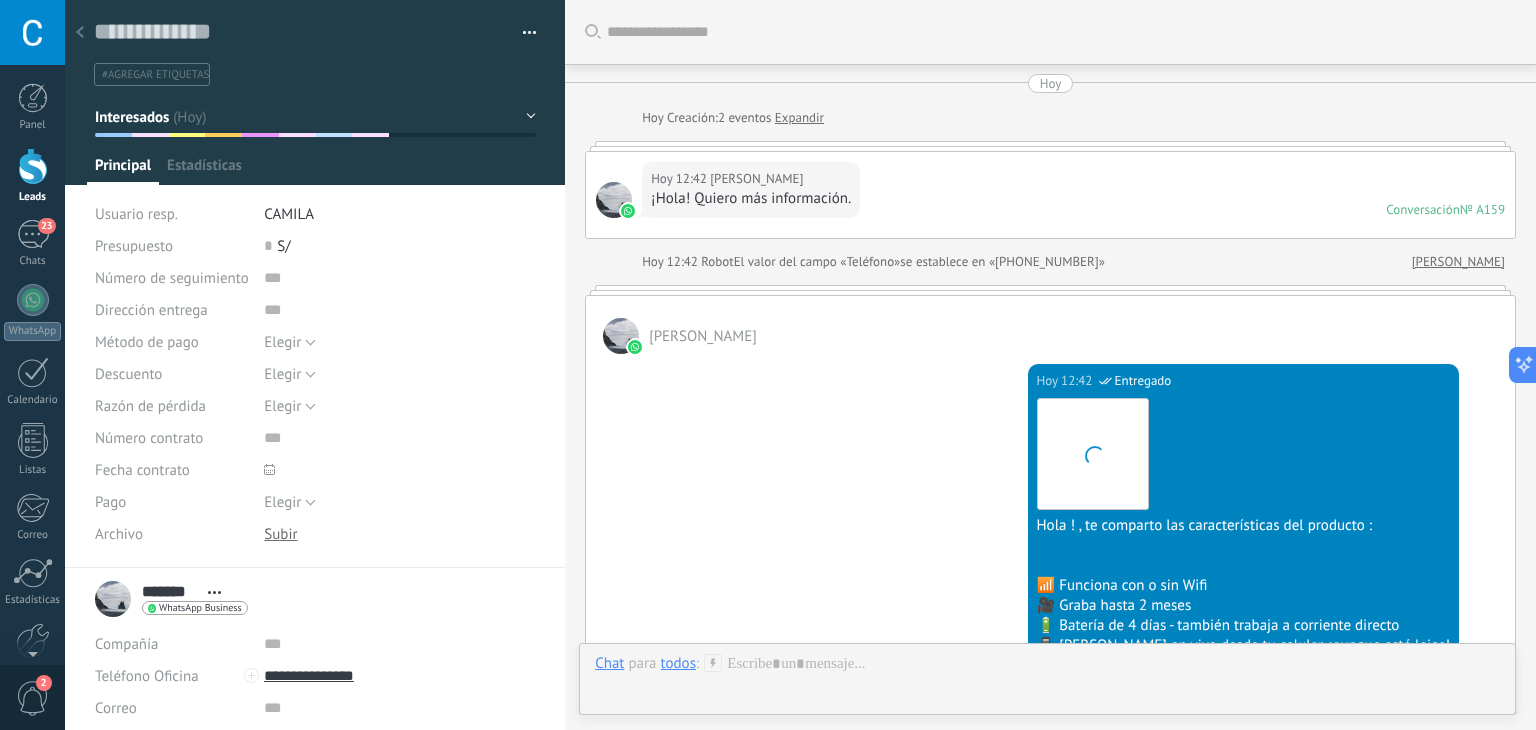 scroll, scrollTop: 29, scrollLeft: 0, axis: vertical 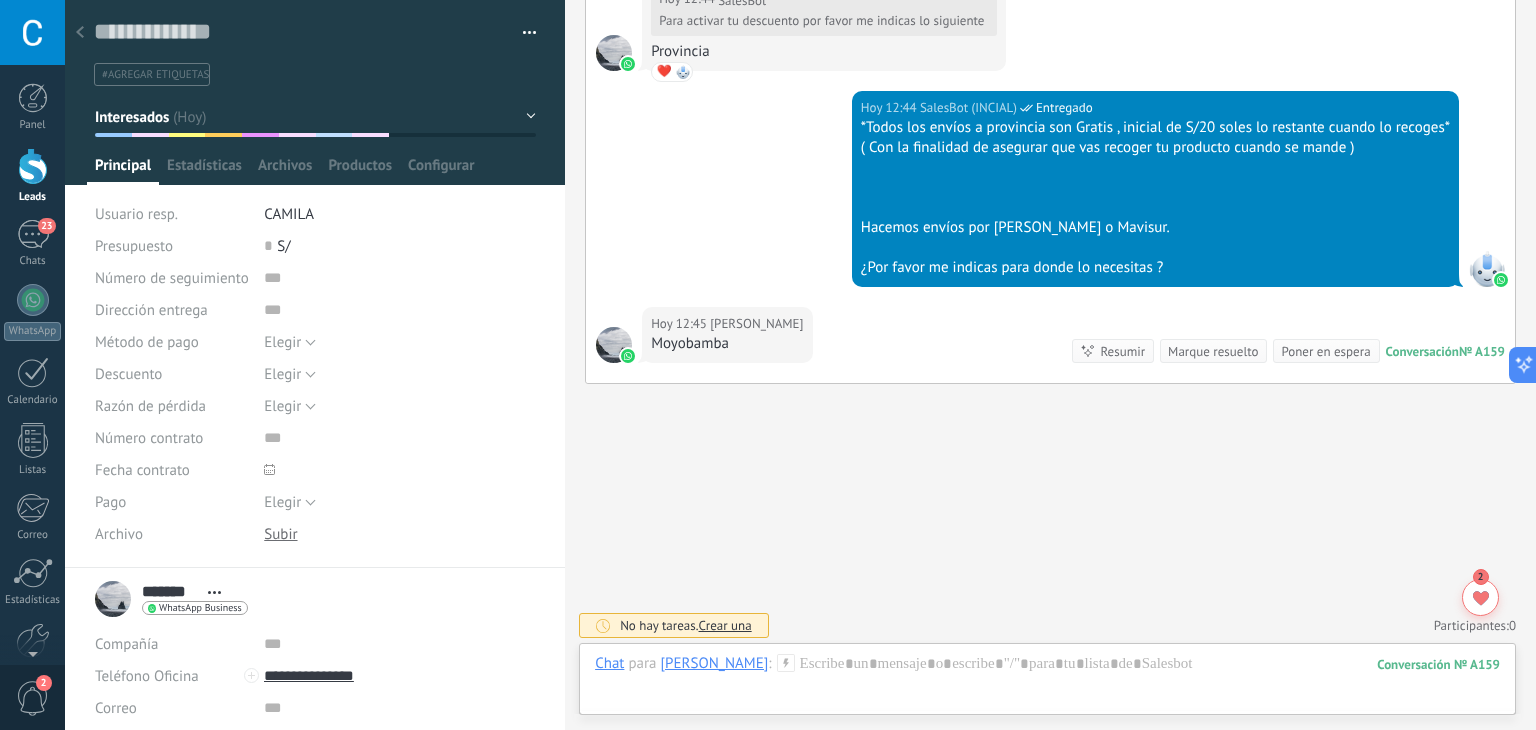 drag, startPoint x: 1532, startPoint y: 494, endPoint x: 1500, endPoint y: 461, distance: 45.96738 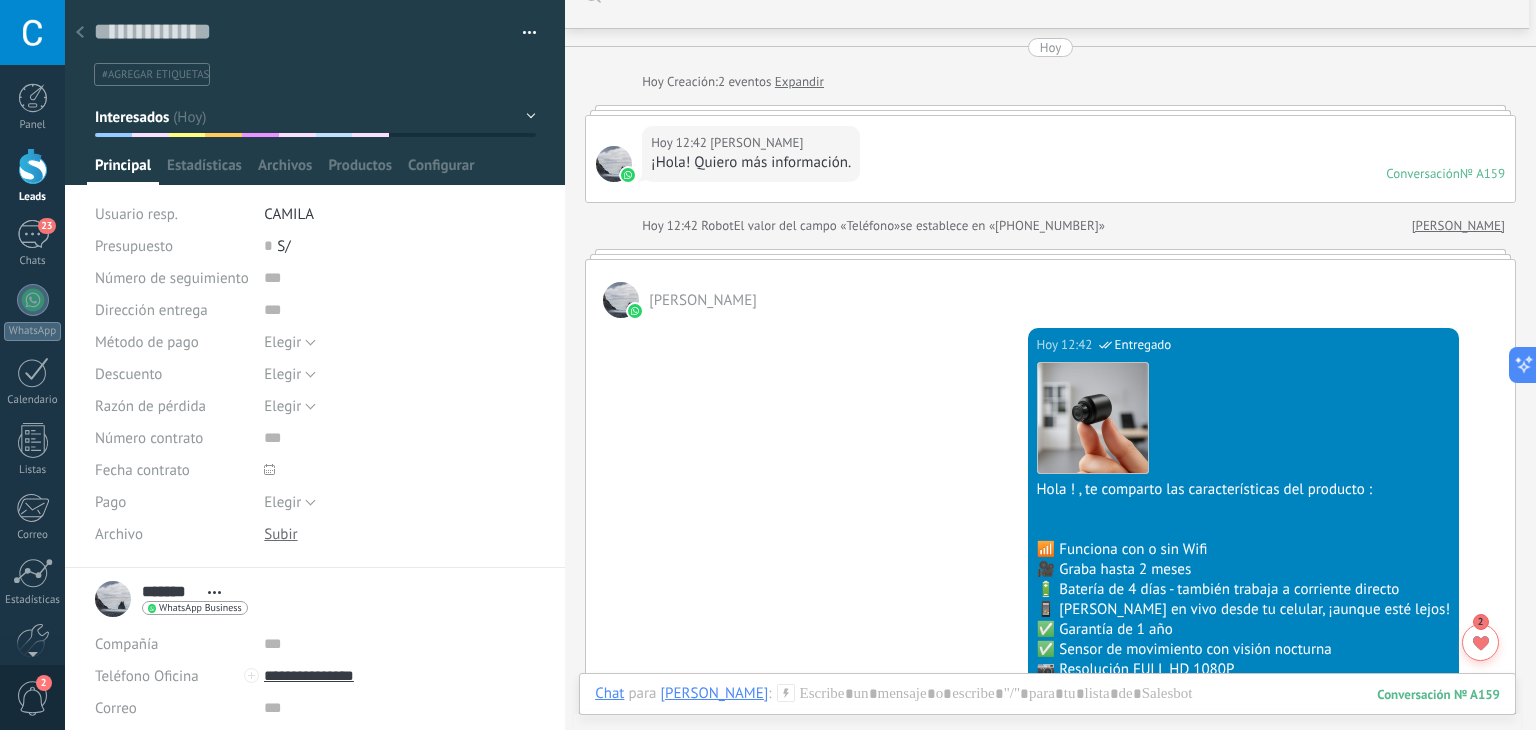 scroll, scrollTop: 0, scrollLeft: 0, axis: both 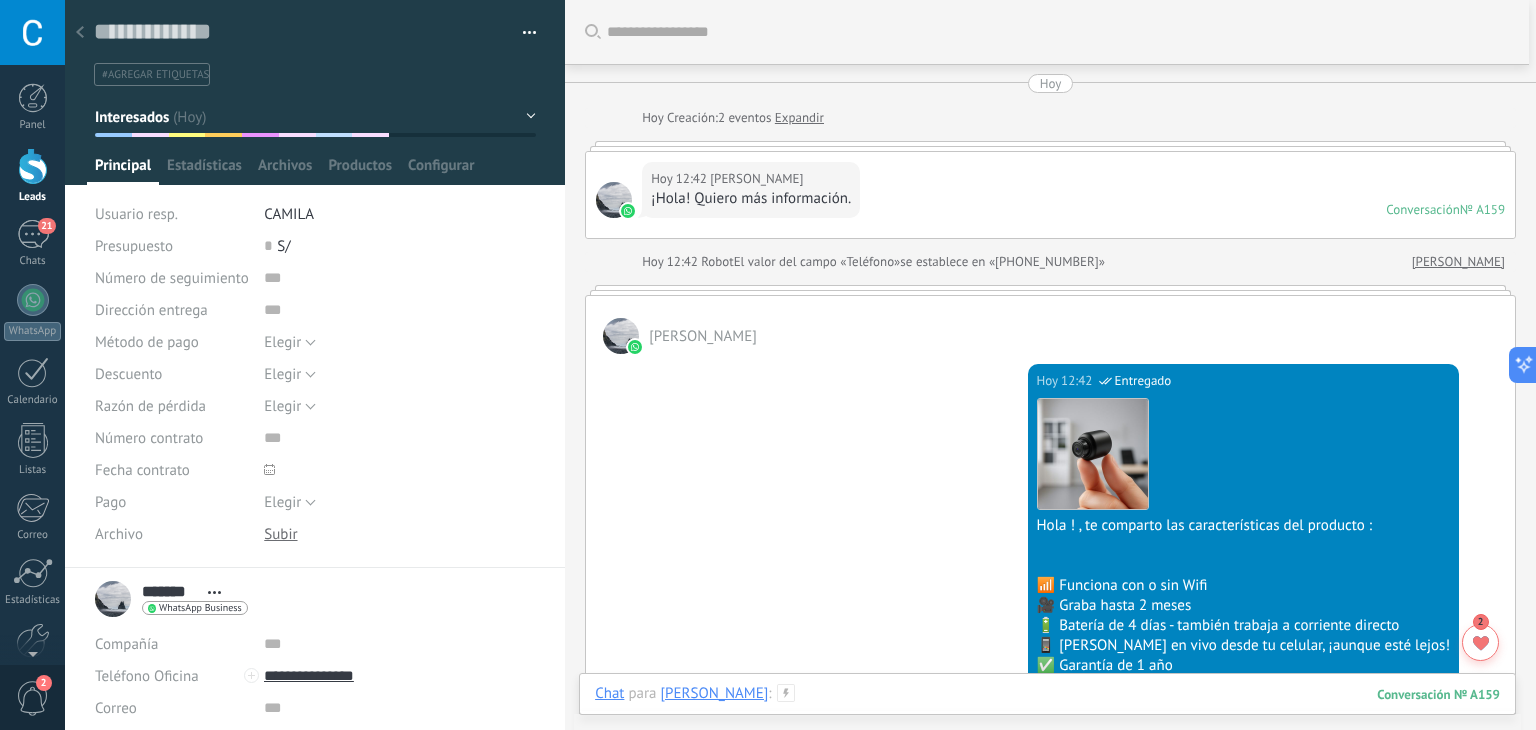 click at bounding box center [1047, 714] 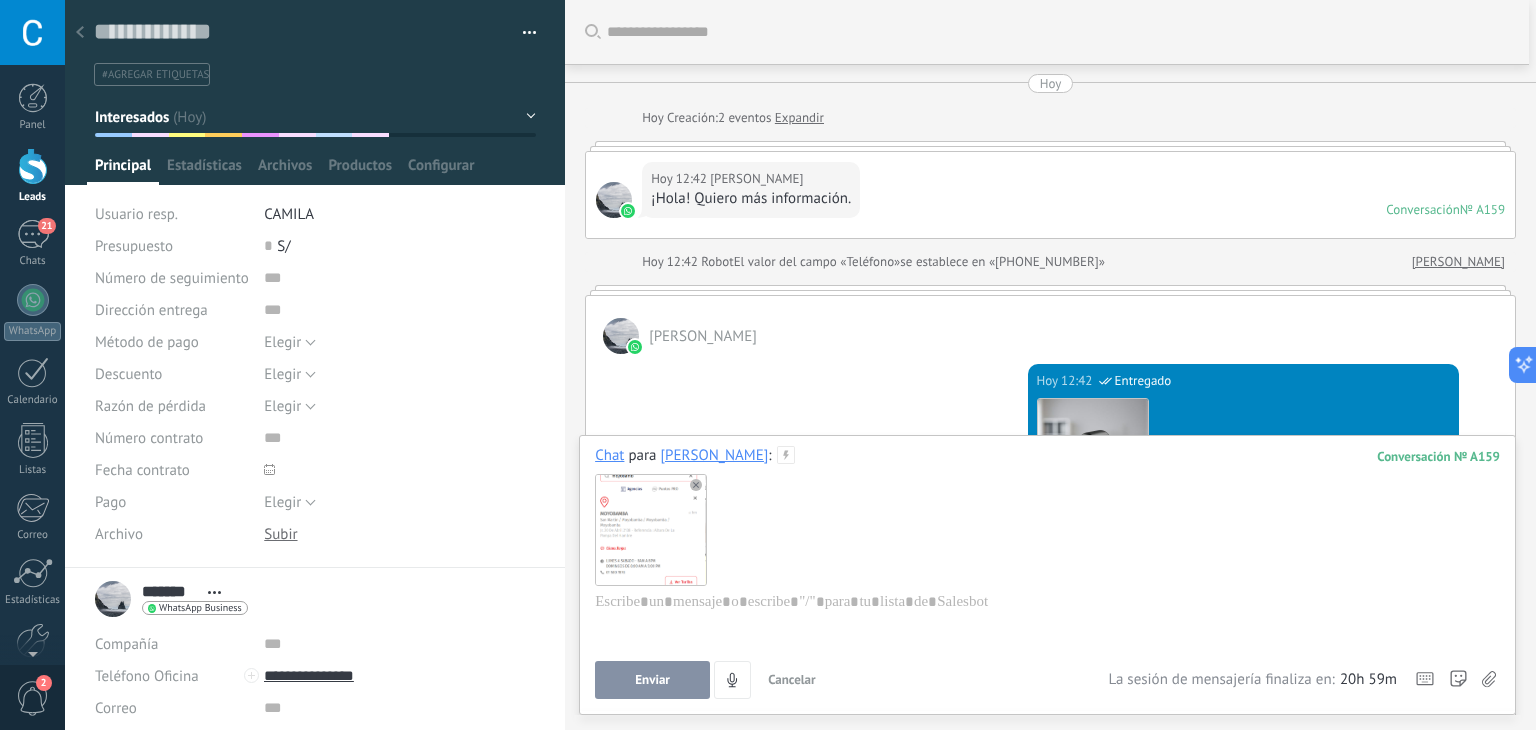 click on "Enviar" at bounding box center (652, 680) 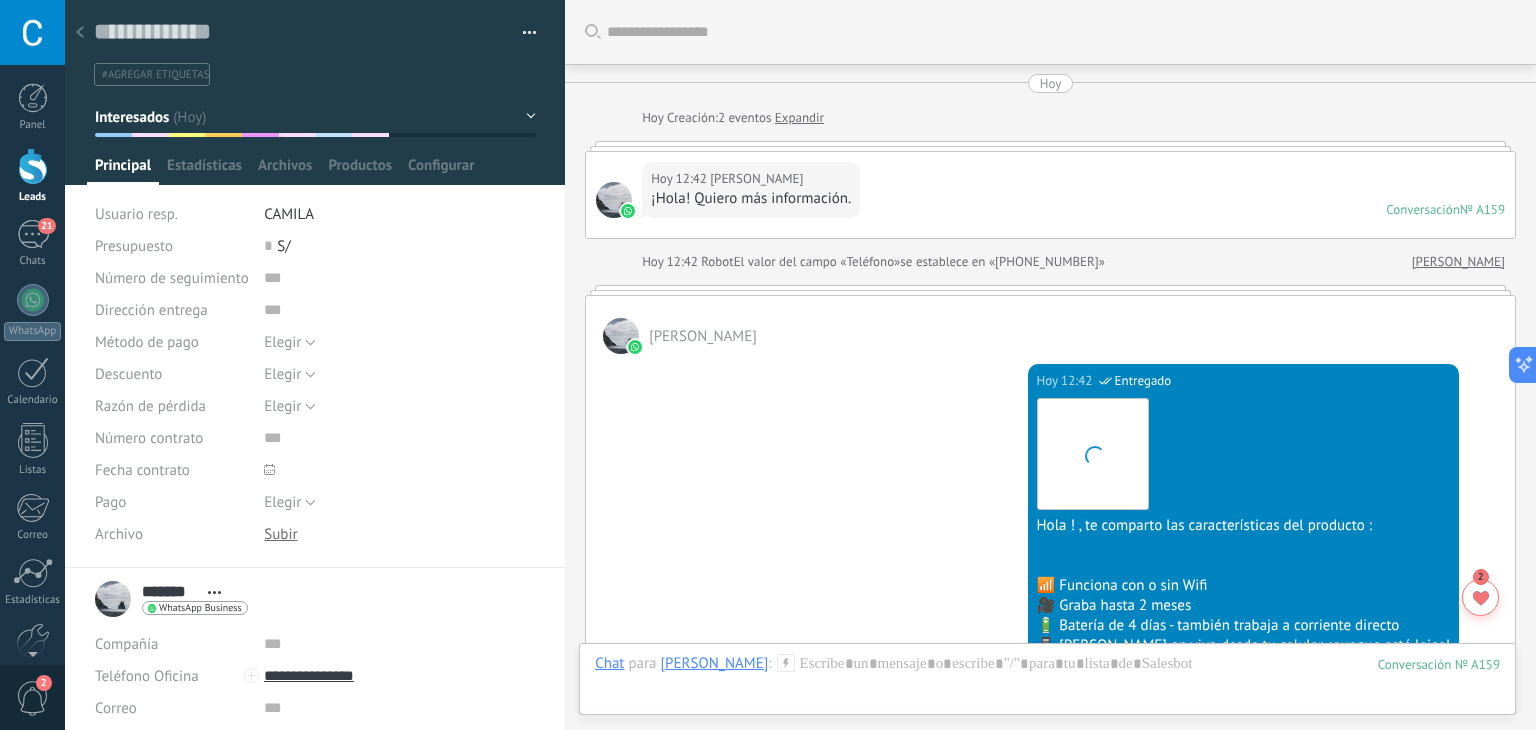 scroll, scrollTop: 1594, scrollLeft: 0, axis: vertical 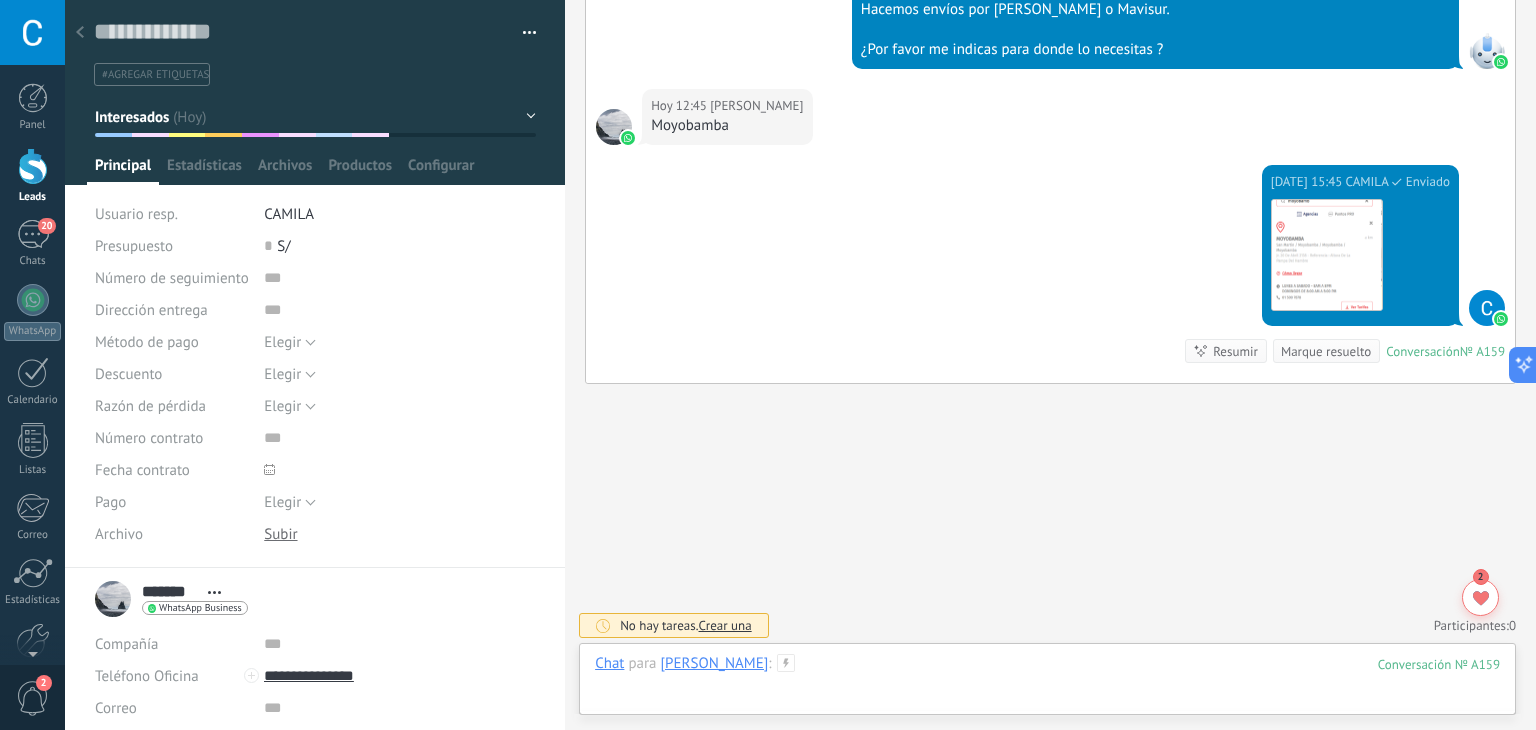 click at bounding box center (1047, 684) 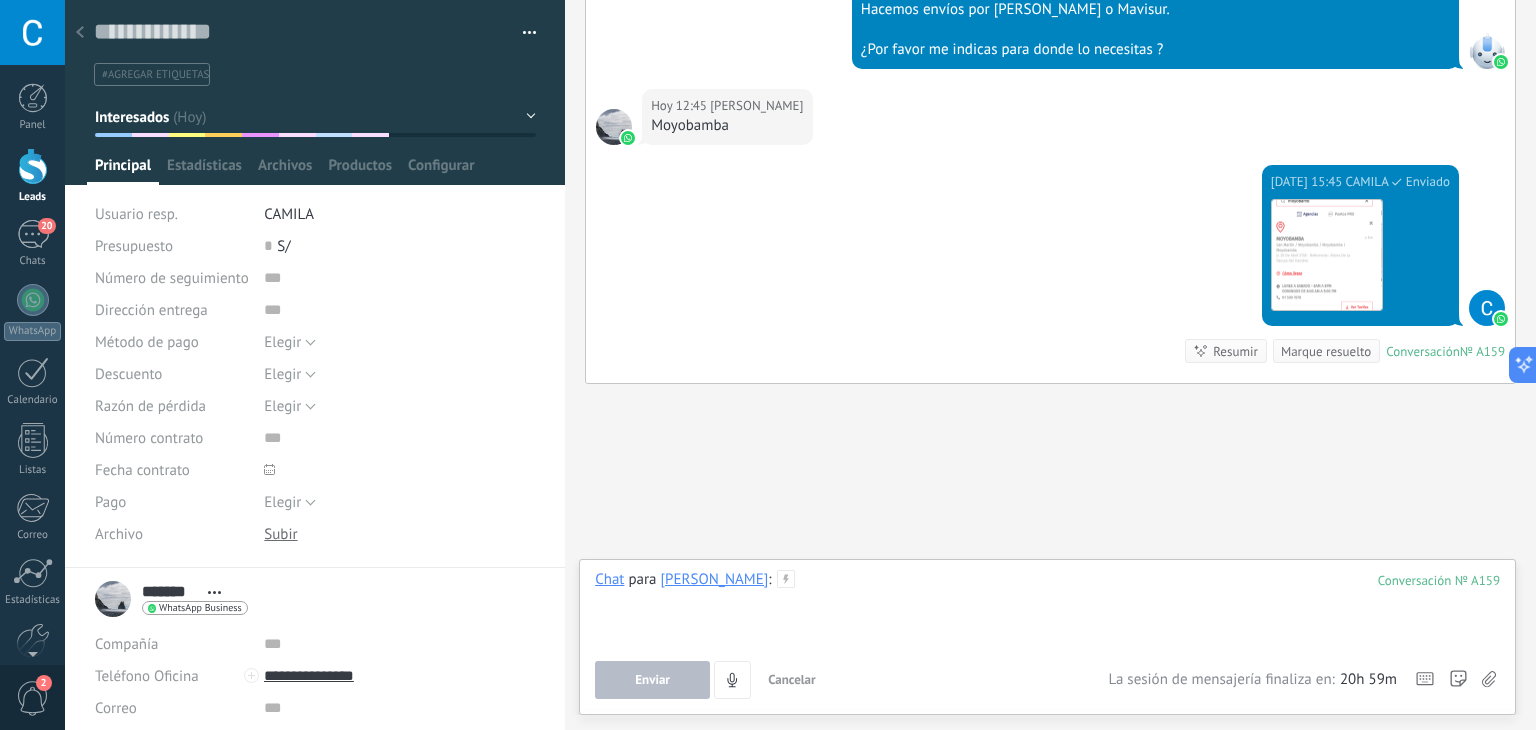 type 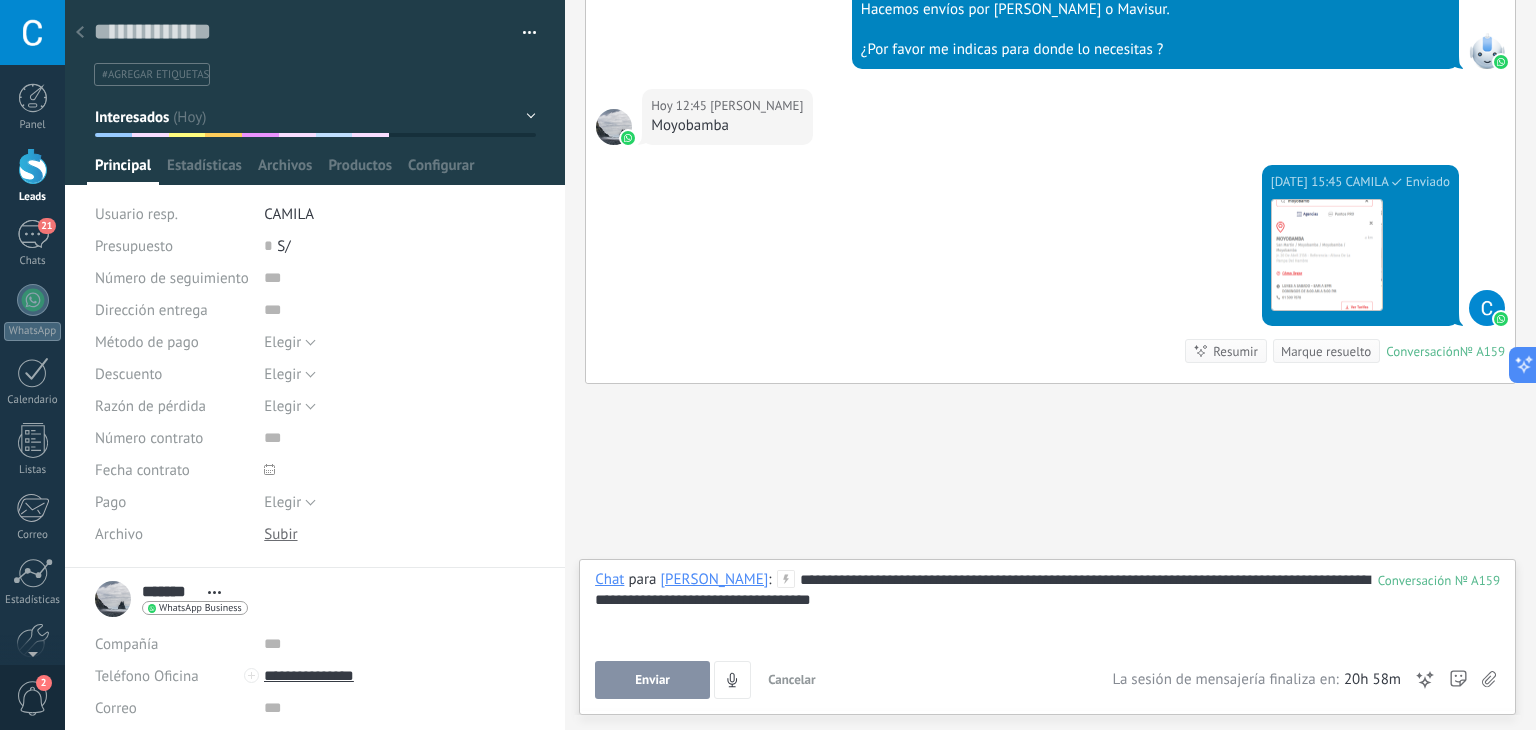 click on "Enviar" at bounding box center [652, 680] 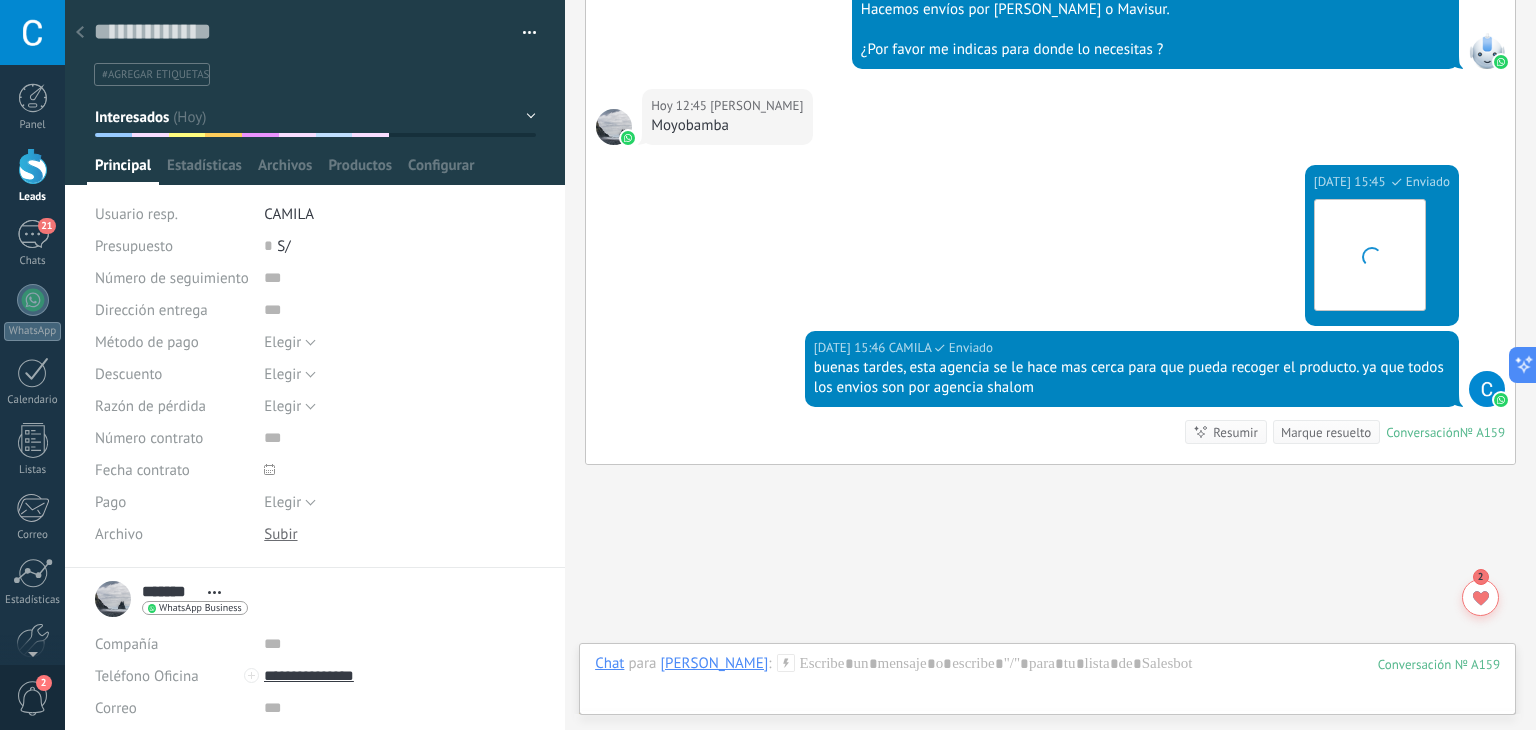 scroll, scrollTop: 1675, scrollLeft: 0, axis: vertical 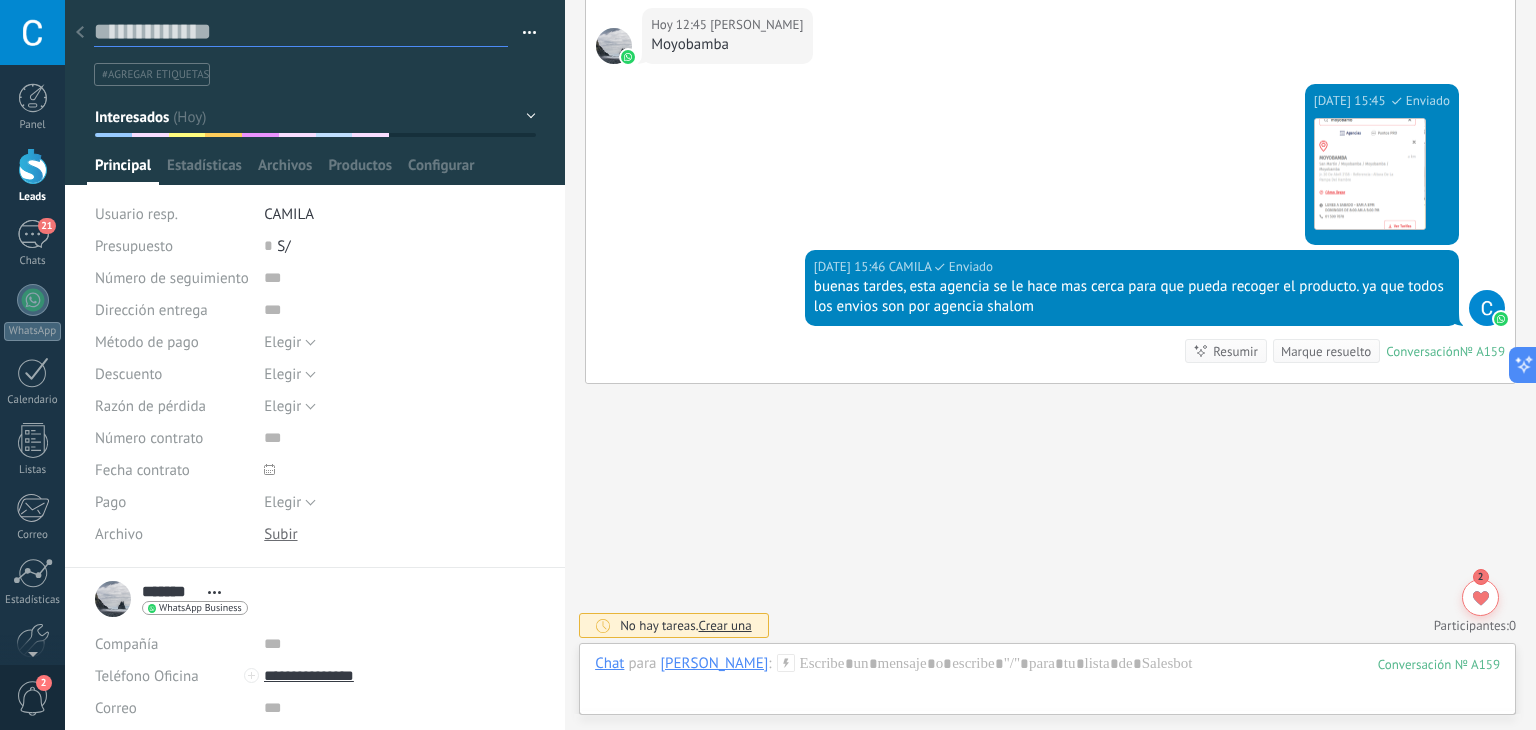 click at bounding box center [301, 32] 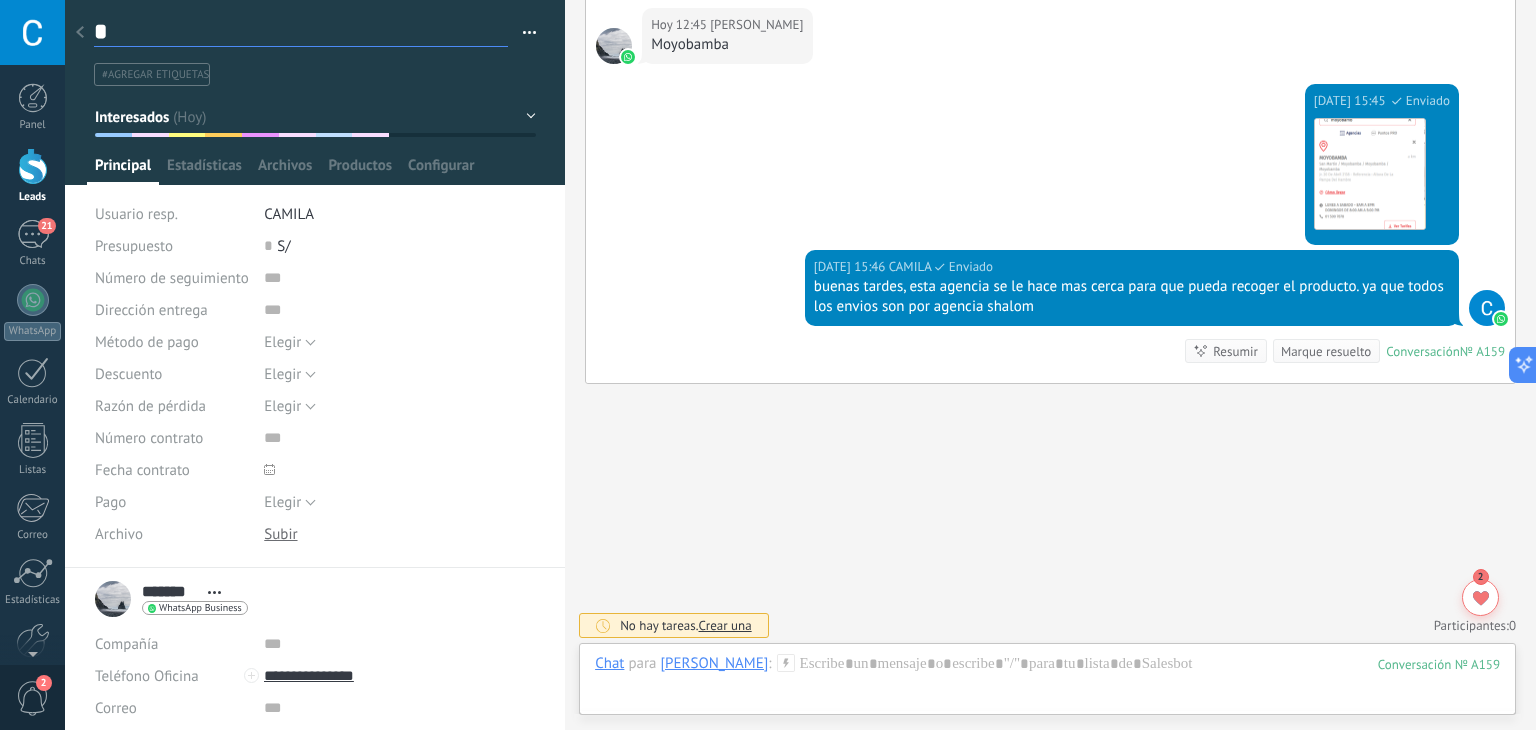 type on "**" 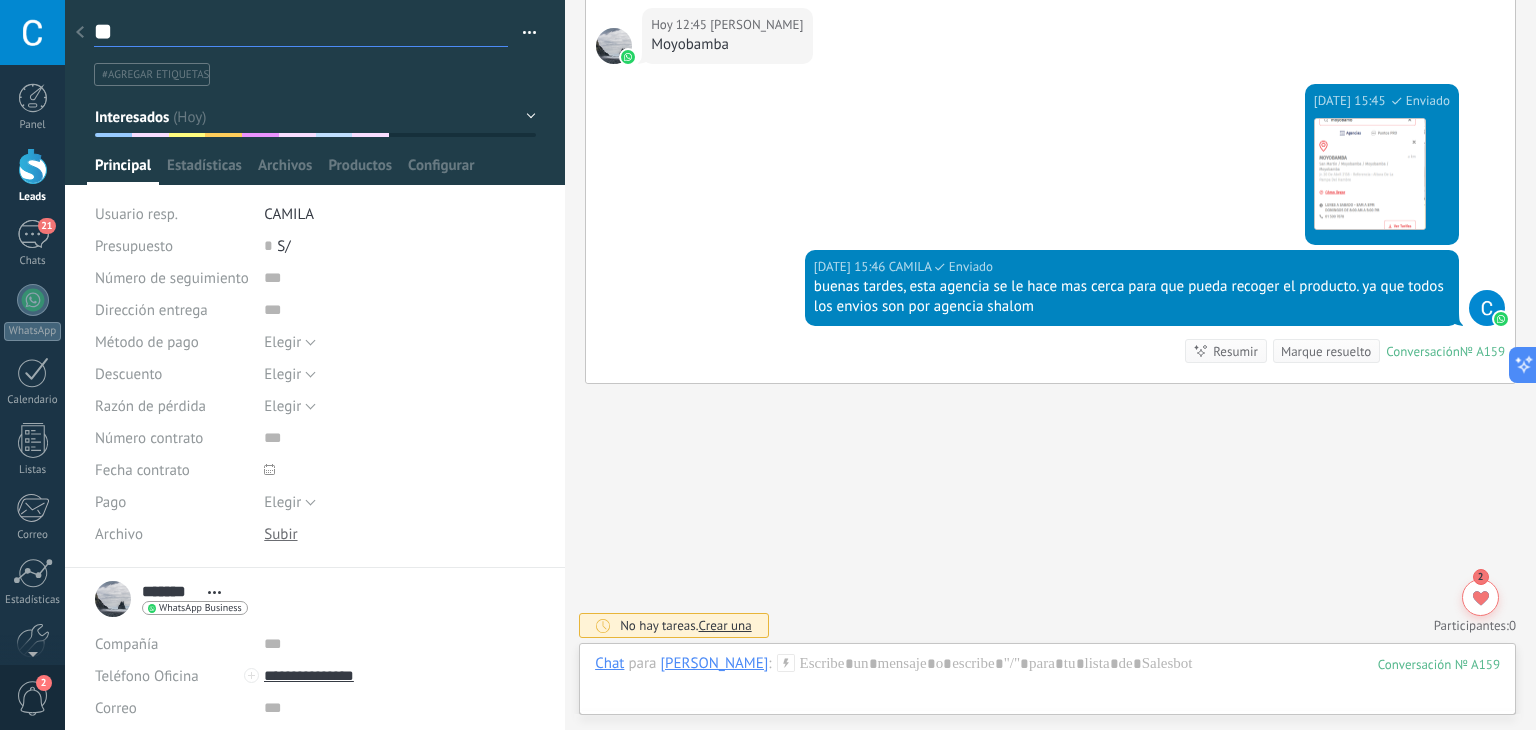 type on "***" 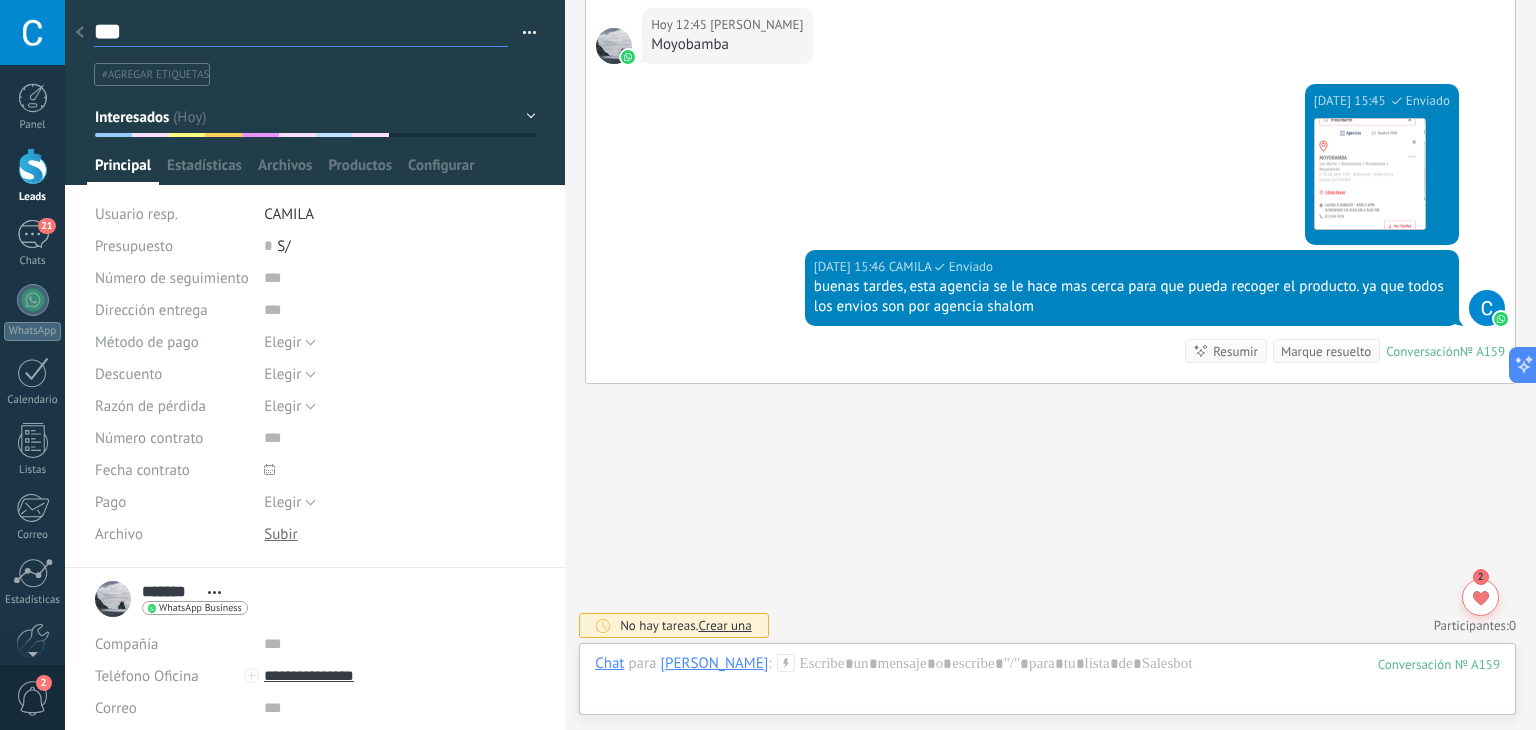 type on "****" 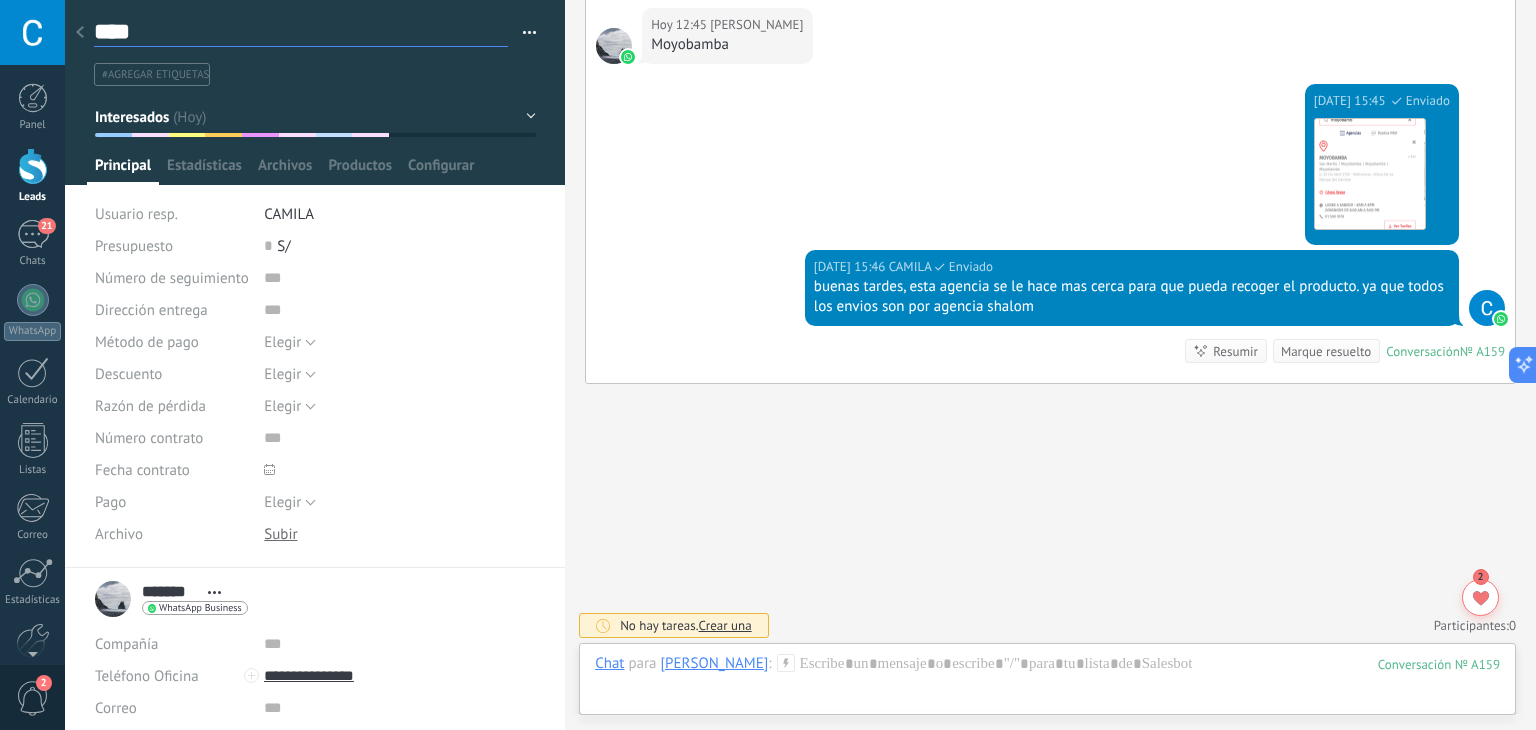 type on "*****" 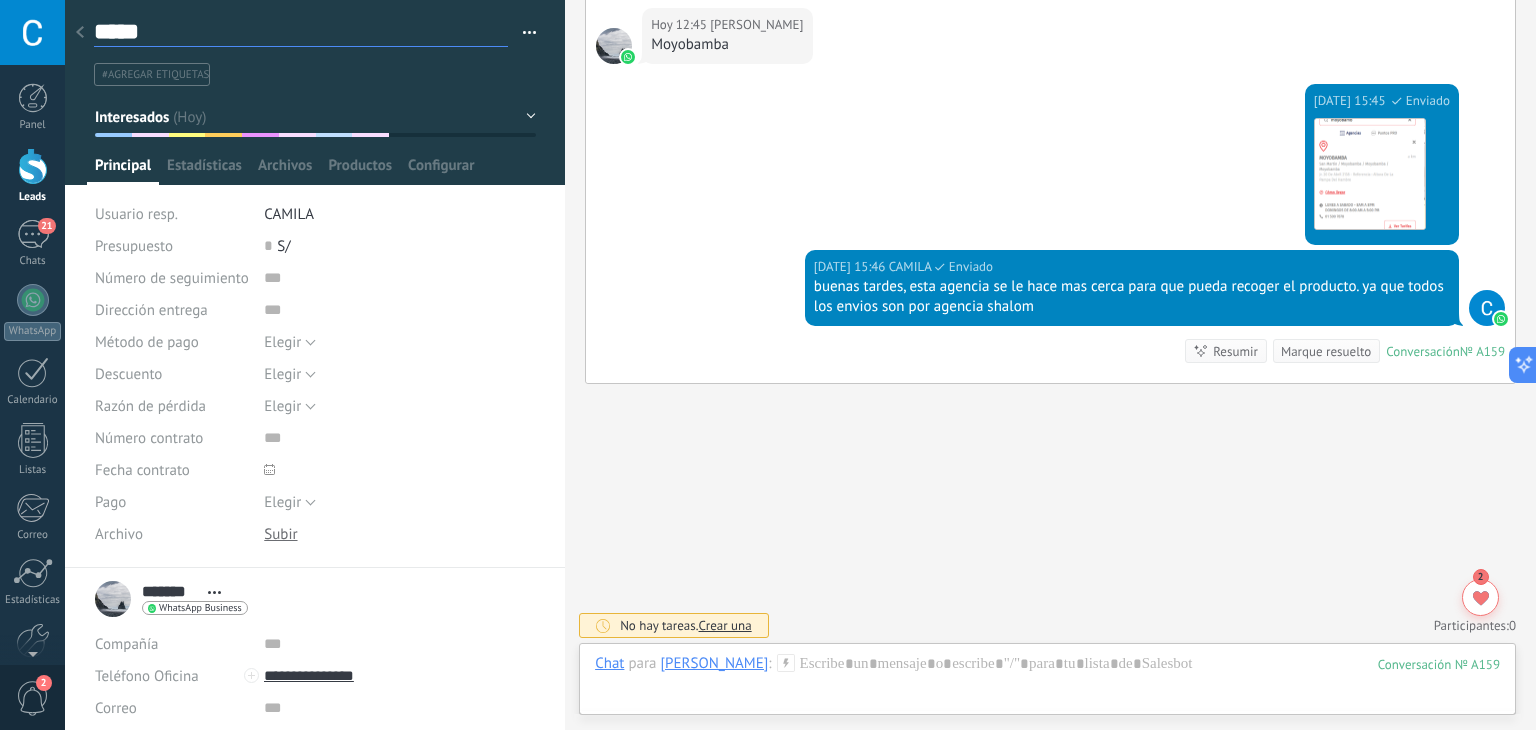 scroll, scrollTop: 29, scrollLeft: 0, axis: vertical 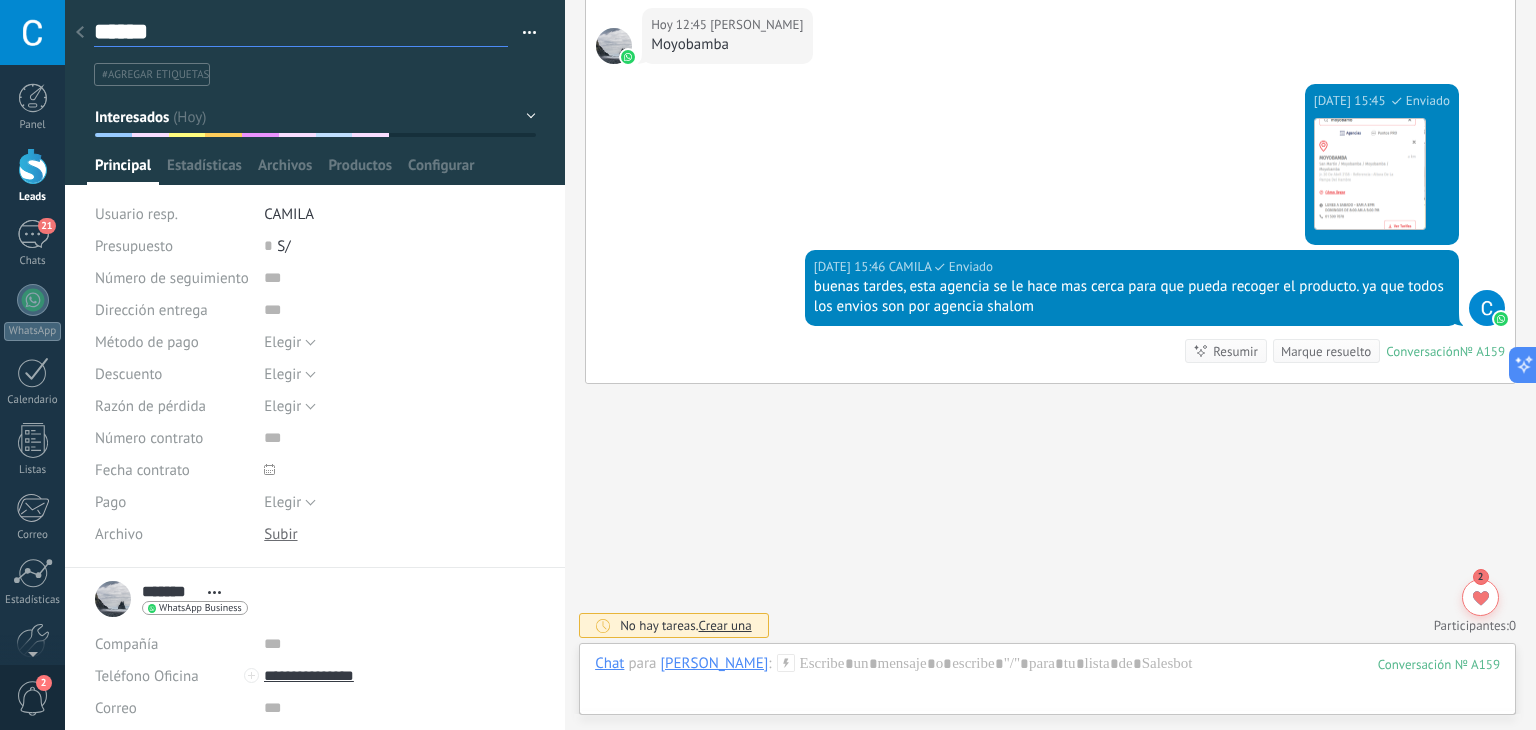 type on "*******" 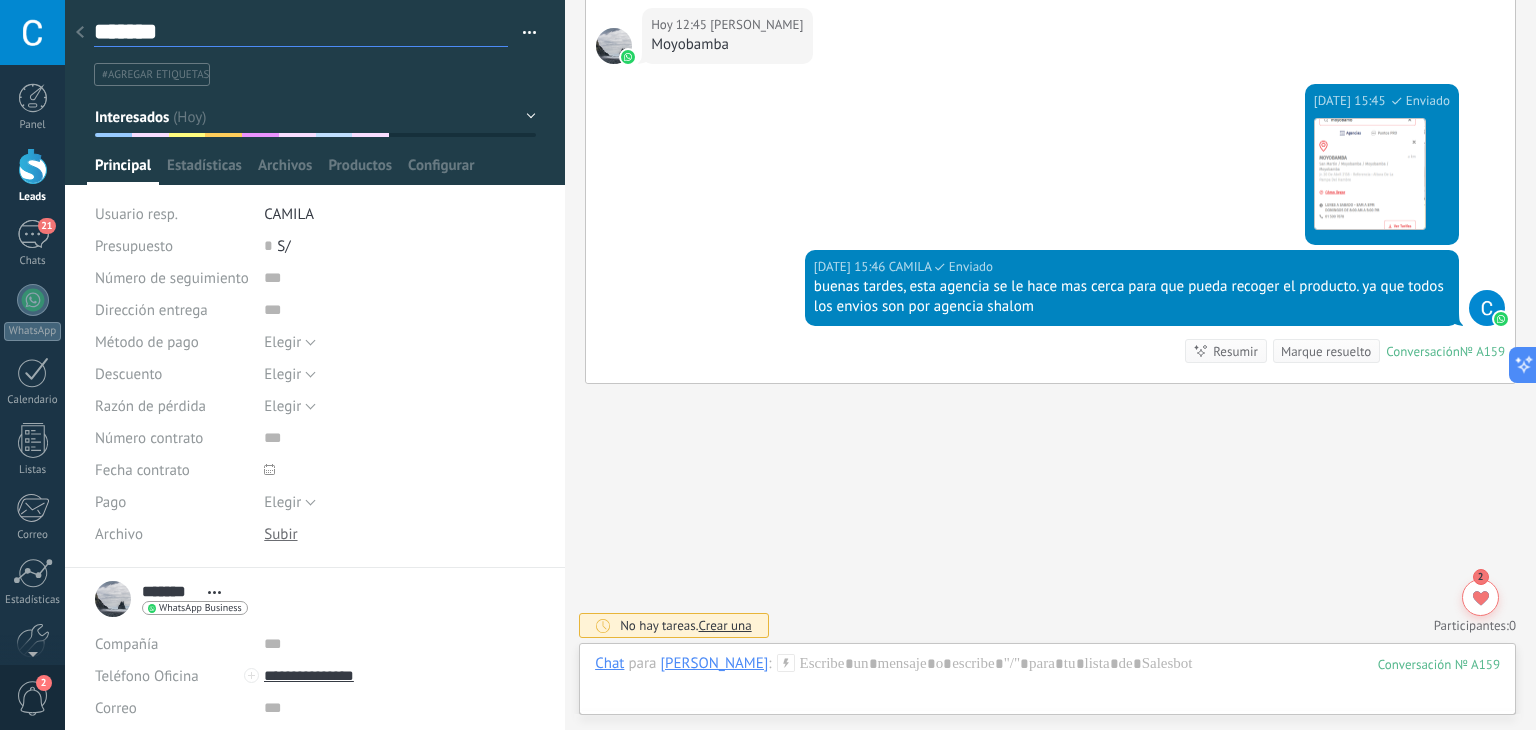 scroll, scrollTop: 29, scrollLeft: 0, axis: vertical 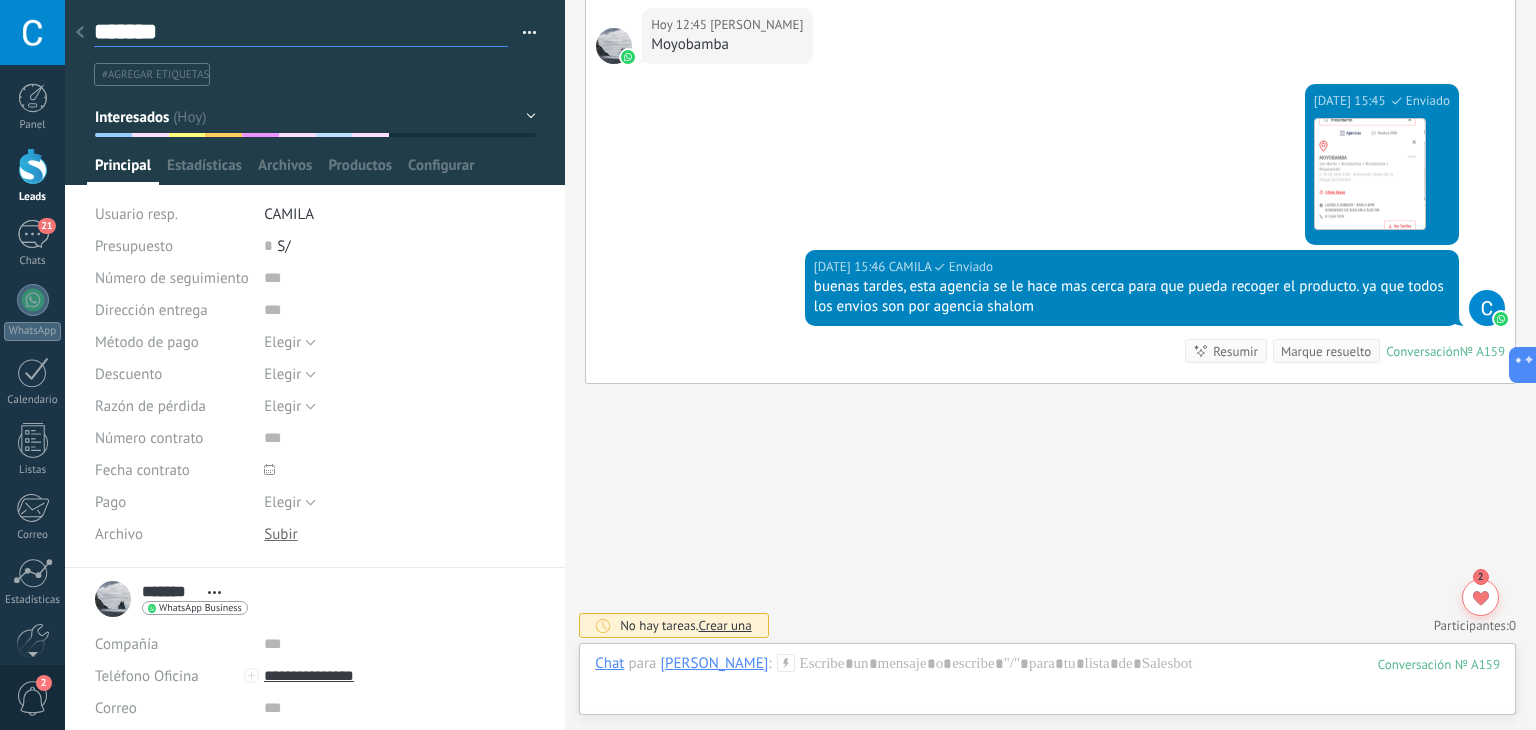 type on "*******" 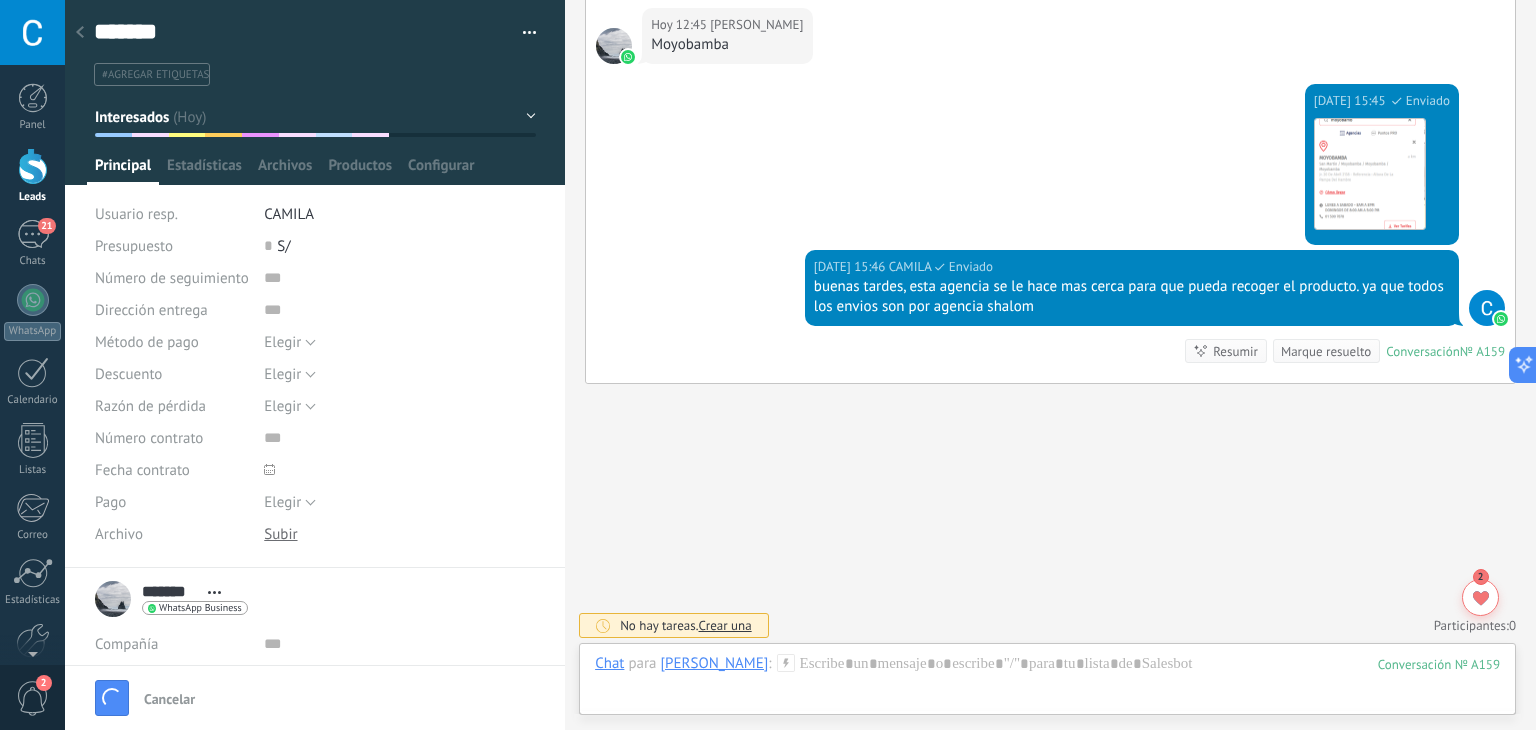 click on "Interesados" at bounding box center (315, 117) 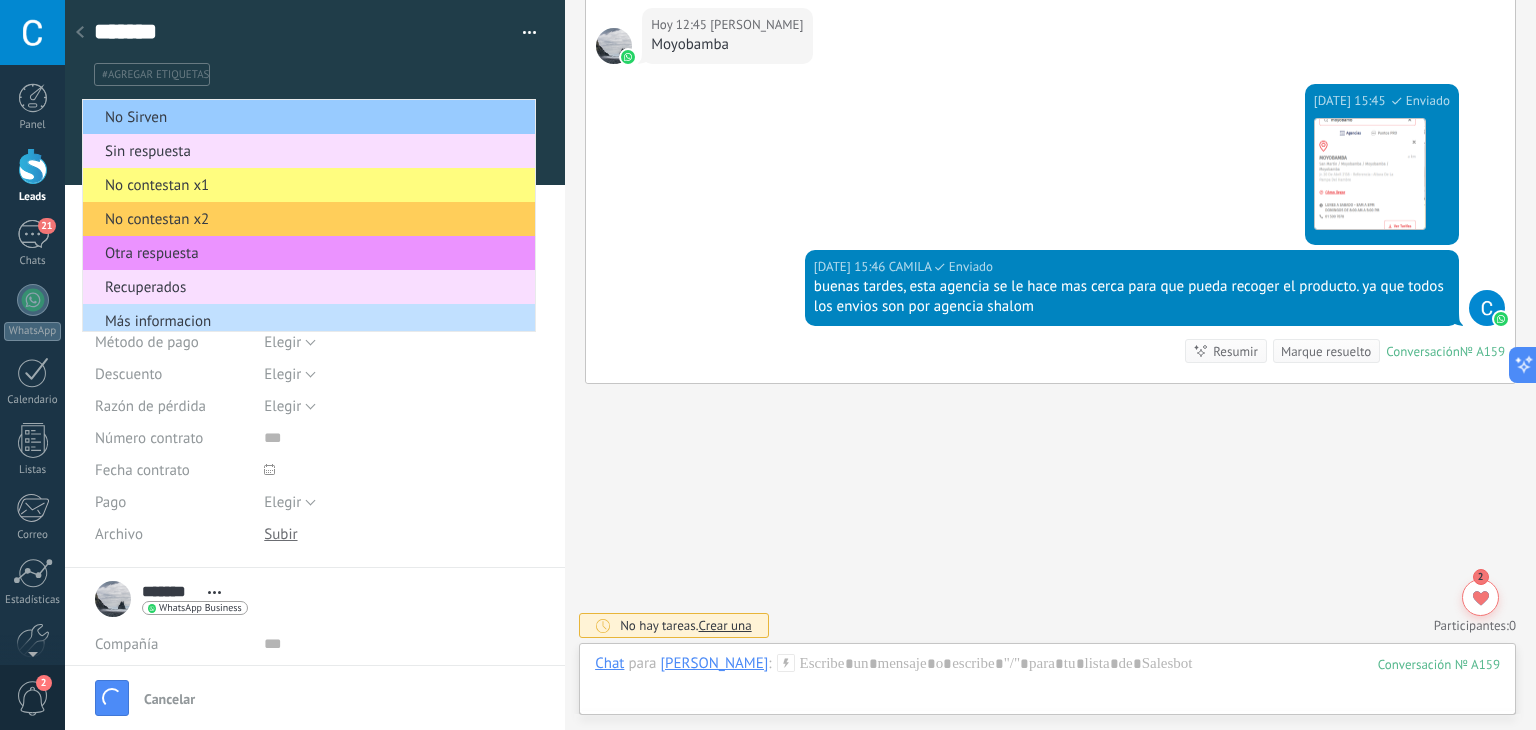 scroll, scrollTop: 142, scrollLeft: 0, axis: vertical 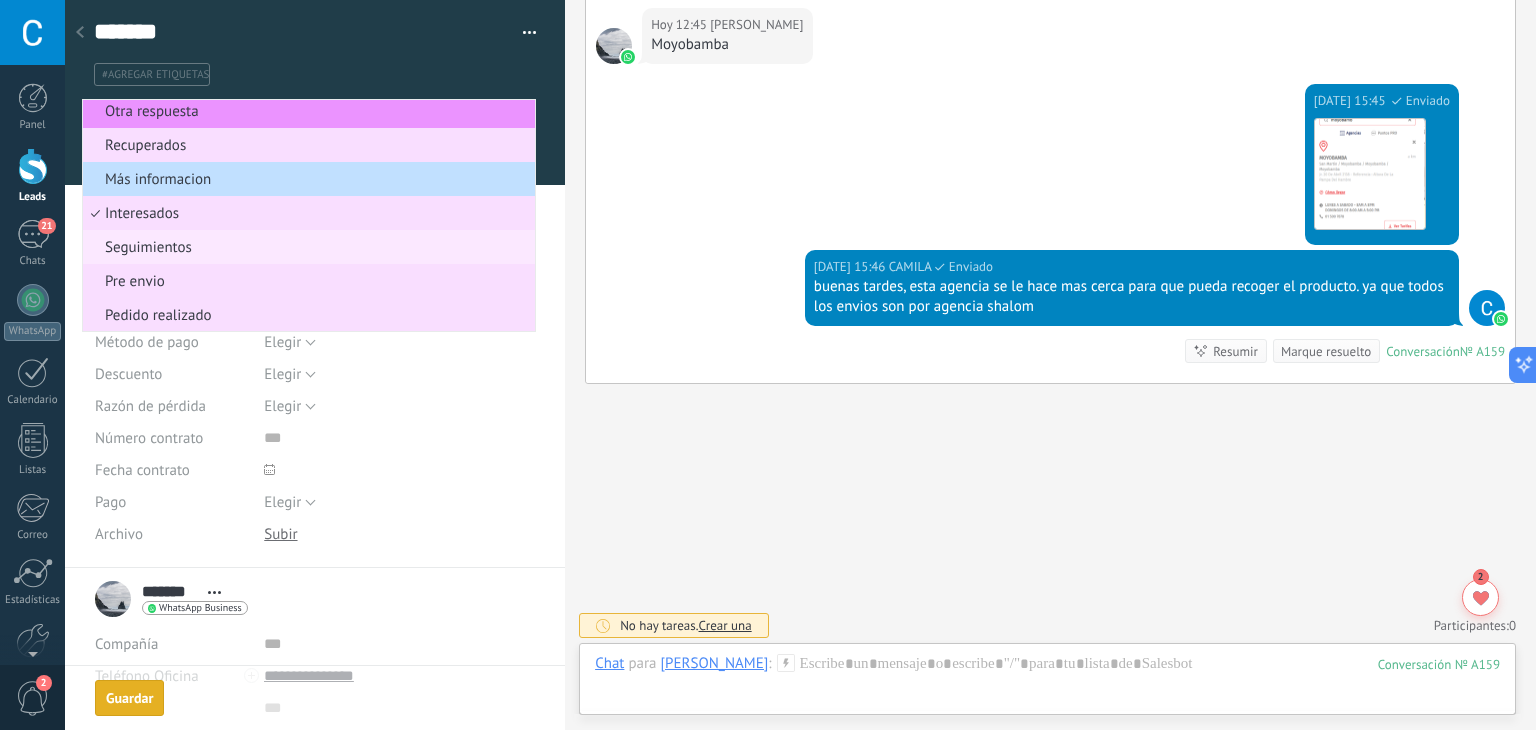 click on "Seguimientos" at bounding box center (306, 247) 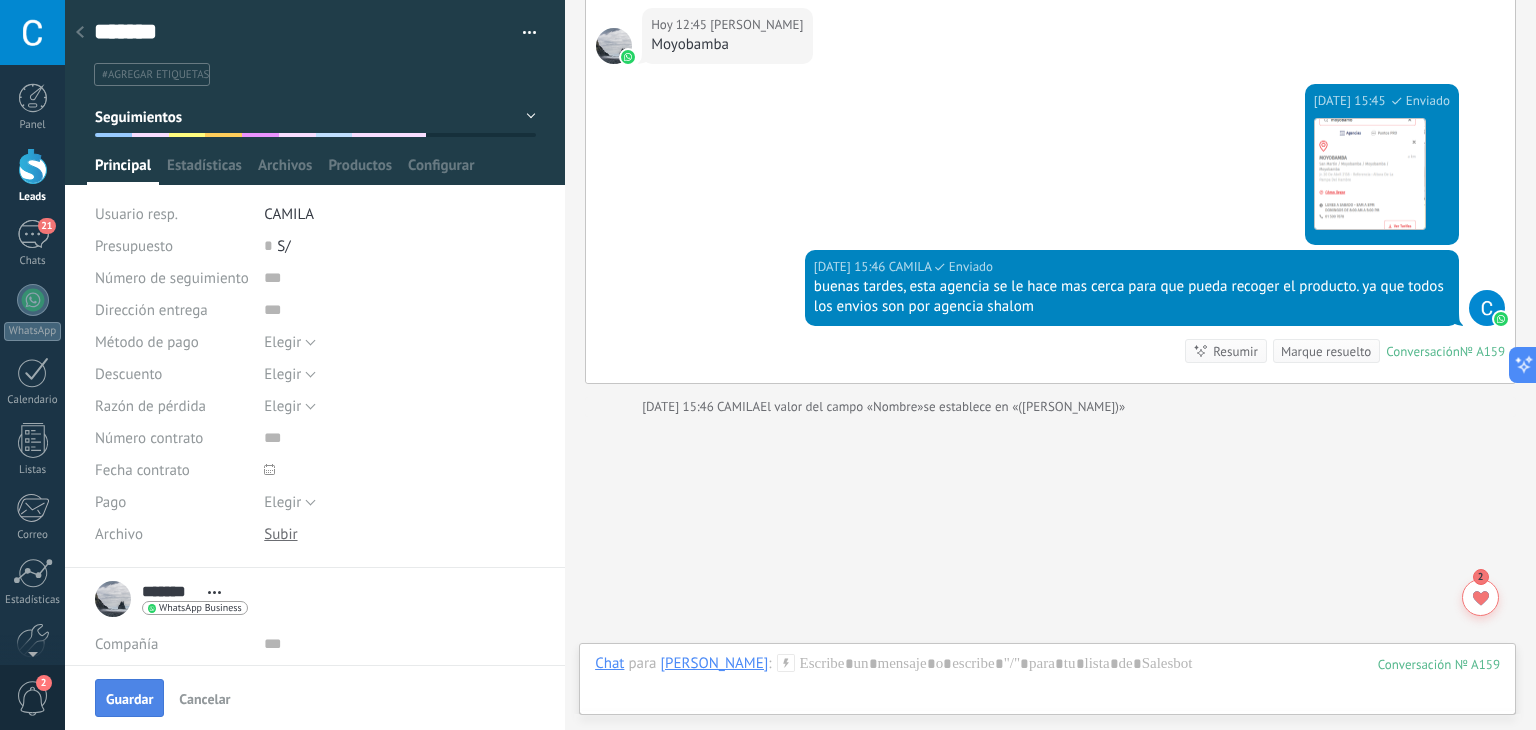 scroll, scrollTop: 29, scrollLeft: 0, axis: vertical 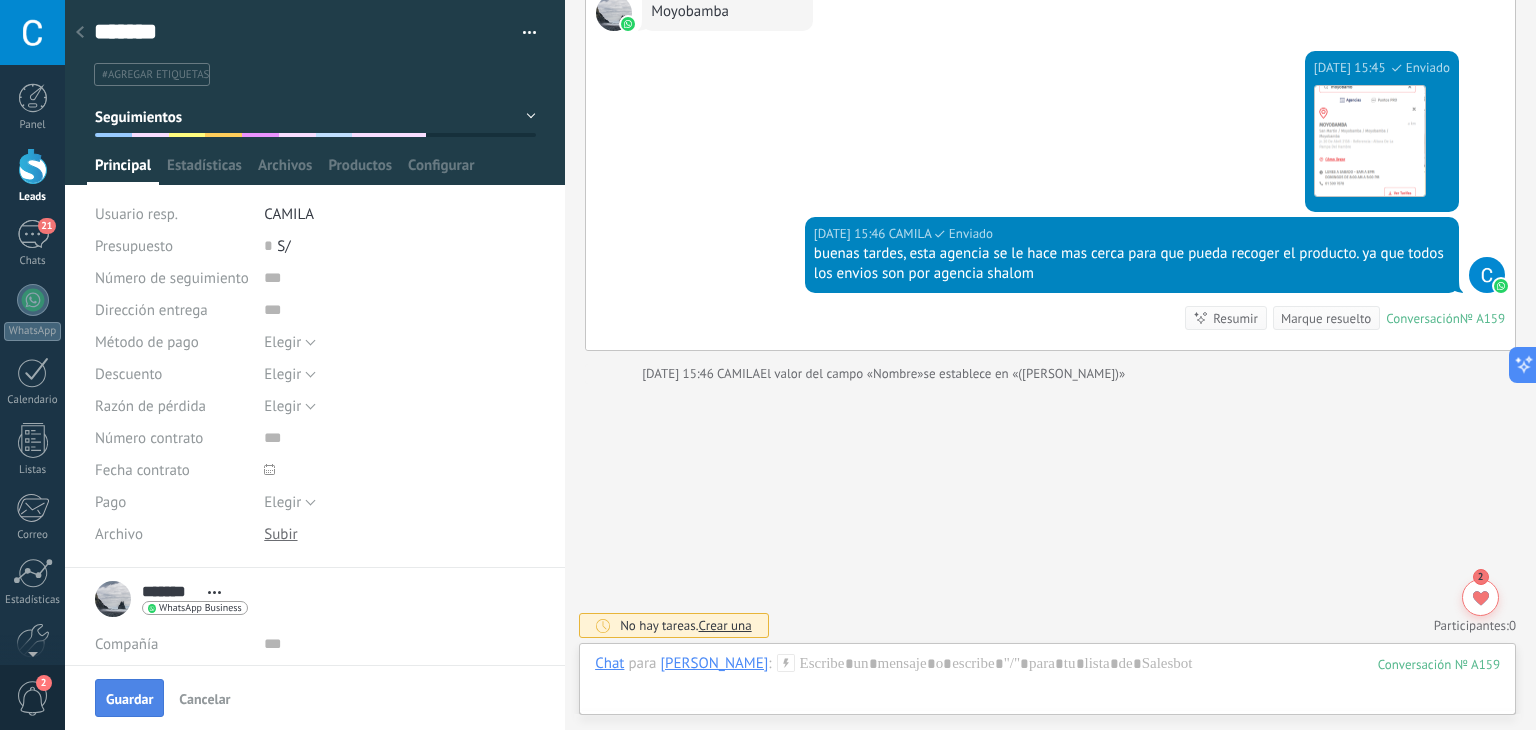 click on "Guardar" at bounding box center [129, 699] 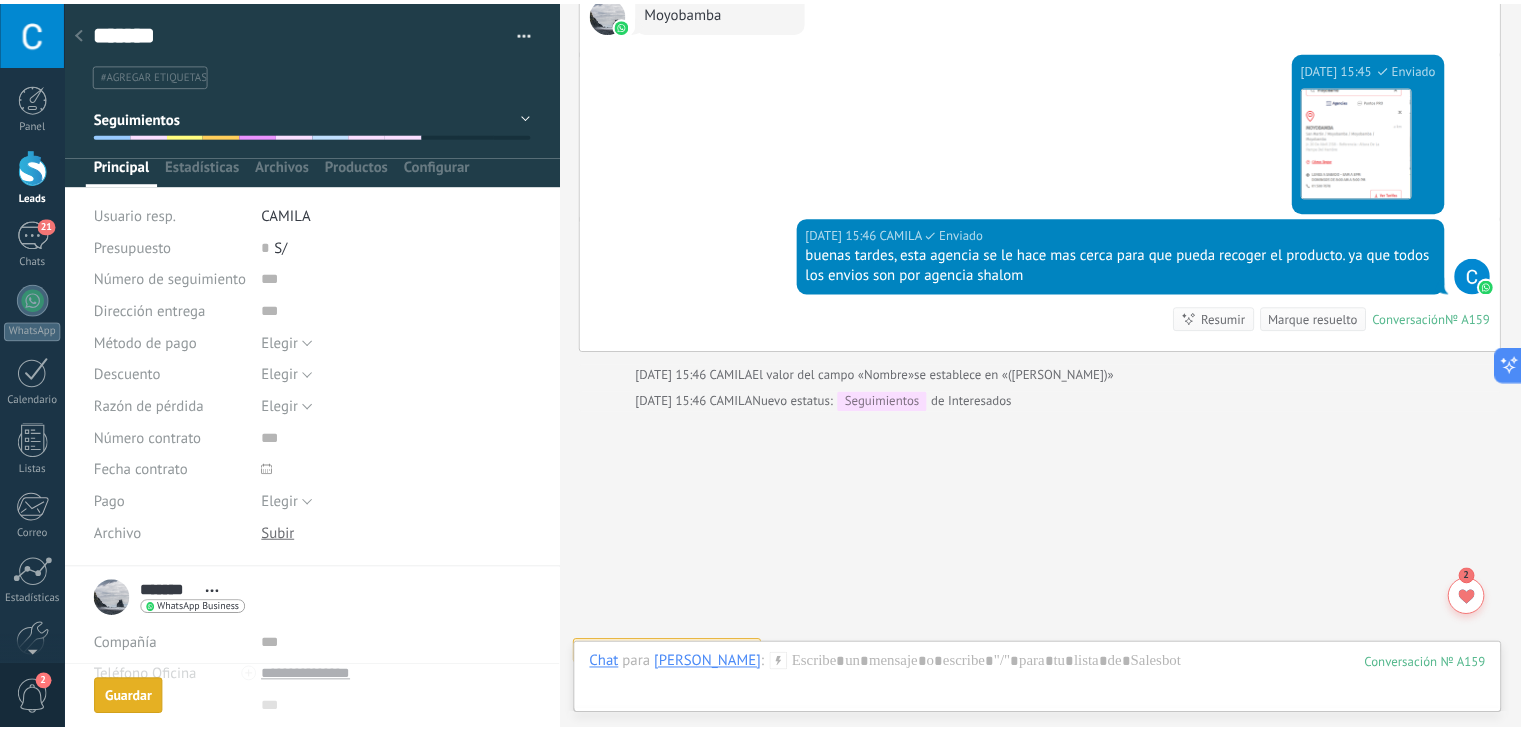 scroll, scrollTop: 1735, scrollLeft: 0, axis: vertical 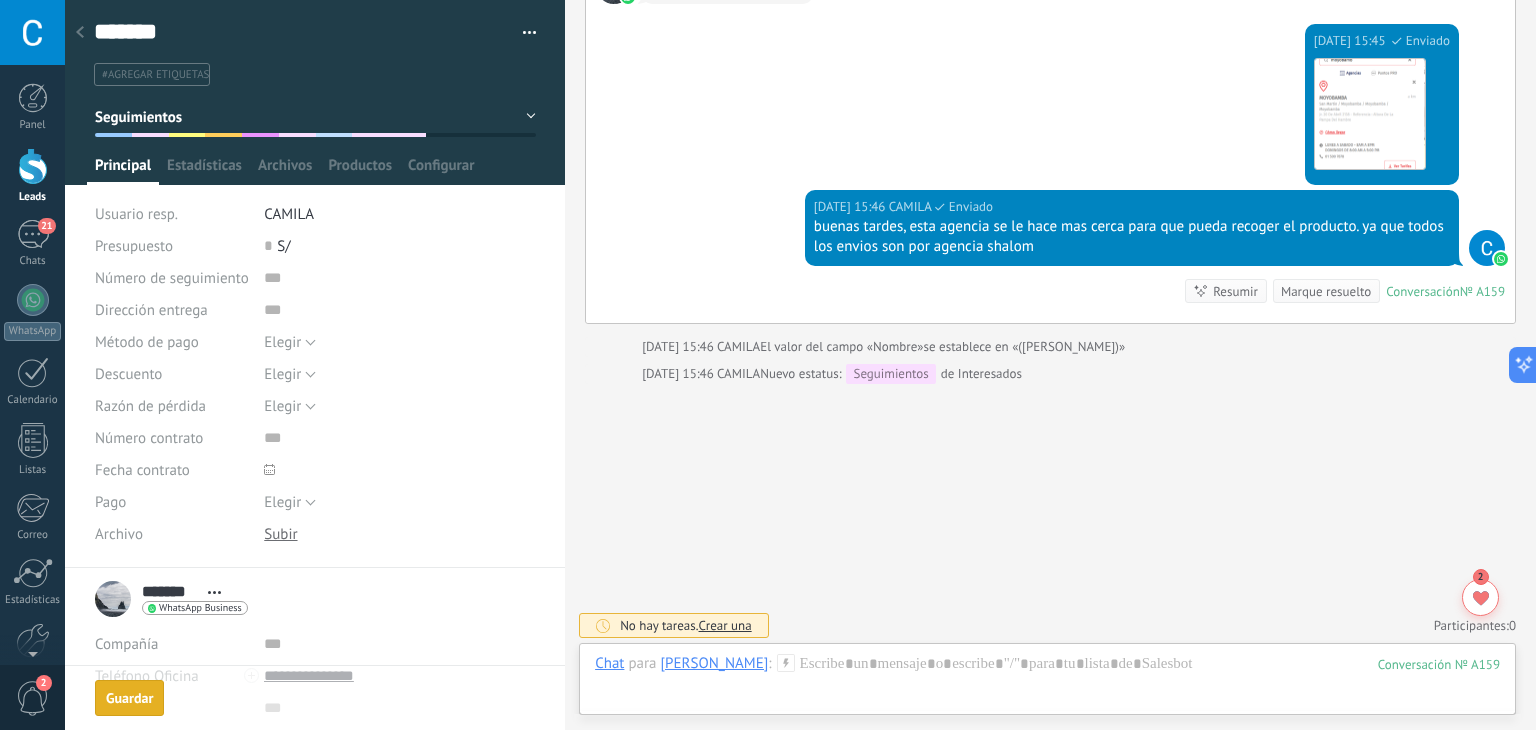 click 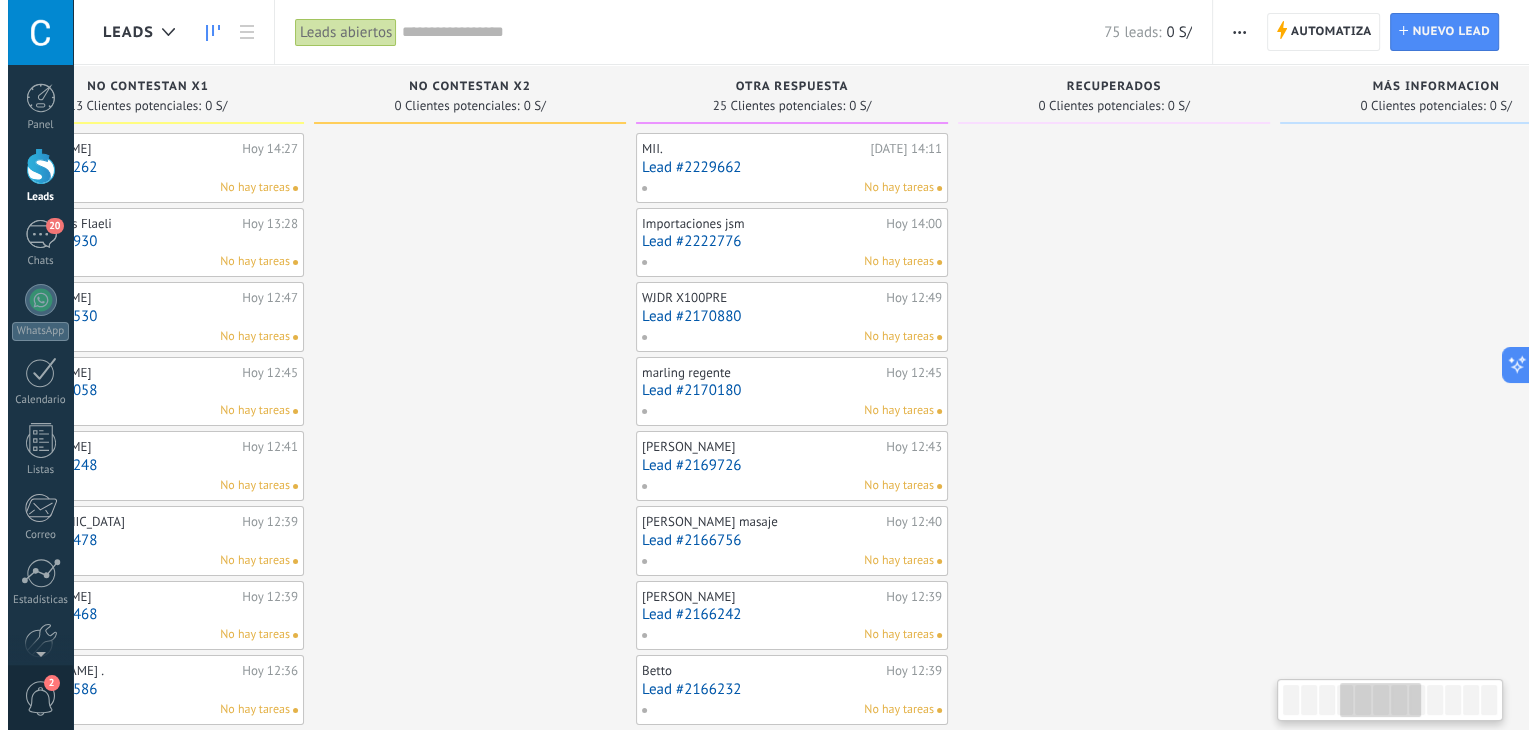 scroll, scrollTop: 0, scrollLeft: 1116, axis: horizontal 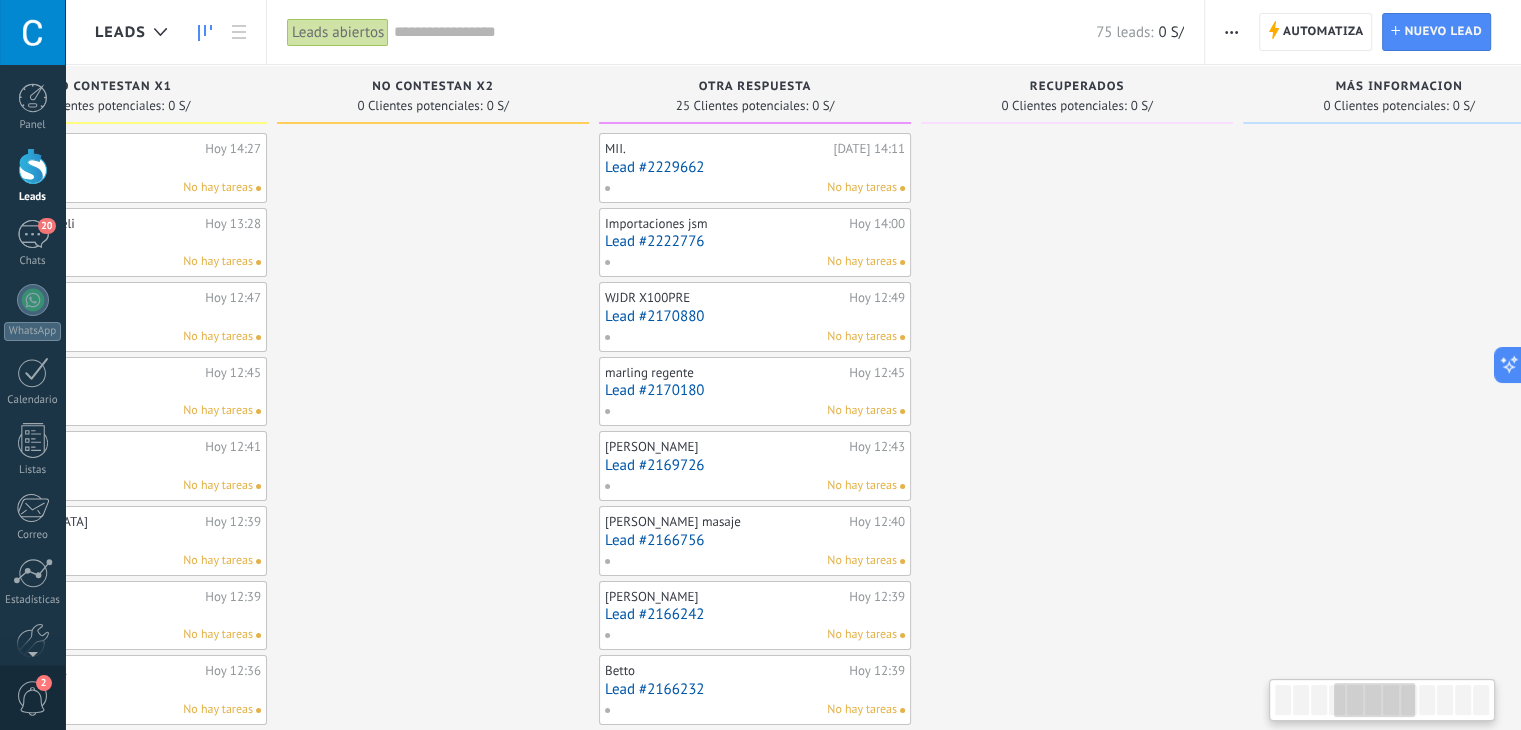 drag, startPoint x: 1426, startPoint y: 152, endPoint x: 315, endPoint y: 231, distance: 1113.8052 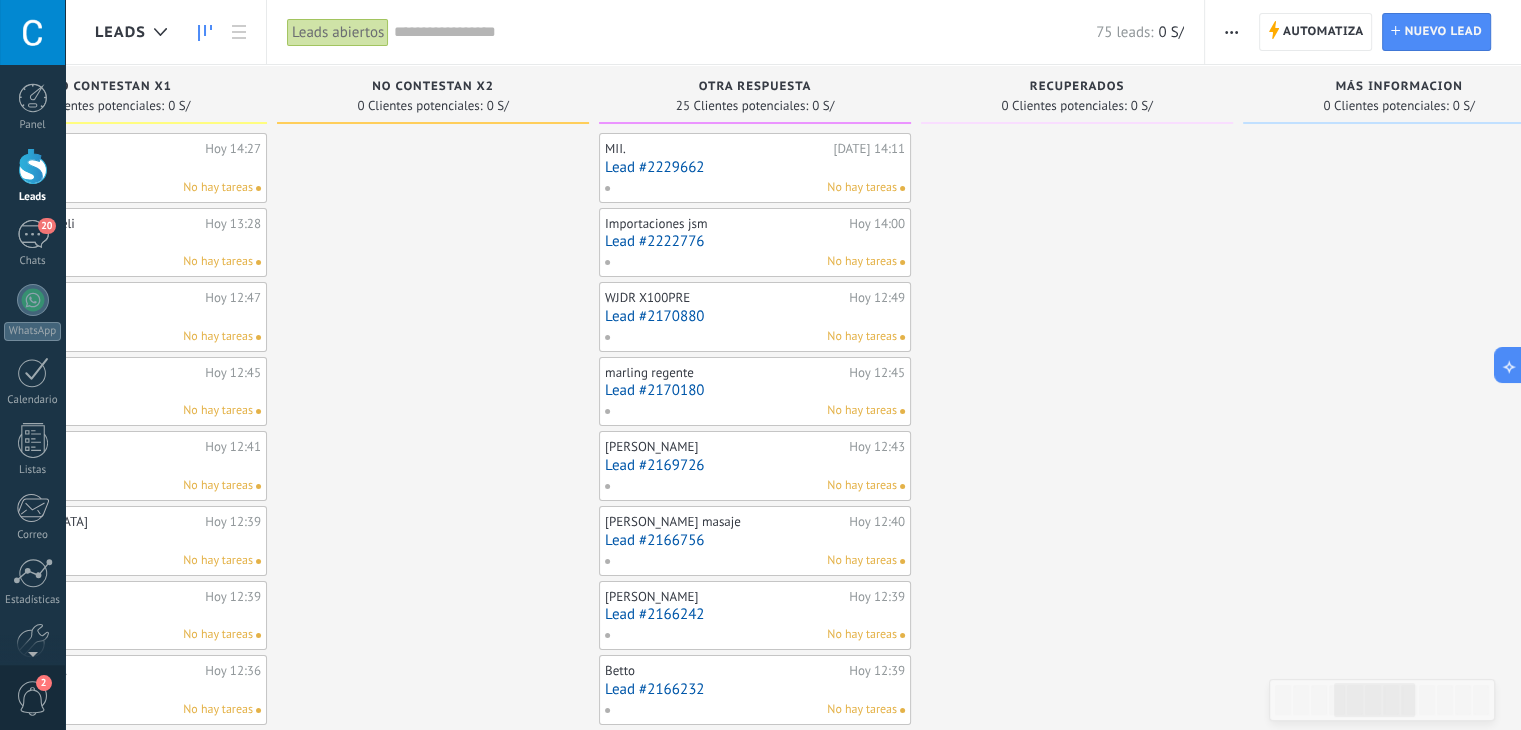 click on "Lead #2229662" at bounding box center [755, 167] 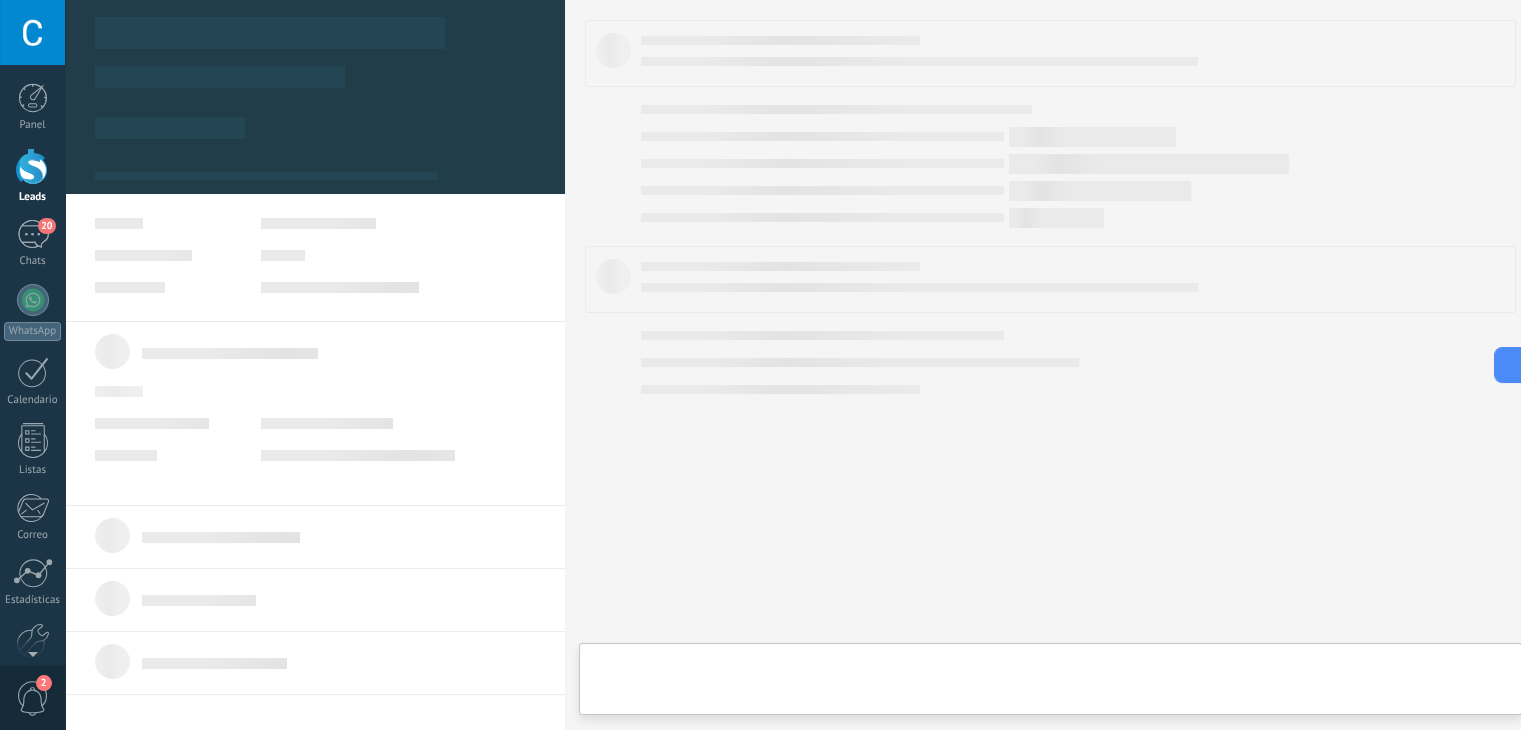 click on ".abccls-1,.abccls-2{fill-rule:evenodd}.abccls-2{fill:#fff} .abfcls-1{fill:none}.abfcls-2{fill:#fff} .abncls-1{isolation:isolate}.abncls-2{opacity:.06}.abncls-2,.abncls-3,.abncls-6{mix-blend-mode:multiply}.abncls-3{opacity:.15}.abncls-4,.abncls-8{fill:#fff}.abncls-5{fill:url(#abnlinear-gradient)}.abncls-6{opacity:.04}.abncls-7{fill:url(#abnlinear-gradient-2)}.abncls-8{fill-rule:evenodd} .abqst0{fill:#ffa200} .abwcls-1{fill:#252525} .cls-1{isolation:isolate} .acicls-1{fill:none} .aclcls-1{fill:#232323} .acnst0{display:none} .addcls-1,.addcls-2{fill:none;stroke-miterlimit:10}.addcls-1{stroke:#dfe0e5}.addcls-2{stroke:#a1a7ab} .adecls-1,.adecls-2{fill:none;stroke-miterlimit:10}.adecls-1{stroke:#dfe0e5}.adecls-2{stroke:#a1a7ab} .adqcls-1{fill:#8591a5;fill-rule:evenodd} .aeccls-1{fill:#5c9f37} .aeecls-1{fill:#f86161} .aejcls-1{fill:#8591a5;fill-rule:evenodd} .aekcls-1{fill-rule:evenodd} .aelcls-1{fill-rule:evenodd;fill:currentColor} .aemcls-1{fill-rule:evenodd;fill:currentColor} .aencls-2{fill:#f86161;opacity:.3}" at bounding box center (760, 365) 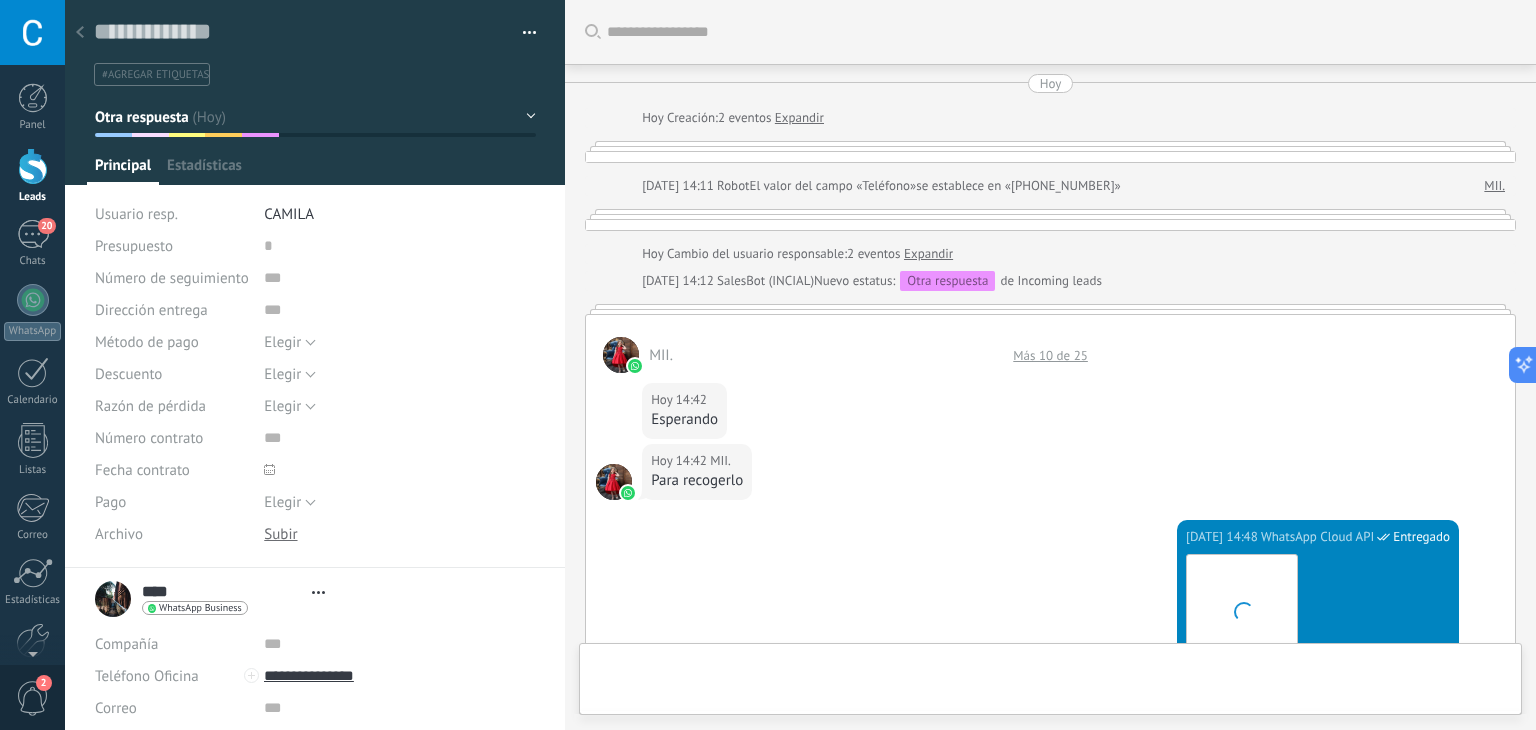 type on "**********" 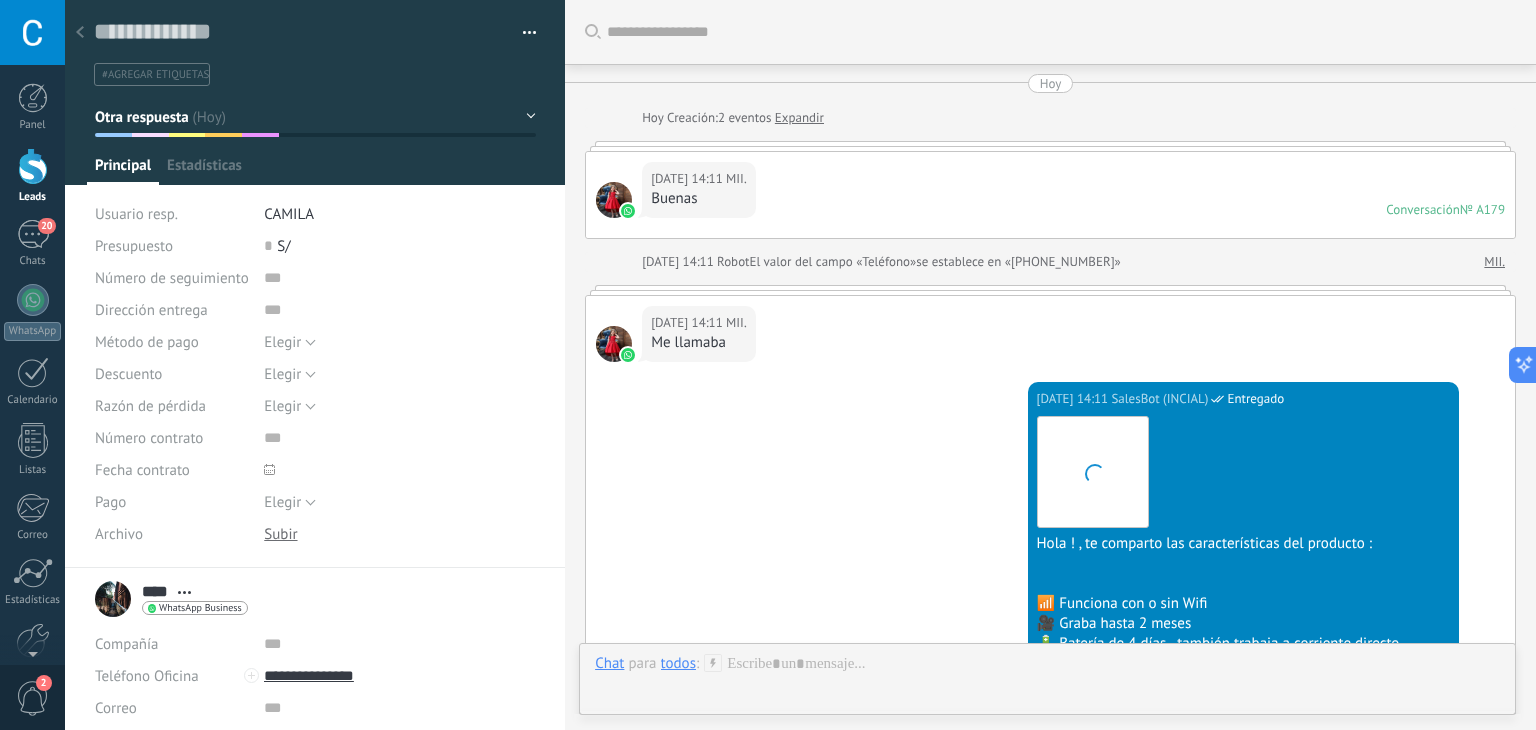 scroll, scrollTop: 29, scrollLeft: 0, axis: vertical 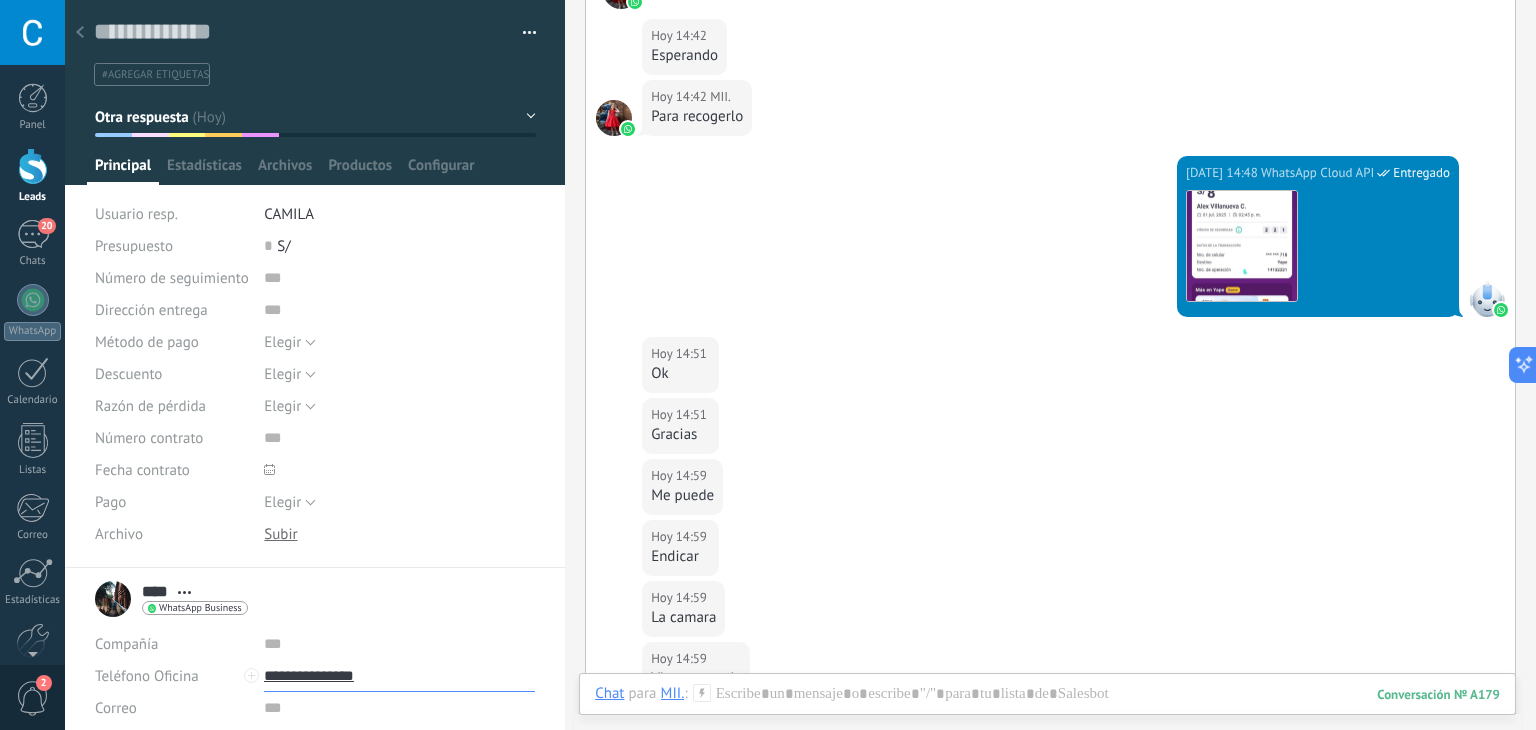 drag, startPoint x: 287, startPoint y: 680, endPoint x: 391, endPoint y: 681, distance: 104.00481 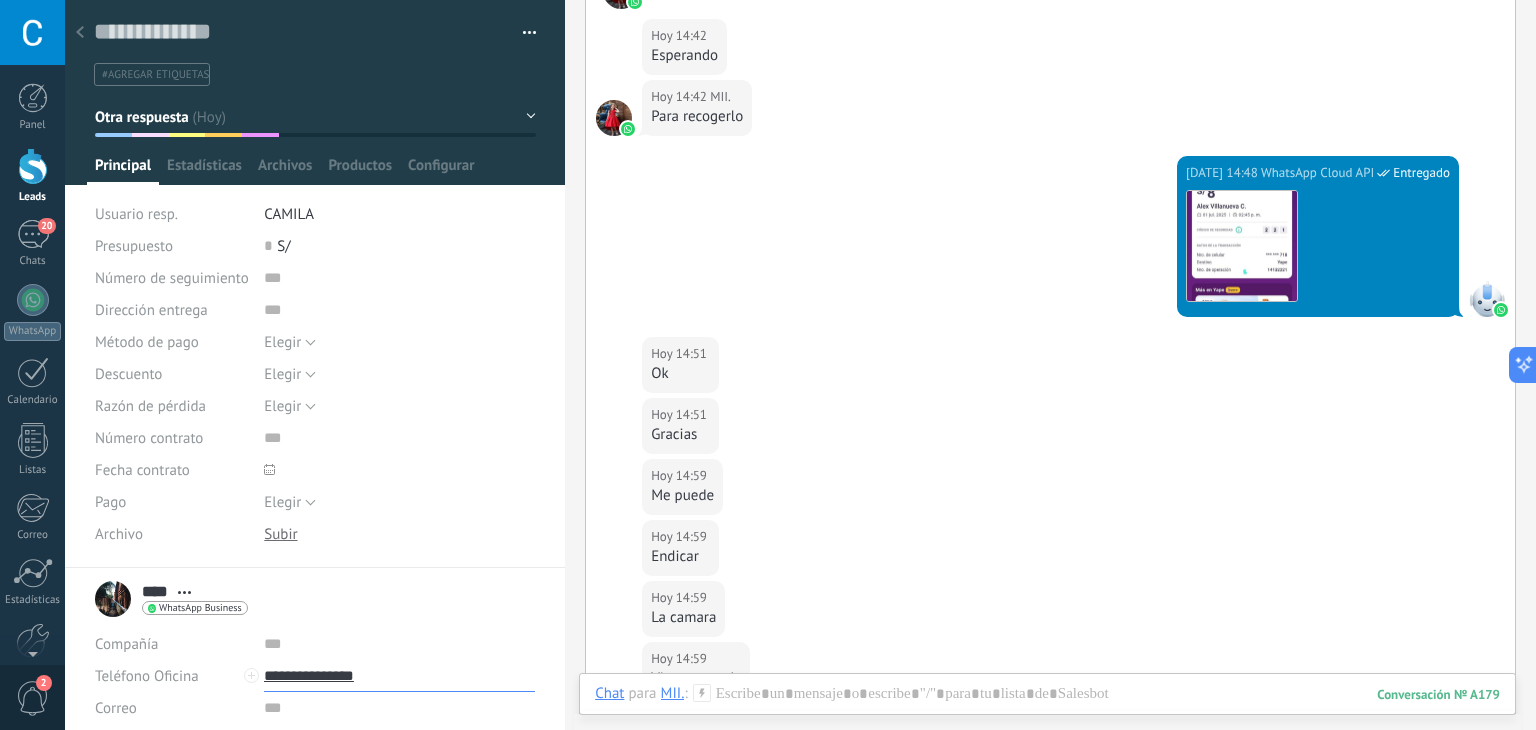 click on "**********" at bounding box center [399, 676] 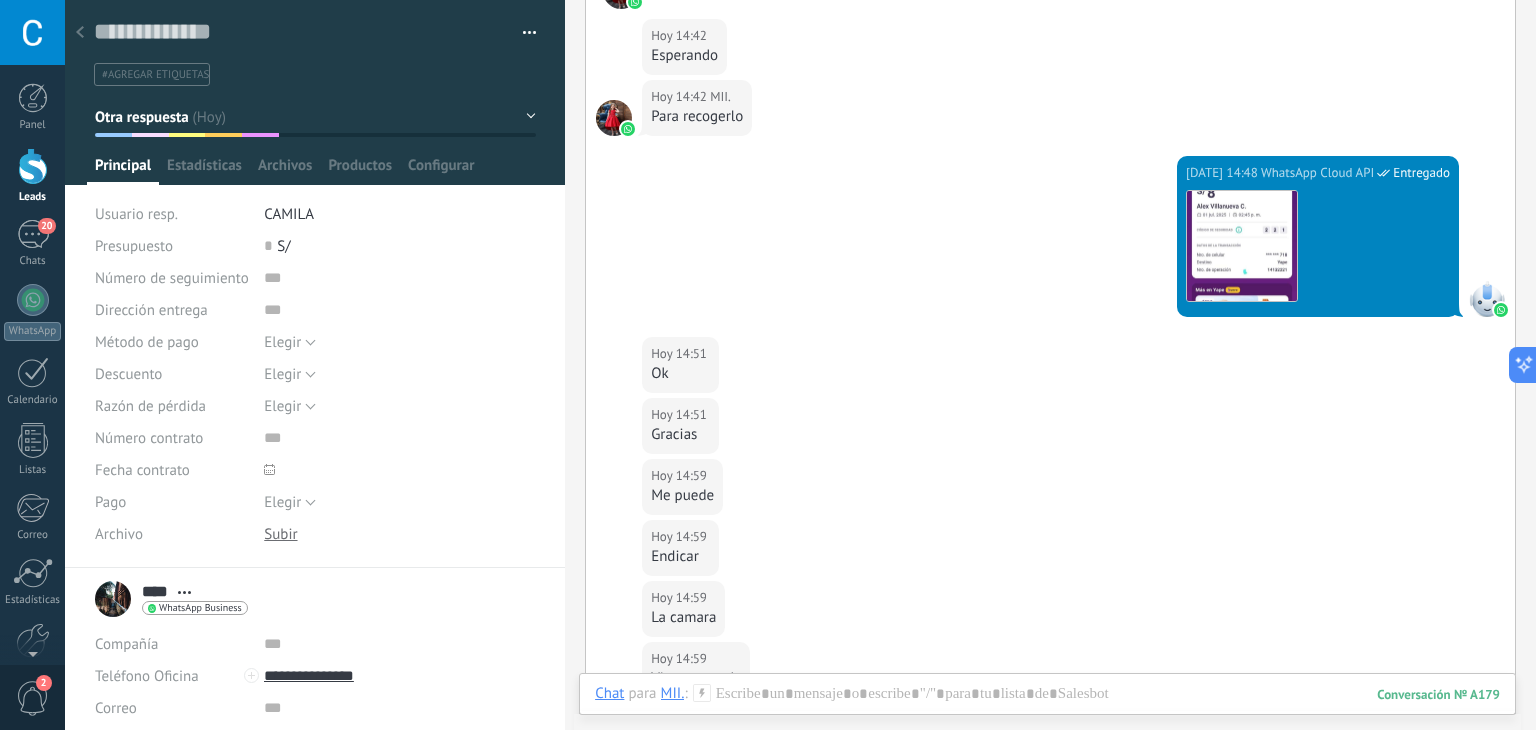 type on "**********" 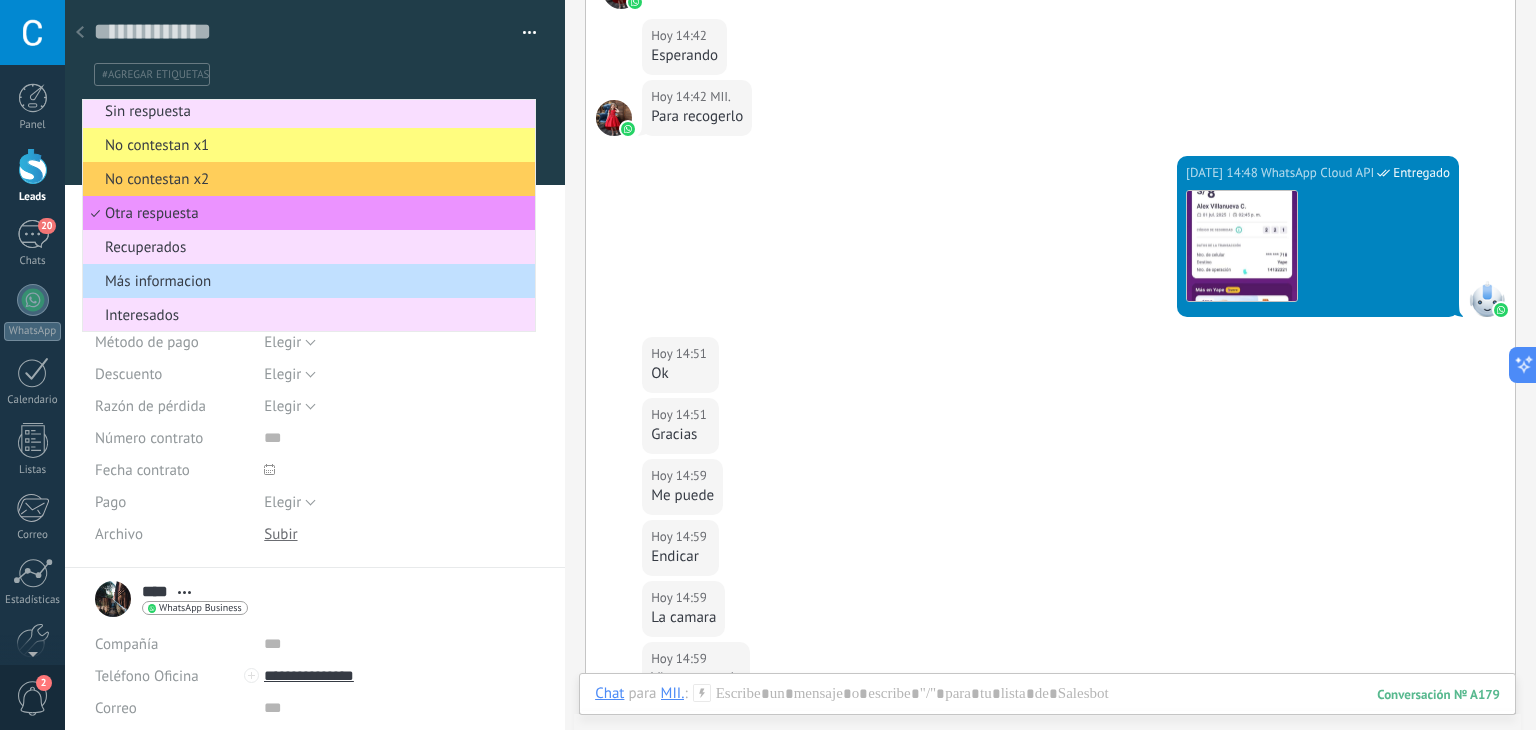 scroll, scrollTop: 0, scrollLeft: 0, axis: both 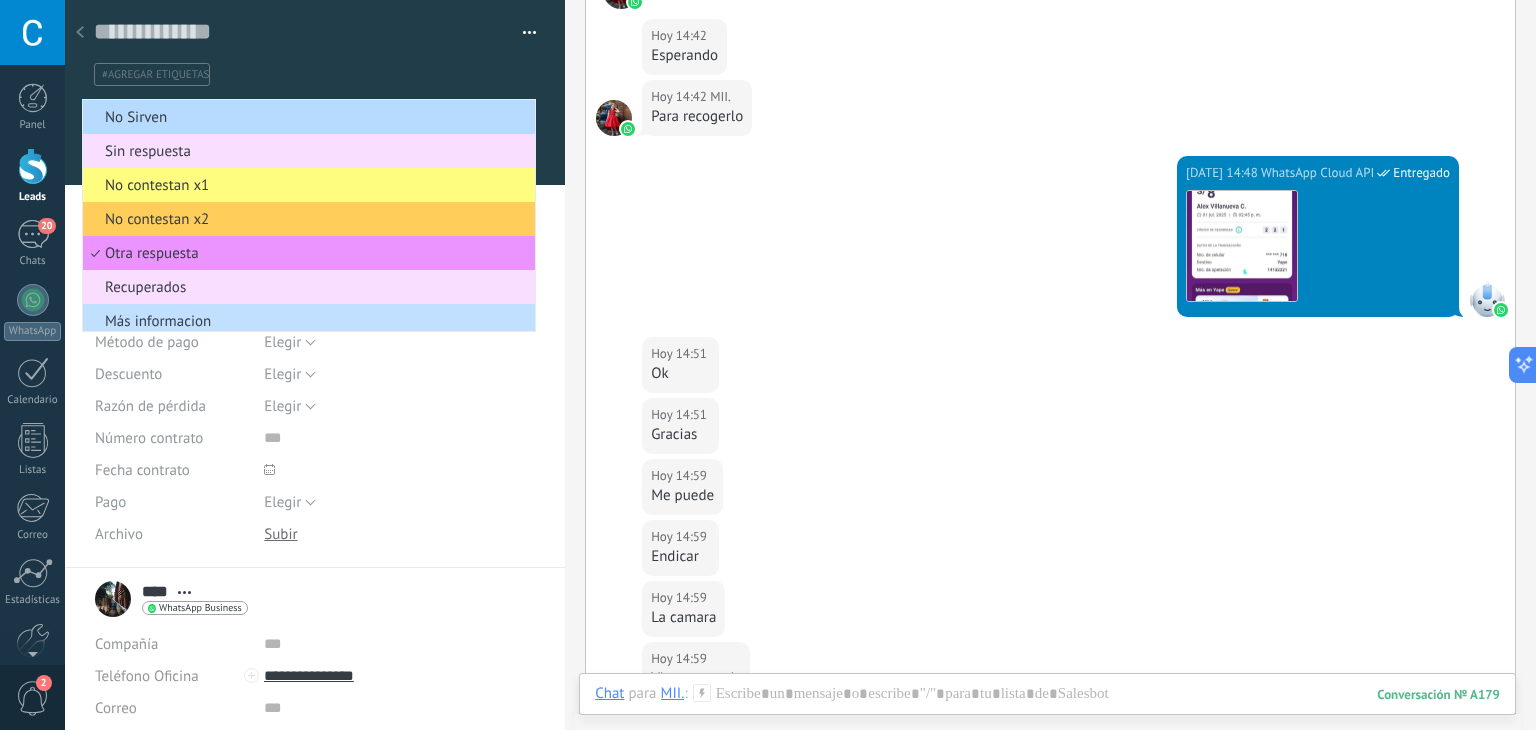 click on "No Sirven" at bounding box center [306, 117] 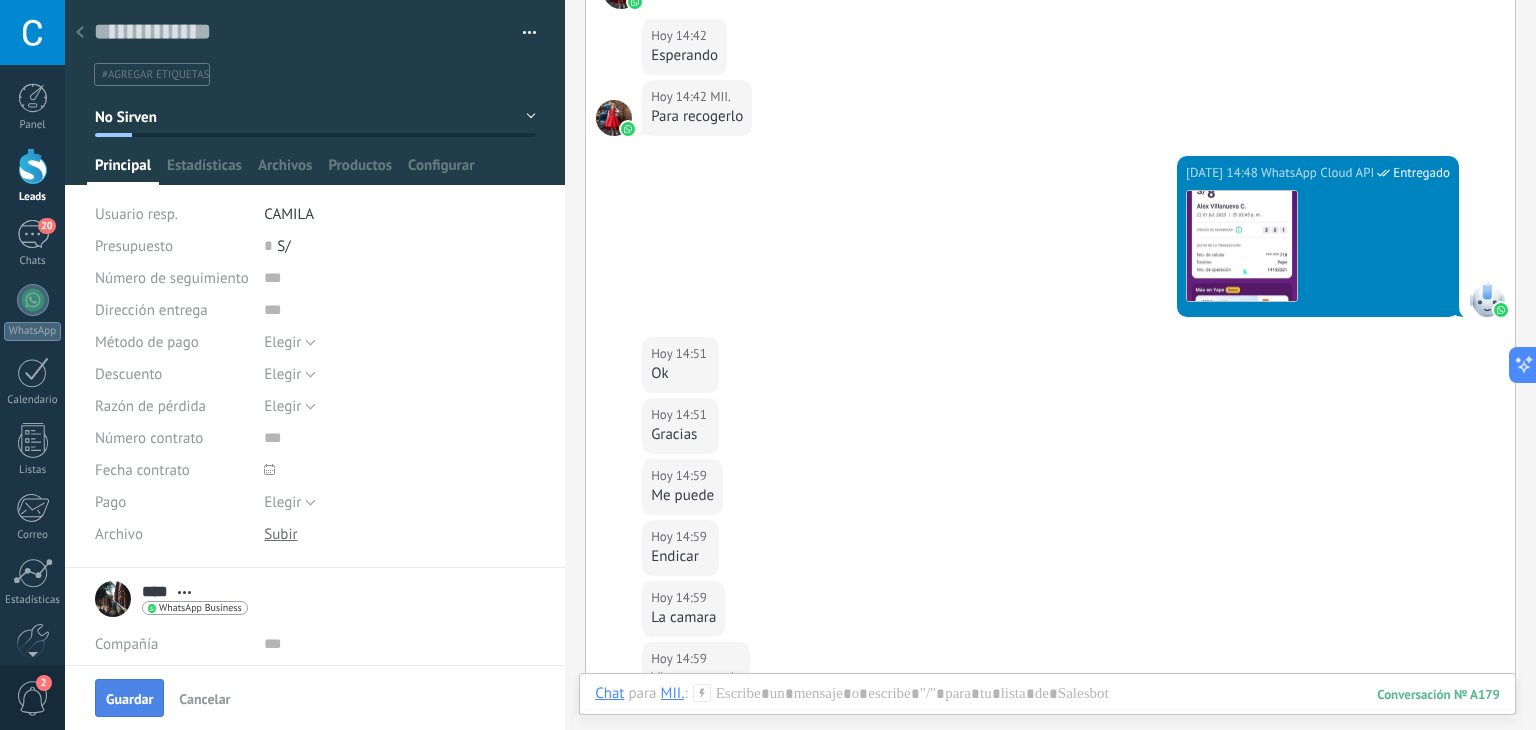 click on "Guardar" at bounding box center [129, 699] 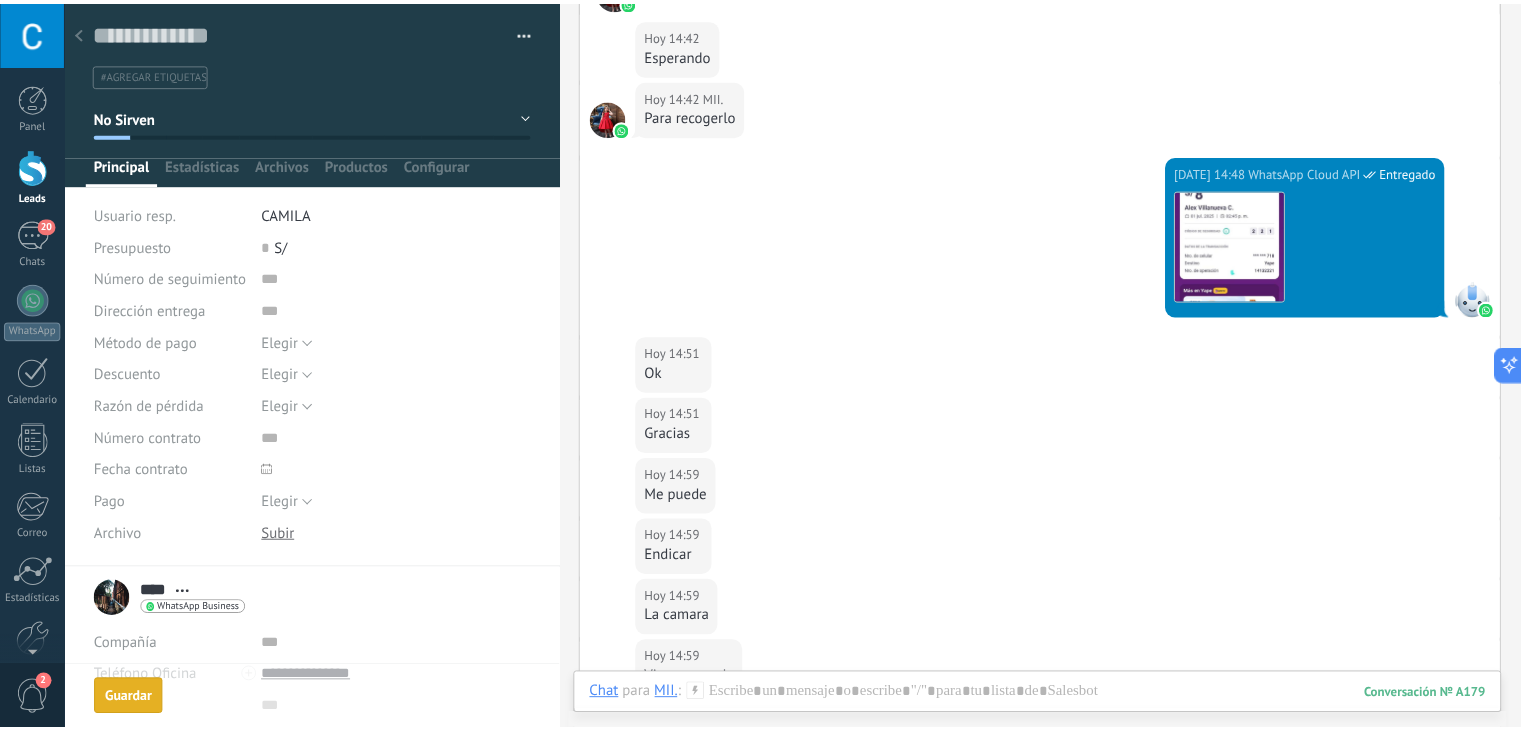 scroll, scrollTop: 1415, scrollLeft: 0, axis: vertical 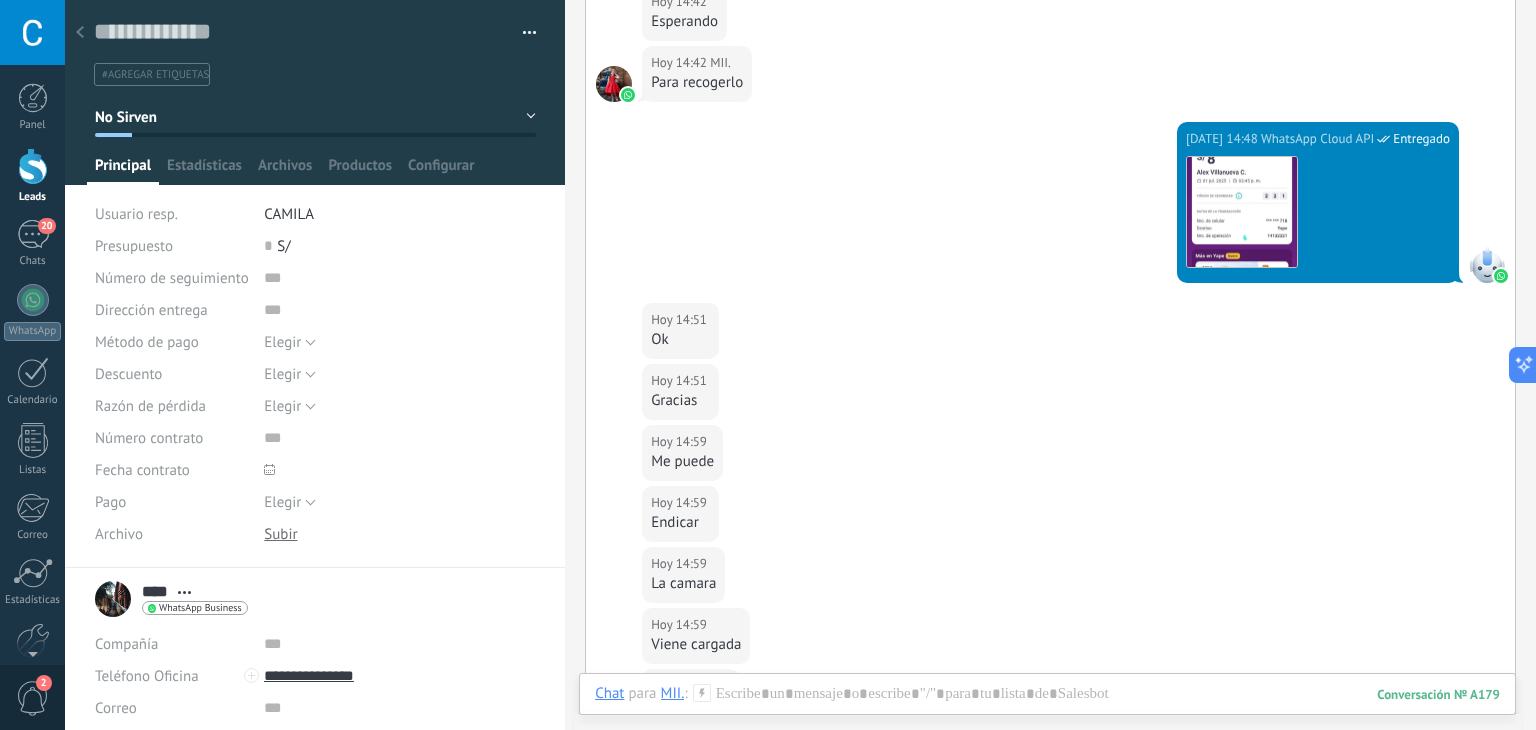 click at bounding box center (80, 33) 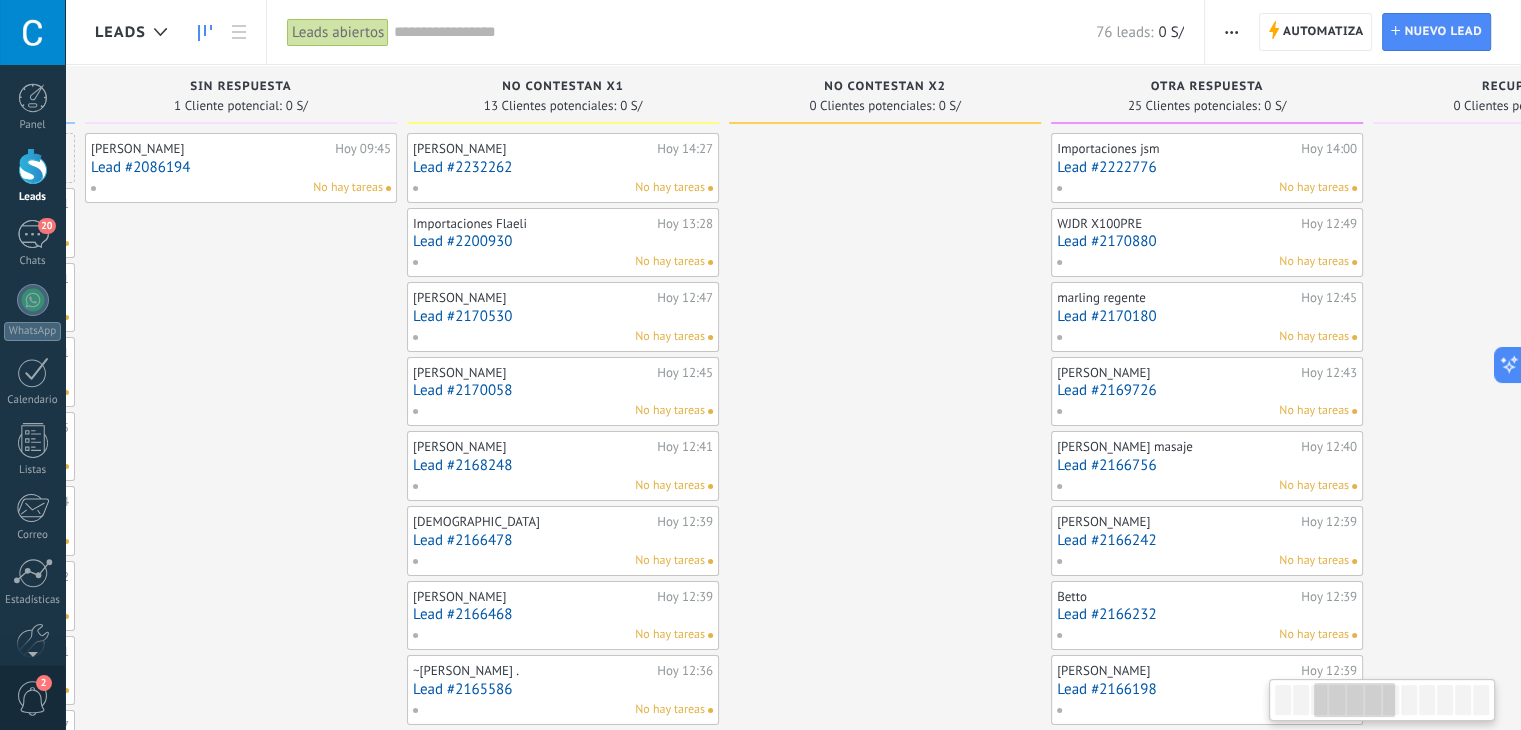 scroll, scrollTop: 0, scrollLeft: 756, axis: horizontal 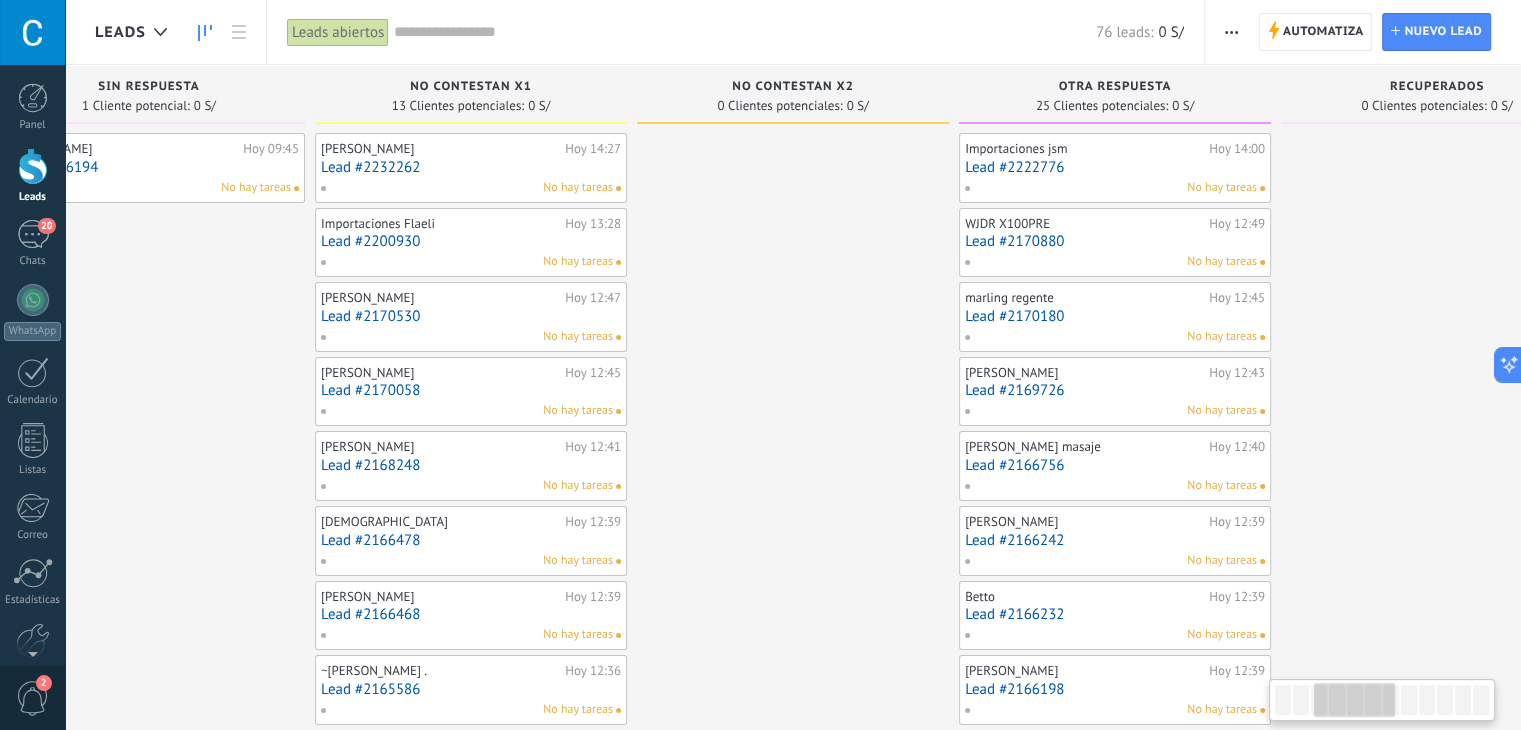 drag, startPoint x: 970, startPoint y: 258, endPoint x: 216, endPoint y: 386, distance: 764.78754 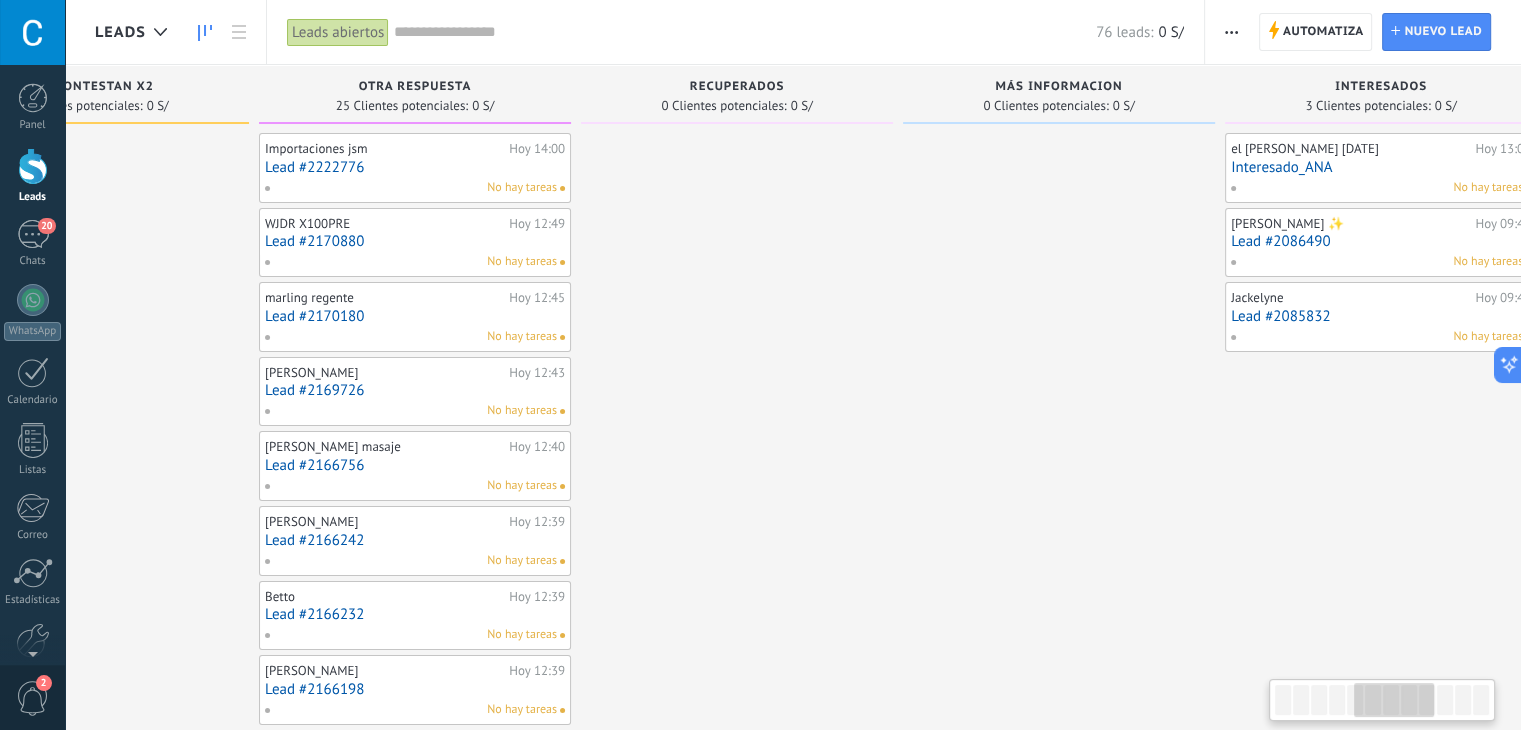 drag, startPoint x: 767, startPoint y: 315, endPoint x: 68, endPoint y: 355, distance: 700.14355 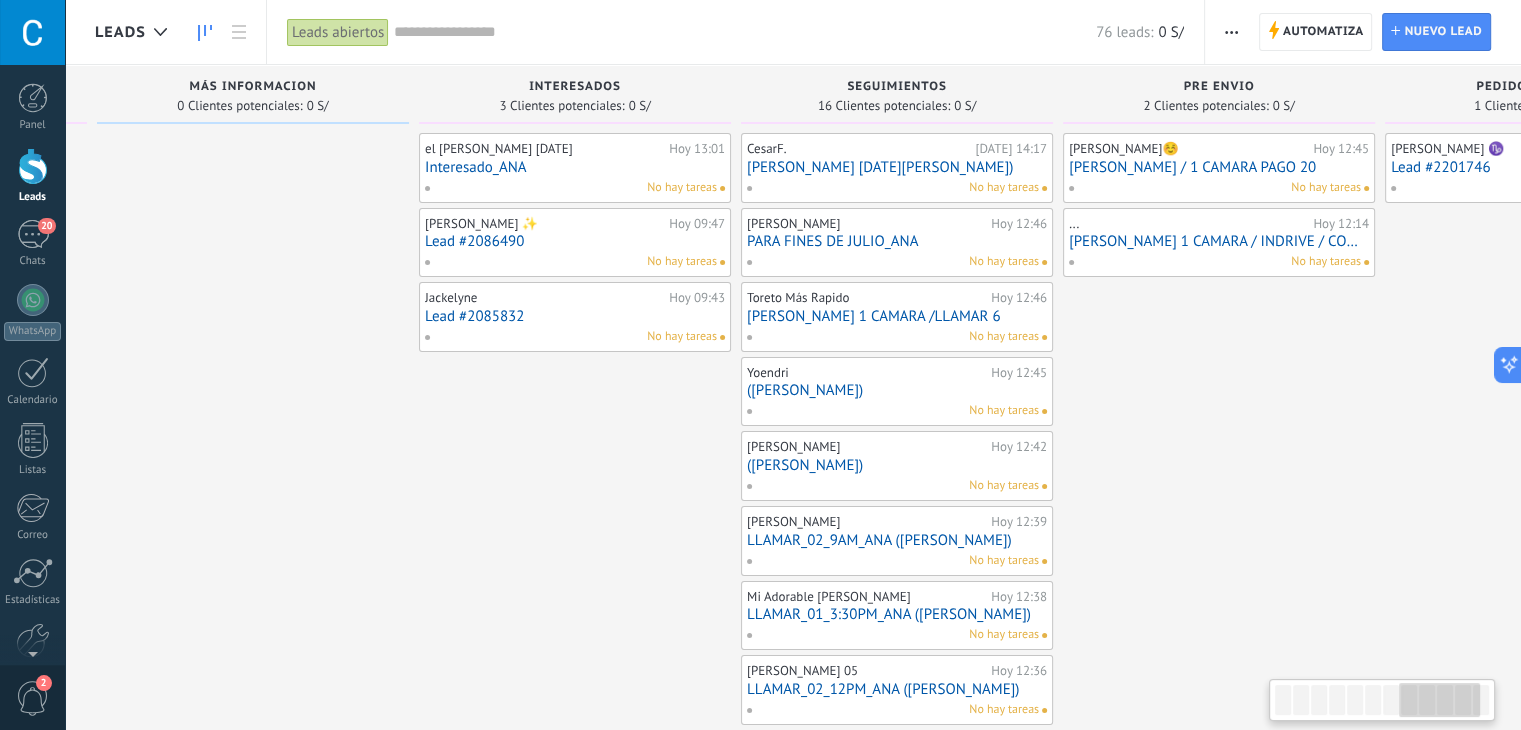 scroll, scrollTop: 0, scrollLeft: 2268, axis: horizontal 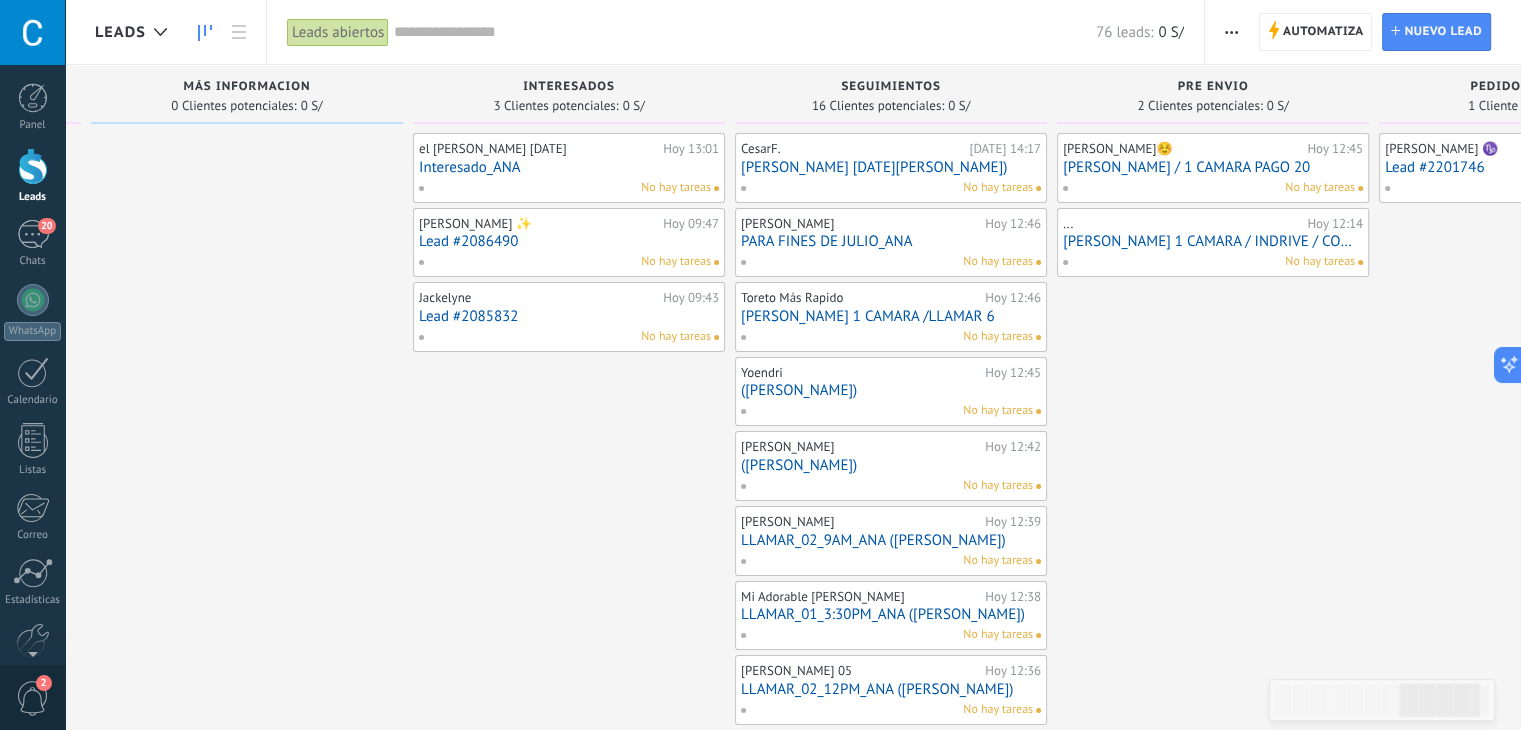 drag, startPoint x: 1033, startPoint y: 324, endPoint x: 226, endPoint y: 445, distance: 816.0208 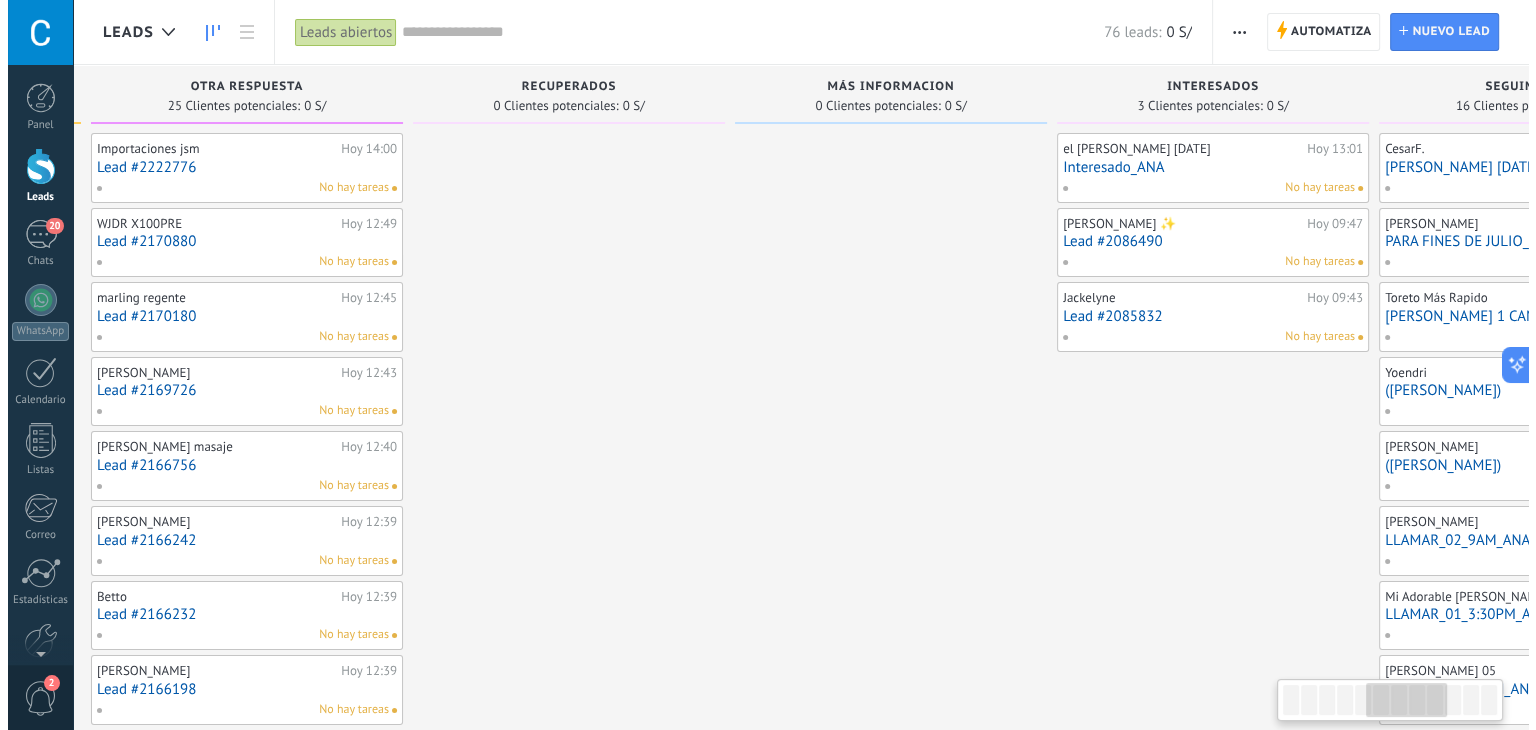 scroll, scrollTop: 0, scrollLeft: 1545, axis: horizontal 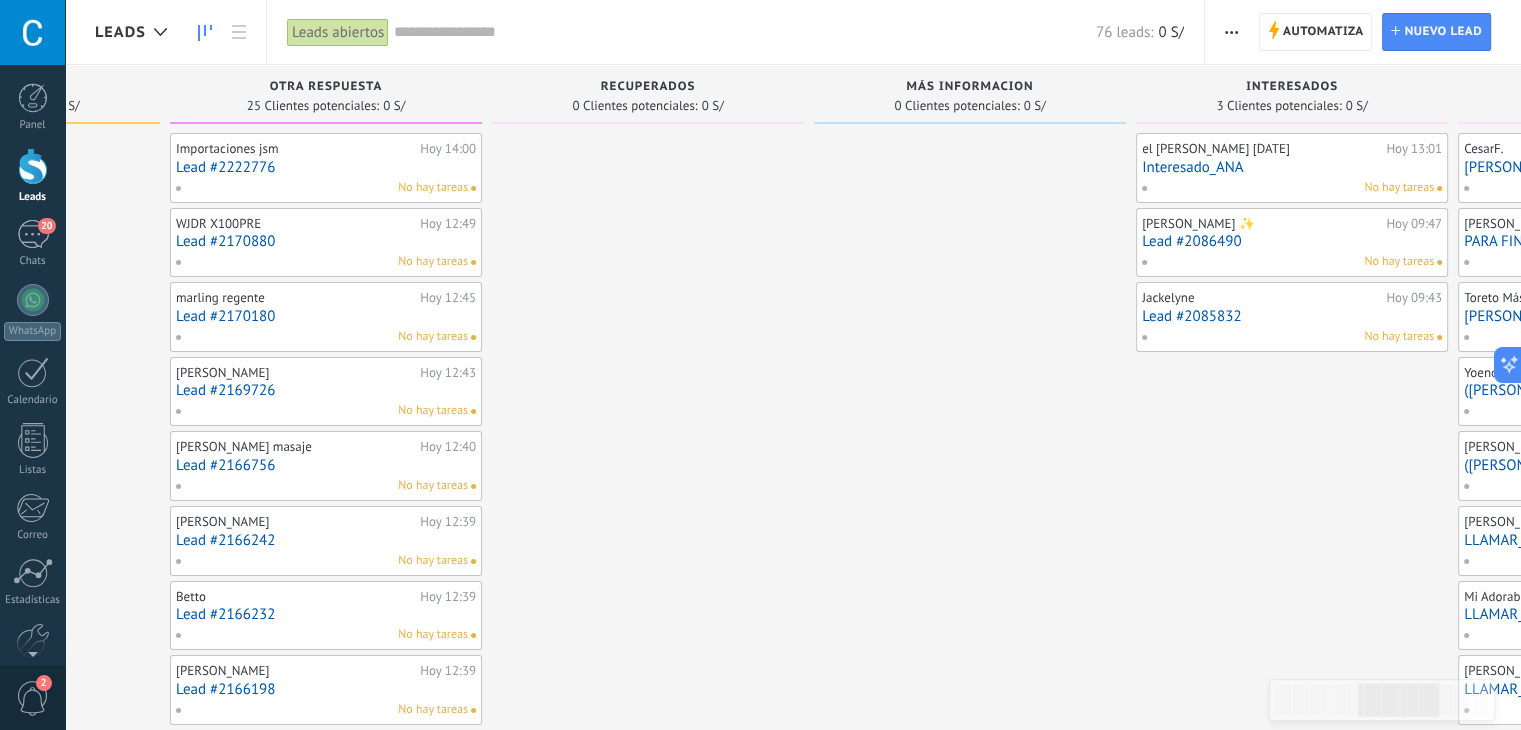 drag, startPoint x: 1193, startPoint y: 333, endPoint x: 1535, endPoint y: 665, distance: 476.64243 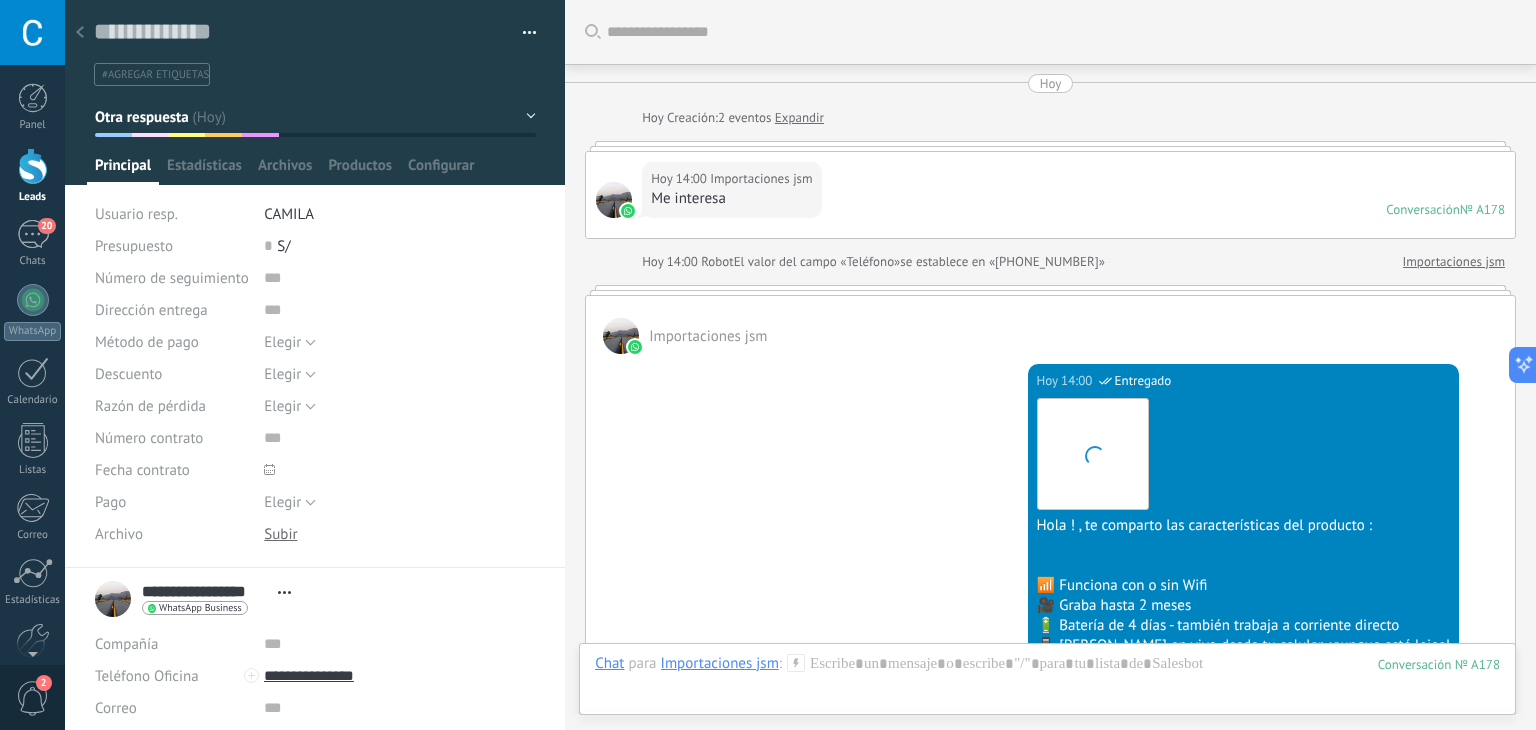 scroll, scrollTop: 29, scrollLeft: 0, axis: vertical 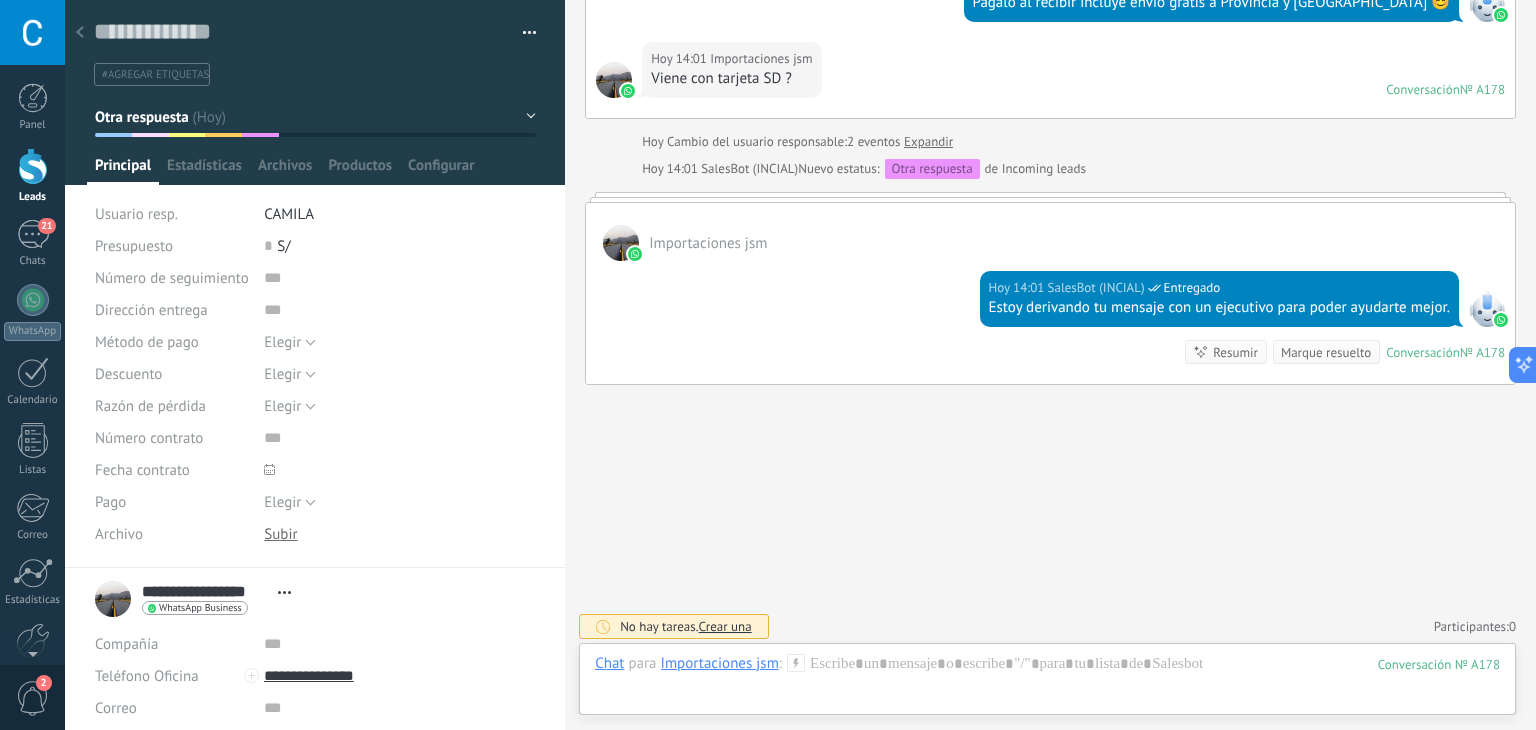 click 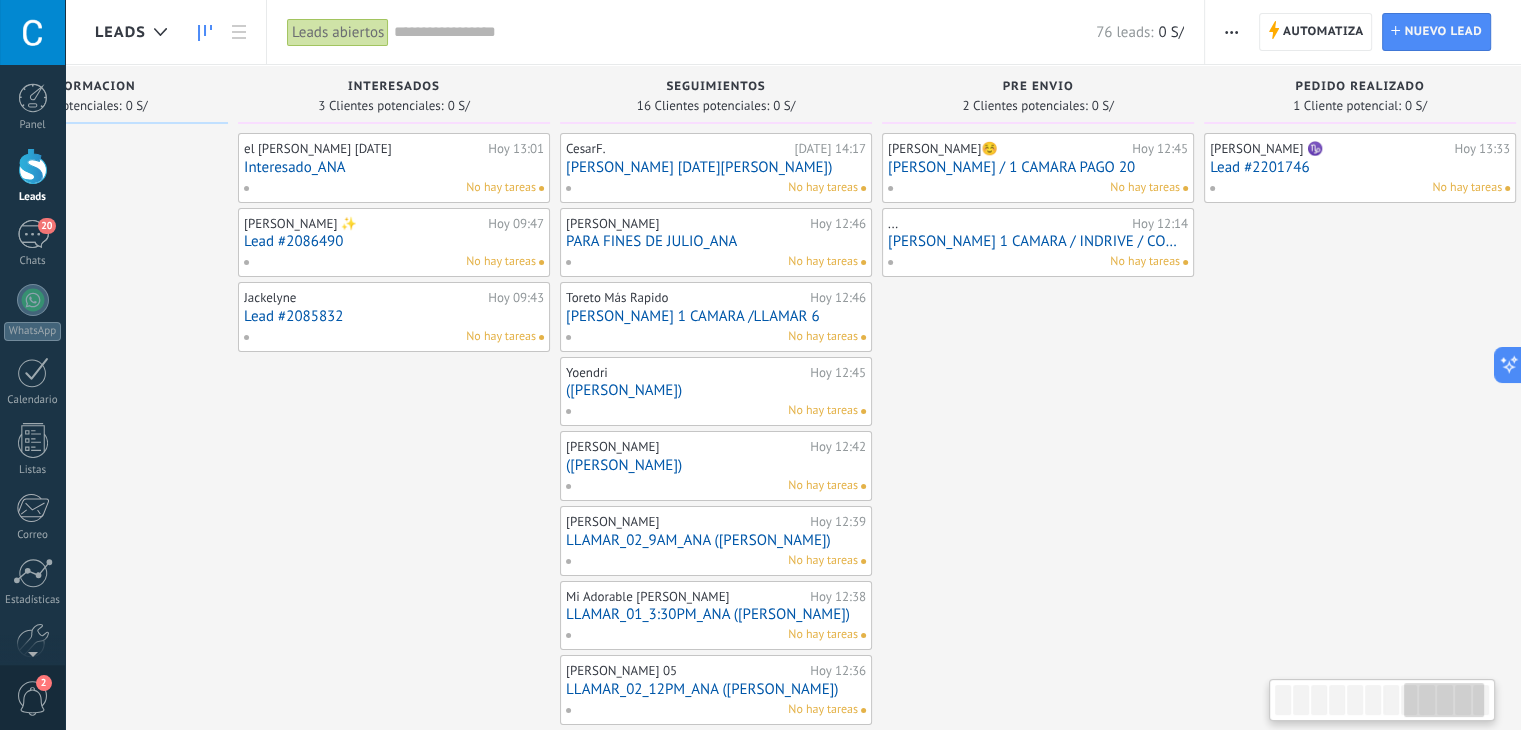 scroll, scrollTop: 0, scrollLeft: 2468, axis: horizontal 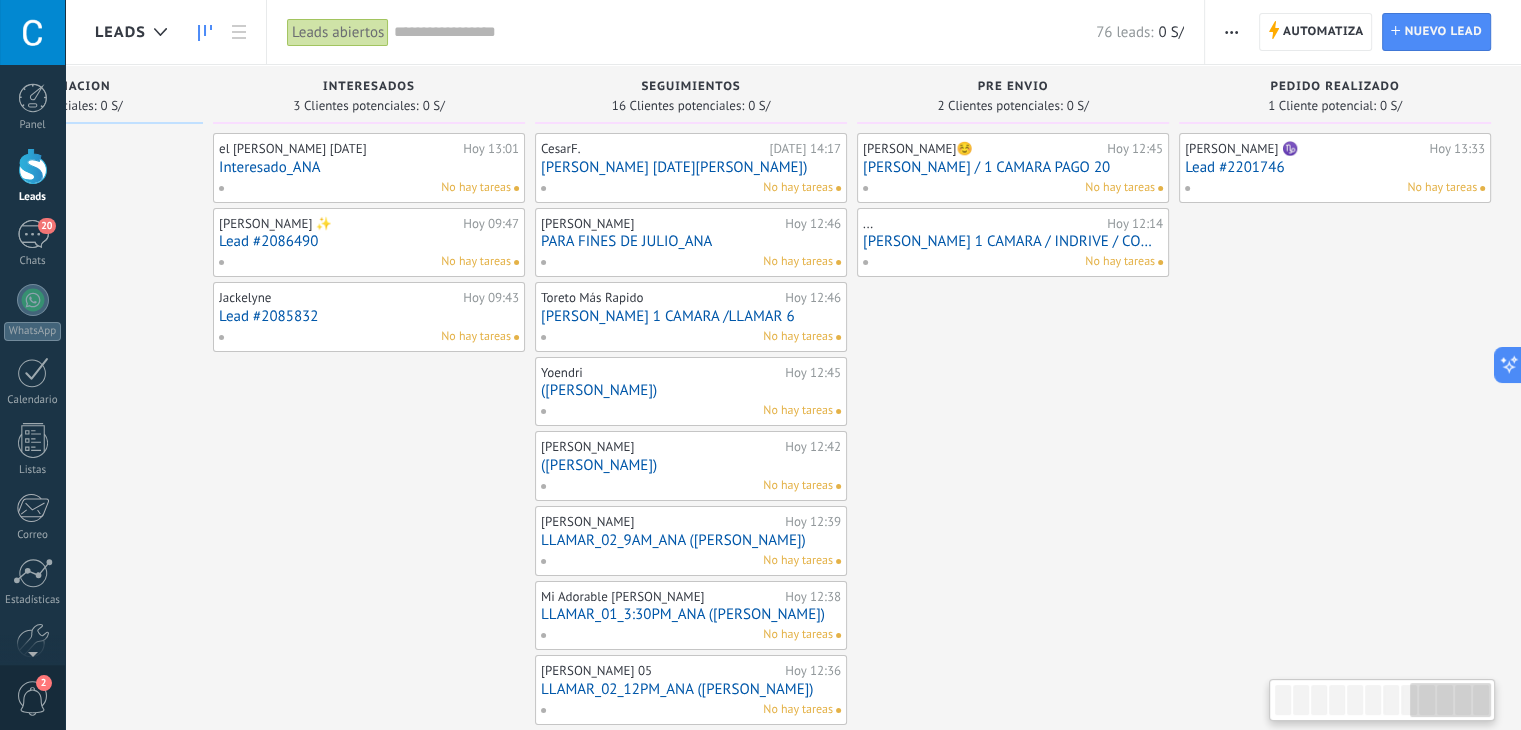 drag, startPoint x: 1280, startPoint y: 476, endPoint x: 342, endPoint y: 571, distance: 942.7985 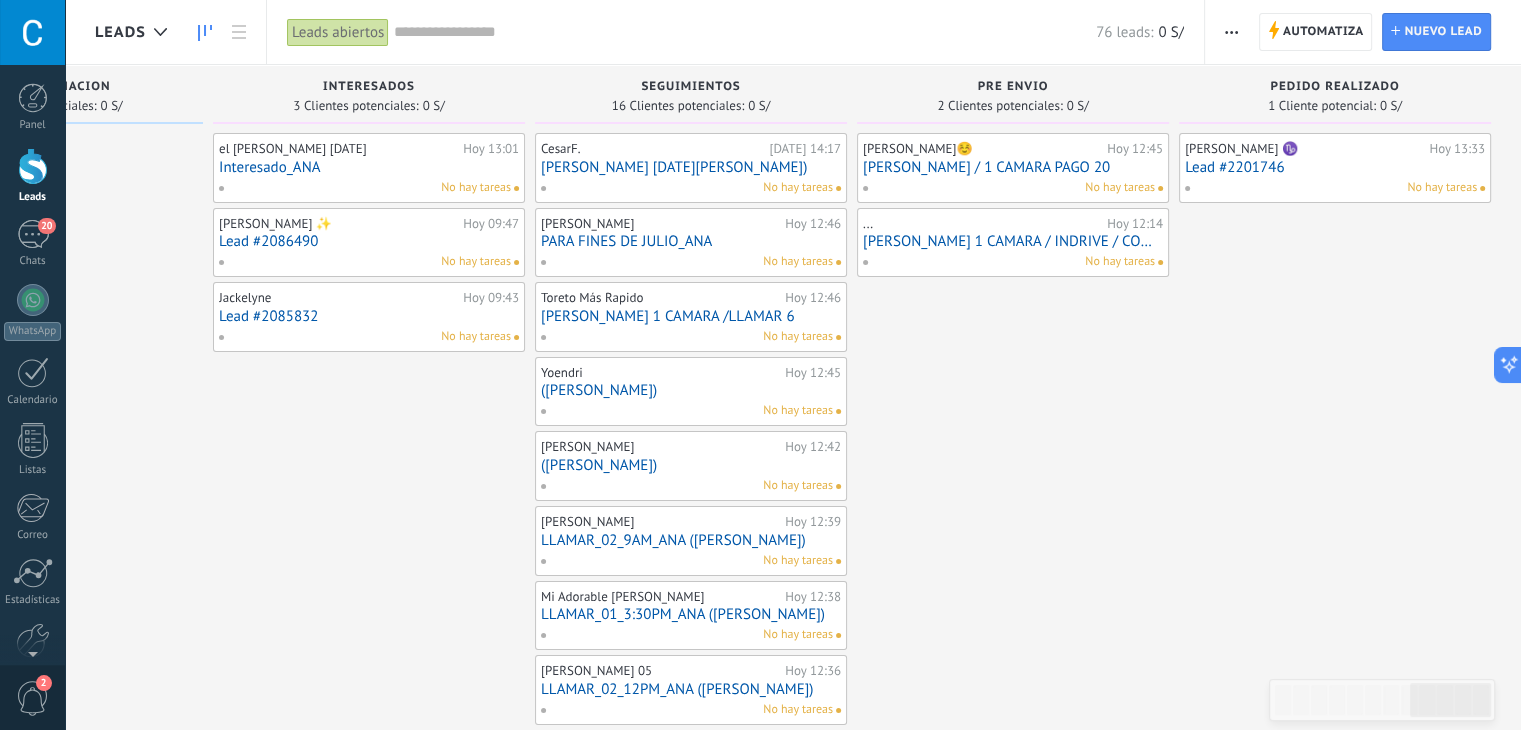 drag, startPoint x: 1177, startPoint y: 496, endPoint x: 923, endPoint y: 521, distance: 255.22736 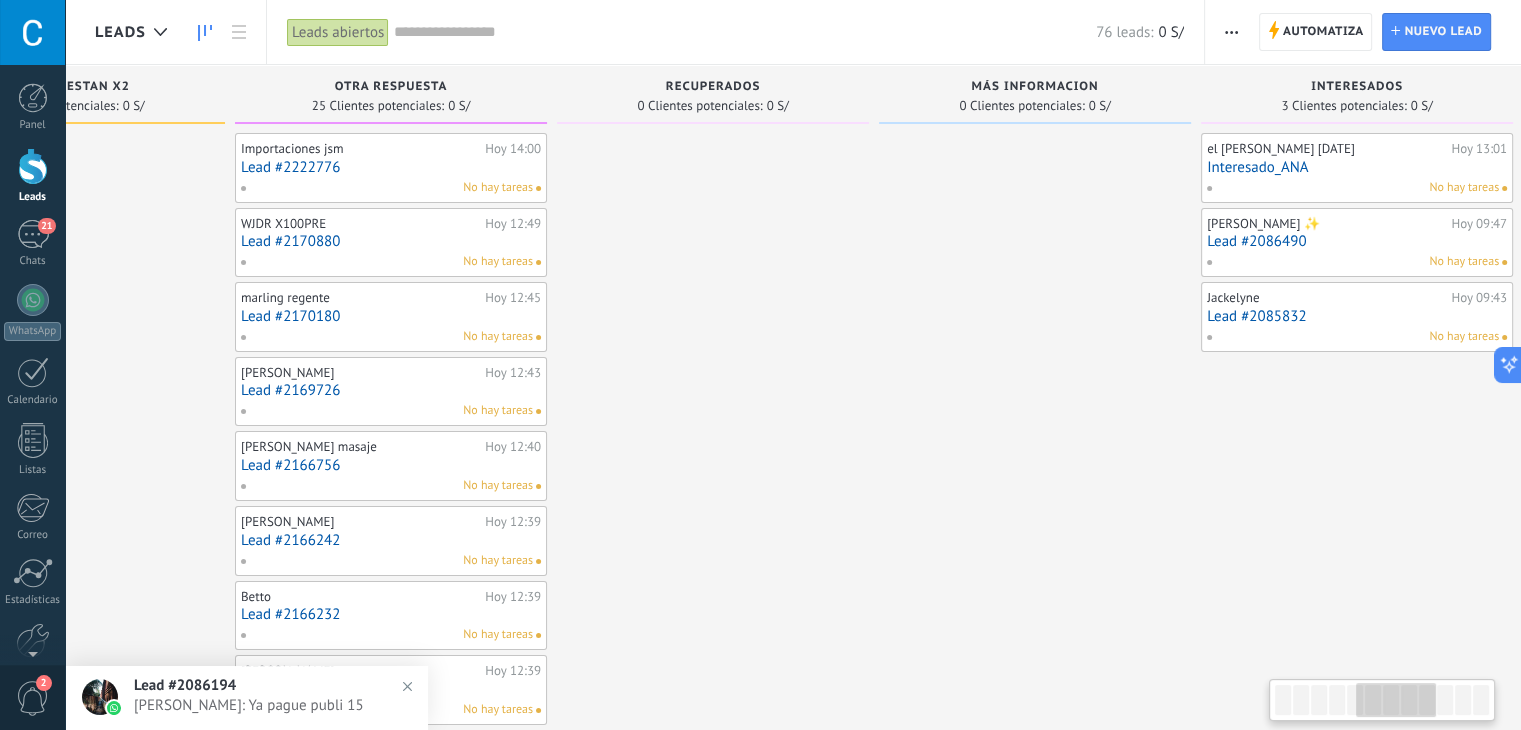 scroll, scrollTop: 0, scrollLeft: 1272, axis: horizontal 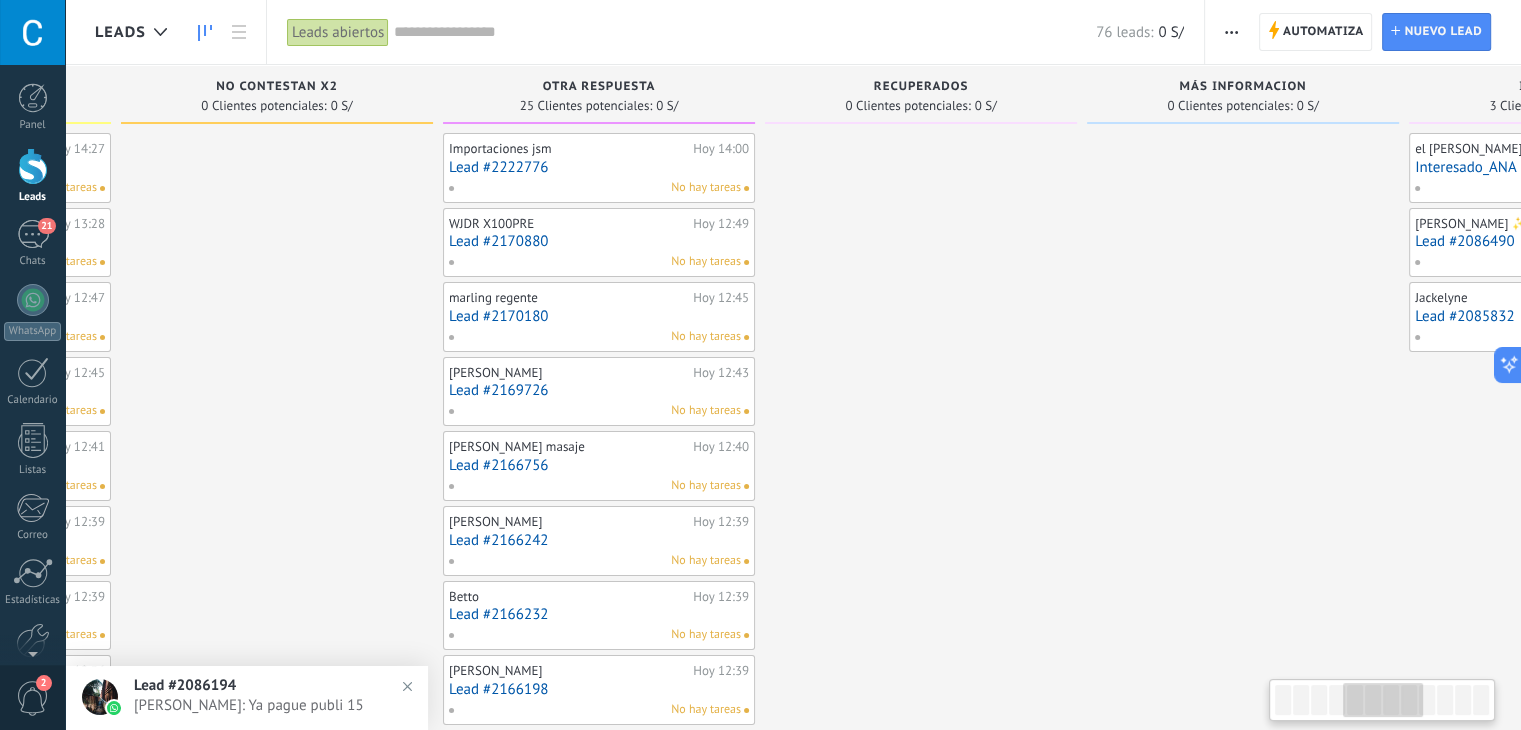 drag, startPoint x: 307, startPoint y: 447, endPoint x: 1535, endPoint y: 667, distance: 1247.5511 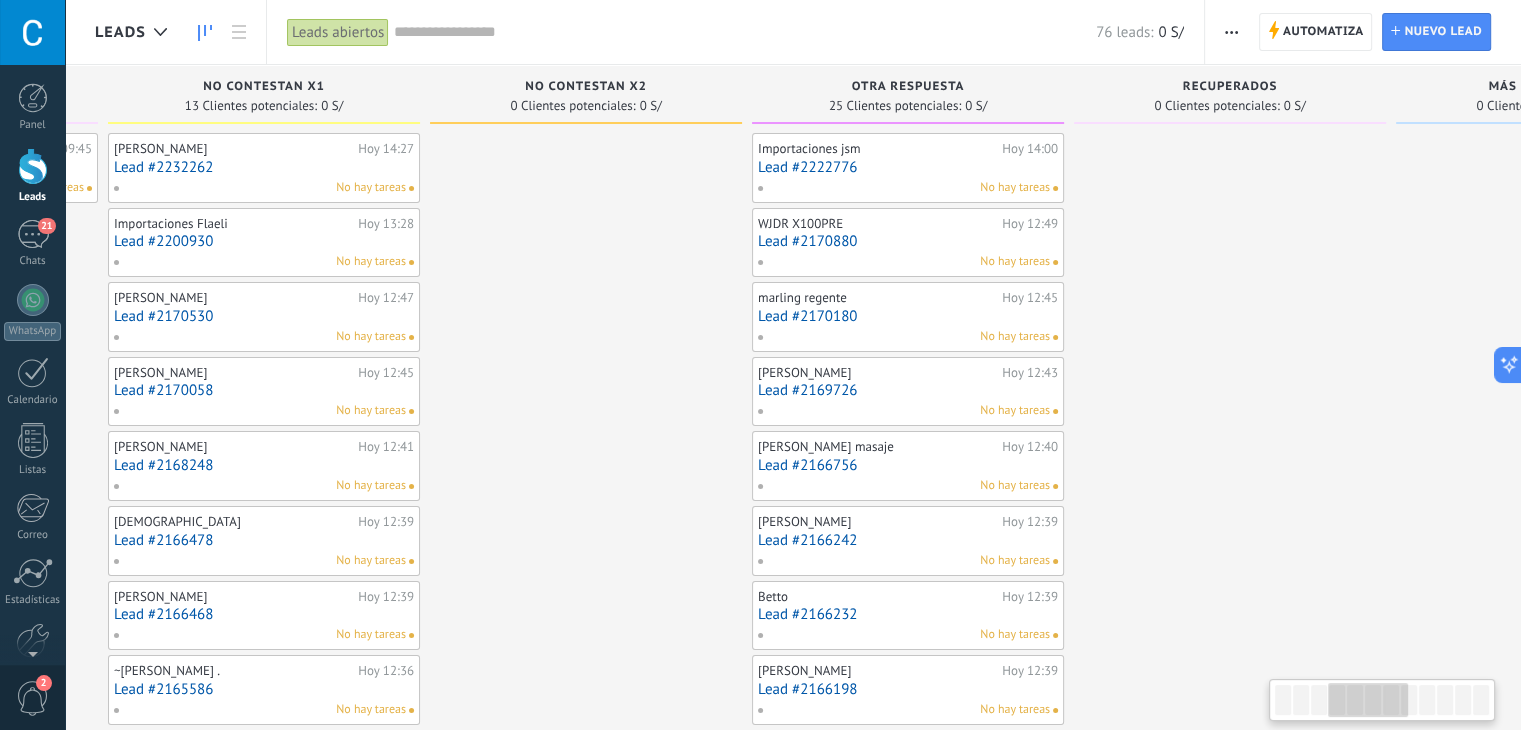 scroll, scrollTop: 0, scrollLeft: 894, axis: horizontal 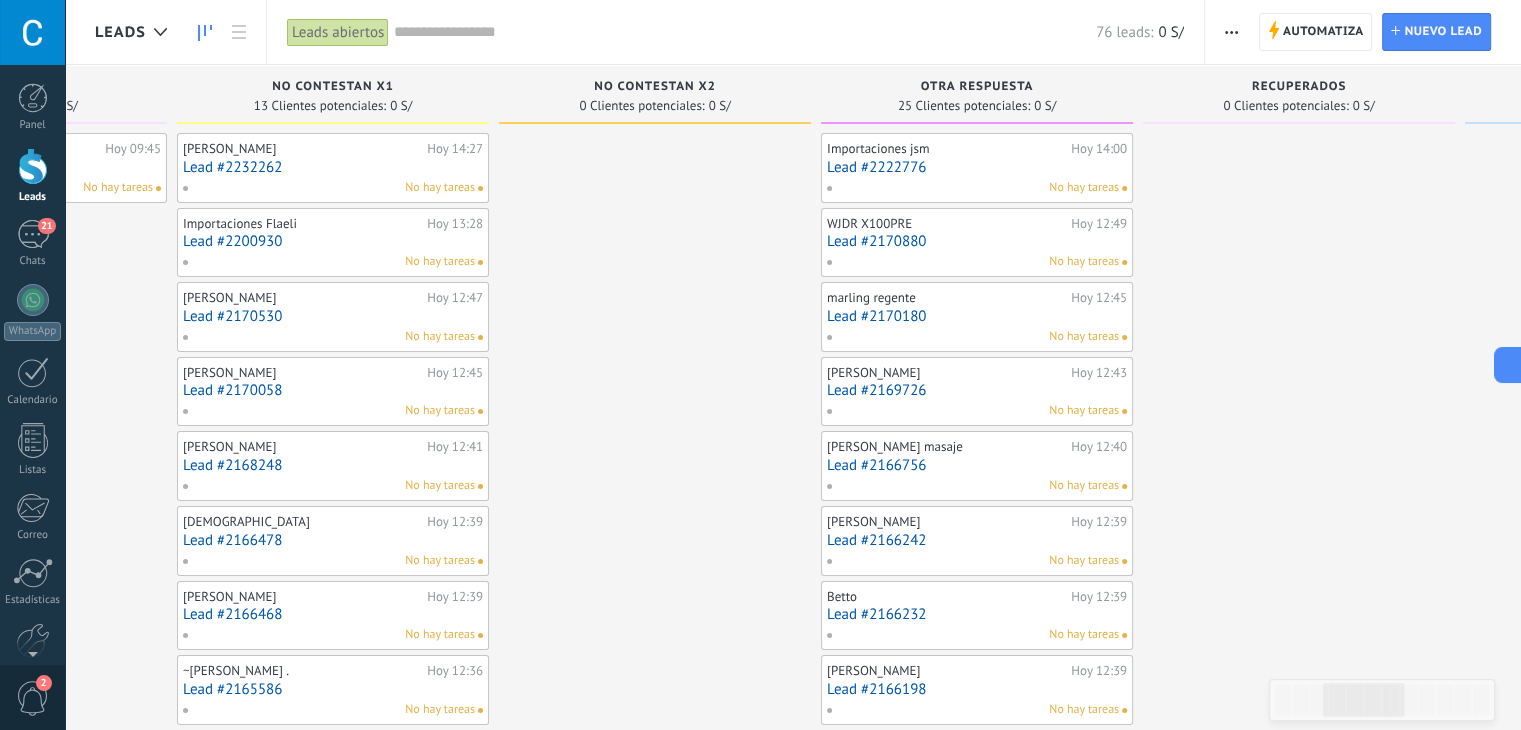 drag, startPoint x: 1004, startPoint y: 601, endPoint x: 1535, endPoint y: 659, distance: 534.1582 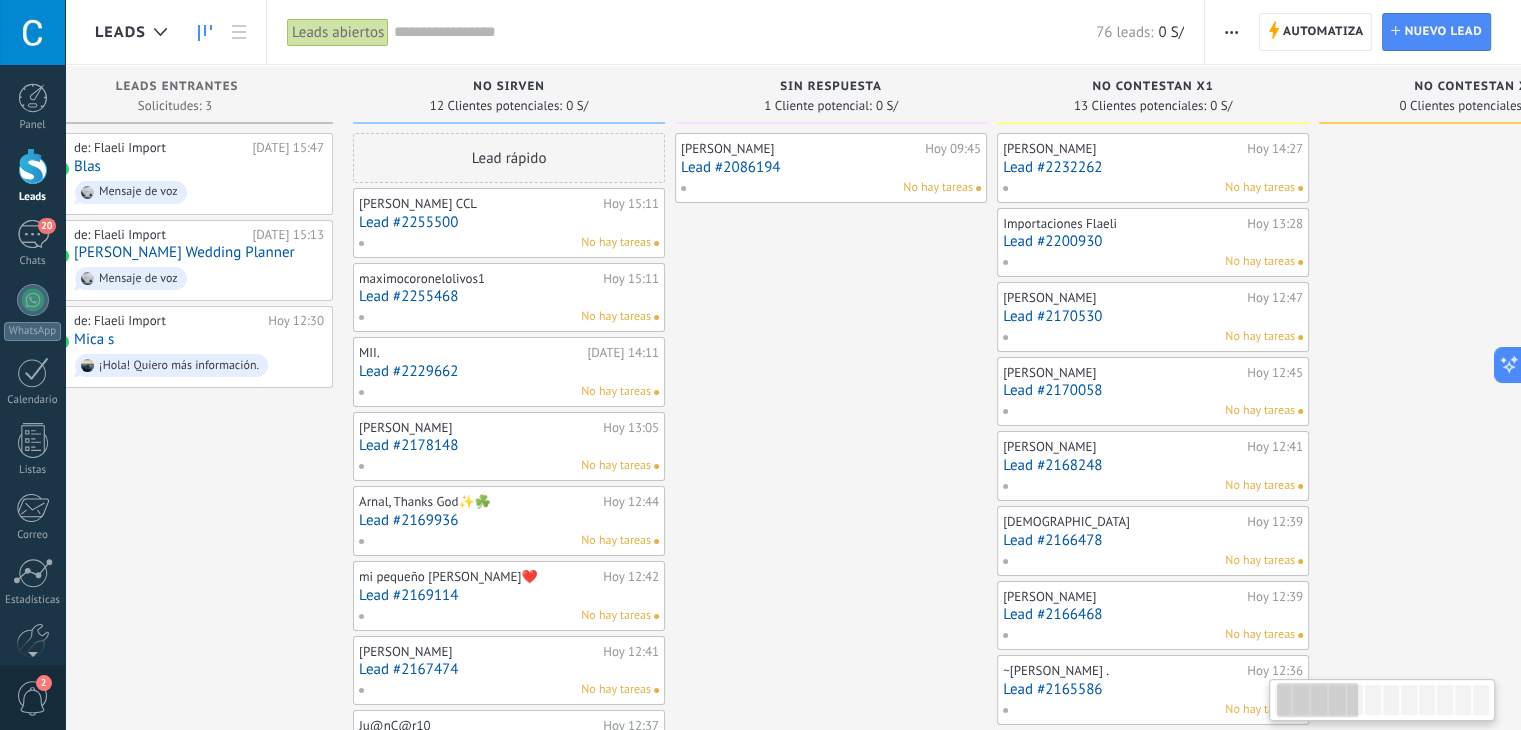 scroll, scrollTop: 0, scrollLeft: 76, axis: horizontal 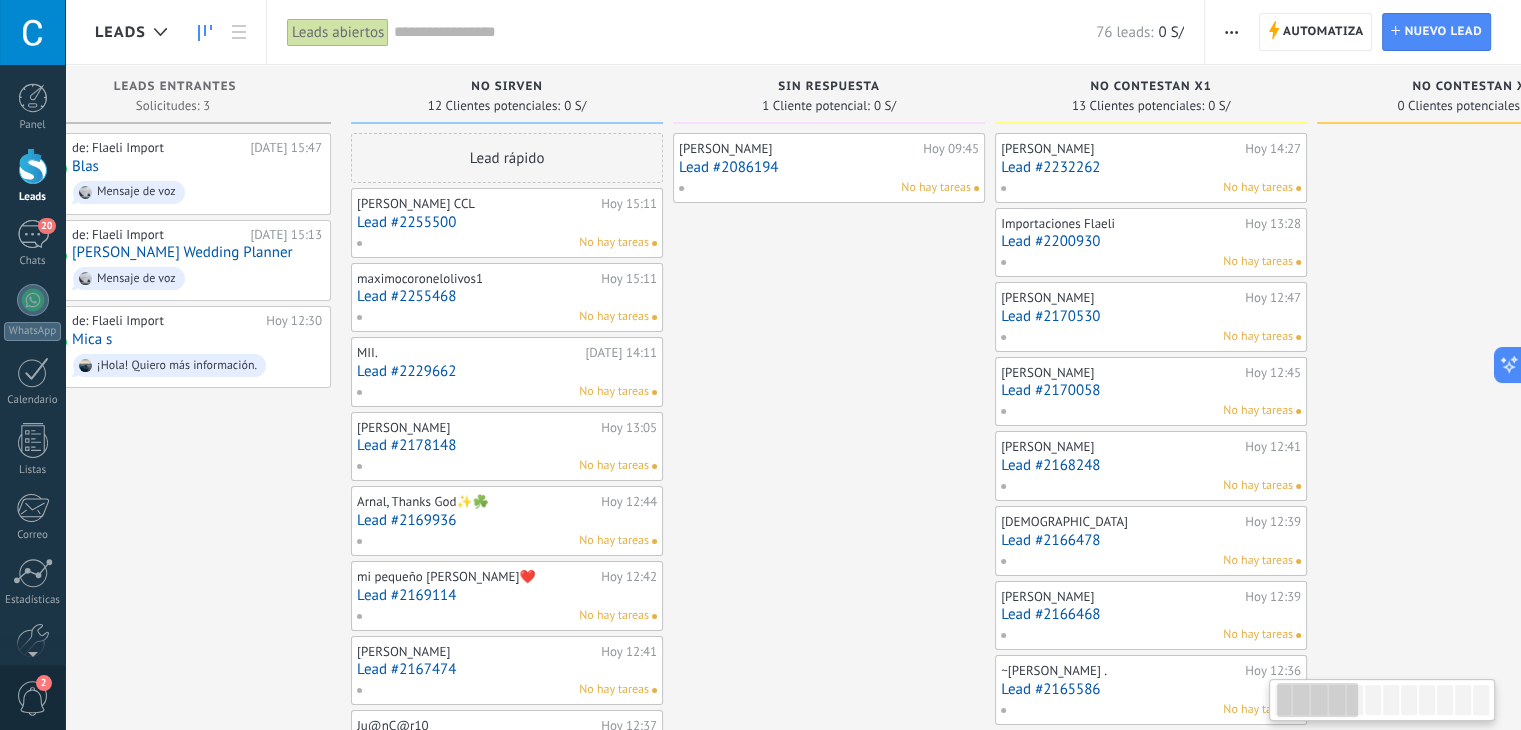drag, startPoint x: 632, startPoint y: 465, endPoint x: 1453, endPoint y: 450, distance: 821.137 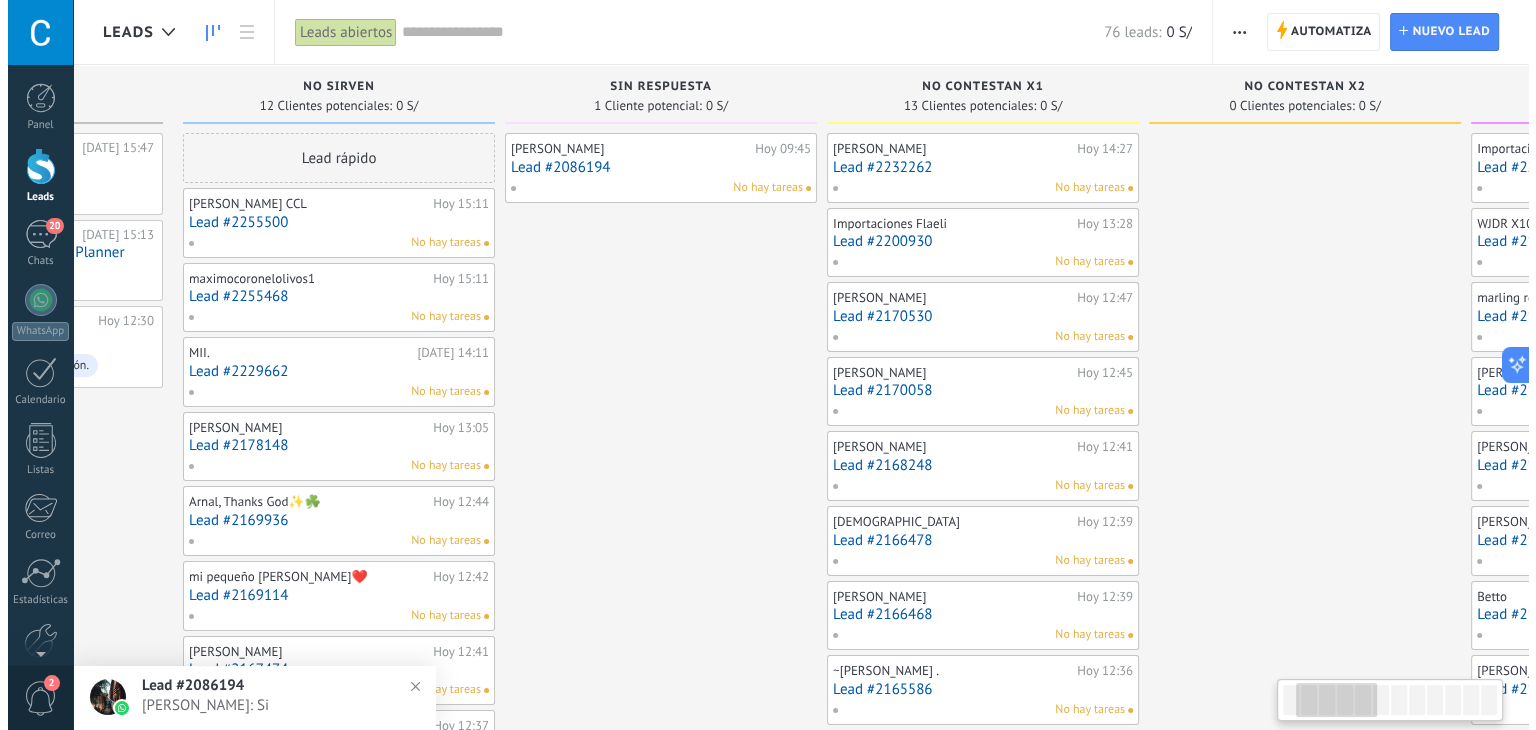scroll, scrollTop: 0, scrollLeft: 268, axis: horizontal 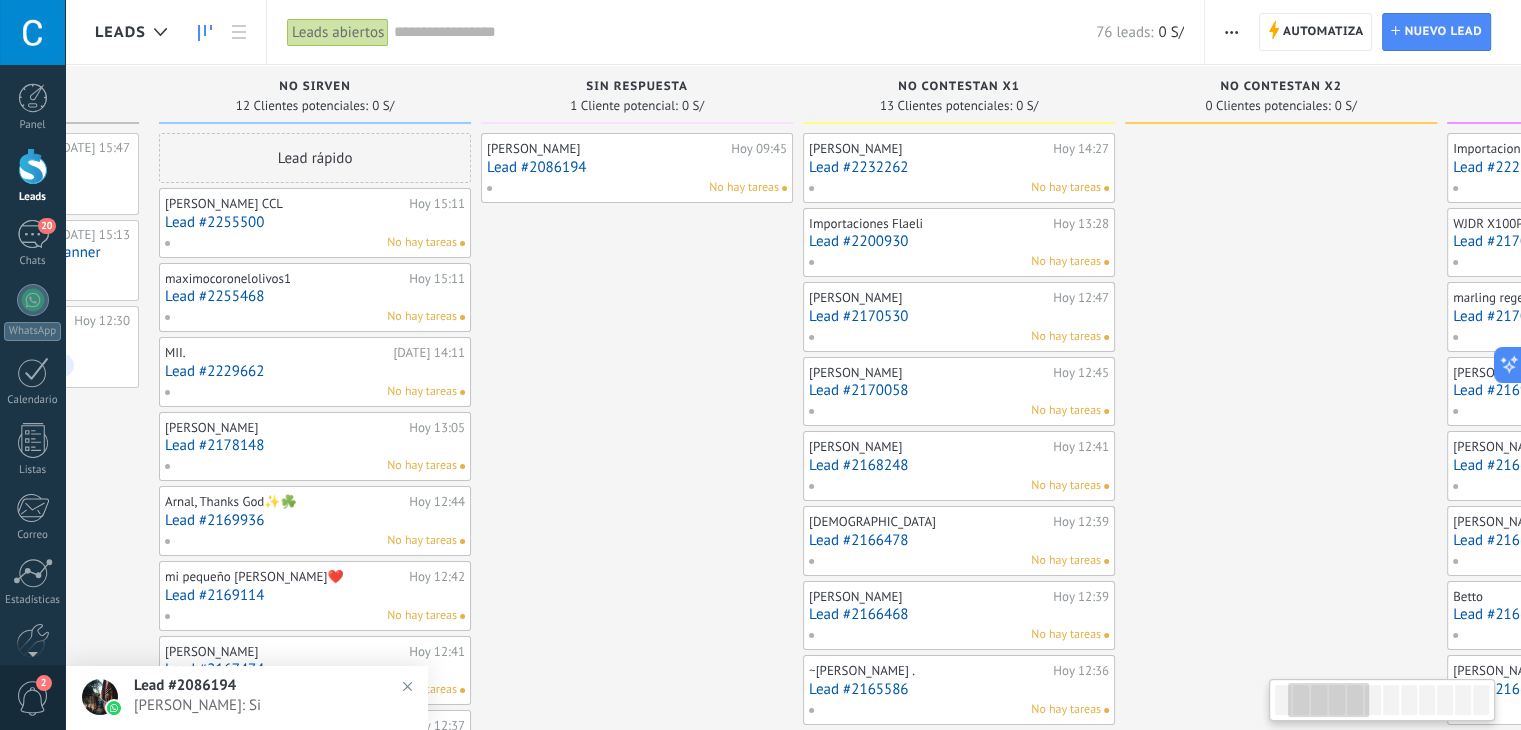 drag, startPoint x: 748, startPoint y: 389, endPoint x: 810, endPoint y: 418, distance: 68.44706 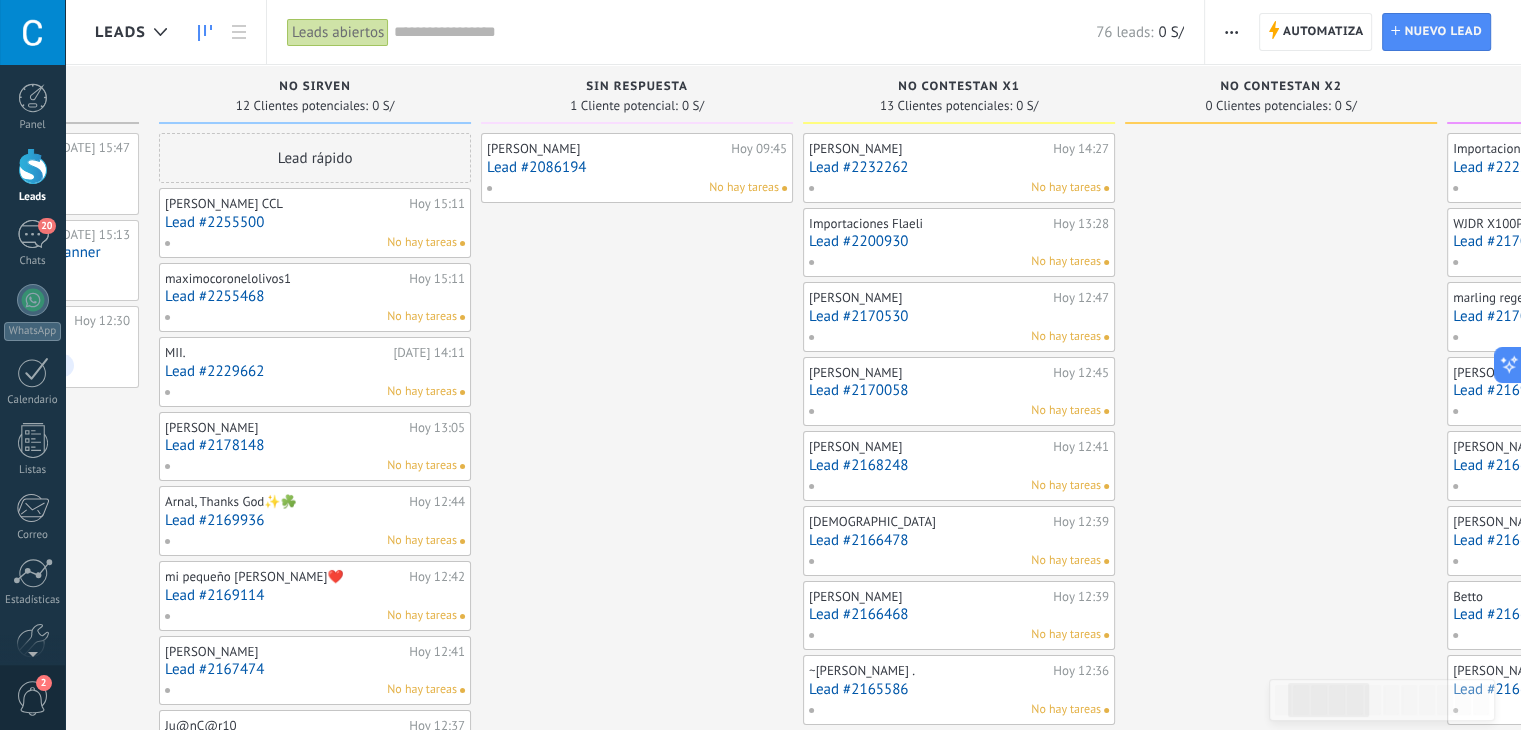 click on "Lead #2086194" at bounding box center (637, 167) 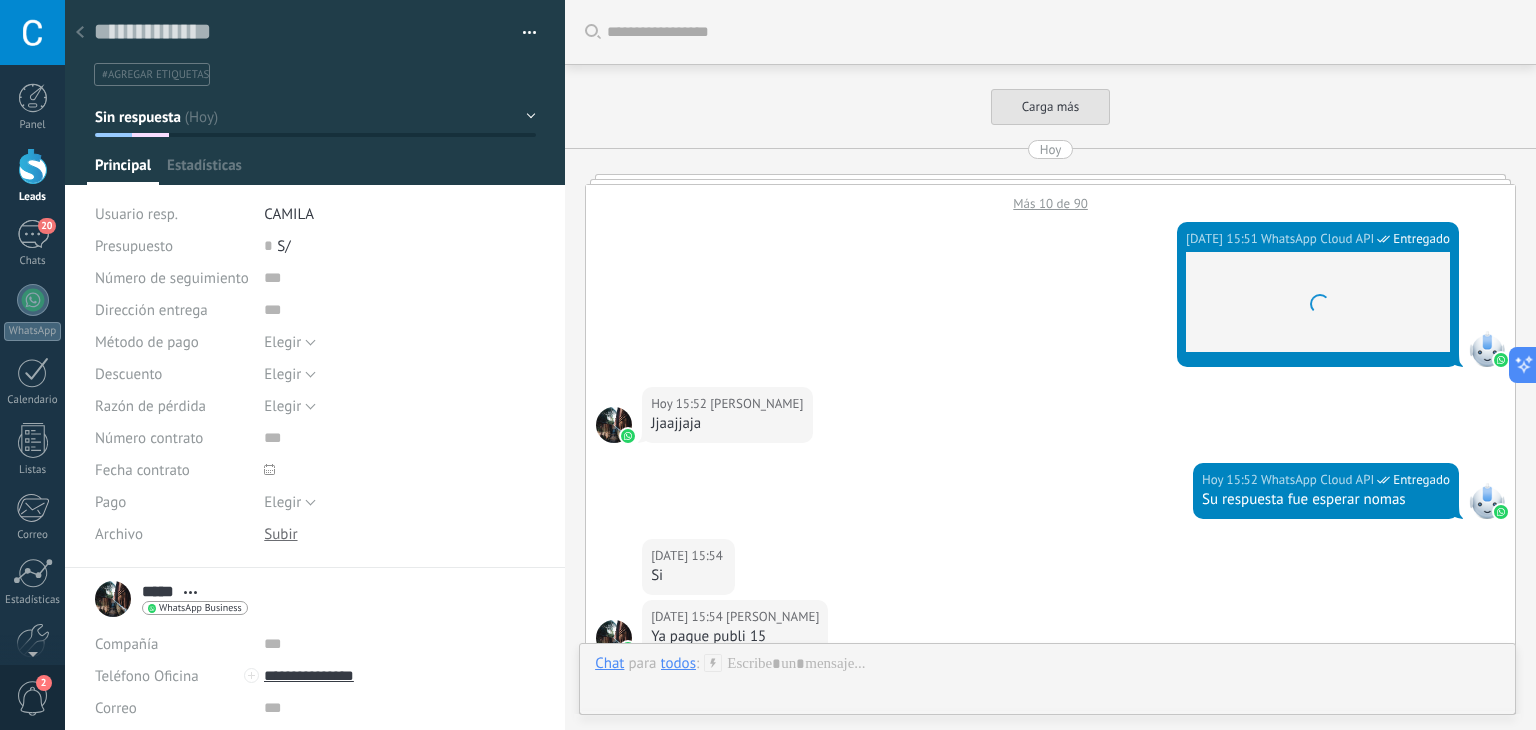 scroll, scrollTop: 808, scrollLeft: 0, axis: vertical 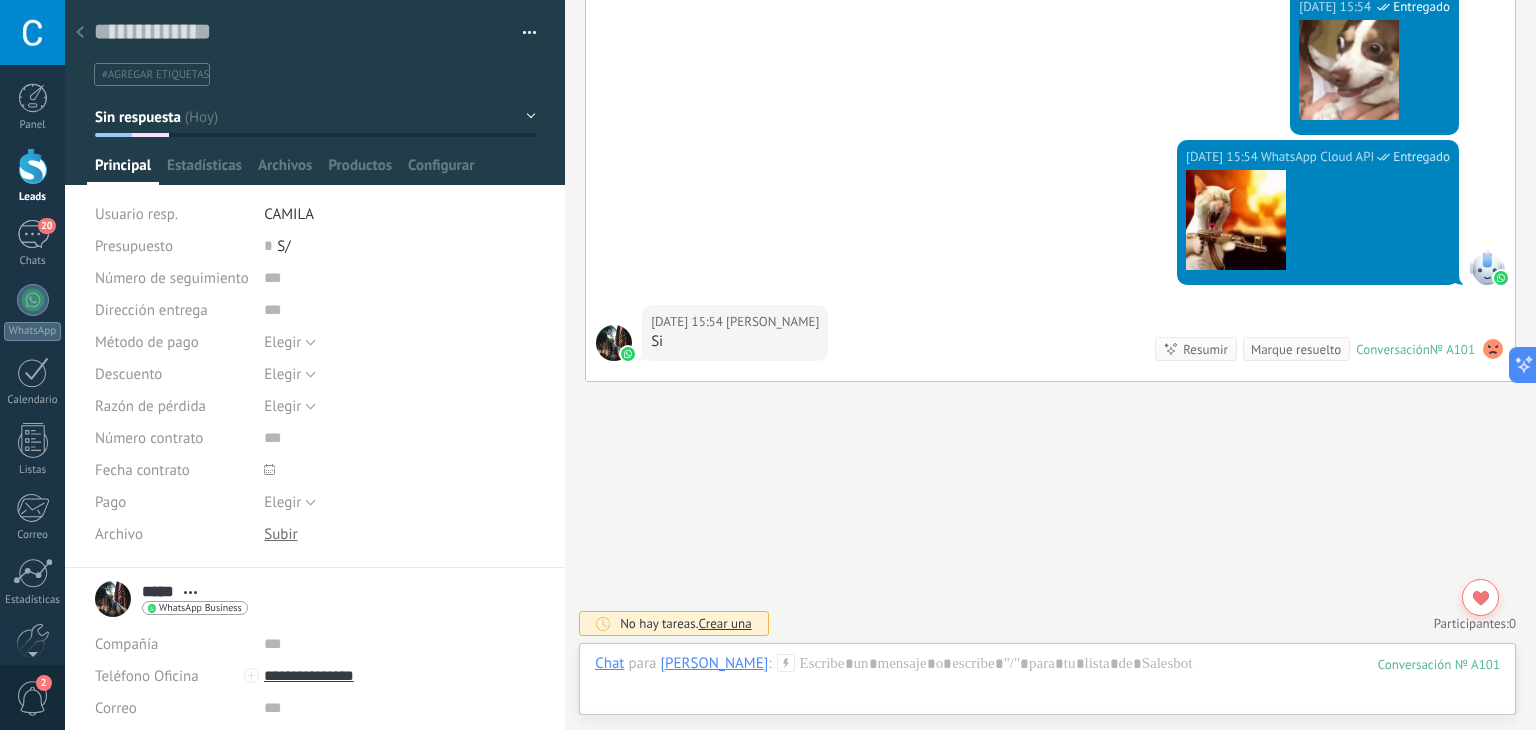 click on "Sin respuesta" at bounding box center [315, 117] 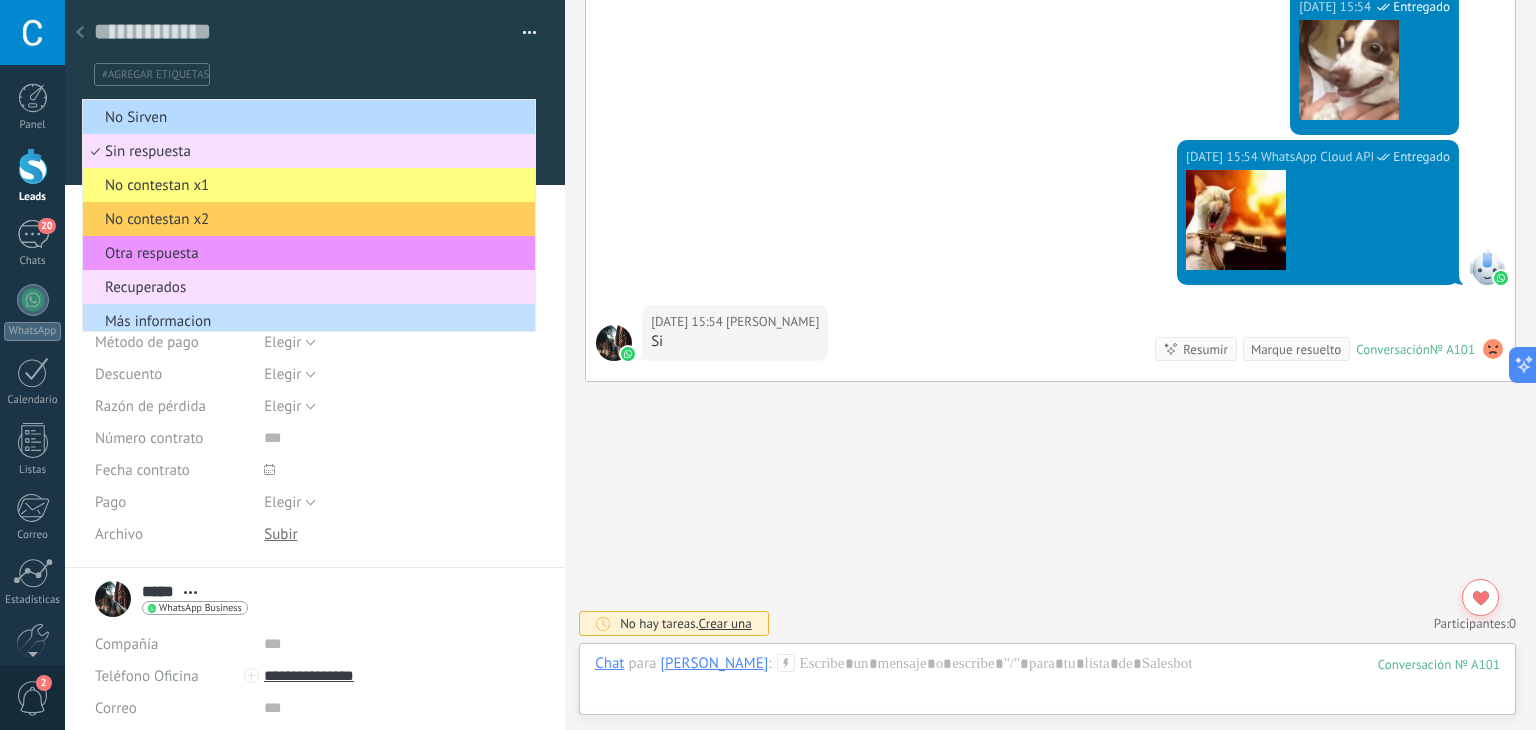 scroll, scrollTop: 920, scrollLeft: 0, axis: vertical 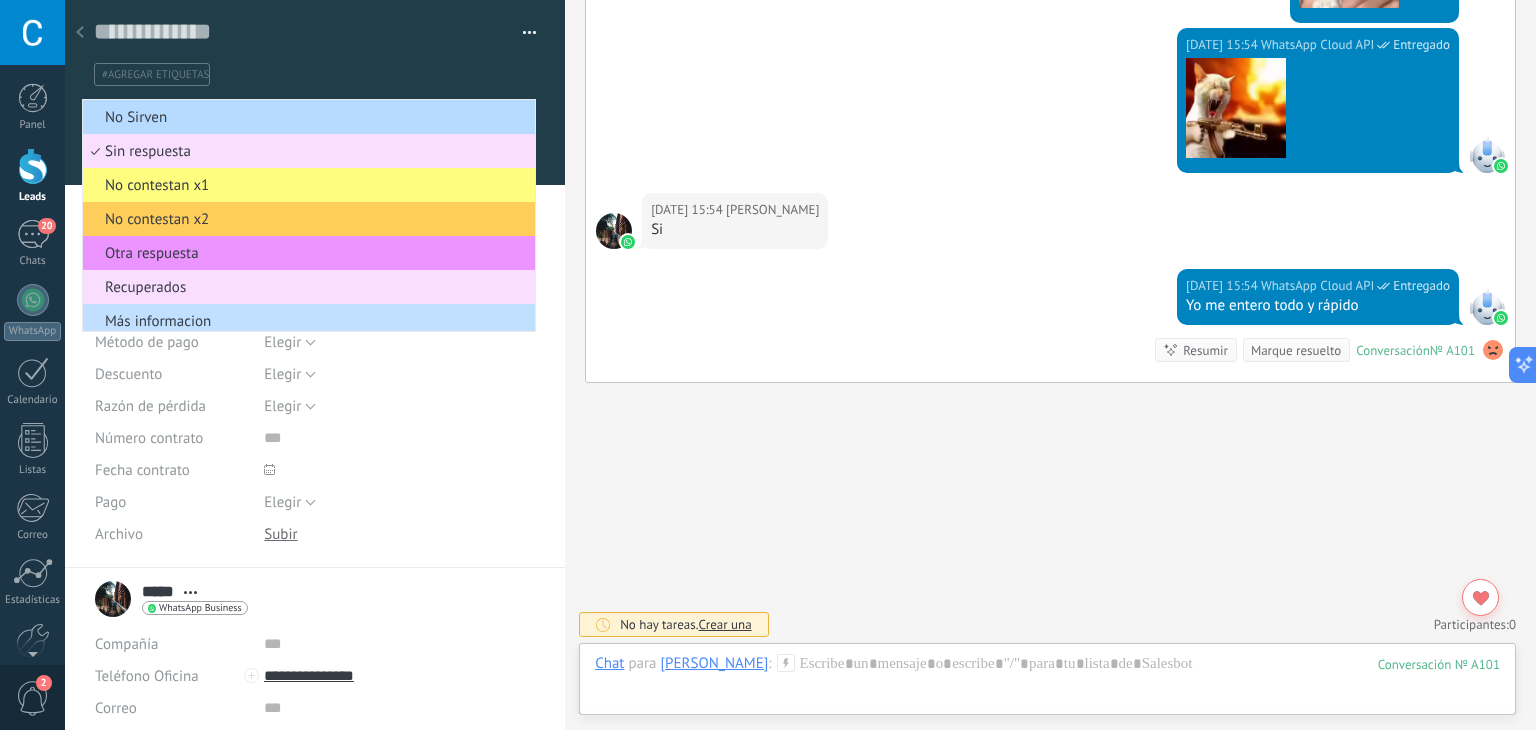 click on "No Sirven" at bounding box center [306, 117] 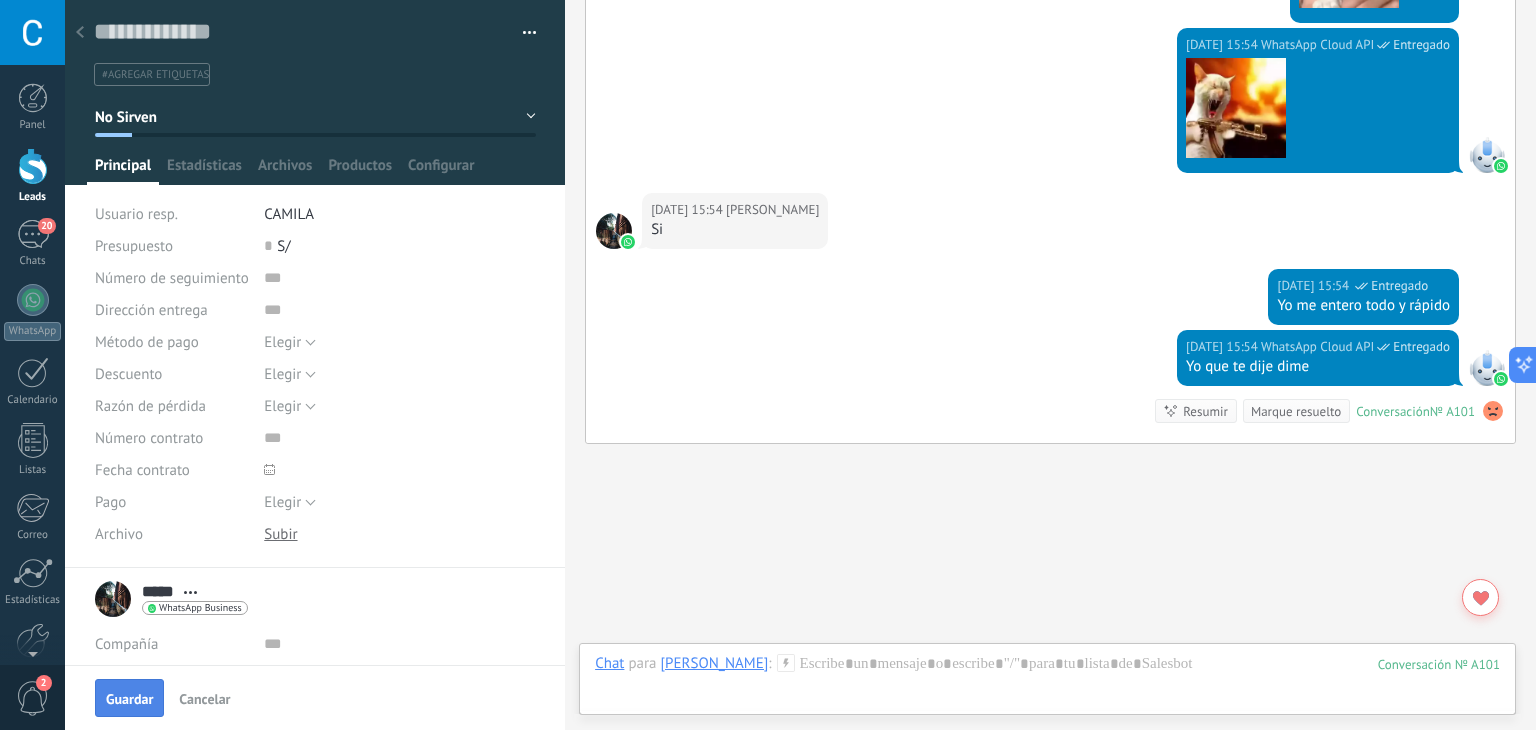 scroll, scrollTop: 982, scrollLeft: 0, axis: vertical 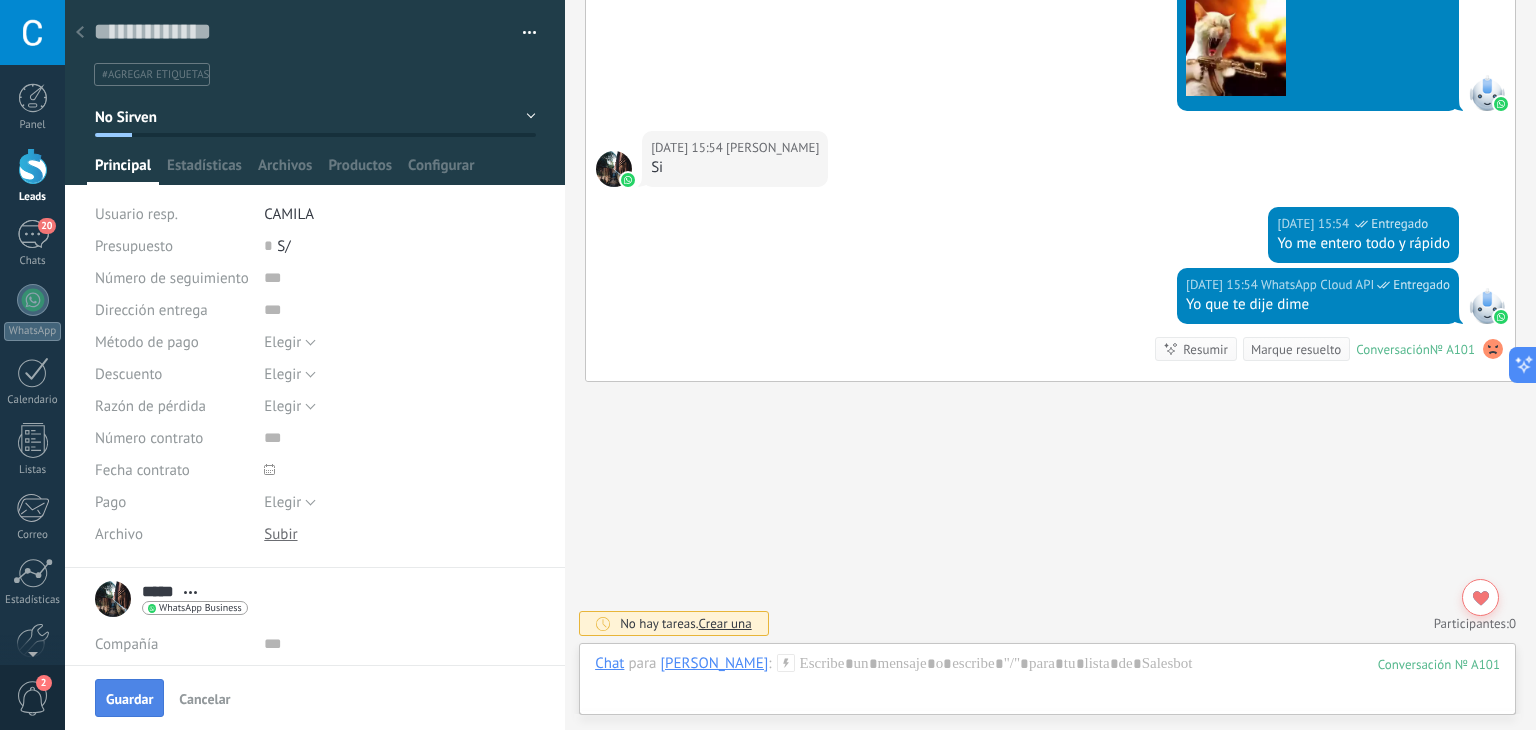 click on "Guardar" at bounding box center (129, 698) 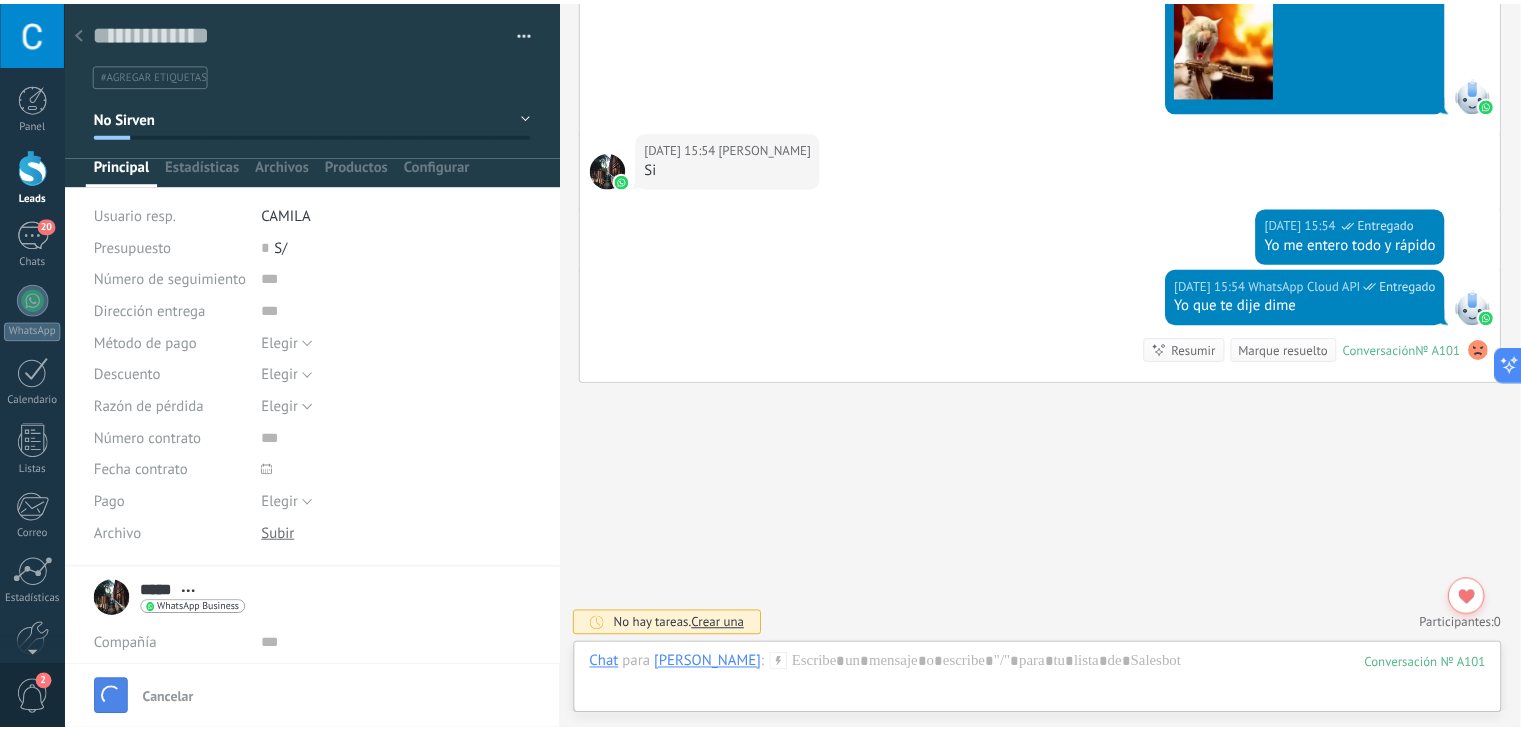 scroll, scrollTop: 1015, scrollLeft: 0, axis: vertical 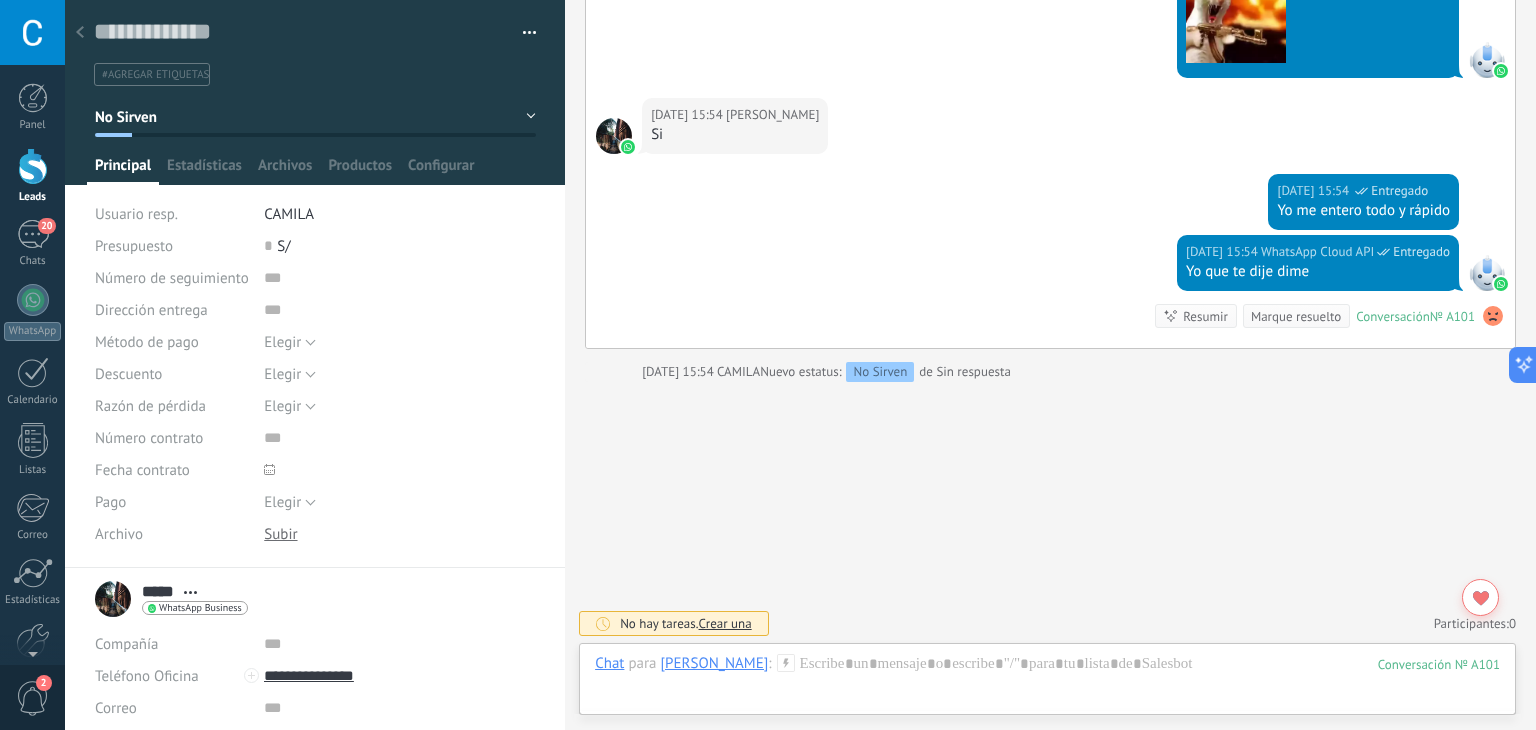 click 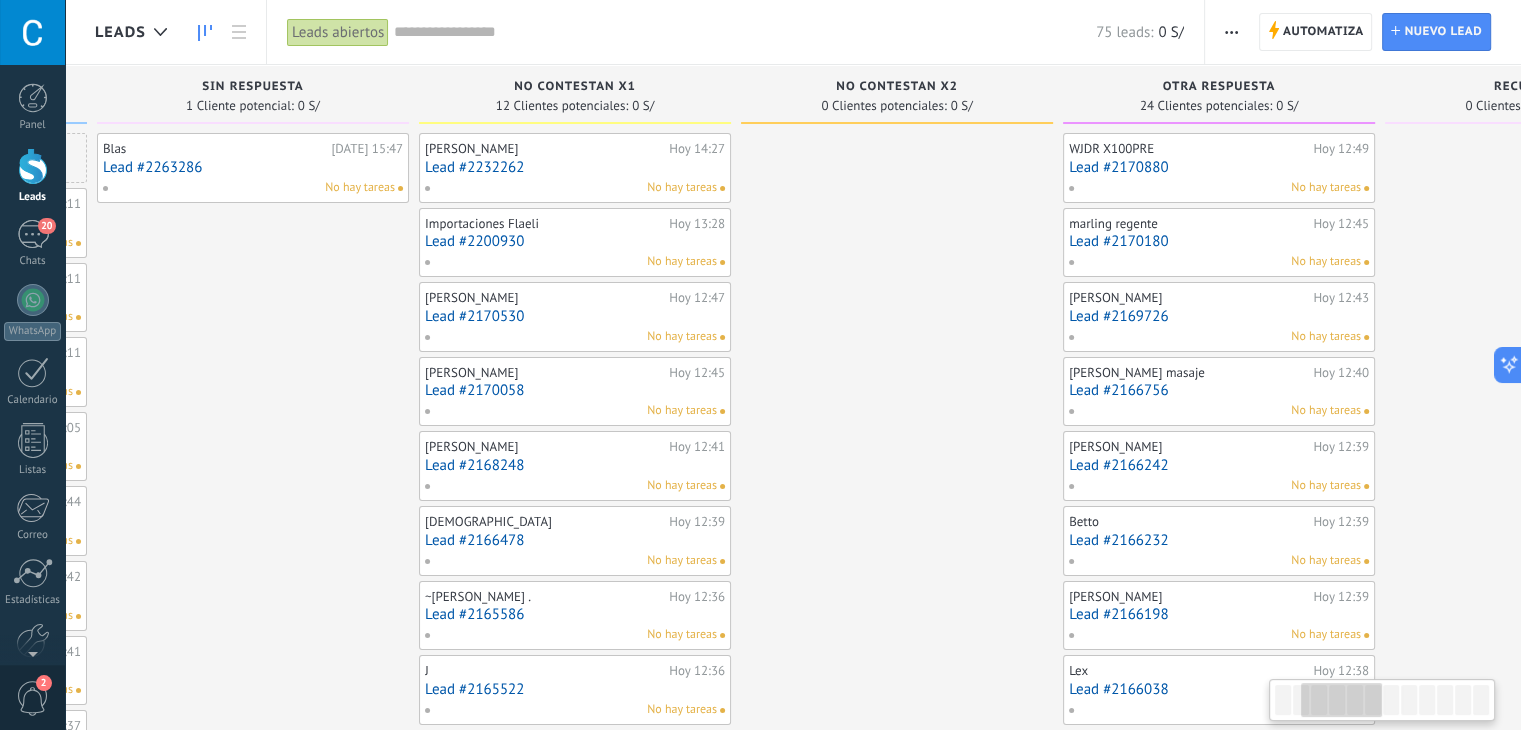 scroll, scrollTop: 0, scrollLeft: 658, axis: horizontal 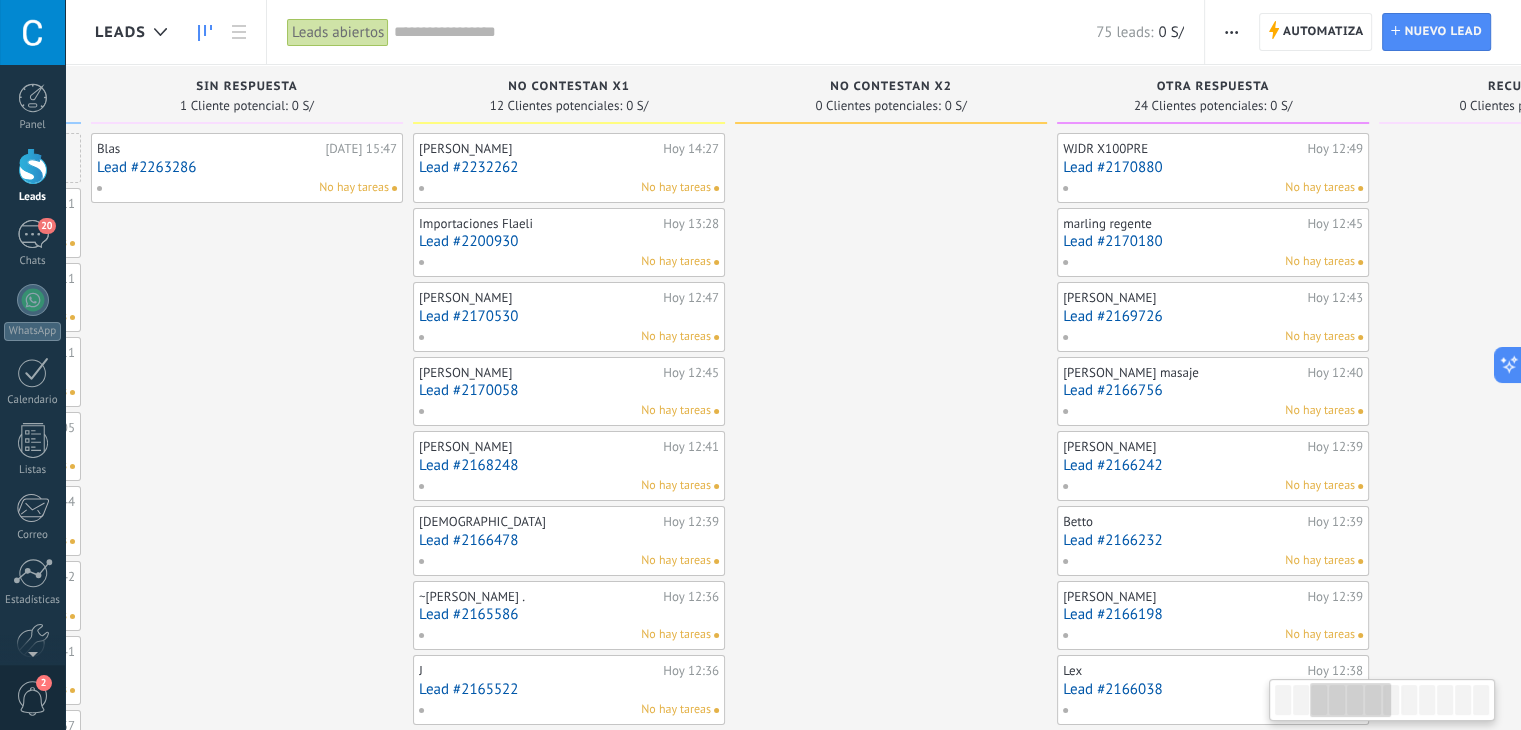 drag, startPoint x: 992, startPoint y: 339, endPoint x: 340, endPoint y: 430, distance: 658.3198 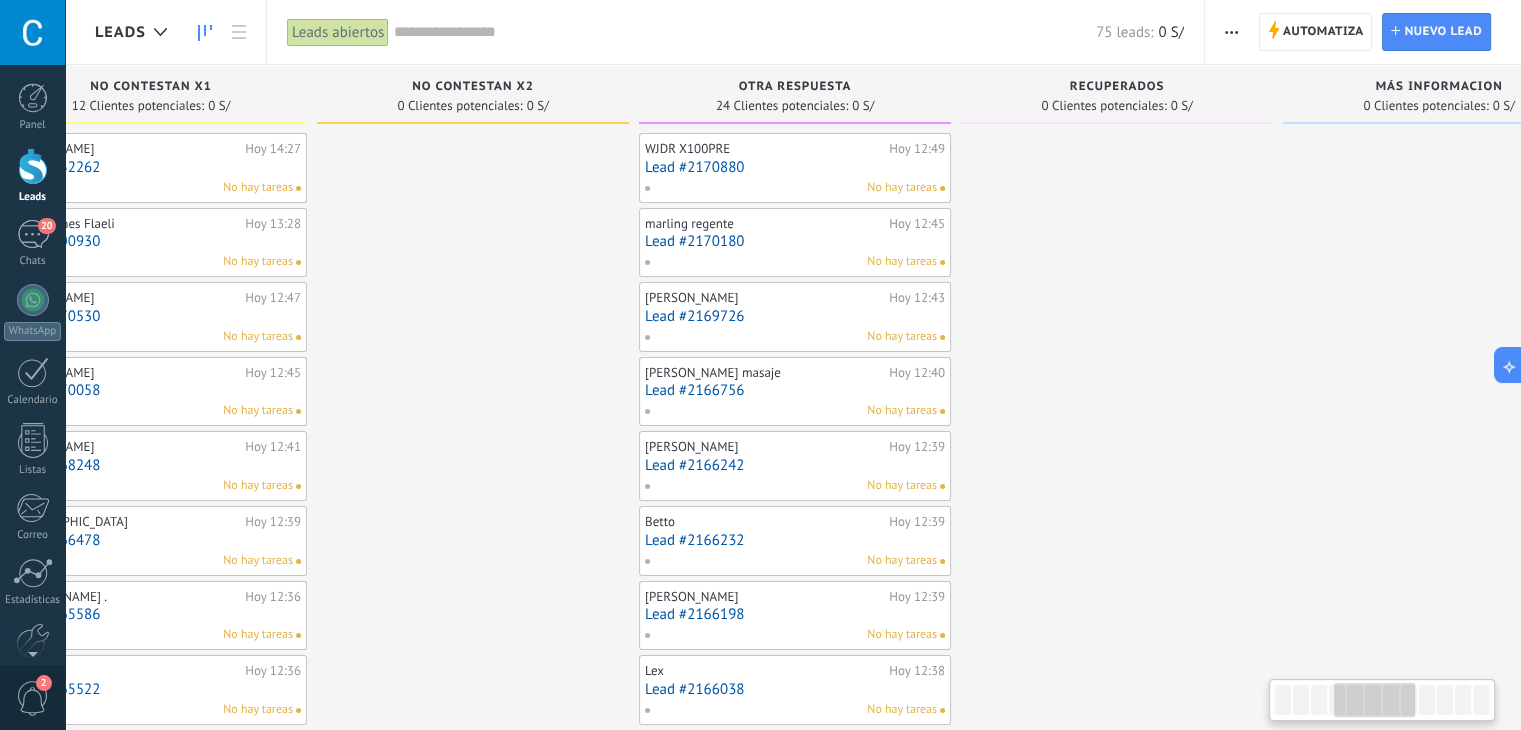 scroll, scrollTop: 0, scrollLeft: 1123, axis: horizontal 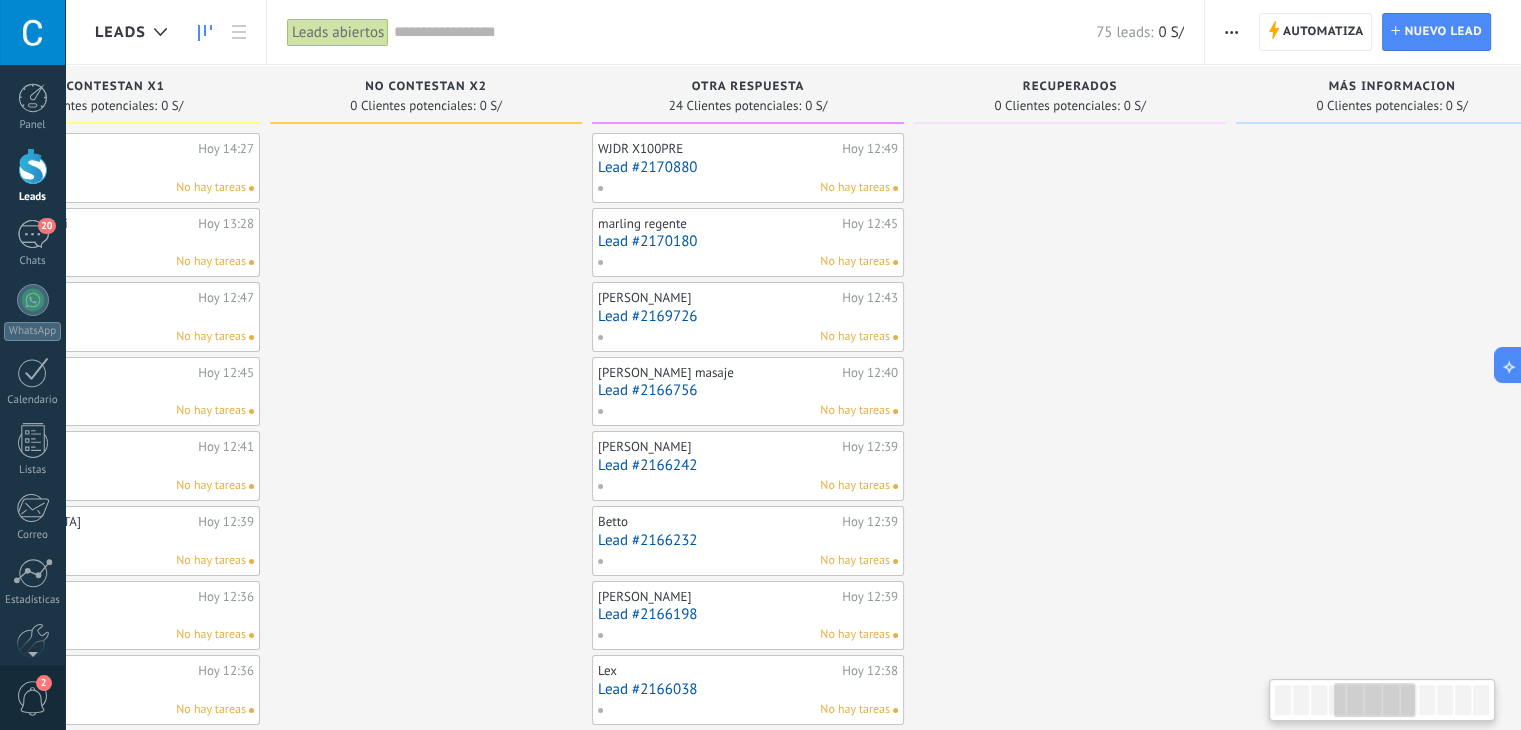 drag, startPoint x: 959, startPoint y: 229, endPoint x: 494, endPoint y: 379, distance: 488.5949 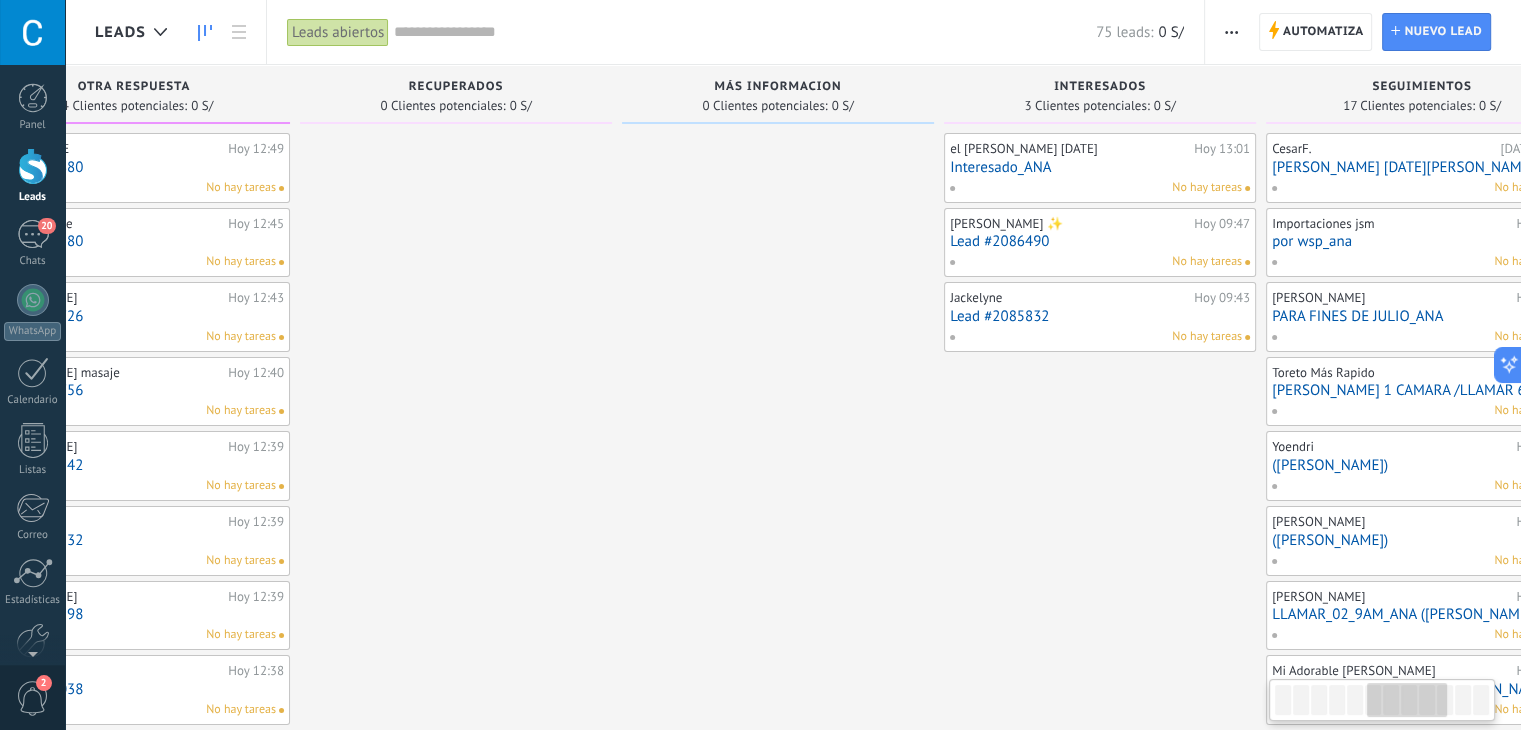 scroll, scrollTop: 0, scrollLeft: 1195, axis: horizontal 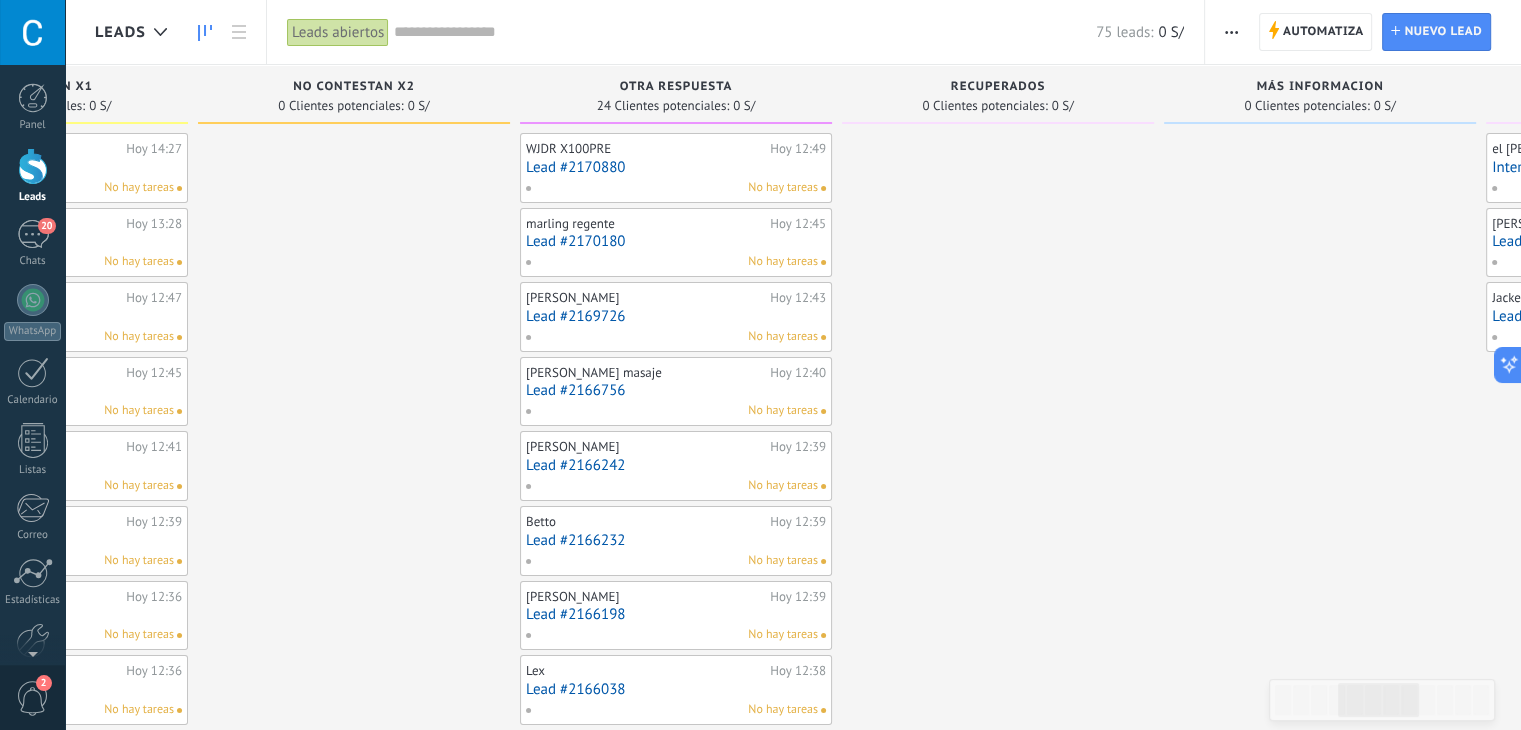 drag, startPoint x: 1269, startPoint y: 304, endPoint x: 1460, endPoint y: 741, distance: 476.91718 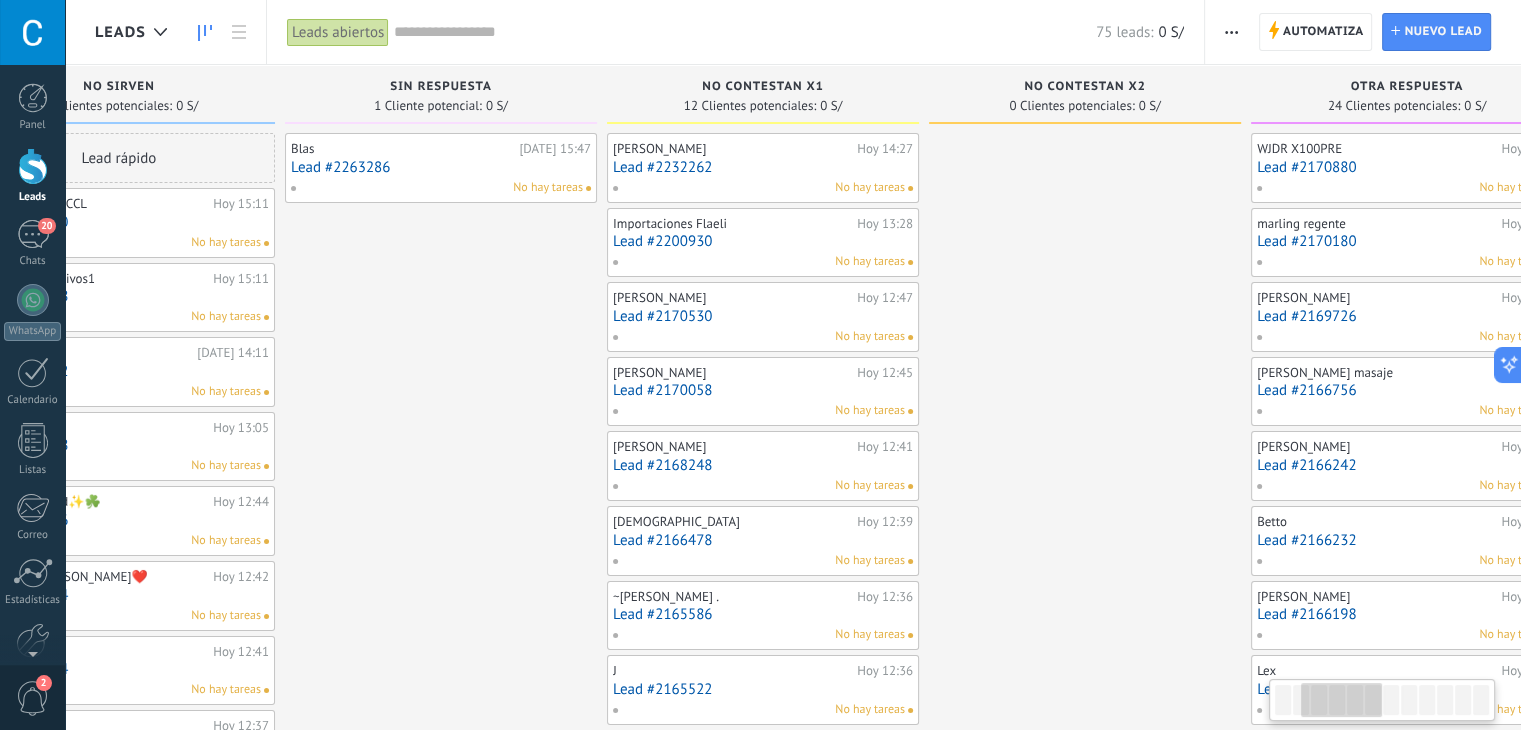 scroll, scrollTop: 0, scrollLeft: 504, axis: horizontal 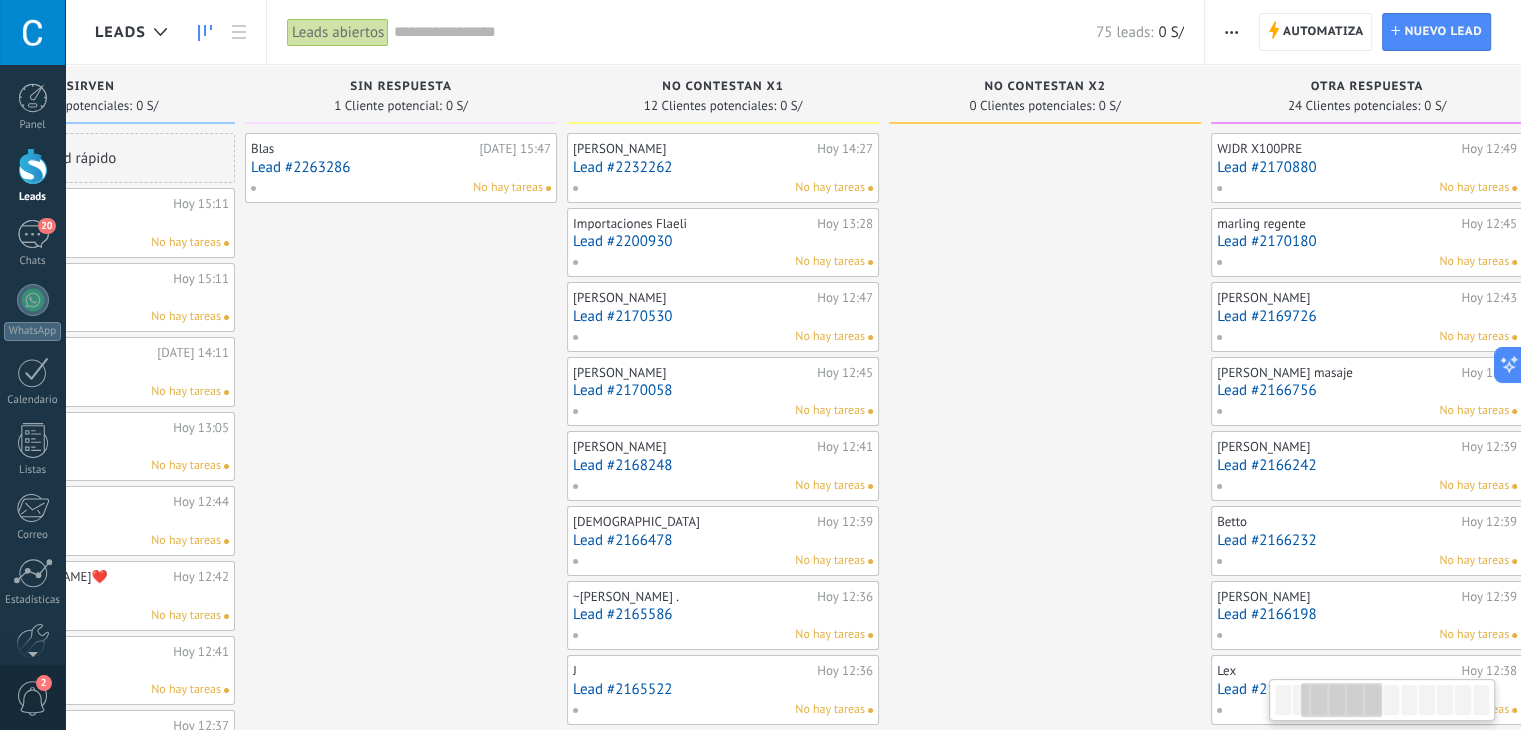 drag, startPoint x: 309, startPoint y: 271, endPoint x: 1004, endPoint y: 570, distance: 756.5884 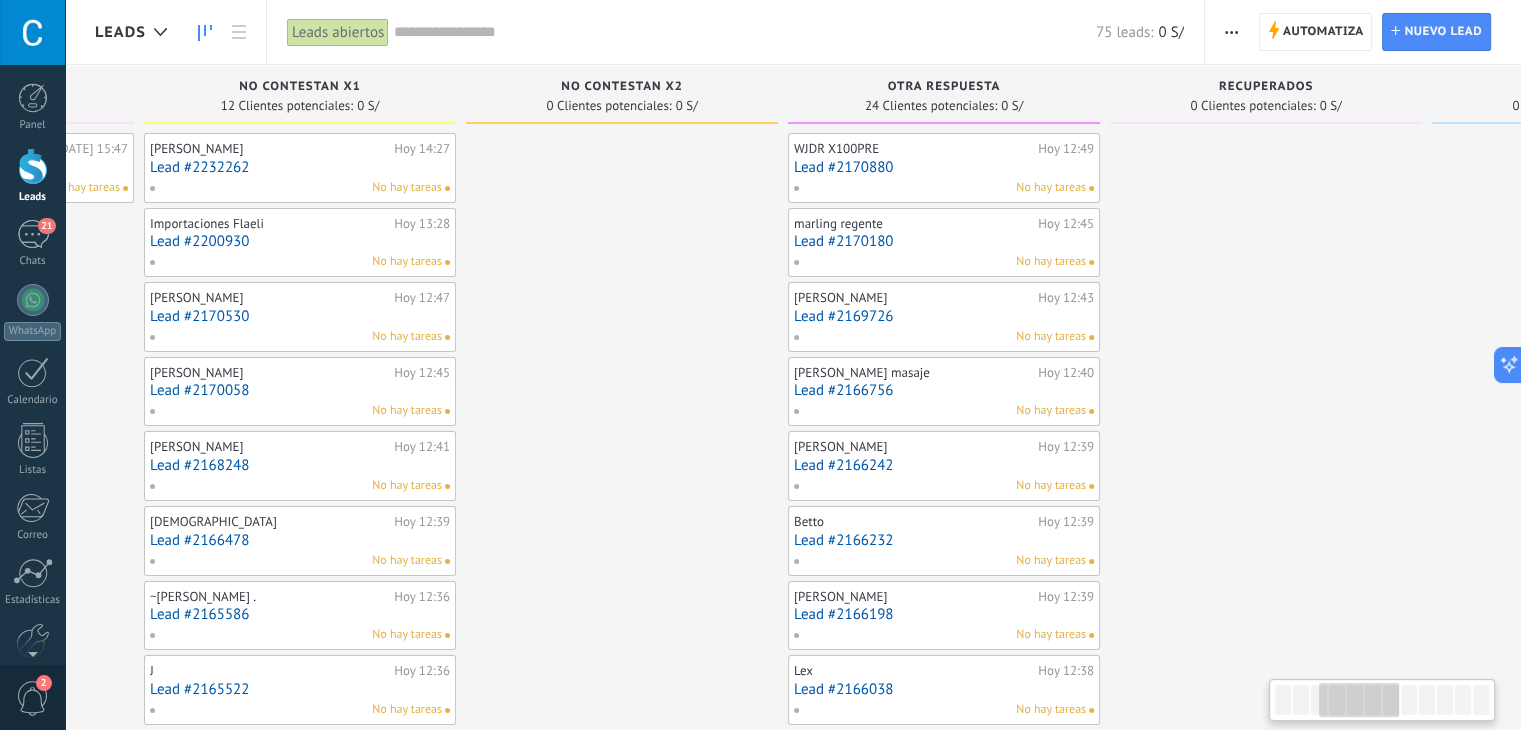 scroll, scrollTop: 0, scrollLeft: 843, axis: horizontal 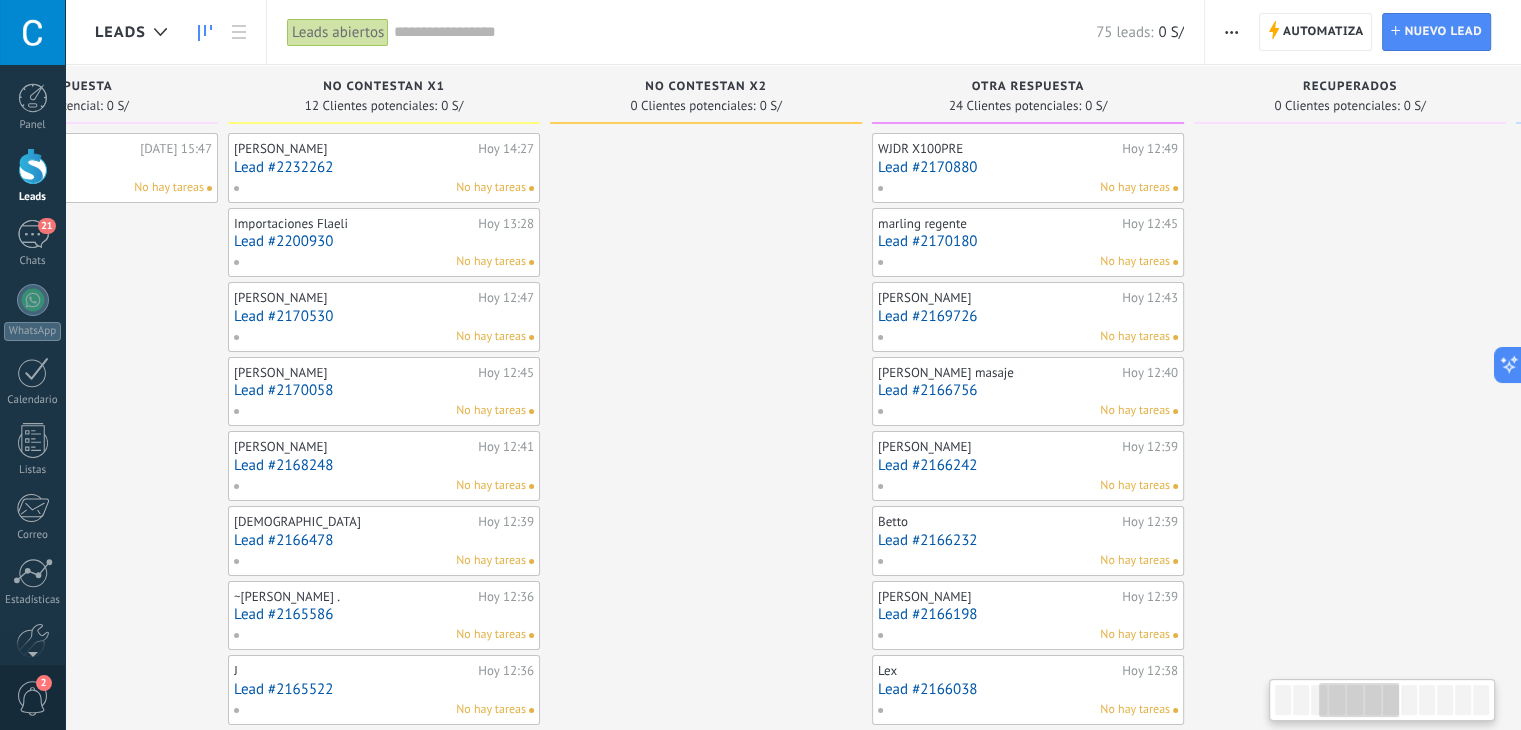 drag, startPoint x: 1133, startPoint y: 363, endPoint x: 853, endPoint y: 776, distance: 498.96793 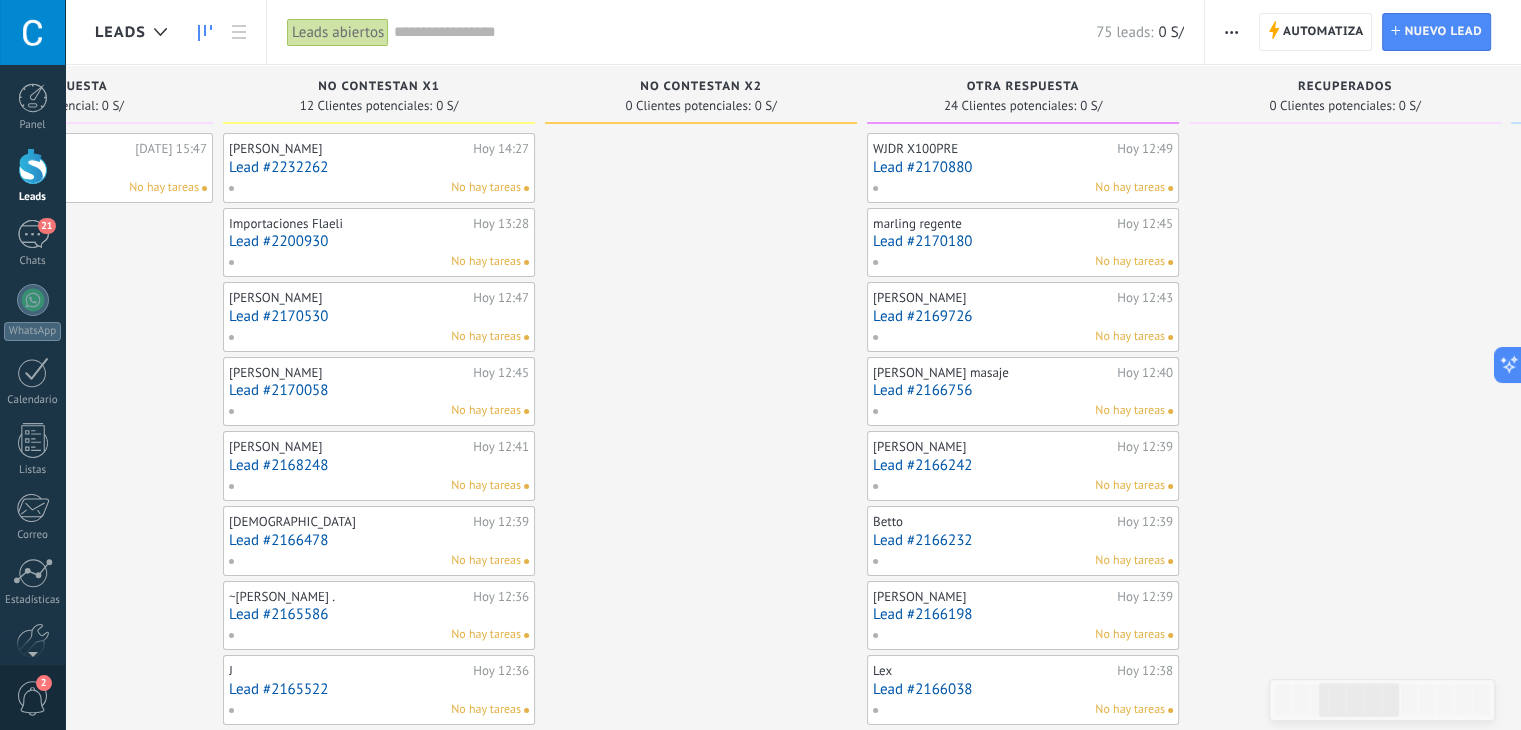 scroll, scrollTop: 0, scrollLeft: 852, axis: horizontal 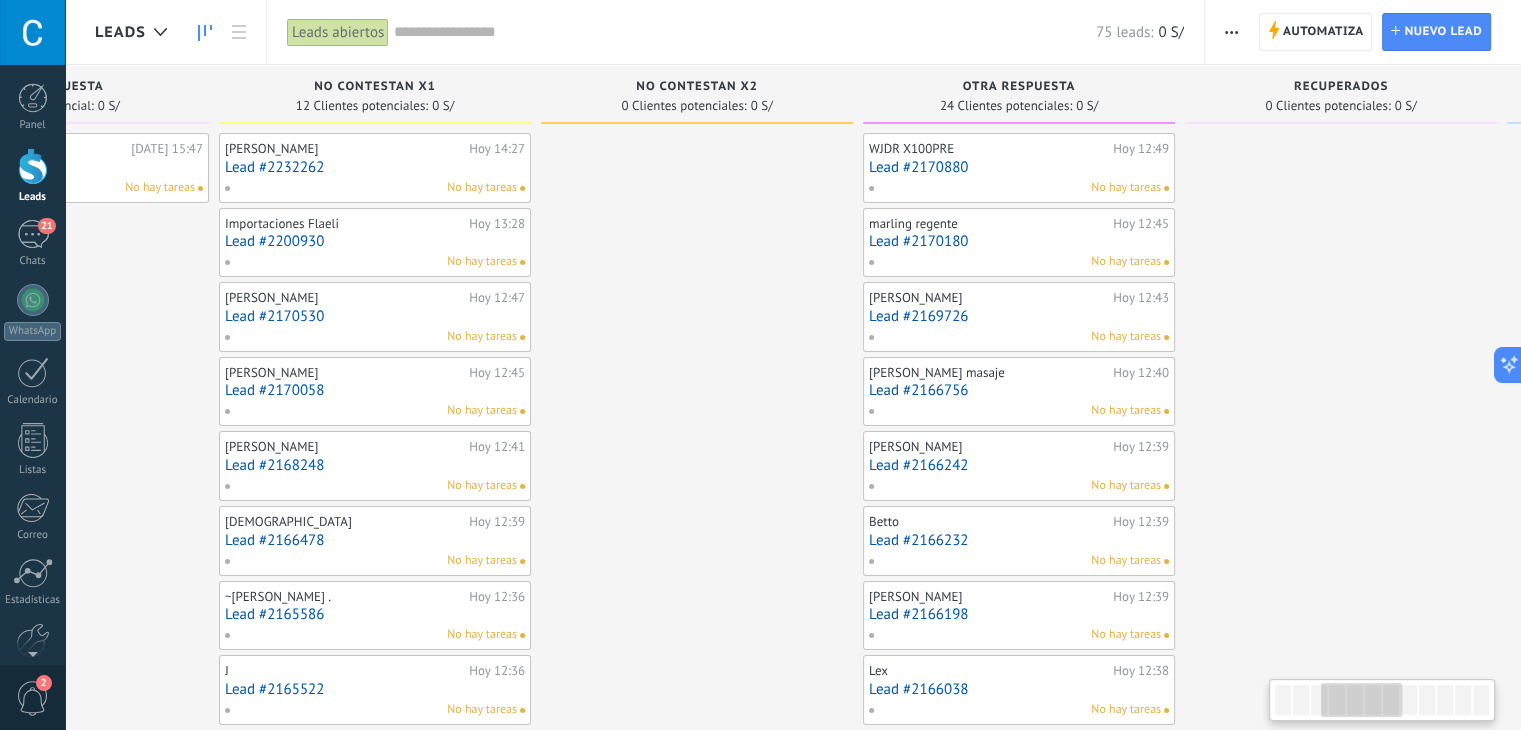 drag, startPoint x: 477, startPoint y: 577, endPoint x: 469, endPoint y: 366, distance: 211.15161 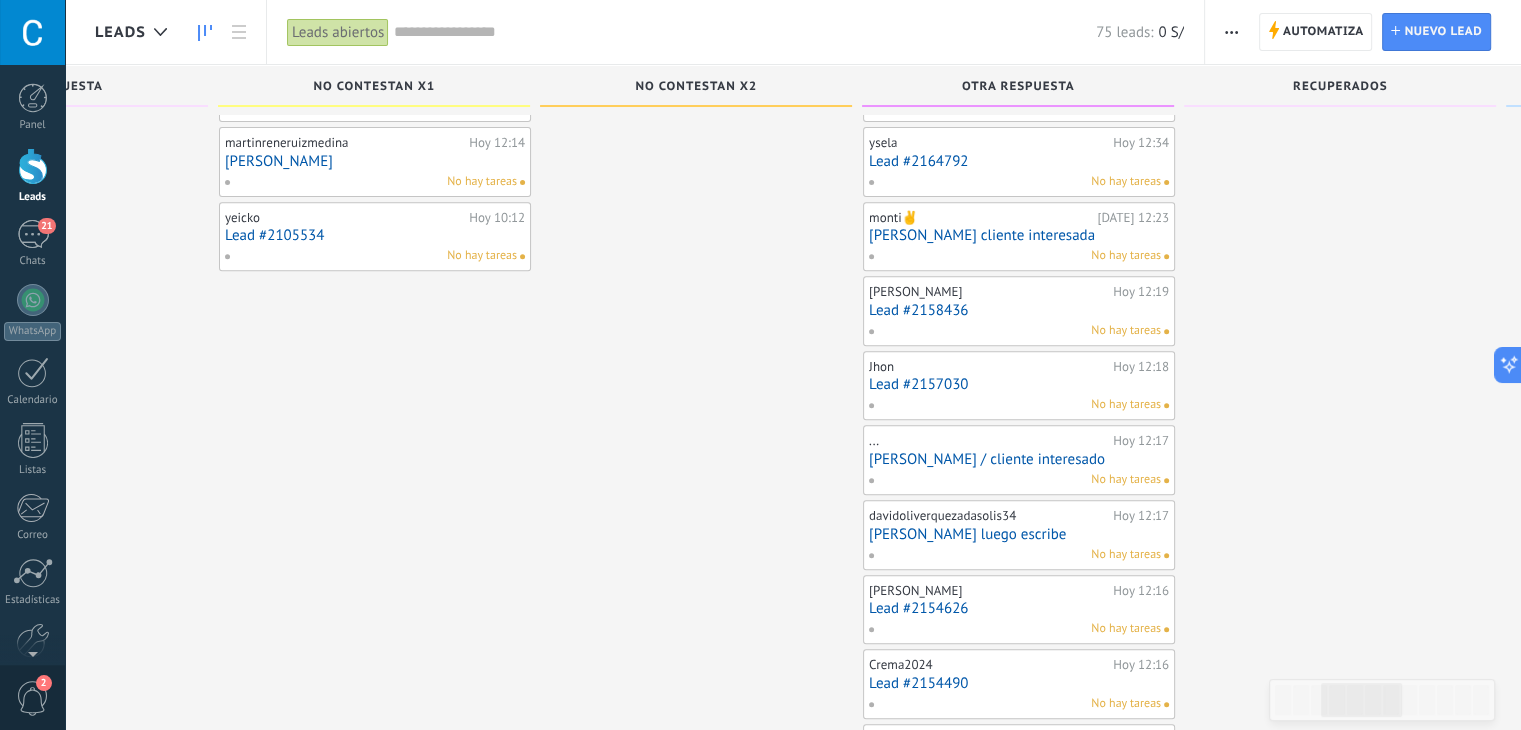 scroll, scrollTop: 756, scrollLeft: 0, axis: vertical 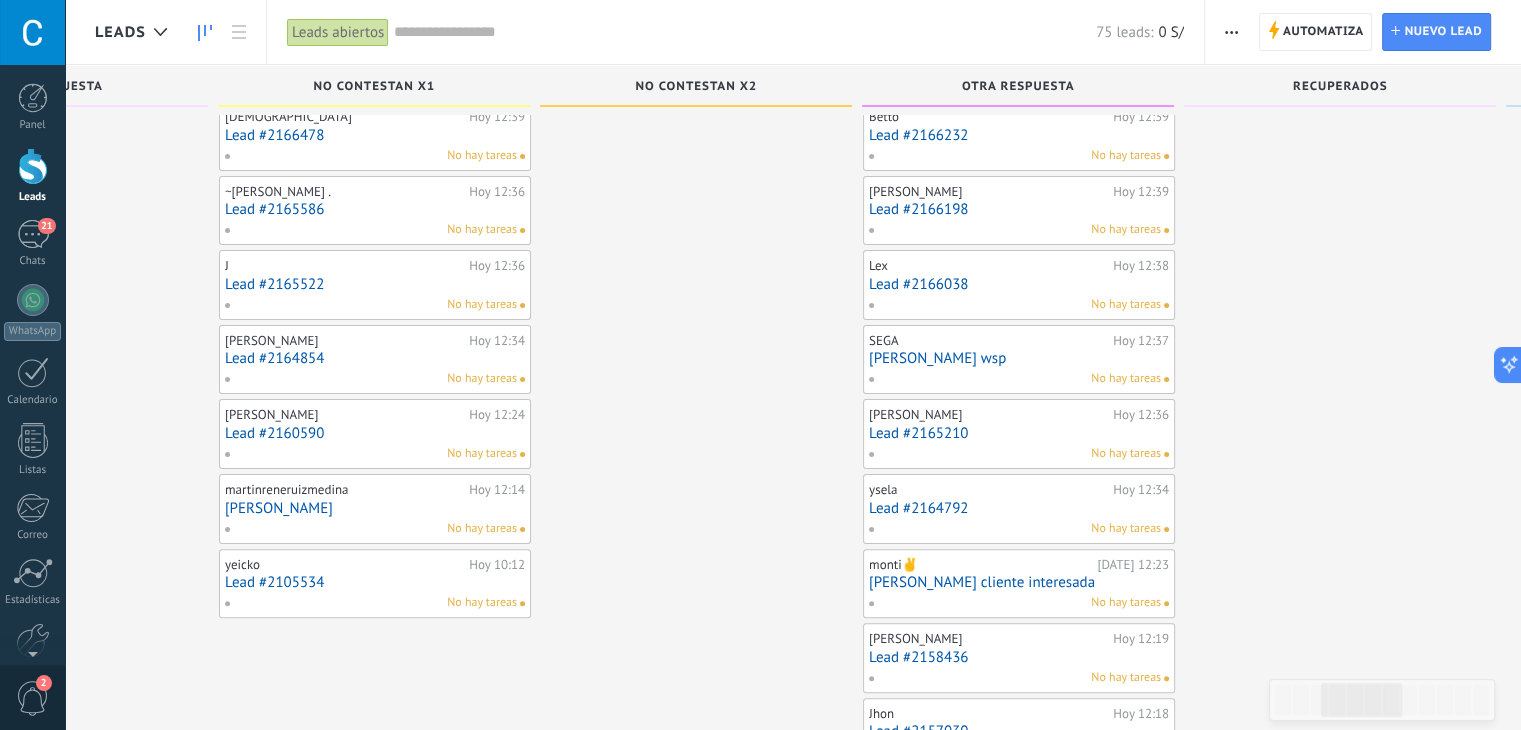 click on "Lead #2105534" at bounding box center (375, 582) 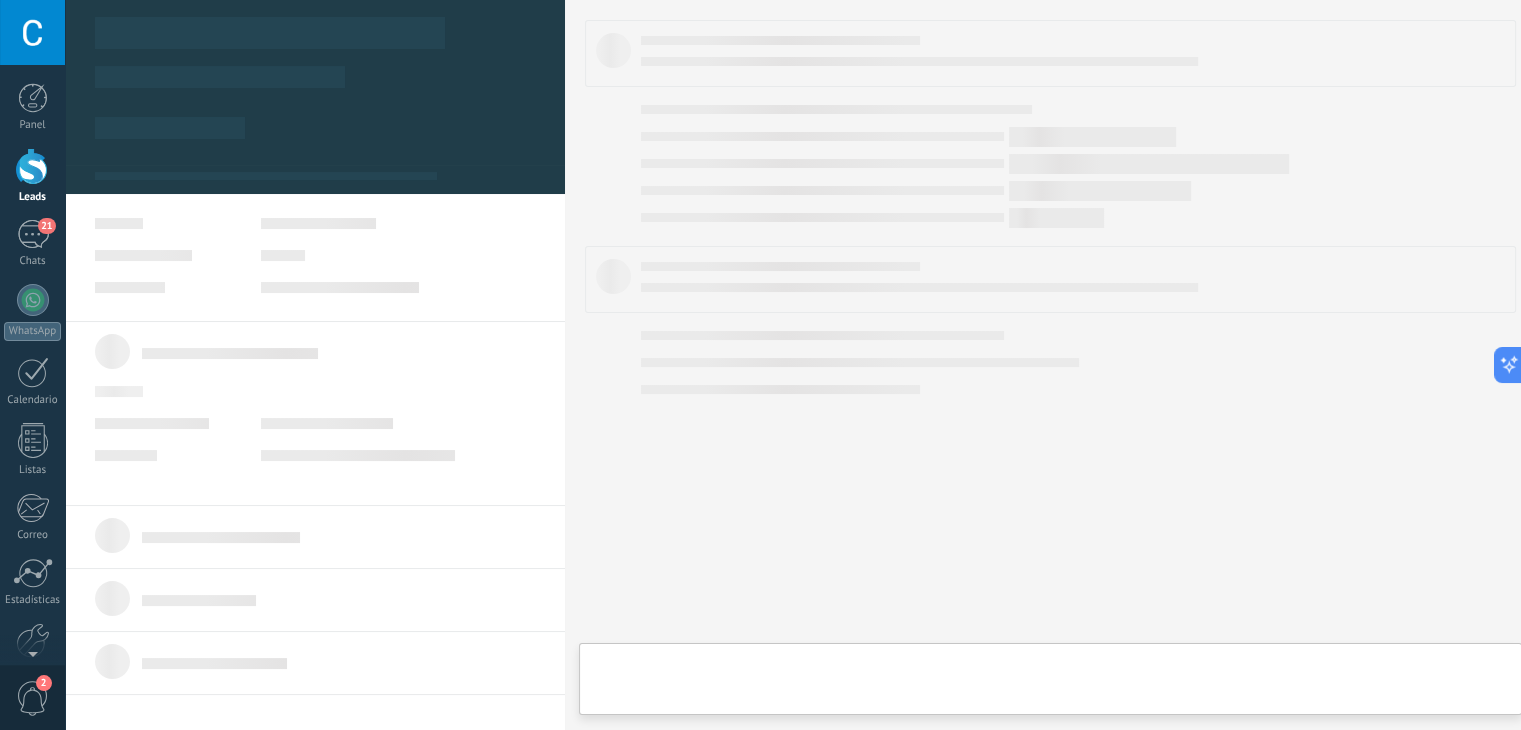 click on ".abccls-1,.abccls-2{fill-rule:evenodd}.abccls-2{fill:#fff} .abfcls-1{fill:none}.abfcls-2{fill:#fff} .abncls-1{isolation:isolate}.abncls-2{opacity:.06}.abncls-2,.abncls-3,.abncls-6{mix-blend-mode:multiply}.abncls-3{opacity:.15}.abncls-4,.abncls-8{fill:#fff}.abncls-5{fill:url(#abnlinear-gradient)}.abncls-6{opacity:.04}.abncls-7{fill:url(#abnlinear-gradient-2)}.abncls-8{fill-rule:evenodd} .abqst0{fill:#ffa200} .abwcls-1{fill:#252525} .cls-1{isolation:isolate} .acicls-1{fill:none} .aclcls-1{fill:#232323} .acnst0{display:none} .addcls-1,.addcls-2{fill:none;stroke-miterlimit:10}.addcls-1{stroke:#dfe0e5}.addcls-2{stroke:#a1a7ab} .adecls-1,.adecls-2{fill:none;stroke-miterlimit:10}.adecls-1{stroke:#dfe0e5}.adecls-2{stroke:#a1a7ab} .adqcls-1{fill:#8591a5;fill-rule:evenodd} .aeccls-1{fill:#5c9f37} .aeecls-1{fill:#f86161} .aejcls-1{fill:#8591a5;fill-rule:evenodd} .aekcls-1{fill-rule:evenodd} .aelcls-1{fill-rule:evenodd;fill:currentColor} .aemcls-1{fill-rule:evenodd;fill:currentColor} .aencls-2{fill:#f86161;opacity:.3}" at bounding box center [760, -40] 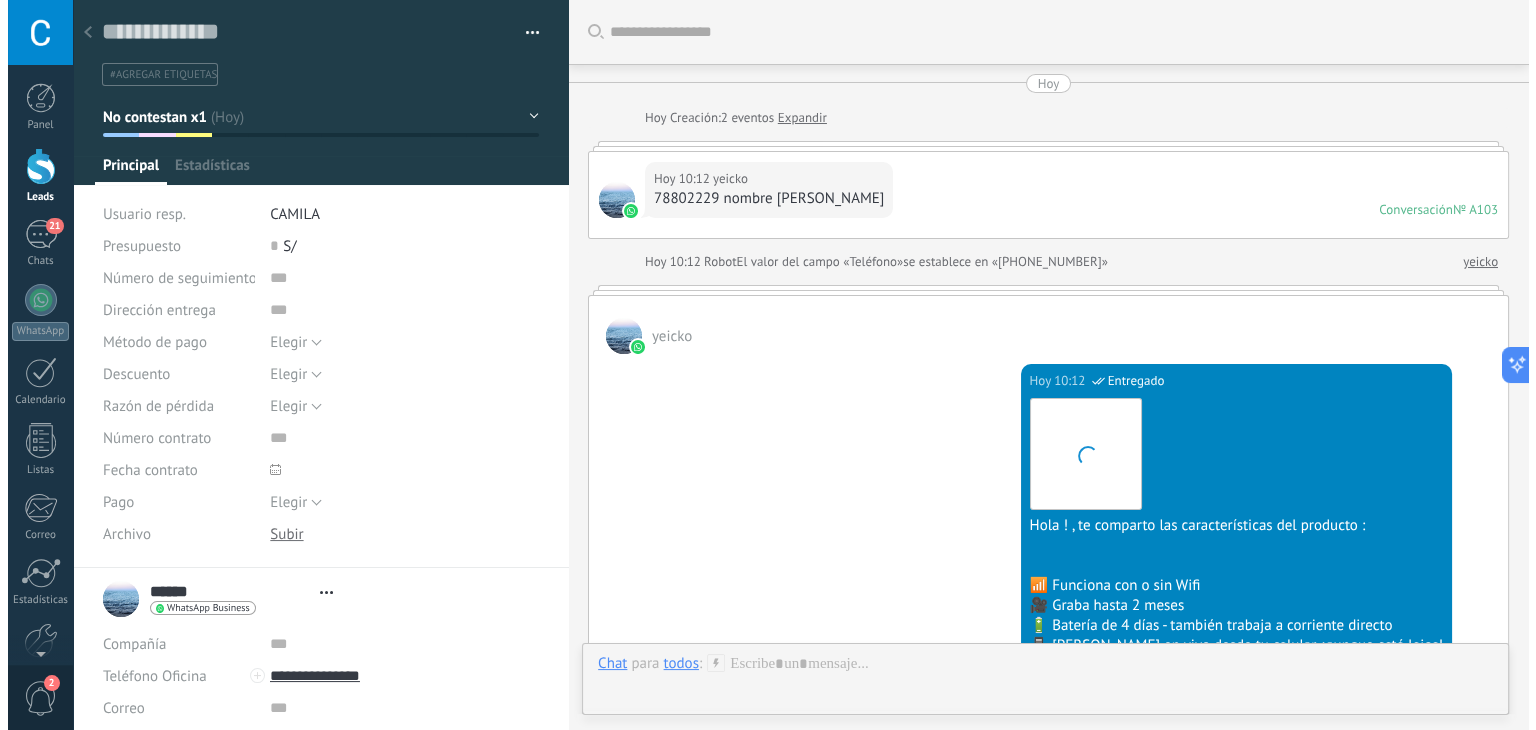 scroll, scrollTop: 0, scrollLeft: 0, axis: both 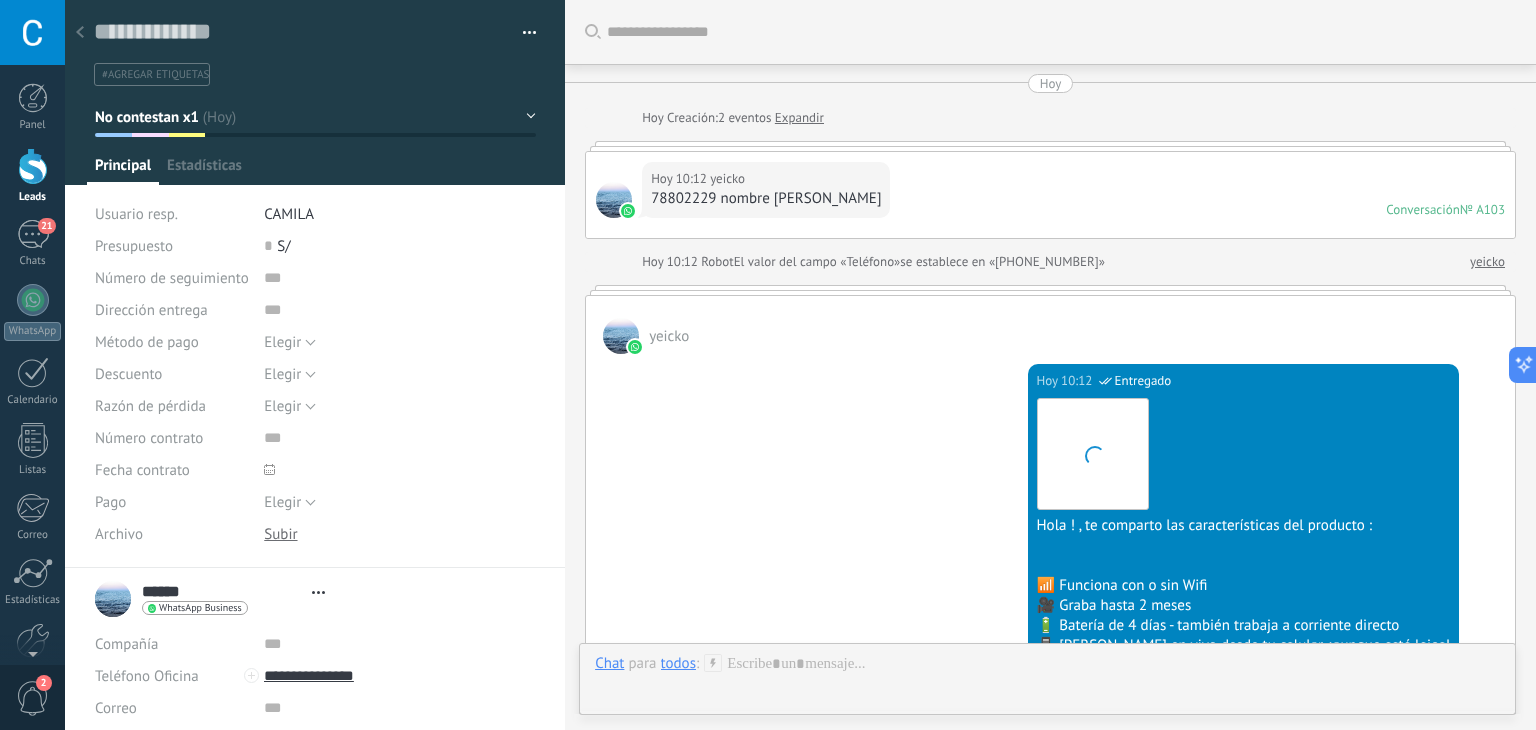 type on "**********" 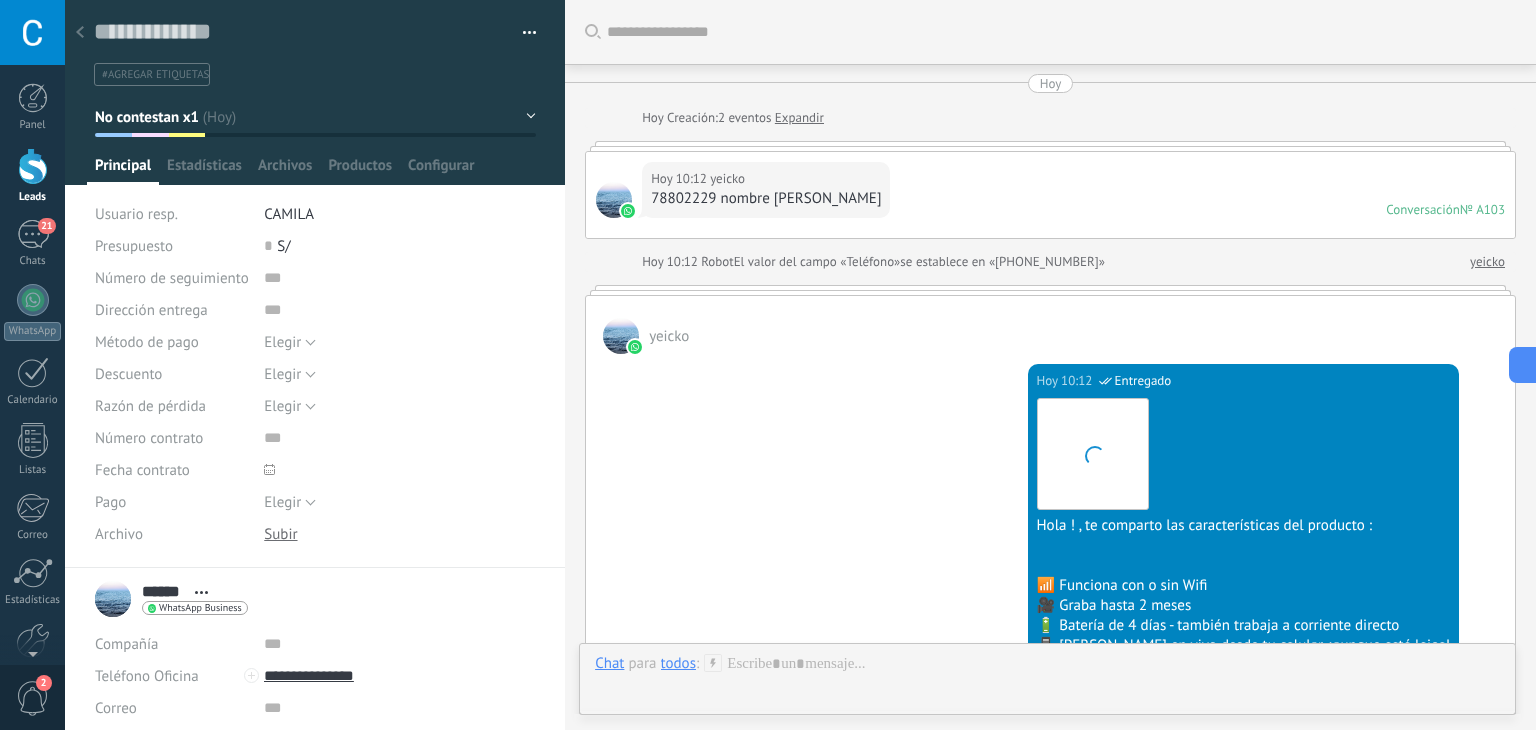 scroll, scrollTop: 29, scrollLeft: 0, axis: vertical 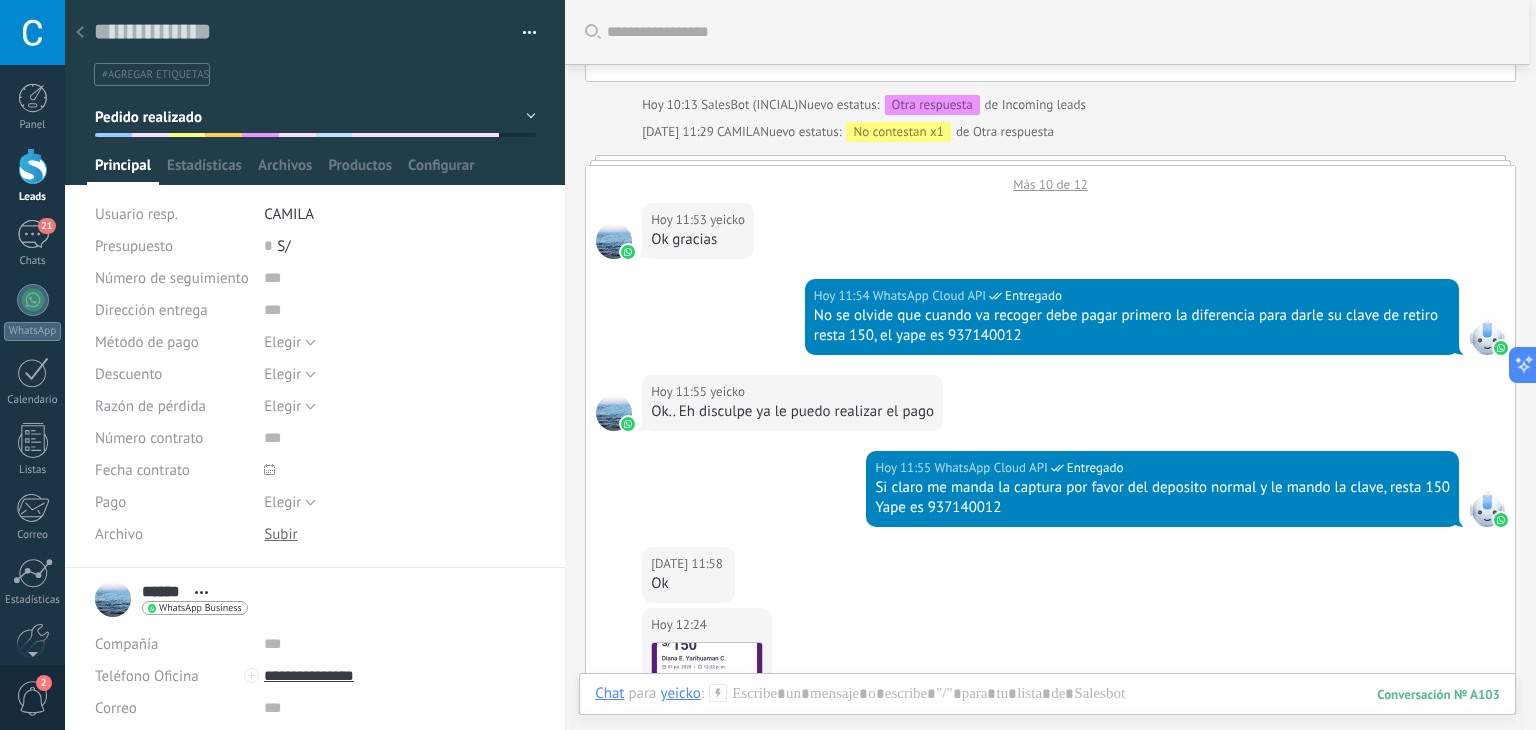 click on "No contestan x1" at bounding box center [315, 117] 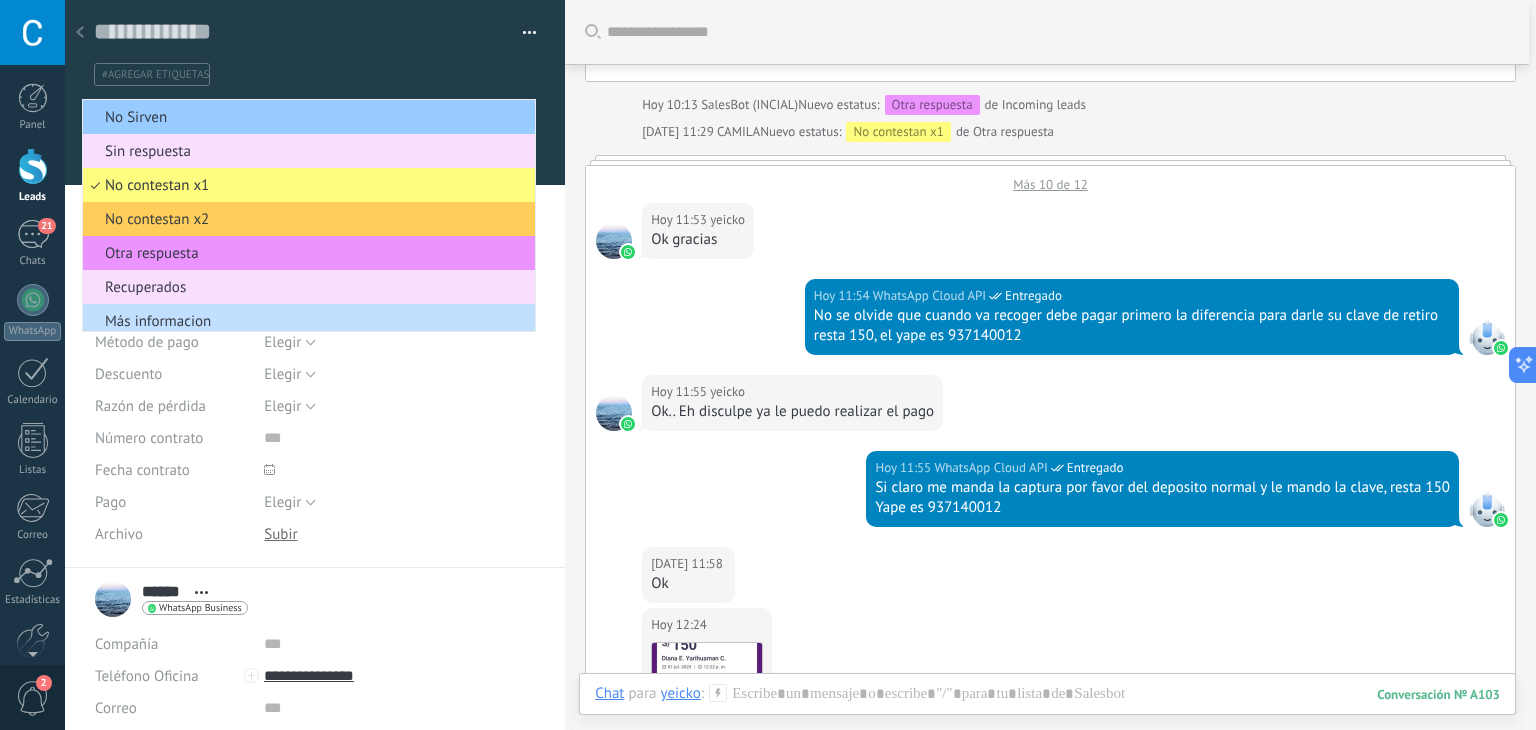 click at bounding box center (80, 33) 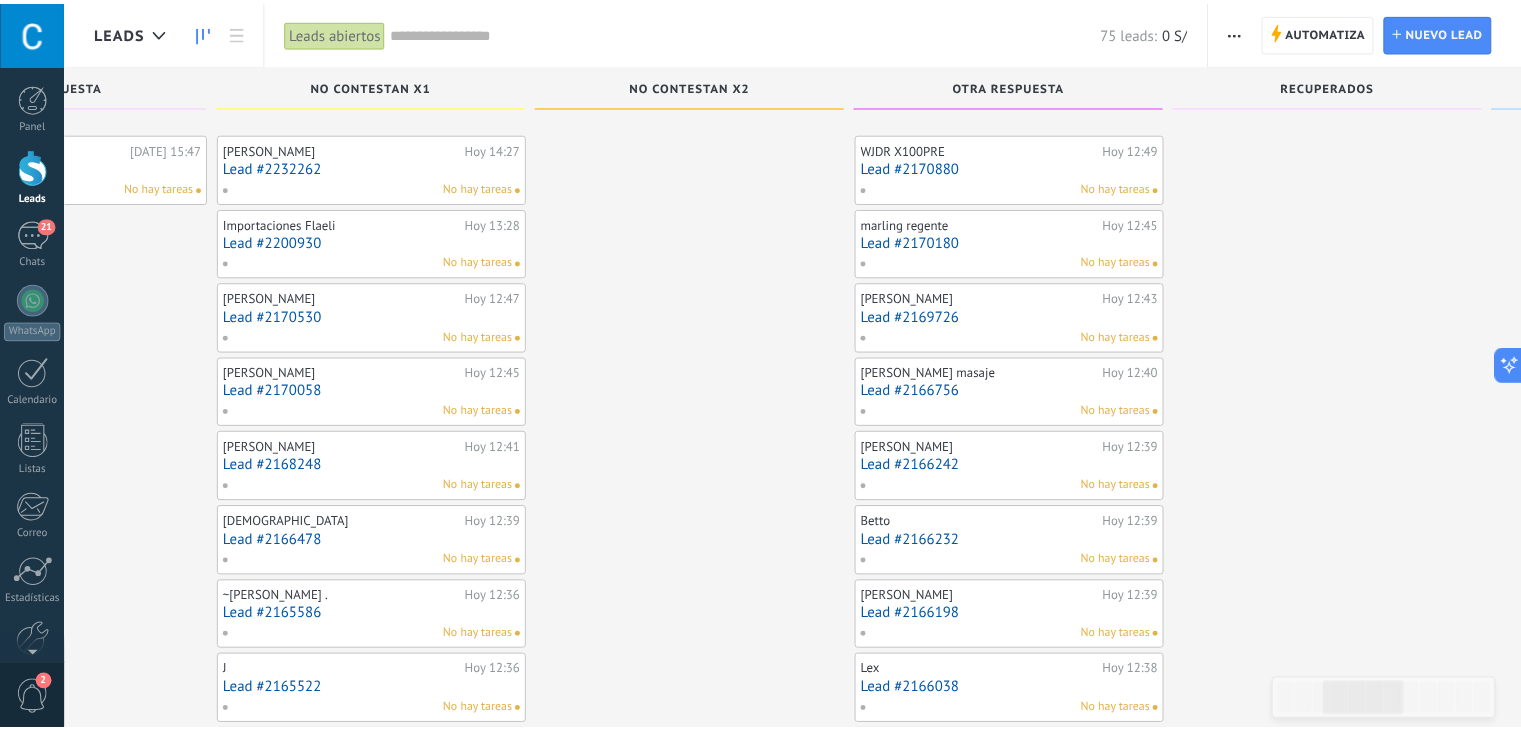 scroll, scrollTop: 405, scrollLeft: 0, axis: vertical 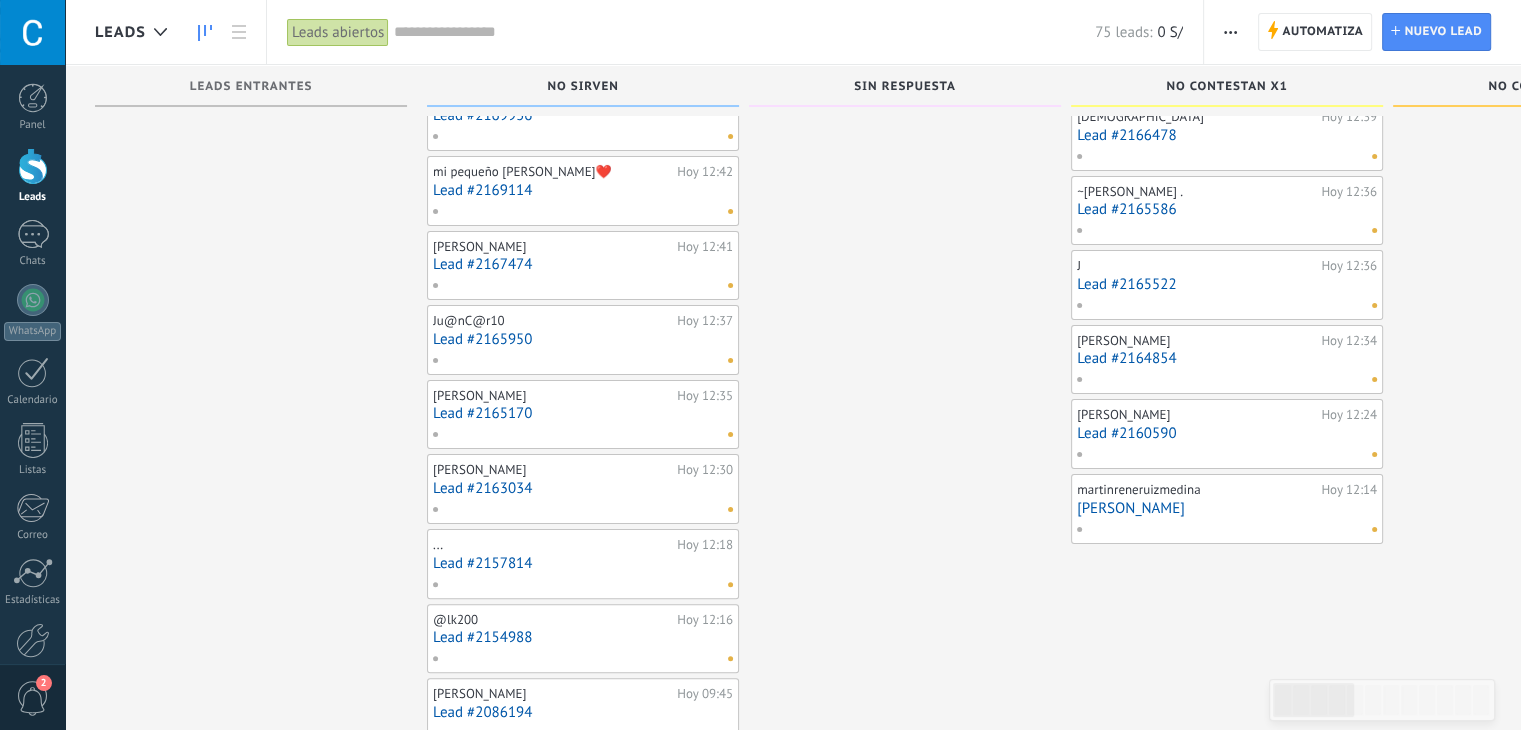 drag, startPoint x: 1049, startPoint y: 77, endPoint x: 852, endPoint y: 109, distance: 199.58206 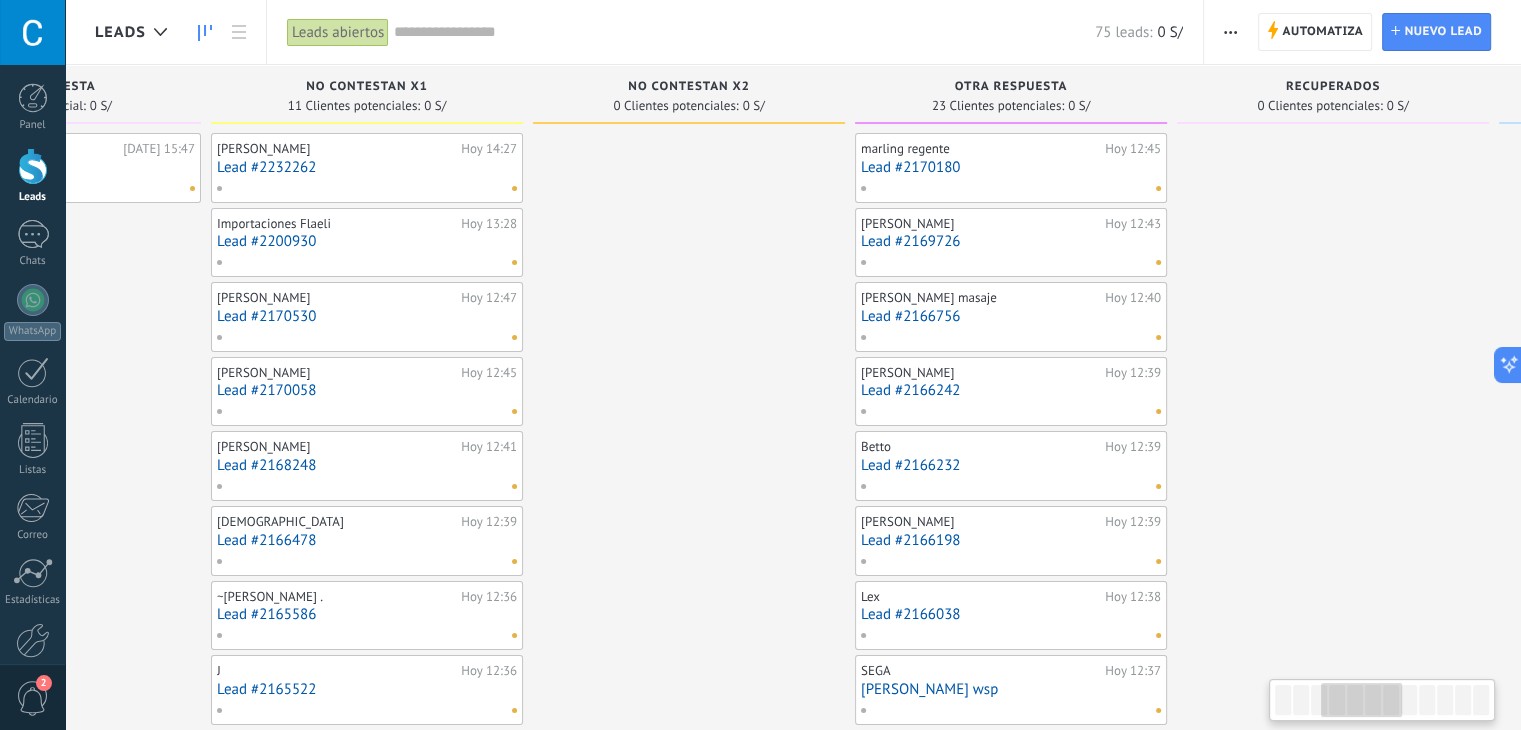drag, startPoint x: 1388, startPoint y: 89, endPoint x: 528, endPoint y: 188, distance: 865.6795 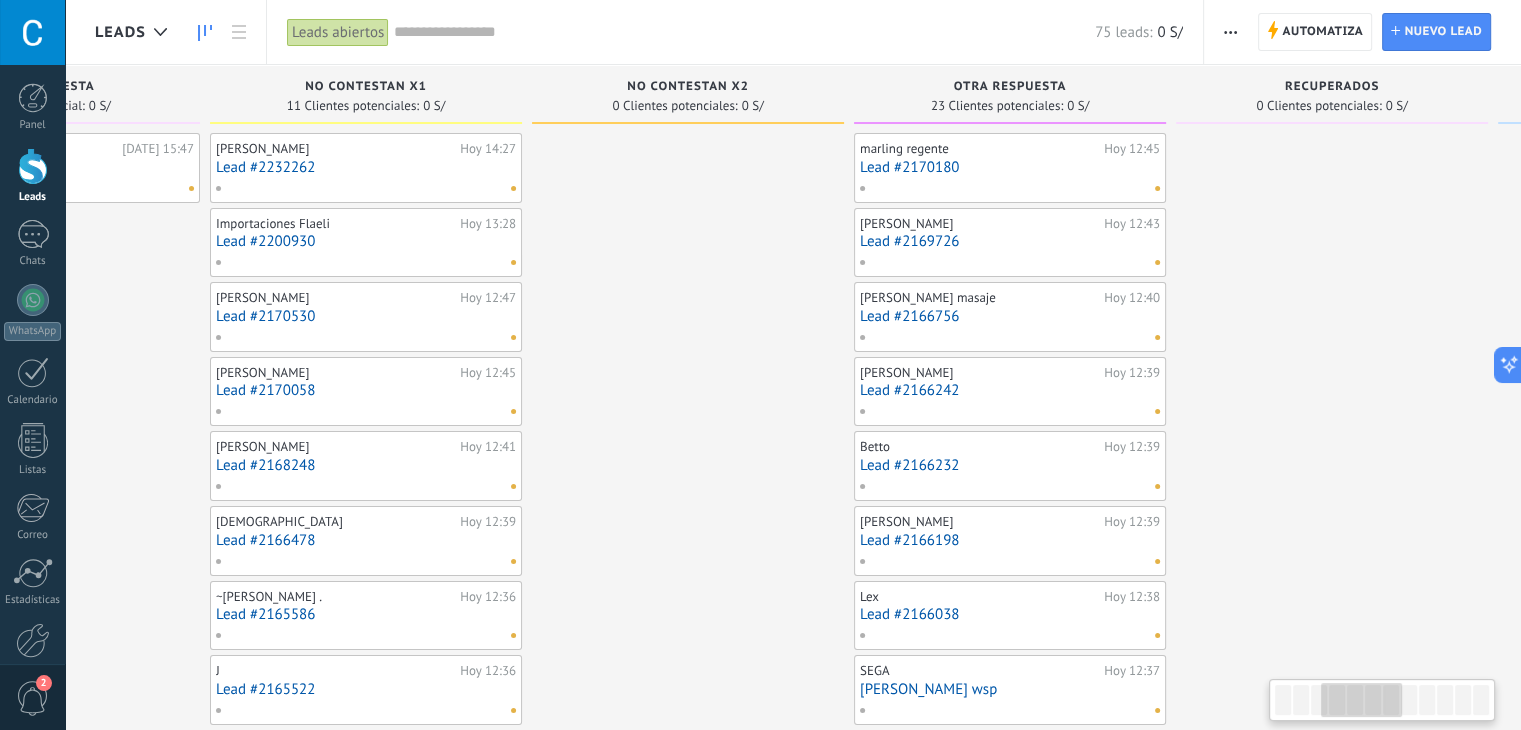 scroll, scrollTop: 0, scrollLeft: 0, axis: both 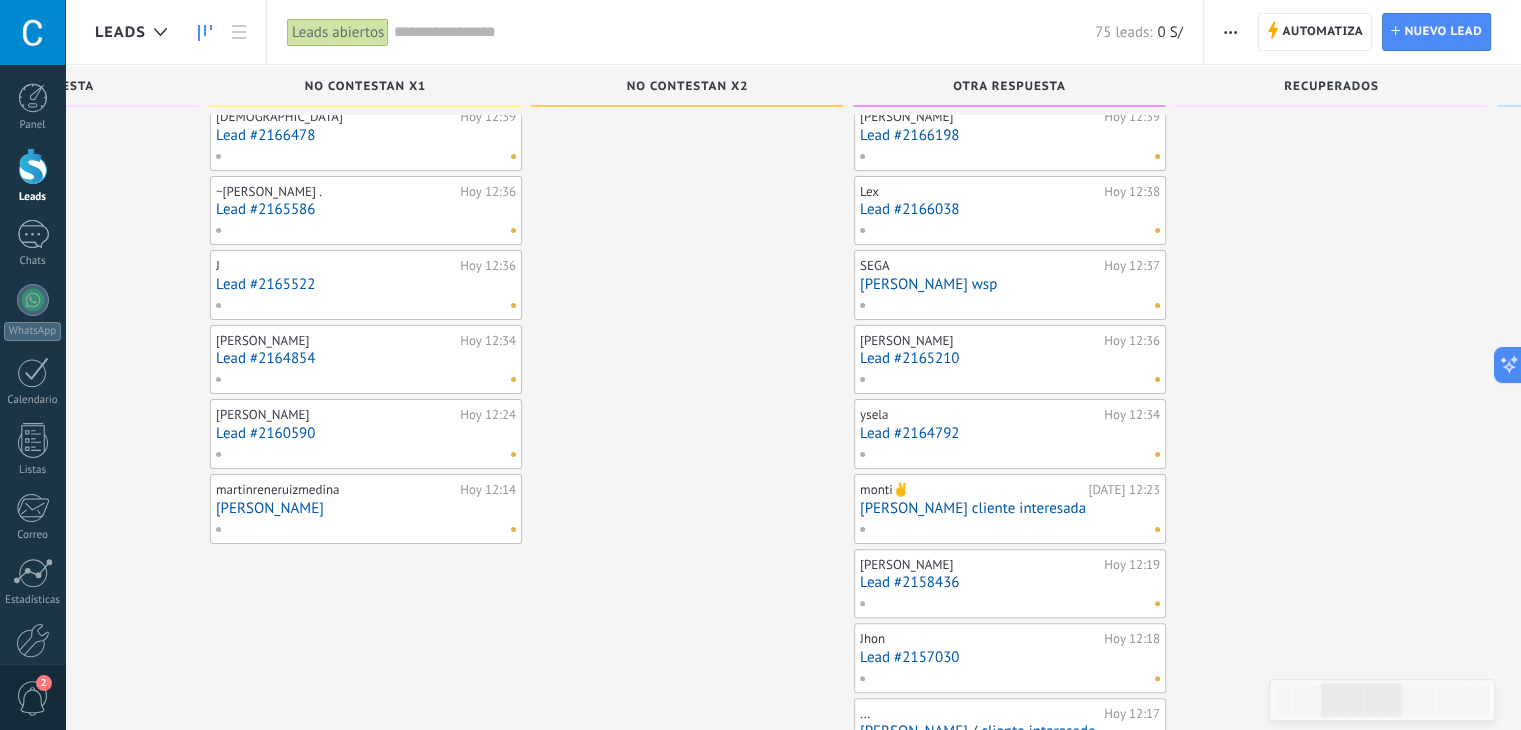 click on "Lead #2160590" at bounding box center [366, 433] 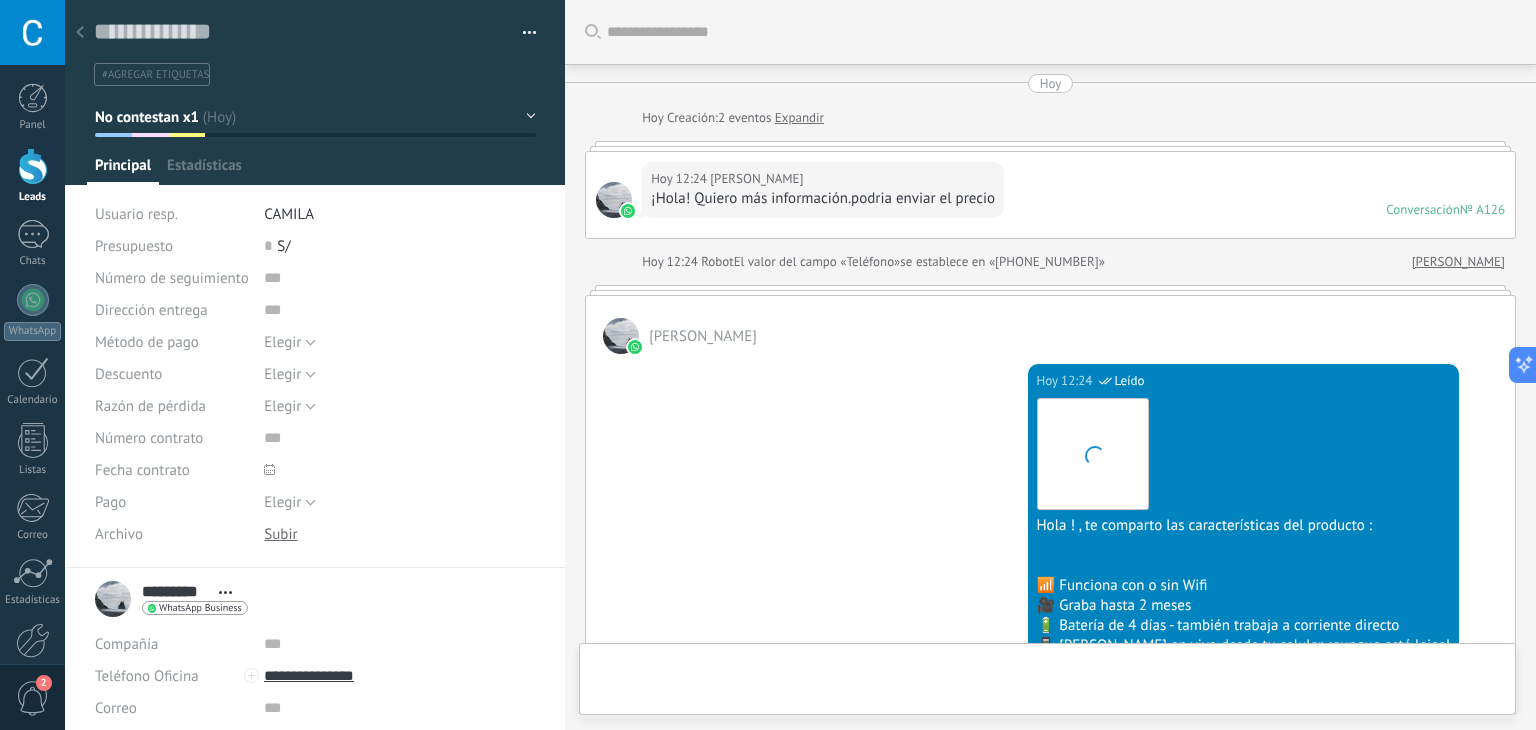 scroll, scrollTop: 0, scrollLeft: 0, axis: both 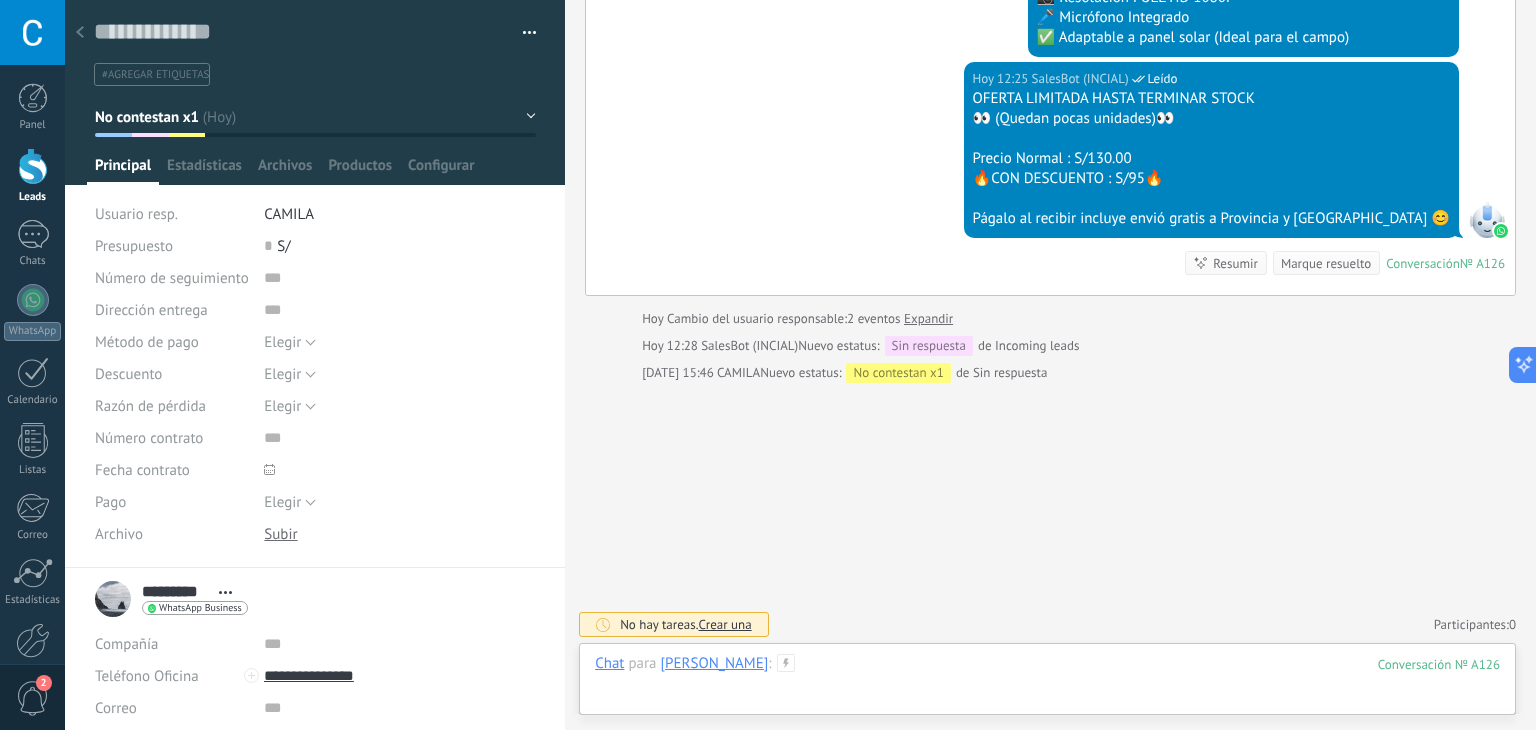 click at bounding box center [1047, 684] 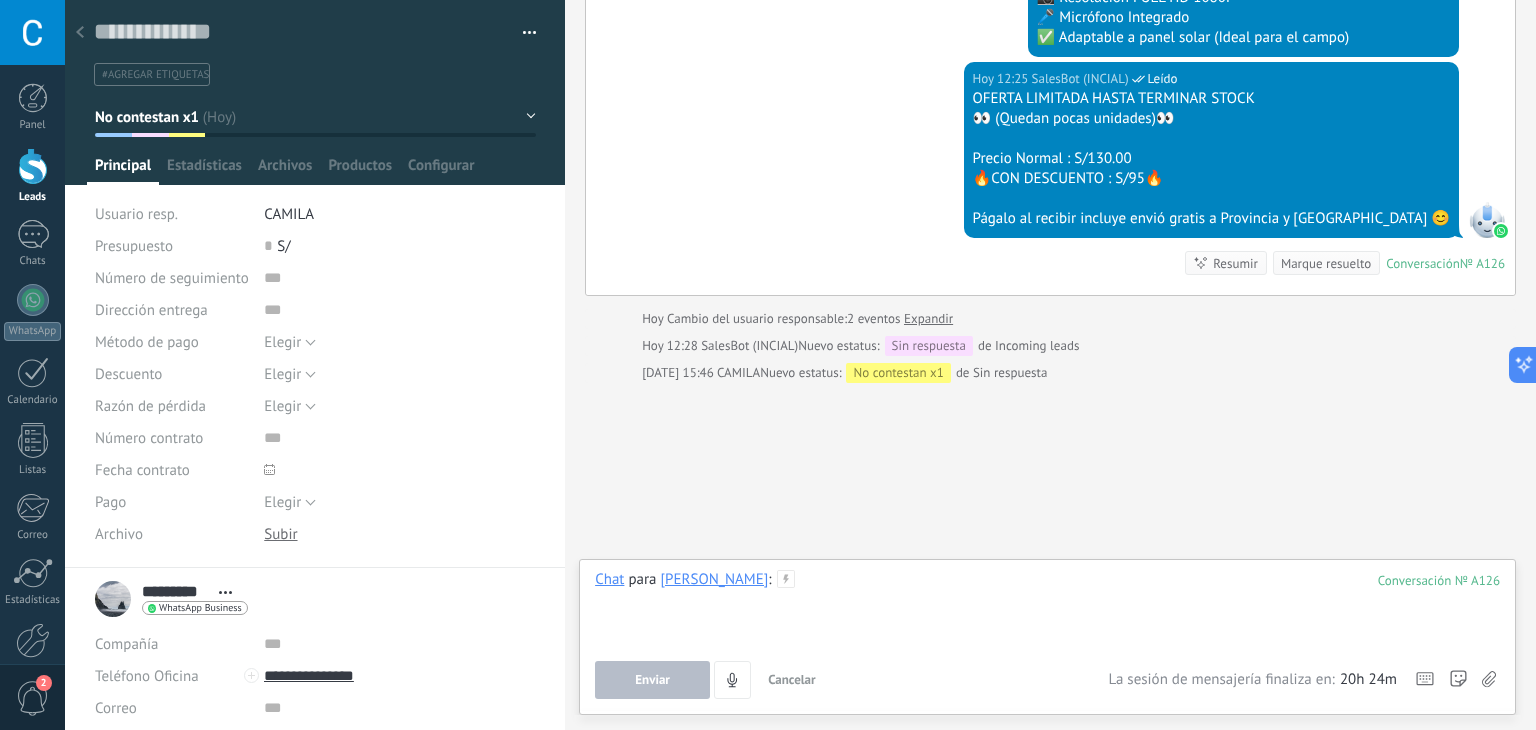 type 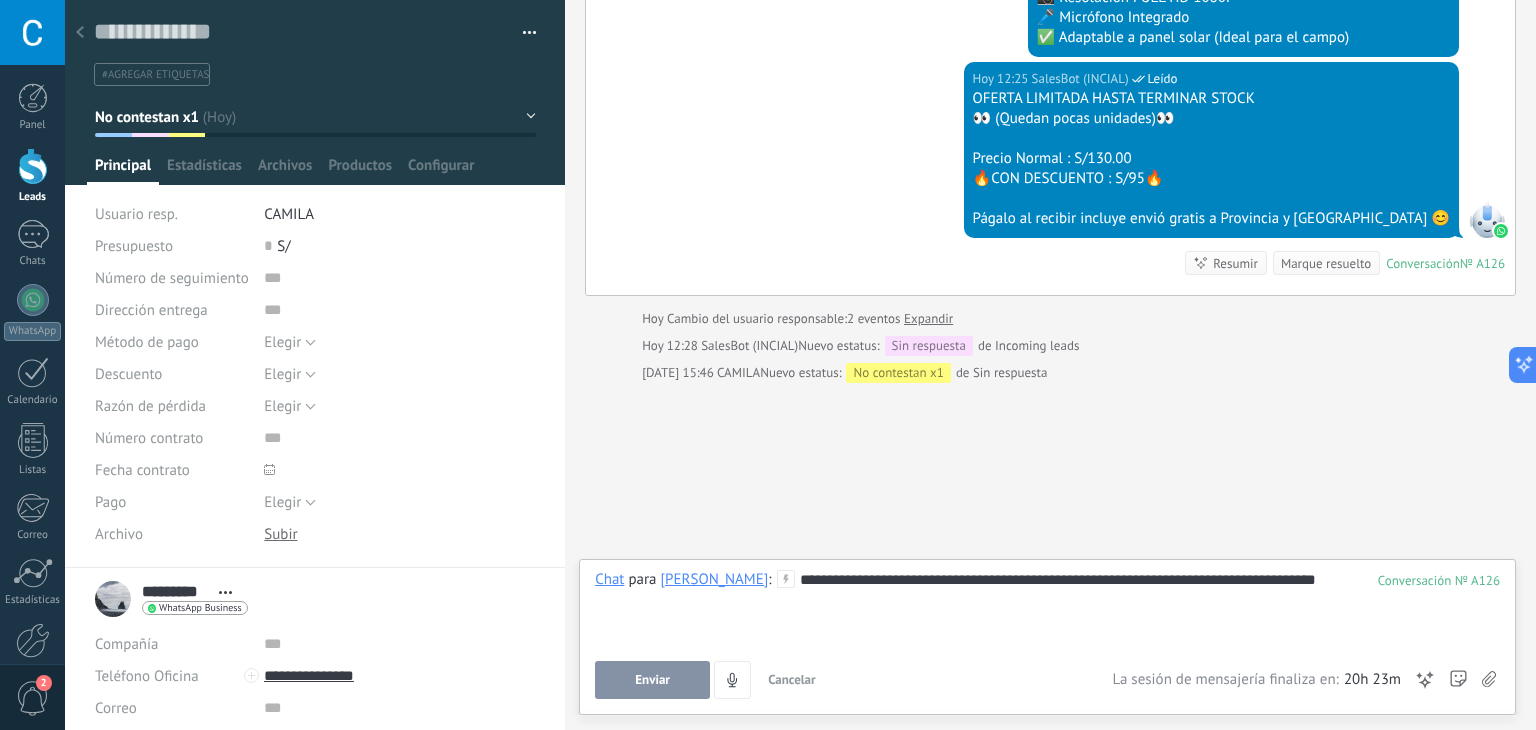 click on "Enviar" at bounding box center [652, 680] 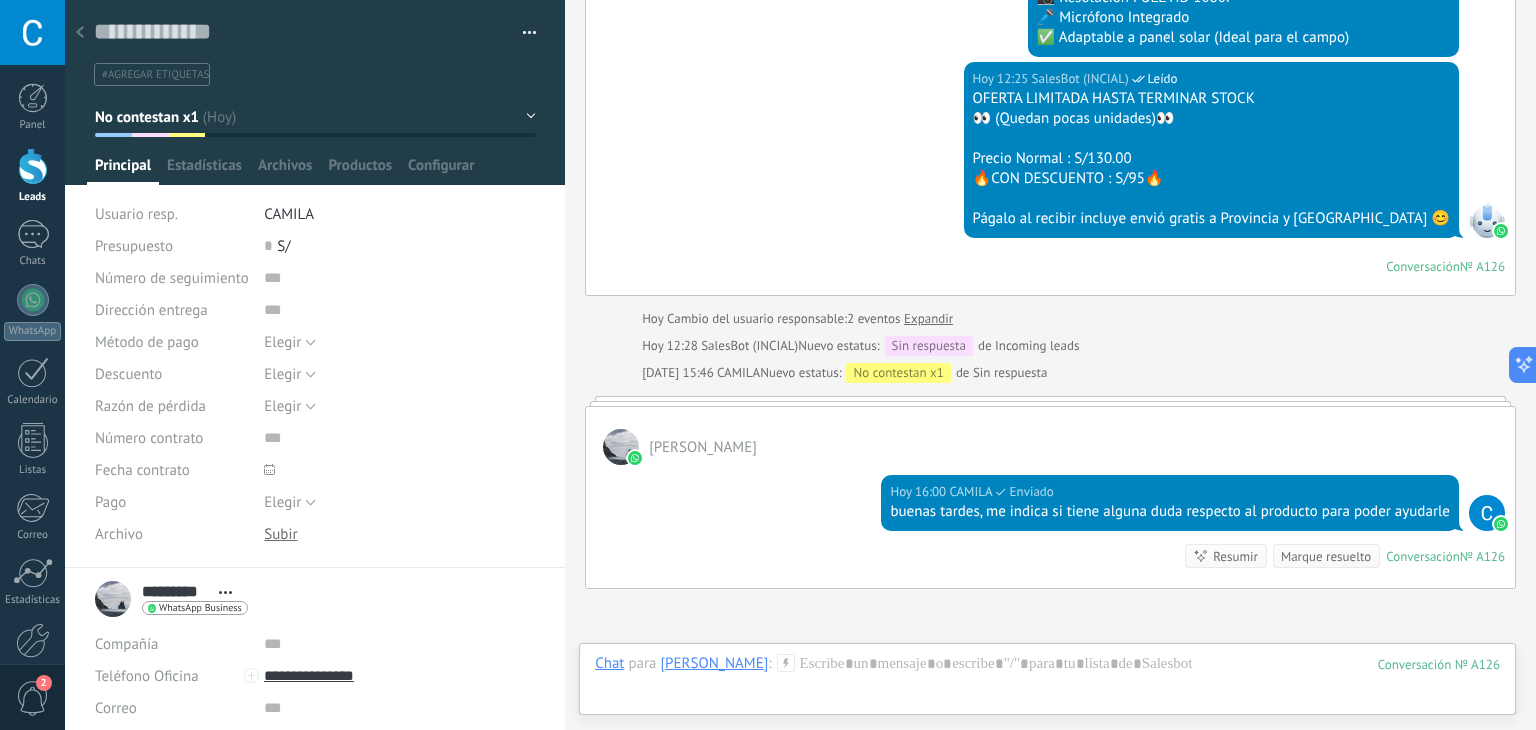 scroll, scrollTop: 913, scrollLeft: 0, axis: vertical 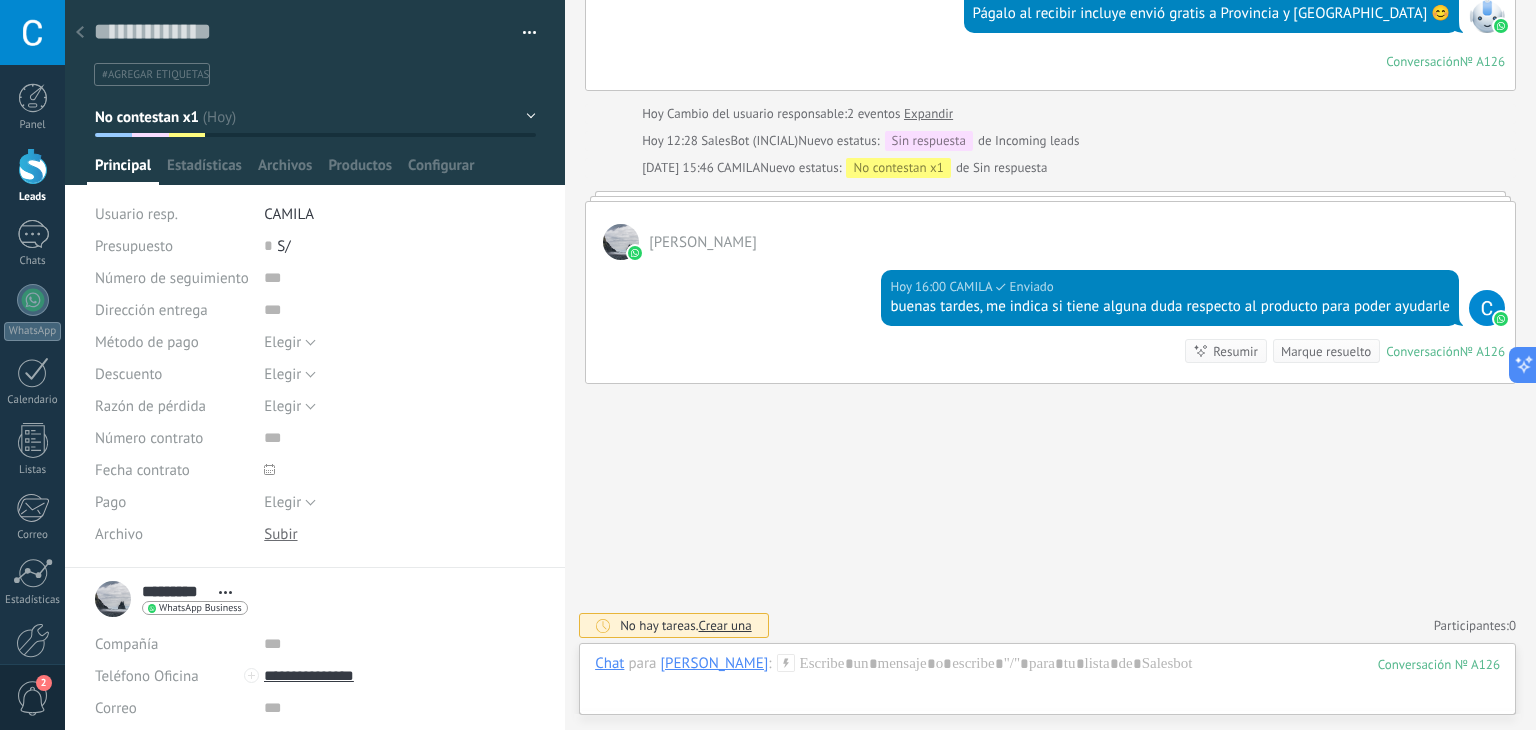 click on "No contestan x1" at bounding box center (315, 117) 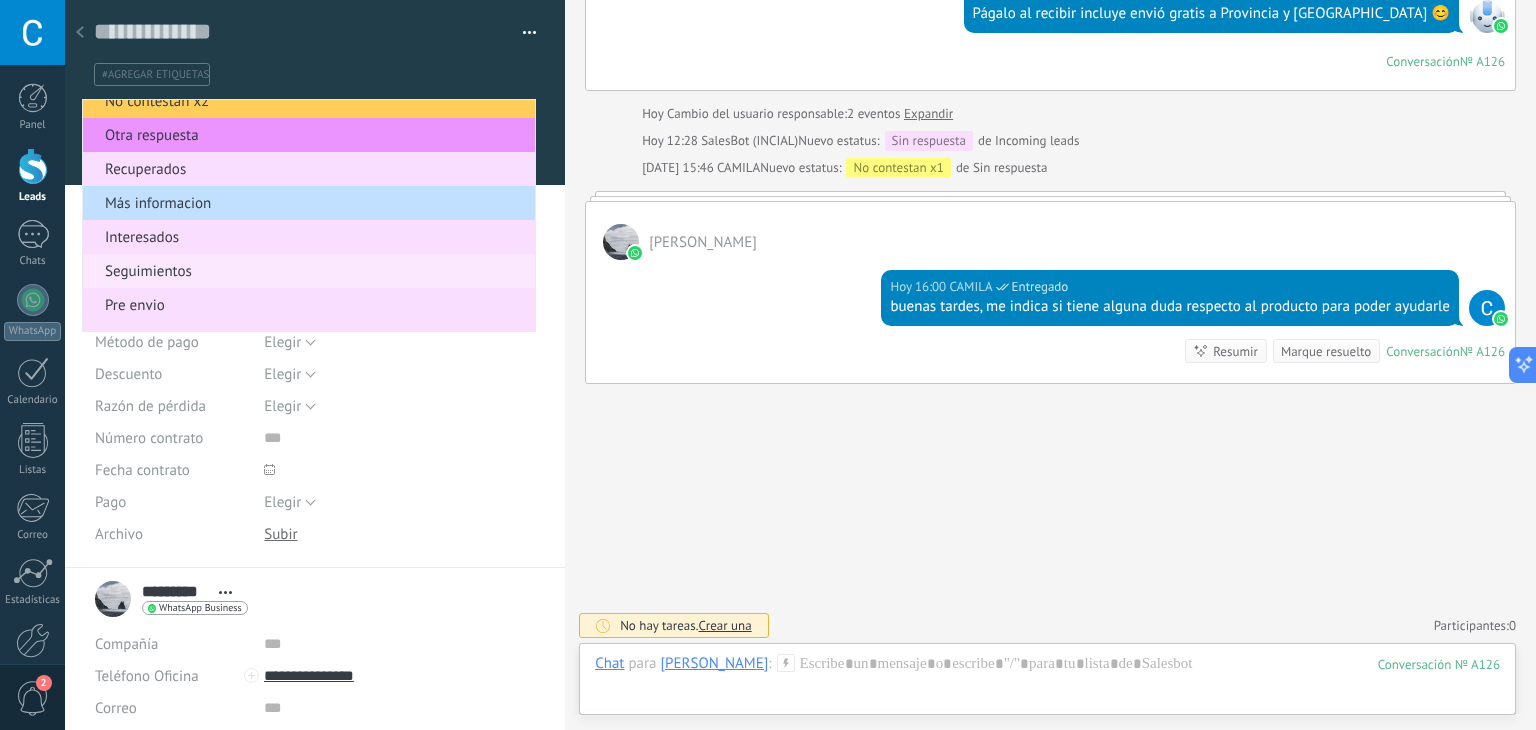 scroll, scrollTop: 116, scrollLeft: 0, axis: vertical 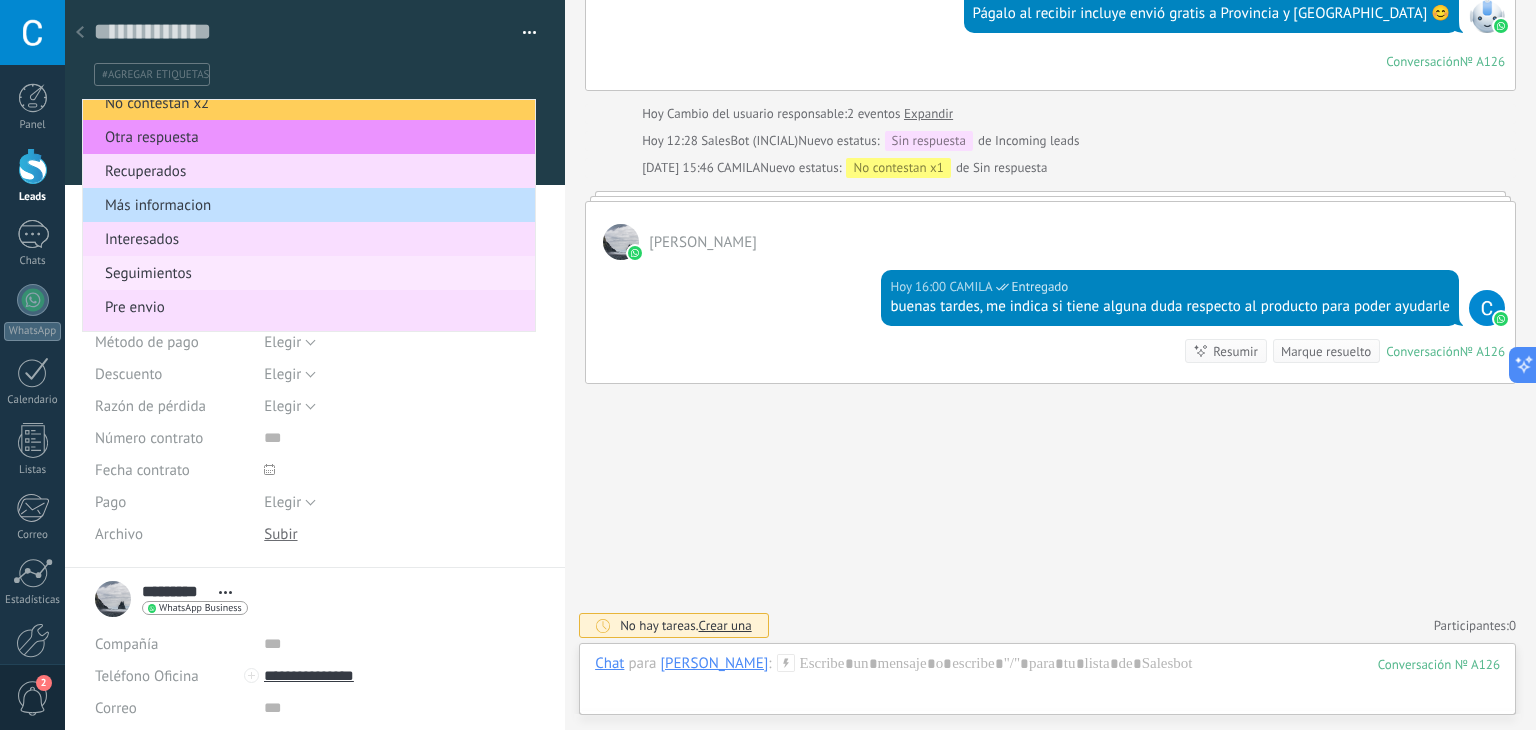 click on "Seguimientos" at bounding box center [306, 273] 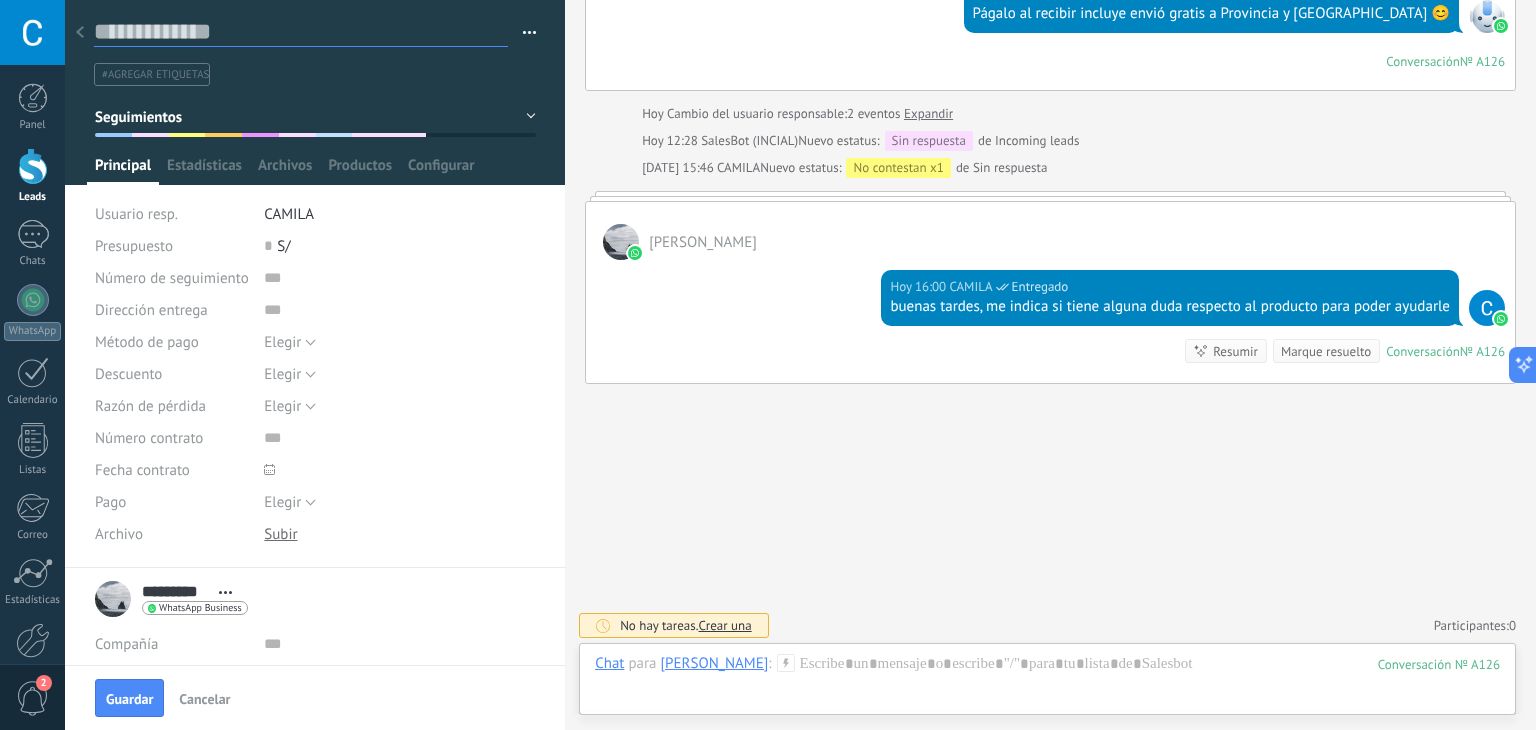 click at bounding box center [301, 32] 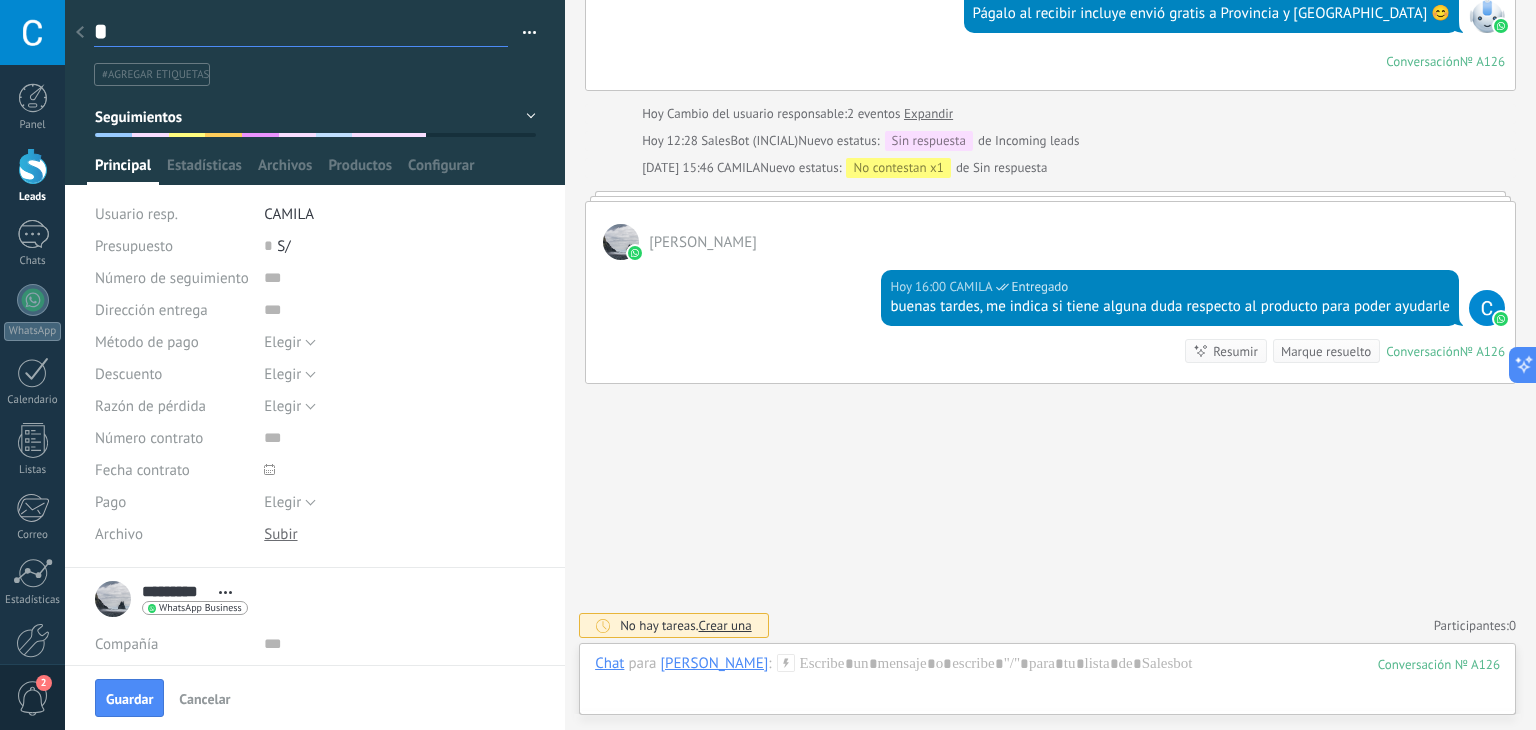 type on "*" 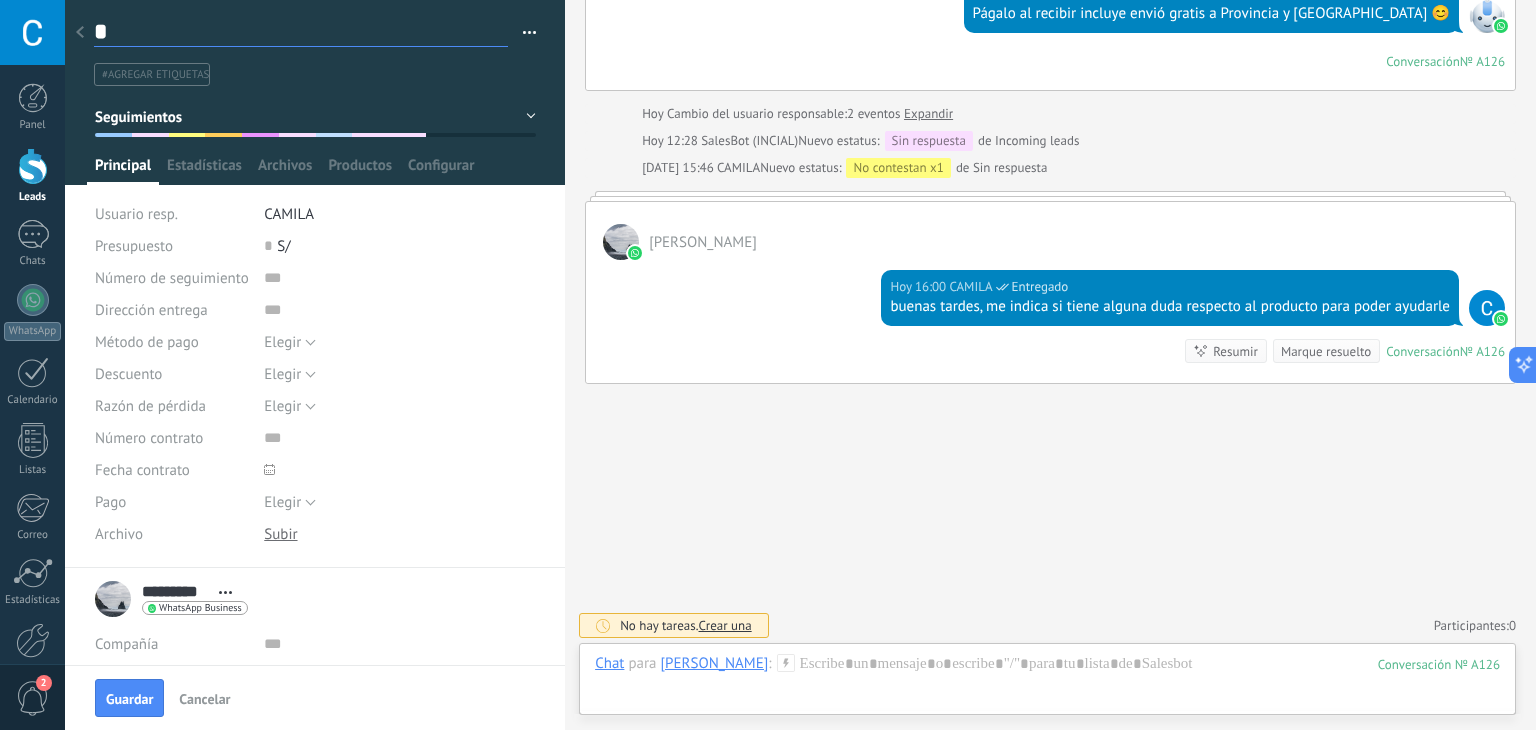 type on "**" 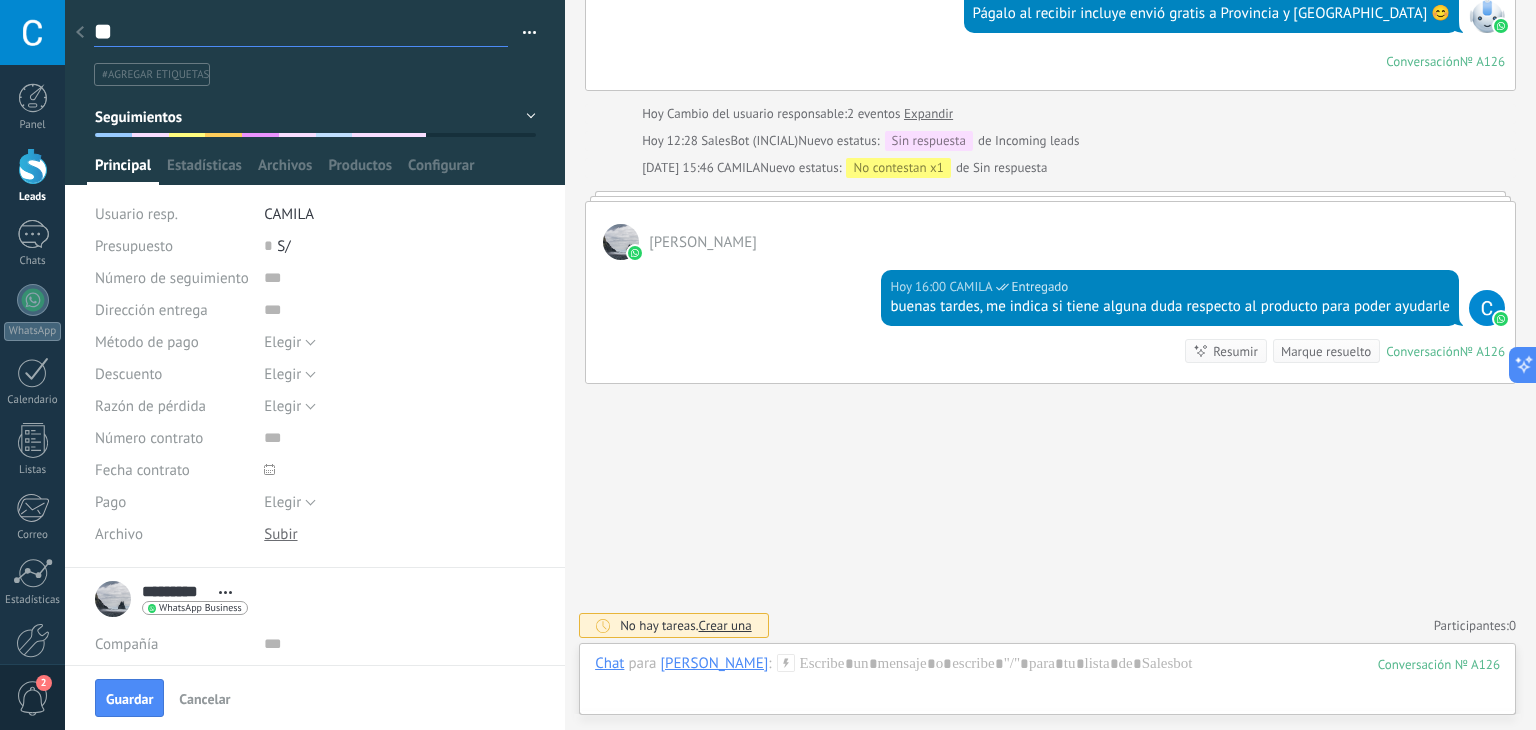 type on "***" 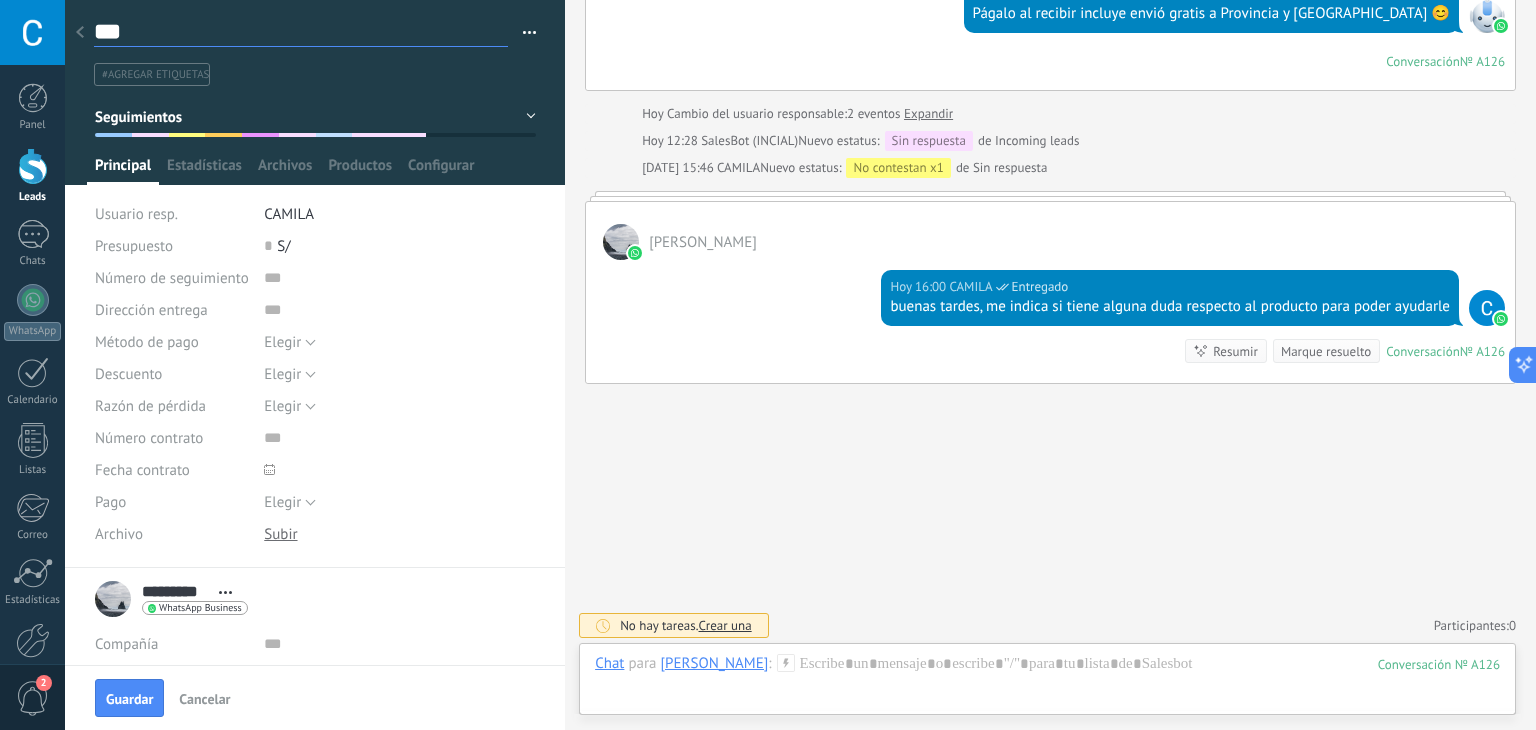 type on "****" 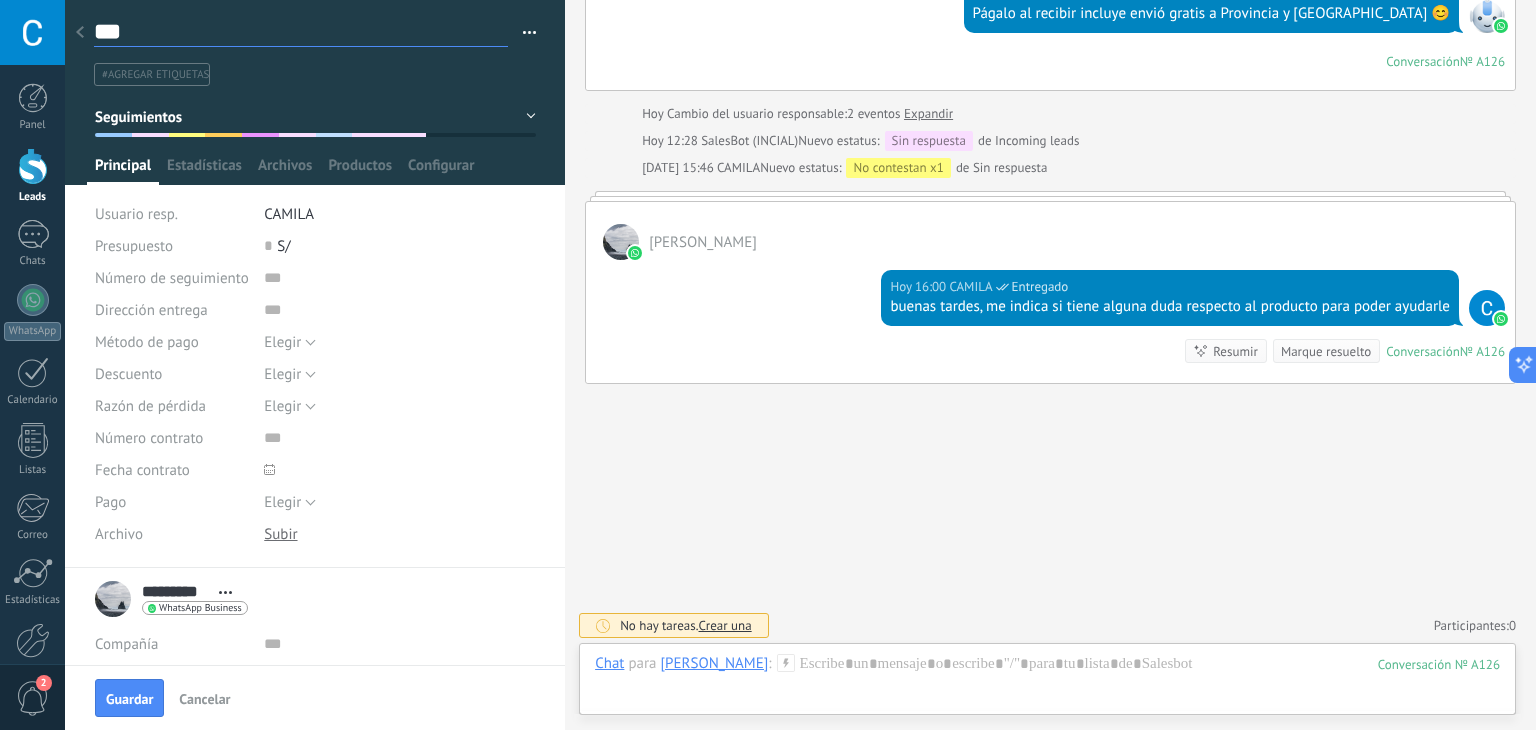 type on "****" 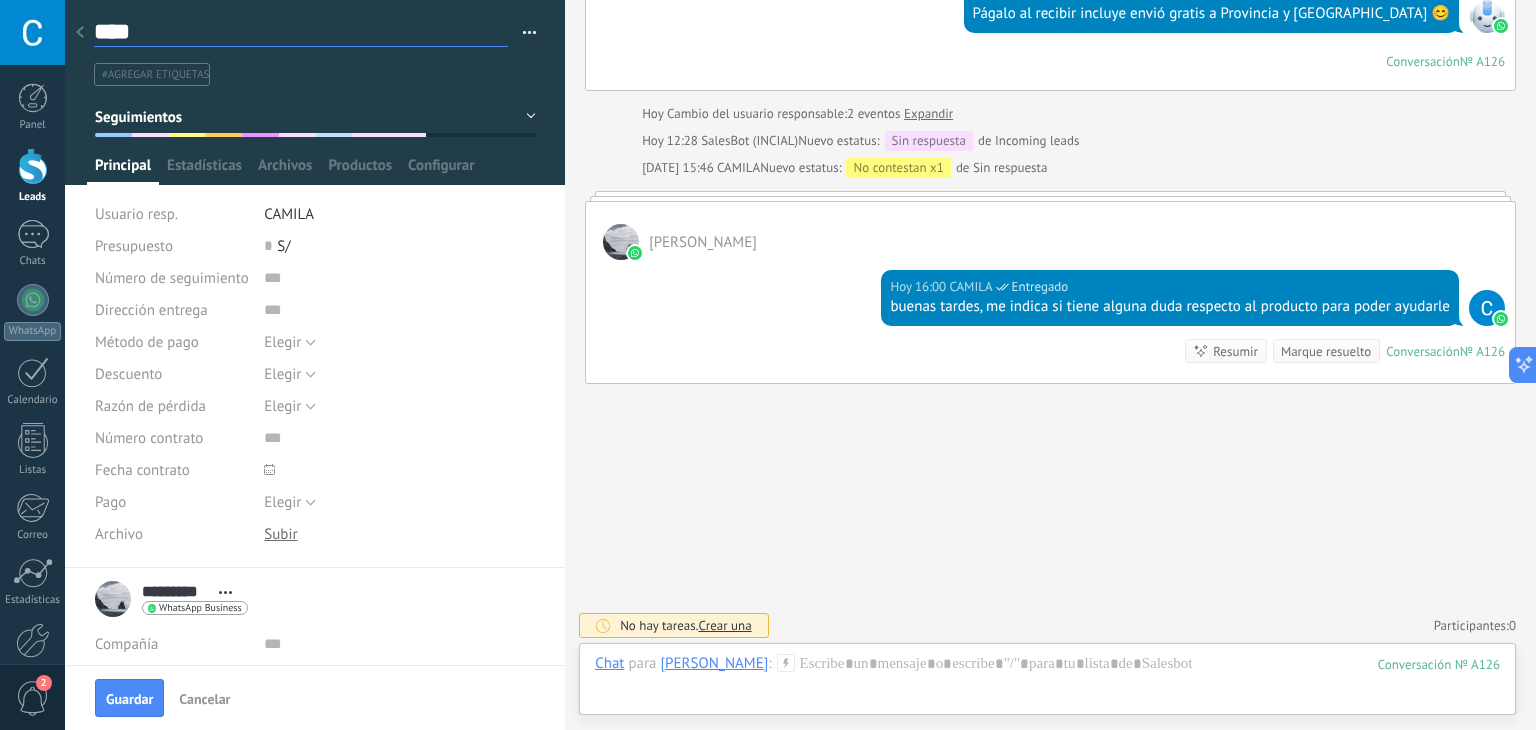 type on "*****" 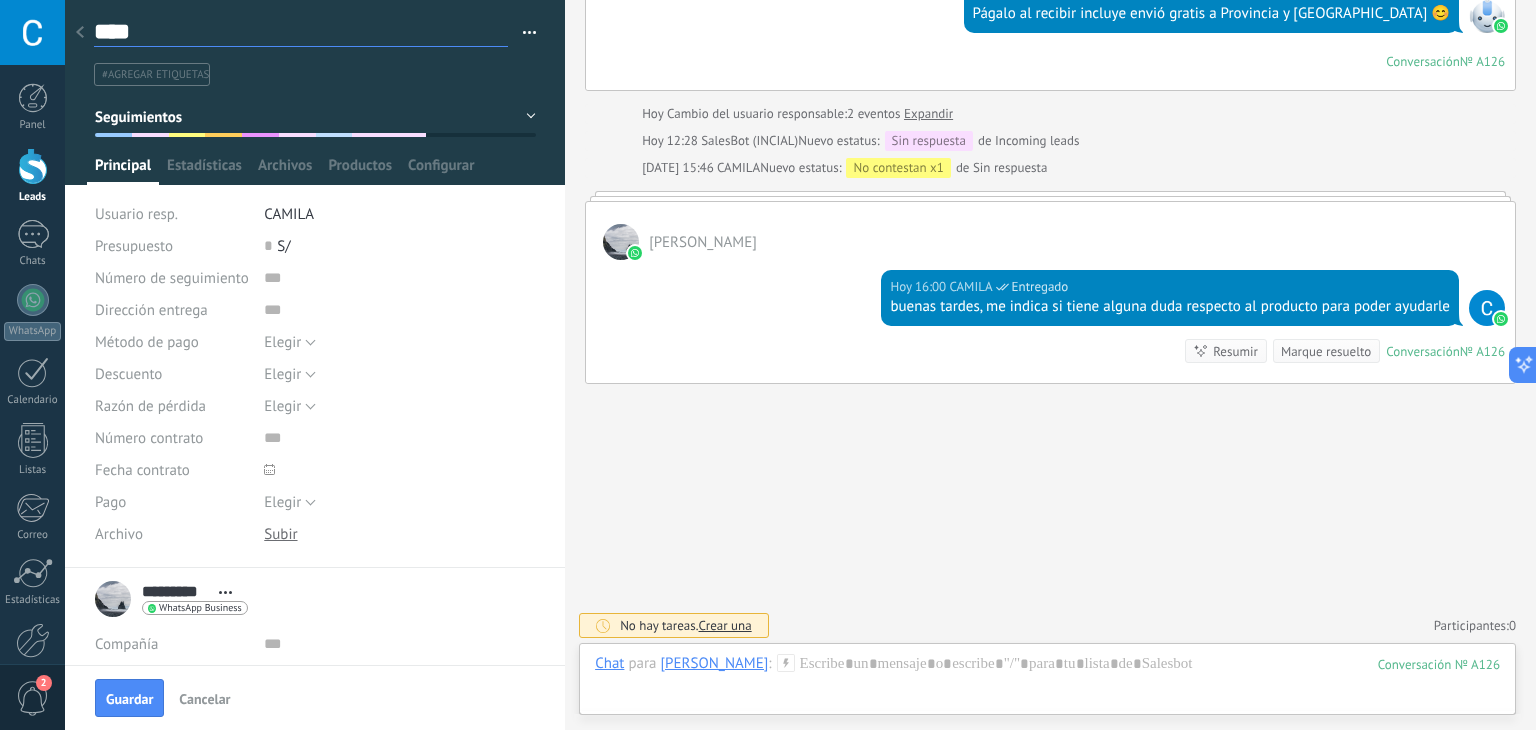 type on "*****" 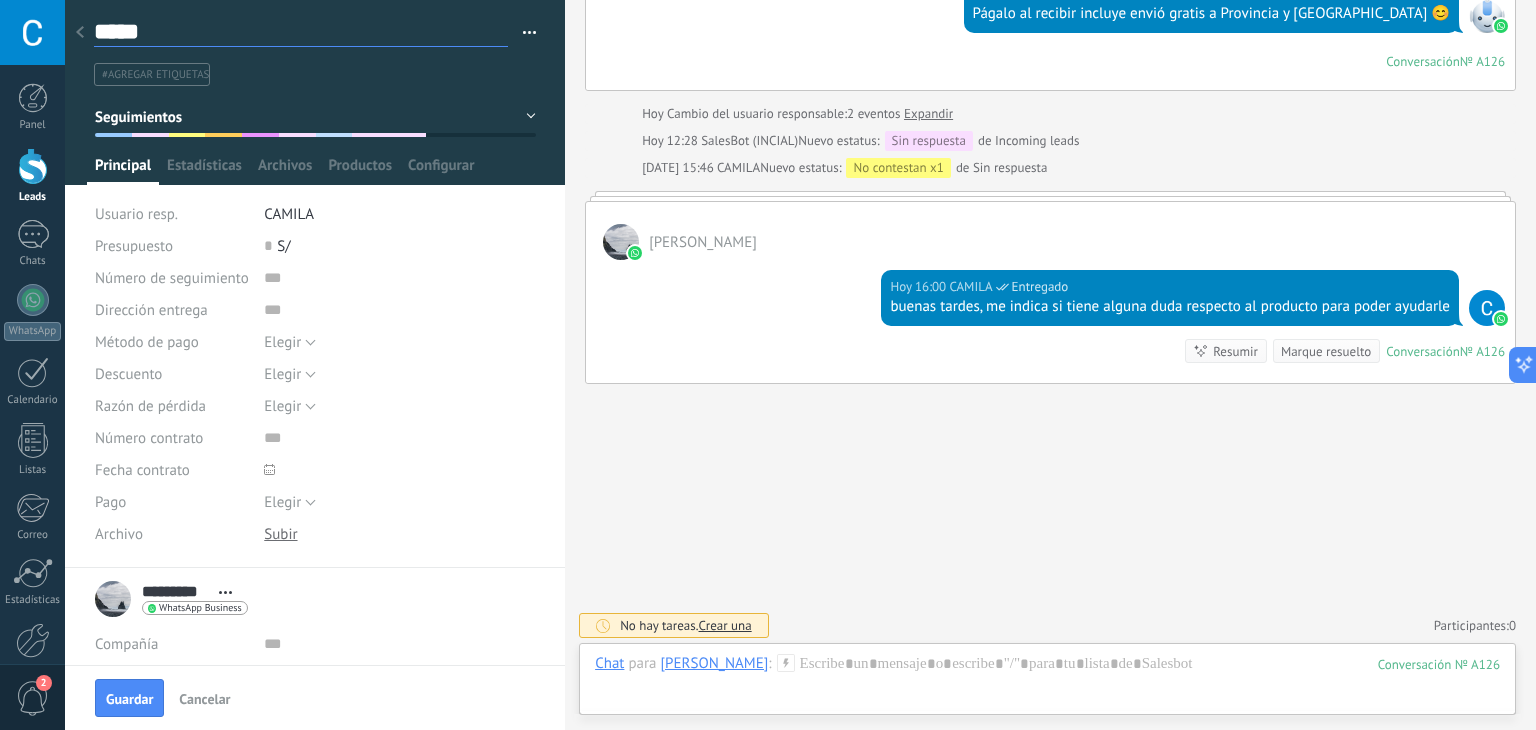 scroll, scrollTop: 29, scrollLeft: 0, axis: vertical 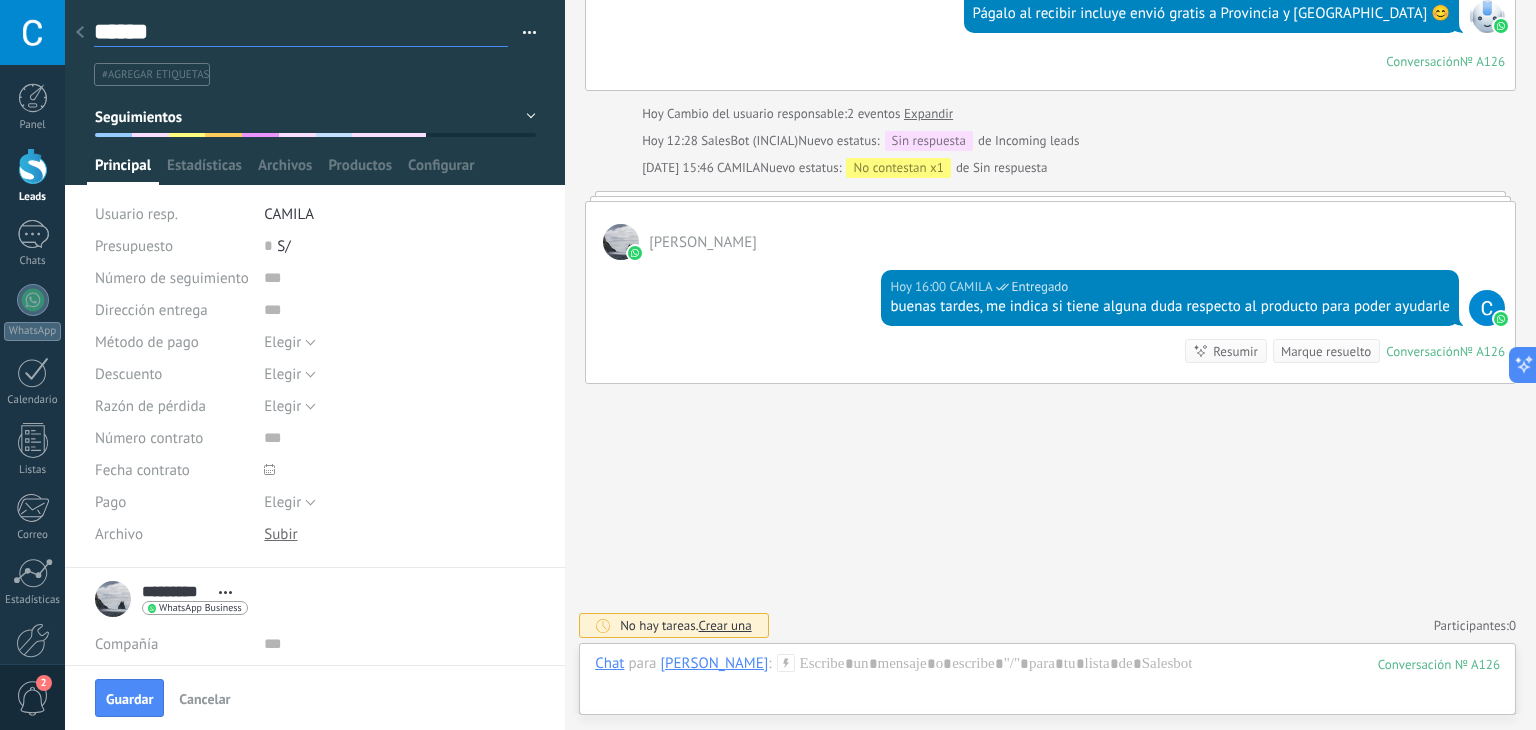 type on "*******" 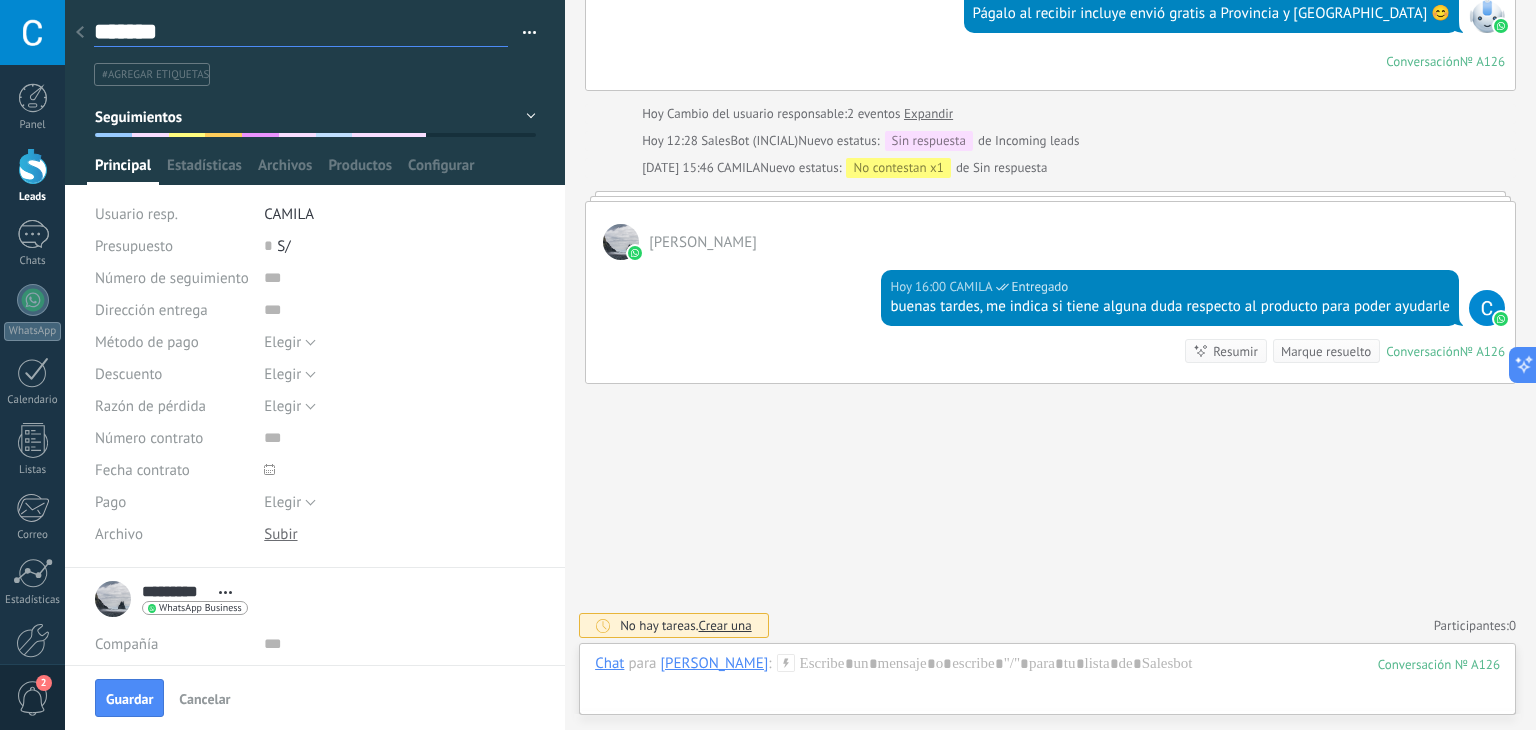 type on "******" 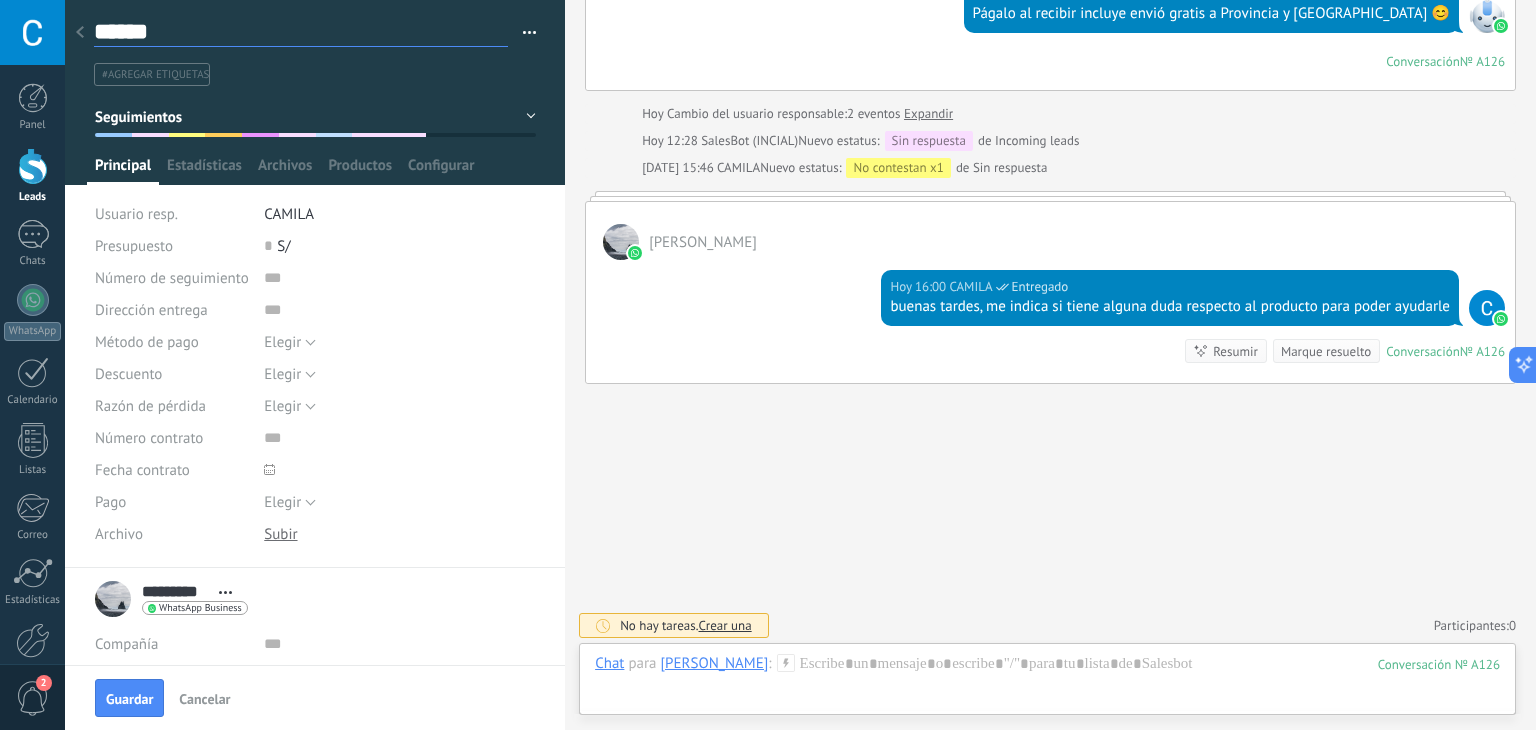 type on "******" 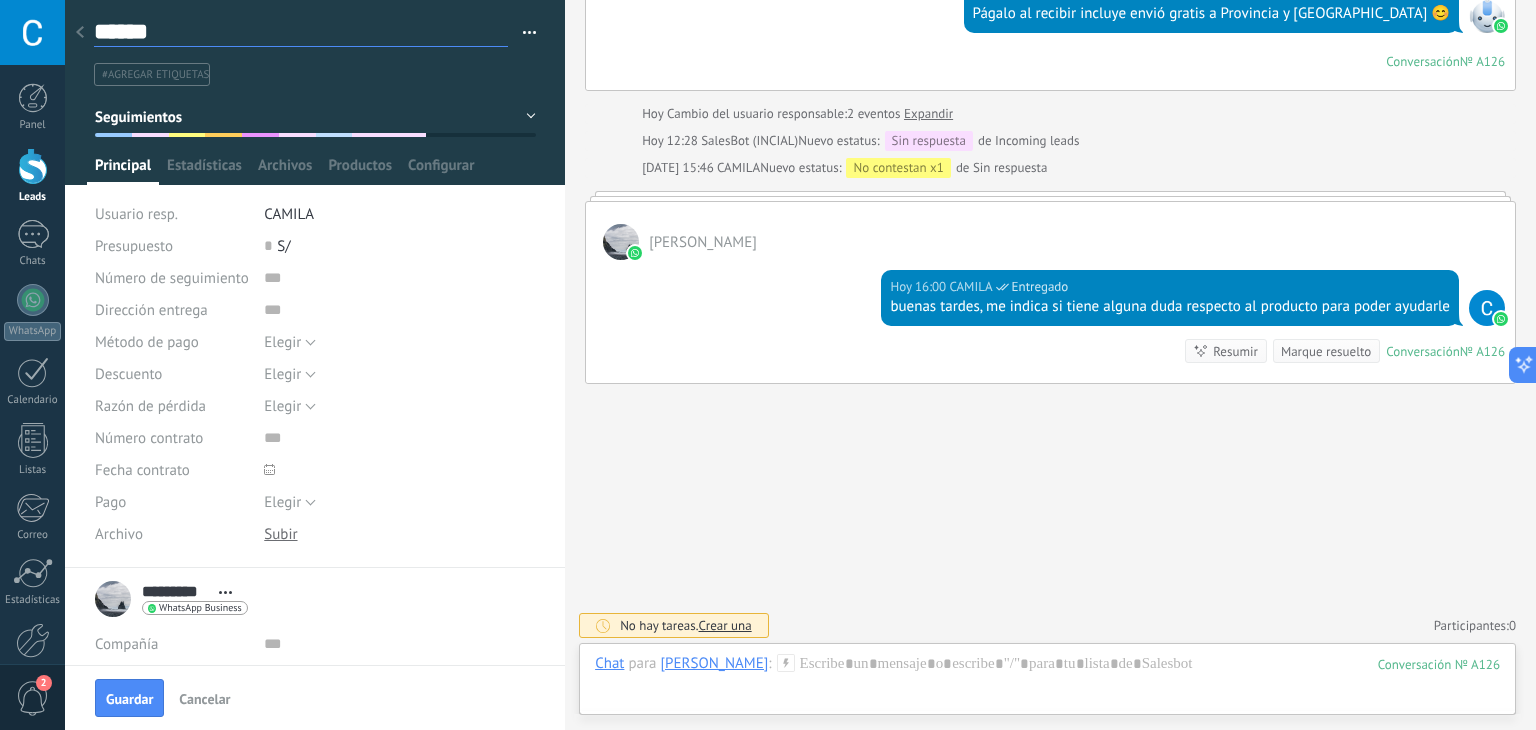 scroll, scrollTop: 29, scrollLeft: 0, axis: vertical 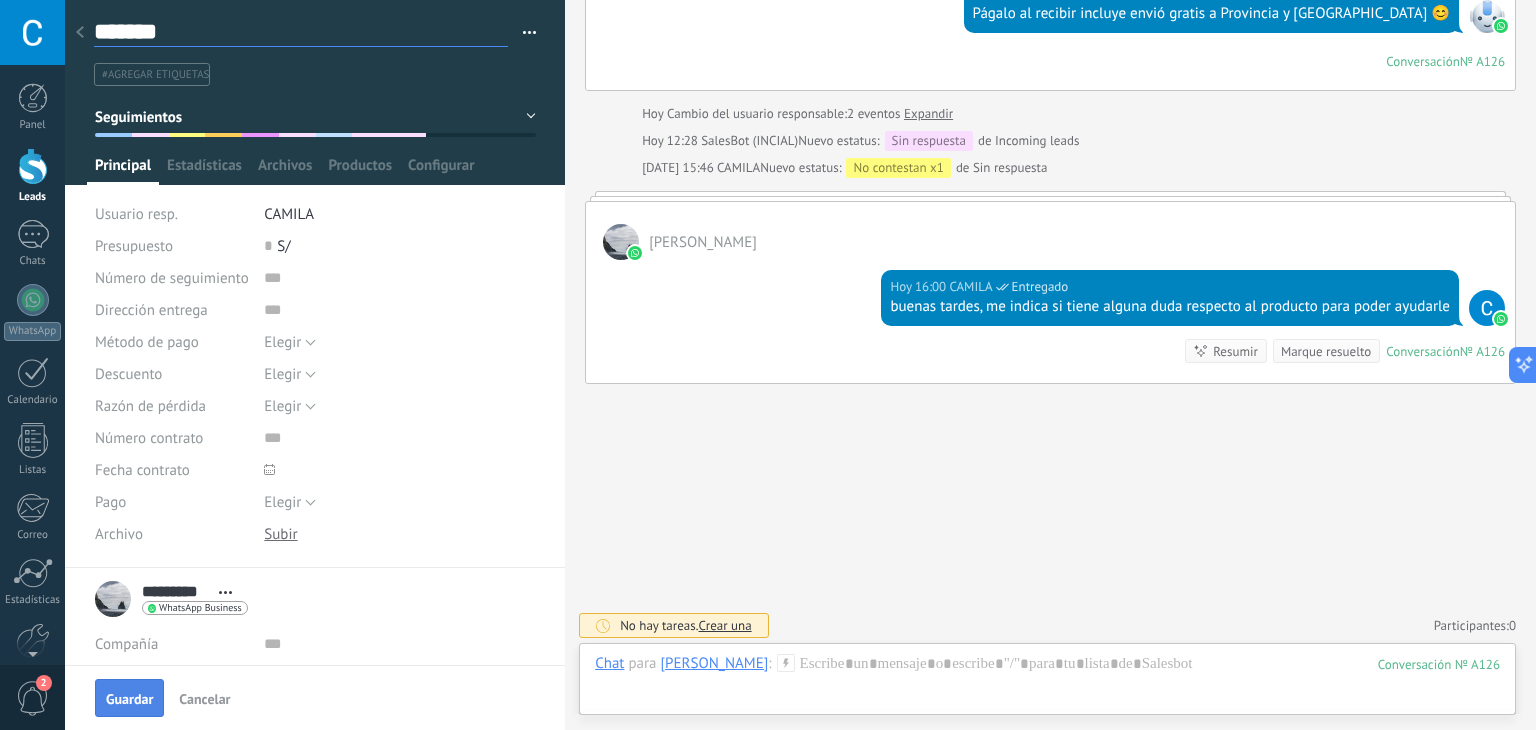 type on "*******" 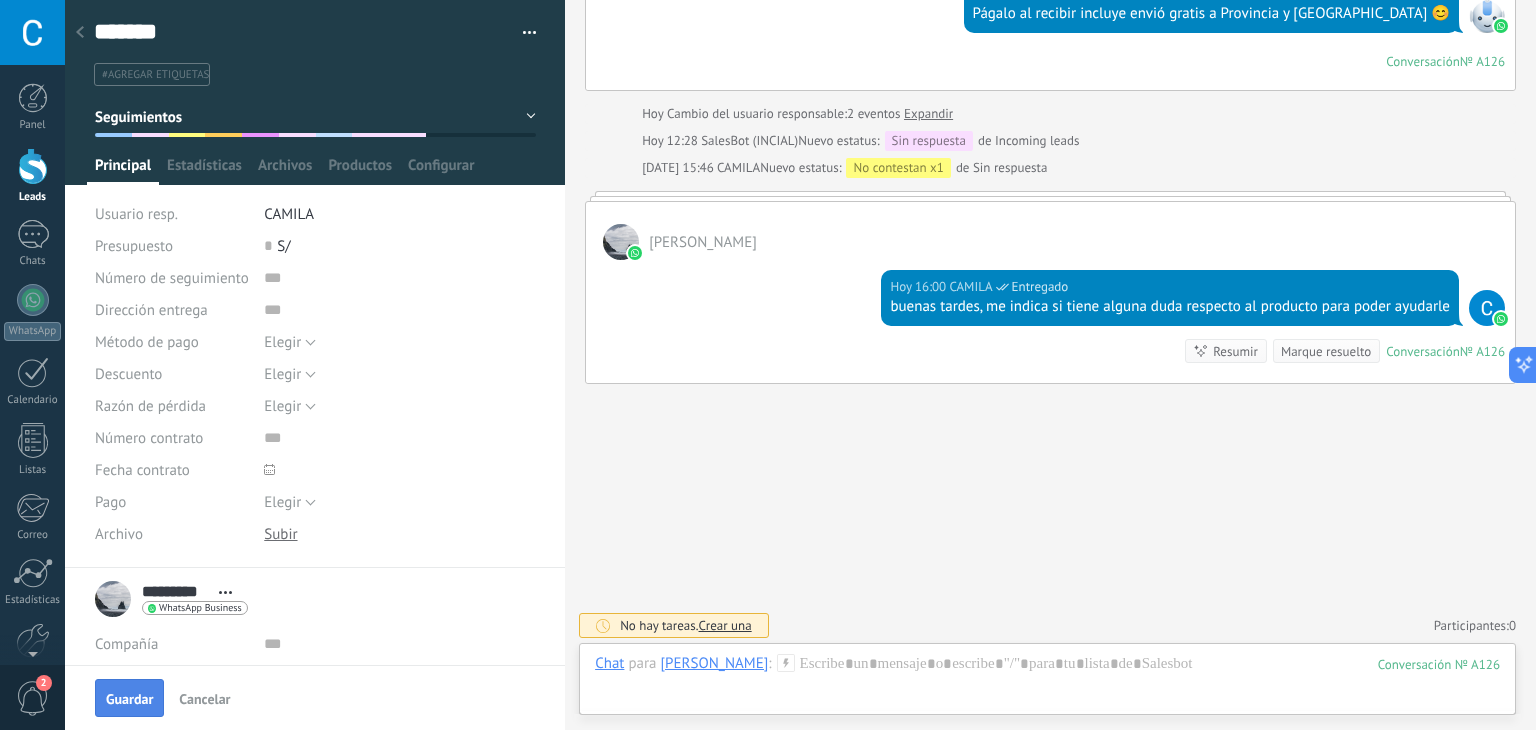 click on "Guardar" at bounding box center [129, 698] 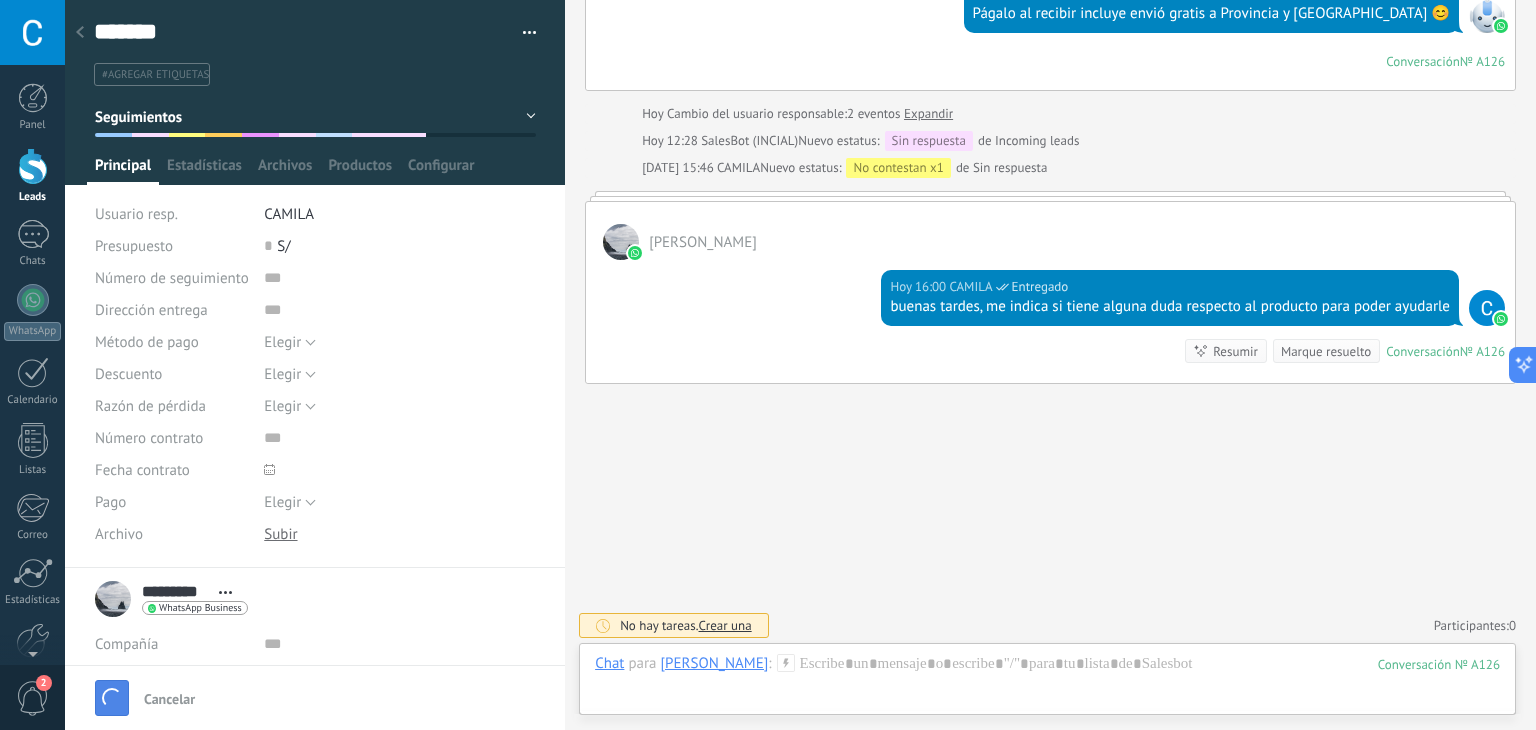 scroll, scrollTop: 0, scrollLeft: 0, axis: both 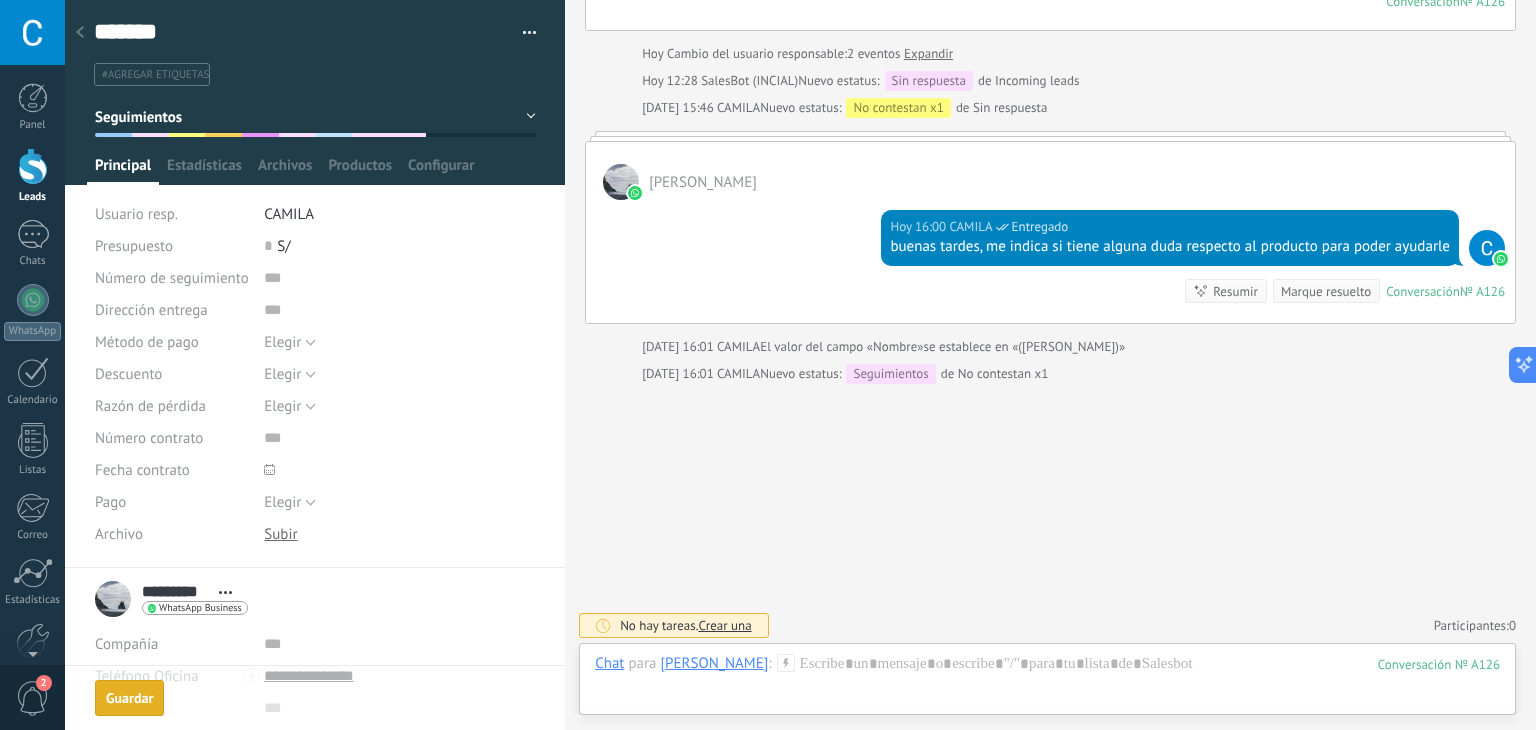 click 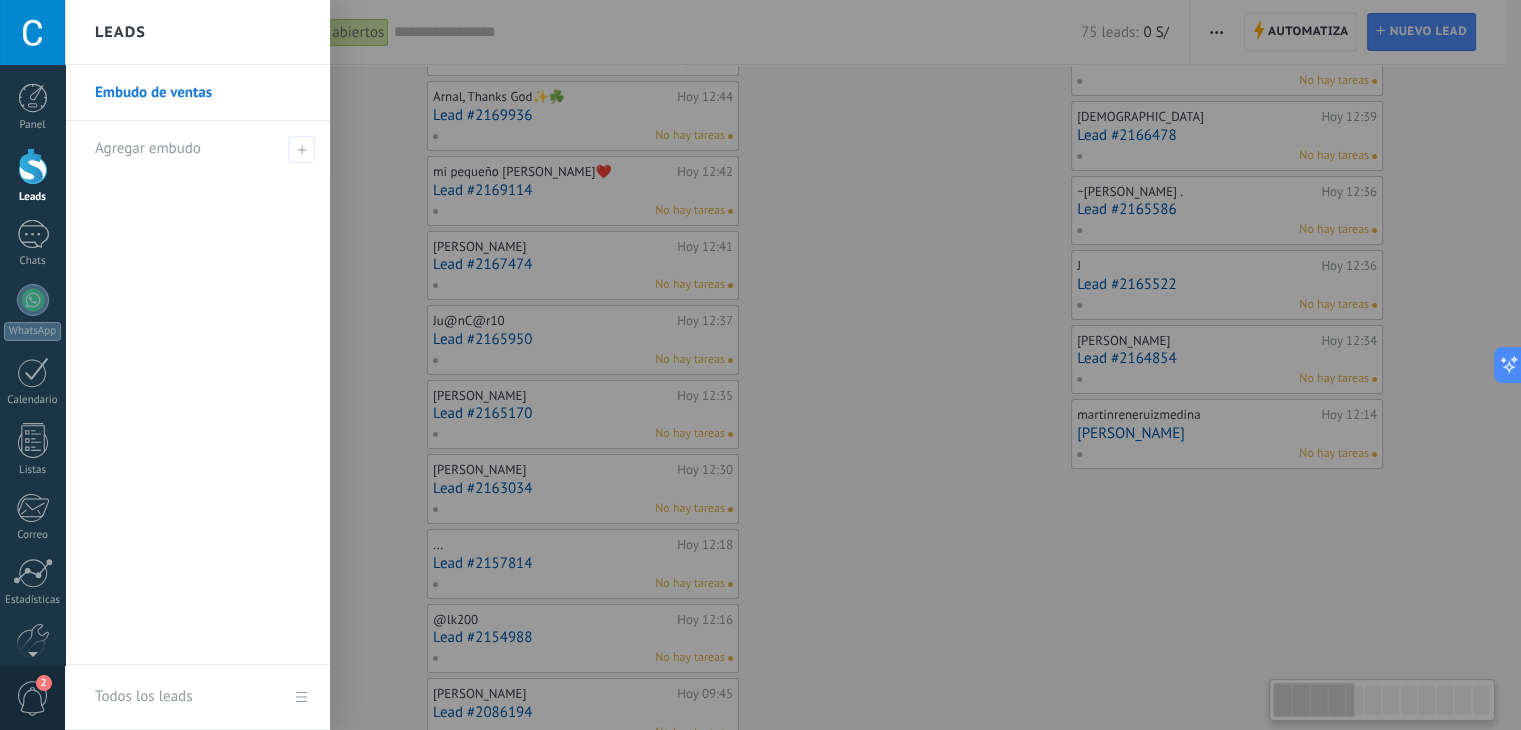 scroll, scrollTop: 0, scrollLeft: 0, axis: both 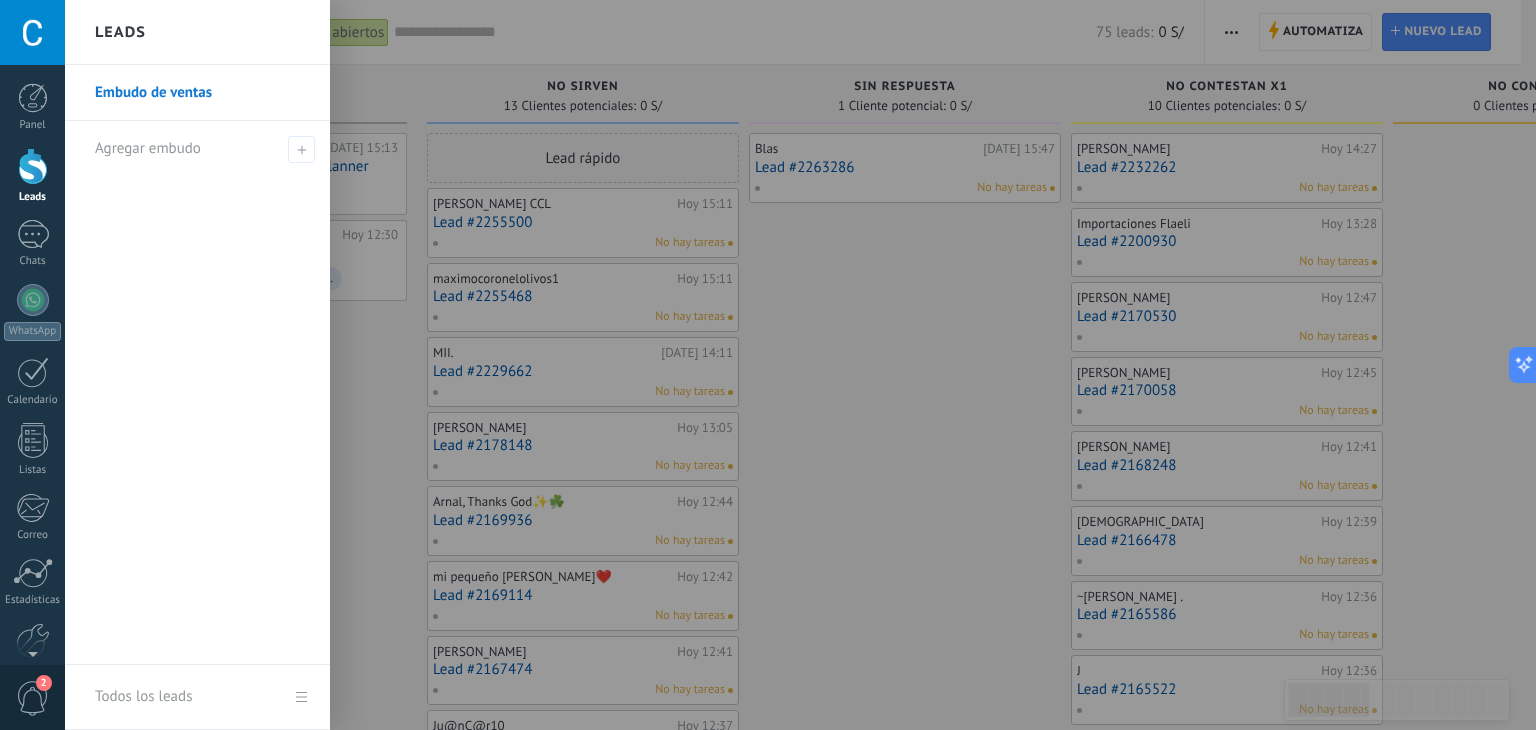 click at bounding box center (833, 365) 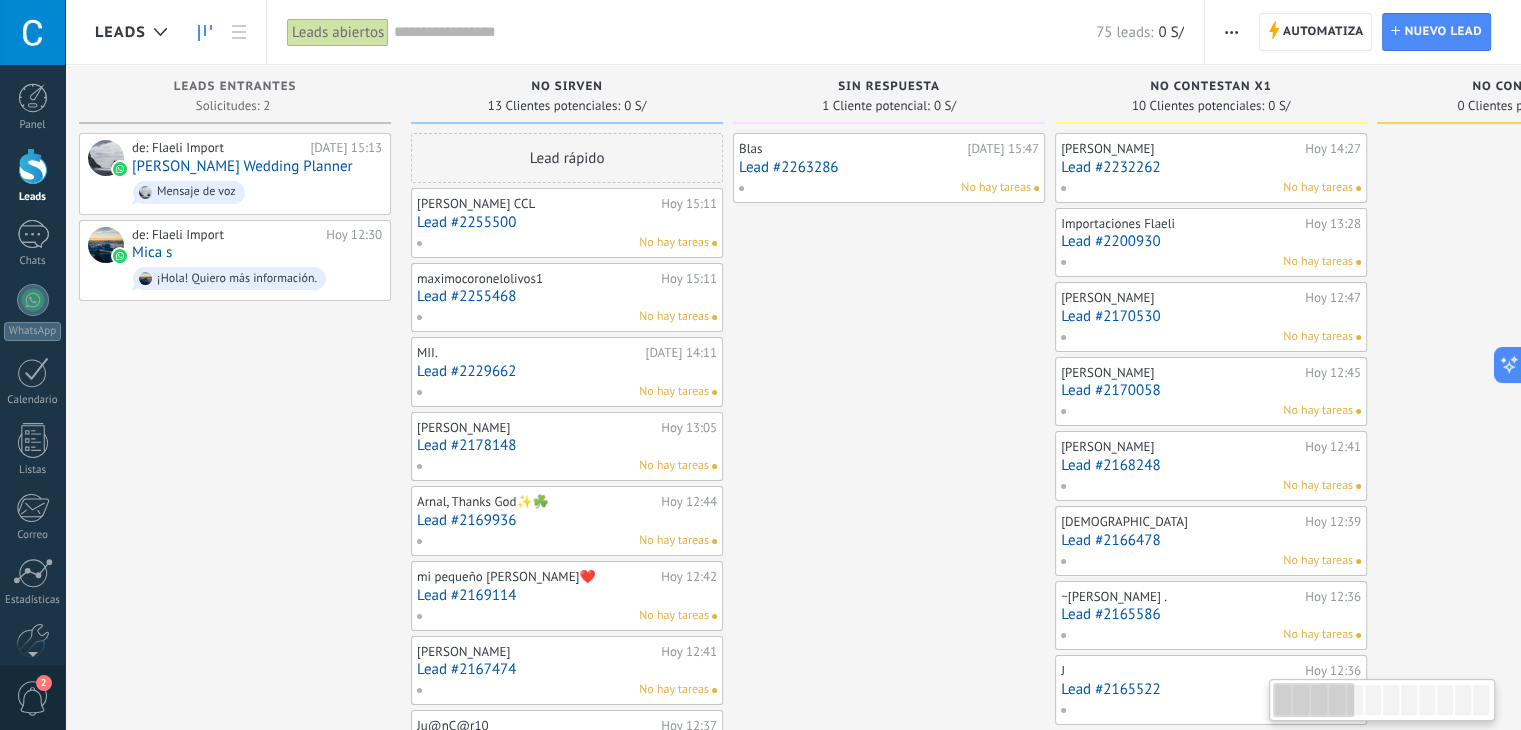 scroll, scrollTop: 0, scrollLeft: 0, axis: both 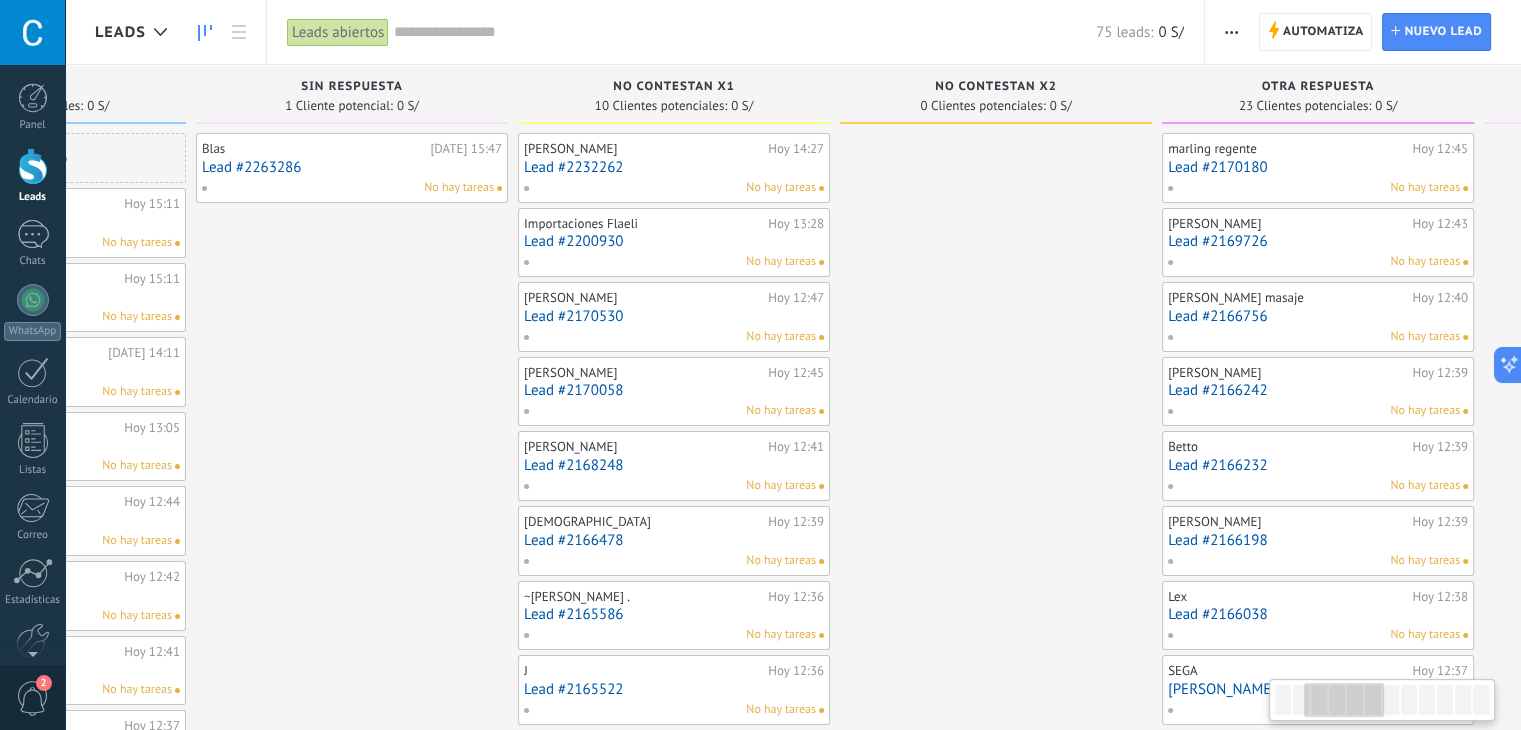 drag, startPoint x: 1008, startPoint y: 356, endPoint x: 556, endPoint y: 507, distance: 476.55536 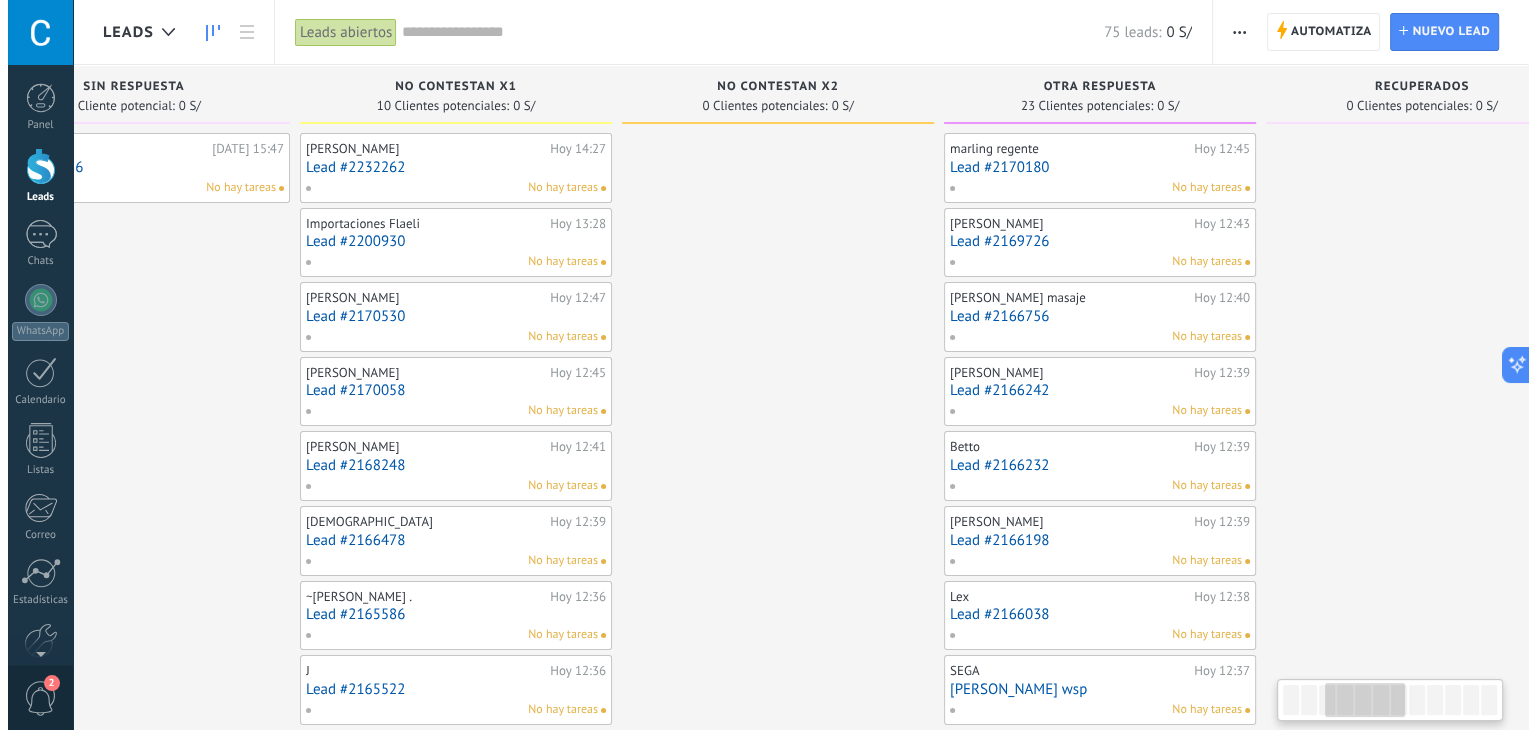 scroll, scrollTop: 0, scrollLeft: 804, axis: horizontal 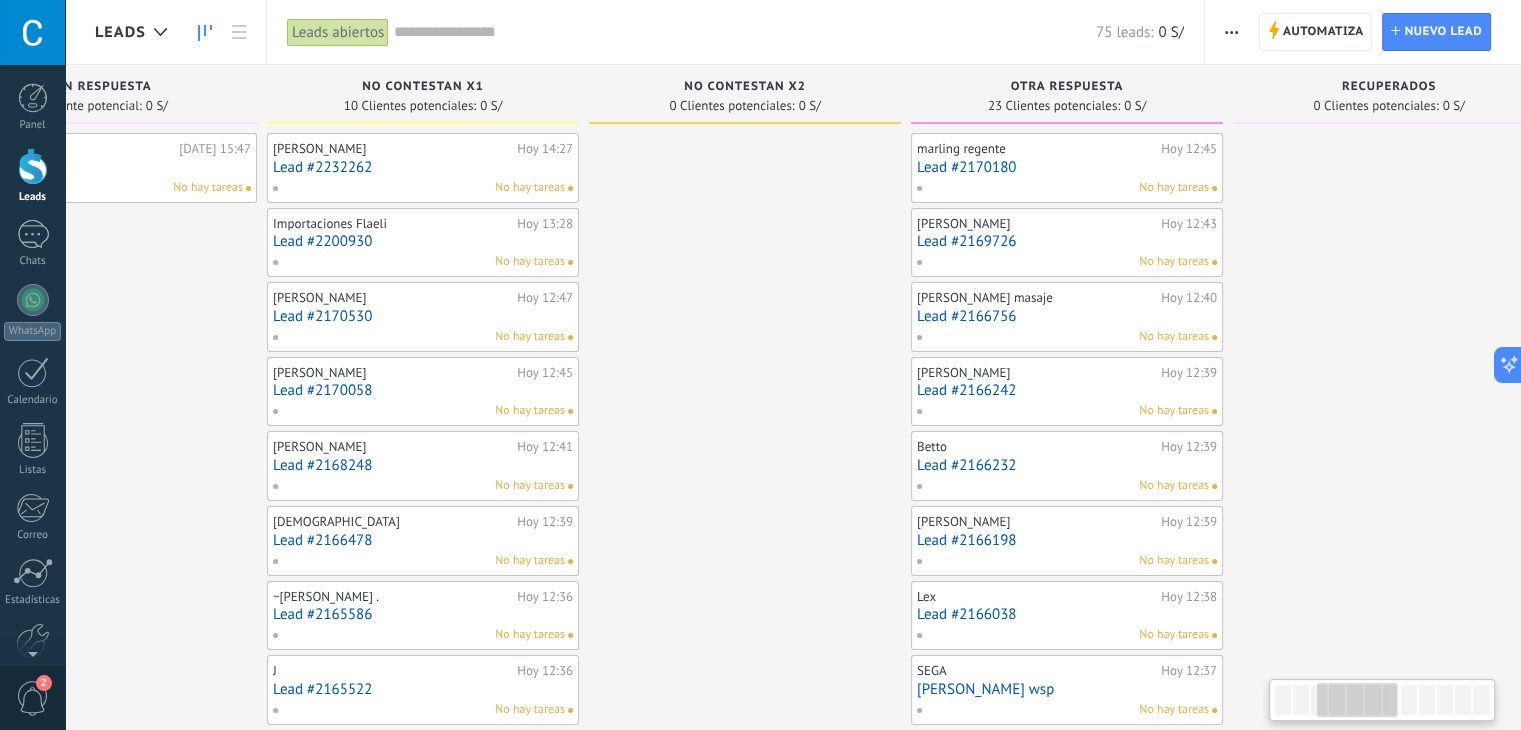 drag, startPoint x: 960, startPoint y: 390, endPoint x: 720, endPoint y: 361, distance: 241.74573 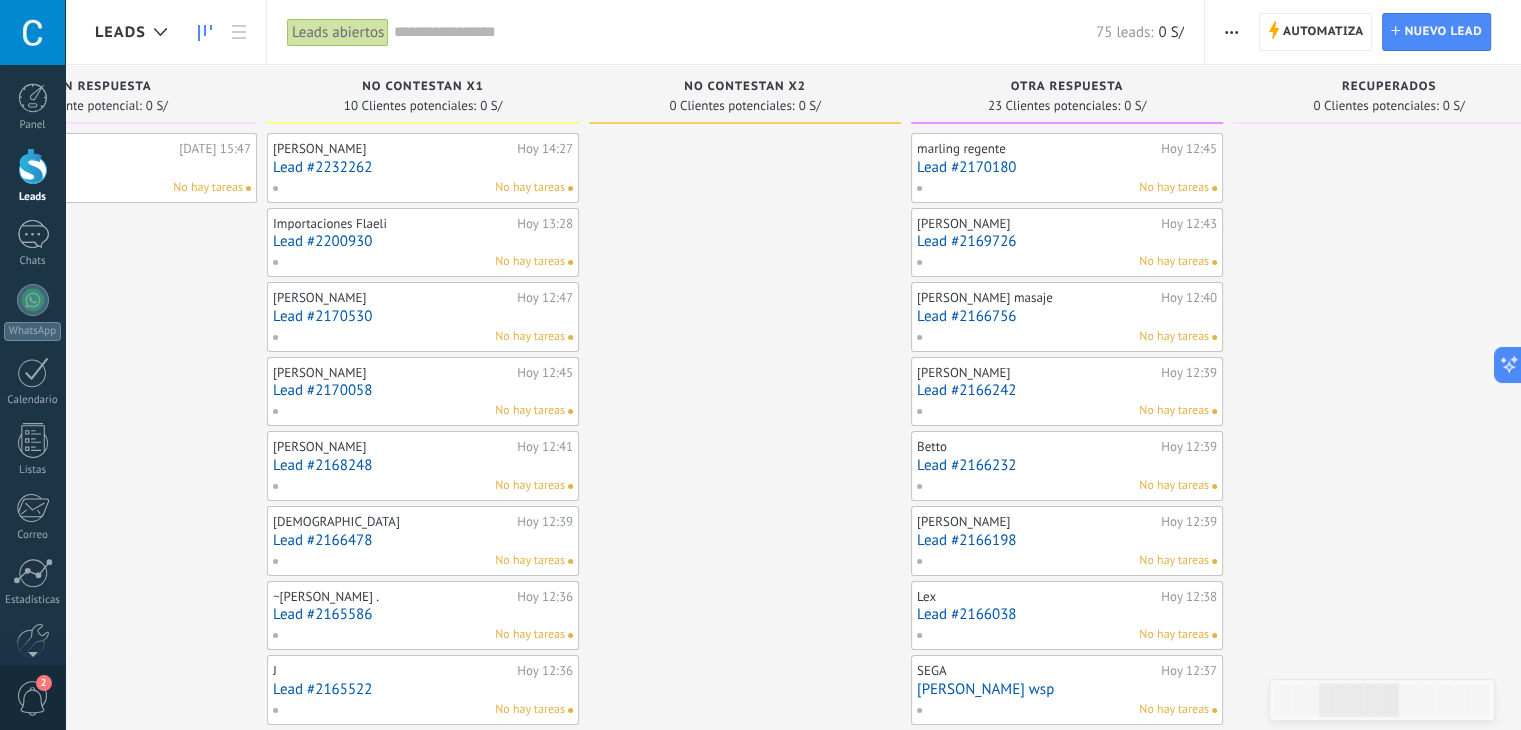 click on "Lead #2232262" at bounding box center [423, 167] 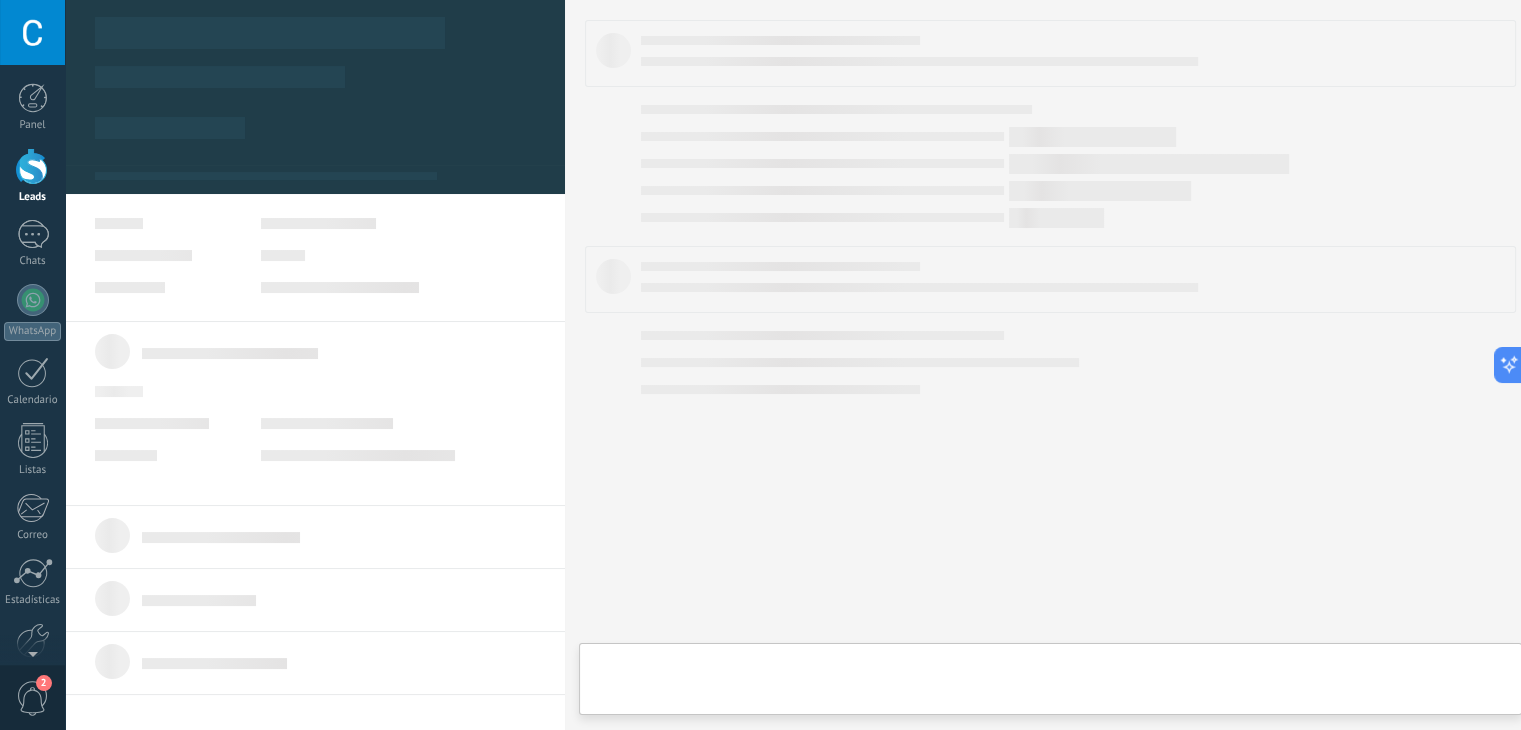 click on ".abccls-1,.abccls-2{fill-rule:evenodd}.abccls-2{fill:#fff} .abfcls-1{fill:none}.abfcls-2{fill:#fff} .abncls-1{isolation:isolate}.abncls-2{opacity:.06}.abncls-2,.abncls-3,.abncls-6{mix-blend-mode:multiply}.abncls-3{opacity:.15}.abncls-4,.abncls-8{fill:#fff}.abncls-5{fill:url(#abnlinear-gradient)}.abncls-6{opacity:.04}.abncls-7{fill:url(#abnlinear-gradient-2)}.abncls-8{fill-rule:evenodd} .abqst0{fill:#ffa200} .abwcls-1{fill:#252525} .cls-1{isolation:isolate} .acicls-1{fill:none} .aclcls-1{fill:#232323} .acnst0{display:none} .addcls-1,.addcls-2{fill:none;stroke-miterlimit:10}.addcls-1{stroke:#dfe0e5}.addcls-2{stroke:#a1a7ab} .adecls-1,.adecls-2{fill:none;stroke-miterlimit:10}.adecls-1{stroke:#dfe0e5}.adecls-2{stroke:#a1a7ab} .adqcls-1{fill:#8591a5;fill-rule:evenodd} .aeccls-1{fill:#5c9f37} .aeecls-1{fill:#f86161} .aejcls-1{fill:#8591a5;fill-rule:evenodd} .aekcls-1{fill-rule:evenodd} .aelcls-1{fill-rule:evenodd;fill:currentColor} .aemcls-1{fill-rule:evenodd;fill:currentColor} .aencls-2{fill:#f86161;opacity:.3}" at bounding box center [760, 365] 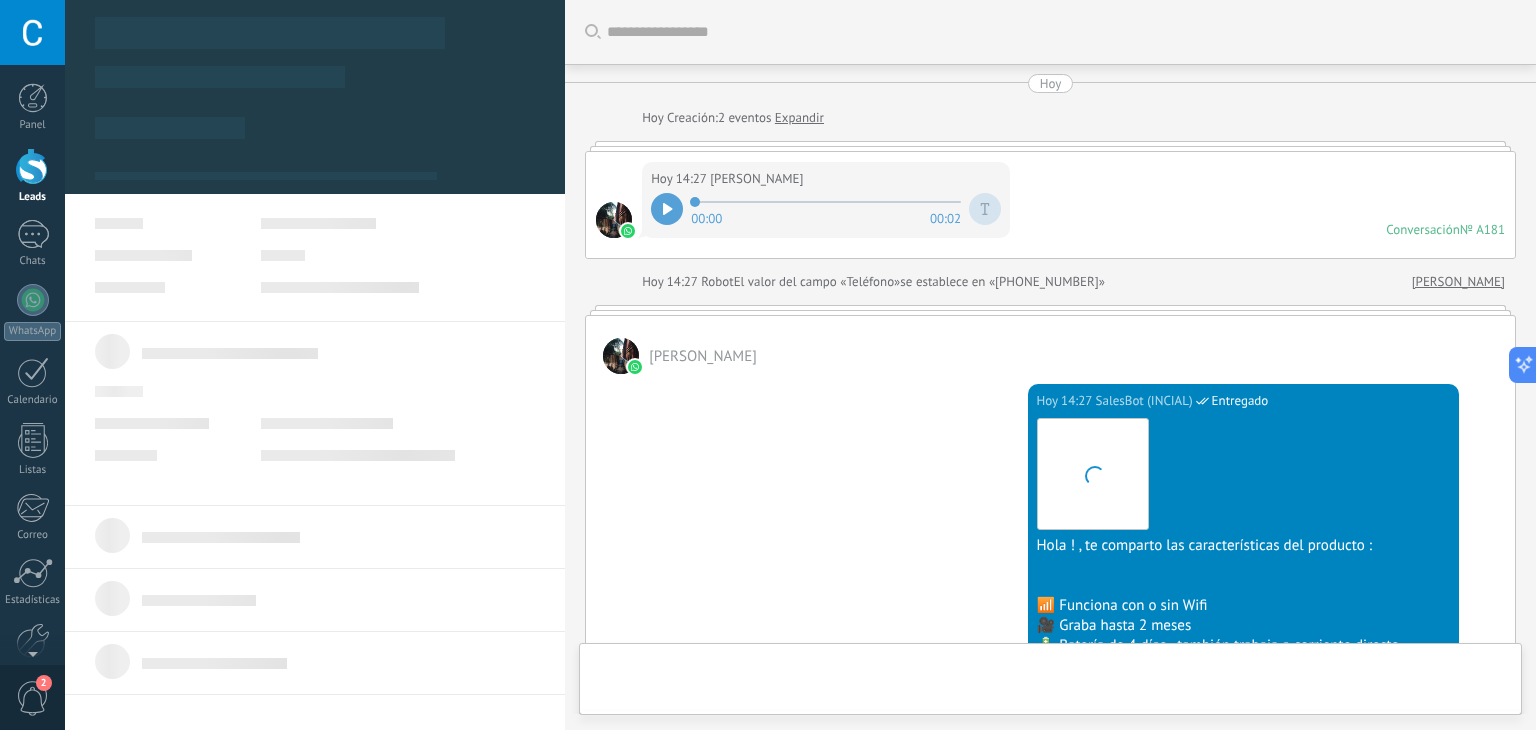 scroll, scrollTop: 954, scrollLeft: 0, axis: vertical 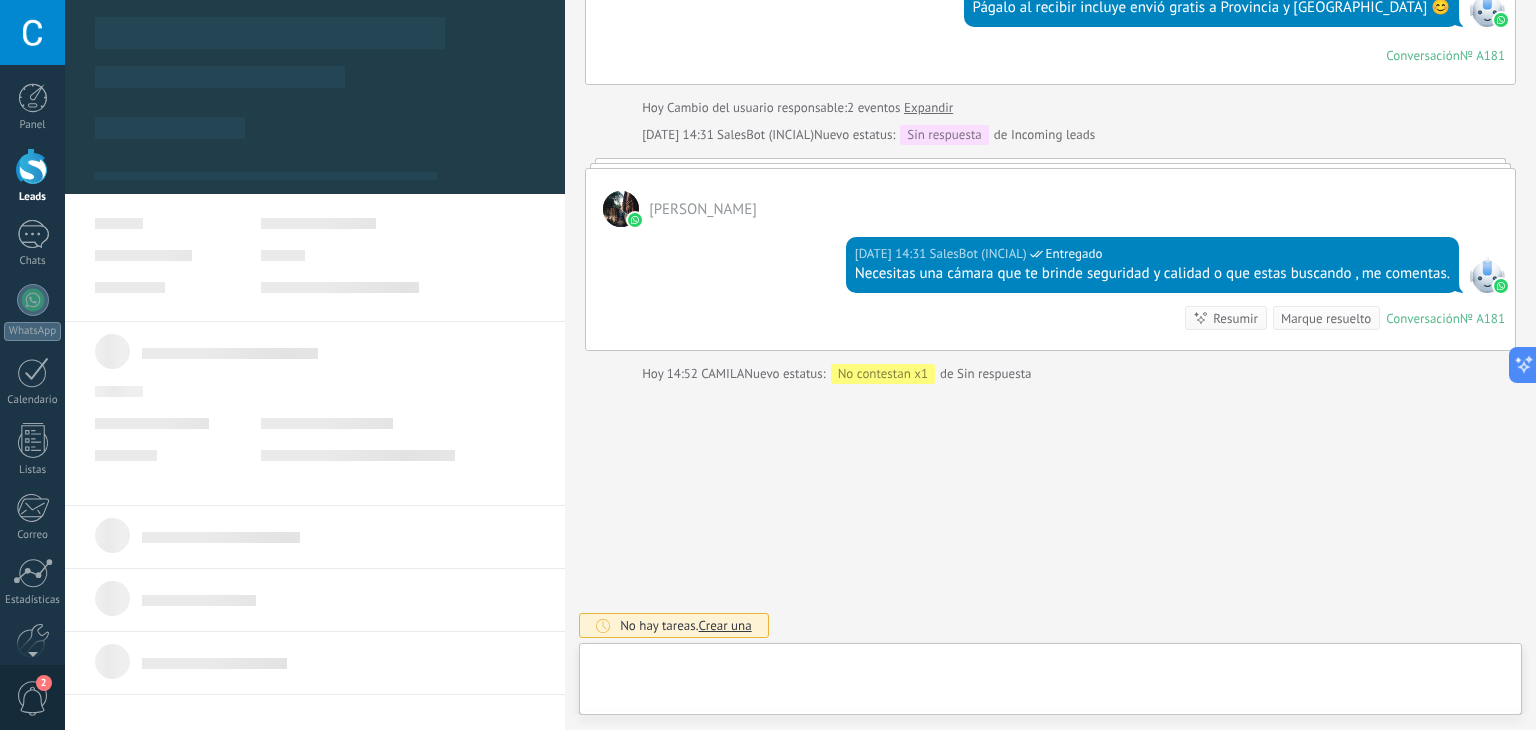 type on "**********" 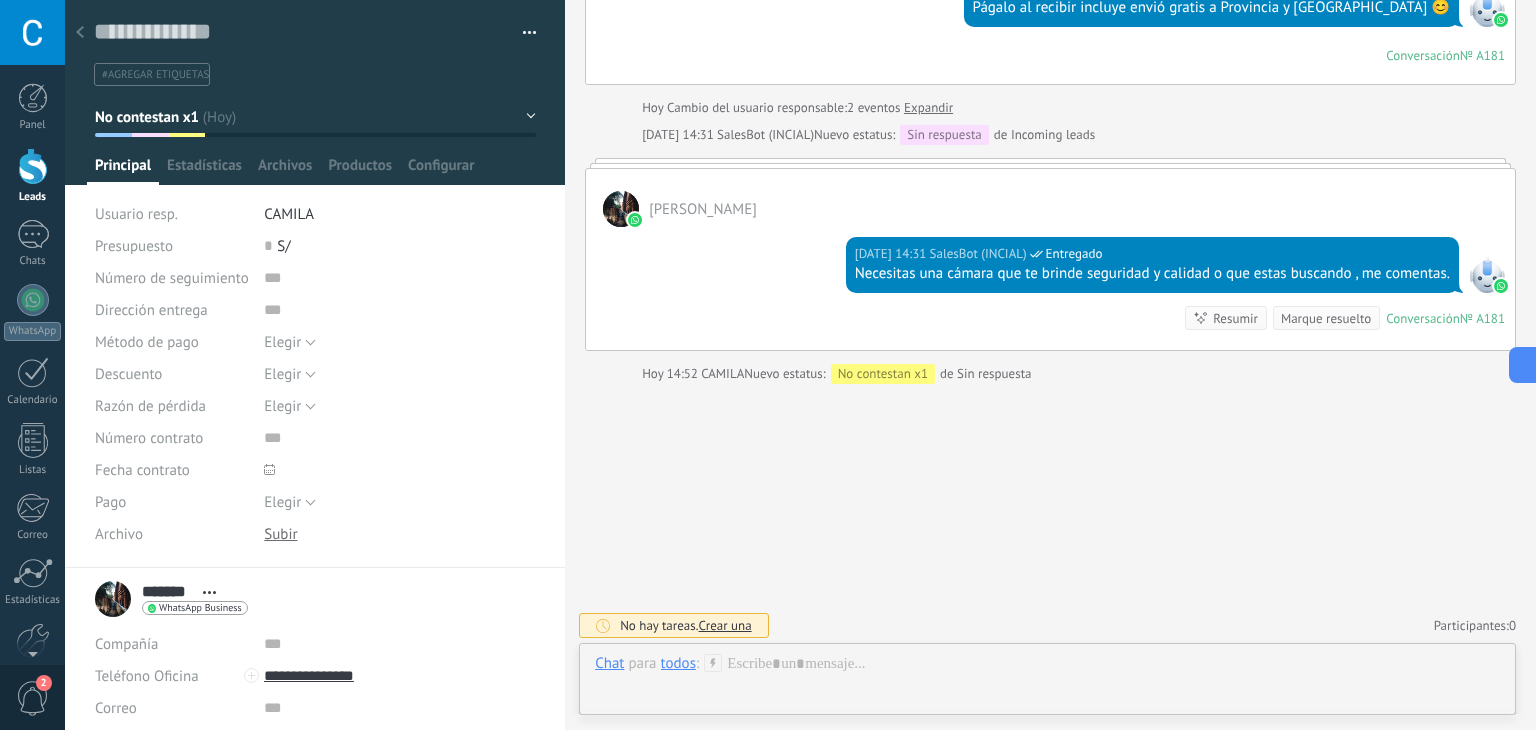 scroll, scrollTop: 29, scrollLeft: 0, axis: vertical 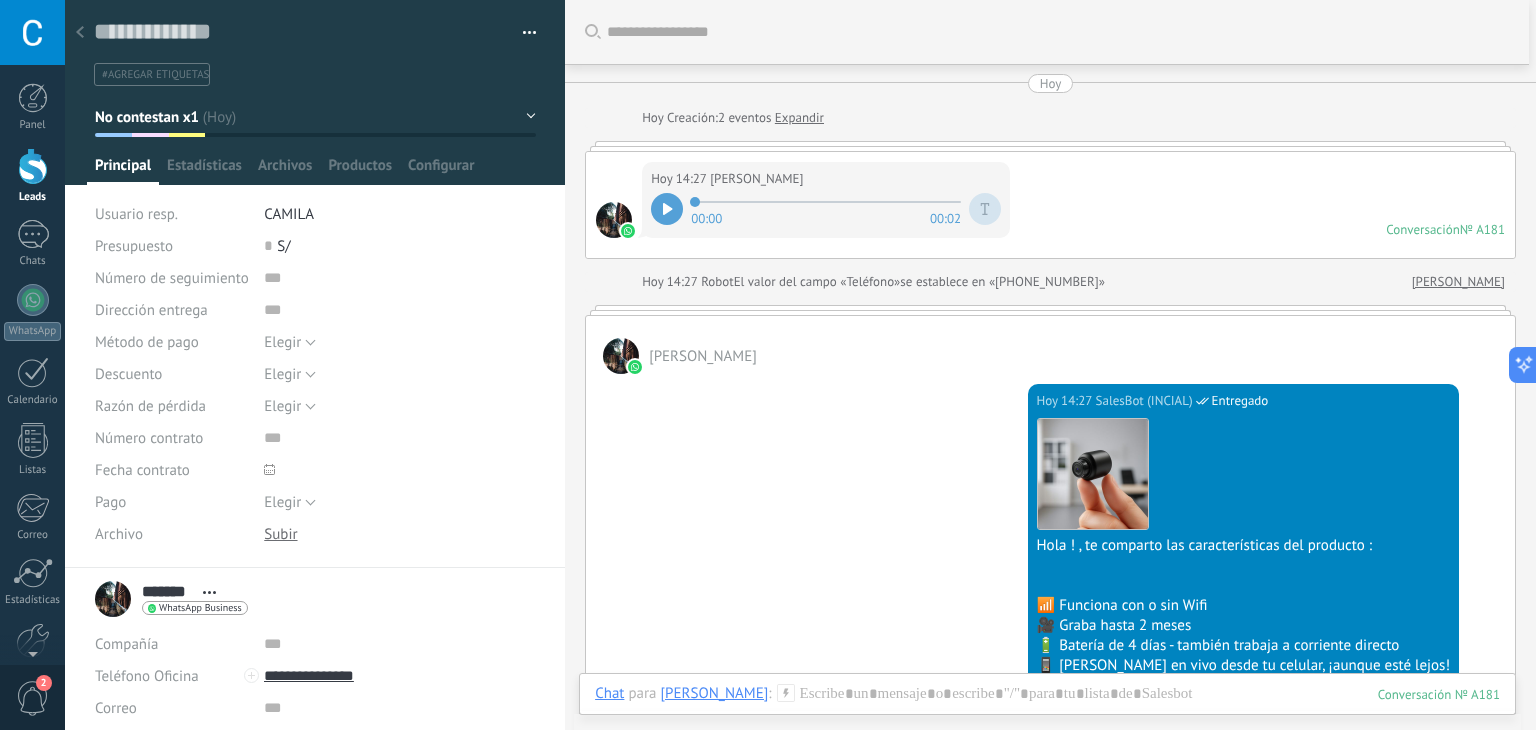 click at bounding box center (667, 209) 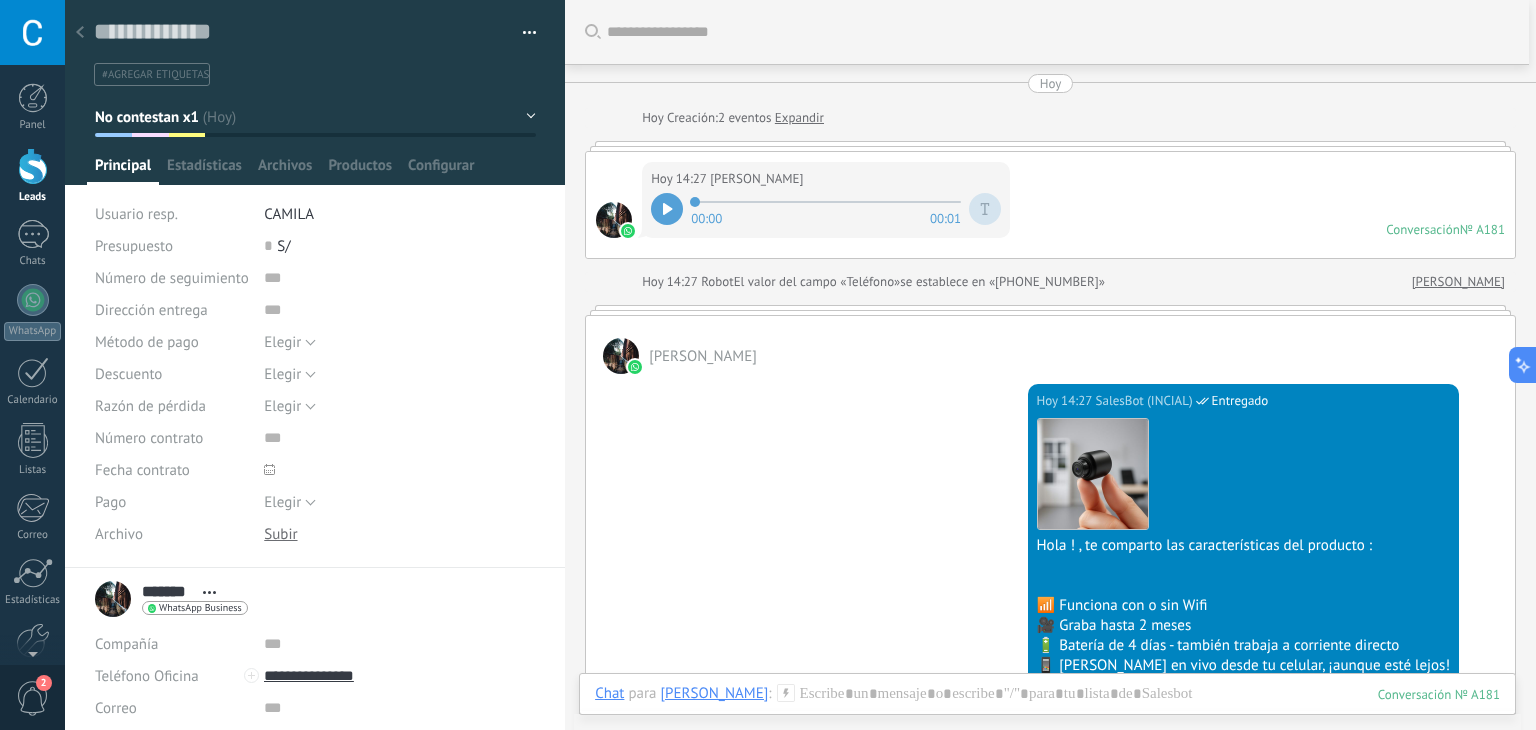 click 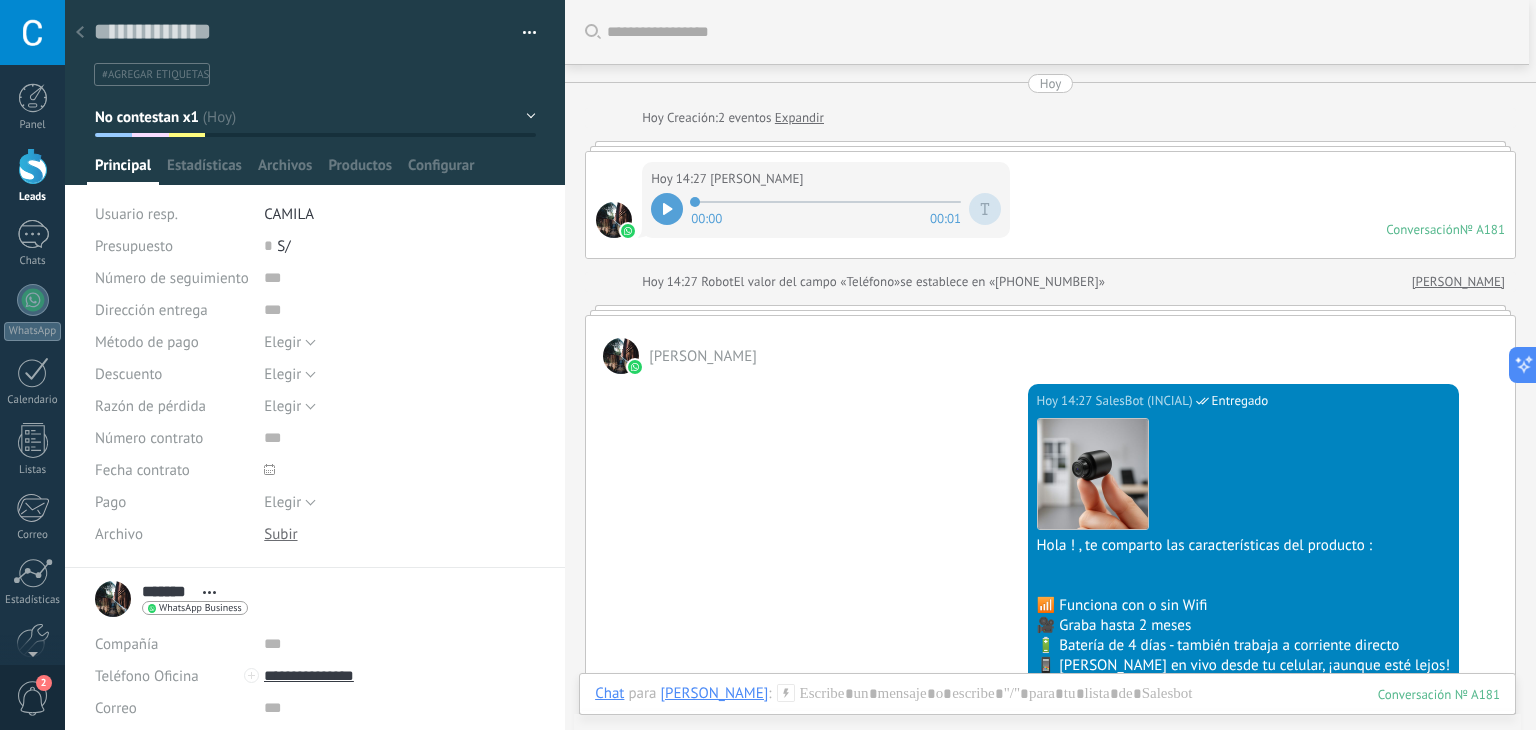 click 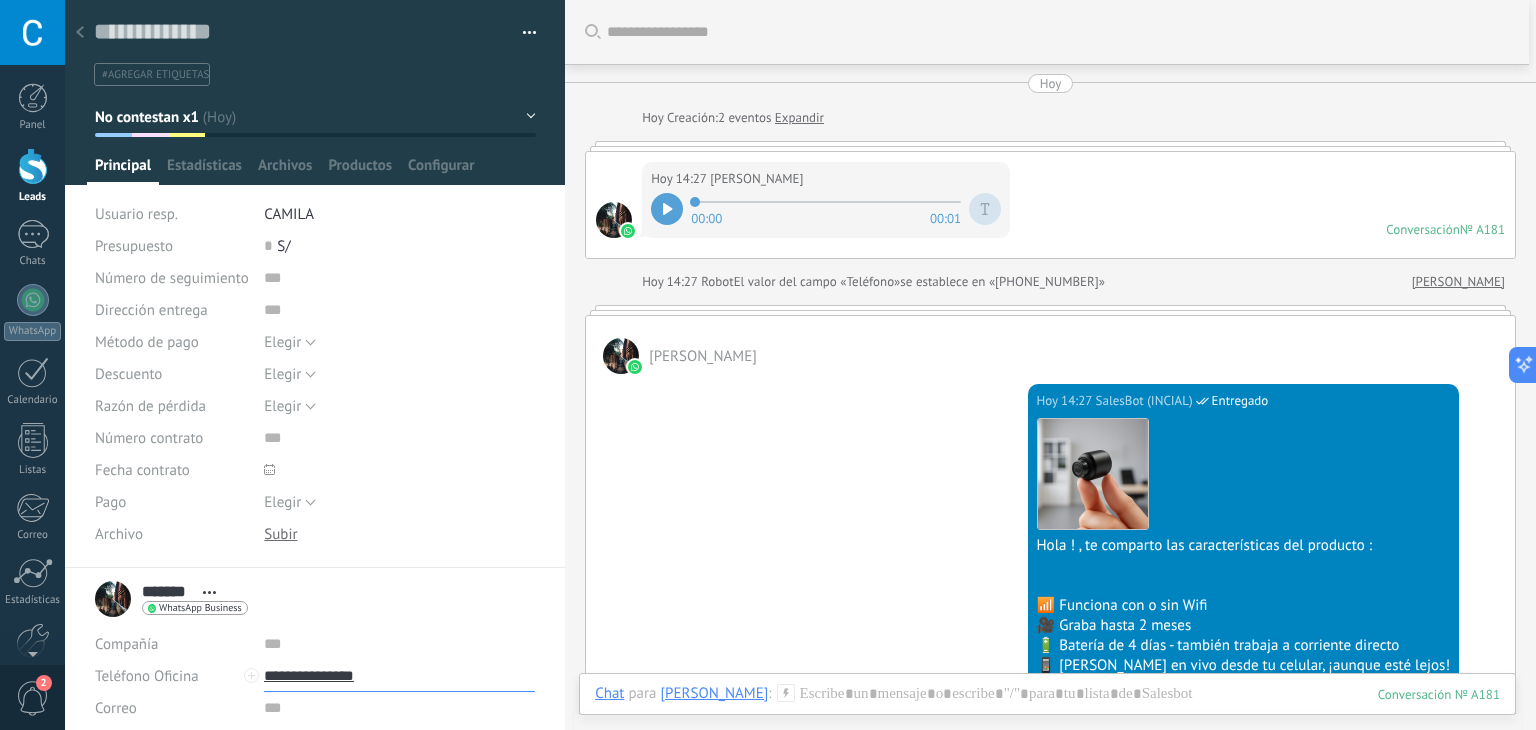 click on "**********" at bounding box center (399, 676) 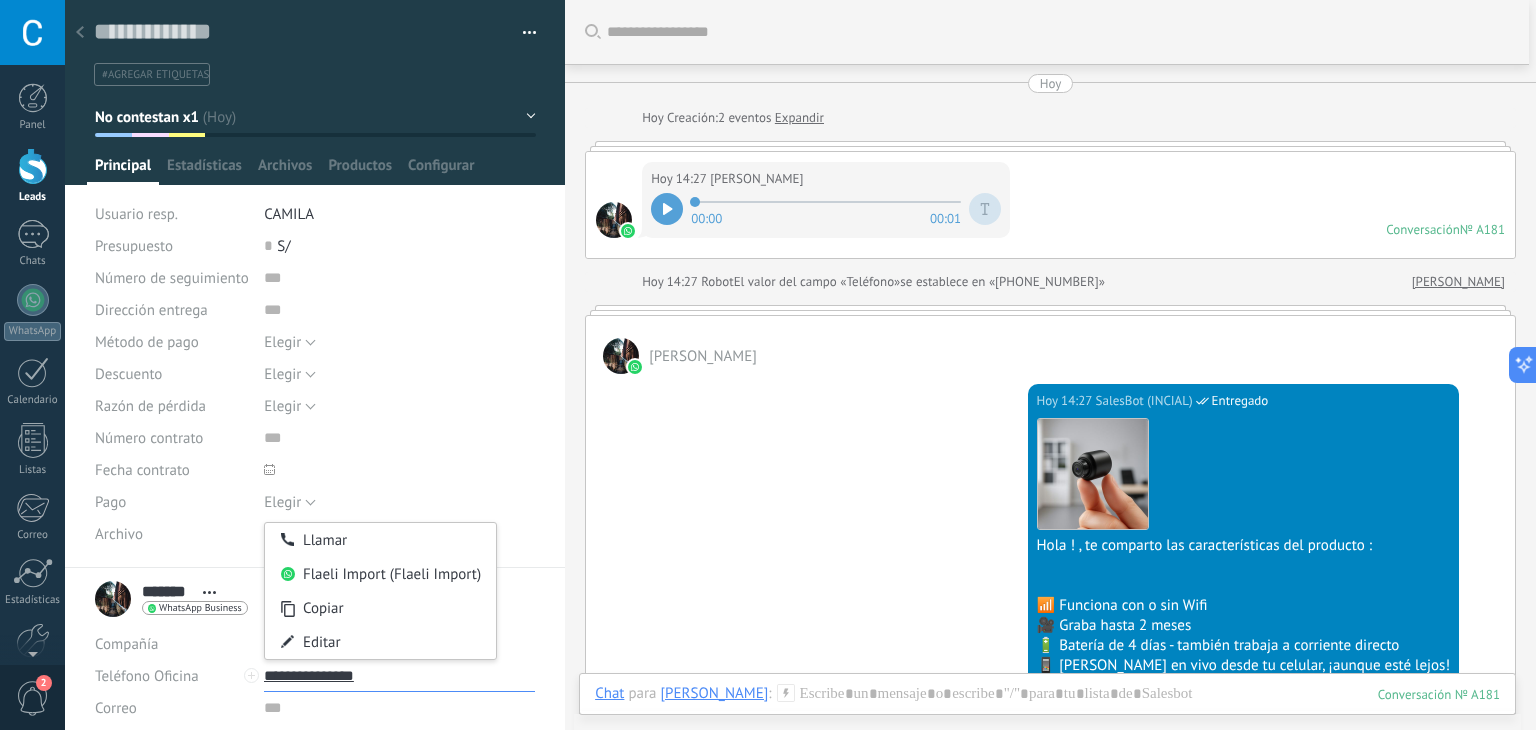 drag, startPoint x: 293, startPoint y: 673, endPoint x: 389, endPoint y: 670, distance: 96.04687 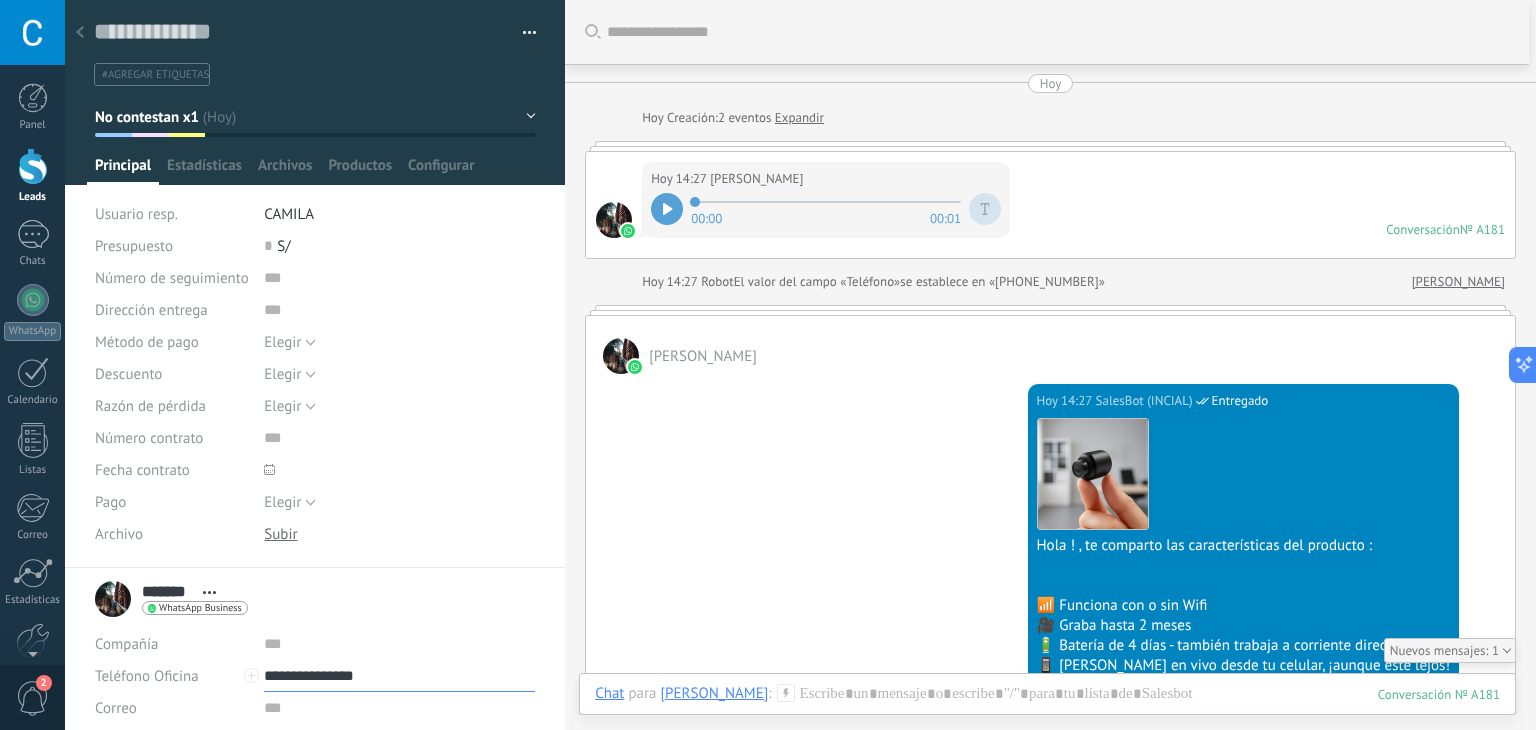 scroll, scrollTop: 218, scrollLeft: 0, axis: vertical 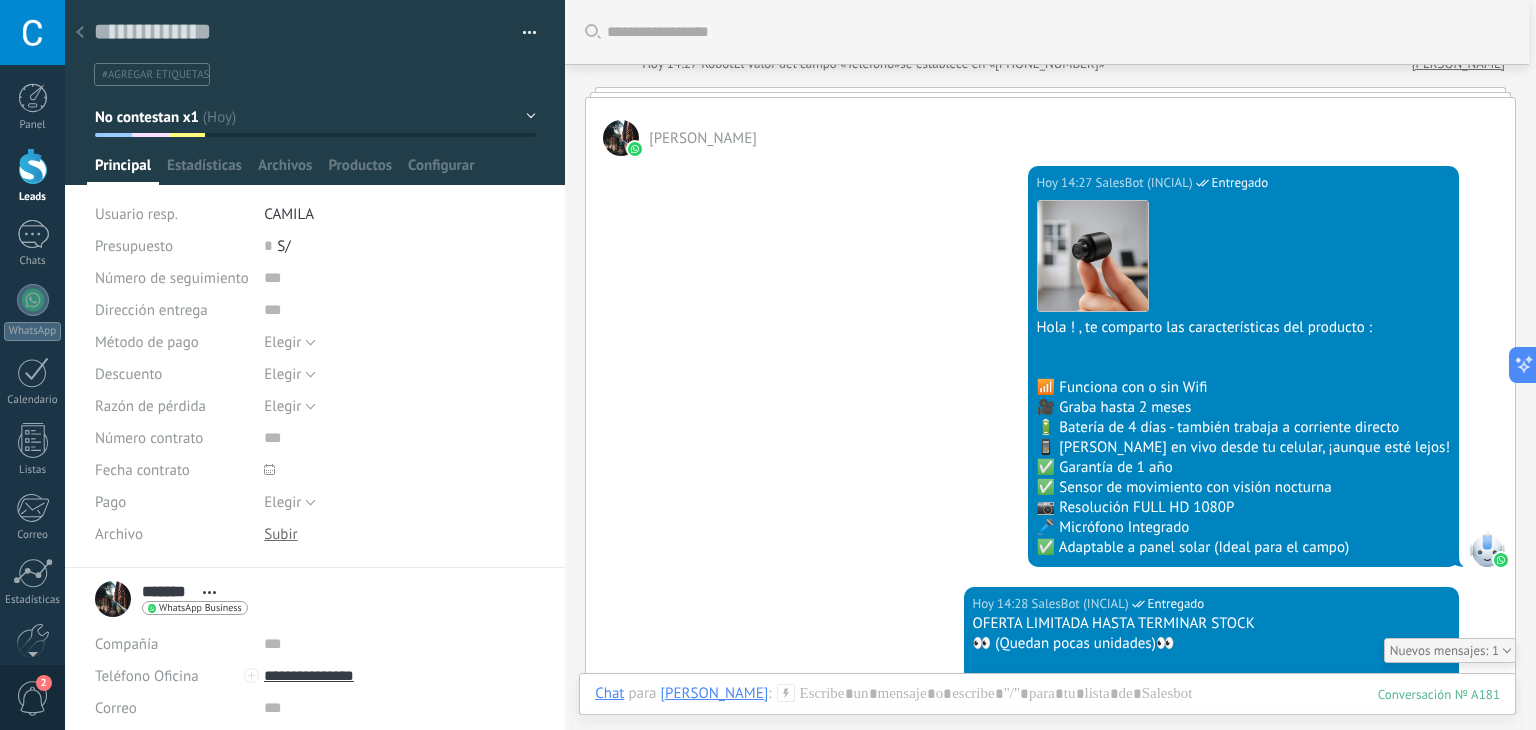 type on "**********" 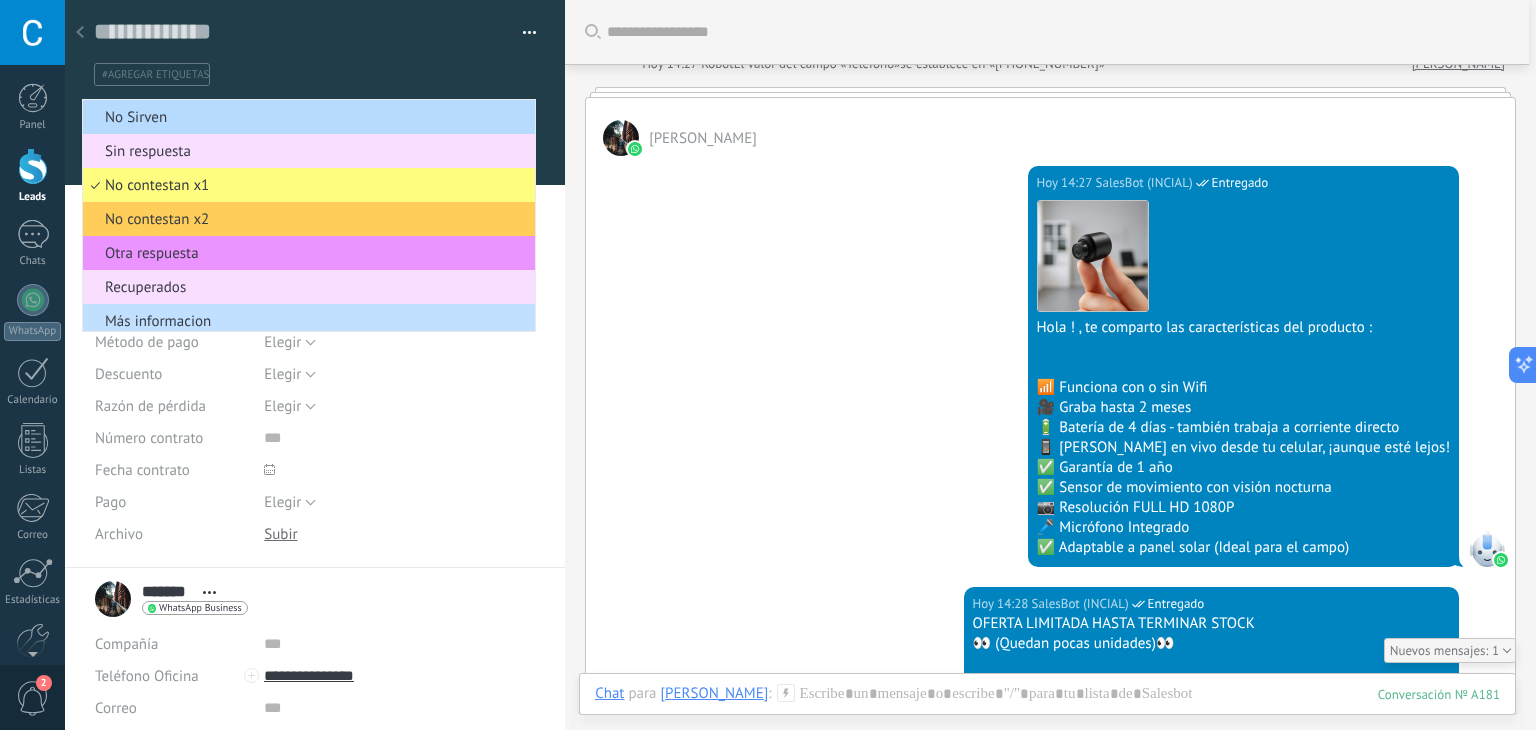 click on "No Sirven" at bounding box center (306, 117) 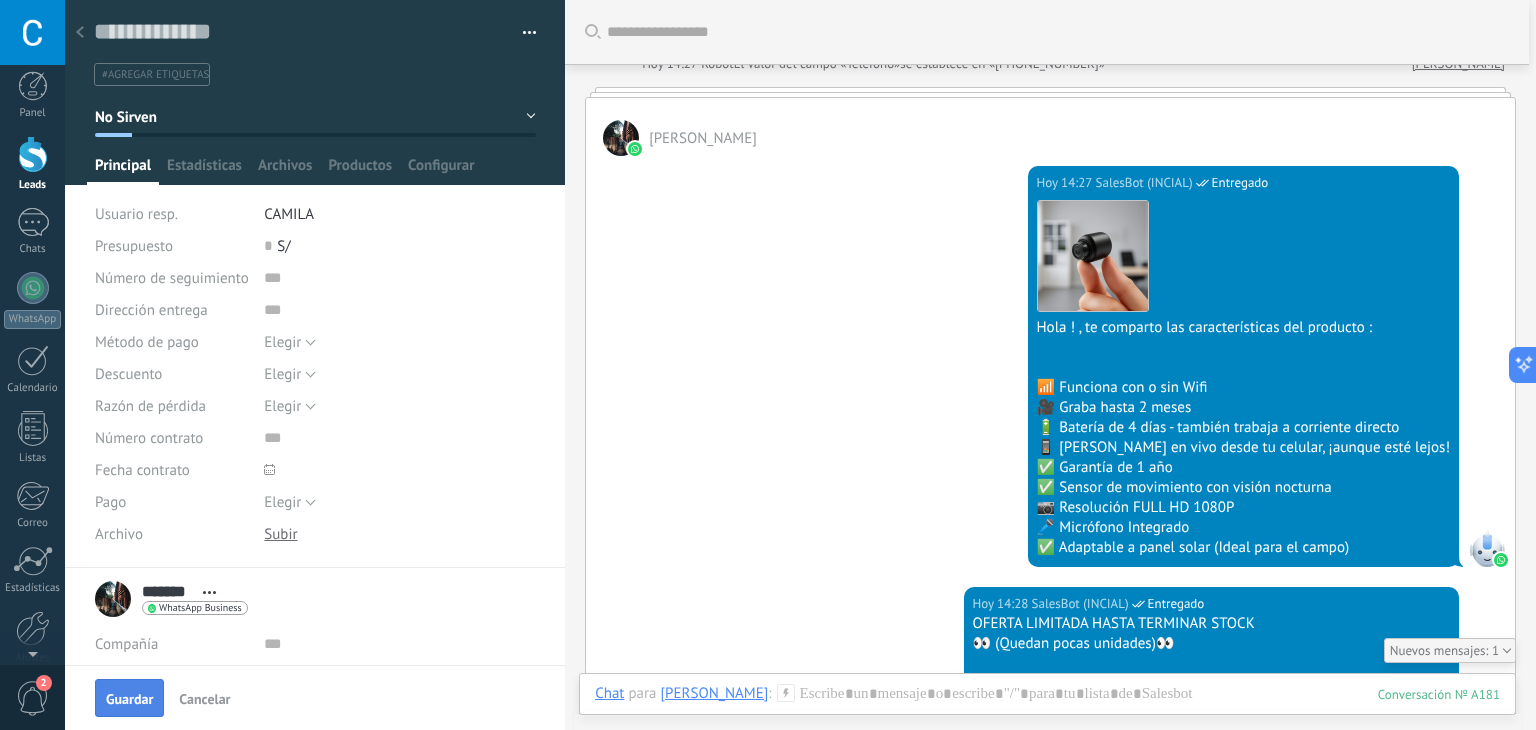 scroll, scrollTop: 0, scrollLeft: 0, axis: both 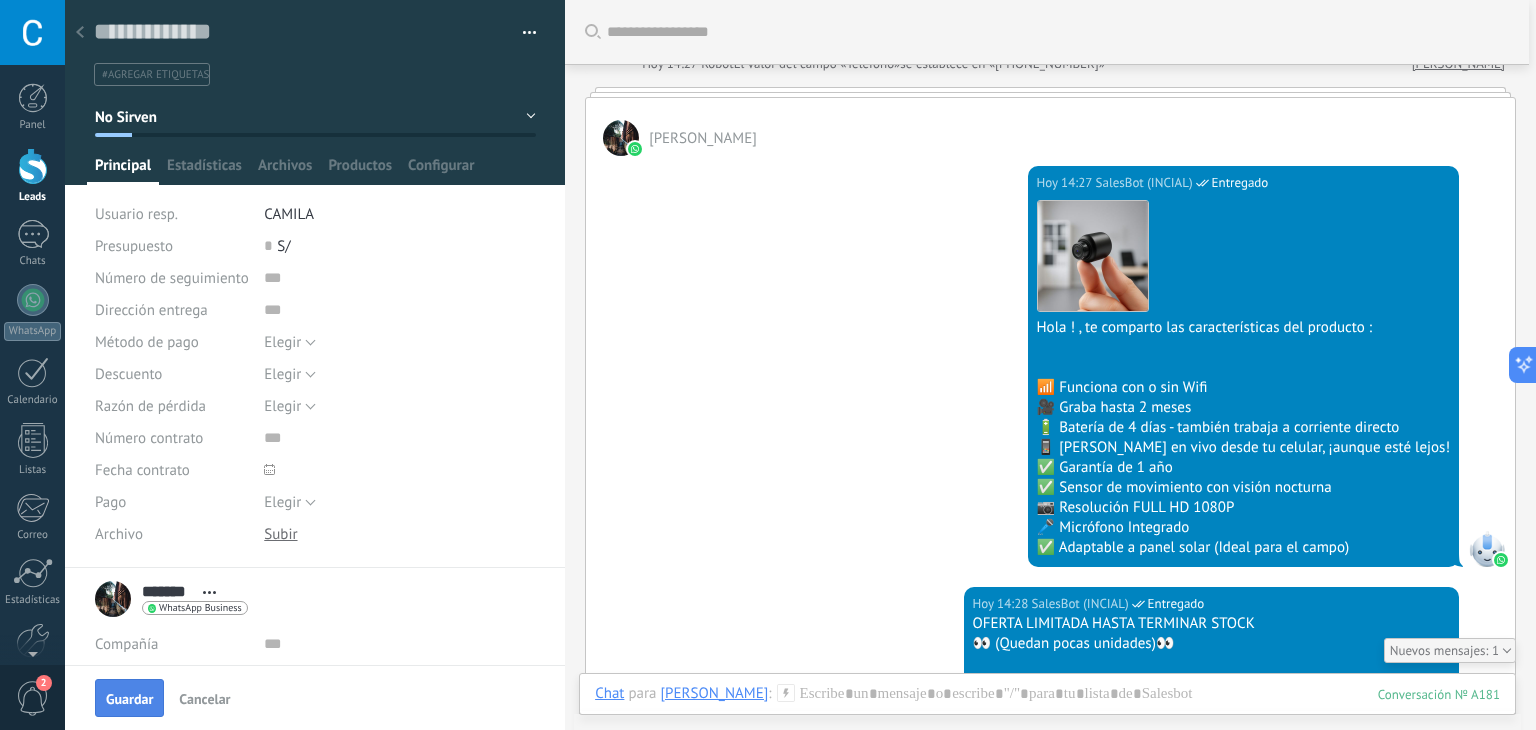 click on "Guardar" at bounding box center (129, 699) 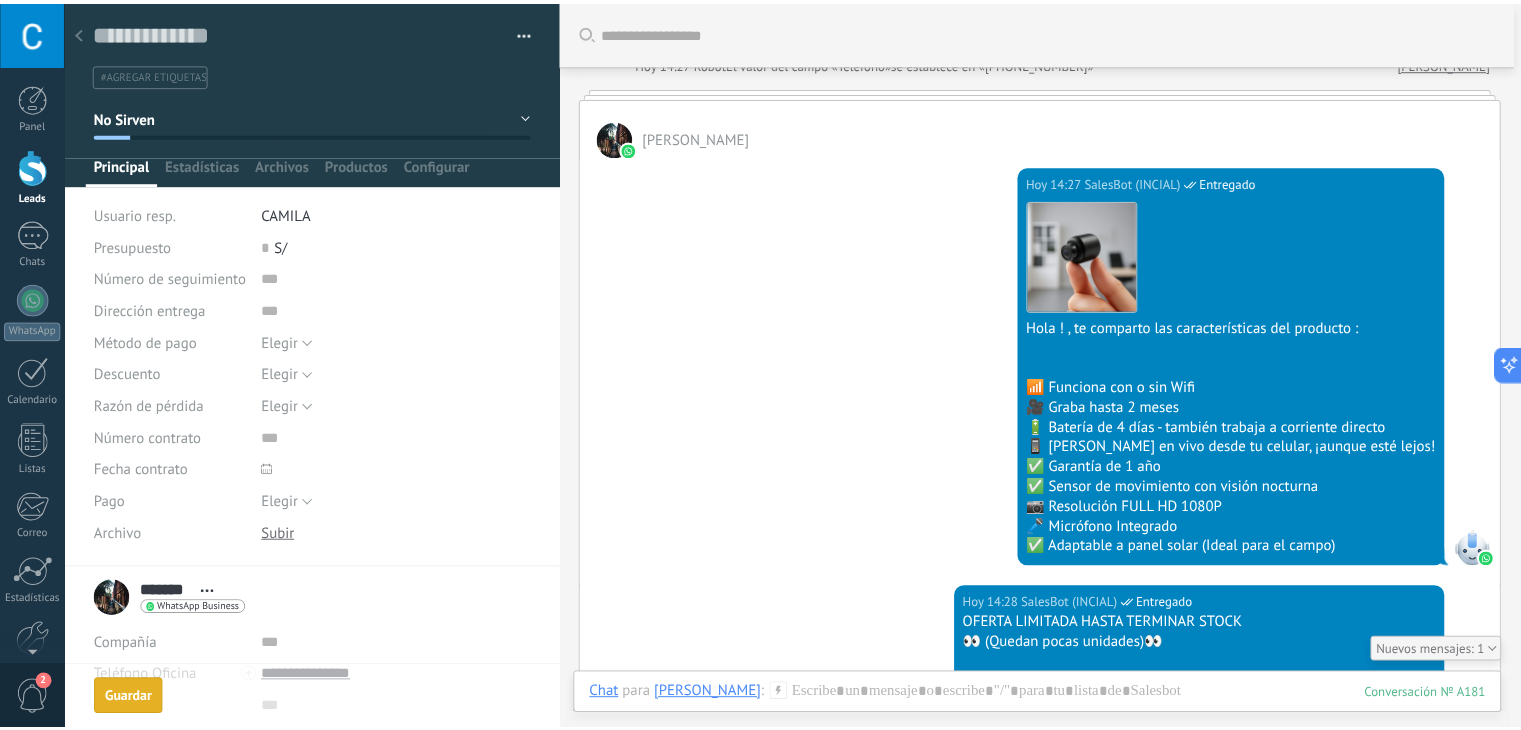 scroll, scrollTop: 252, scrollLeft: 0, axis: vertical 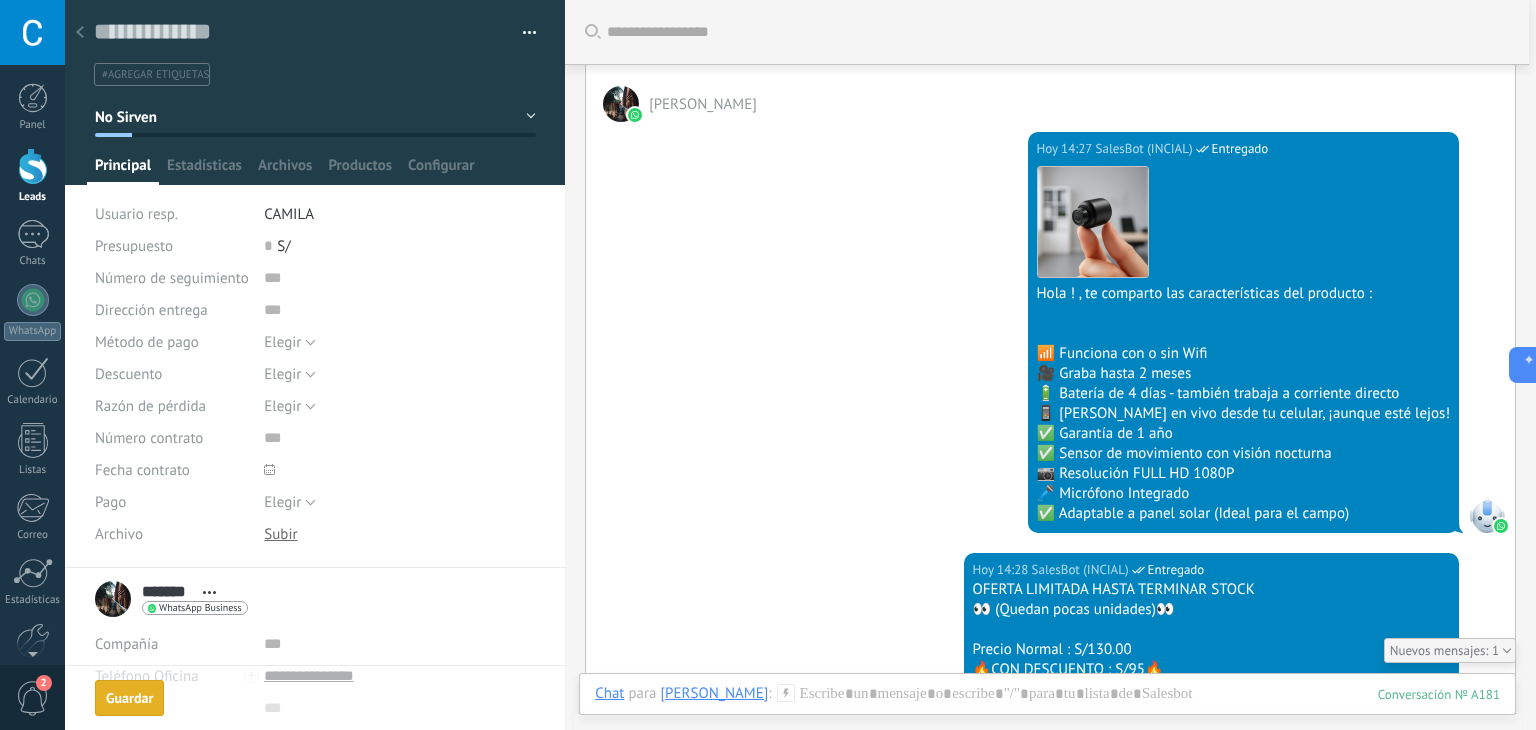 click 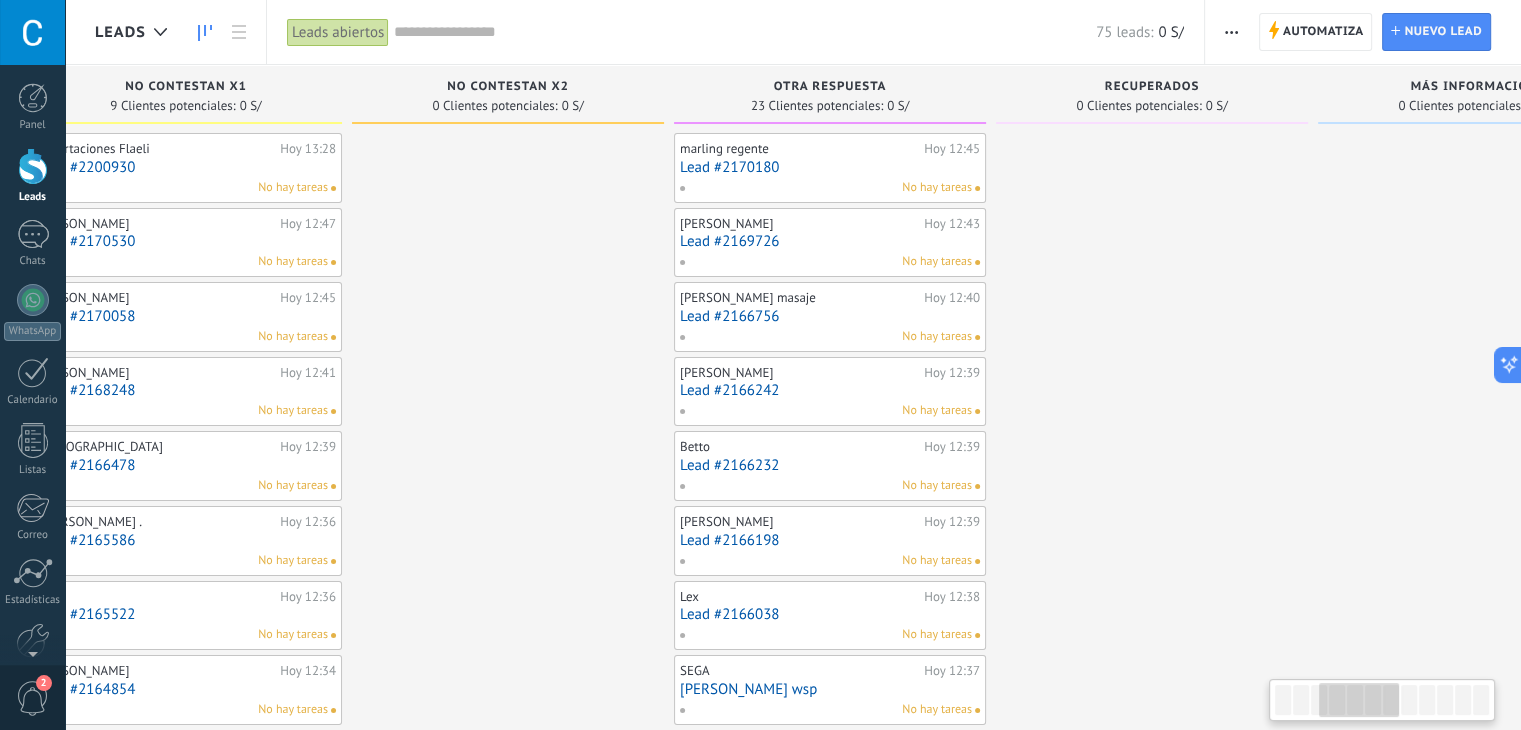 scroll, scrollTop: 0, scrollLeft: 1201, axis: horizontal 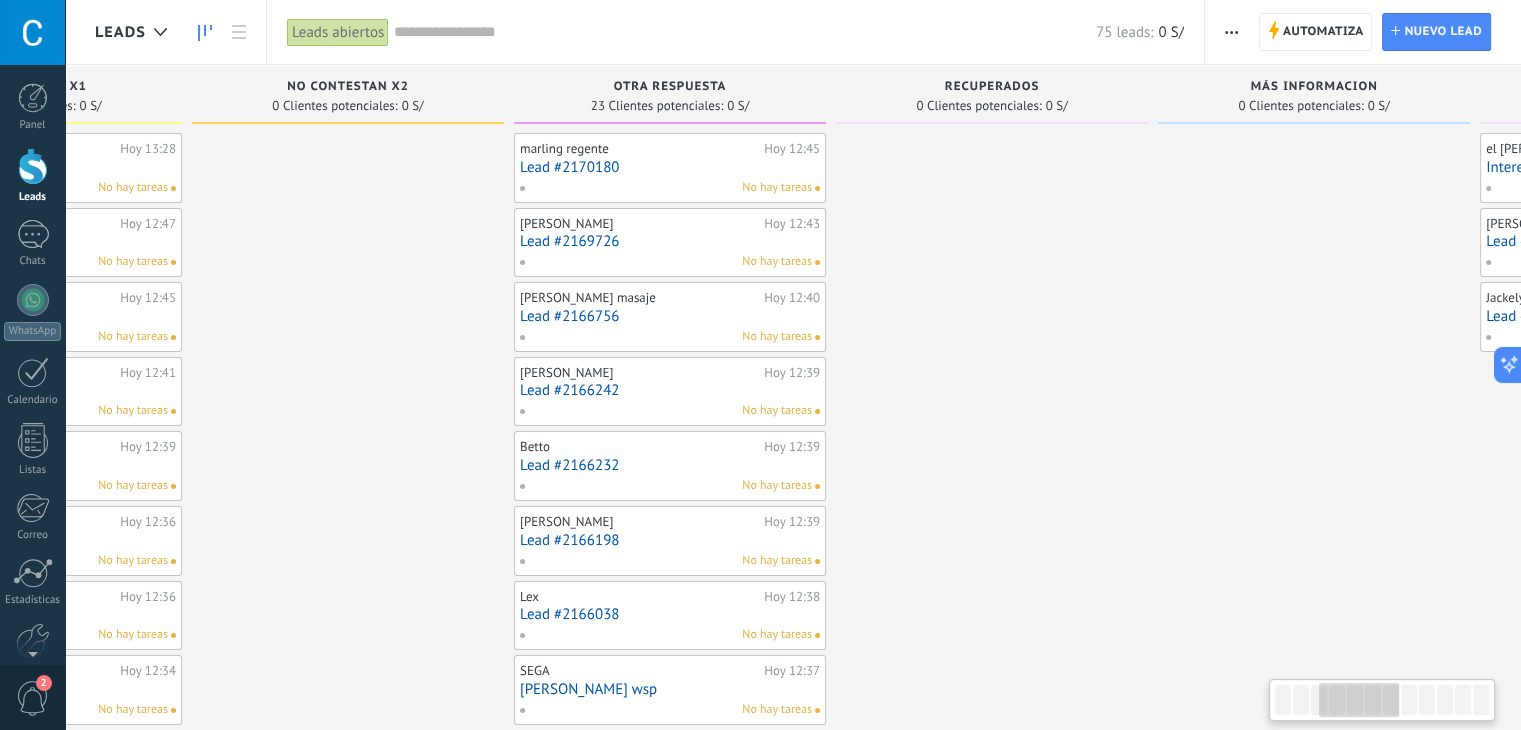drag, startPoint x: 1438, startPoint y: 203, endPoint x: 239, endPoint y: 286, distance: 1201.8694 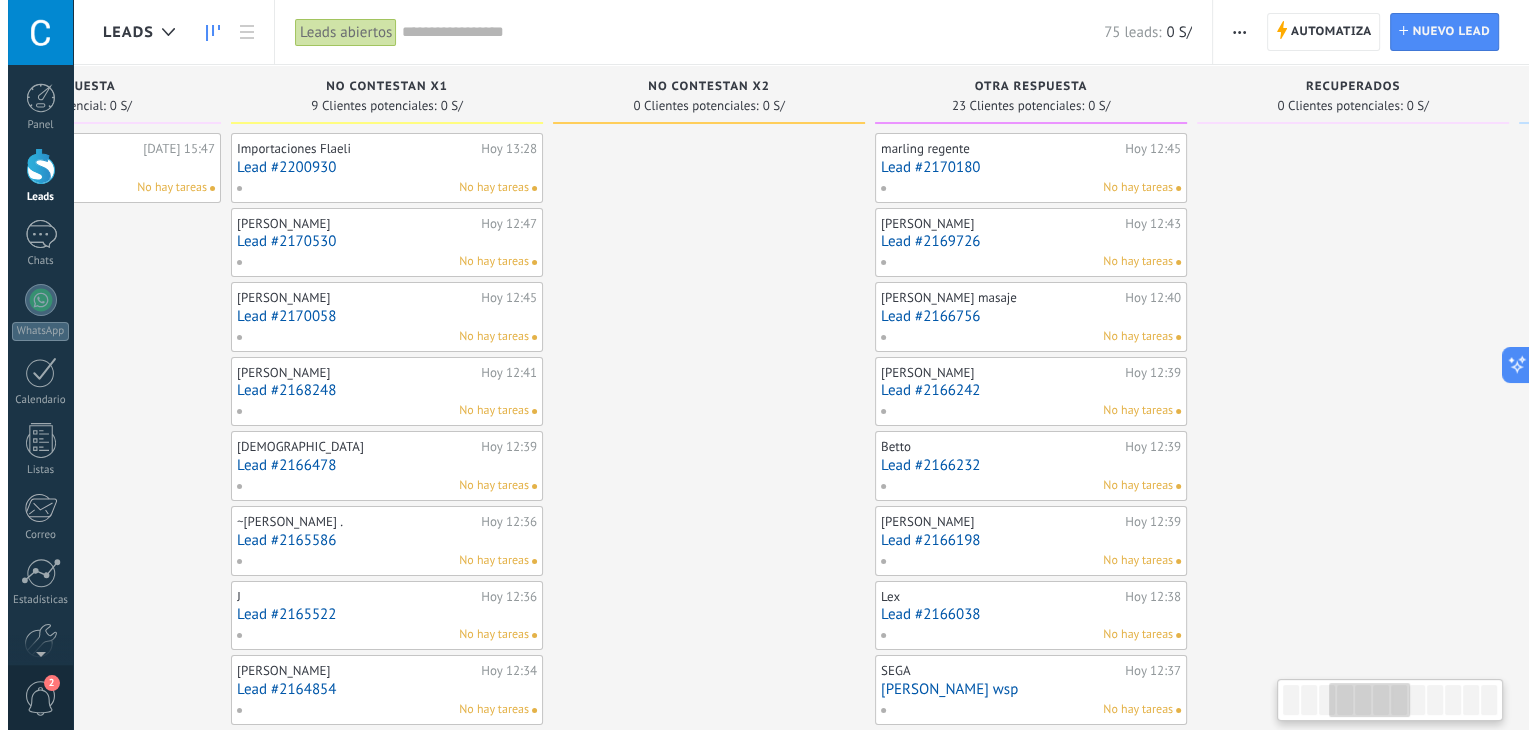 scroll, scrollTop: 0, scrollLeft: 839, axis: horizontal 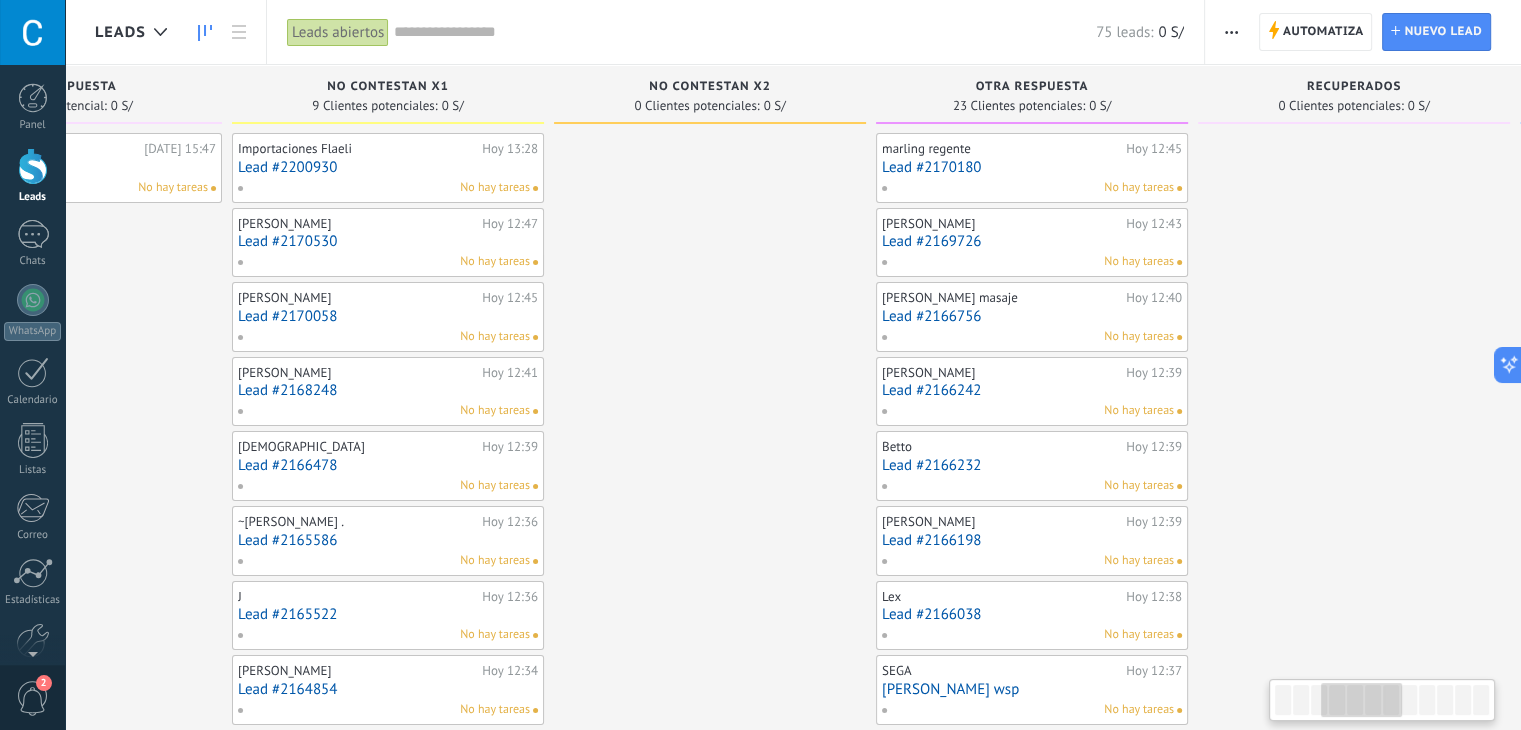 drag, startPoint x: 260, startPoint y: 213, endPoint x: 625, endPoint y: 327, distance: 382.38855 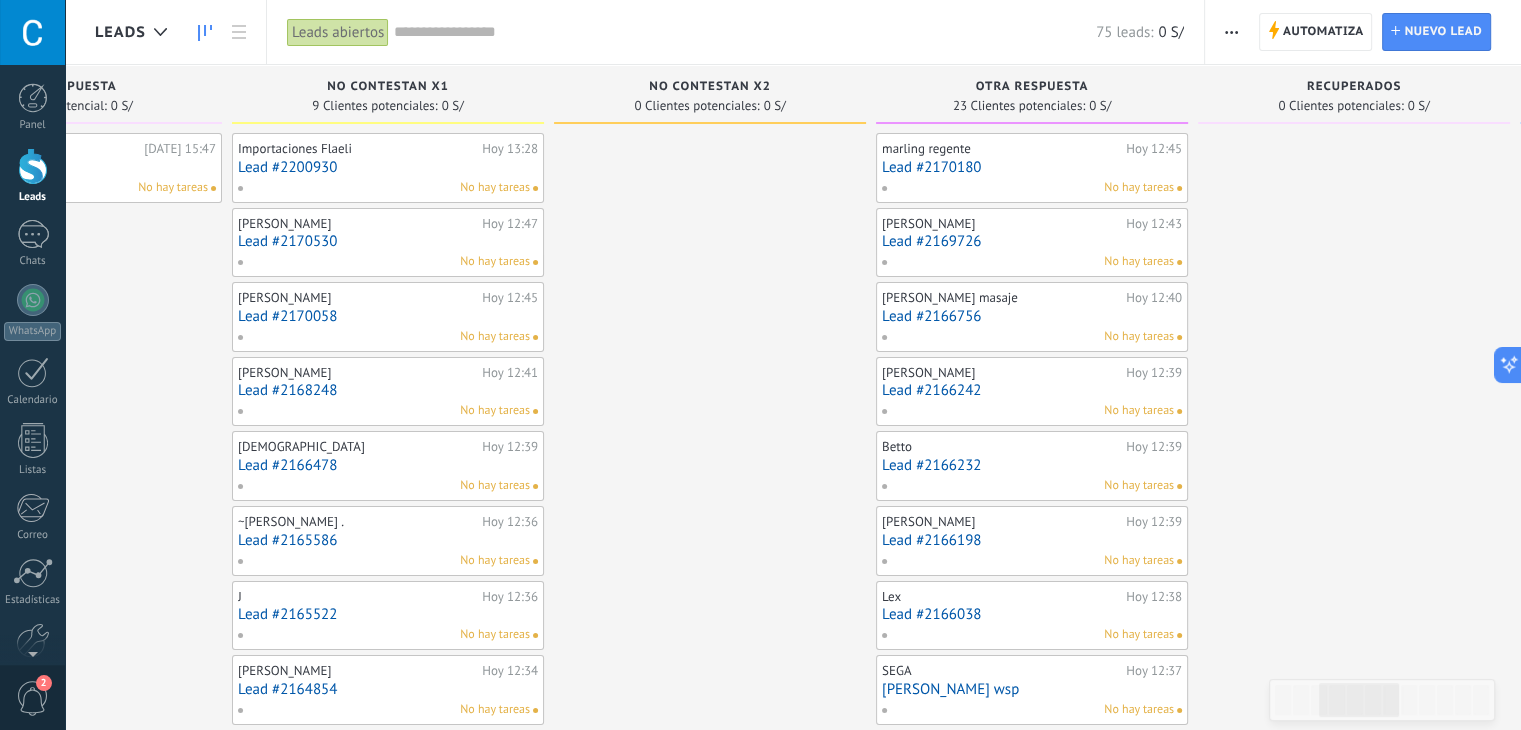 click on "Lead #2200930" at bounding box center [388, 167] 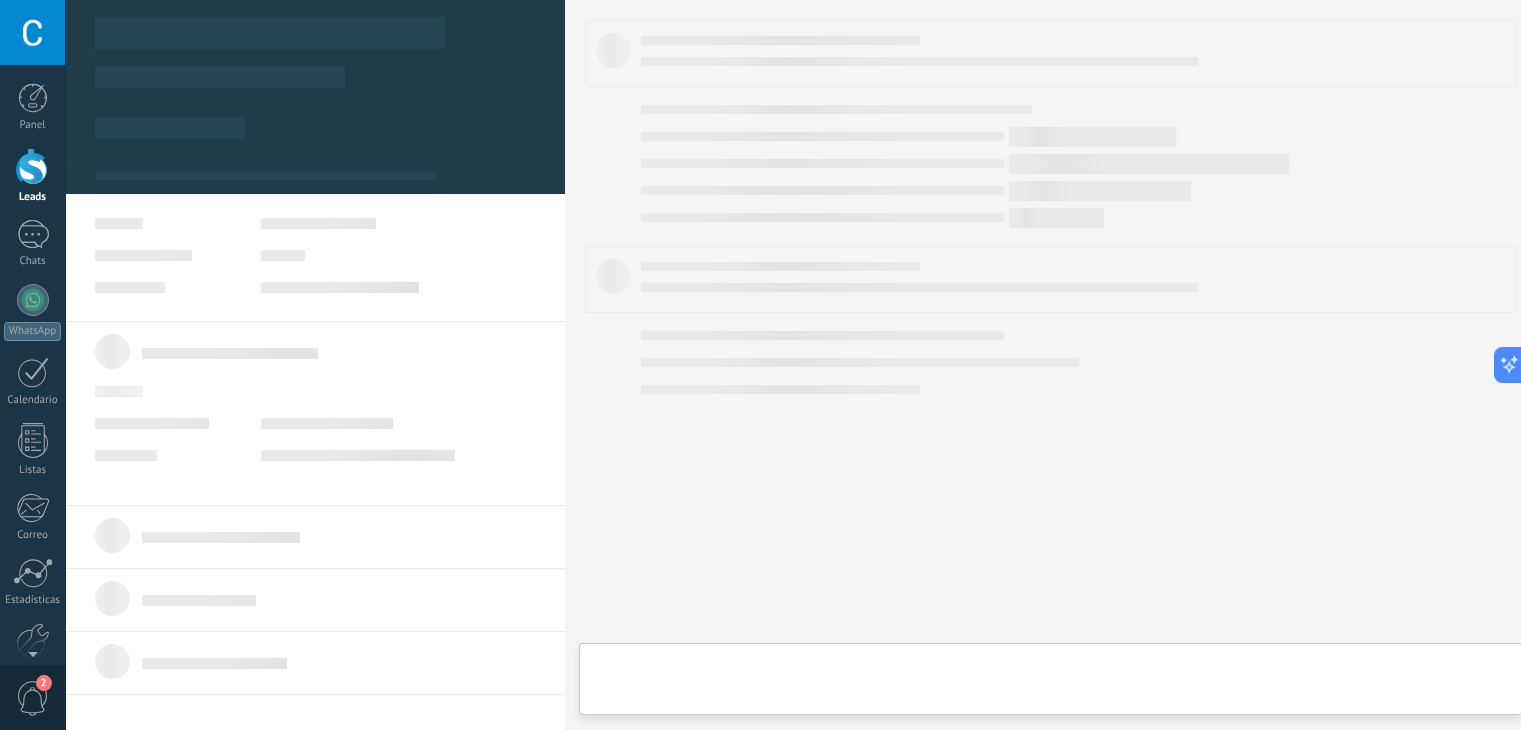click on ".abccls-1,.abccls-2{fill-rule:evenodd}.abccls-2{fill:#fff} .abfcls-1{fill:none}.abfcls-2{fill:#fff} .abncls-1{isolation:isolate}.abncls-2{opacity:.06}.abncls-2,.abncls-3,.abncls-6{mix-blend-mode:multiply}.abncls-3{opacity:.15}.abncls-4,.abncls-8{fill:#fff}.abncls-5{fill:url(#abnlinear-gradient)}.abncls-6{opacity:.04}.abncls-7{fill:url(#abnlinear-gradient-2)}.abncls-8{fill-rule:evenodd} .abqst0{fill:#ffa200} .abwcls-1{fill:#252525} .cls-1{isolation:isolate} .acicls-1{fill:none} .aclcls-1{fill:#232323} .acnst0{display:none} .addcls-1,.addcls-2{fill:none;stroke-miterlimit:10}.addcls-1{stroke:#dfe0e5}.addcls-2{stroke:#a1a7ab} .adecls-1,.adecls-2{fill:none;stroke-miterlimit:10}.adecls-1{stroke:#dfe0e5}.adecls-2{stroke:#a1a7ab} .adqcls-1{fill:#8591a5;fill-rule:evenodd} .aeccls-1{fill:#5c9f37} .aeecls-1{fill:#f86161} .aejcls-1{fill:#8591a5;fill-rule:evenodd} .aekcls-1{fill-rule:evenodd} .aelcls-1{fill-rule:evenodd;fill:currentColor} .aemcls-1{fill-rule:evenodd;fill:currentColor} .aencls-2{fill:#f86161;opacity:.3}" at bounding box center (760, 365) 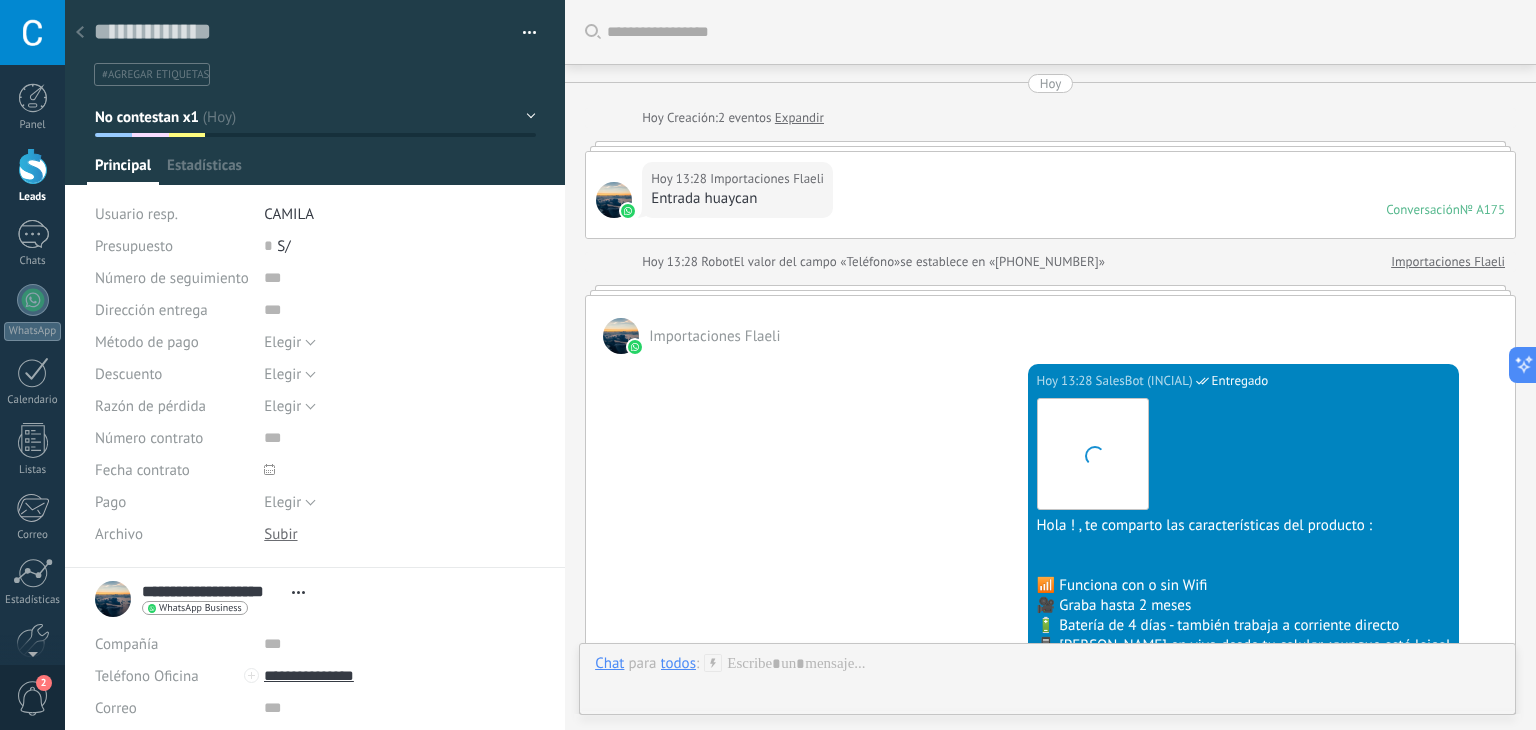 scroll, scrollTop: 29, scrollLeft: 0, axis: vertical 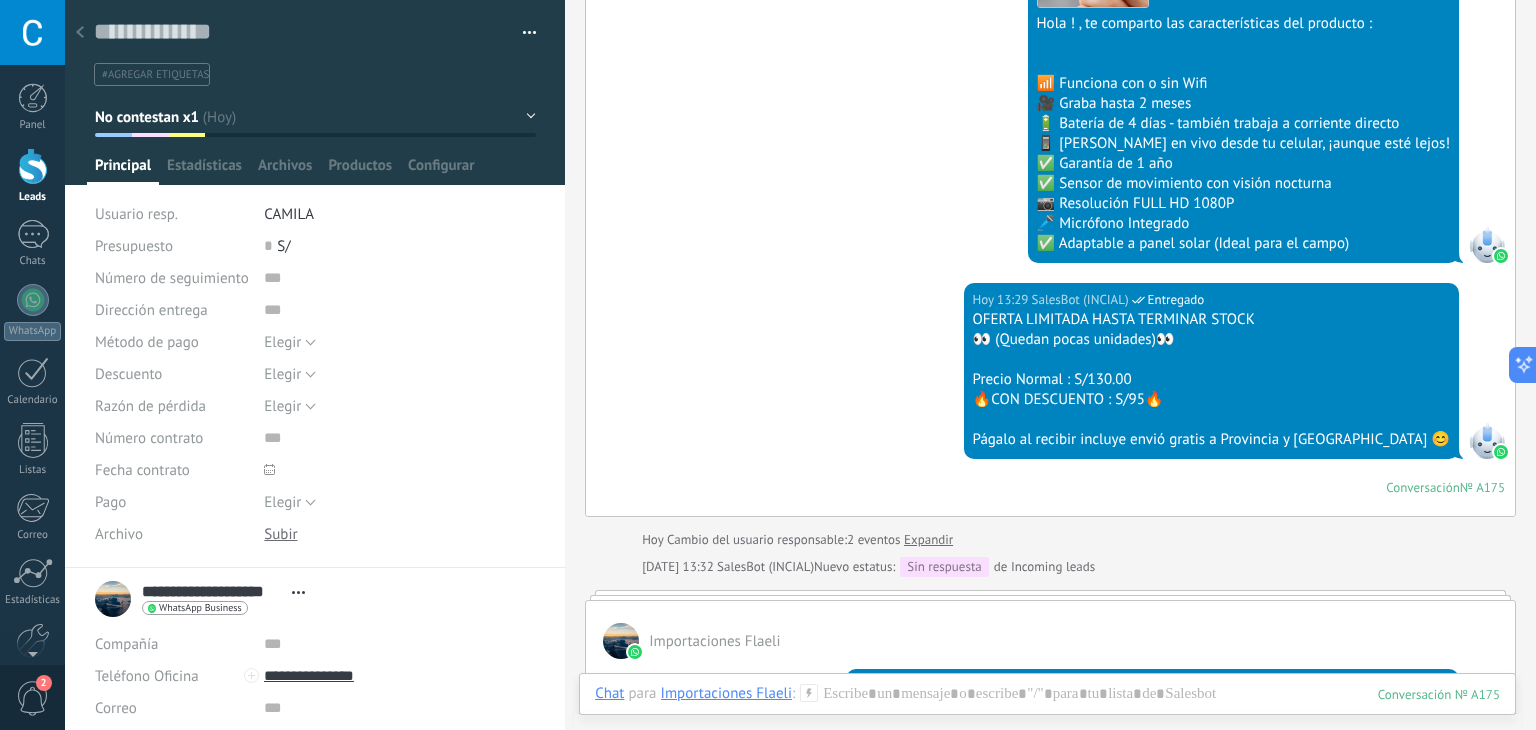 click on "No contestan x1" at bounding box center [315, 117] 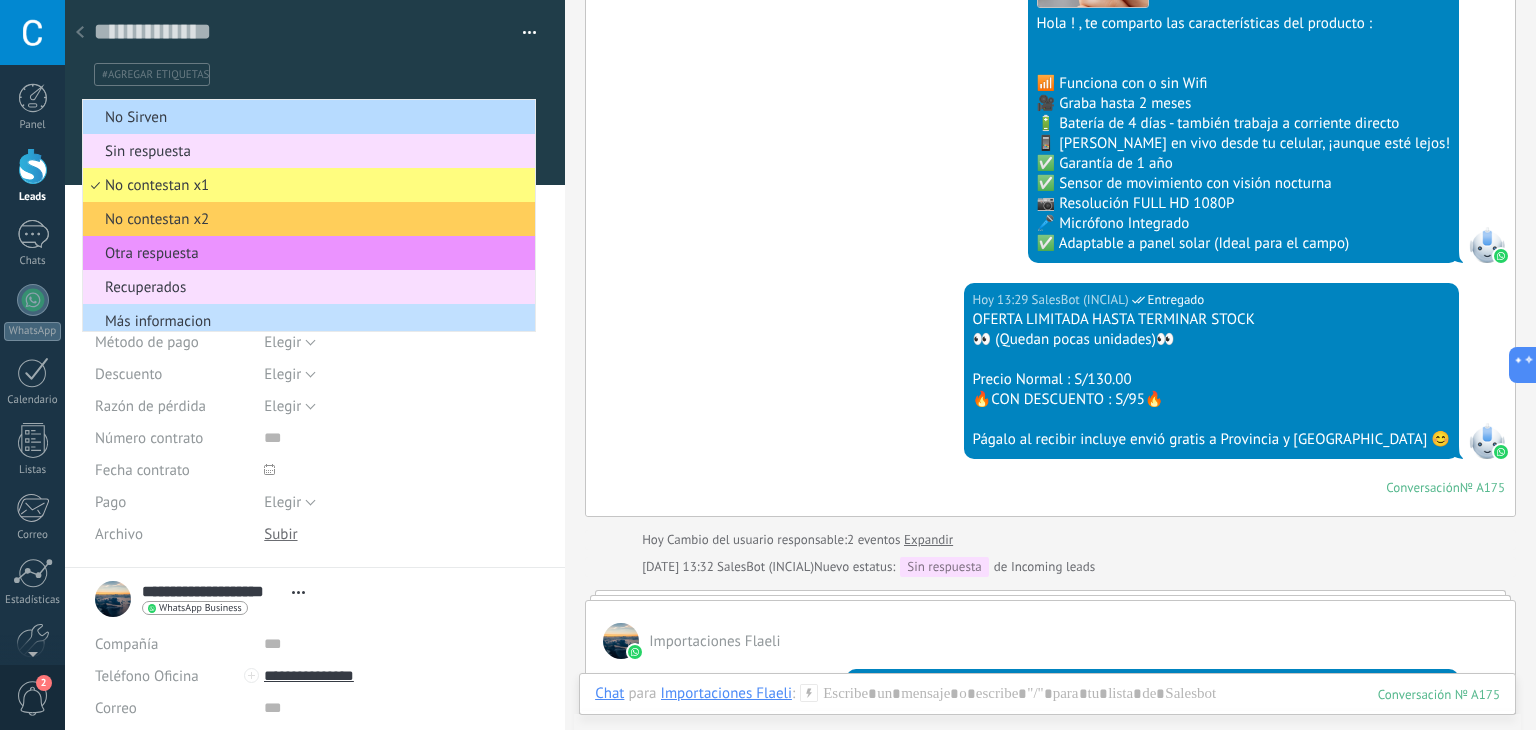 click on "No Sirven" at bounding box center [306, 117] 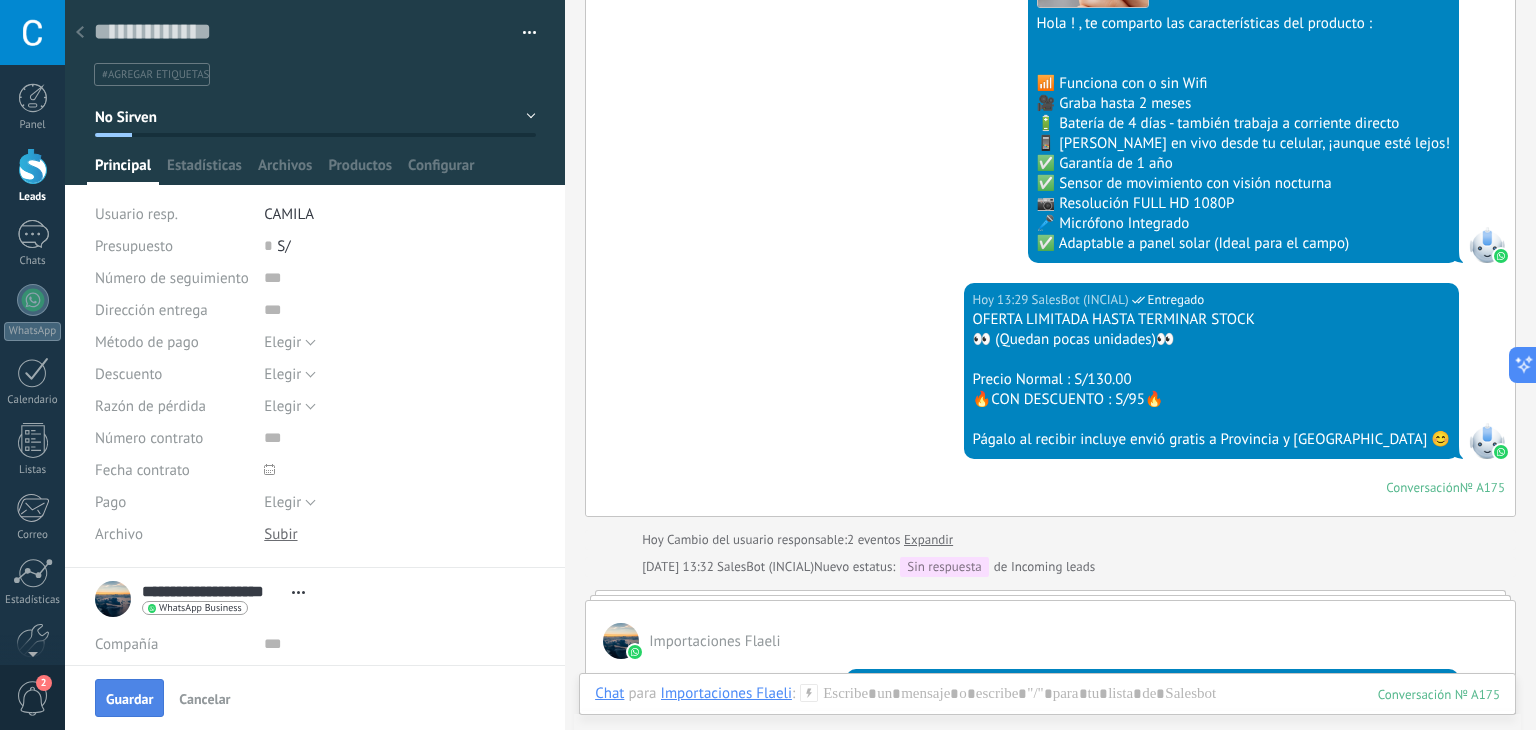 click on "Guardar" at bounding box center [129, 699] 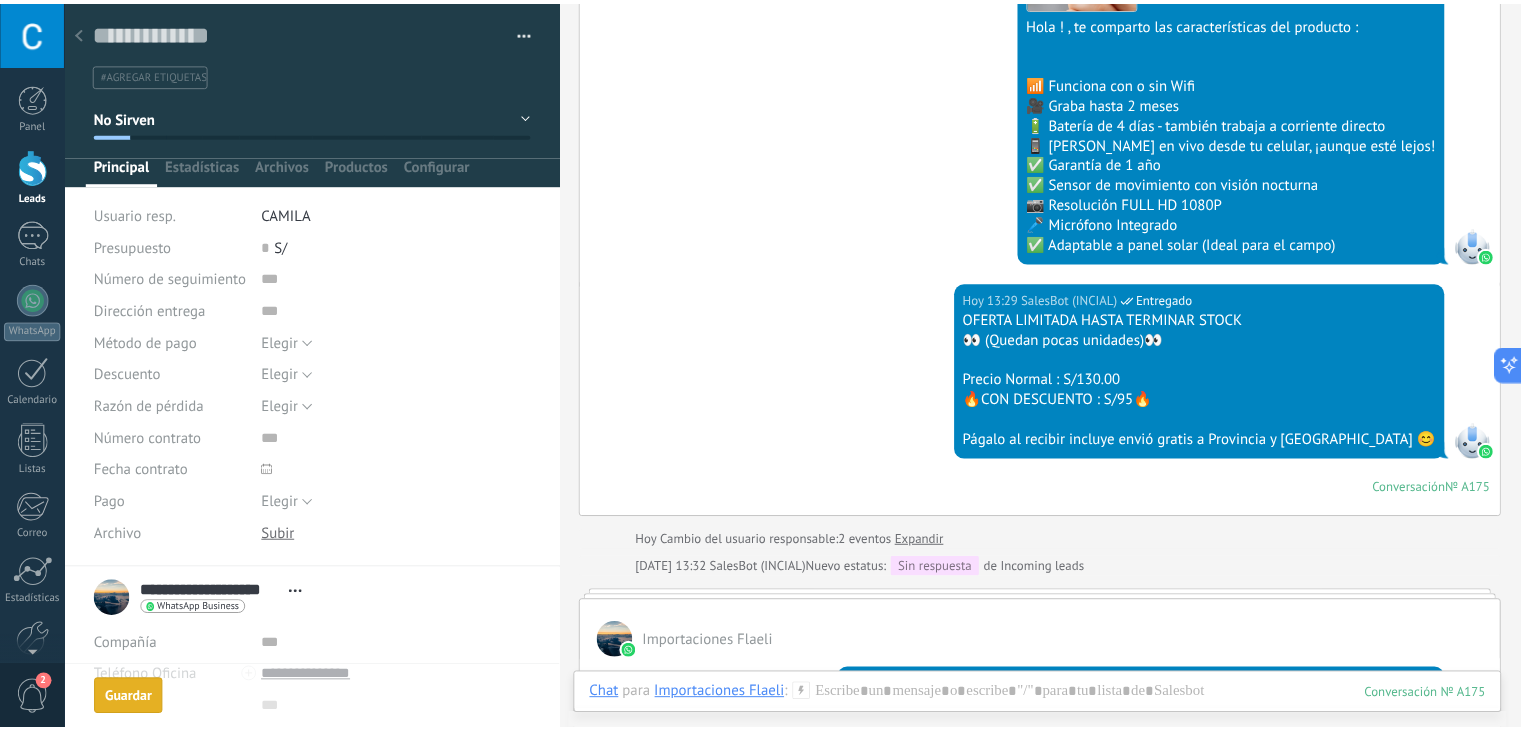 scroll, scrollTop: 530, scrollLeft: 0, axis: vertical 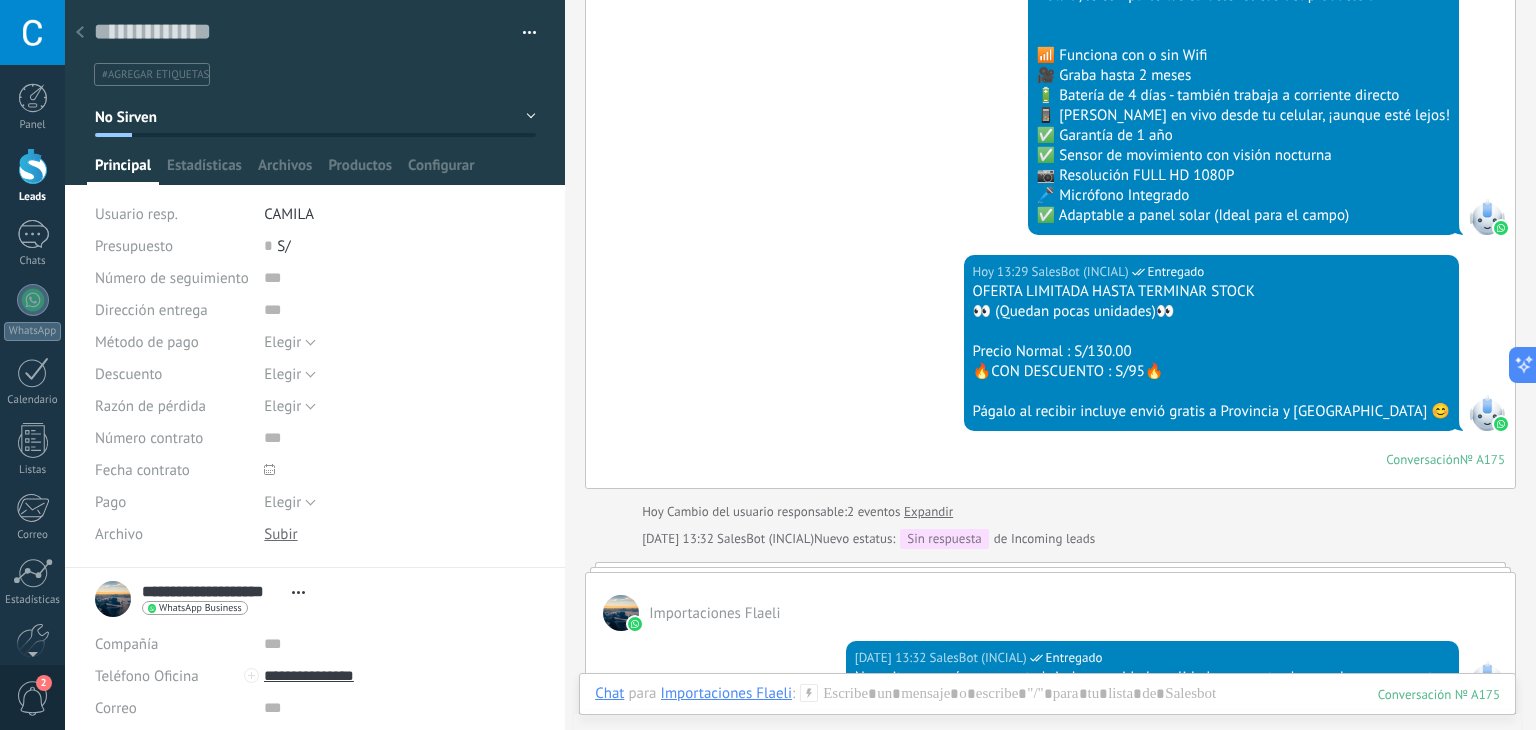 click 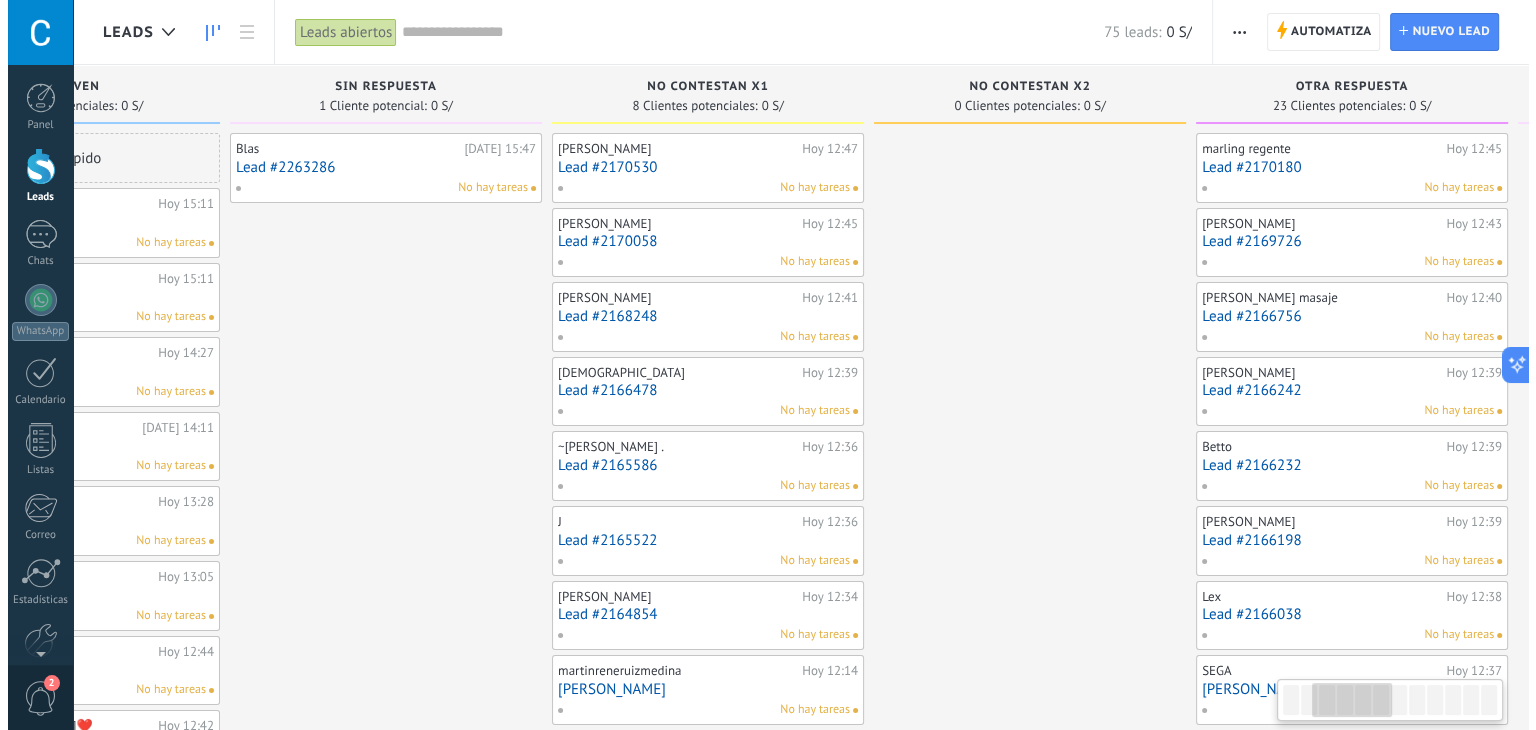 scroll, scrollTop: 0, scrollLeft: 569, axis: horizontal 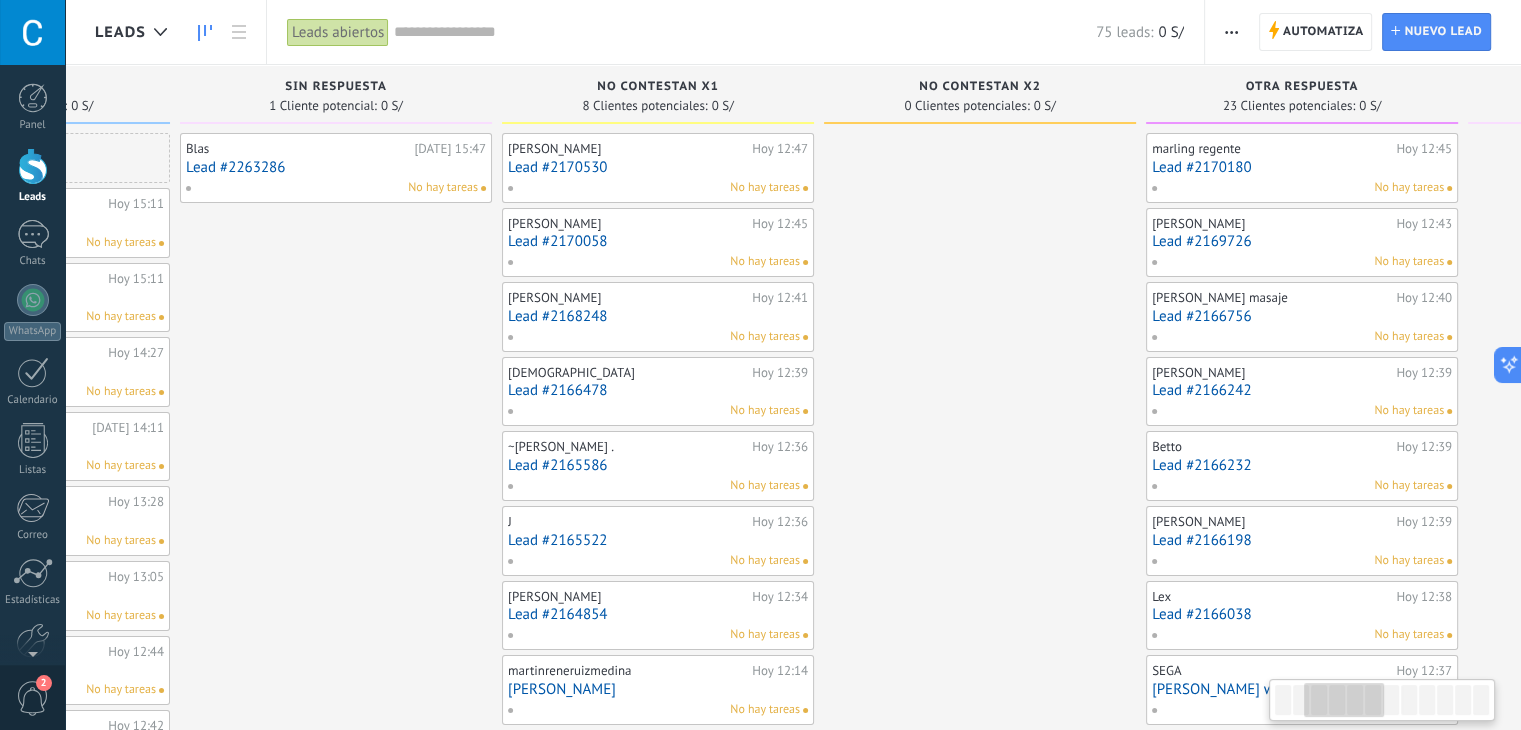 drag, startPoint x: 944, startPoint y: 298, endPoint x: 378, endPoint y: 293, distance: 566.0221 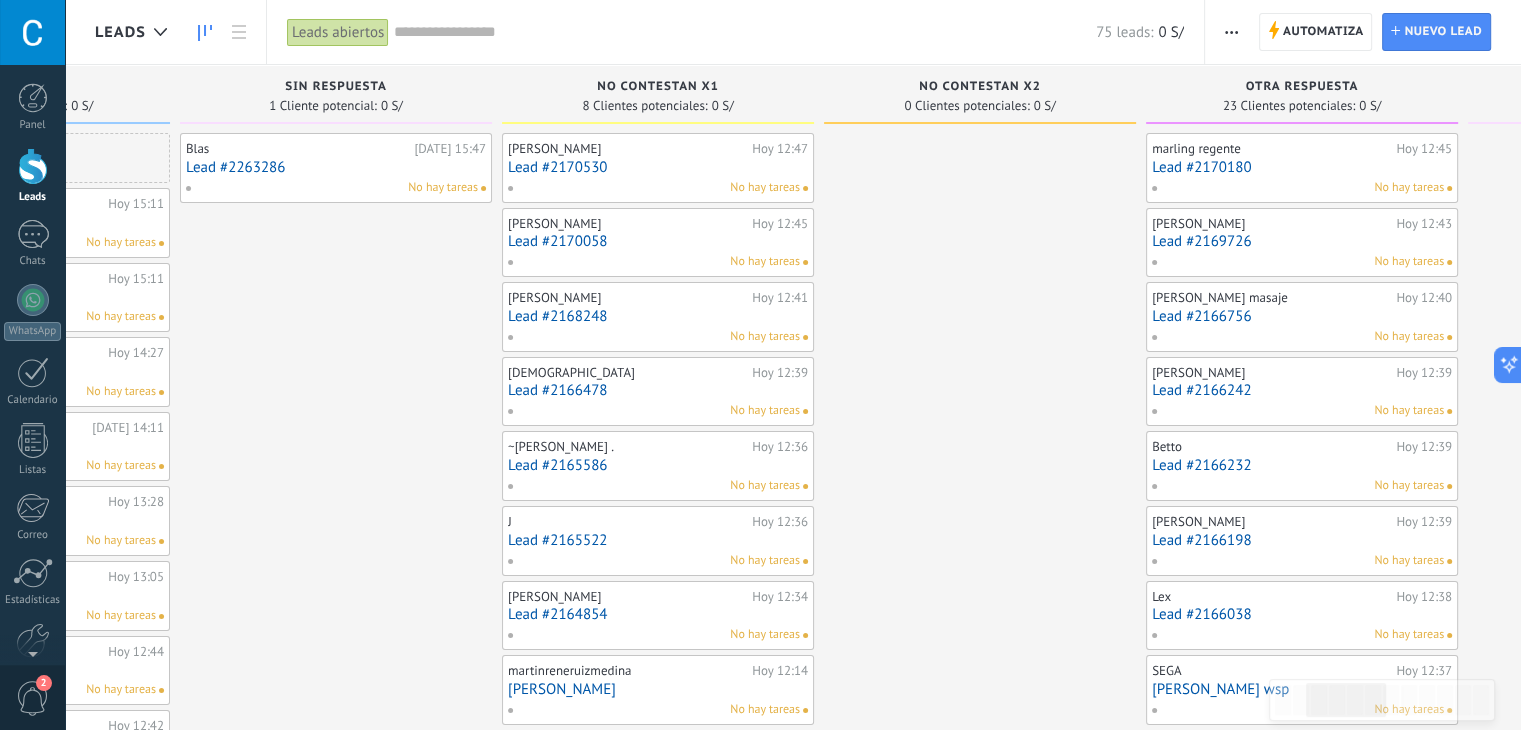 click on "Lead #2170530" at bounding box center [658, 167] 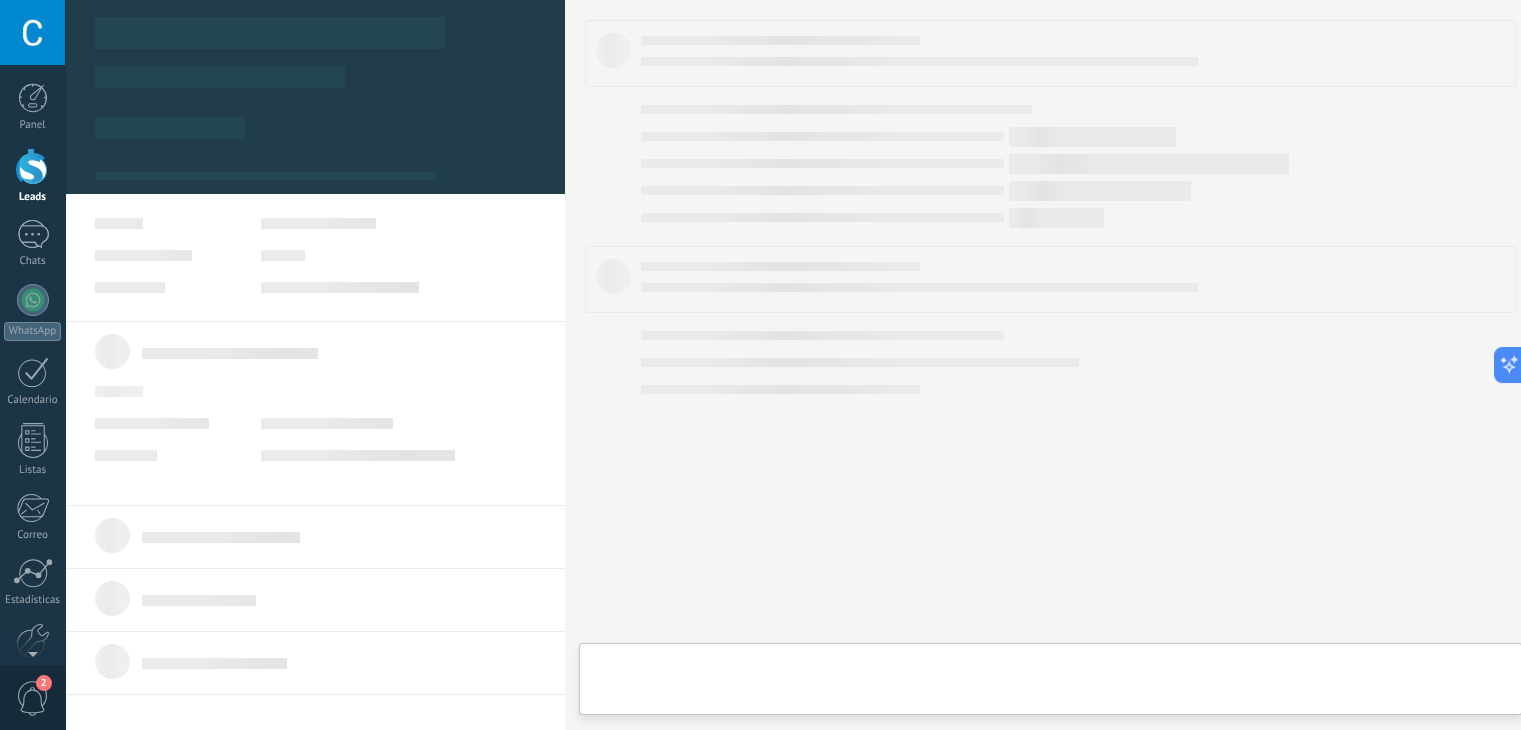 click on ".abccls-1,.abccls-2{fill-rule:evenodd}.abccls-2{fill:#fff} .abfcls-1{fill:none}.abfcls-2{fill:#fff} .abncls-1{isolation:isolate}.abncls-2{opacity:.06}.abncls-2,.abncls-3,.abncls-6{mix-blend-mode:multiply}.abncls-3{opacity:.15}.abncls-4,.abncls-8{fill:#fff}.abncls-5{fill:url(#abnlinear-gradient)}.abncls-6{opacity:.04}.abncls-7{fill:url(#abnlinear-gradient-2)}.abncls-8{fill-rule:evenodd} .abqst0{fill:#ffa200} .abwcls-1{fill:#252525} .cls-1{isolation:isolate} .acicls-1{fill:none} .aclcls-1{fill:#232323} .acnst0{display:none} .addcls-1,.addcls-2{fill:none;stroke-miterlimit:10}.addcls-1{stroke:#dfe0e5}.addcls-2{stroke:#a1a7ab} .adecls-1,.adecls-2{fill:none;stroke-miterlimit:10}.adecls-1{stroke:#dfe0e5}.adecls-2{stroke:#a1a7ab} .adqcls-1{fill:#8591a5;fill-rule:evenodd} .aeccls-1{fill:#5c9f37} .aeecls-1{fill:#f86161} .aejcls-1{fill:#8591a5;fill-rule:evenodd} .aekcls-1{fill-rule:evenodd} .aelcls-1{fill-rule:evenodd;fill:currentColor} .aemcls-1{fill-rule:evenodd;fill:currentColor} .aencls-2{fill:#f86161;opacity:.3}" at bounding box center [760, 365] 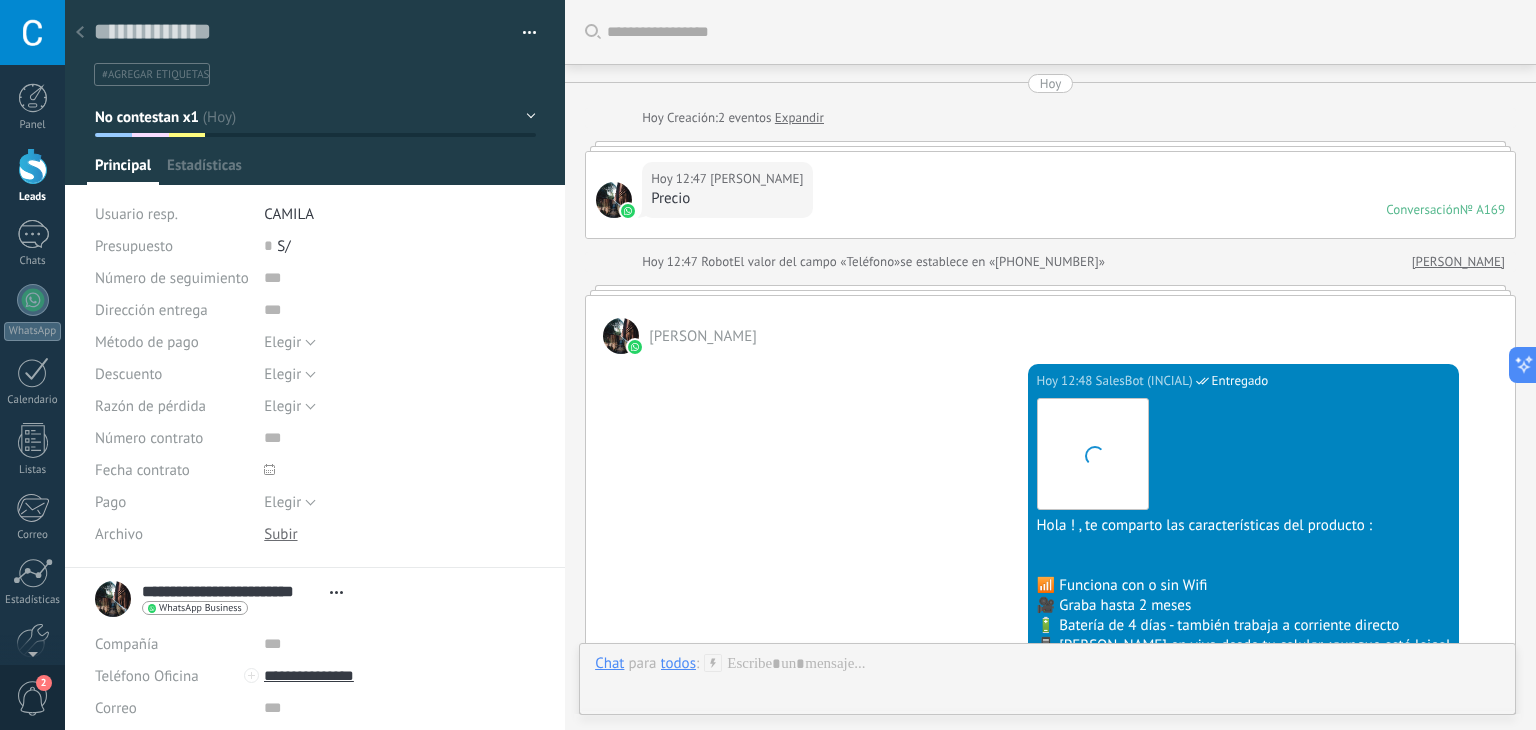 scroll, scrollTop: 29, scrollLeft: 0, axis: vertical 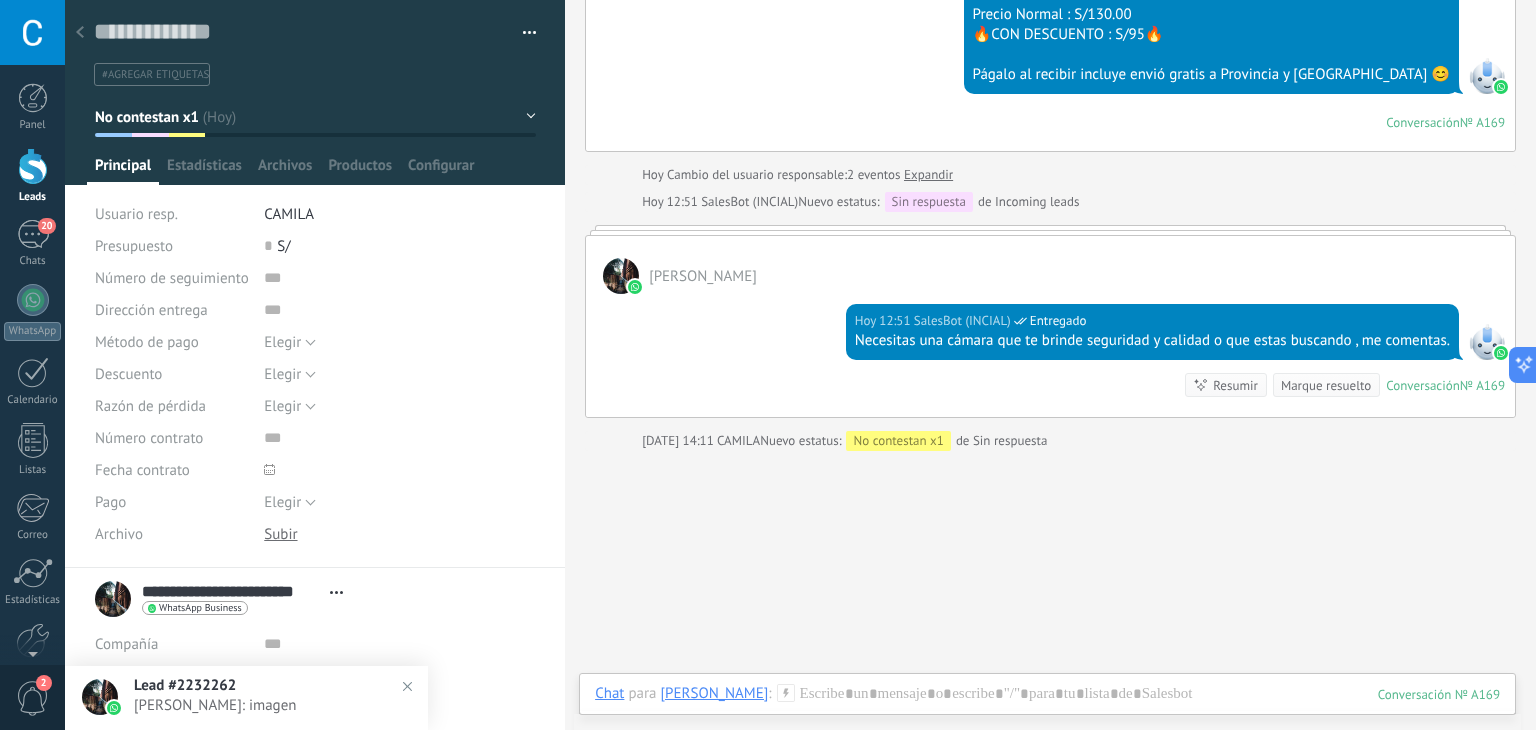 click 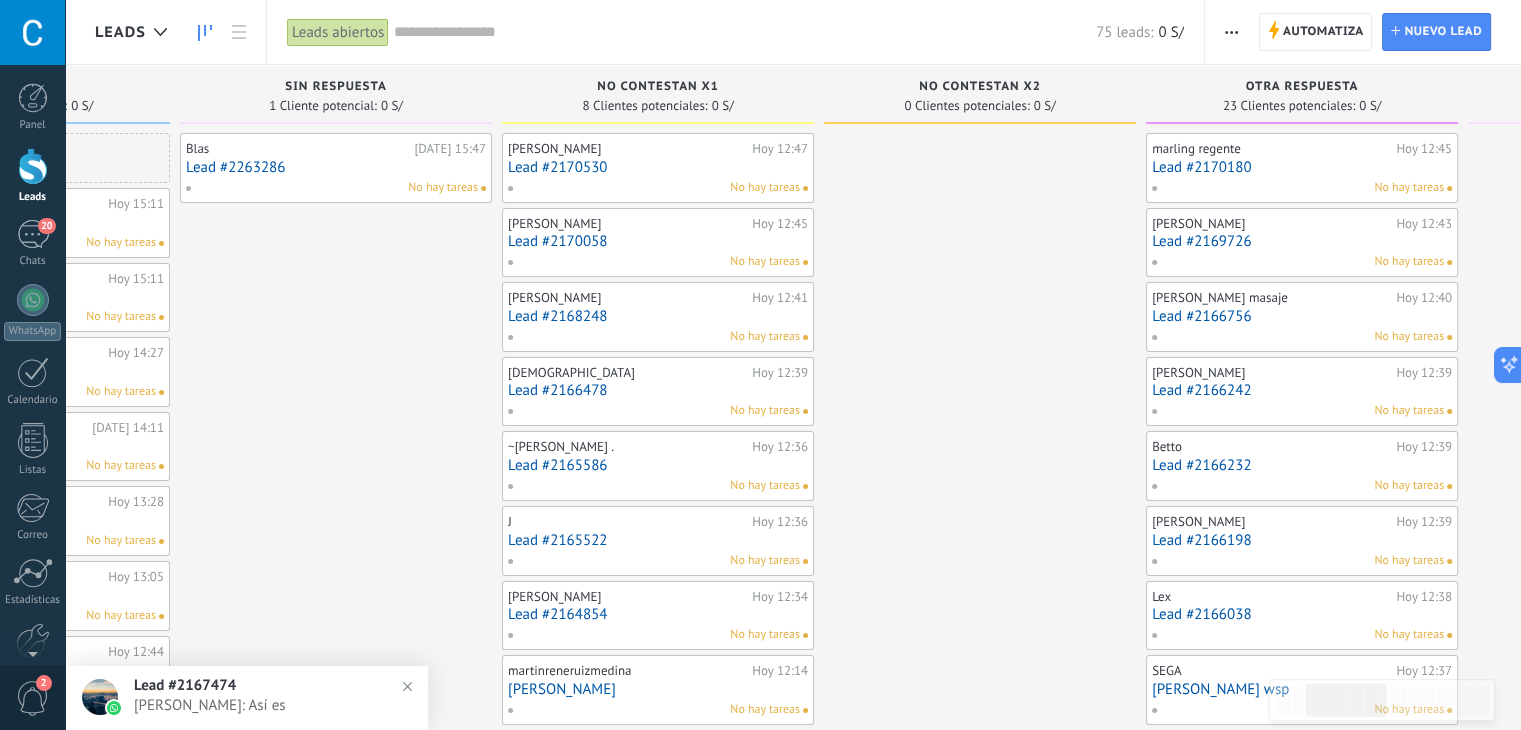 click on "Lead #2170530" at bounding box center [658, 167] 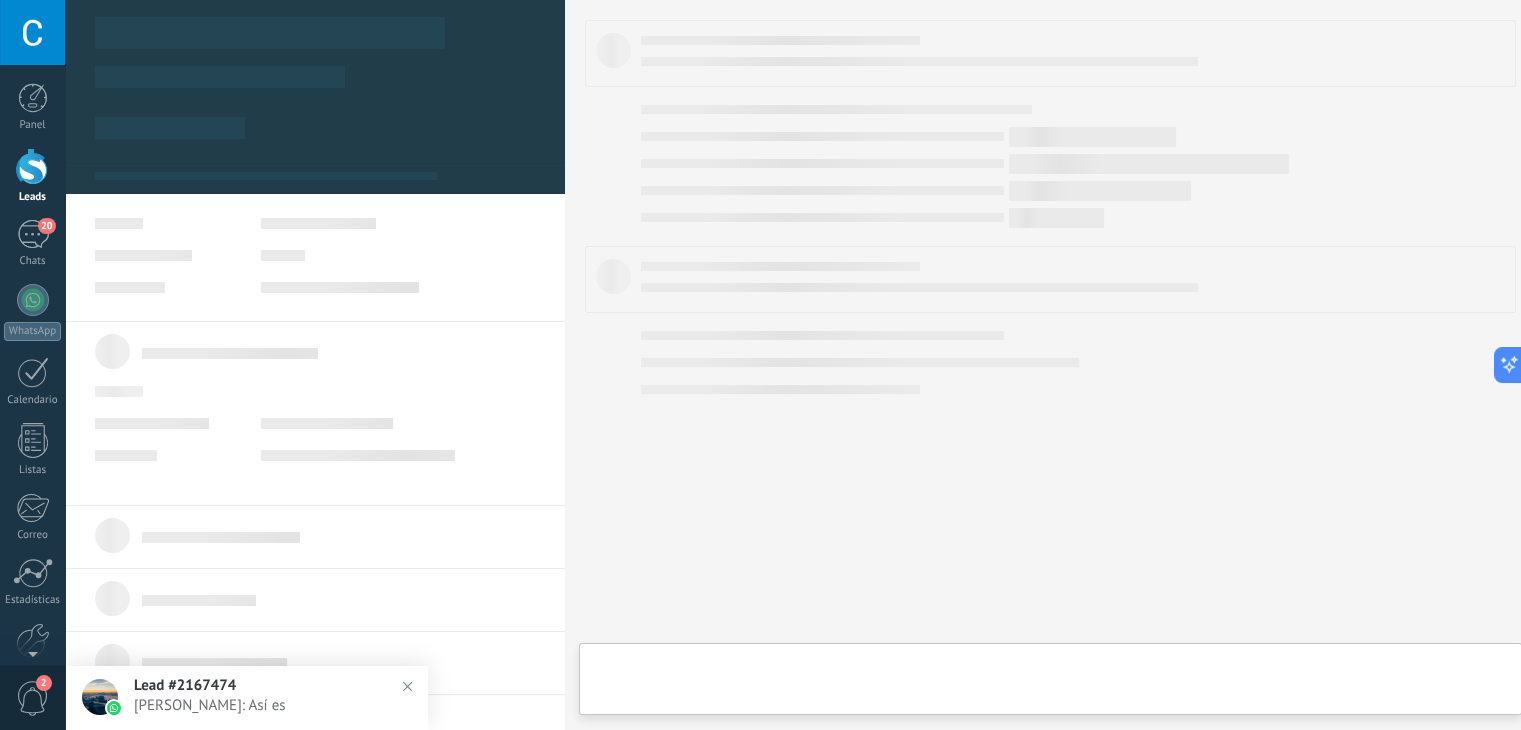 click on ".abccls-1,.abccls-2{fill-rule:evenodd}.abccls-2{fill:#fff} .abfcls-1{fill:none}.abfcls-2{fill:#fff} .abncls-1{isolation:isolate}.abncls-2{opacity:.06}.abncls-2,.abncls-3,.abncls-6{mix-blend-mode:multiply}.abncls-3{opacity:.15}.abncls-4,.abncls-8{fill:#fff}.abncls-5{fill:url(#abnlinear-gradient)}.abncls-6{opacity:.04}.abncls-7{fill:url(#abnlinear-gradient-2)}.abncls-8{fill-rule:evenodd} .abqst0{fill:#ffa200} .abwcls-1{fill:#252525} .cls-1{isolation:isolate} .acicls-1{fill:none} .aclcls-1{fill:#232323} .acnst0{display:none} .addcls-1,.addcls-2{fill:none;stroke-miterlimit:10}.addcls-1{stroke:#dfe0e5}.addcls-2{stroke:#a1a7ab} .adecls-1,.adecls-2{fill:none;stroke-miterlimit:10}.adecls-1{stroke:#dfe0e5}.adecls-2{stroke:#a1a7ab} .adqcls-1{fill:#8591a5;fill-rule:evenodd} .aeccls-1{fill:#5c9f37} .aeecls-1{fill:#f86161} .aejcls-1{fill:#8591a5;fill-rule:evenodd} .aekcls-1{fill-rule:evenodd} .aelcls-1{fill-rule:evenodd;fill:currentColor} .aemcls-1{fill-rule:evenodd;fill:currentColor} .aencls-2{fill:#f86161;opacity:.3}" at bounding box center (760, 365) 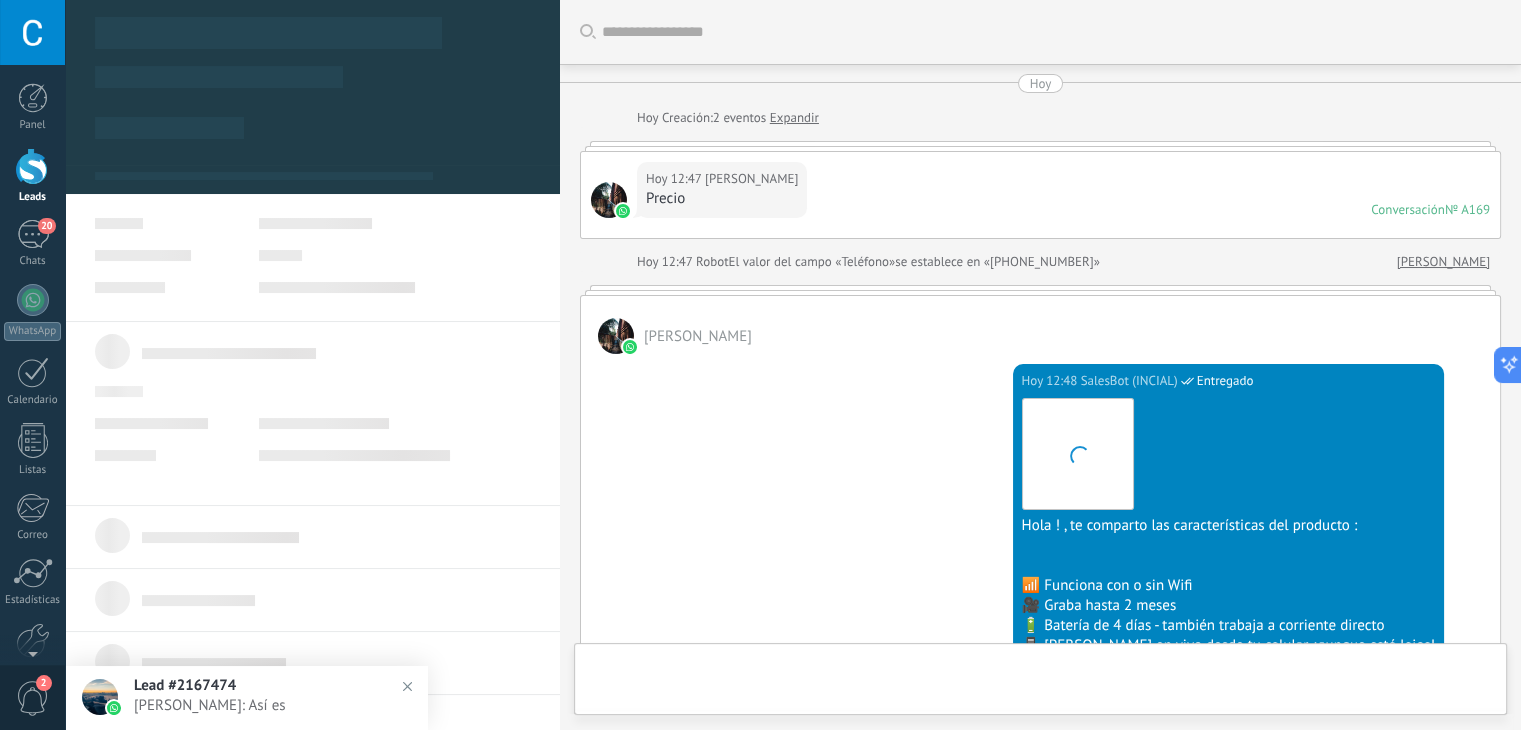 type on "**********" 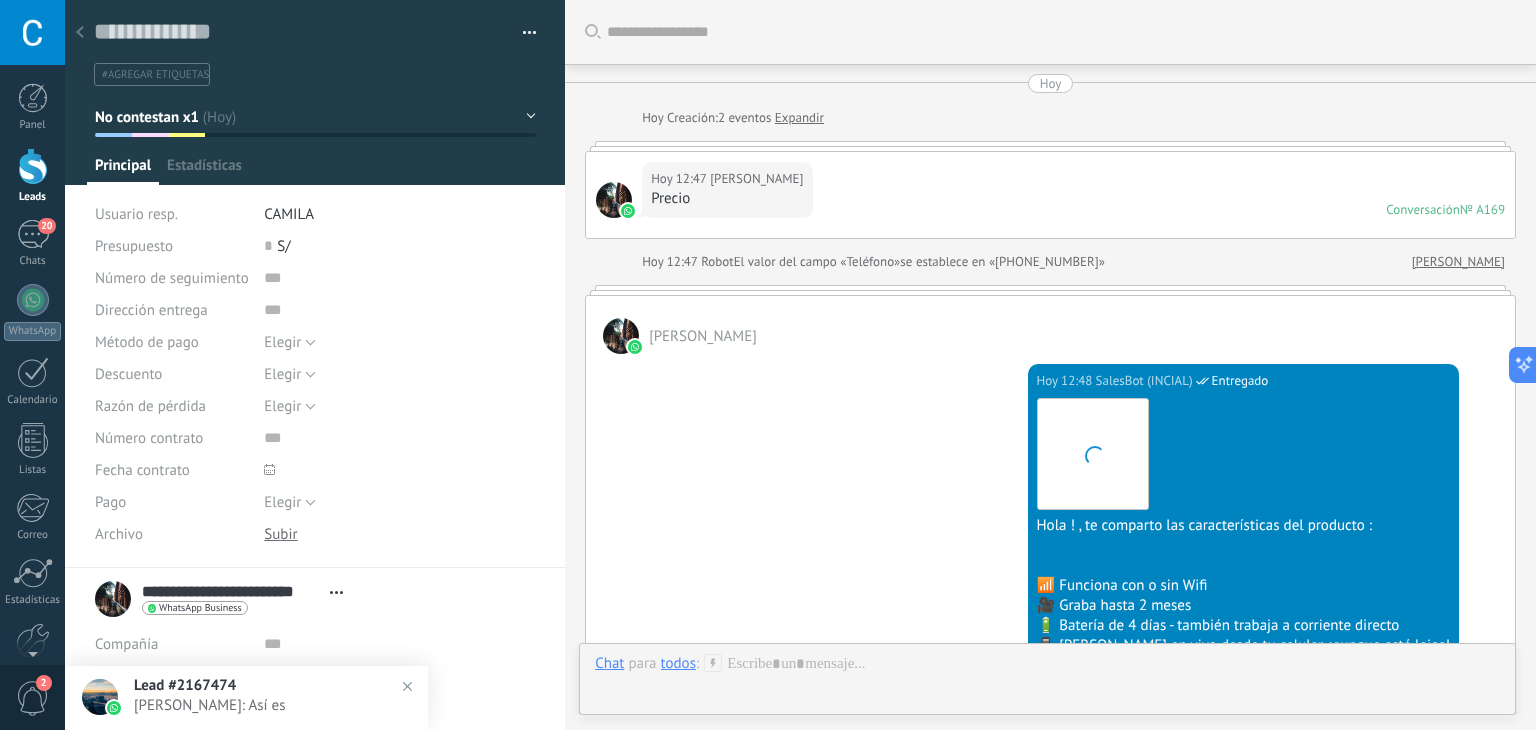 scroll, scrollTop: 29, scrollLeft: 0, axis: vertical 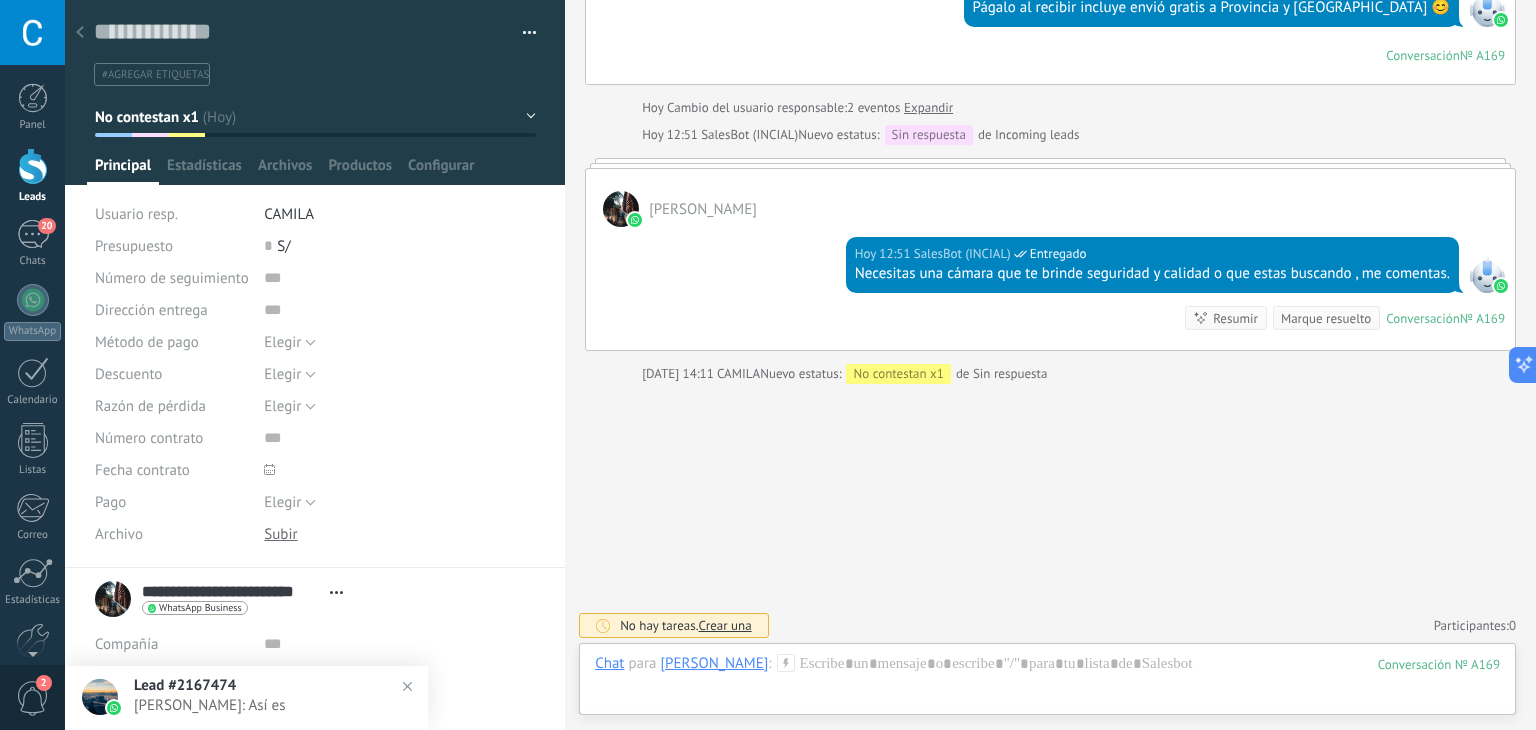 click on "No contestan x1" at bounding box center (315, 117) 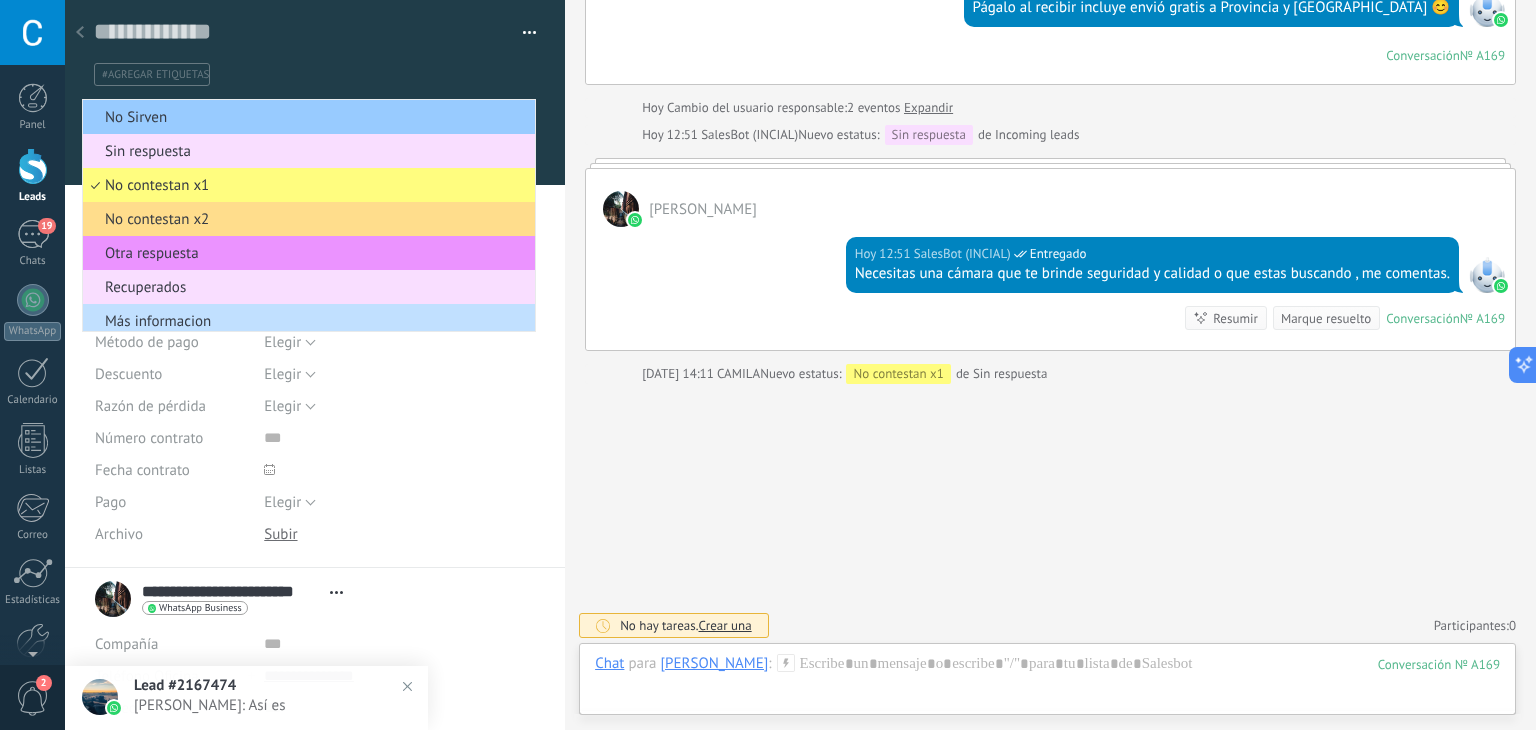 click on "No contestan x2" at bounding box center [309, 219] 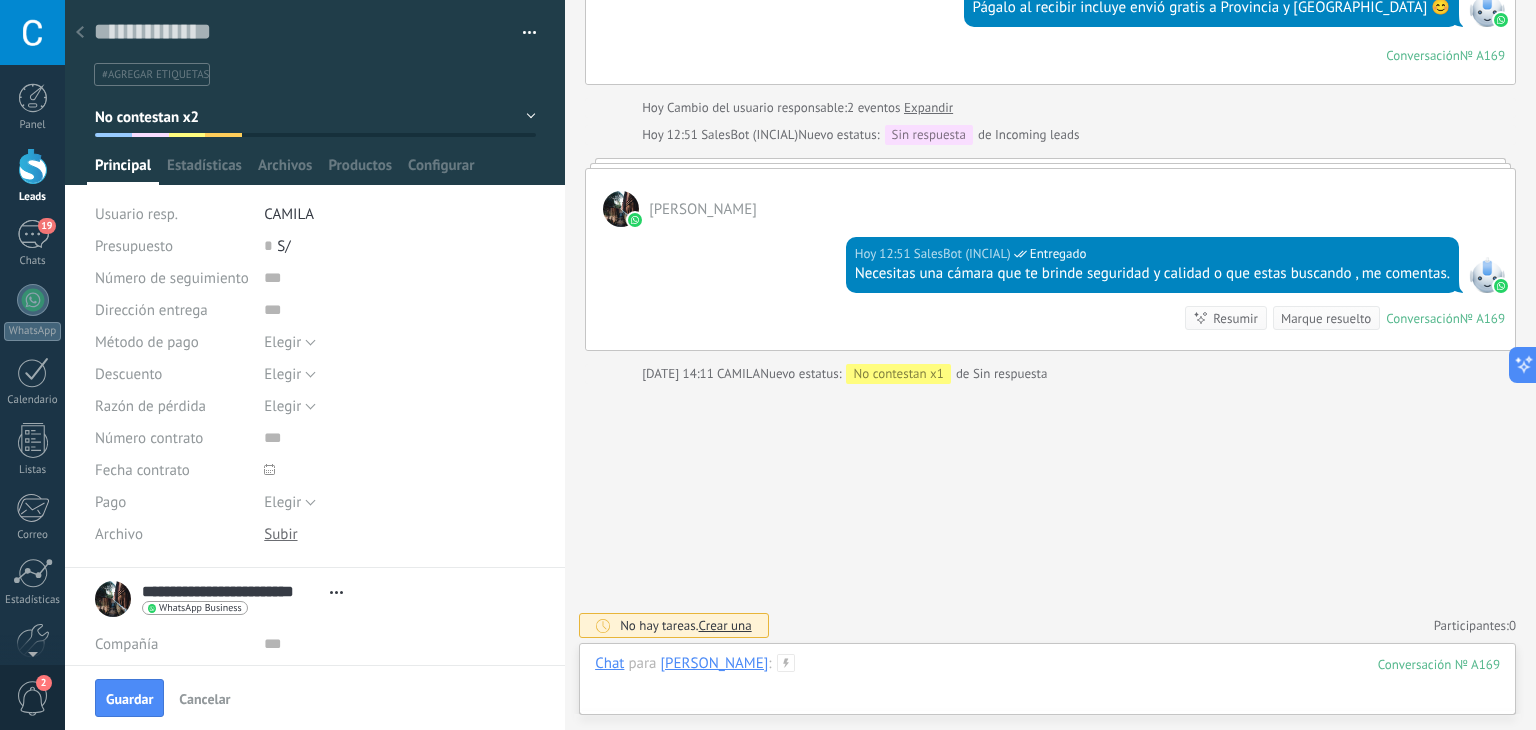 click at bounding box center [1047, 684] 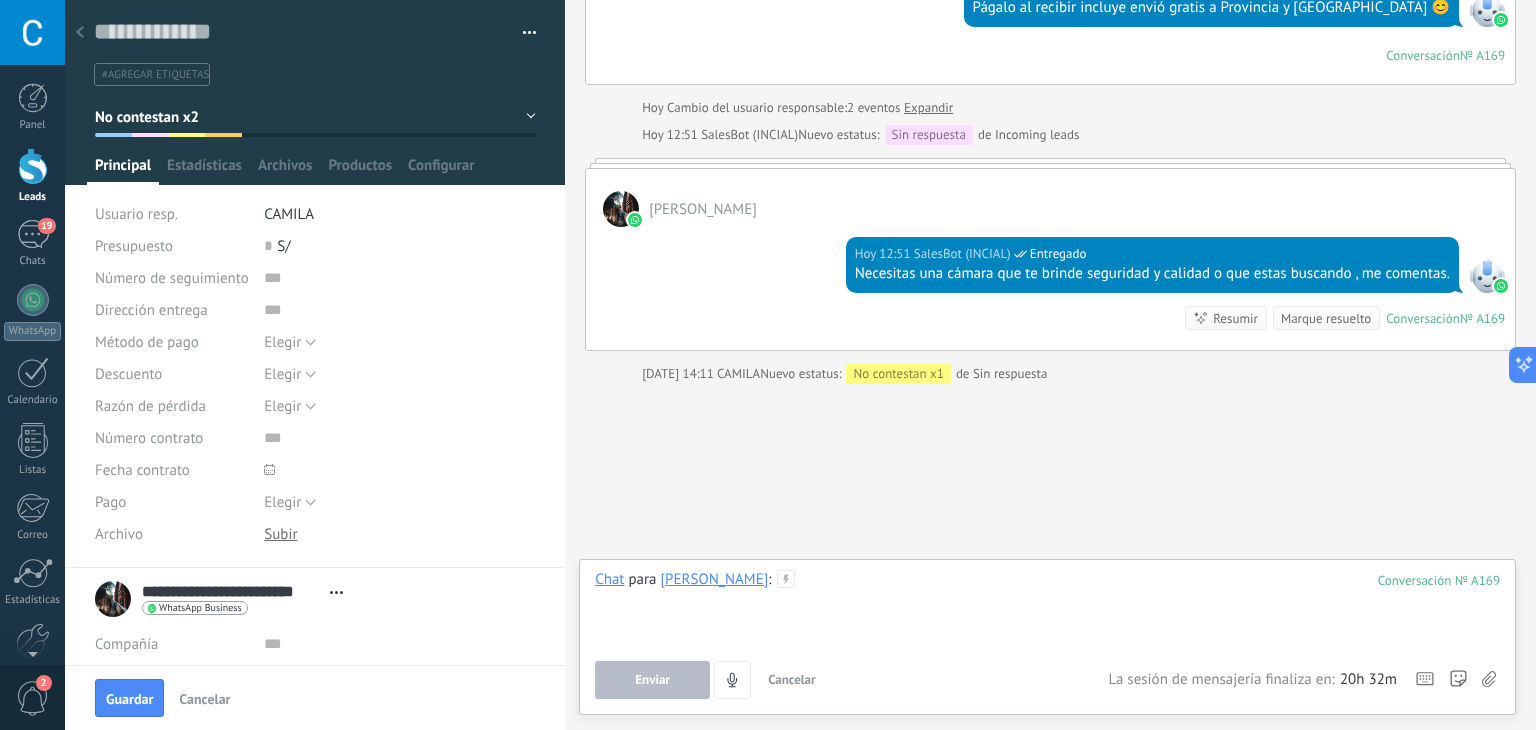 type 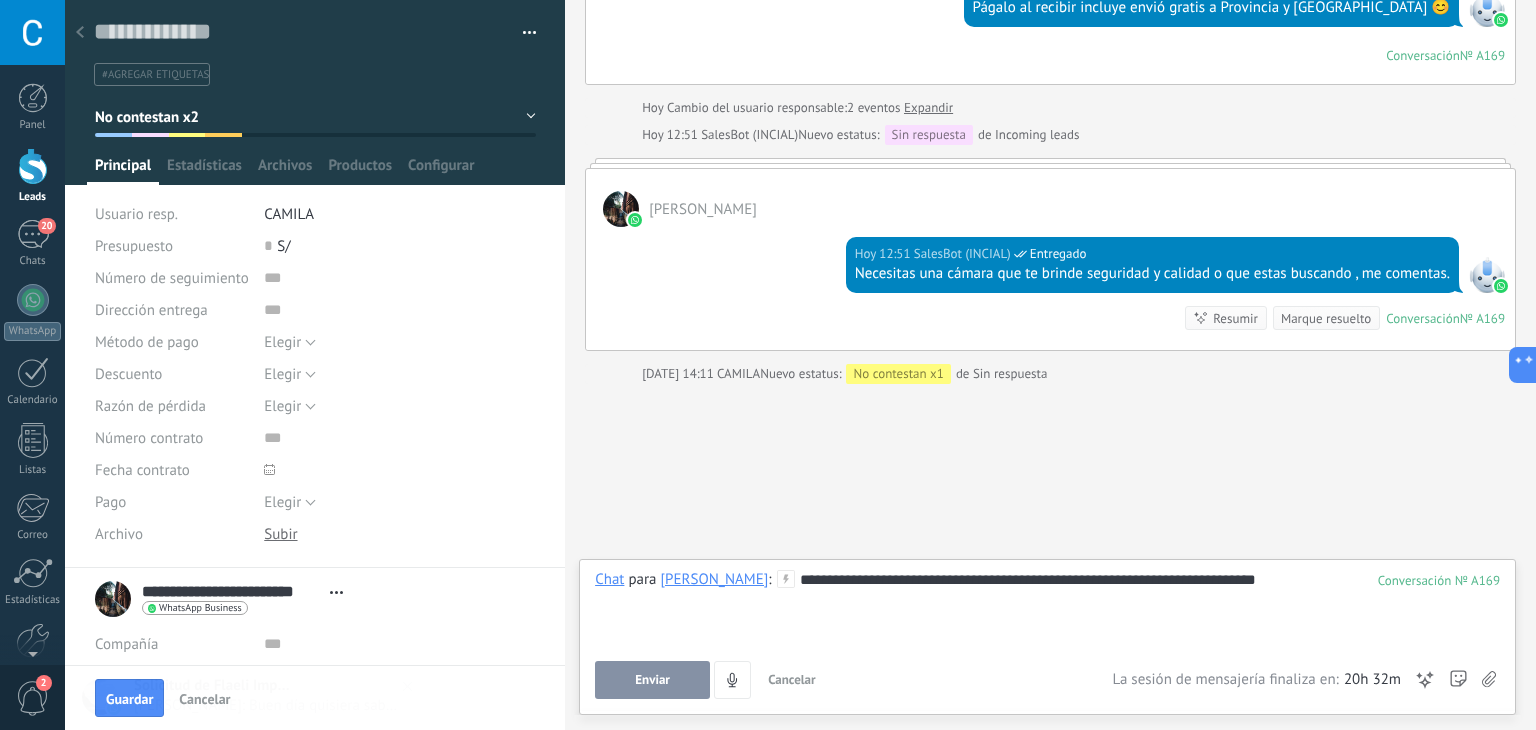 click on "Enviar" at bounding box center [652, 680] 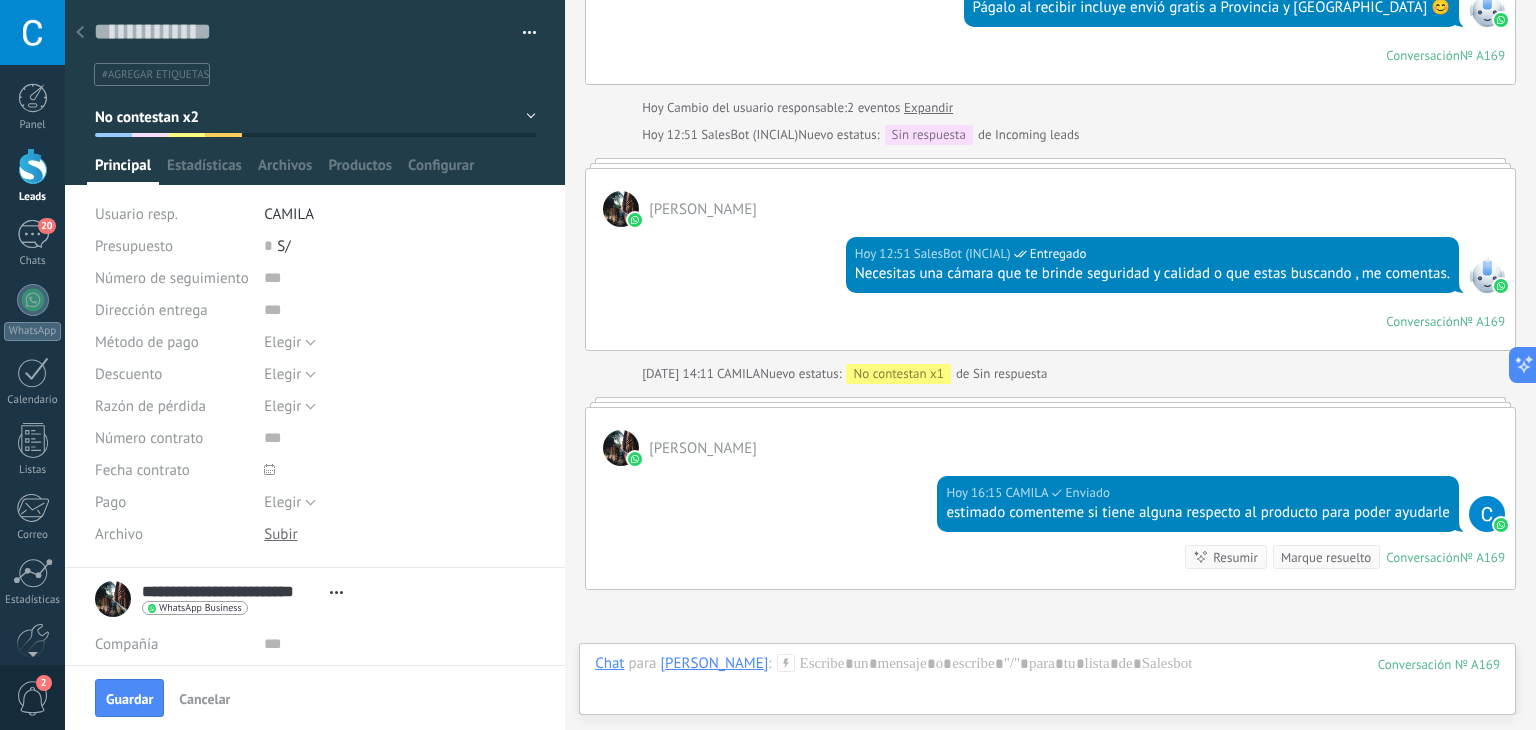 scroll, scrollTop: 921, scrollLeft: 0, axis: vertical 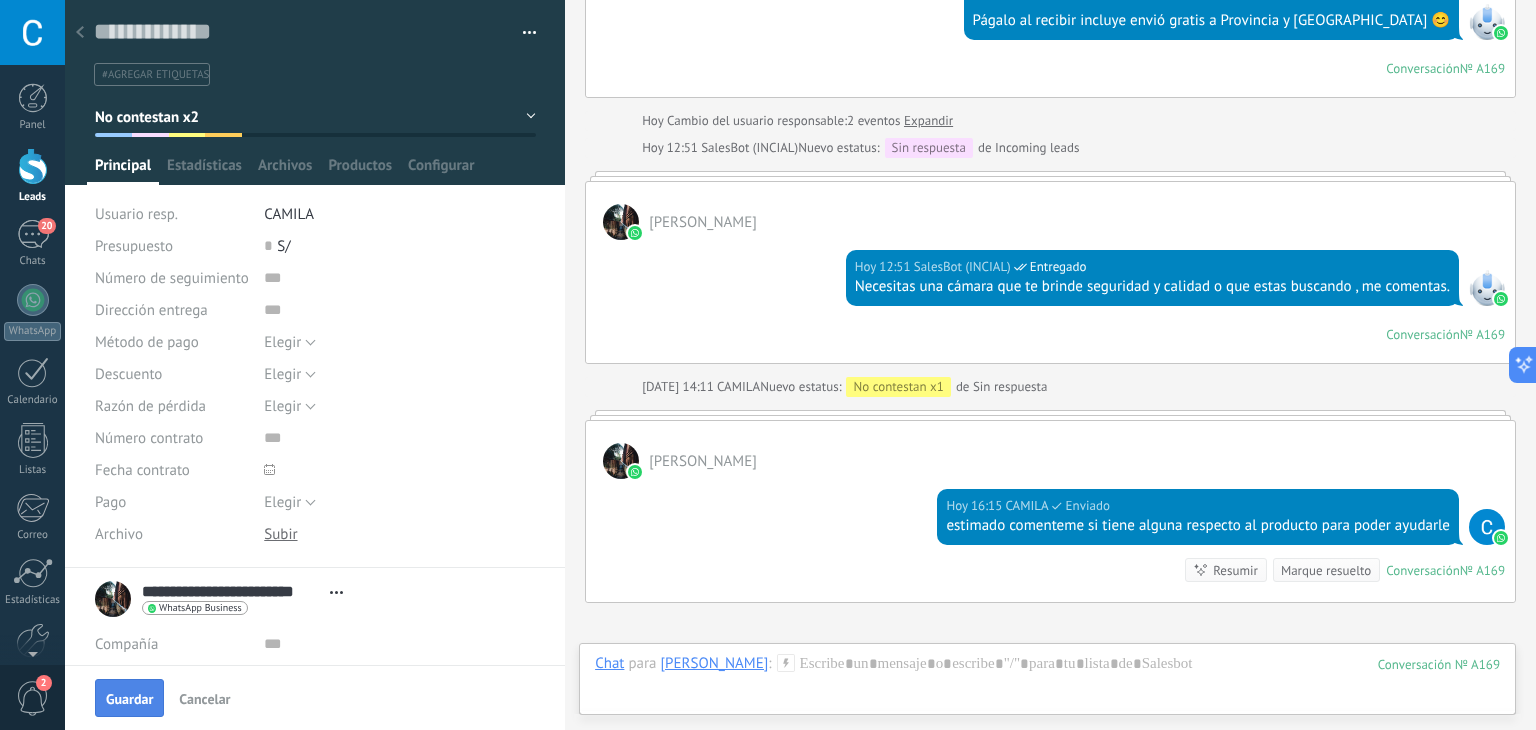 click on "Guardar" at bounding box center [129, 699] 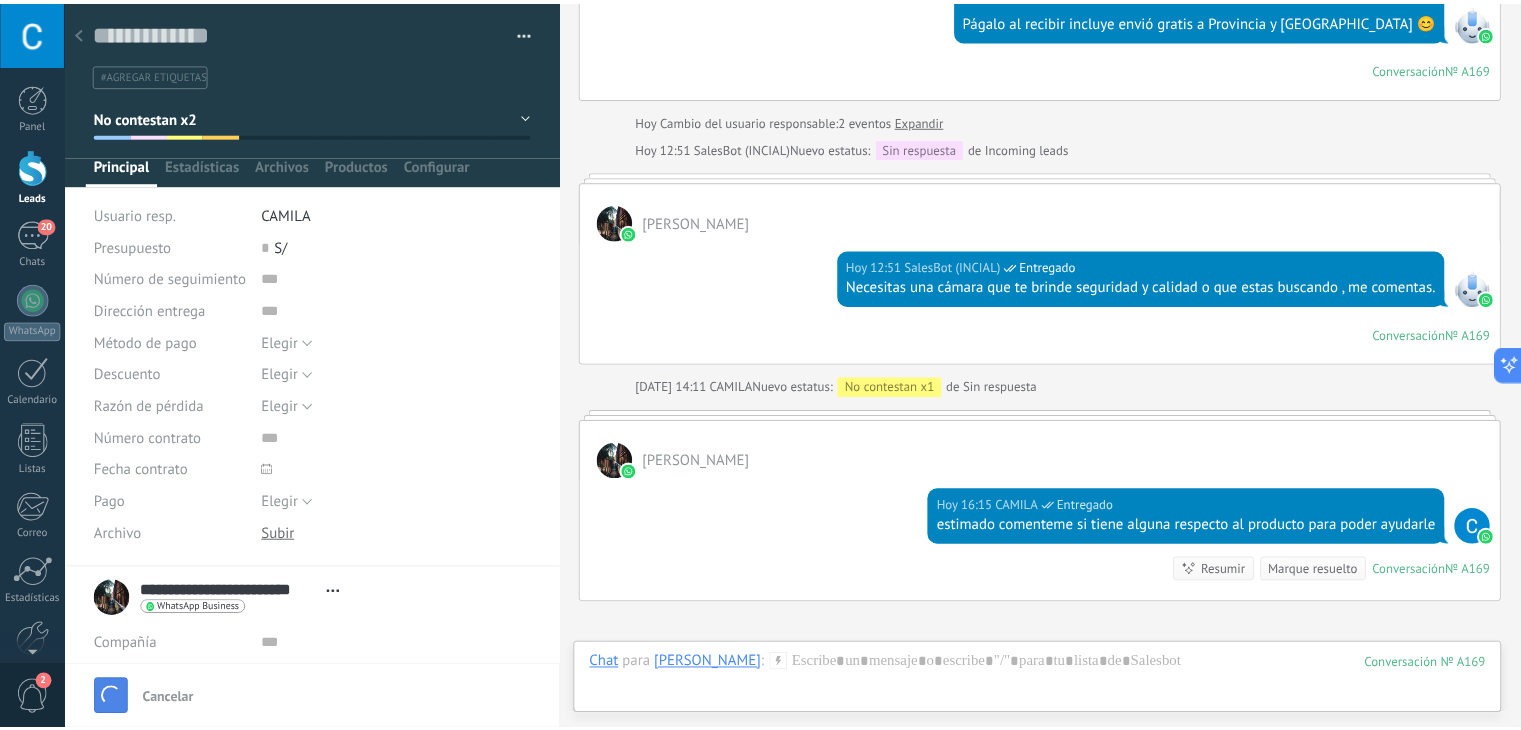 scroll, scrollTop: 955, scrollLeft: 0, axis: vertical 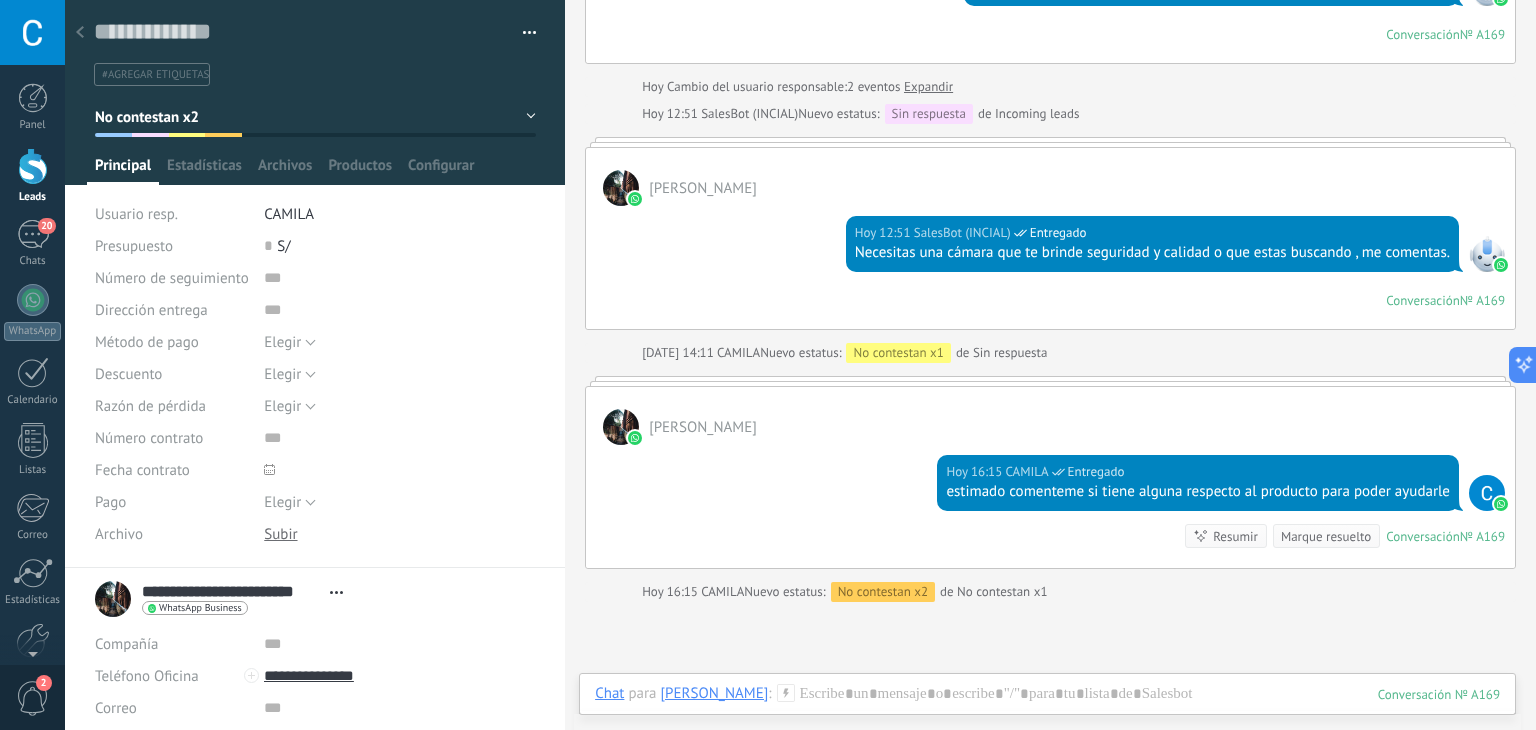 click at bounding box center [80, 33] 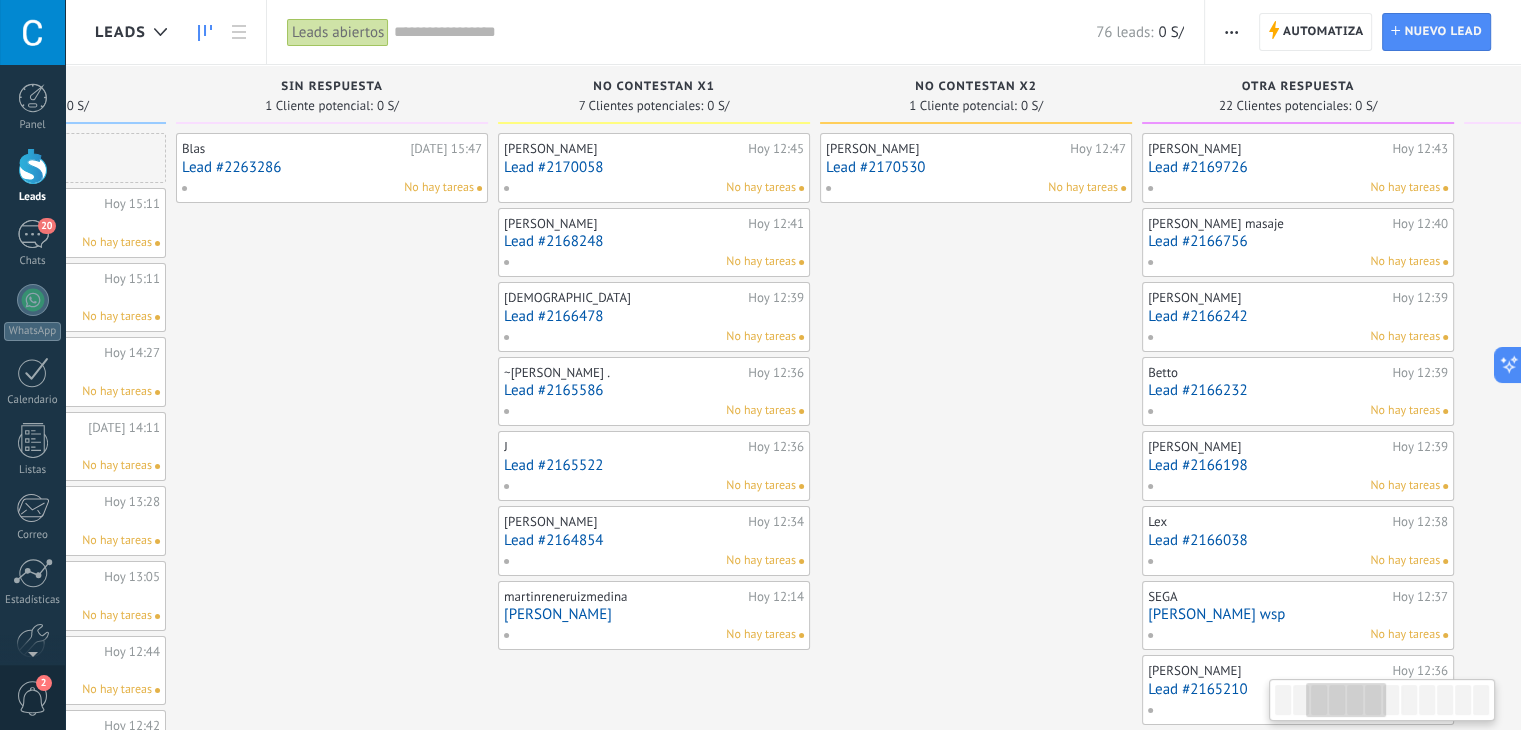 drag, startPoint x: 1010, startPoint y: 251, endPoint x: 422, endPoint y: 337, distance: 594.25586 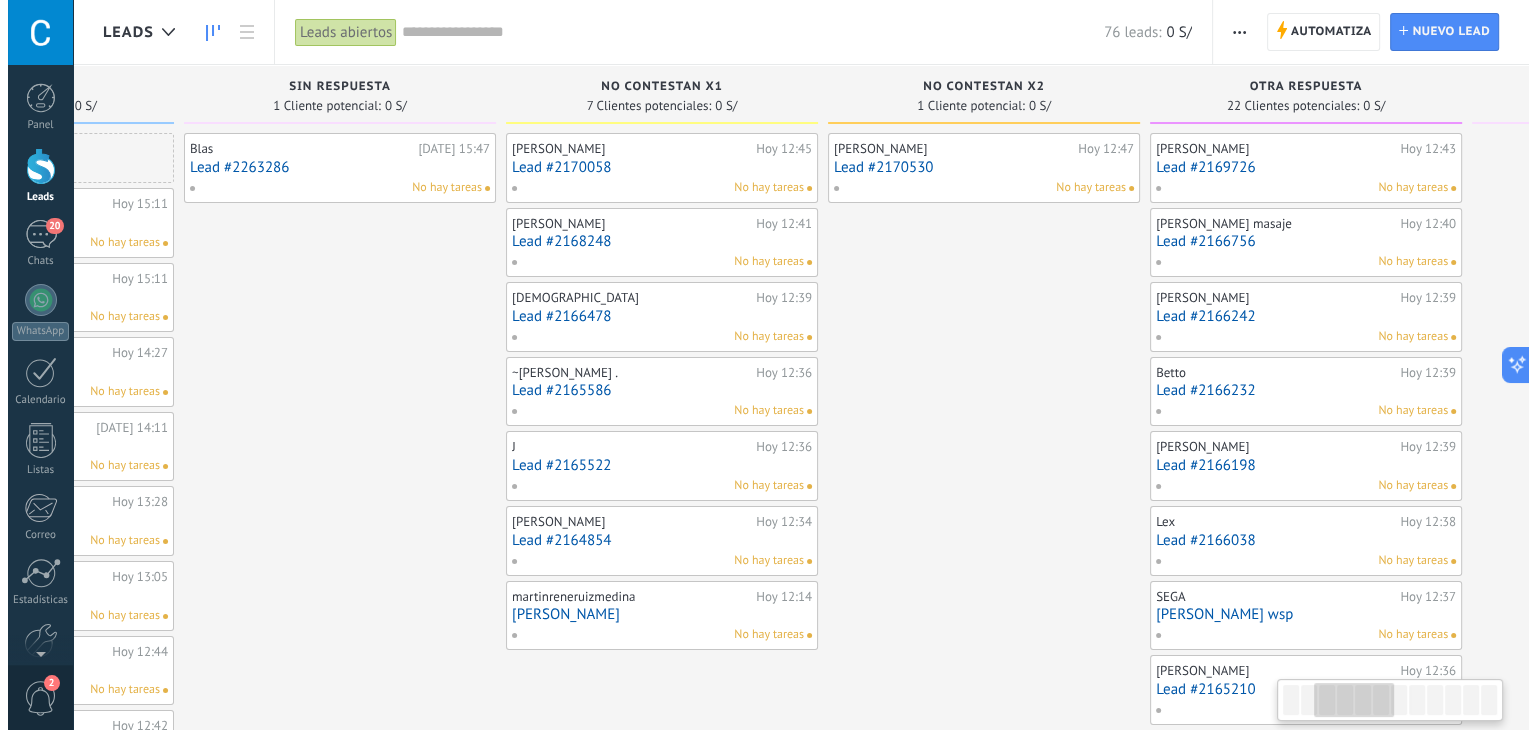scroll, scrollTop: 0, scrollLeft: 591, axis: horizontal 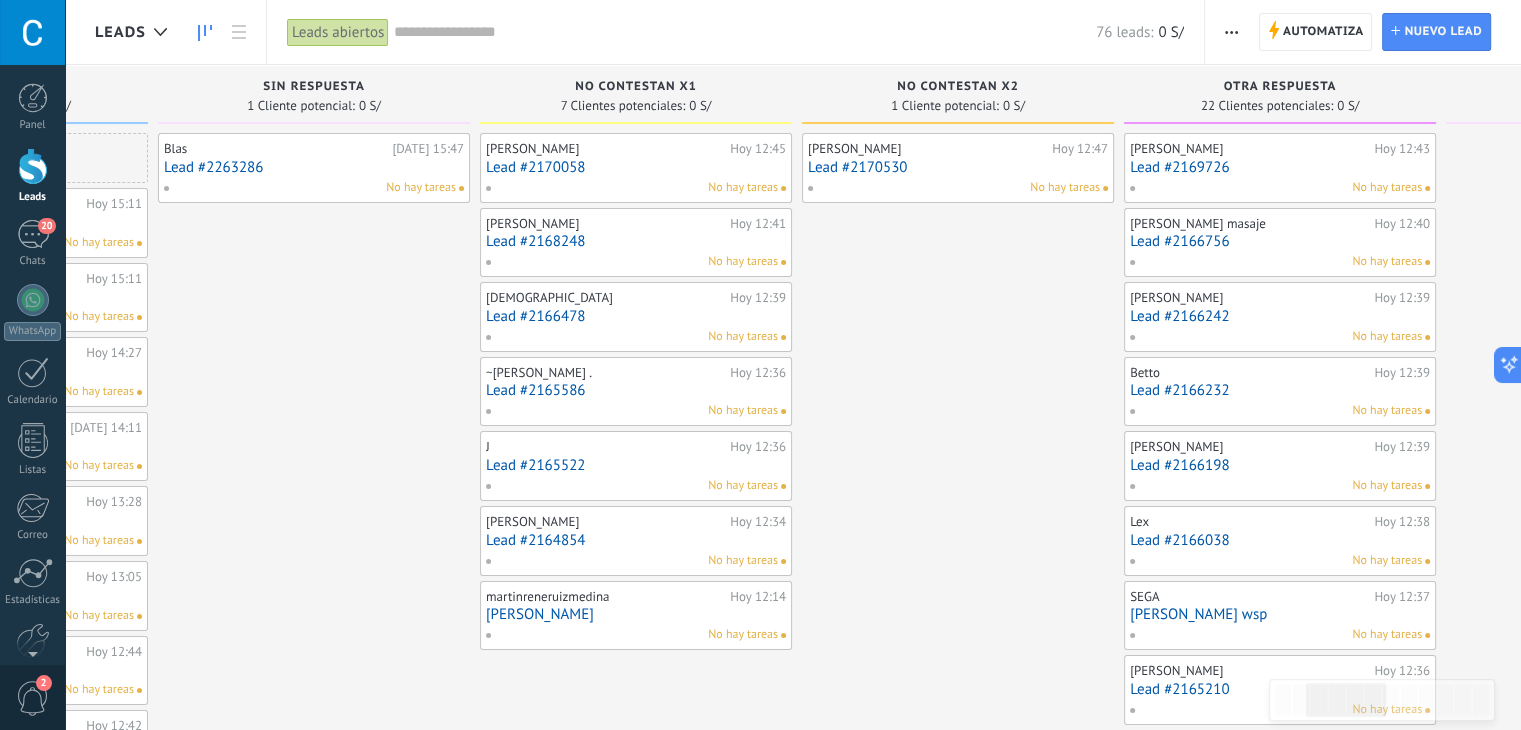 click on "Lead #2170058" at bounding box center (636, 167) 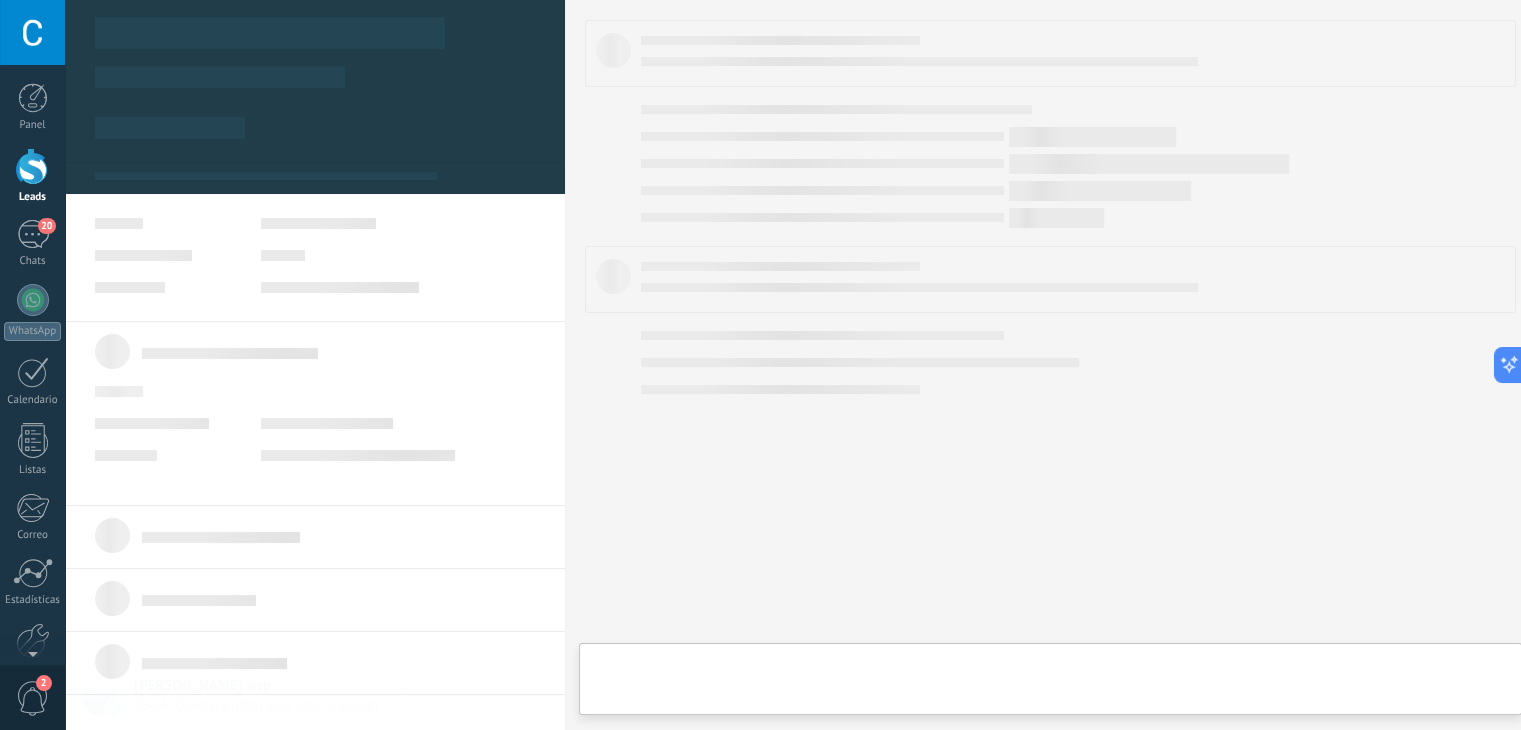 click on ".abccls-1,.abccls-2{fill-rule:evenodd}.abccls-2{fill:#fff} .abfcls-1{fill:none}.abfcls-2{fill:#fff} .abncls-1{isolation:isolate}.abncls-2{opacity:.06}.abncls-2,.abncls-3,.abncls-6{mix-blend-mode:multiply}.abncls-3{opacity:.15}.abncls-4,.abncls-8{fill:#fff}.abncls-5{fill:url(#abnlinear-gradient)}.abncls-6{opacity:.04}.abncls-7{fill:url(#abnlinear-gradient-2)}.abncls-8{fill-rule:evenodd} .abqst0{fill:#ffa200} .abwcls-1{fill:#252525} .cls-1{isolation:isolate} .acicls-1{fill:none} .aclcls-1{fill:#232323} .acnst0{display:none} .addcls-1,.addcls-2{fill:none;stroke-miterlimit:10}.addcls-1{stroke:#dfe0e5}.addcls-2{stroke:#a1a7ab} .adecls-1,.adecls-2{fill:none;stroke-miterlimit:10}.adecls-1{stroke:#dfe0e5}.adecls-2{stroke:#a1a7ab} .adqcls-1{fill:#8591a5;fill-rule:evenodd} .aeccls-1{fill:#5c9f37} .aeecls-1{fill:#f86161} .aejcls-1{fill:#8591a5;fill-rule:evenodd} .aekcls-1{fill-rule:evenodd} .aelcls-1{fill-rule:evenodd;fill:currentColor} .aemcls-1{fill-rule:evenodd;fill:currentColor} .aencls-2{fill:#f86161;opacity:.3}" at bounding box center (760, 365) 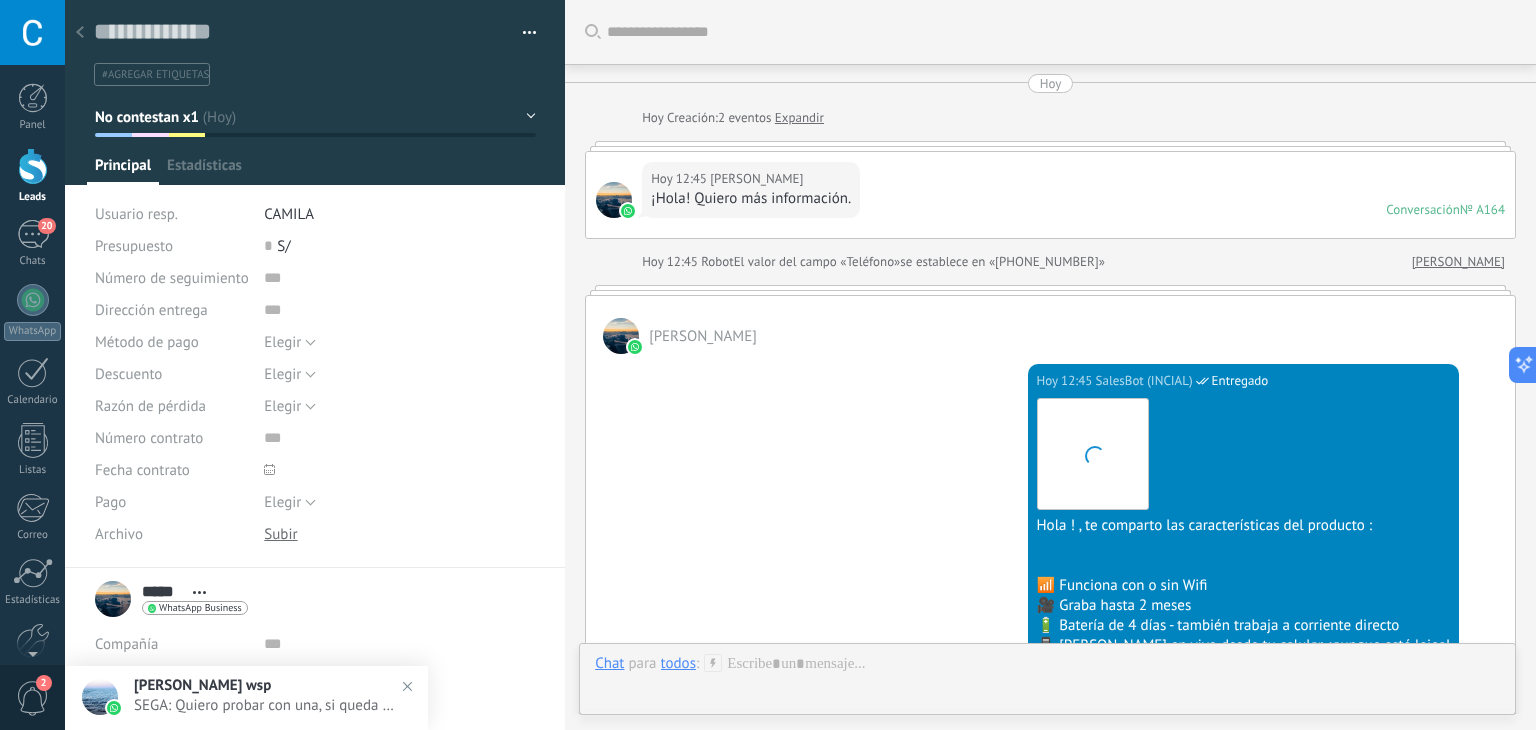 scroll, scrollTop: 934, scrollLeft: 0, axis: vertical 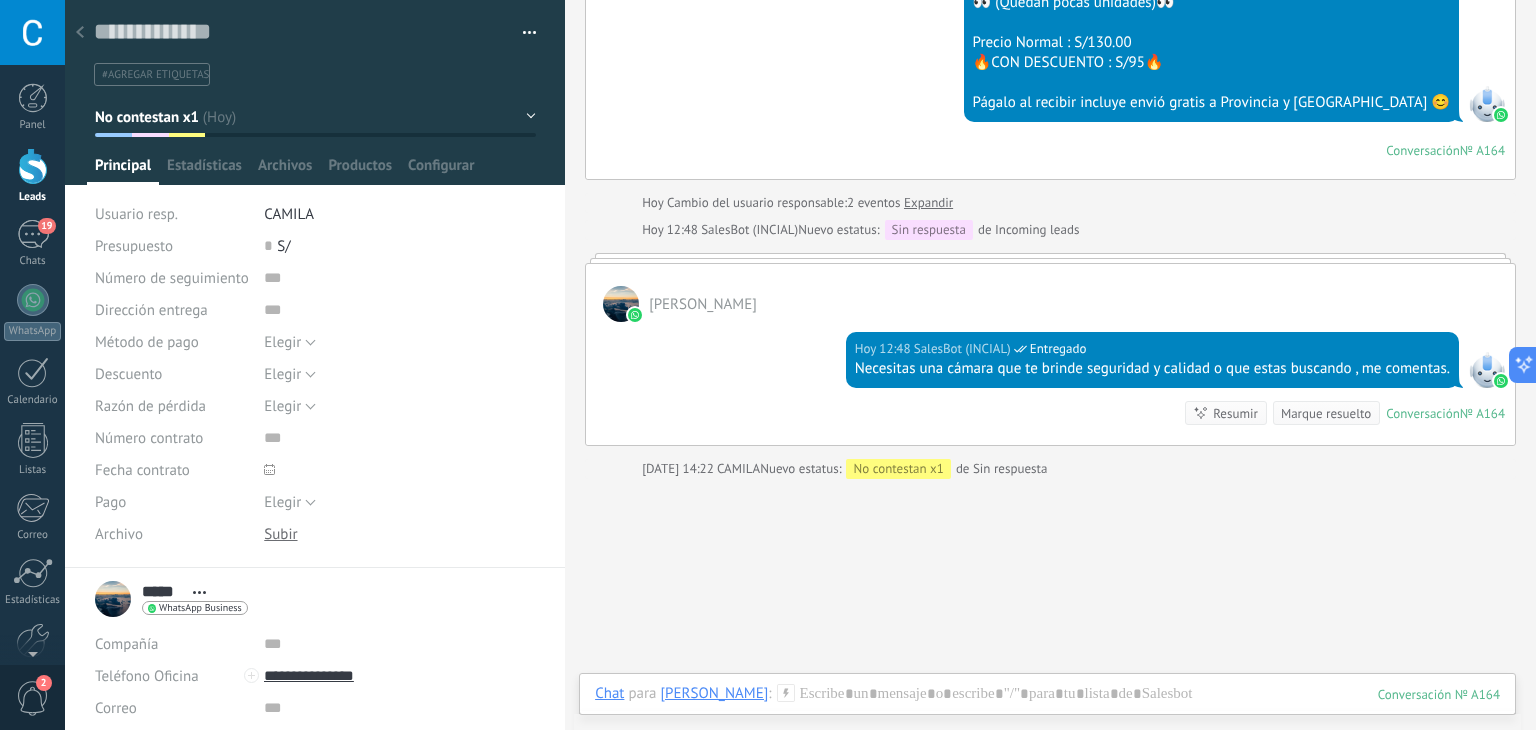 click on "No contestan x1" at bounding box center [315, 117] 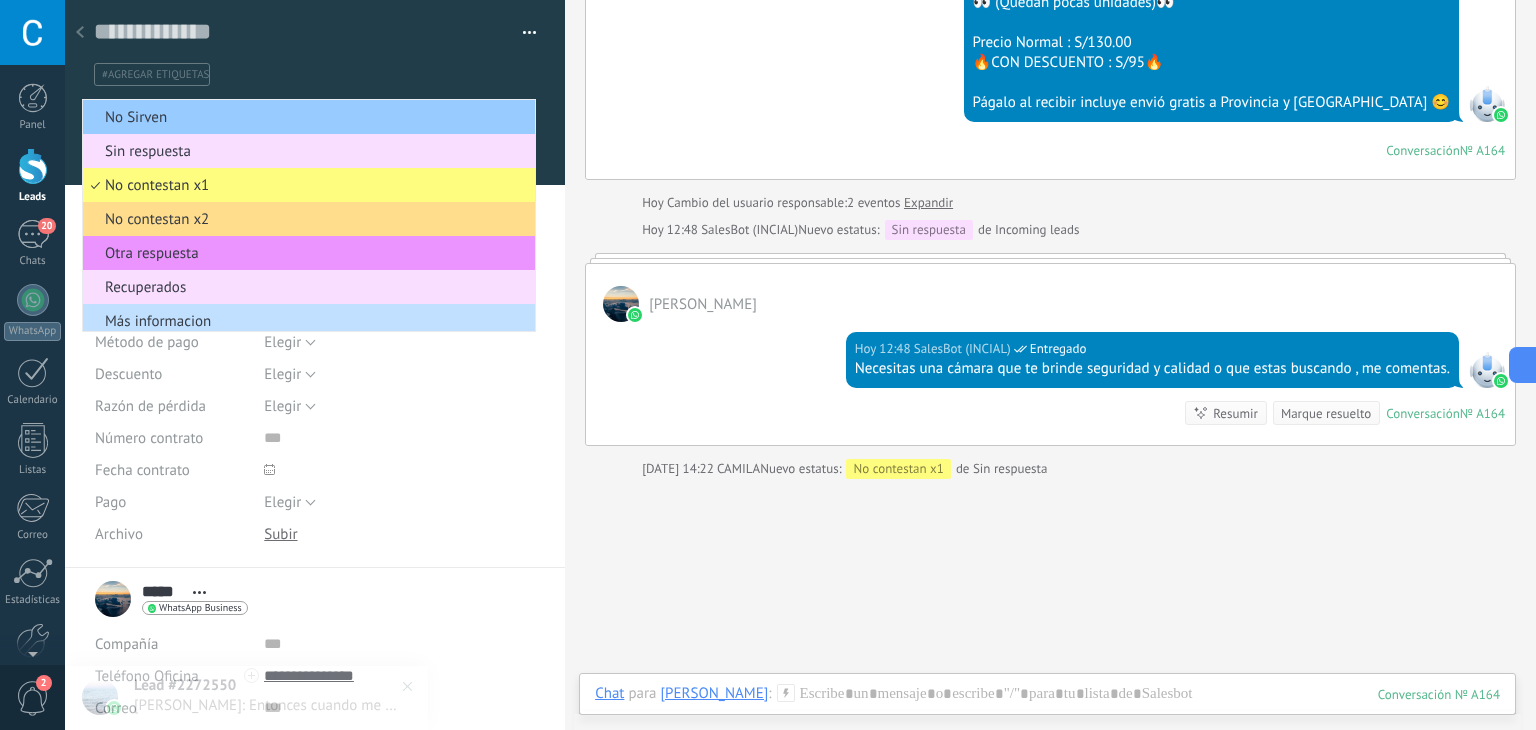 click on "No contestan x2" at bounding box center (306, 219) 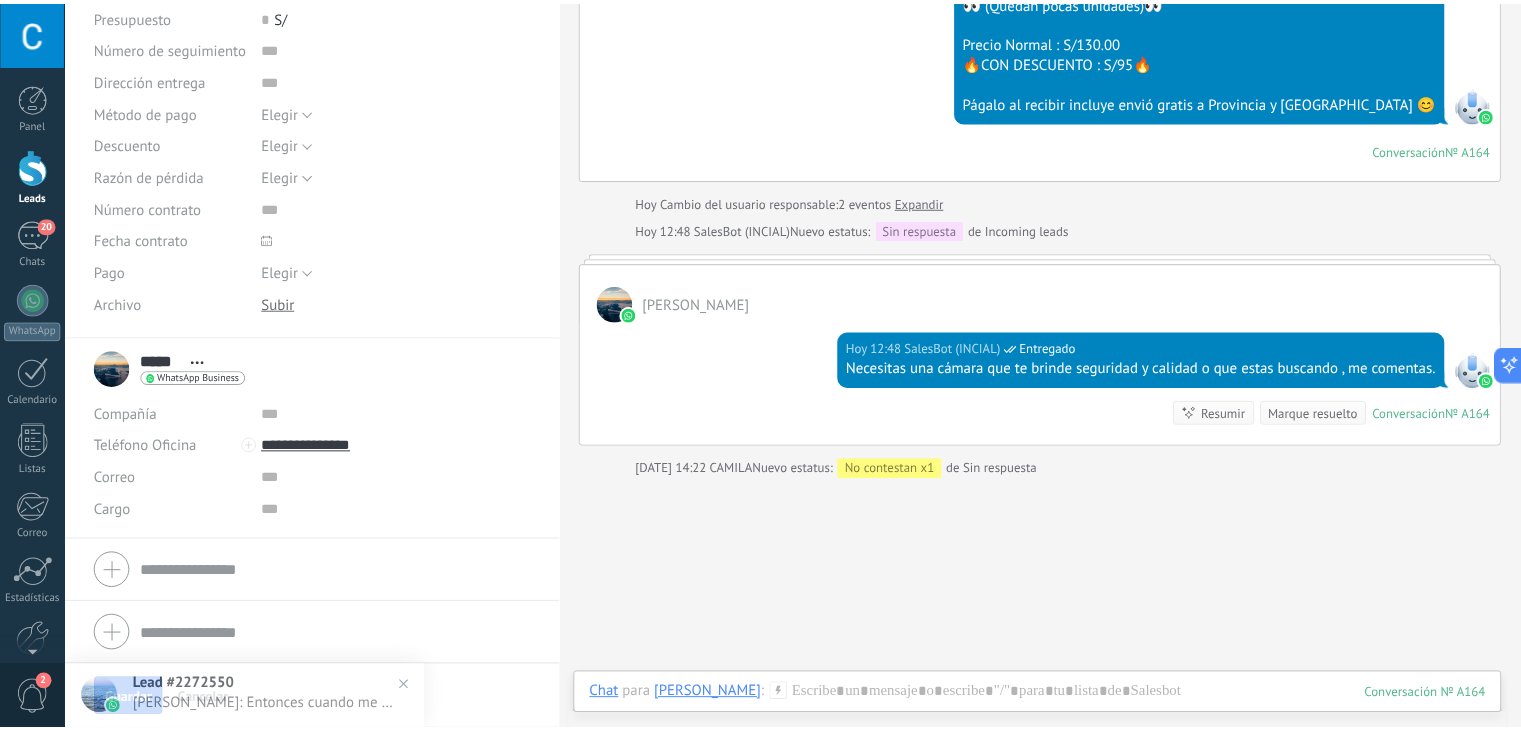 scroll, scrollTop: 0, scrollLeft: 0, axis: both 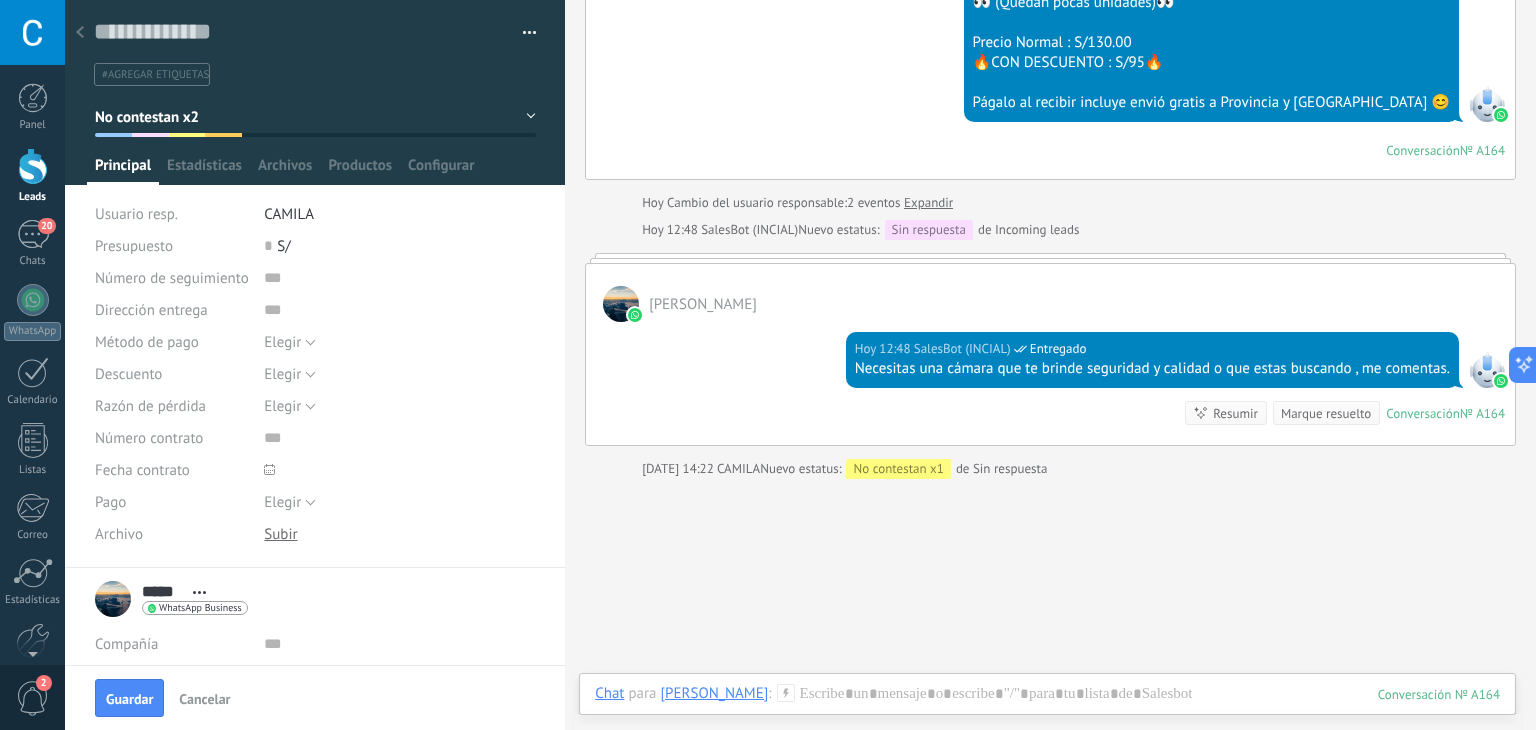 click 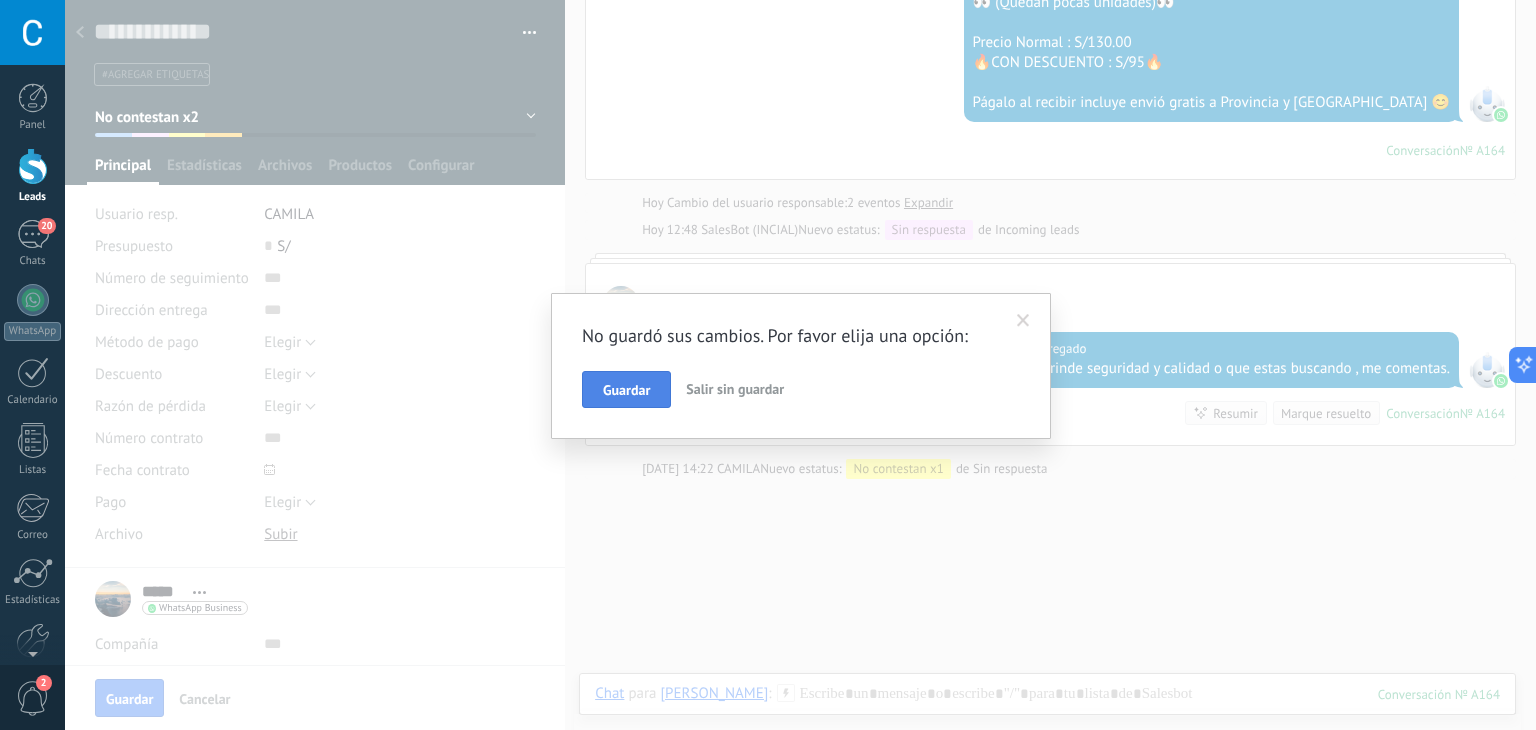 click on "Guardar" at bounding box center [626, 390] 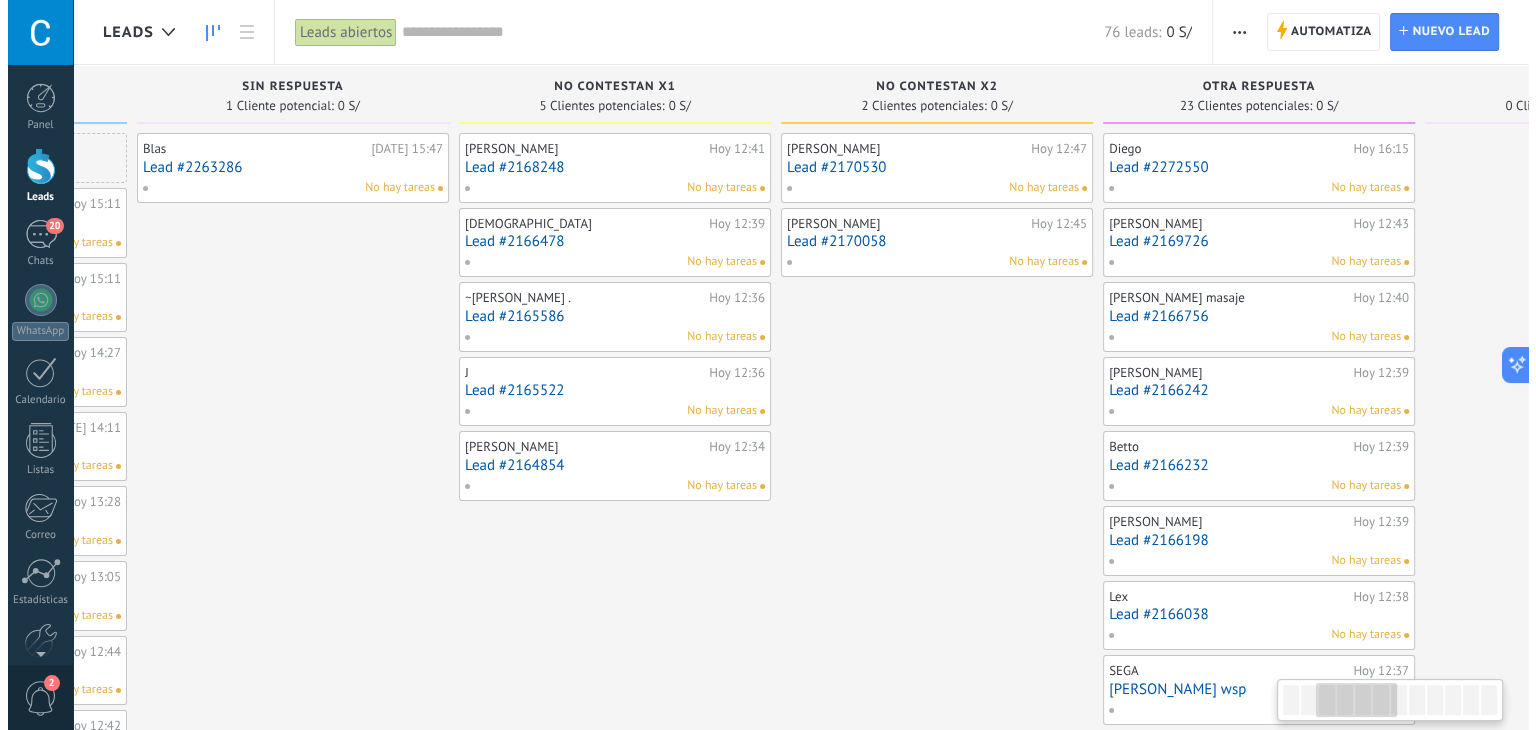 scroll, scrollTop: 0, scrollLeft: 729, axis: horizontal 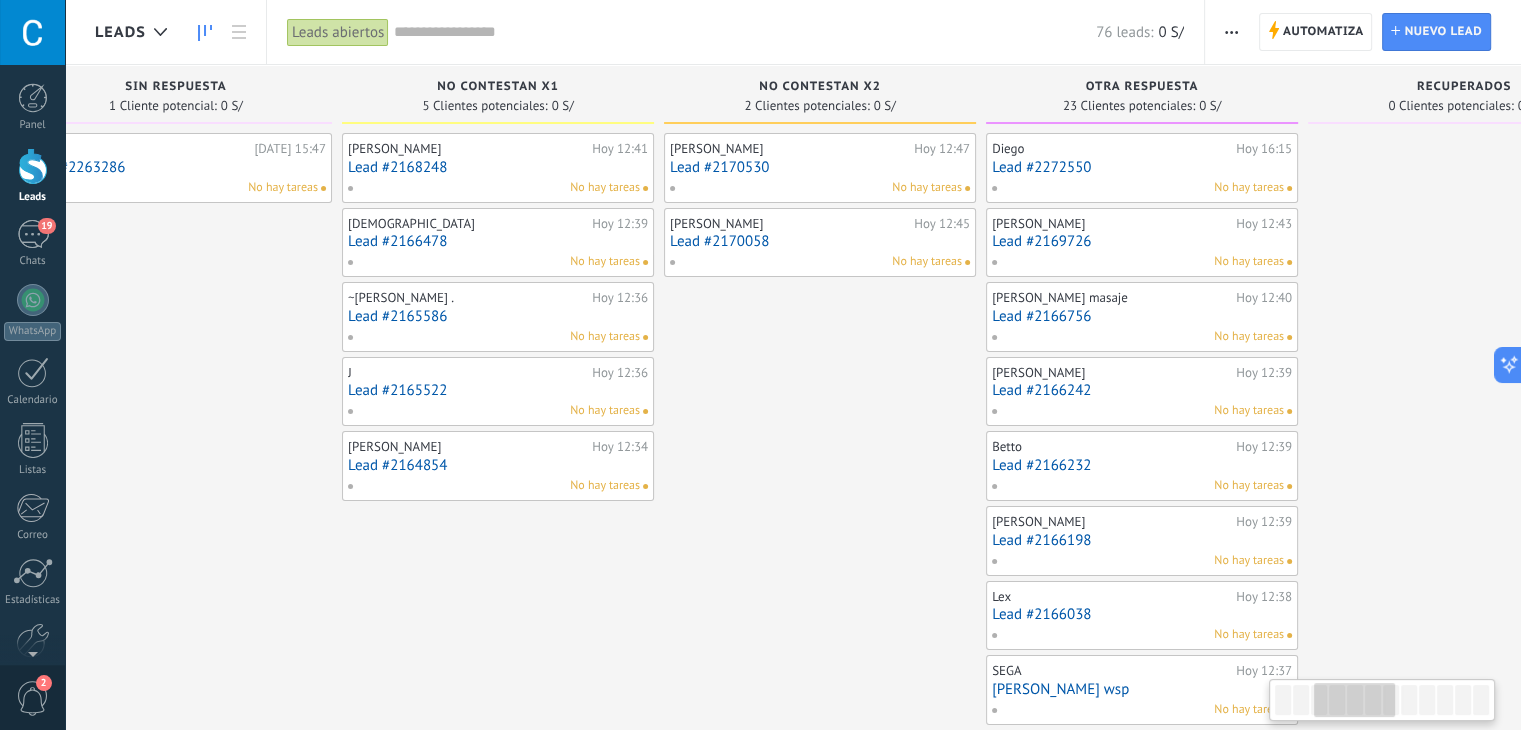 drag, startPoint x: 1102, startPoint y: 92, endPoint x: 375, endPoint y: 195, distance: 734.2602 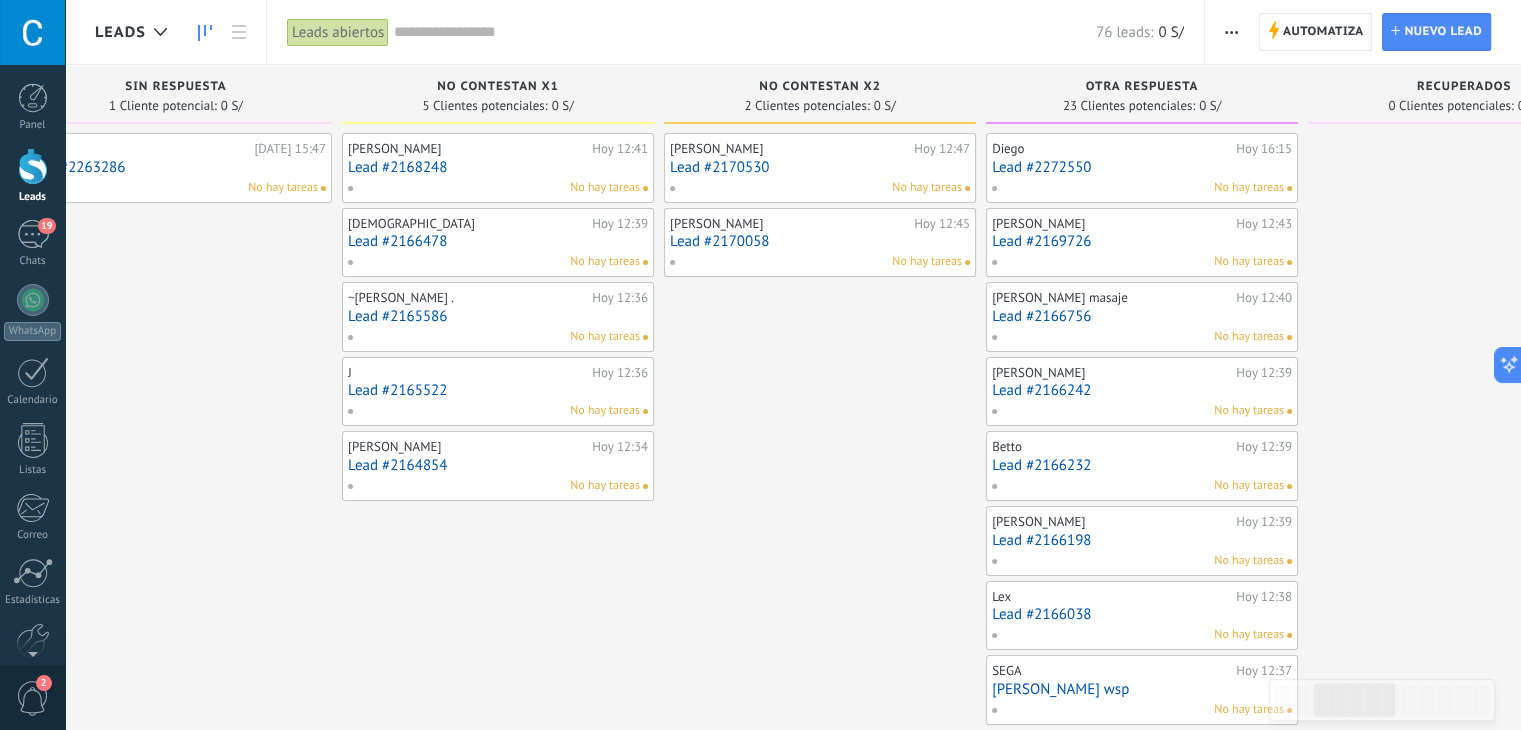 click on "Lead #2166478" at bounding box center (498, 241) 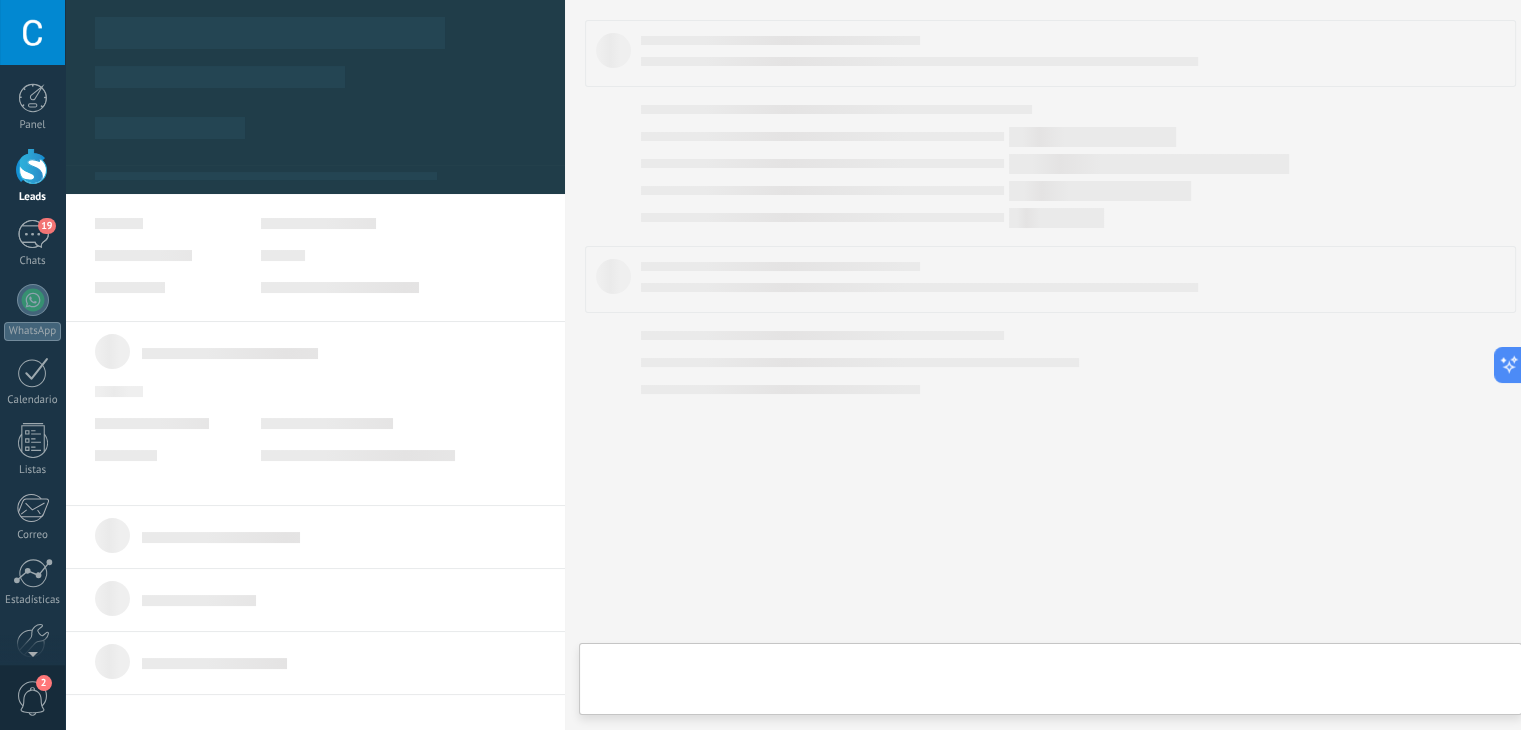 click on ".abccls-1,.abccls-2{fill-rule:evenodd}.abccls-2{fill:#fff} .abfcls-1{fill:none}.abfcls-2{fill:#fff} .abncls-1{isolation:isolate}.abncls-2{opacity:.06}.abncls-2,.abncls-3,.abncls-6{mix-blend-mode:multiply}.abncls-3{opacity:.15}.abncls-4,.abncls-8{fill:#fff}.abncls-5{fill:url(#abnlinear-gradient)}.abncls-6{opacity:.04}.abncls-7{fill:url(#abnlinear-gradient-2)}.abncls-8{fill-rule:evenodd} .abqst0{fill:#ffa200} .abwcls-1{fill:#252525} .cls-1{isolation:isolate} .acicls-1{fill:none} .aclcls-1{fill:#232323} .acnst0{display:none} .addcls-1,.addcls-2{fill:none;stroke-miterlimit:10}.addcls-1{stroke:#dfe0e5}.addcls-2{stroke:#a1a7ab} .adecls-1,.adecls-2{fill:none;stroke-miterlimit:10}.adecls-1{stroke:#dfe0e5}.adecls-2{stroke:#a1a7ab} .adqcls-1{fill:#8591a5;fill-rule:evenodd} .aeccls-1{fill:#5c9f37} .aeecls-1{fill:#f86161} .aejcls-1{fill:#8591a5;fill-rule:evenodd} .aekcls-1{fill-rule:evenodd} .aelcls-1{fill-rule:evenodd;fill:currentColor} .aemcls-1{fill-rule:evenodd;fill:currentColor} .aencls-2{fill:#f86161;opacity:.3}" at bounding box center (760, 365) 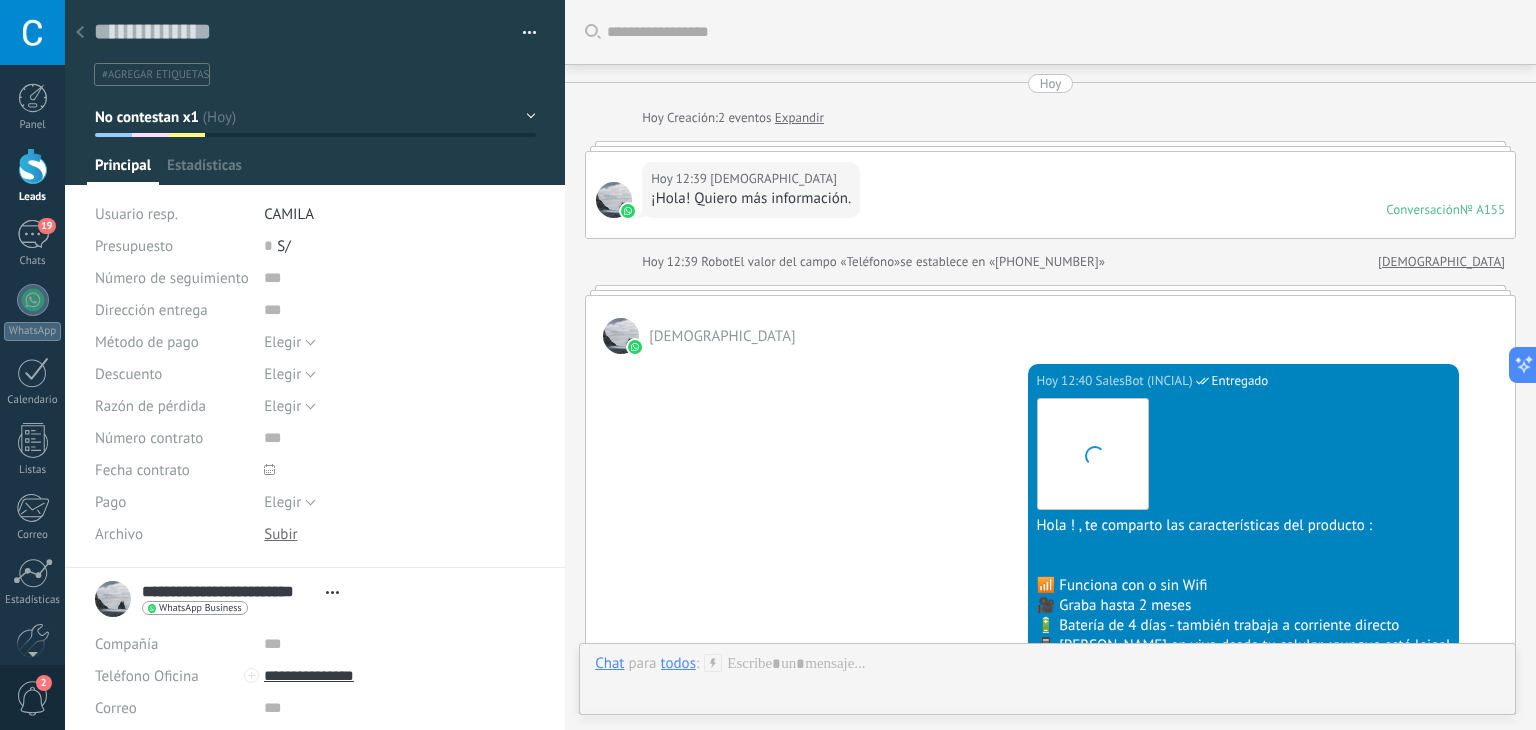 scroll, scrollTop: 29, scrollLeft: 0, axis: vertical 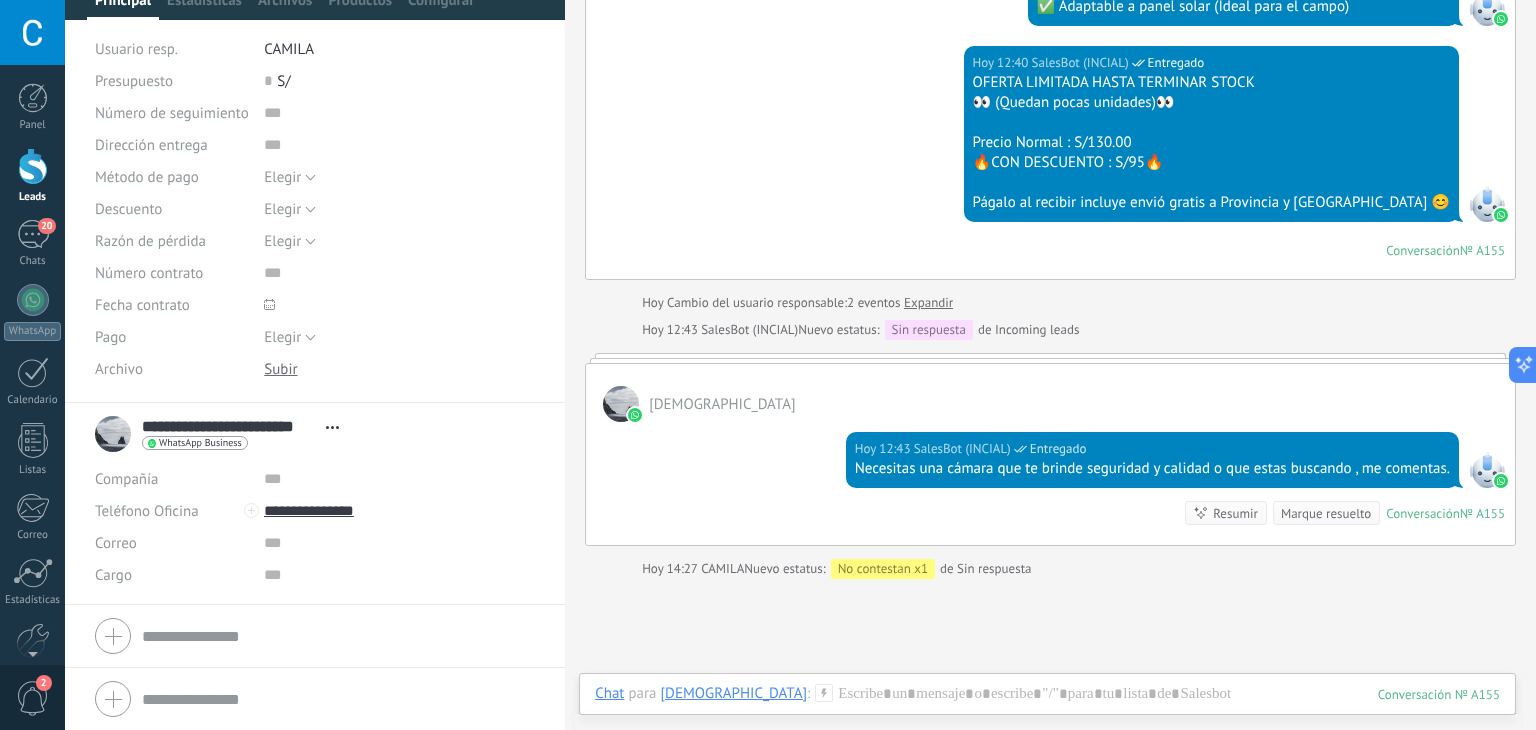 click on "Buscar Carga más Hoy Hoy Creación:  2  eventos   Expandir Hoy 12:39 nestorrafaelmansillagarci  ¡Hola! Quiero más información. Conversación  № A155 Conversación № A155 Hoy 12:39 Robot  El valor del campo «Teléfono»  se establece en «+51988519676» nestorrafaelmansillagarci nestorrafaelmansillagarci  Hoy 12:40 SalesBot (INCIAL)  Entregado Descargar Hola ! , te comparto las características del producto :     📶 Funciona con o sin Wifi 🎥 Graba hasta 2 meses 🔋 Batería de 4 días  - también trabaja a corriente directo 📱 Mira en vivo desde tu celular, ¡aunque esté lejos! ✅ Garantía de 1 año ✅ Sensor de movimiento con visión nocturna 📷 Resolución FULL HD 1080P 🎤 Micrófono Integrado ✅ Adaptable a panel solar (Ideal para el campo) Hoy 12:40 SalesBot (INCIAL)  Entregado OFERTA LIMITADA HASTA TERMINAR STOCK 👀 (Quedan pocas unidades)👀   Precio Normal : S/130.00 🔥CON DESCUENTO : S/95🔥   Págalo al recibir incluye envió gratis  a Provincia y Lima 😊" at bounding box center [1050, 94] 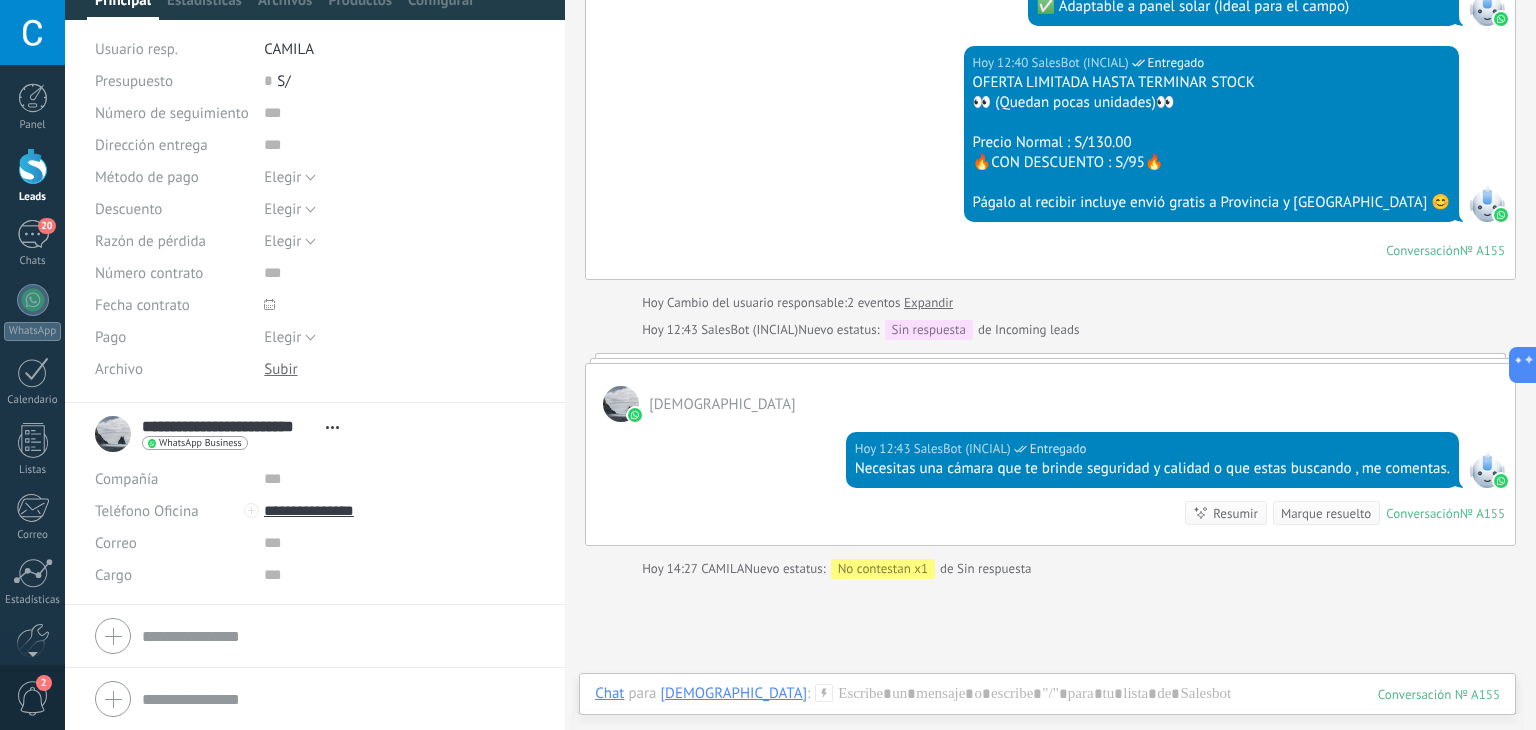 click on "Buscar Carga más Hoy Hoy Creación:  2  eventos   Expandir Hoy 12:39 nestorrafaelmansillagarci  ¡Hola! Quiero más información. Conversación  № A155 Conversación № A155 Hoy 12:39 Robot  El valor del campo «Teléfono»  se establece en «+51988519676» nestorrafaelmansillagarci nestorrafaelmansillagarci  Hoy 12:40 SalesBot (INCIAL)  Entregado Descargar Hola ! , te comparto las características del producto :     📶 Funciona con o sin Wifi 🎥 Graba hasta 2 meses 🔋 Batería de 4 días  - también trabaja a corriente directo 📱 Mira en vivo desde tu celular, ¡aunque esté lejos! ✅ Garantía de 1 año ✅ Sensor de movimiento con visión nocturna 📷 Resolución FULL HD 1080P 🎤 Micrófono Integrado ✅ Adaptable a panel solar (Ideal para el campo) Hoy 12:40 SalesBot (INCIAL)  Entregado OFERTA LIMITADA HASTA TERMINAR STOCK 👀 (Quedan pocas unidades)👀   Precio Normal : S/130.00 🔥CON DESCUENTO : S/95🔥   Págalo al recibir incluye envió gratis  a Provincia y Lima 😊" at bounding box center (1050, 94) 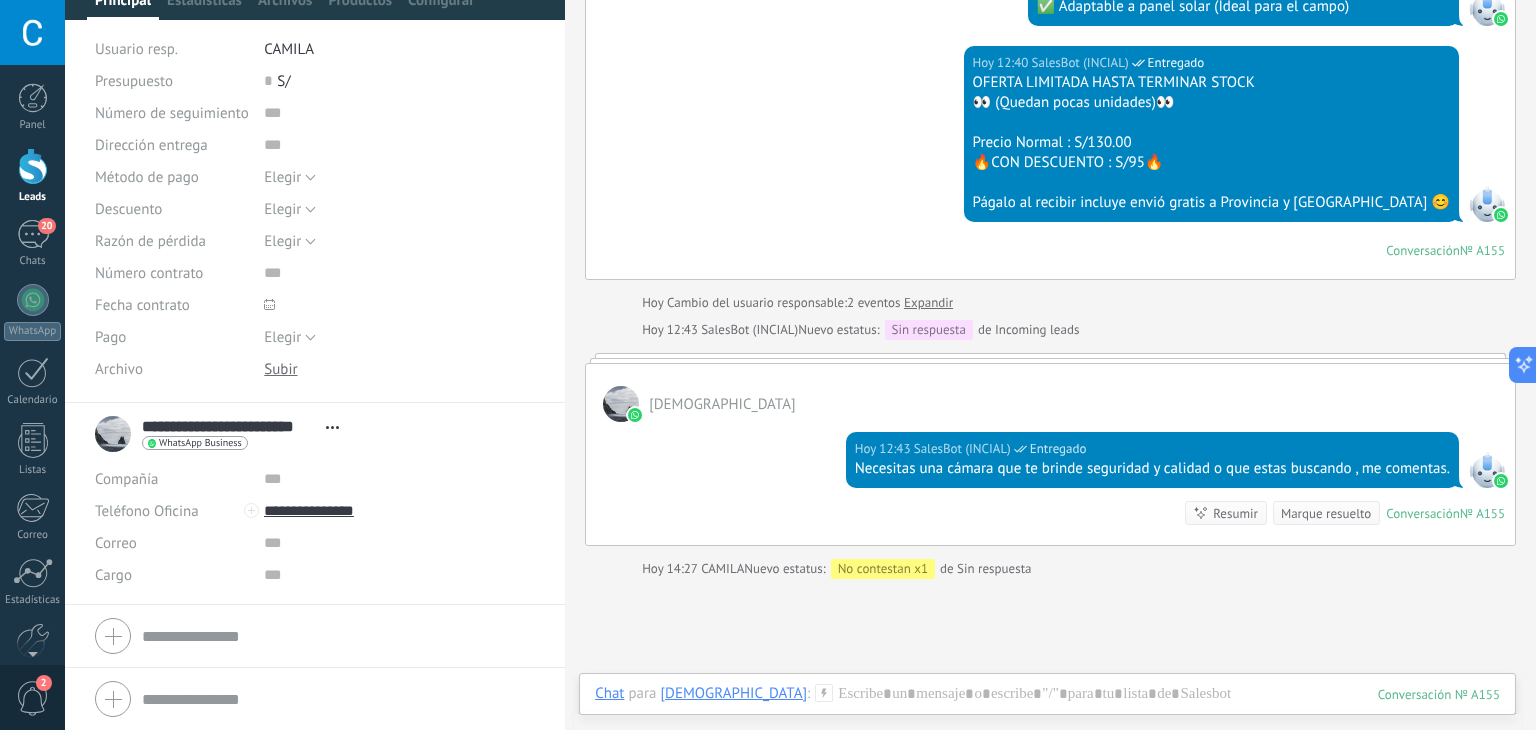 click on "Buscar Carga más Hoy Hoy Creación:  2  eventos   Expandir Hoy 12:39 nestorrafaelmansillagarci  ¡Hola! Quiero más información. Conversación  № A155 Conversación № A155 Hoy 12:39 Robot  El valor del campo «Teléfono»  se establece en «+51988519676» nestorrafaelmansillagarci nestorrafaelmansillagarci  Hoy 12:40 SalesBot (INCIAL)  Entregado Descargar Hola ! , te comparto las características del producto :     📶 Funciona con o sin Wifi 🎥 Graba hasta 2 meses 🔋 Batería de 4 días  - también trabaja a corriente directo 📱 Mira en vivo desde tu celular, ¡aunque esté lejos! ✅ Garantía de 1 año ✅ Sensor de movimiento con visión nocturna 📷 Resolución FULL HD 1080P 🎤 Micrófono Integrado ✅ Adaptable a panel solar (Ideal para el campo) Hoy 12:40 SalesBot (INCIAL)  Entregado OFERTA LIMITADA HASTA TERMINAR STOCK 👀 (Quedan pocas unidades)👀   Precio Normal : S/130.00 🔥CON DESCUENTO : S/95🔥   Págalo al recibir incluye envió gratis  a Provincia y Lima 😊" at bounding box center [1050, 94] 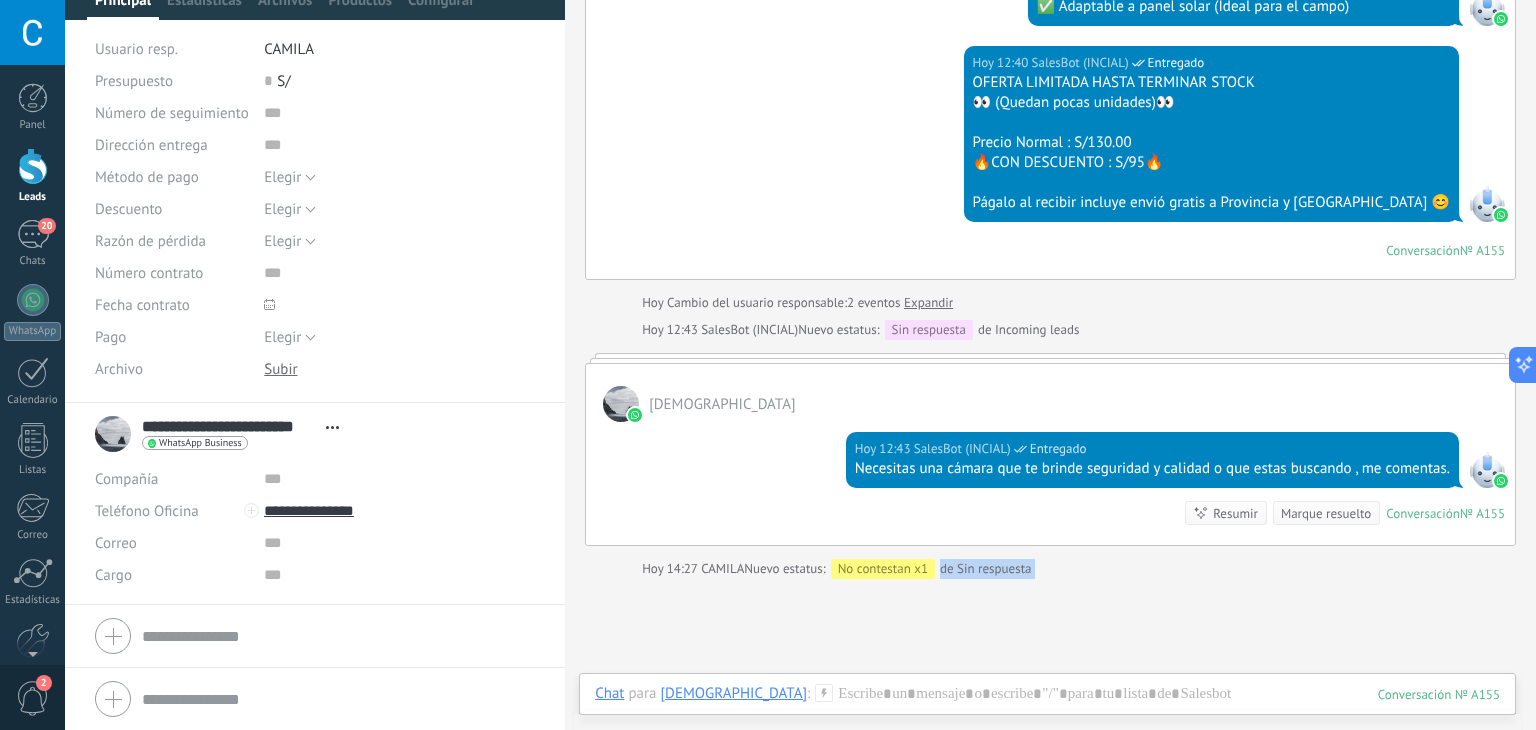 click on "Buscar Carga más Hoy Hoy Creación:  2  eventos   Expandir Hoy 12:39 nestorrafaelmansillagarci  ¡Hola! Quiero más información. Conversación  № A155 Conversación № A155 Hoy 12:39 Robot  El valor del campo «Teléfono»  se establece en «+51988519676» nestorrafaelmansillagarci nestorrafaelmansillagarci  Hoy 12:40 SalesBot (INCIAL)  Entregado Descargar Hola ! , te comparto las características del producto :     📶 Funciona con o sin Wifi 🎥 Graba hasta 2 meses 🔋 Batería de 4 días  - también trabaja a corriente directo 📱 Mira en vivo desde tu celular, ¡aunque esté lejos! ✅ Garantía de 1 año ✅ Sensor de movimiento con visión nocturna 📷 Resolución FULL HD 1080P 🎤 Micrófono Integrado ✅ Adaptable a panel solar (Ideal para el campo) Hoy 12:40 SalesBot (INCIAL)  Entregado OFERTA LIMITADA HASTA TERMINAR STOCK 👀 (Quedan pocas unidades)👀   Precio Normal : S/130.00 🔥CON DESCUENTO : S/95🔥   Págalo al recibir incluye envió gratis  a Provincia y Lima 😊" at bounding box center (1050, 94) 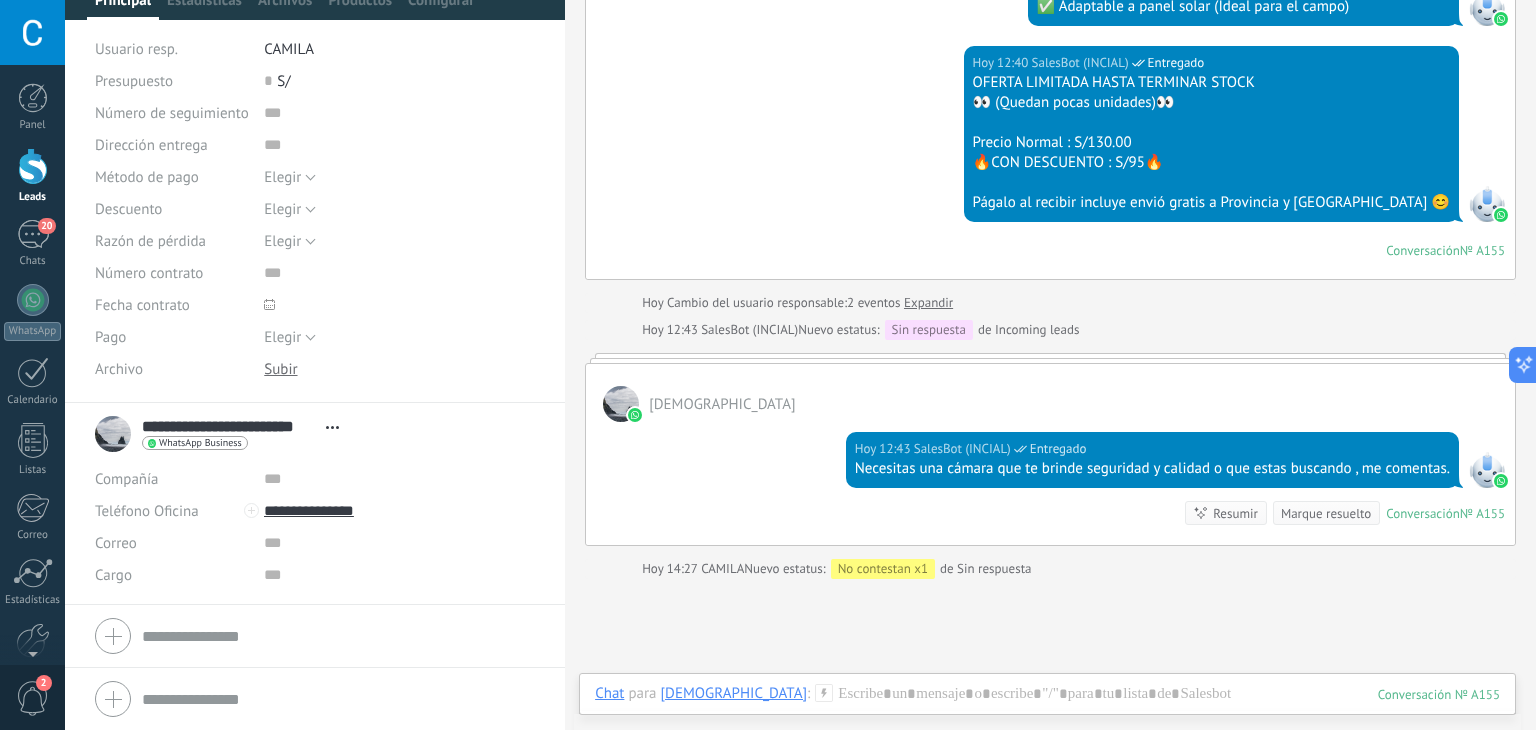click on "Buscar Carga más Hoy Hoy Creación:  2  eventos   Expandir Hoy 12:39 nestorrafaelmansillagarci  ¡Hola! Quiero más información. Conversación  № A155 Conversación № A155 Hoy 12:39 Robot  El valor del campo «Teléfono»  se establece en «+51988519676» nestorrafaelmansillagarci nestorrafaelmansillagarci  Hoy 12:40 SalesBot (INCIAL)  Entregado Descargar Hola ! , te comparto las características del producto :     📶 Funciona con o sin Wifi 🎥 Graba hasta 2 meses 🔋 Batería de 4 días  - también trabaja a corriente directo 📱 Mira en vivo desde tu celular, ¡aunque esté lejos! ✅ Garantía de 1 año ✅ Sensor de movimiento con visión nocturna 📷 Resolución FULL HD 1080P 🎤 Micrófono Integrado ✅ Adaptable a panel solar (Ideal para el campo) Hoy 12:40 SalesBot (INCIAL)  Entregado OFERTA LIMITADA HASTA TERMINAR STOCK 👀 (Quedan pocas unidades)👀   Precio Normal : S/130.00 🔥CON DESCUENTO : S/95🔥   Págalo al recibir incluye envió gratis  a Provincia y Lima 😊" at bounding box center [1050, 94] 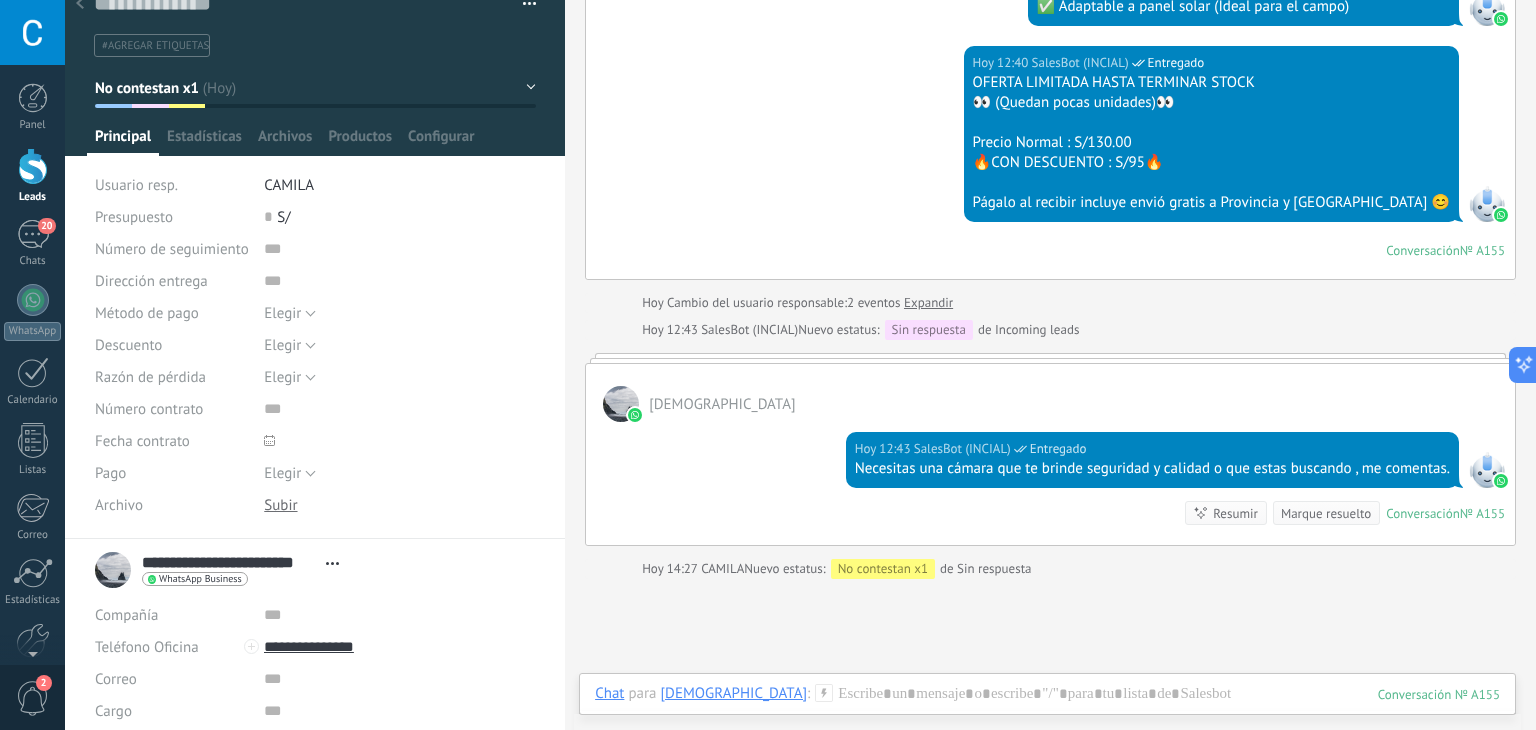 scroll, scrollTop: 3, scrollLeft: 0, axis: vertical 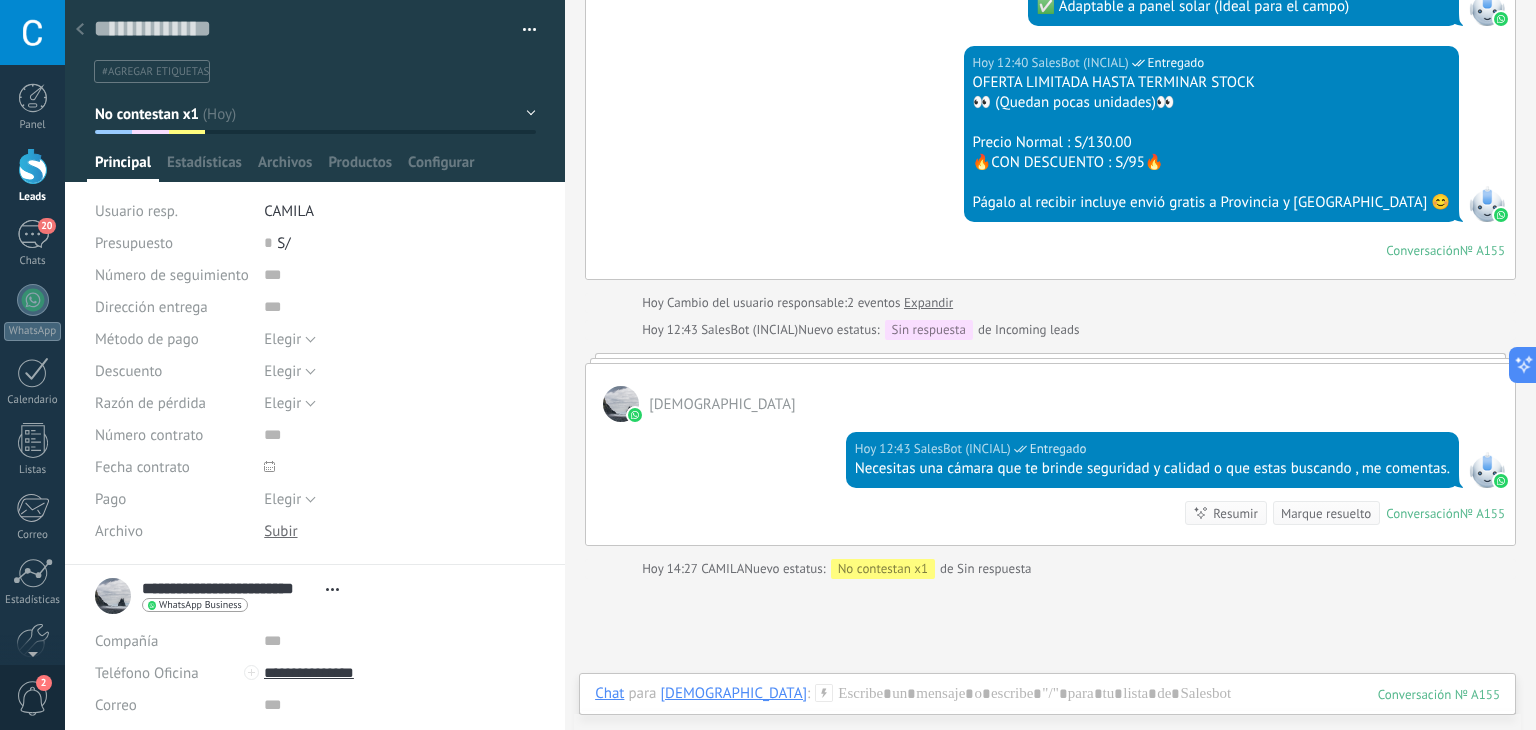 click on "No contestan x1" at bounding box center (315, 114) 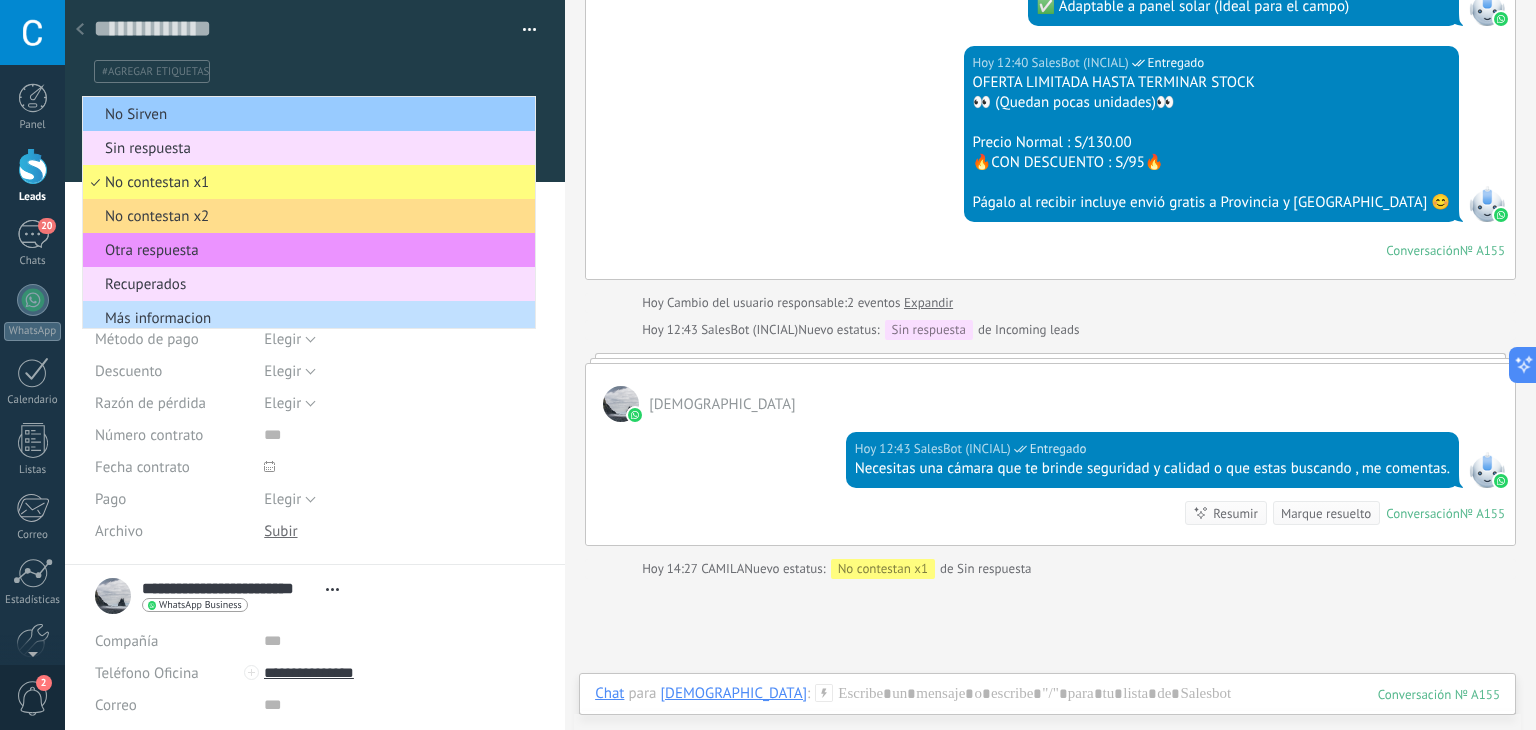 click on "No contestan x2" at bounding box center [306, 216] 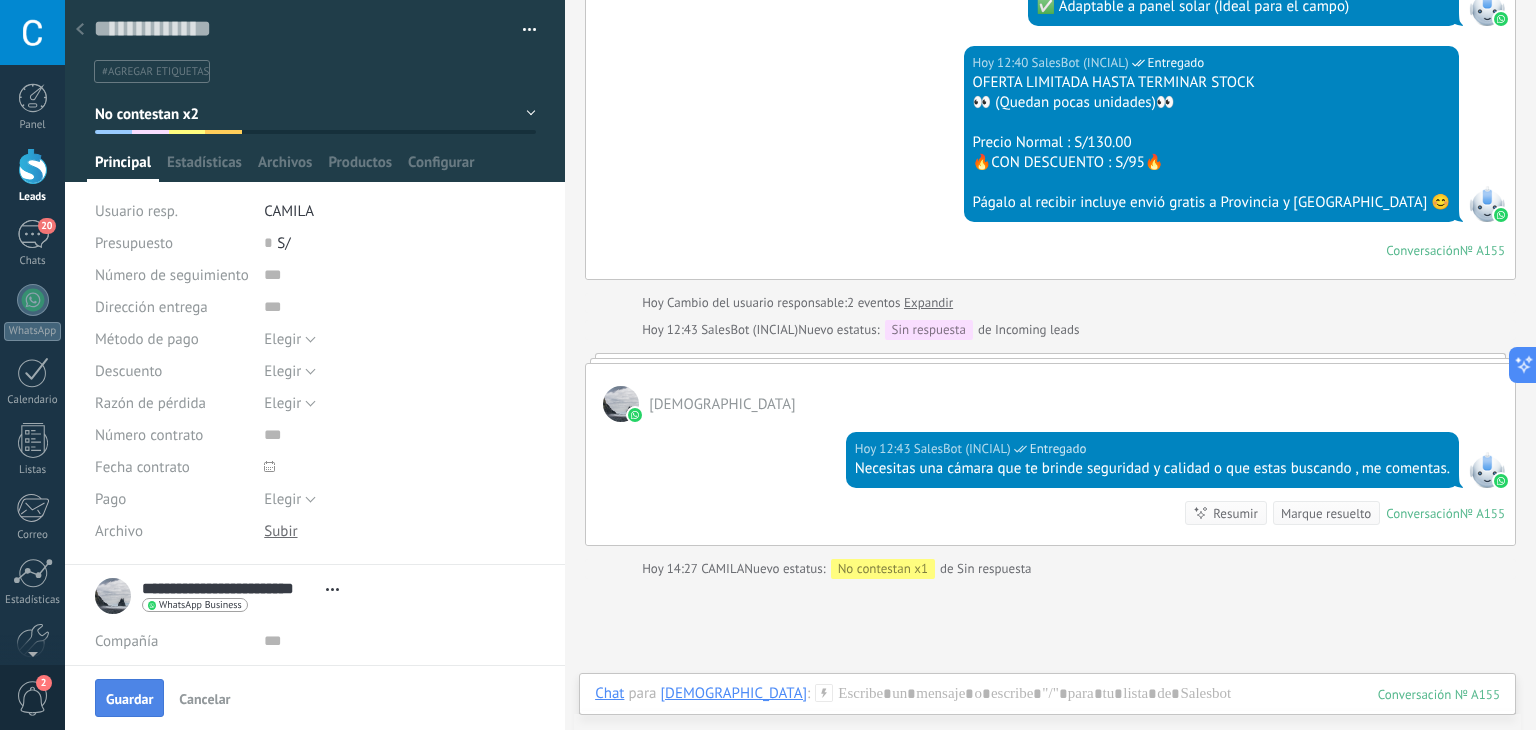 click on "Guardar" at bounding box center (129, 699) 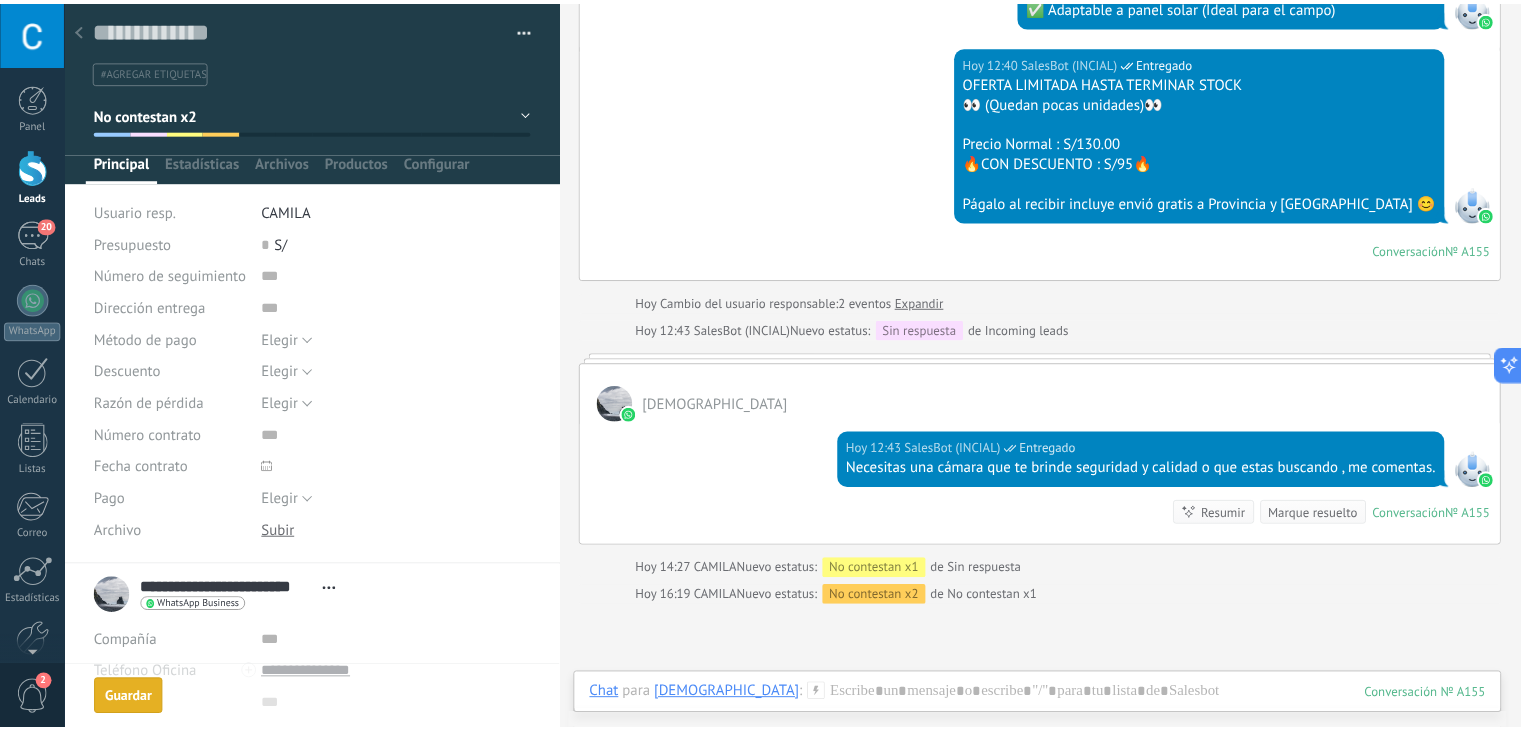 scroll, scrollTop: 767, scrollLeft: 0, axis: vertical 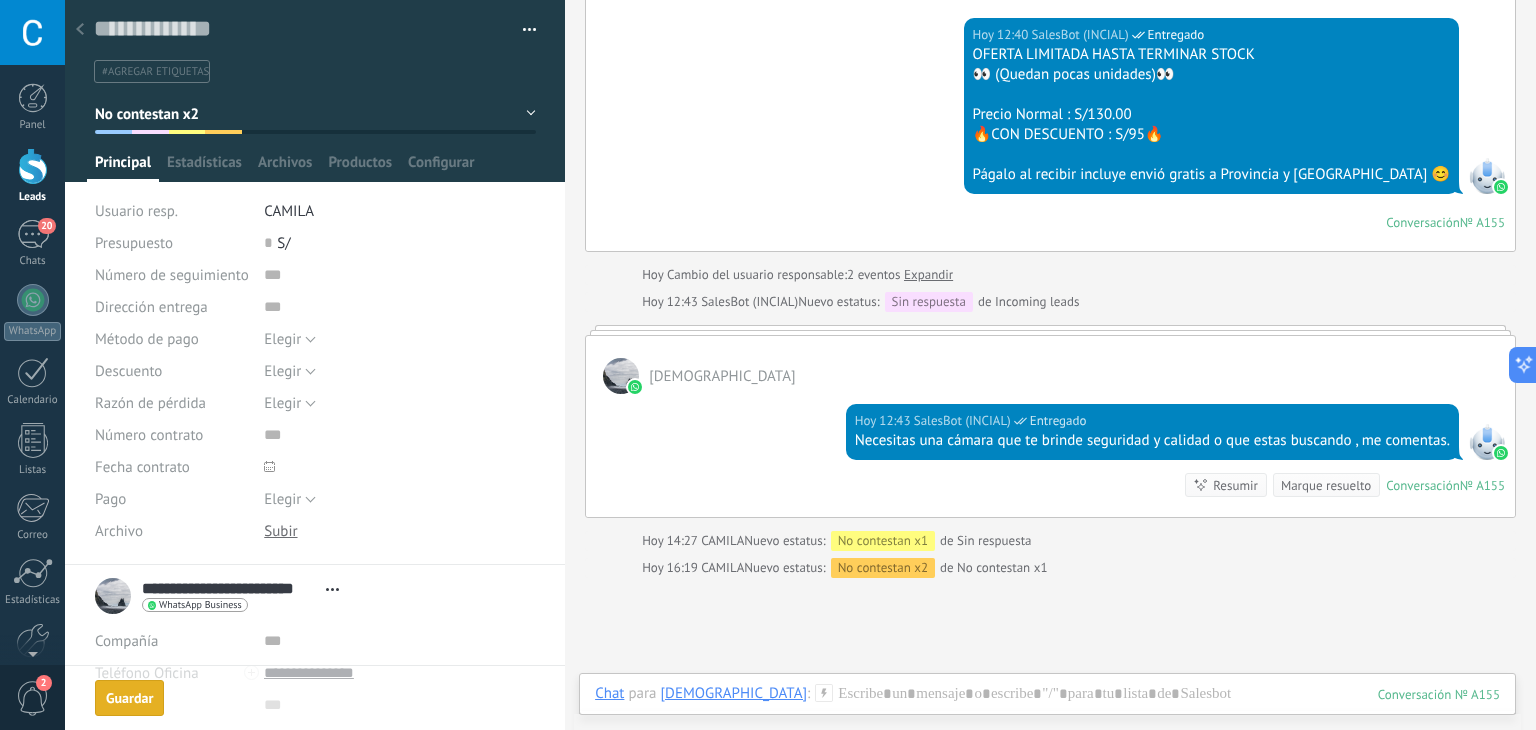 click at bounding box center (80, 30) 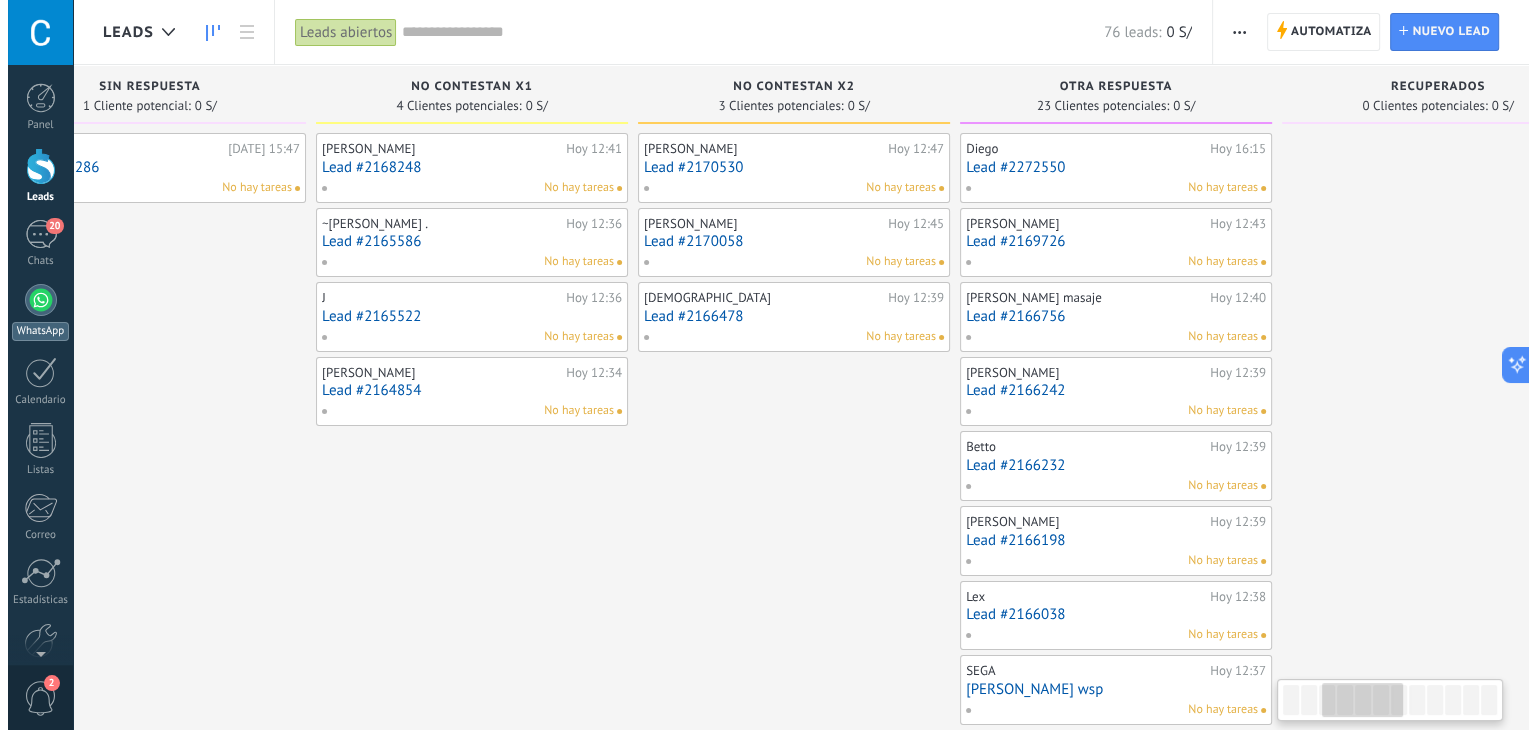scroll, scrollTop: 0, scrollLeft: 848, axis: horizontal 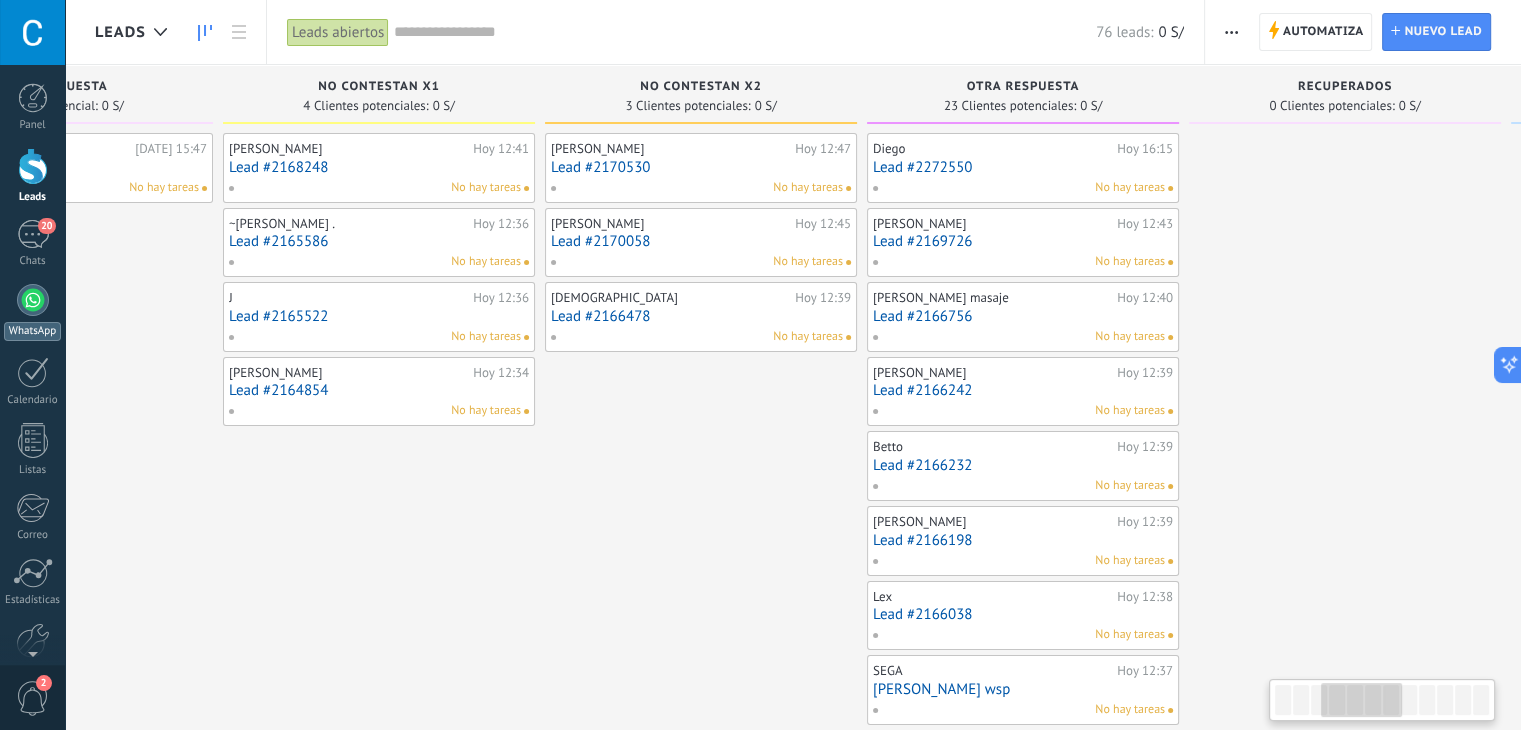 drag, startPoint x: 915, startPoint y: 284, endPoint x: 0, endPoint y: 335, distance: 916.4202 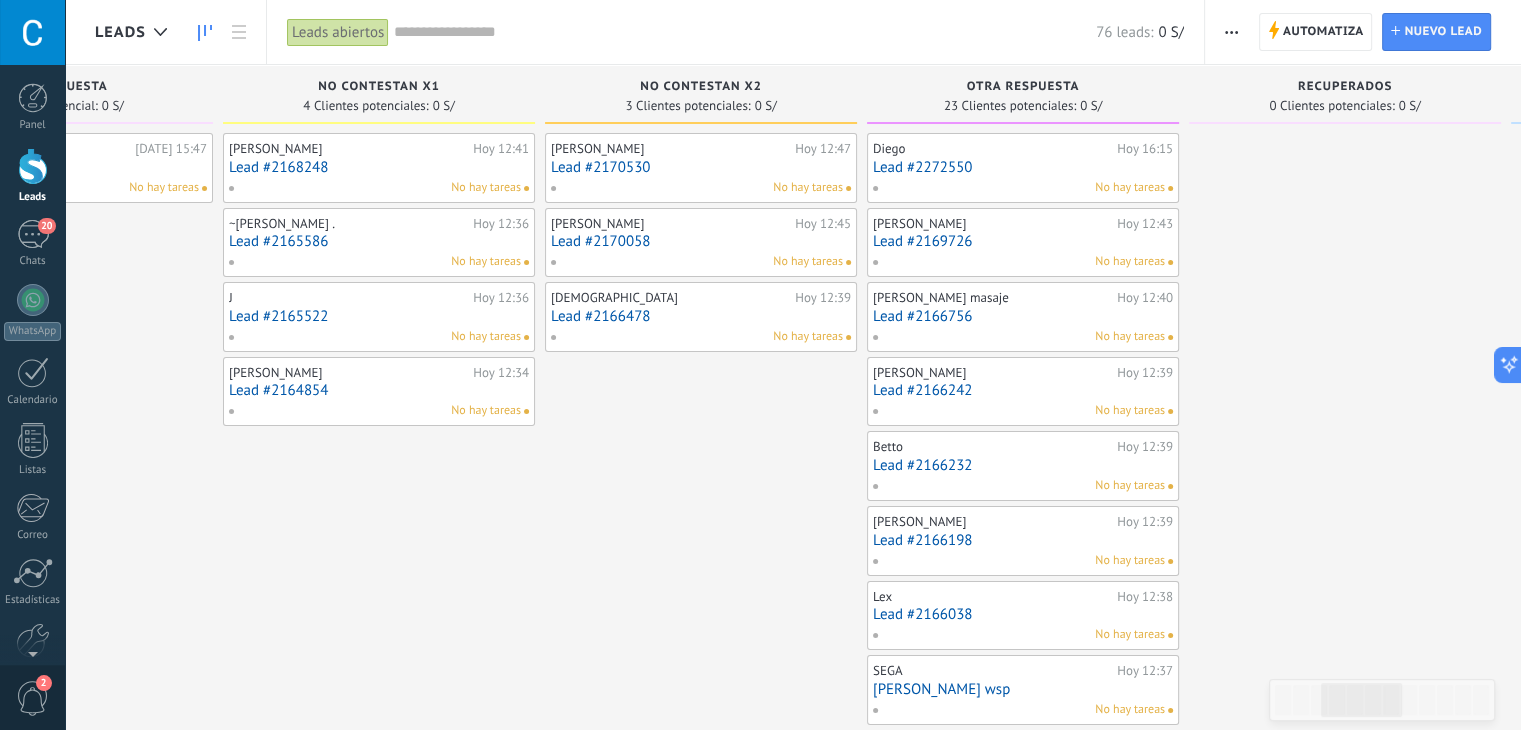 click at bounding box center (1345, 876) 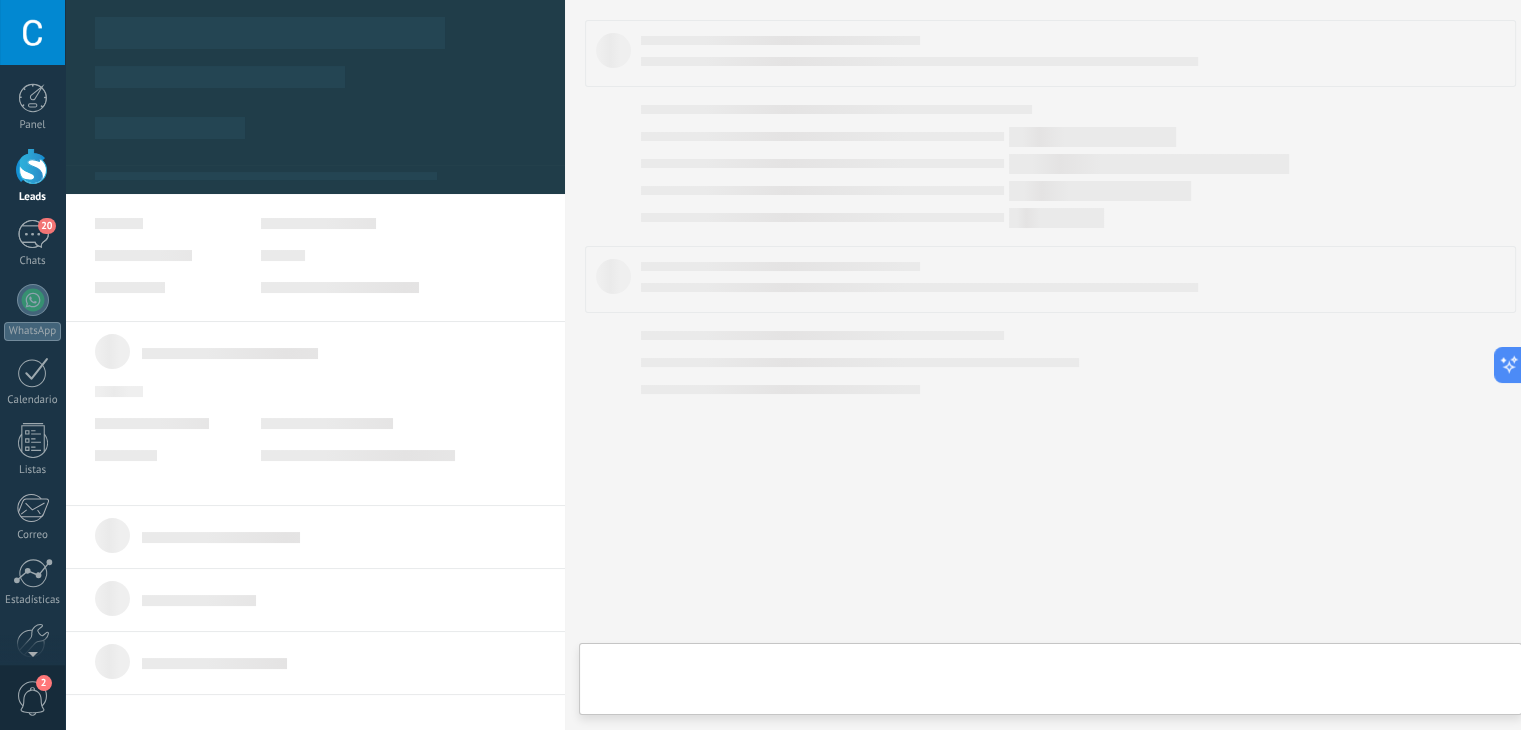 click on "Lead #2165586" at bounding box center (379, 241) 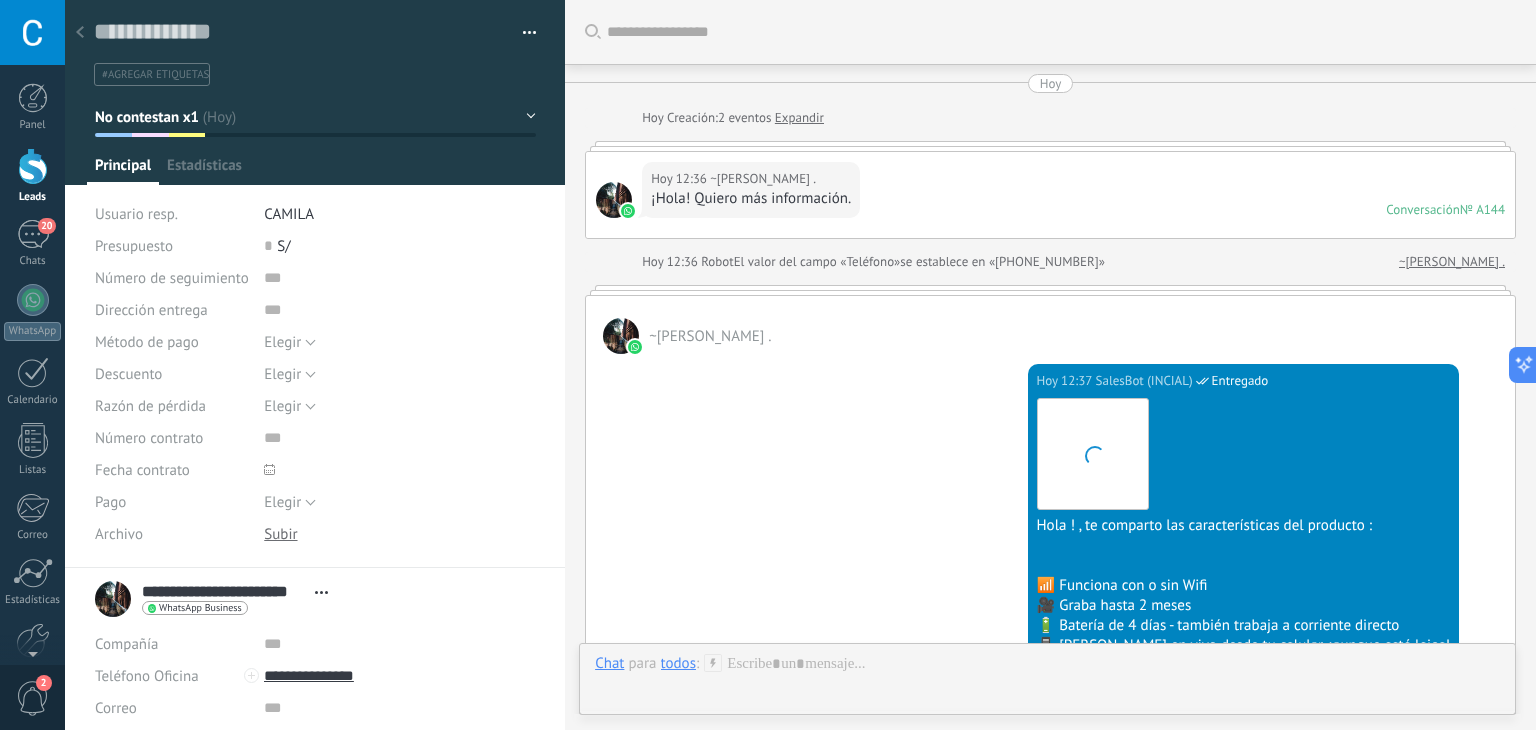 scroll, scrollTop: 29, scrollLeft: 0, axis: vertical 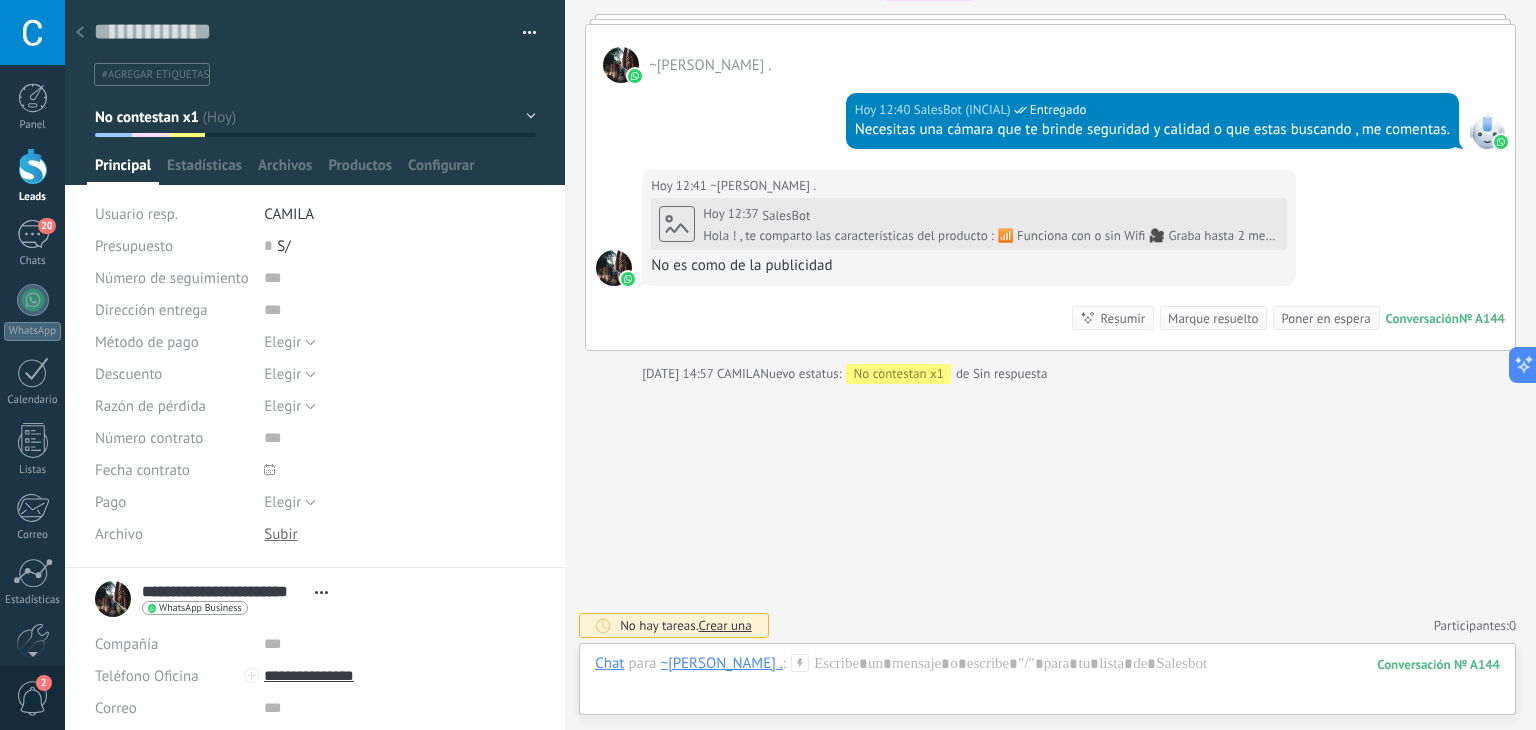 click on "No contestan x1" at bounding box center (315, 117) 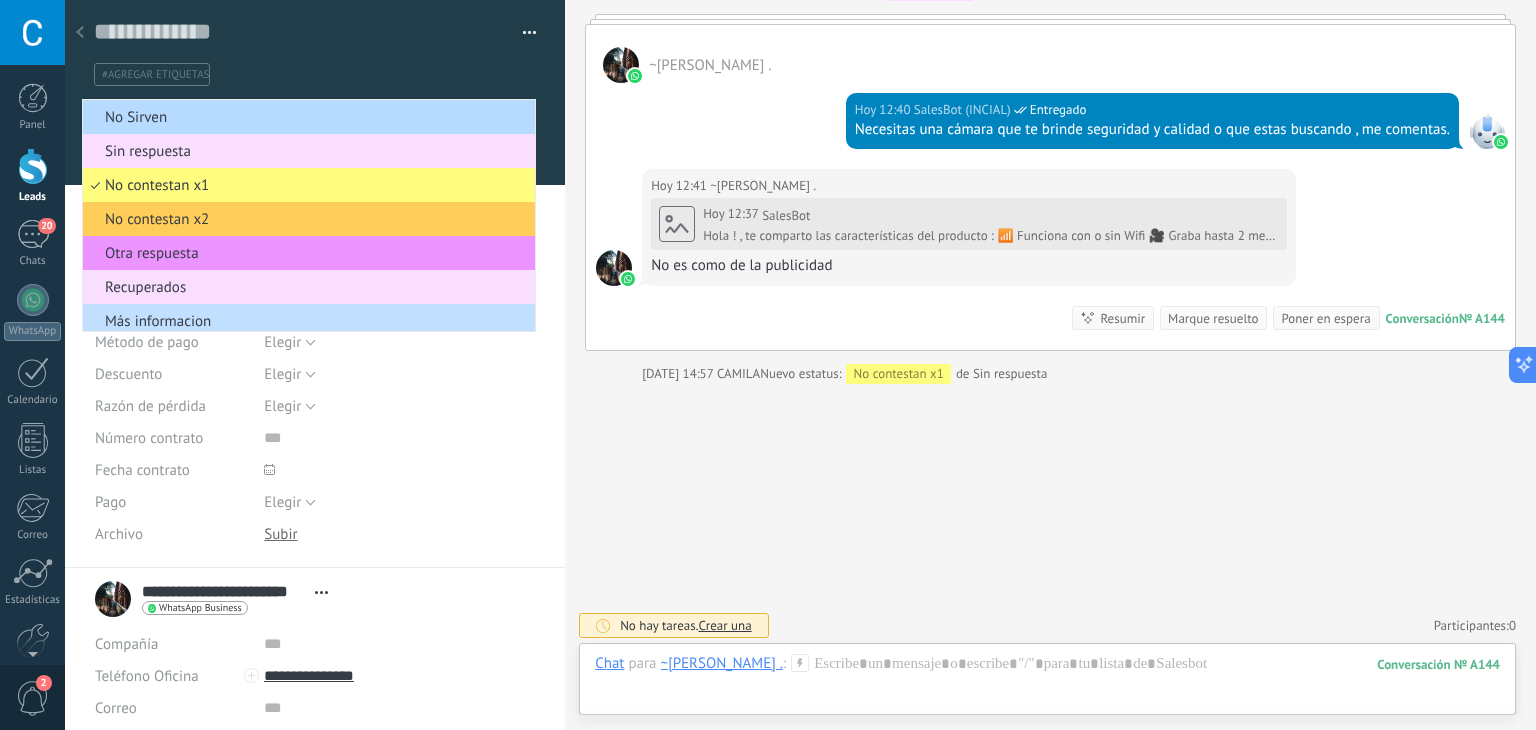 click on "No Sirven" at bounding box center (309, 117) 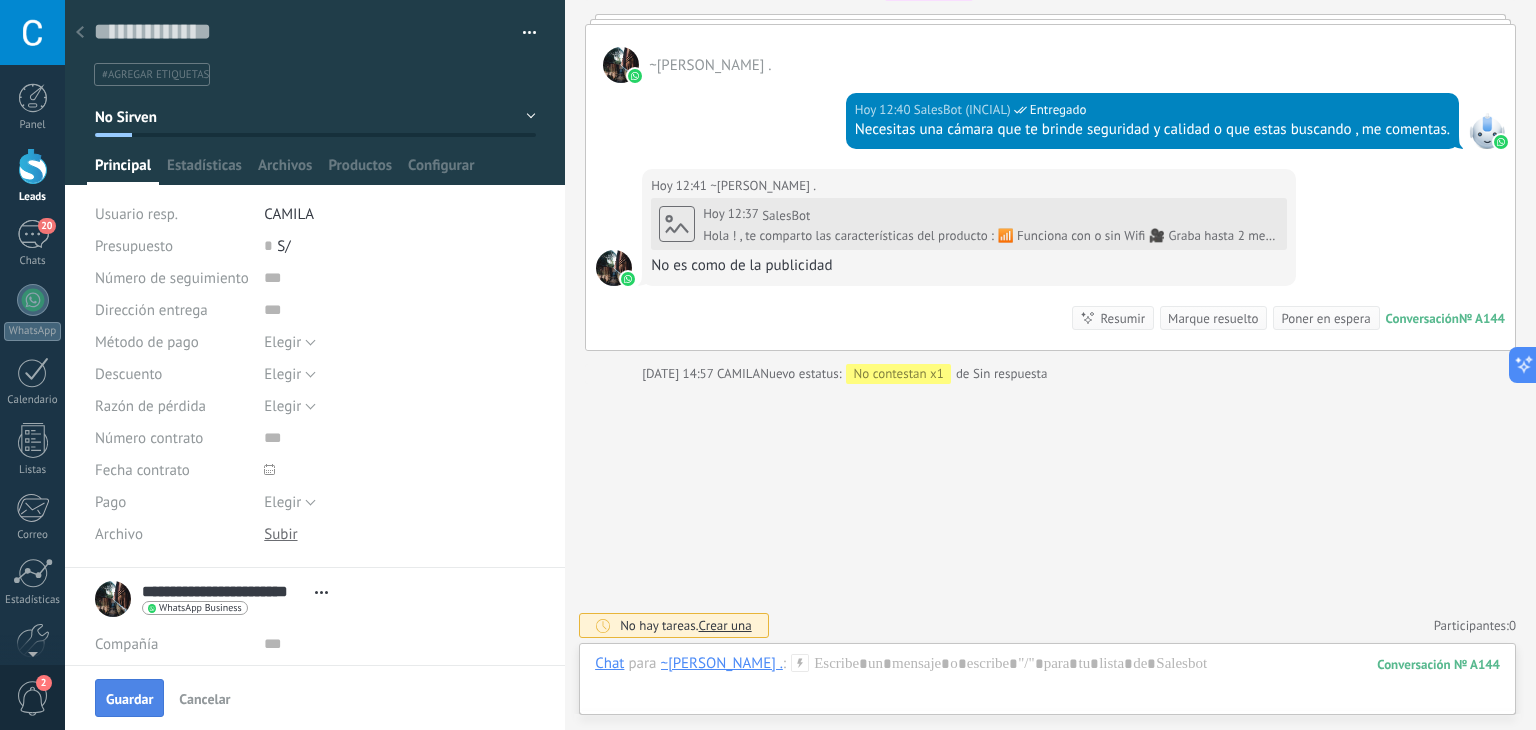 click on "Guardar" at bounding box center (129, 698) 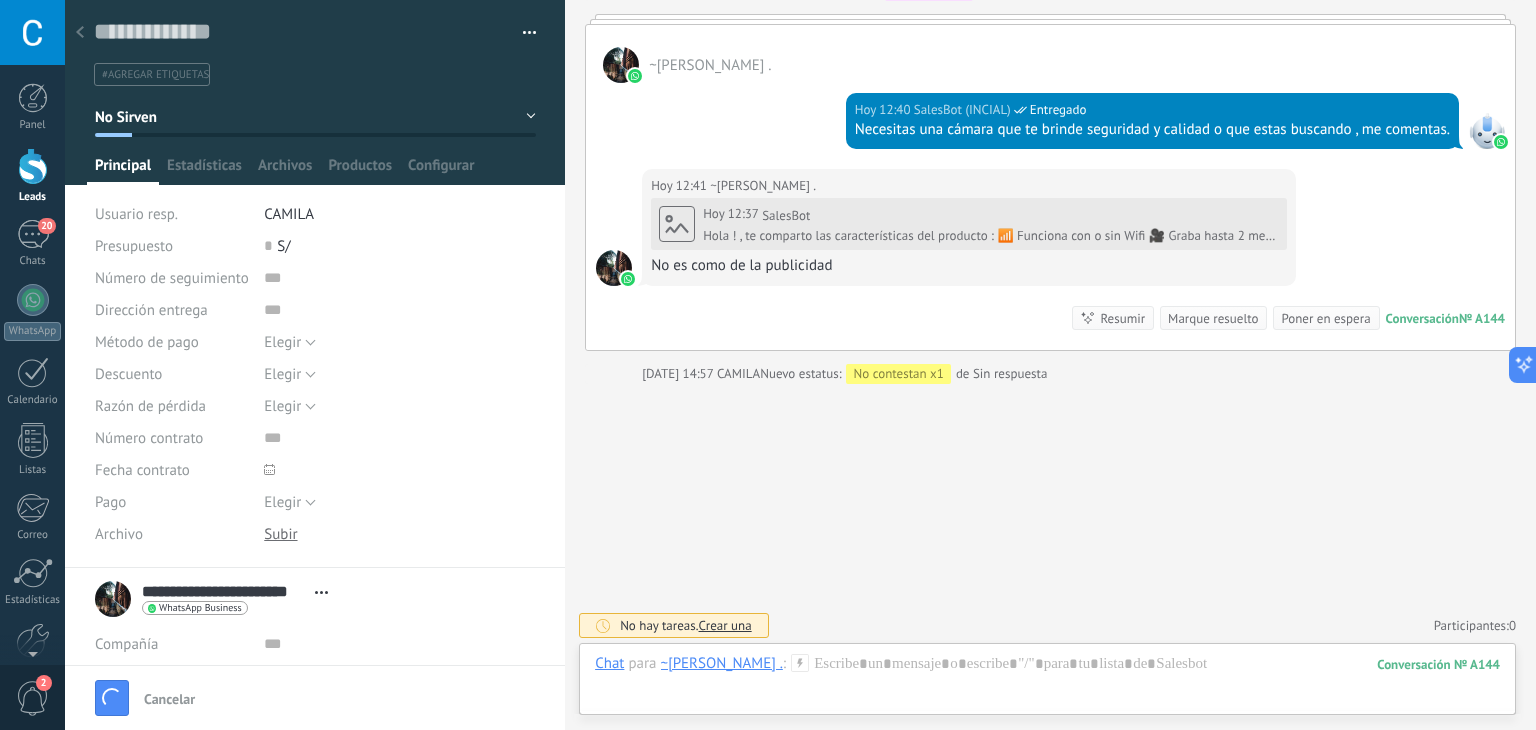 scroll, scrollTop: 1105, scrollLeft: 0, axis: vertical 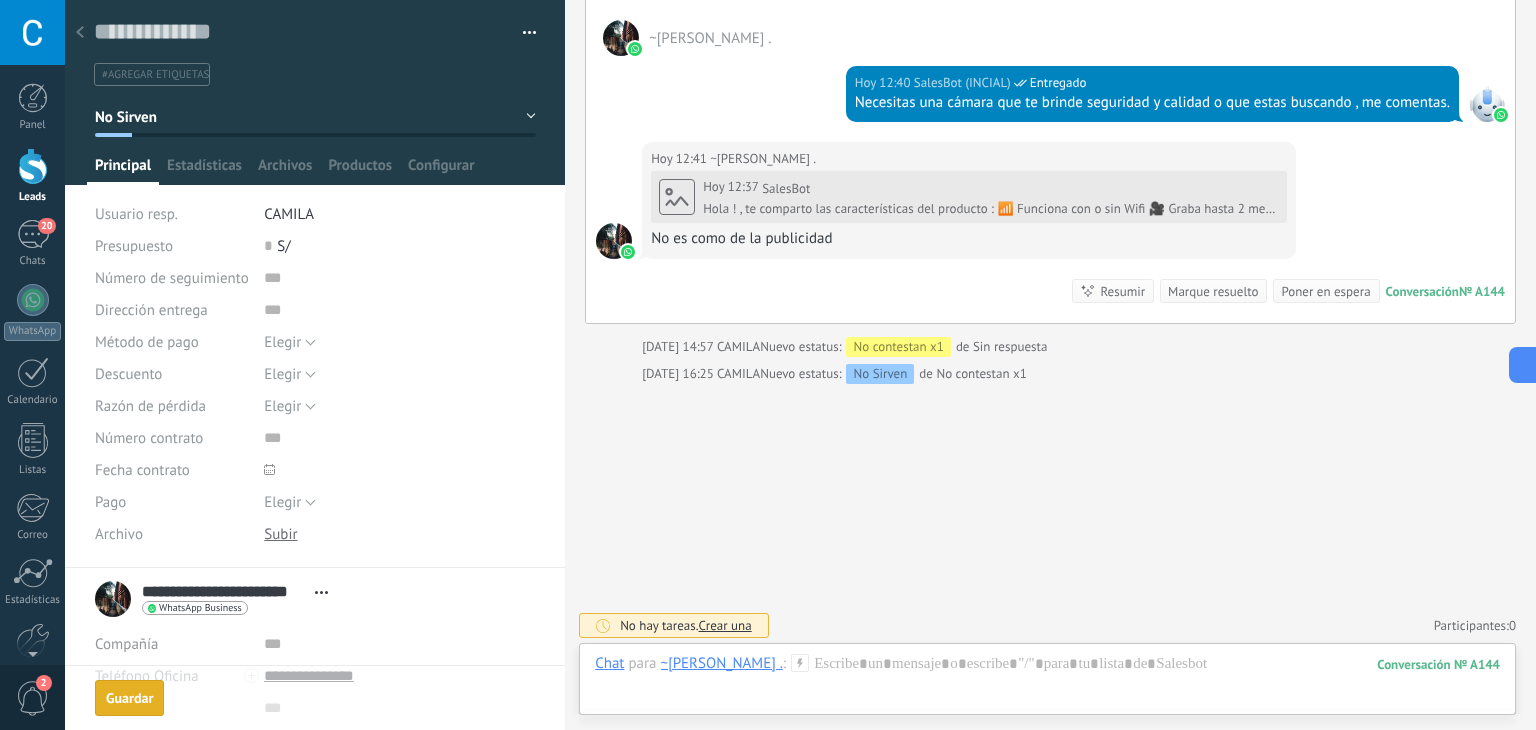 click 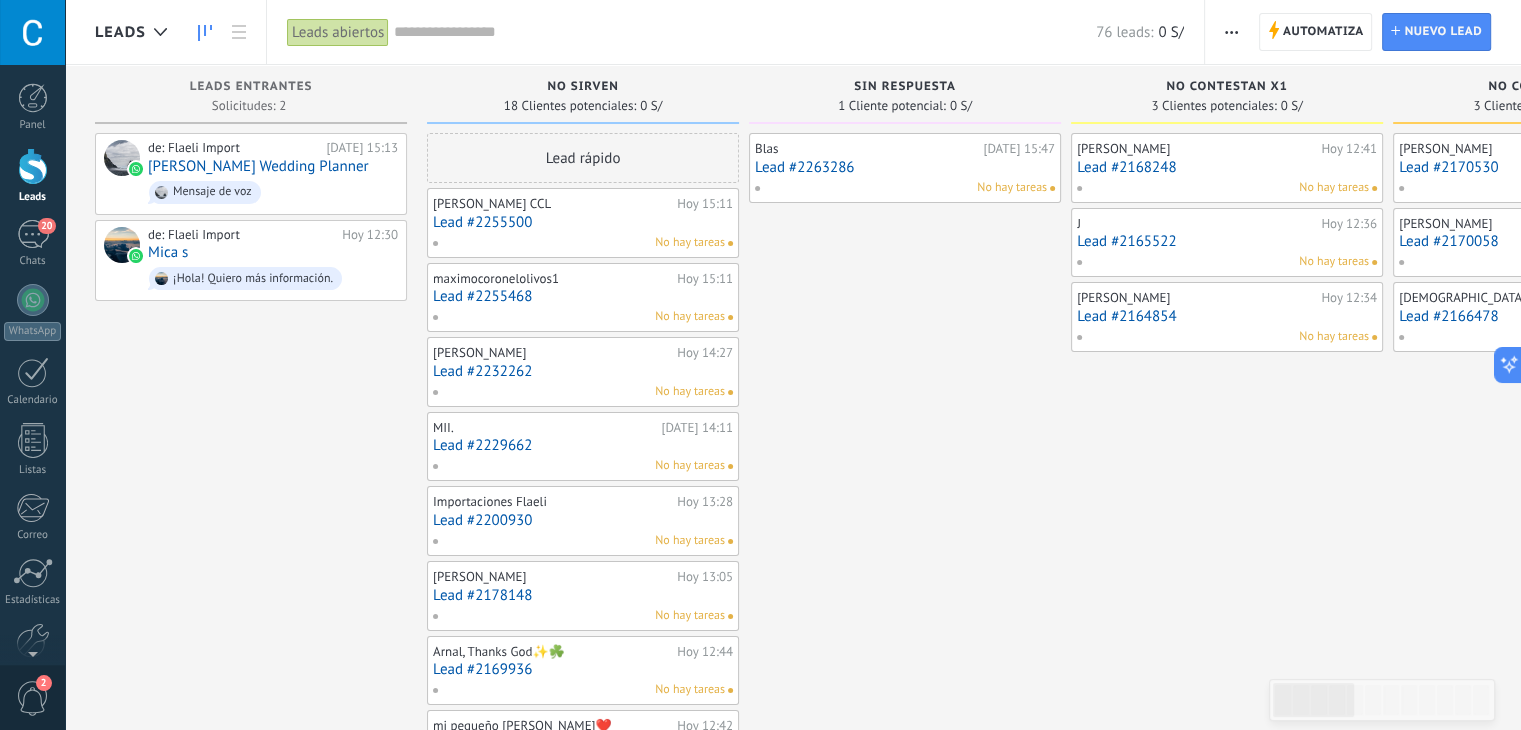 click on "Lead #2165522" at bounding box center [1227, 241] 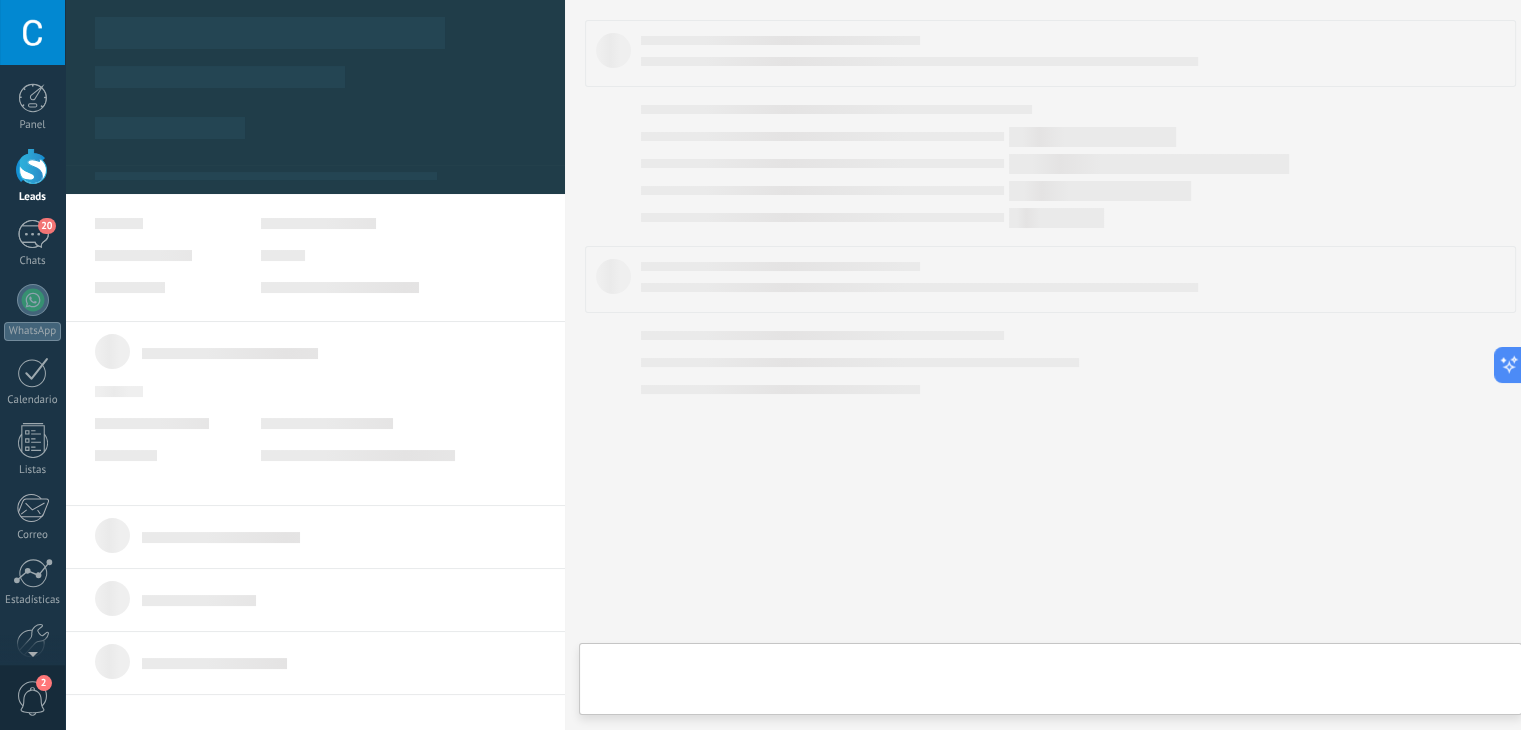 click on "Lead #2165522" at bounding box center [1227, 241] 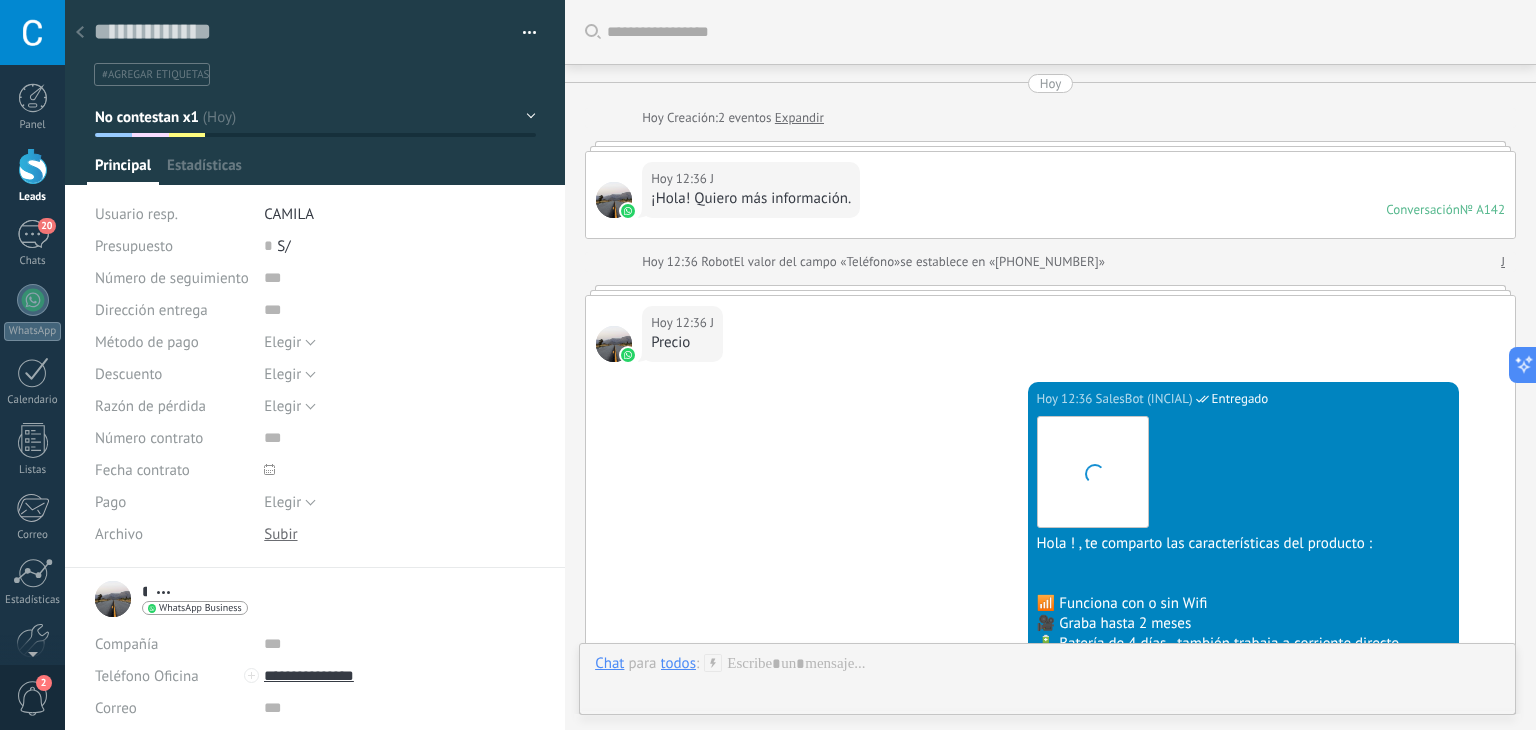 scroll, scrollTop: 29, scrollLeft: 0, axis: vertical 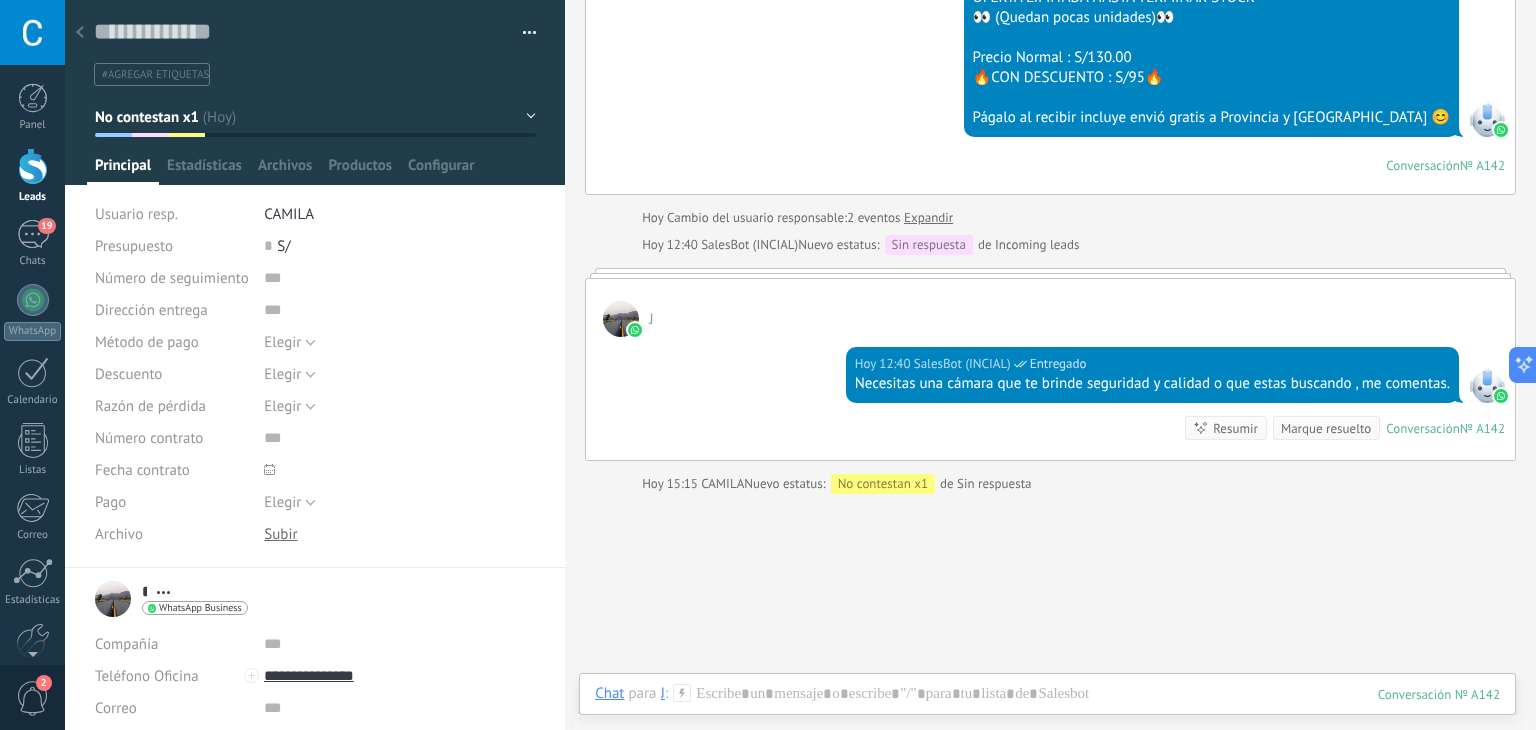 click on "No contestan x1" at bounding box center (315, 117) 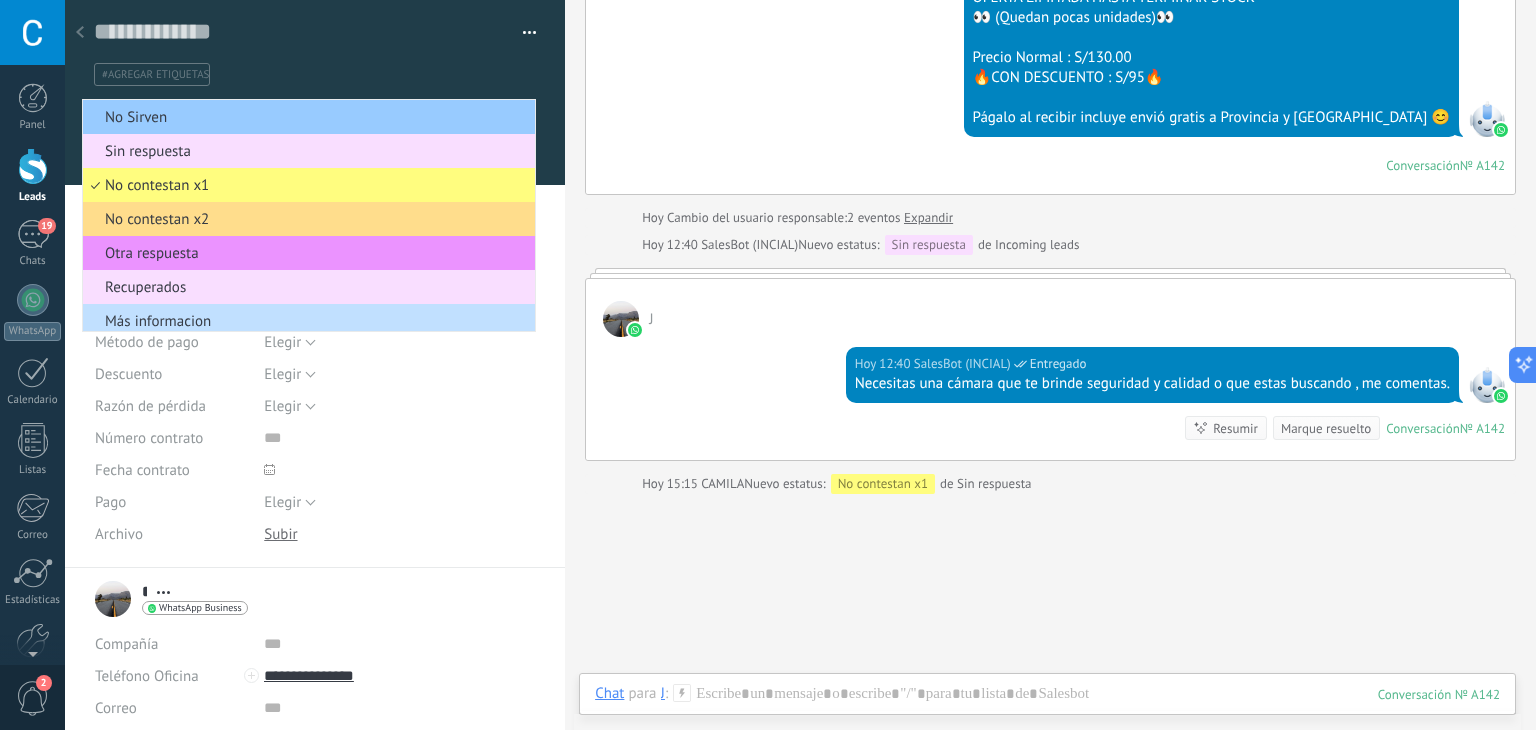 click on "No contestan x2" at bounding box center (306, 219) 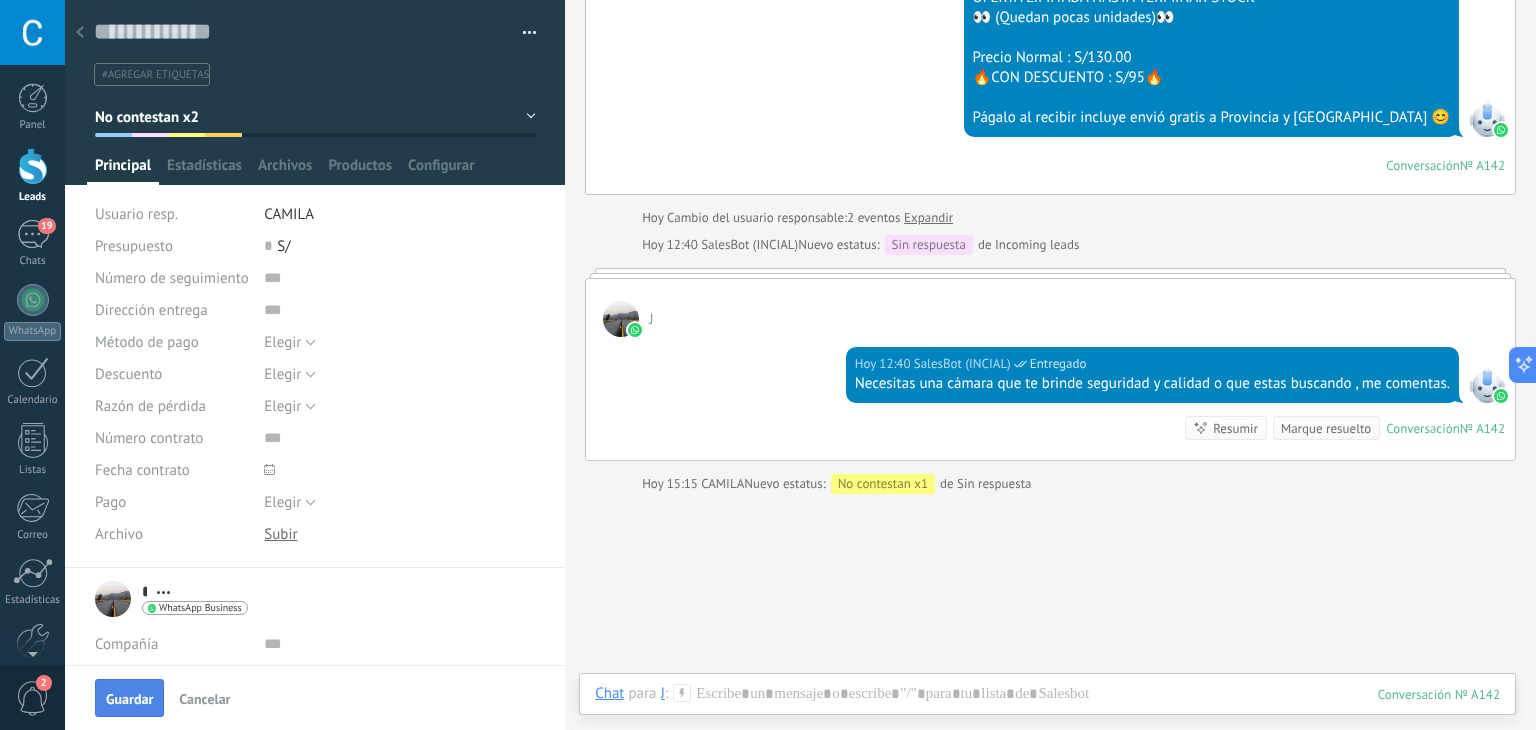 click on "Guardar" at bounding box center [129, 698] 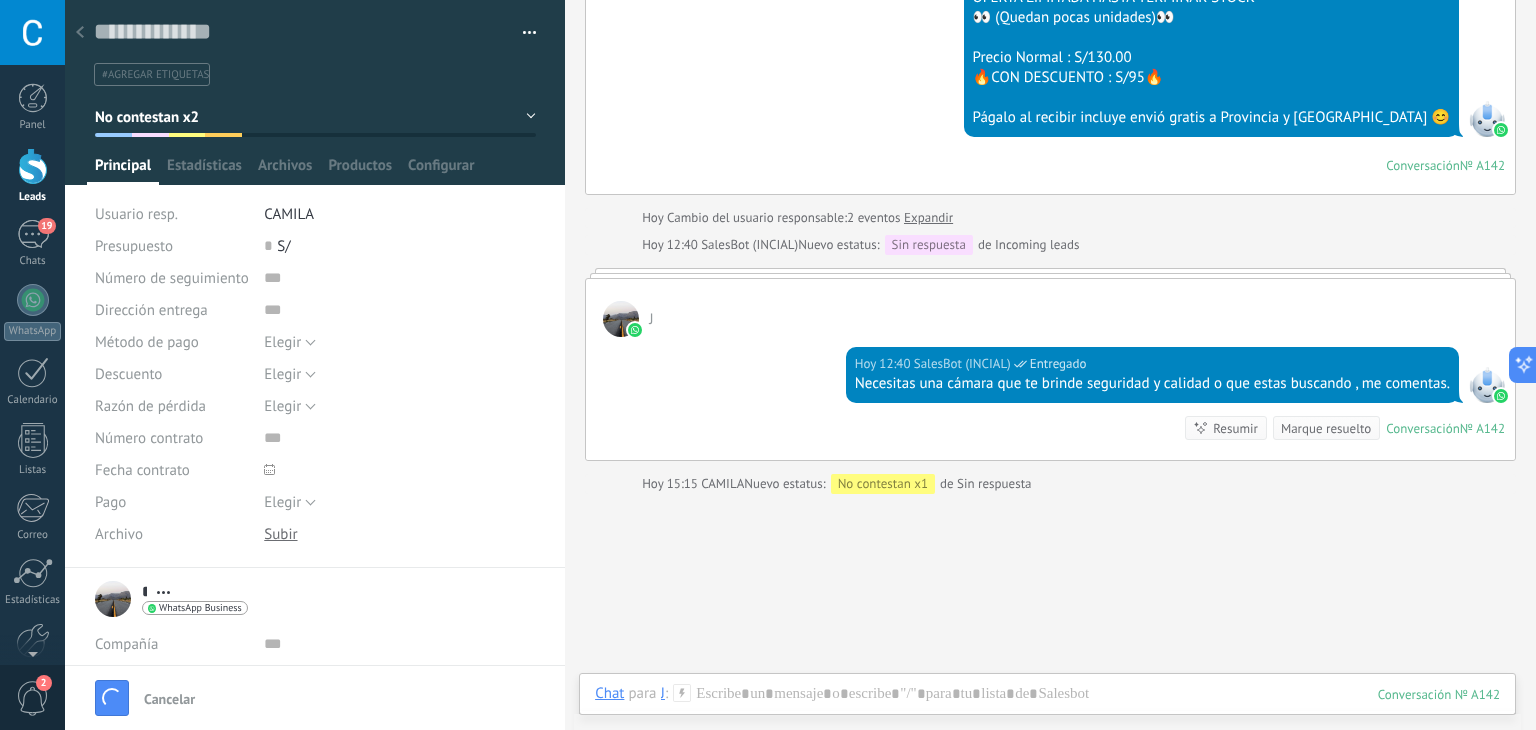 click at bounding box center [80, 33] 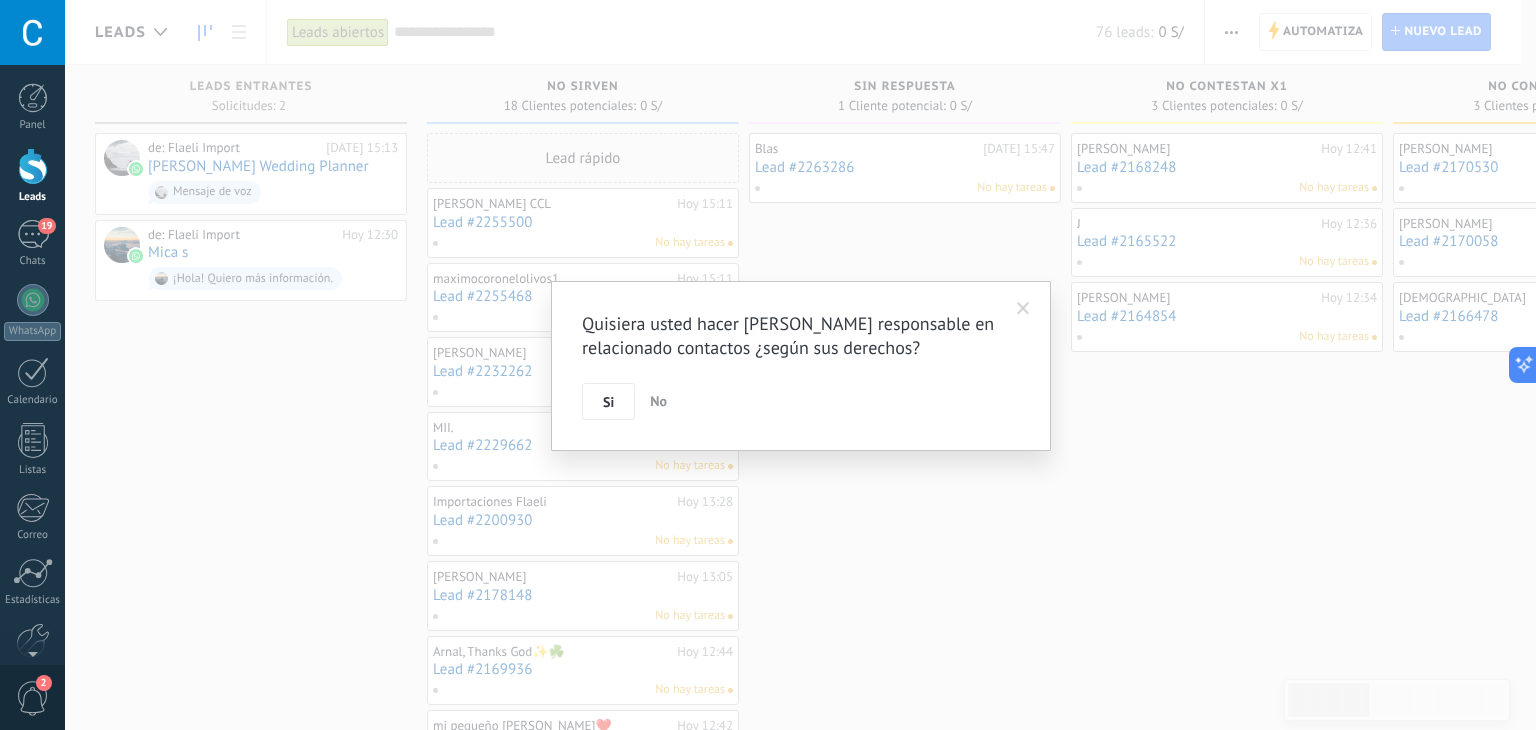 click at bounding box center [1023, 309] 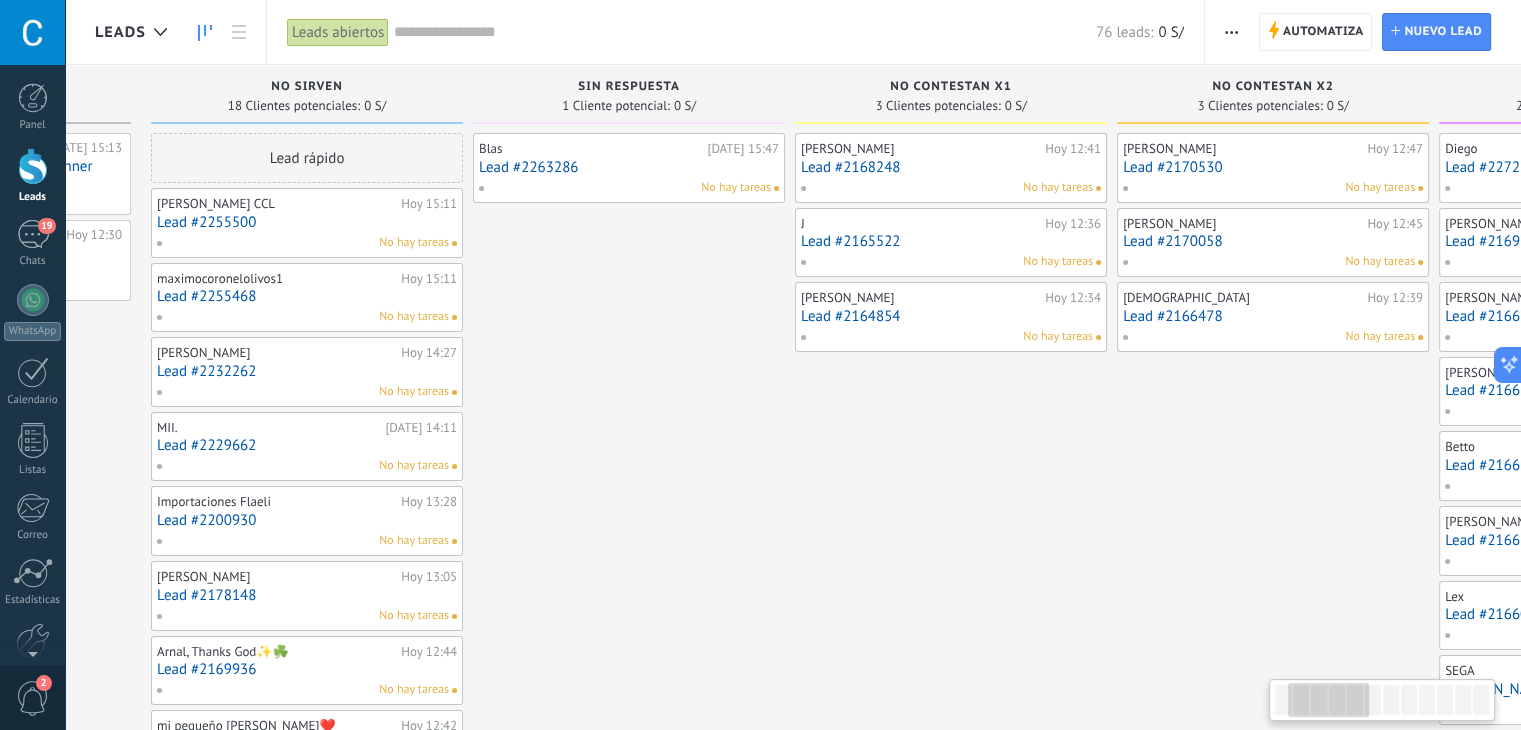 scroll, scrollTop: 0, scrollLeft: 614, axis: horizontal 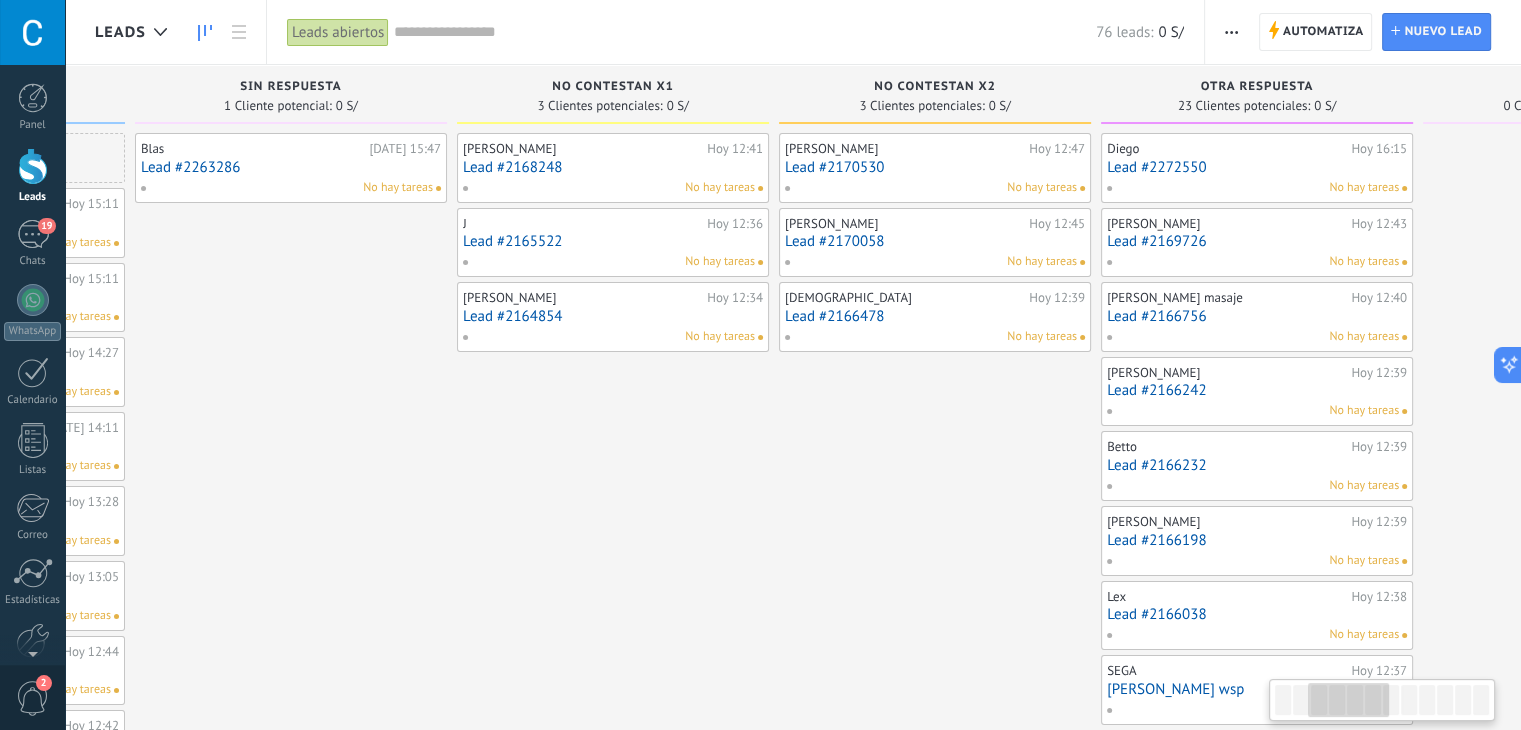 drag, startPoint x: 1028, startPoint y: 491, endPoint x: 0, endPoint y: 776, distance: 1066.775 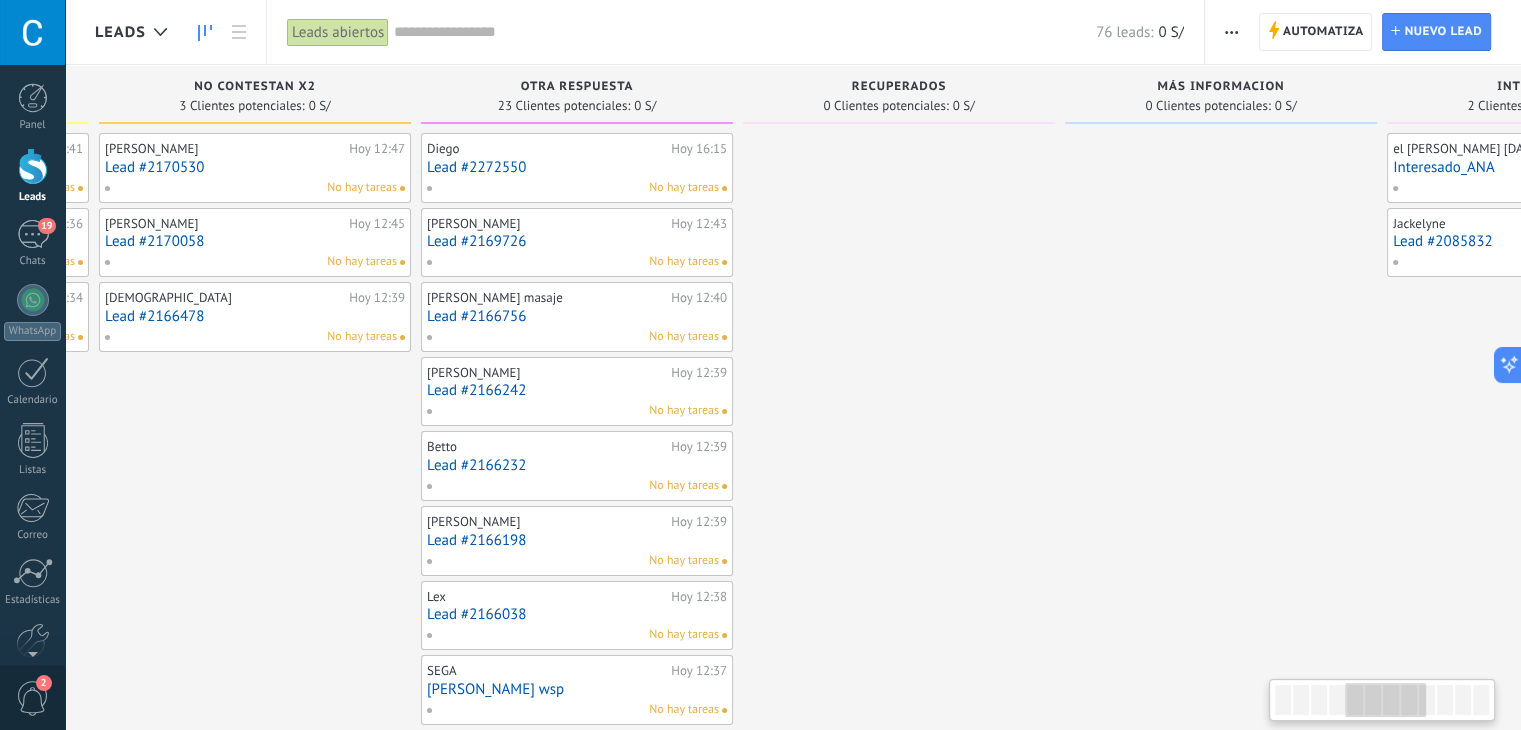 scroll, scrollTop: 0, scrollLeft: 1296, axis: horizontal 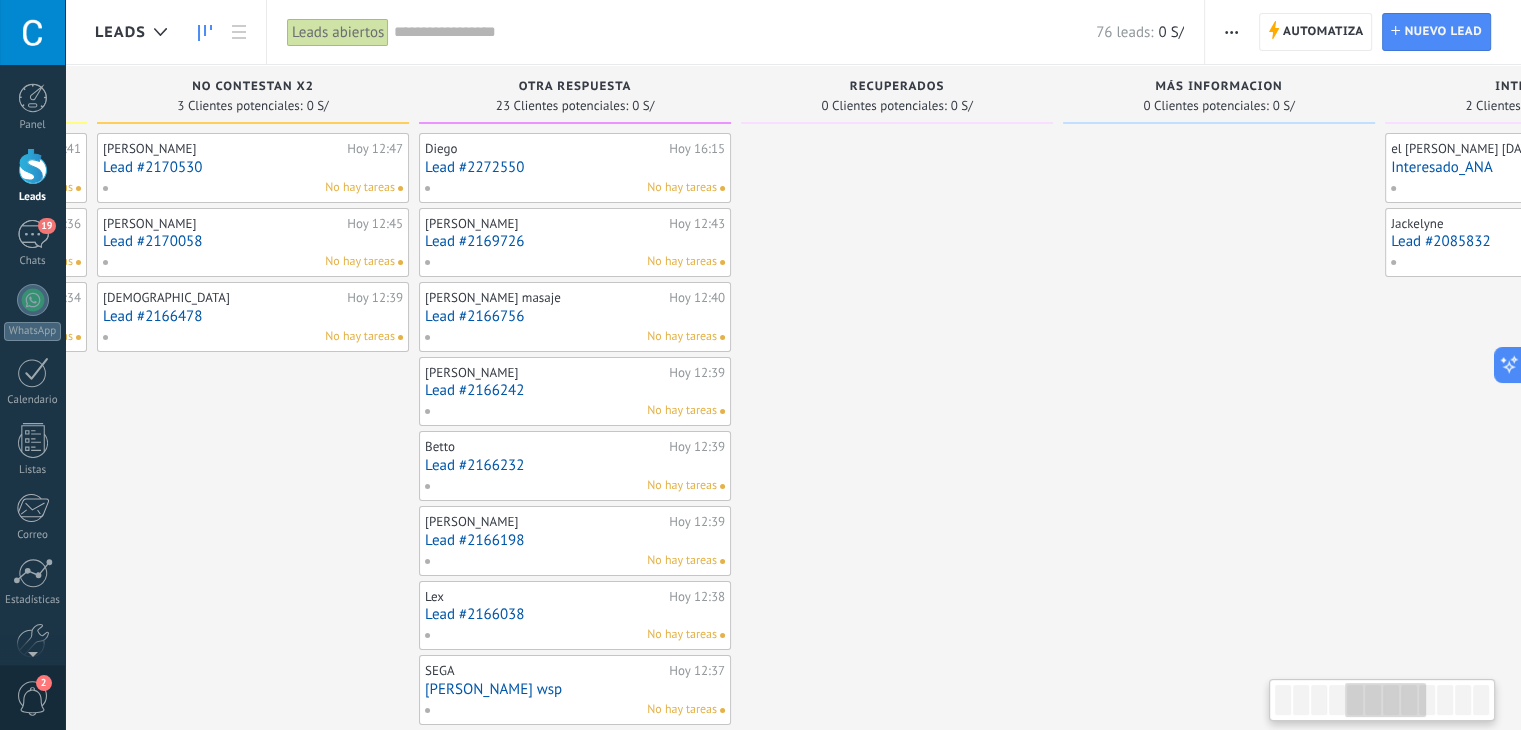 drag, startPoint x: 1476, startPoint y: 257, endPoint x: 800, endPoint y: 487, distance: 714.056 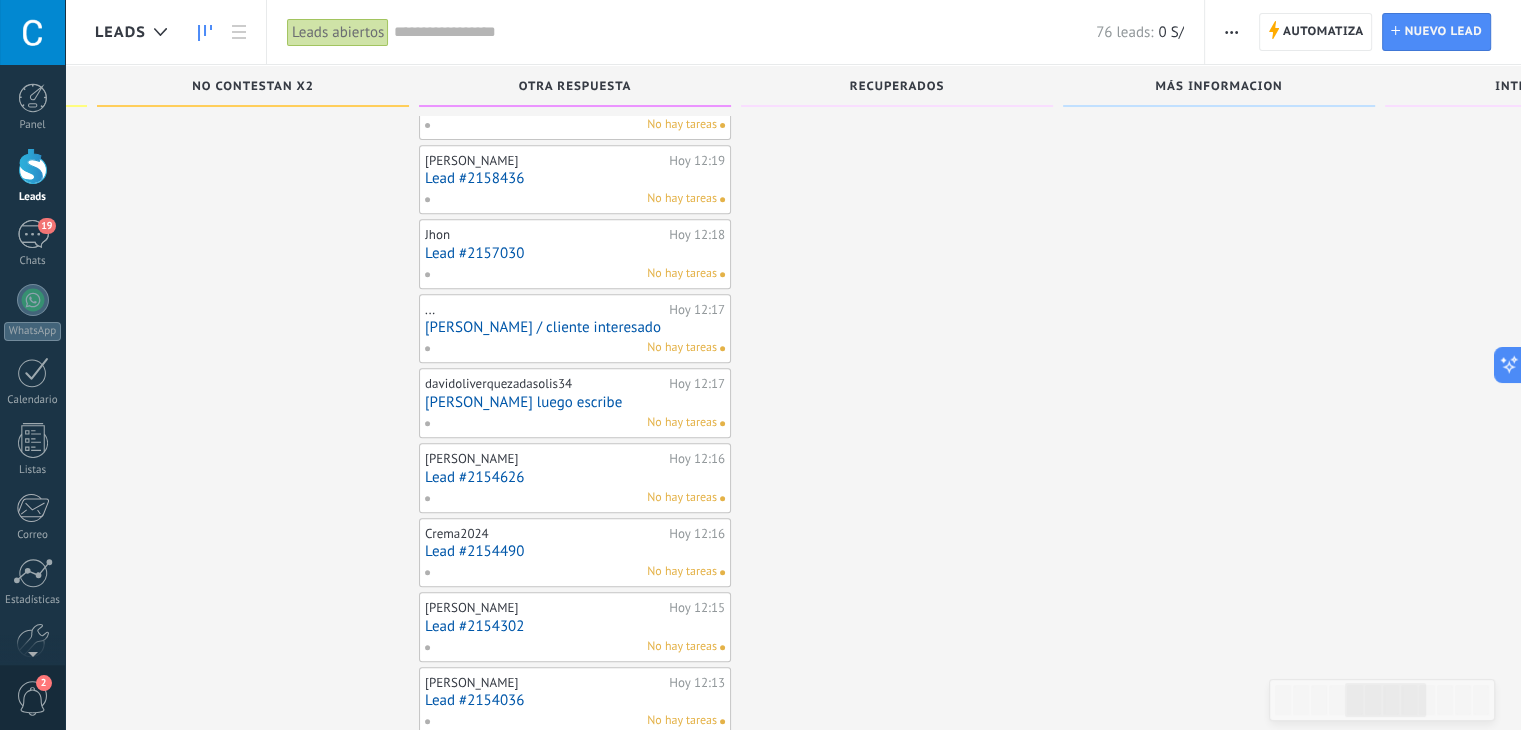 scroll, scrollTop: 0, scrollLeft: 0, axis: both 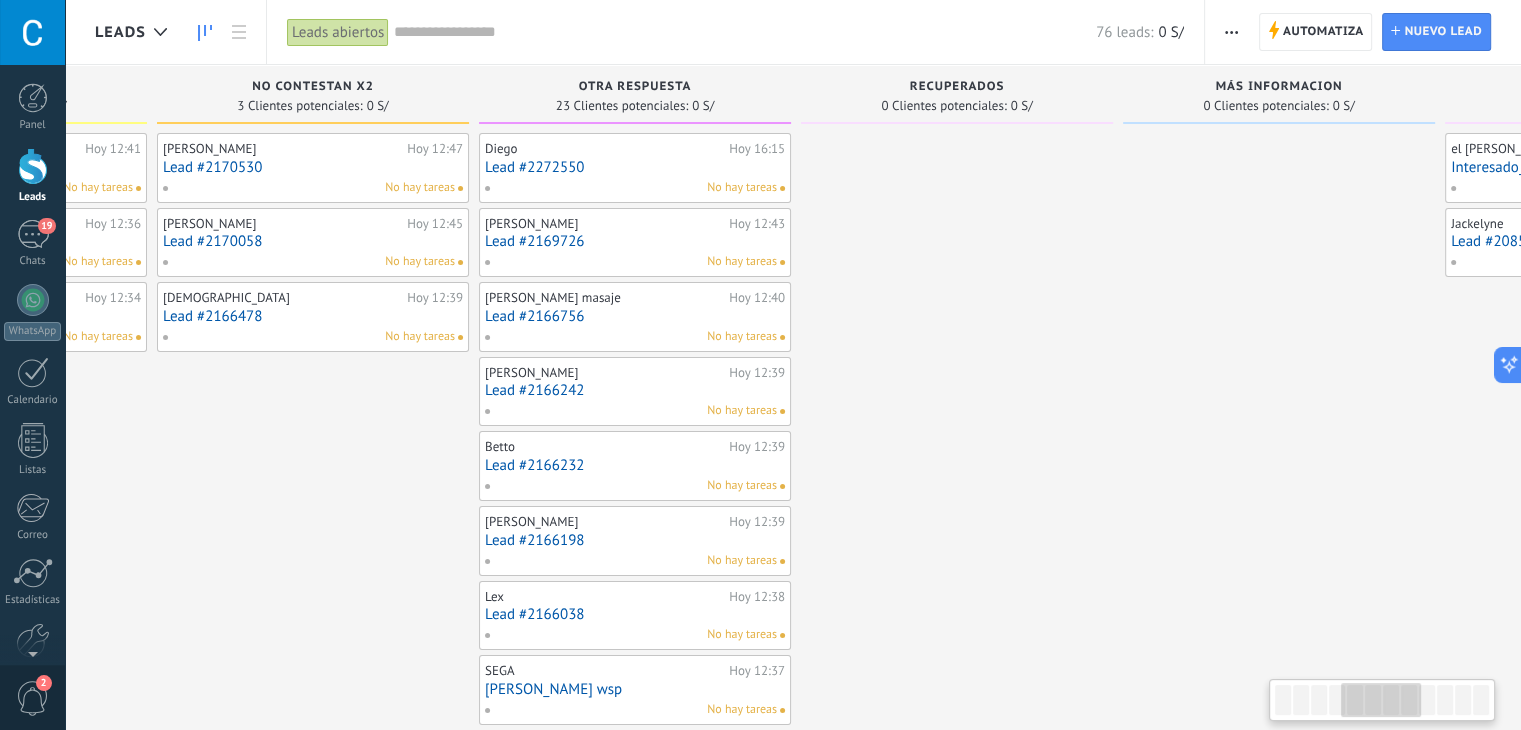drag, startPoint x: 990, startPoint y: 352, endPoint x: 1051, endPoint y: 637, distance: 291.45496 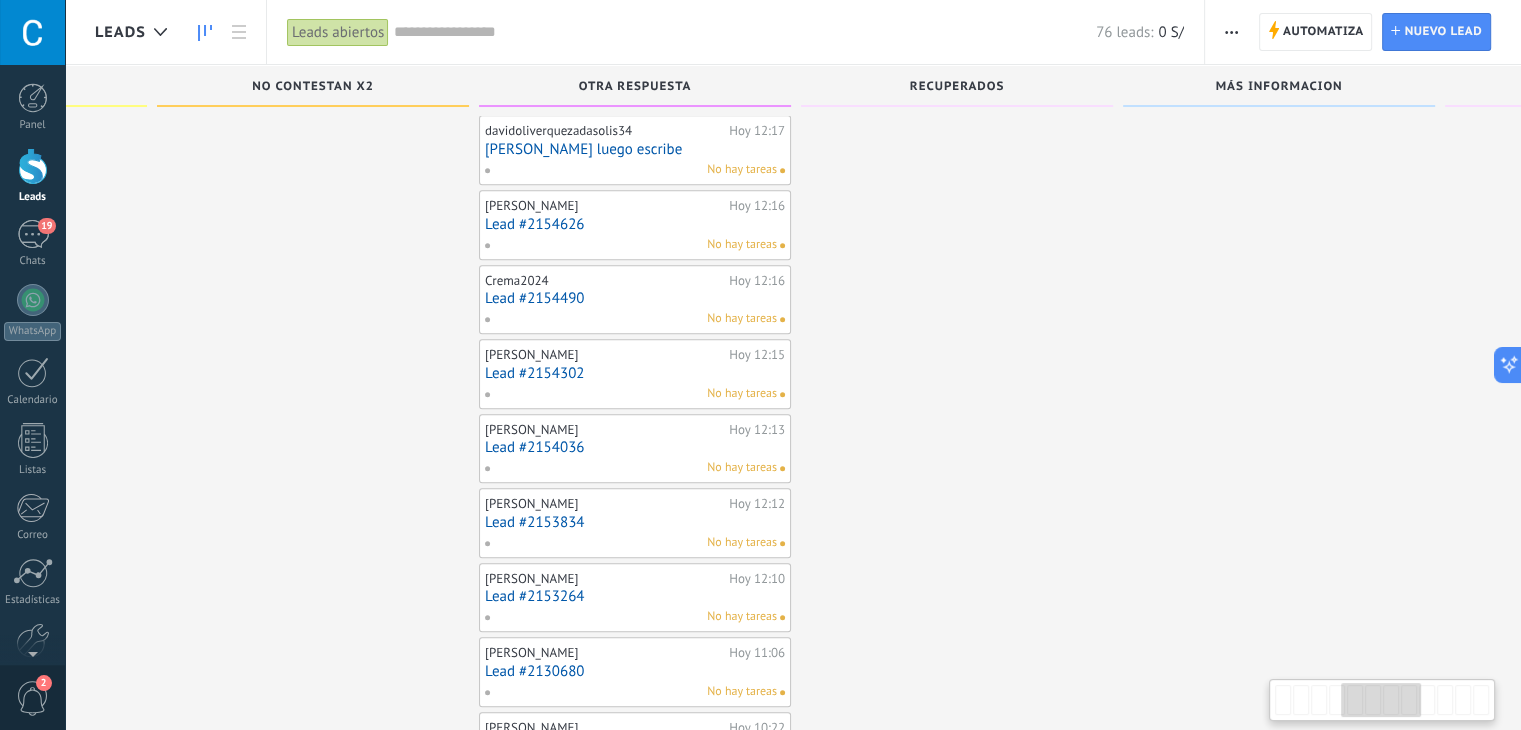 scroll, scrollTop: 1154, scrollLeft: 0, axis: vertical 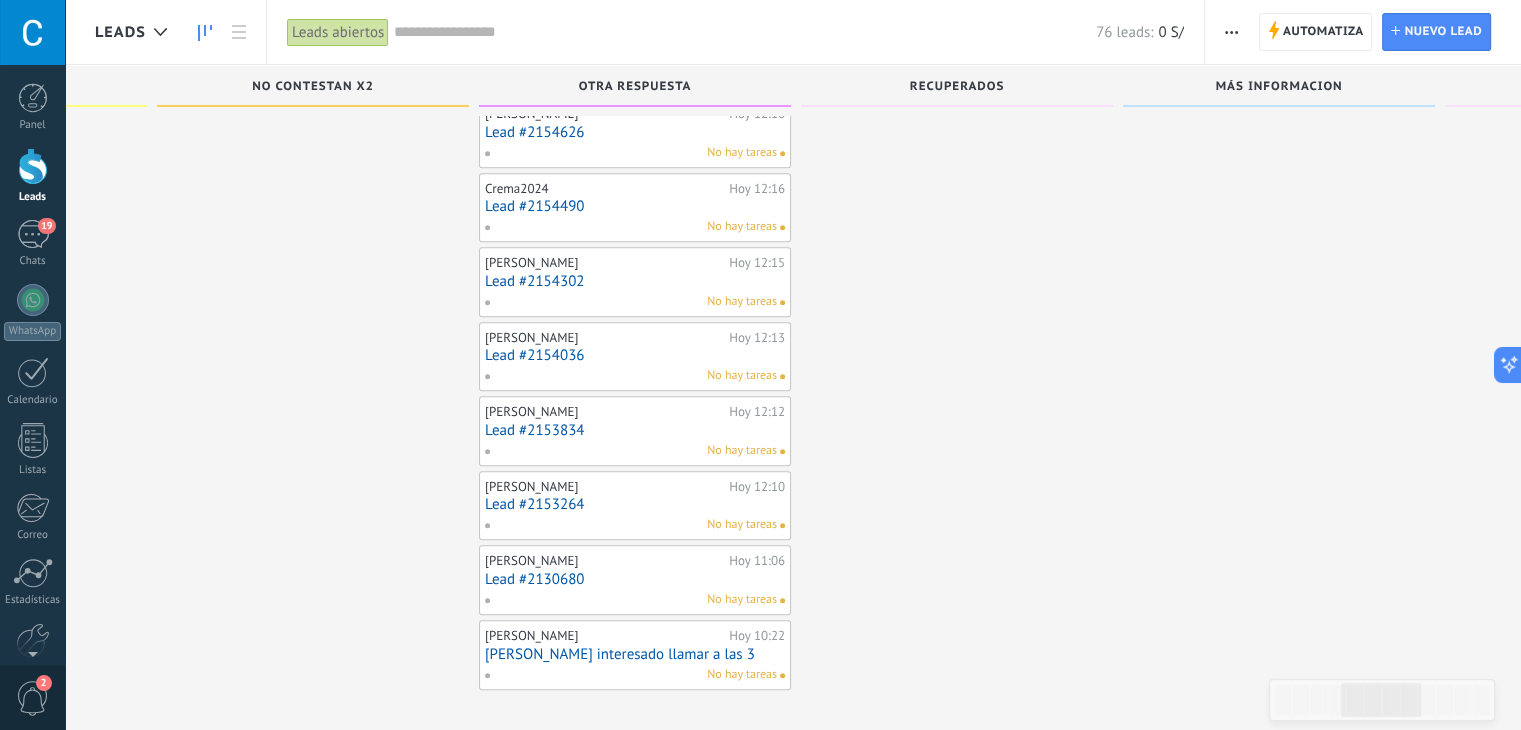 click on "Lead #2153264" at bounding box center [635, 504] 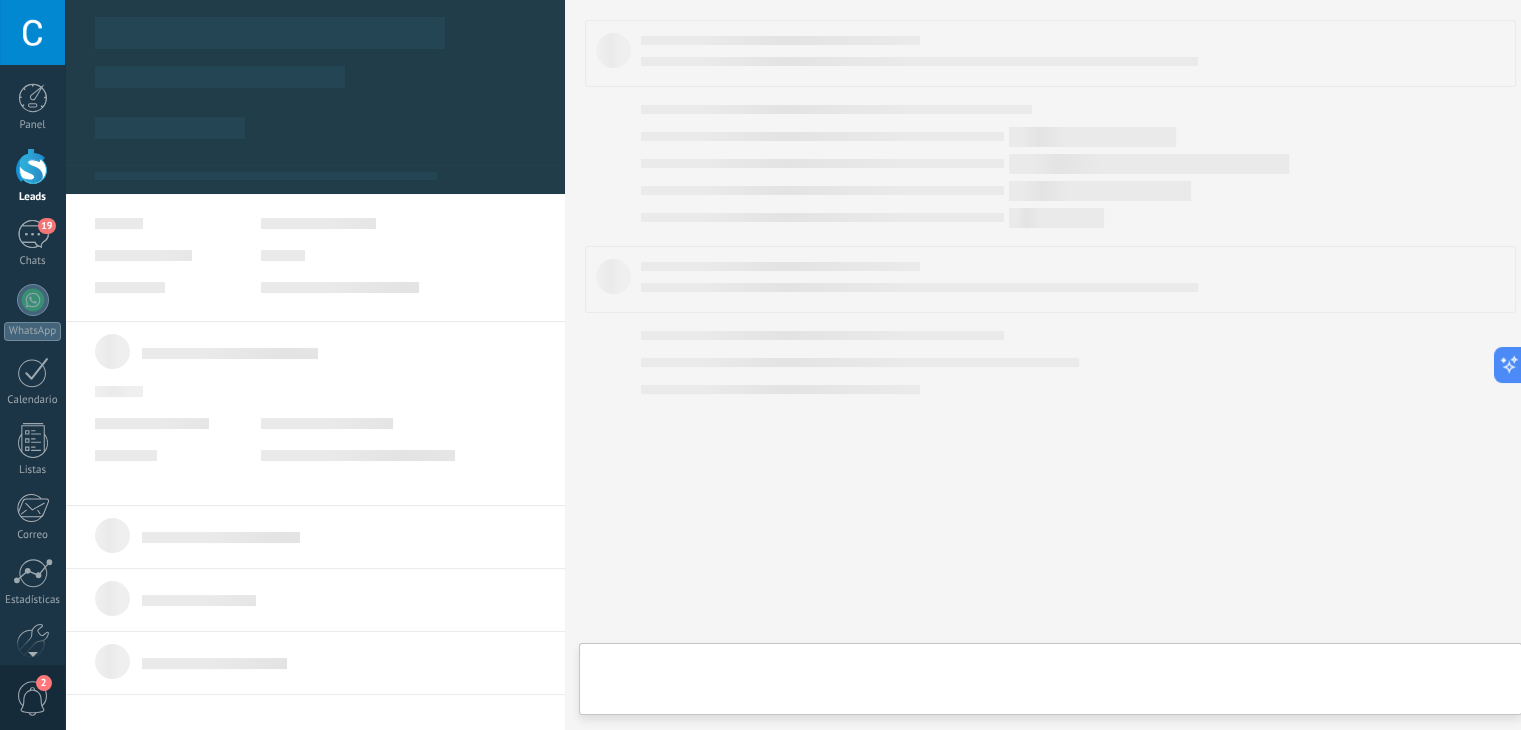 click on ".abccls-1,.abccls-2{fill-rule:evenodd}.abccls-2{fill:#fff} .abfcls-1{fill:none}.abfcls-2{fill:#fff} .abncls-1{isolation:isolate}.abncls-2{opacity:.06}.abncls-2,.abncls-3,.abncls-6{mix-blend-mode:multiply}.abncls-3{opacity:.15}.abncls-4,.abncls-8{fill:#fff}.abncls-5{fill:url(#abnlinear-gradient)}.abncls-6{opacity:.04}.abncls-7{fill:url(#abnlinear-gradient-2)}.abncls-8{fill-rule:evenodd} .abqst0{fill:#ffa200} .abwcls-1{fill:#252525} .cls-1{isolation:isolate} .acicls-1{fill:none} .aclcls-1{fill:#232323} .acnst0{display:none} .addcls-1,.addcls-2{fill:none;stroke-miterlimit:10}.addcls-1{stroke:#dfe0e5}.addcls-2{stroke:#a1a7ab} .adecls-1,.adecls-2{fill:none;stroke-miterlimit:10}.adecls-1{stroke:#dfe0e5}.adecls-2{stroke:#a1a7ab} .adqcls-1{fill:#8591a5;fill-rule:evenodd} .aeccls-1{fill:#5c9f37} .aeecls-1{fill:#f86161} .aejcls-1{fill:#8591a5;fill-rule:evenodd} .aekcls-1{fill-rule:evenodd} .aelcls-1{fill-rule:evenodd;fill:currentColor} .aemcls-1{fill-rule:evenodd;fill:currentColor} .aencls-2{fill:#f86161;opacity:.3}" at bounding box center [760, -789] 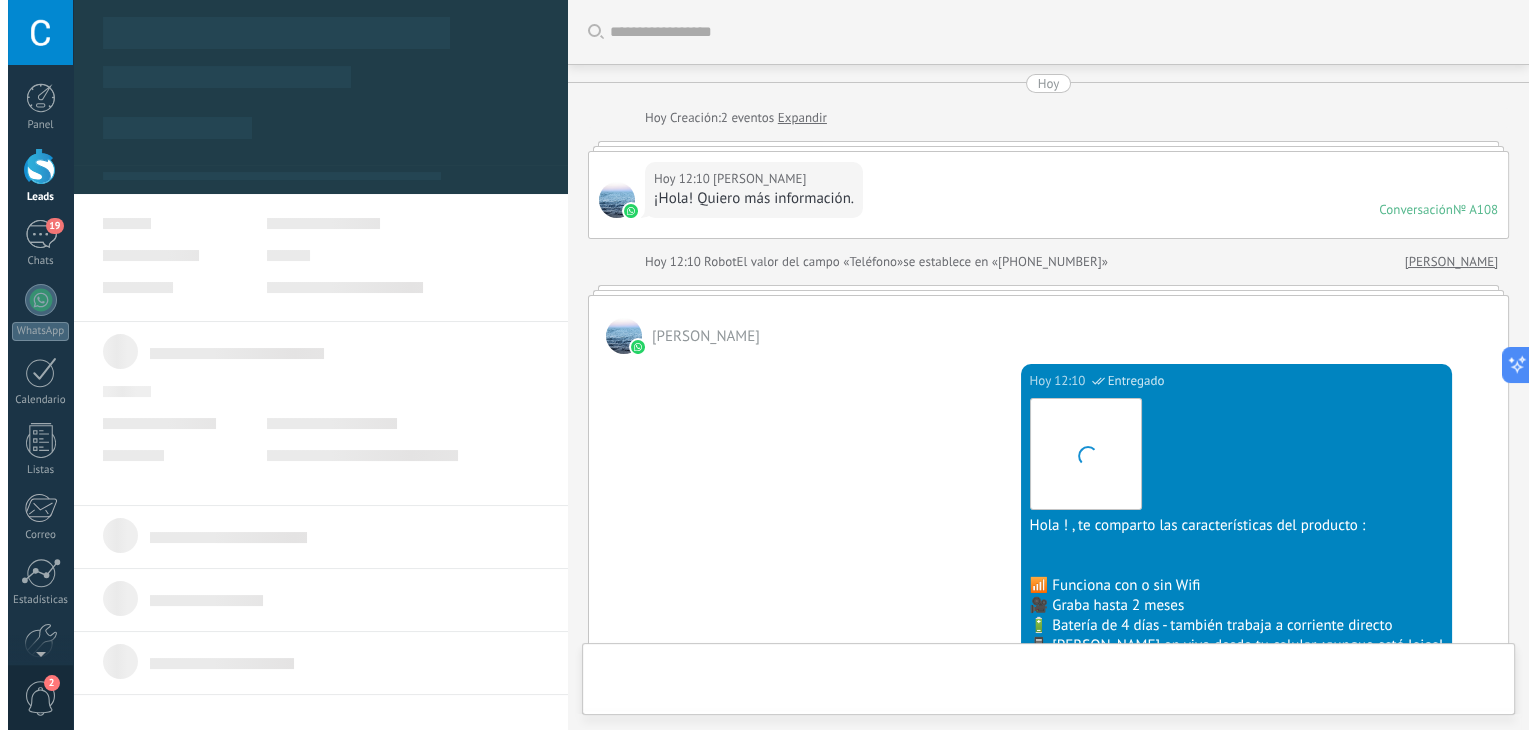 scroll, scrollTop: 0, scrollLeft: 0, axis: both 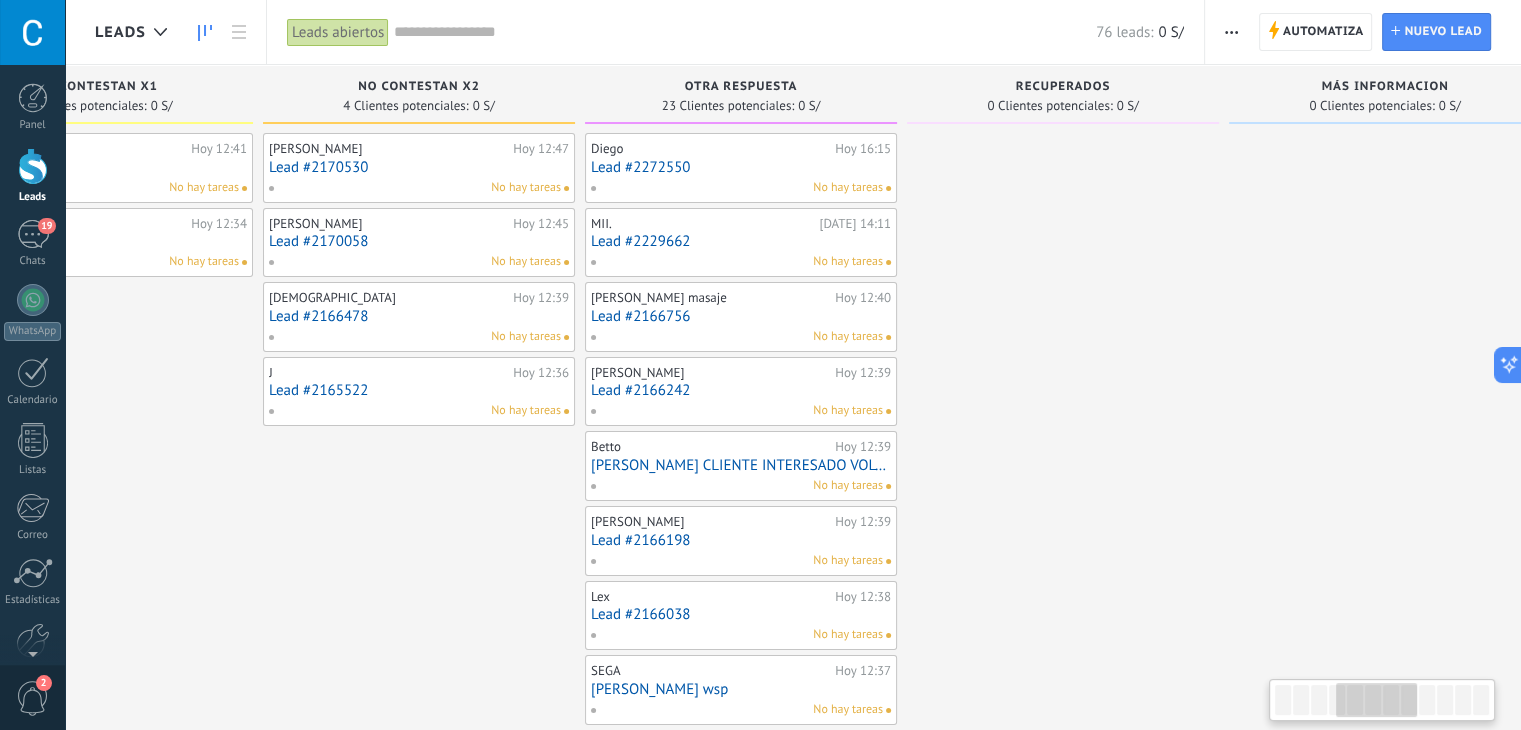 drag, startPoint x: 1199, startPoint y: 358, endPoint x: 7, endPoint y: 347, distance: 1192.0508 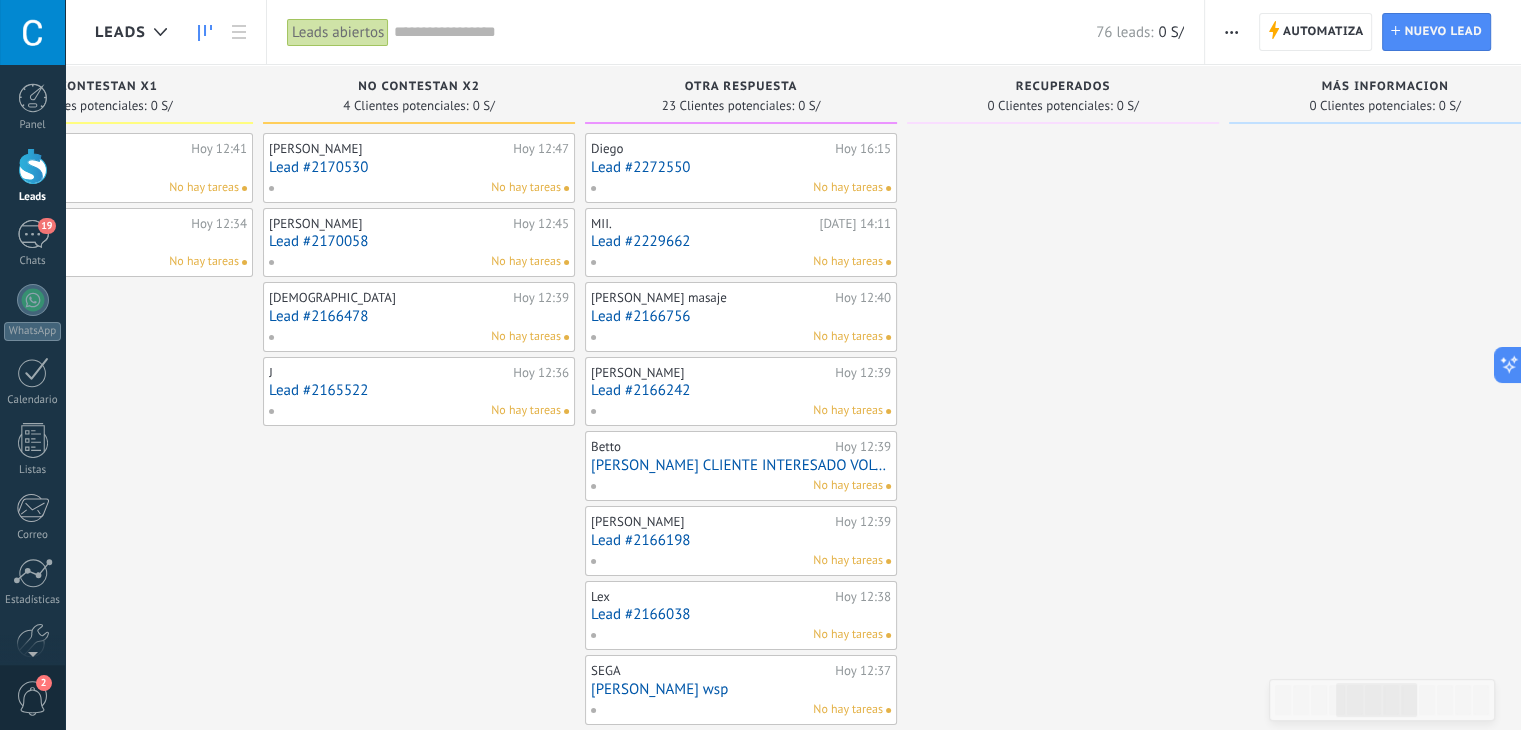 click on "Lead #2272550" at bounding box center (741, 167) 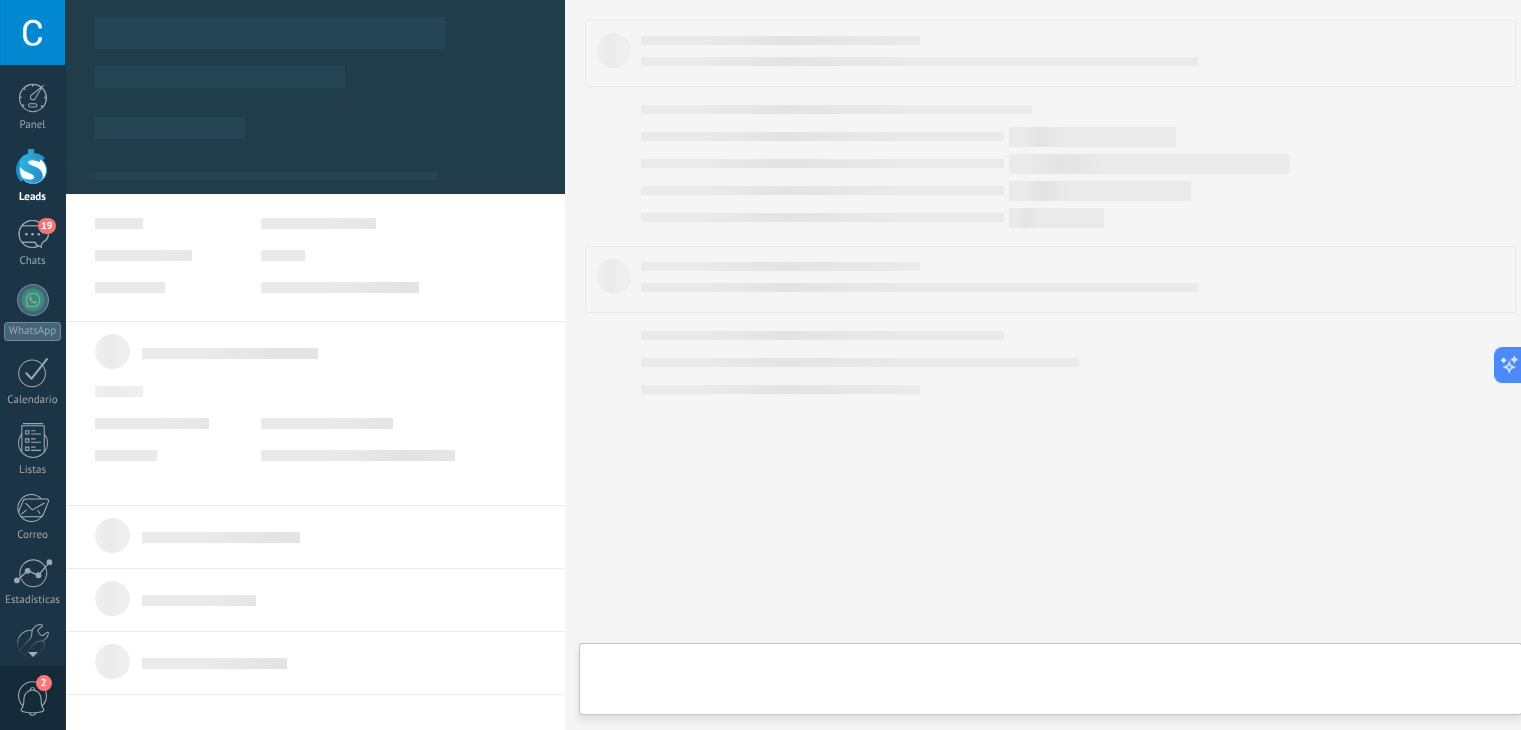 click on ".abccls-1,.abccls-2{fill-rule:evenodd}.abccls-2{fill:#fff} .abfcls-1{fill:none}.abfcls-2{fill:#fff} .abncls-1{isolation:isolate}.abncls-2{opacity:.06}.abncls-2,.abncls-3,.abncls-6{mix-blend-mode:multiply}.abncls-3{opacity:.15}.abncls-4,.abncls-8{fill:#fff}.abncls-5{fill:url(#abnlinear-gradient)}.abncls-6{opacity:.04}.abncls-7{fill:url(#abnlinear-gradient-2)}.abncls-8{fill-rule:evenodd} .abqst0{fill:#ffa200} .abwcls-1{fill:#252525} .cls-1{isolation:isolate} .acicls-1{fill:none} .aclcls-1{fill:#232323} .acnst0{display:none} .addcls-1,.addcls-2{fill:none;stroke-miterlimit:10}.addcls-1{stroke:#dfe0e5}.addcls-2{stroke:#a1a7ab} .adecls-1,.adecls-2{fill:none;stroke-miterlimit:10}.adecls-1{stroke:#dfe0e5}.adecls-2{stroke:#a1a7ab} .adqcls-1{fill:#8591a5;fill-rule:evenodd} .aeccls-1{fill:#5c9f37} .aeecls-1{fill:#f86161} .aejcls-1{fill:#8591a5;fill-rule:evenodd} .aekcls-1{fill-rule:evenodd} .aelcls-1{fill-rule:evenodd;fill:currentColor} .aemcls-1{fill-rule:evenodd;fill:currentColor} .aencls-2{fill:#f86161;opacity:.3}" at bounding box center (760, 365) 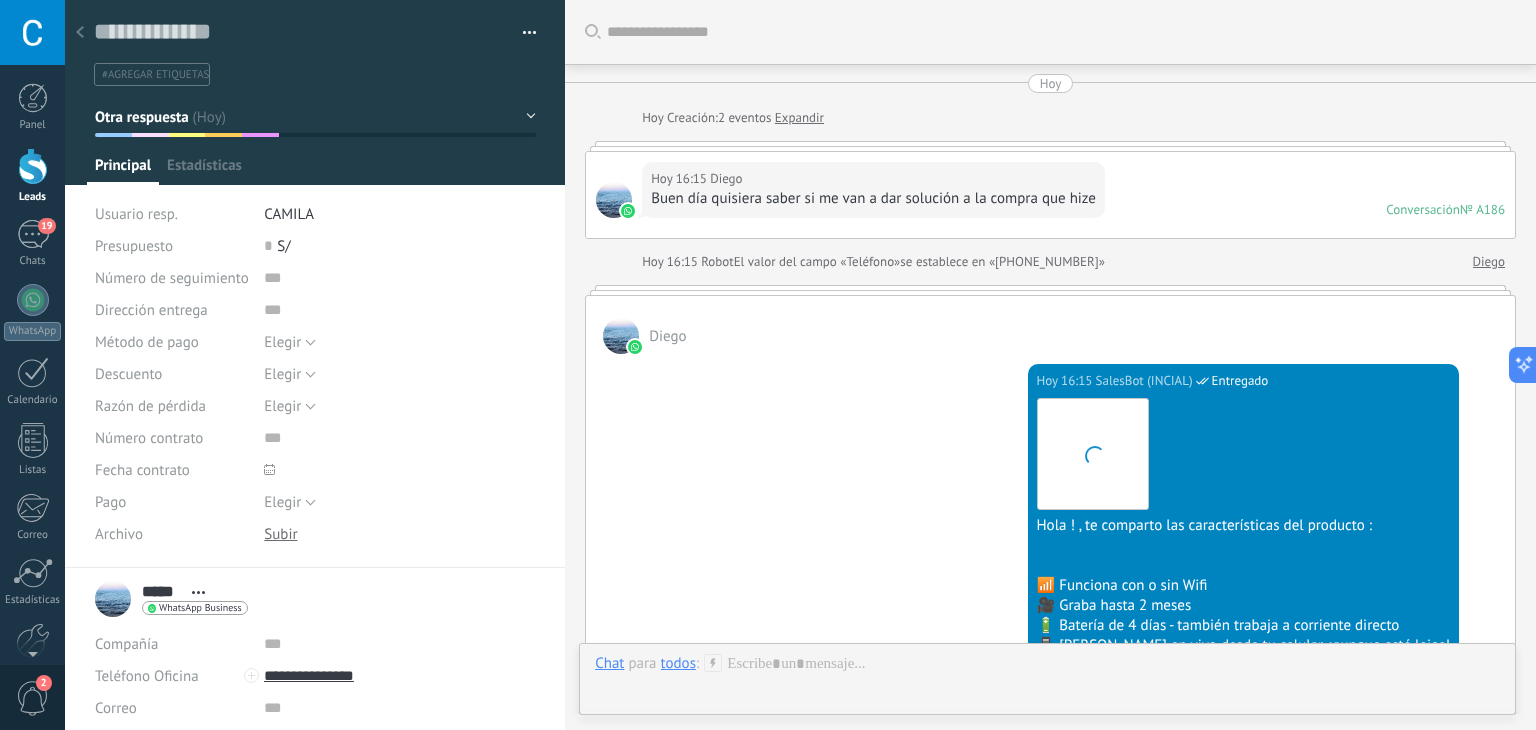 scroll, scrollTop: 1846, scrollLeft: 0, axis: vertical 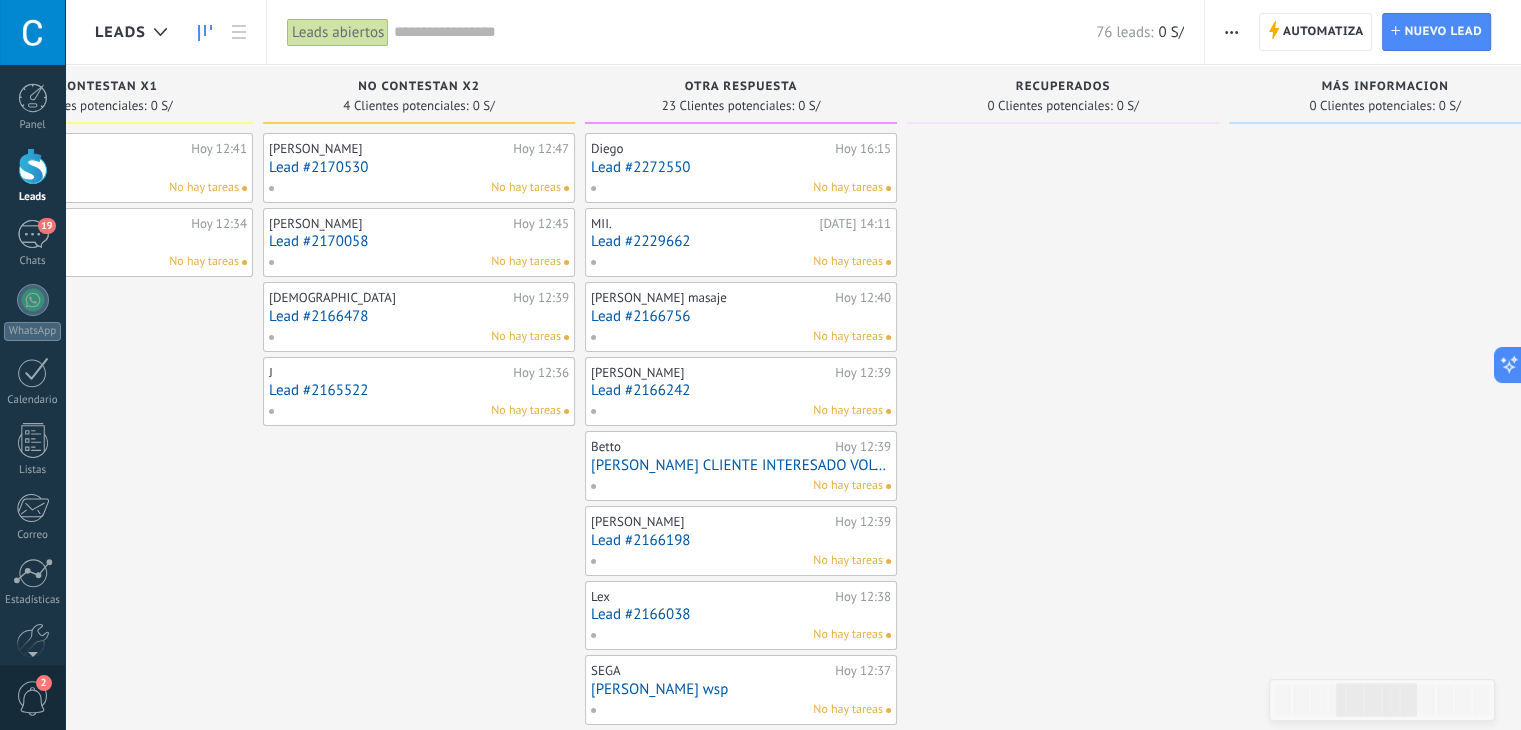 click on "Lead #2229662" at bounding box center [741, 241] 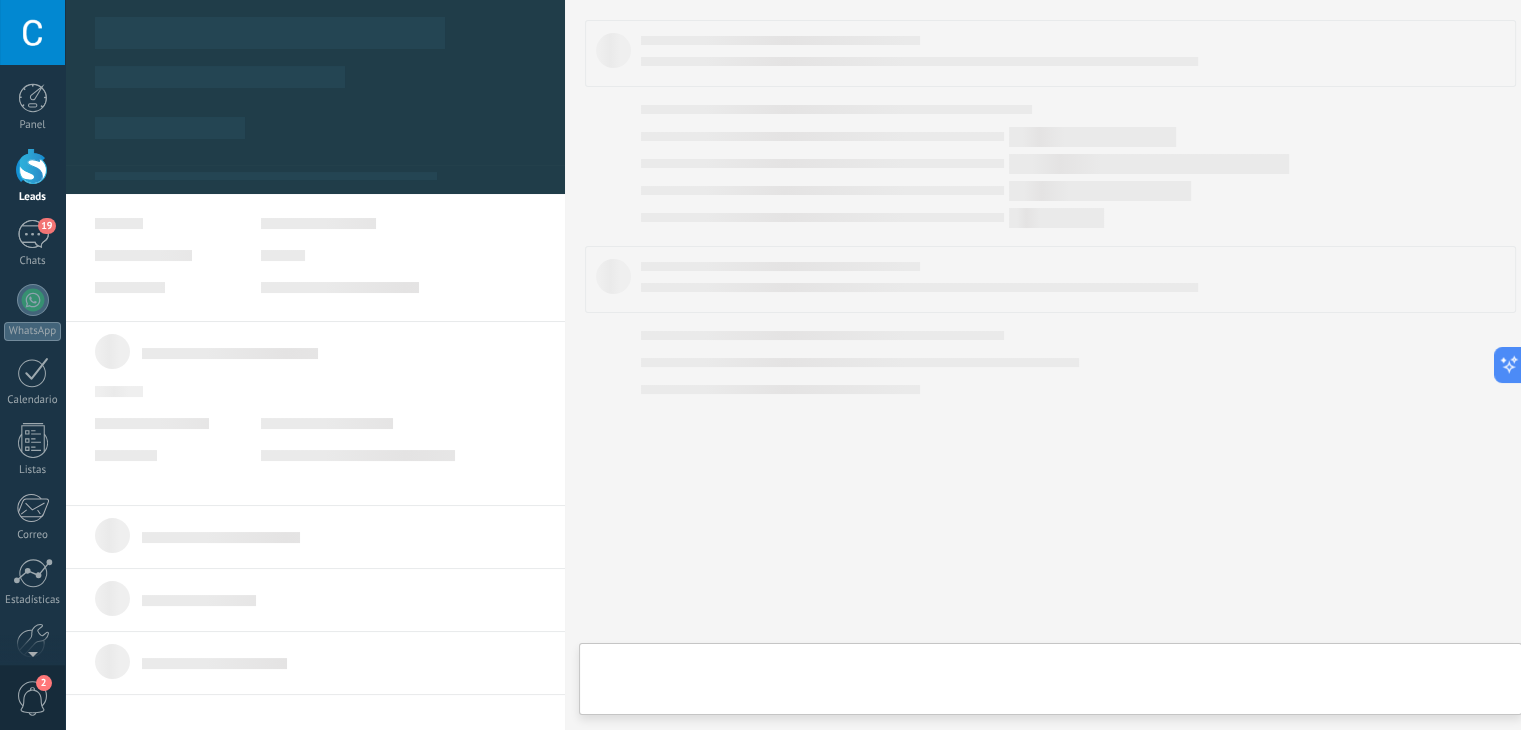 click on ".abccls-1,.abccls-2{fill-rule:evenodd}.abccls-2{fill:#fff} .abfcls-1{fill:none}.abfcls-2{fill:#fff} .abncls-1{isolation:isolate}.abncls-2{opacity:.06}.abncls-2,.abncls-3,.abncls-6{mix-blend-mode:multiply}.abncls-3{opacity:.15}.abncls-4,.abncls-8{fill:#fff}.abncls-5{fill:url(#abnlinear-gradient)}.abncls-6{opacity:.04}.abncls-7{fill:url(#abnlinear-gradient-2)}.abncls-8{fill-rule:evenodd} .abqst0{fill:#ffa200} .abwcls-1{fill:#252525} .cls-1{isolation:isolate} .acicls-1{fill:none} .aclcls-1{fill:#232323} .acnst0{display:none} .addcls-1,.addcls-2{fill:none;stroke-miterlimit:10}.addcls-1{stroke:#dfe0e5}.addcls-2{stroke:#a1a7ab} .adecls-1,.adecls-2{fill:none;stroke-miterlimit:10}.adecls-1{stroke:#dfe0e5}.adecls-2{stroke:#a1a7ab} .adqcls-1{fill:#8591a5;fill-rule:evenodd} .aeccls-1{fill:#5c9f37} .aeecls-1{fill:#f86161} .aejcls-1{fill:#8591a5;fill-rule:evenodd} .aekcls-1{fill-rule:evenodd} .aelcls-1{fill-rule:evenodd;fill:currentColor} .aemcls-1{fill-rule:evenodd;fill:currentColor} .aencls-2{fill:#f86161;opacity:.3}" at bounding box center [760, 365] 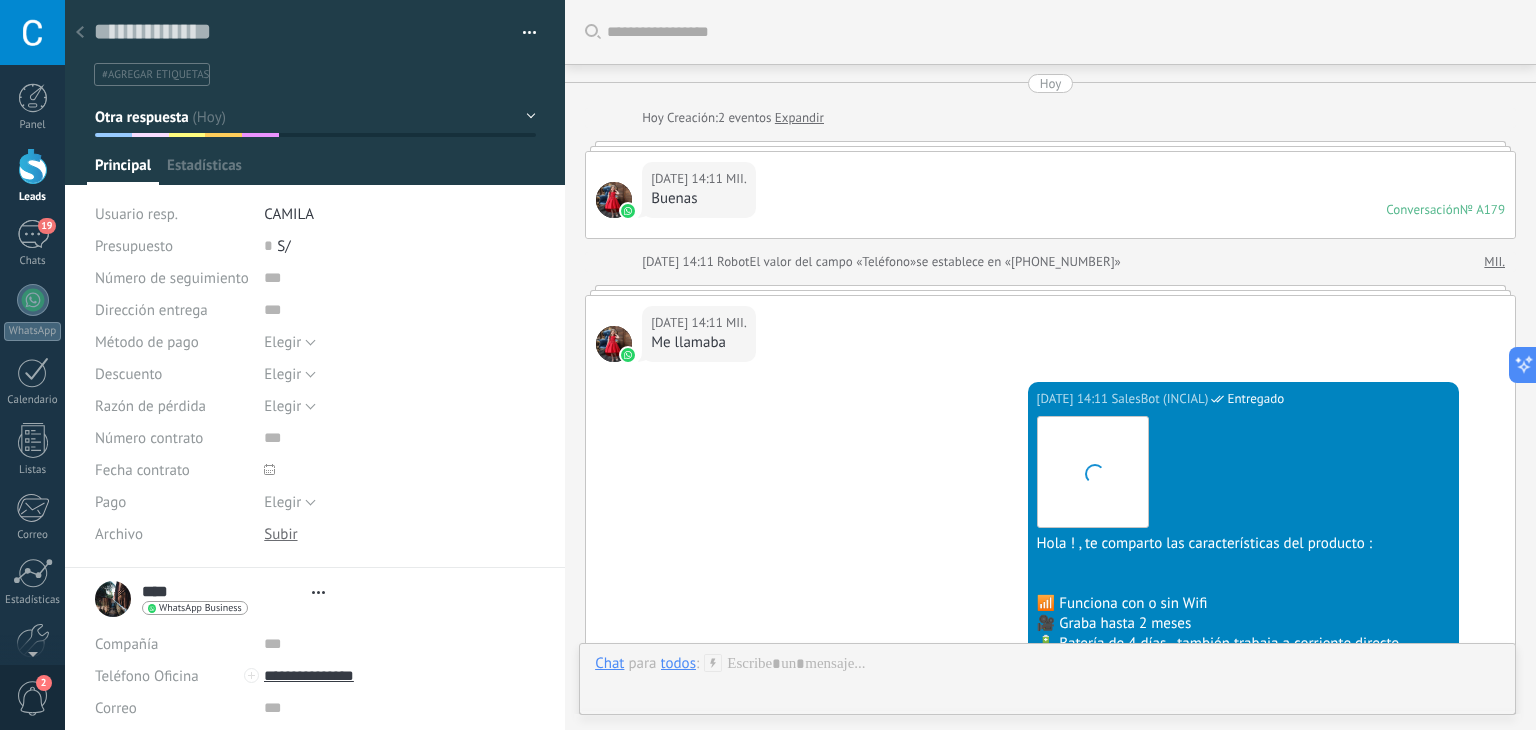 type on "**********" 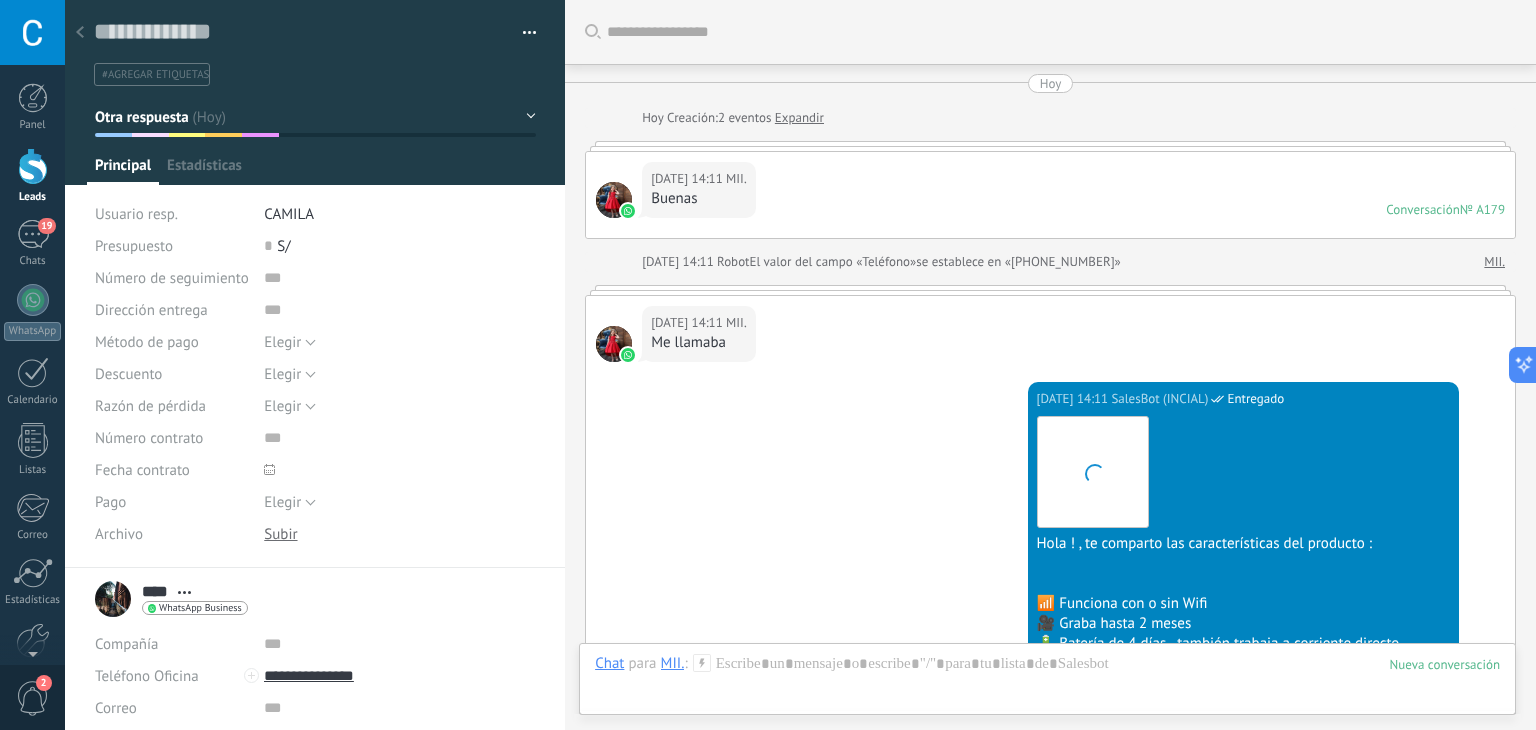 scroll, scrollTop: 29, scrollLeft: 0, axis: vertical 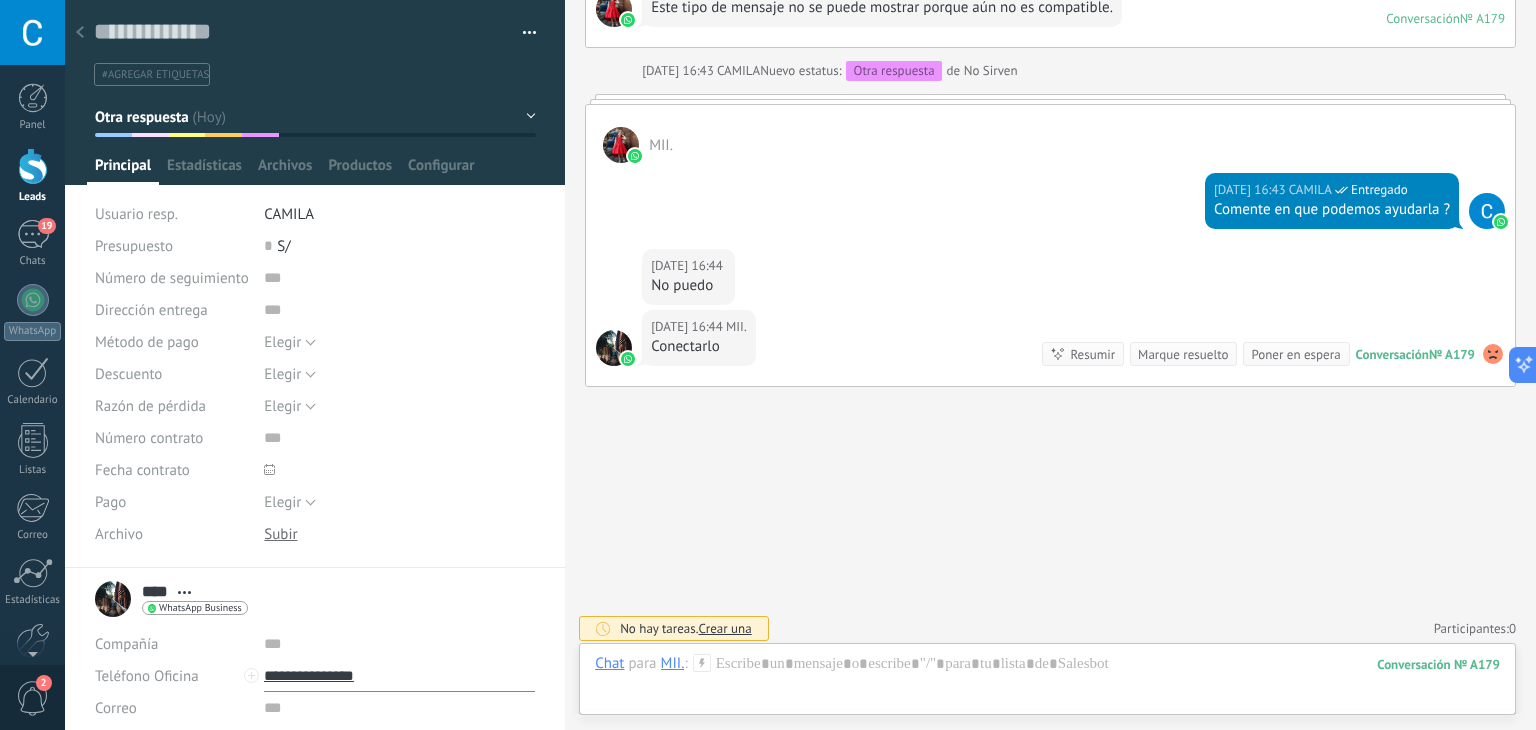 drag, startPoint x: 293, startPoint y: 677, endPoint x: 412, endPoint y: 669, distance: 119.26861 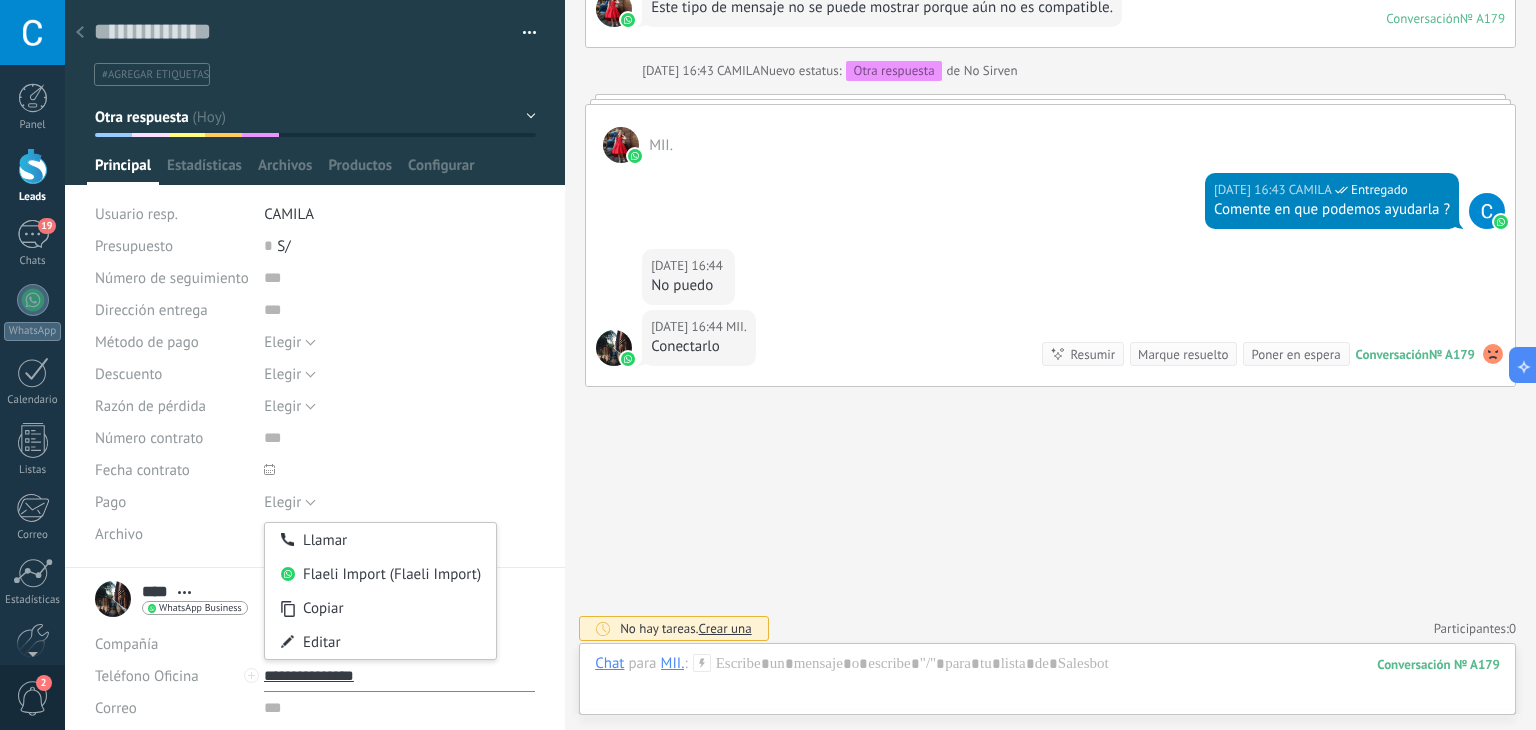 click on "**********" at bounding box center [399, 676] 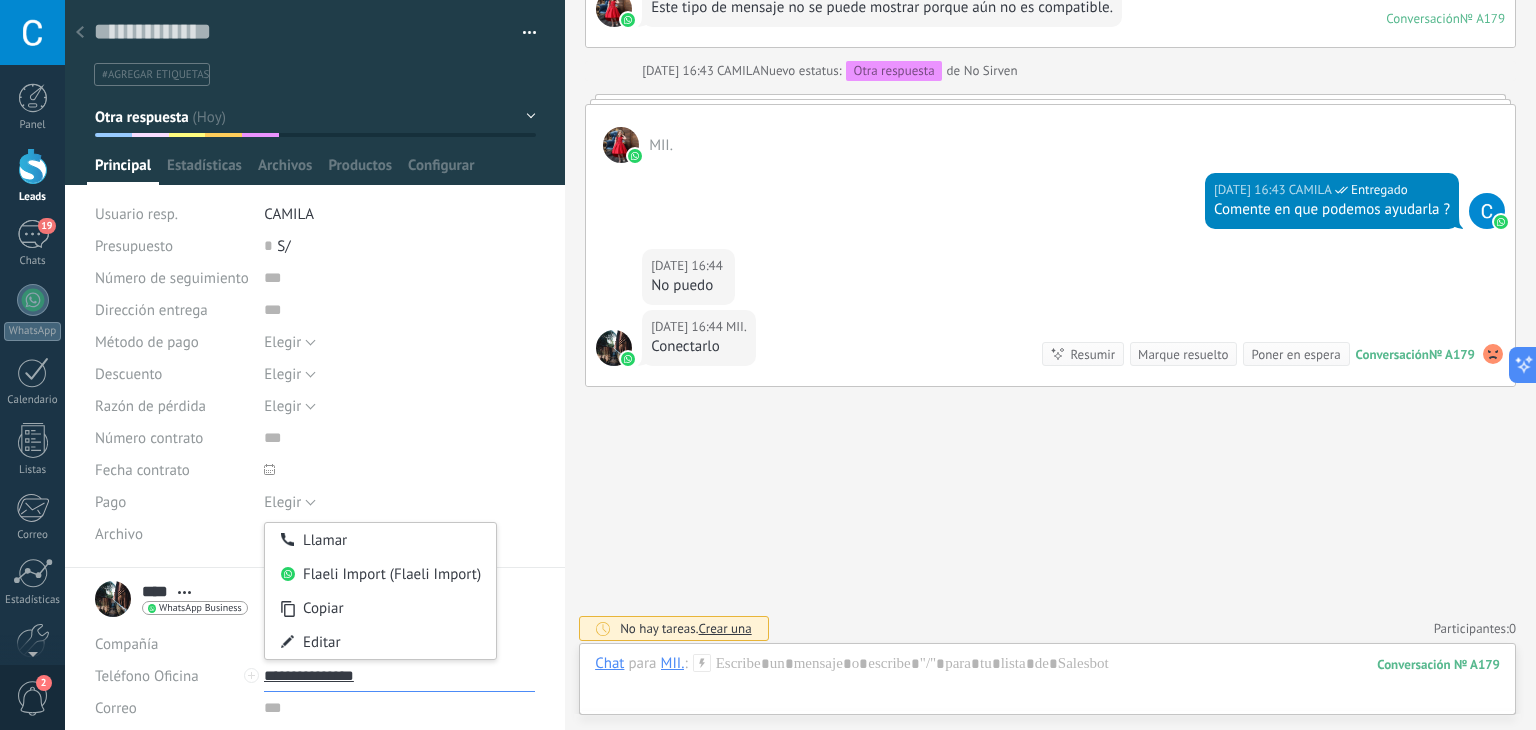 drag, startPoint x: 292, startPoint y: 673, endPoint x: 383, endPoint y: 684, distance: 91.66242 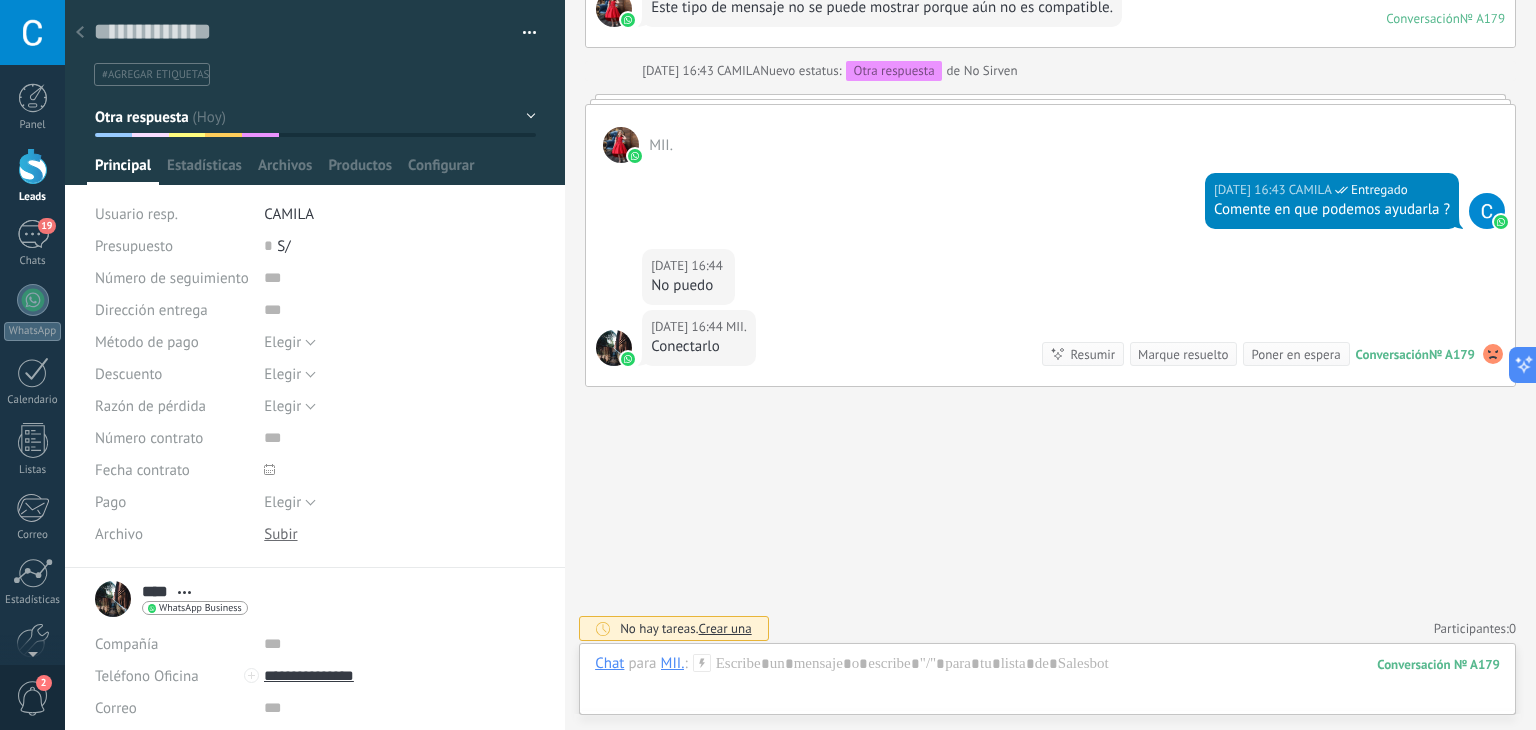 type on "**********" 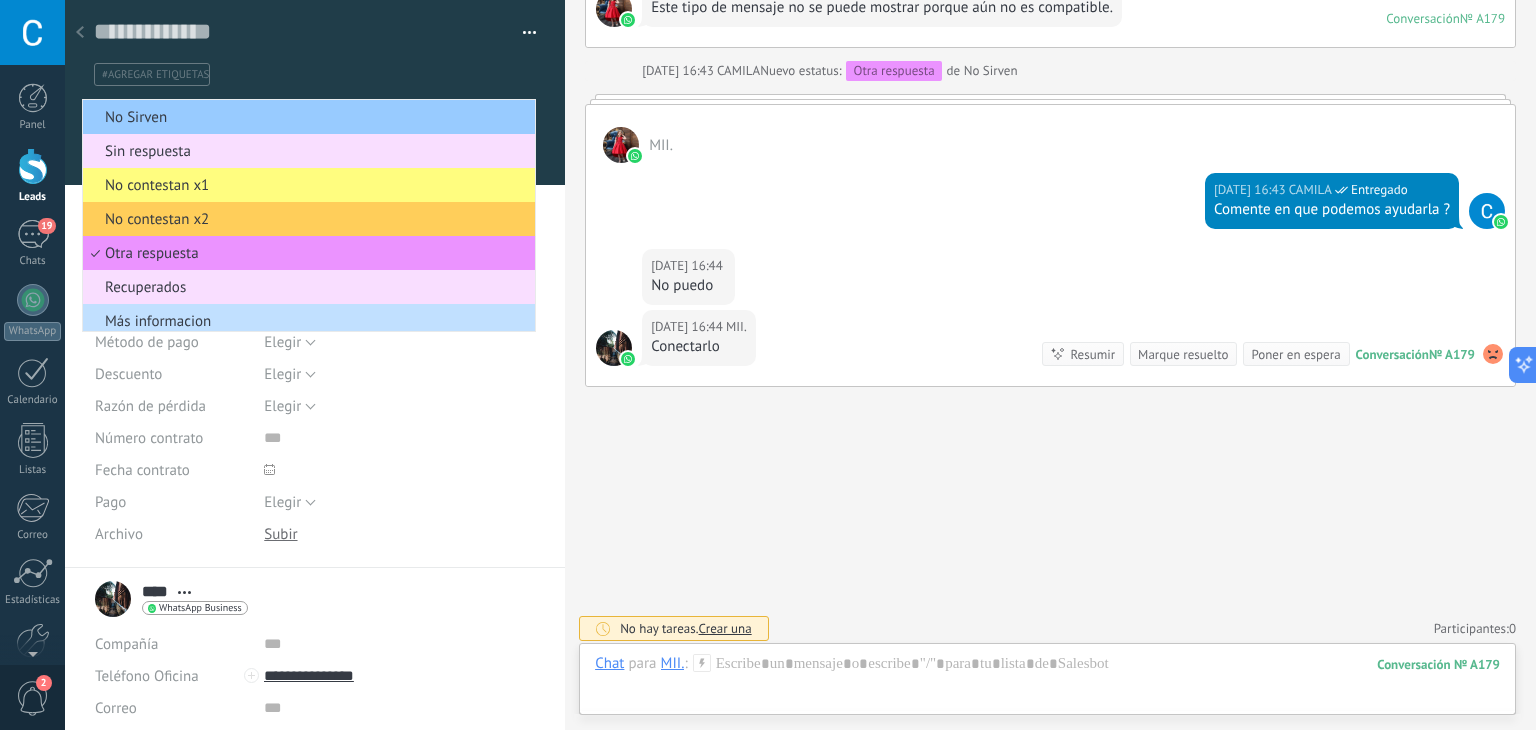scroll, scrollTop: 40, scrollLeft: 0, axis: vertical 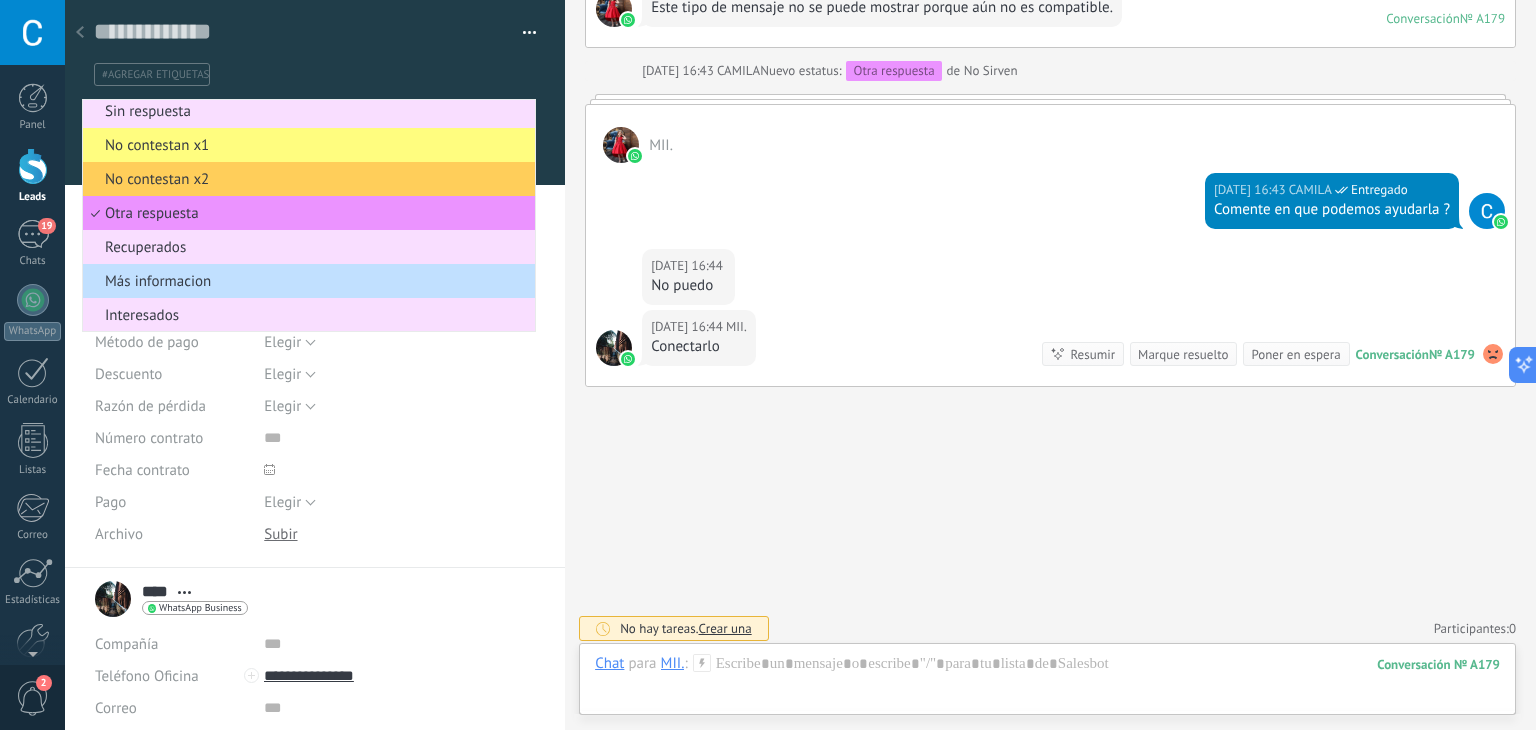 click on "No Sirven
Sin respuesta
No contestan x1
No contestan x2
Otra respuesta
Recuperados
Más informacion
Interesados" at bounding box center (309, 215) 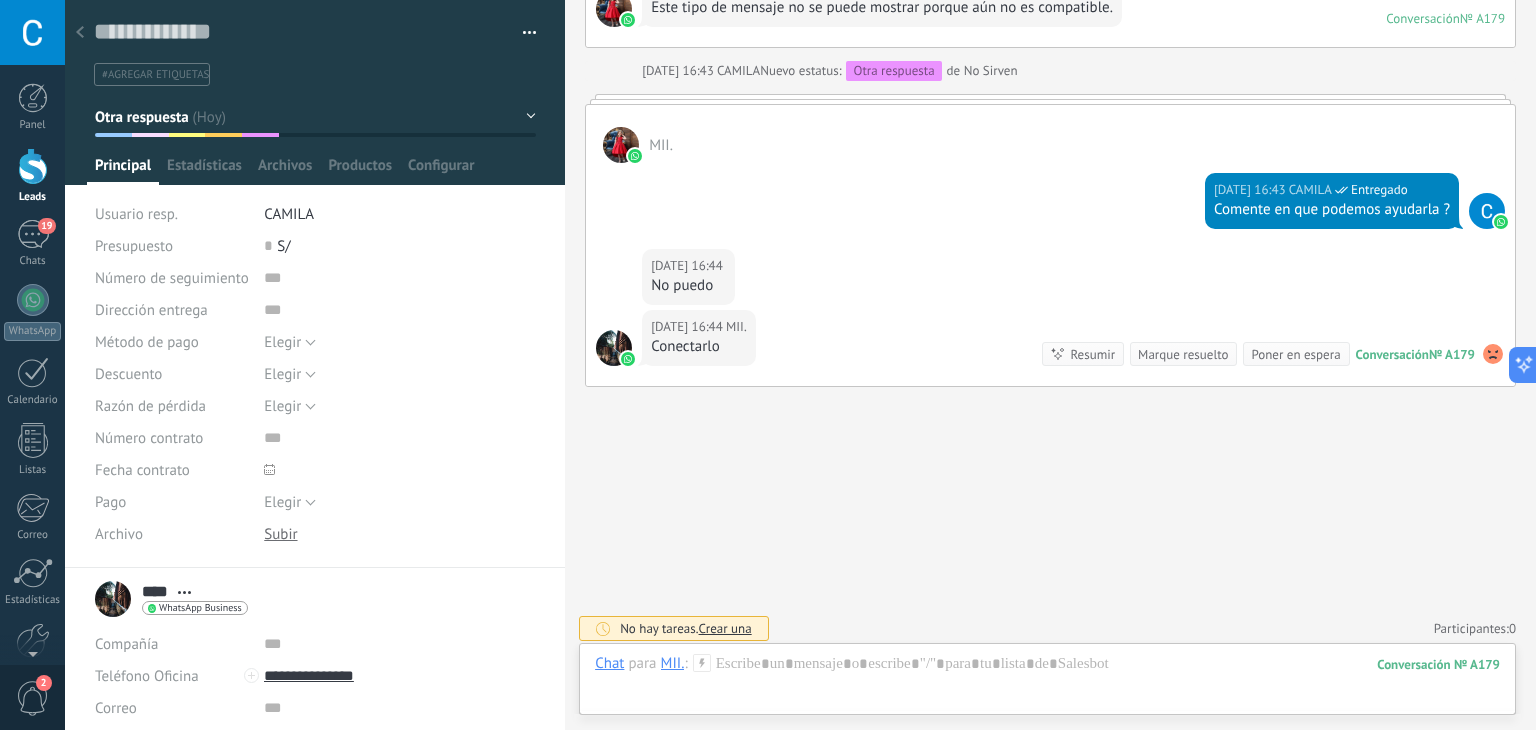 click on "Otra respuesta" at bounding box center [315, 117] 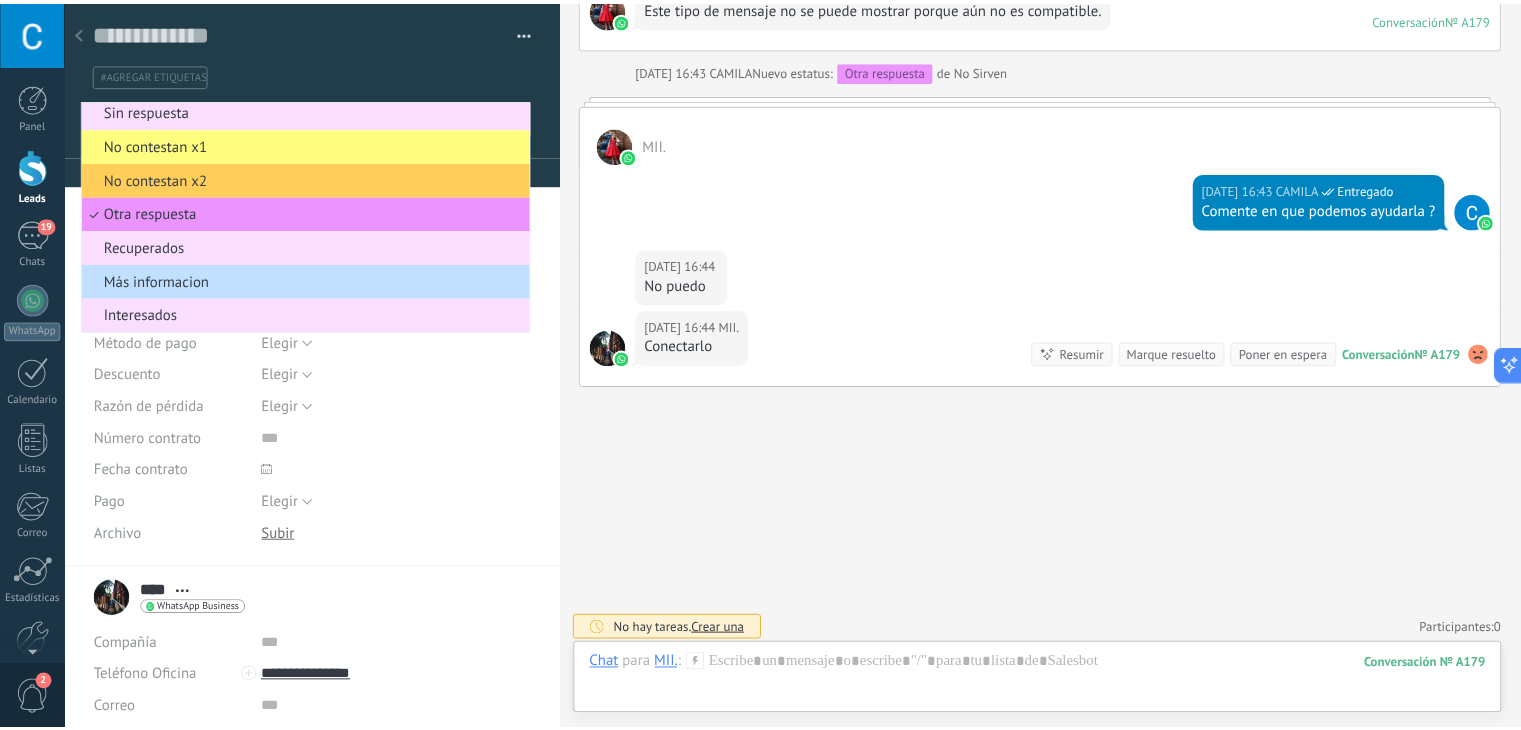 scroll, scrollTop: 0, scrollLeft: 0, axis: both 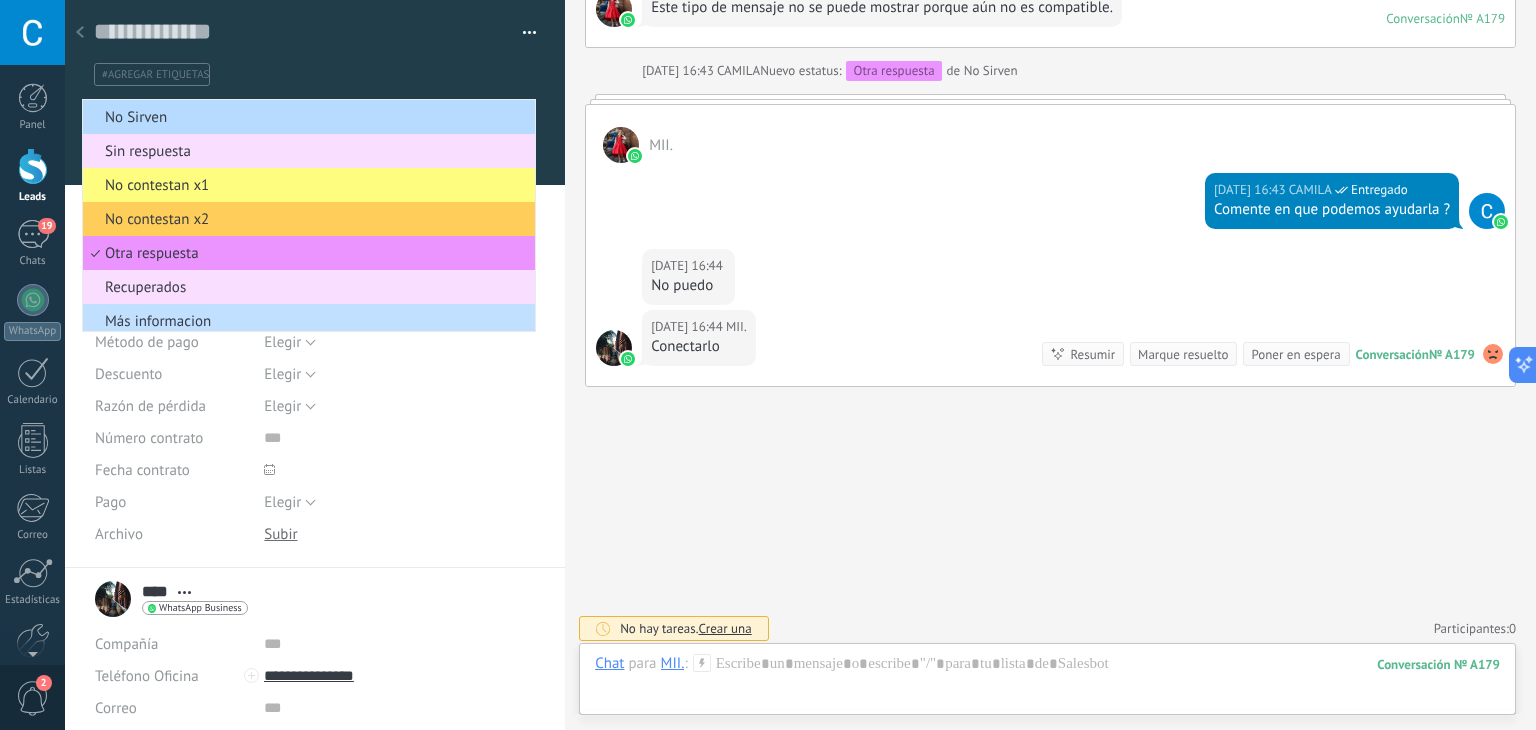 click on "No Sirven" at bounding box center (306, 117) 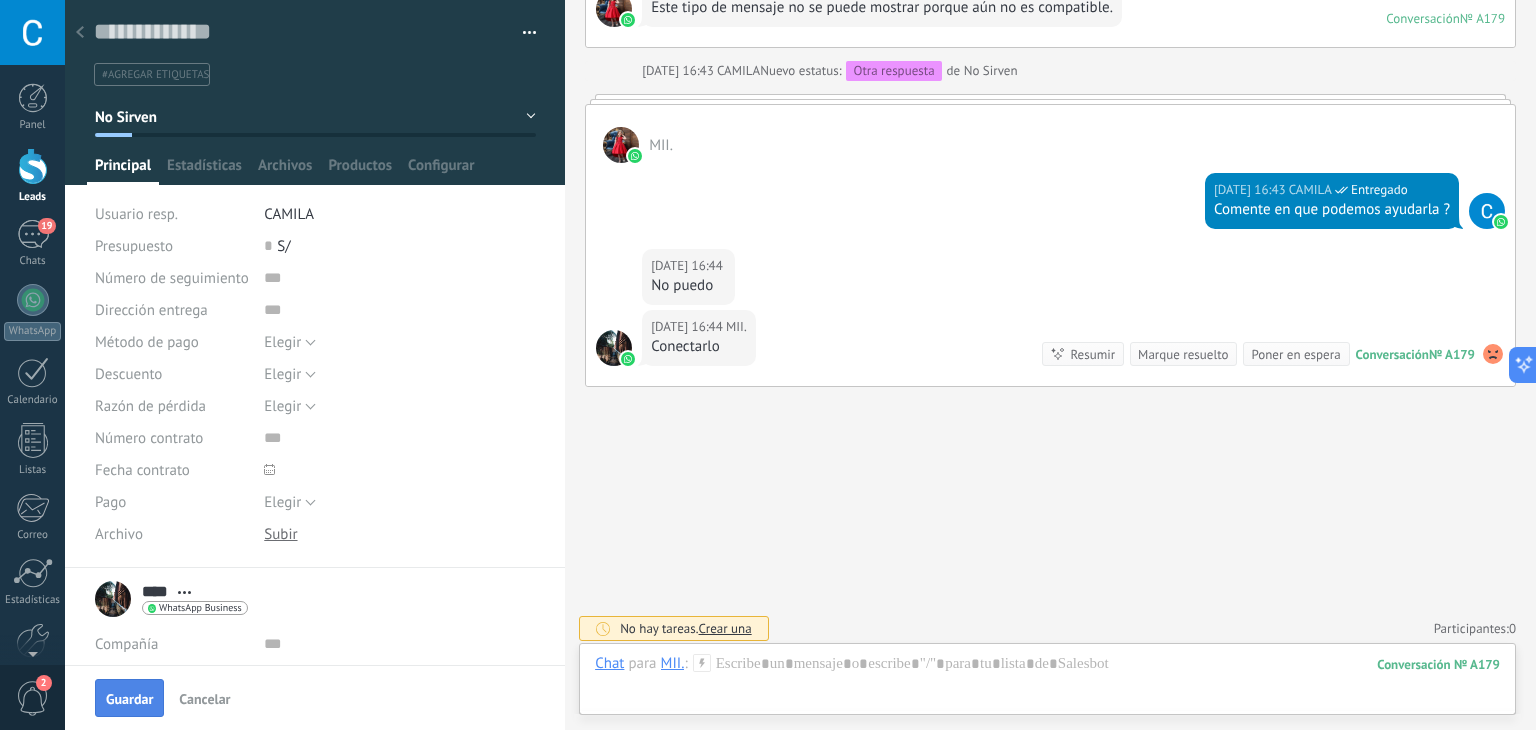 click on "Guardar" at bounding box center [129, 699] 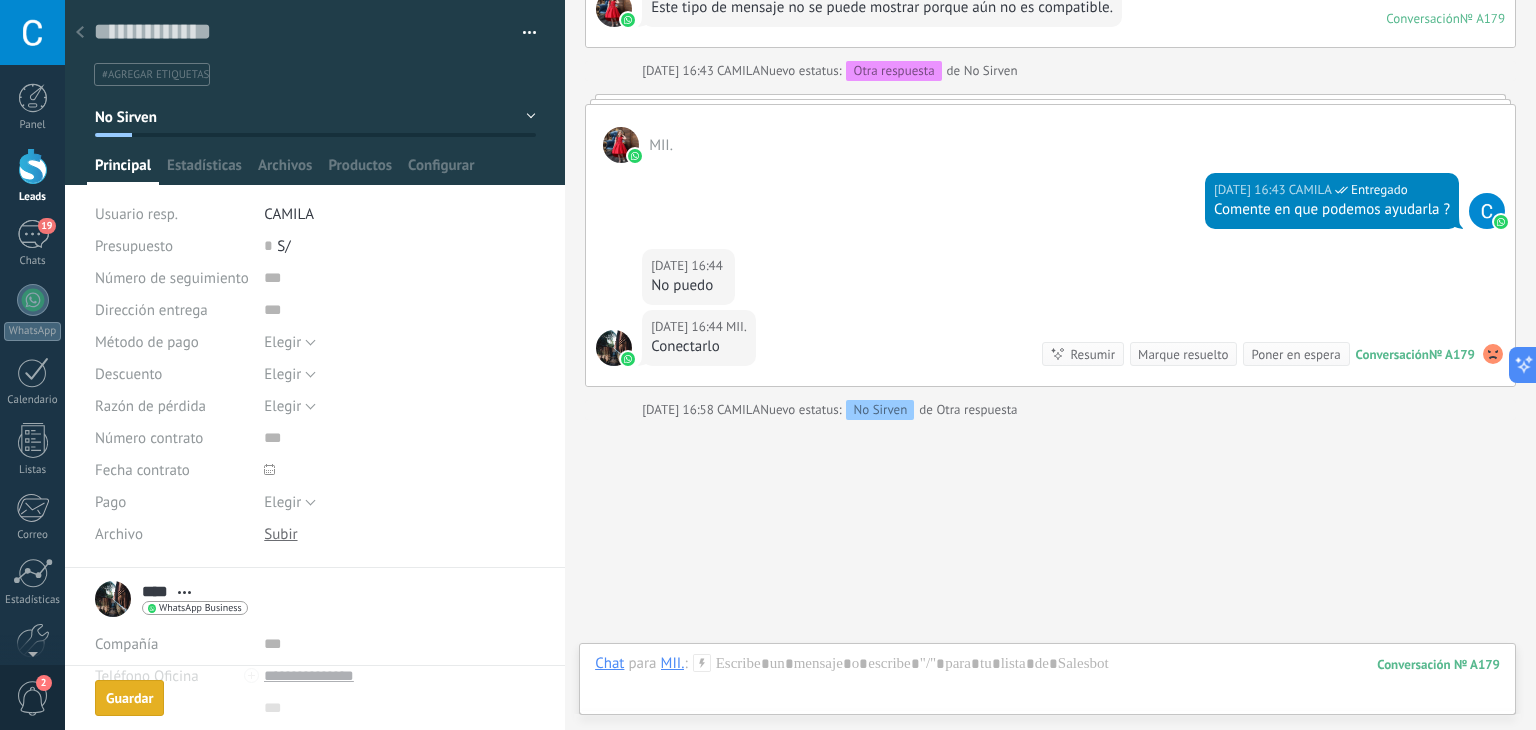 click 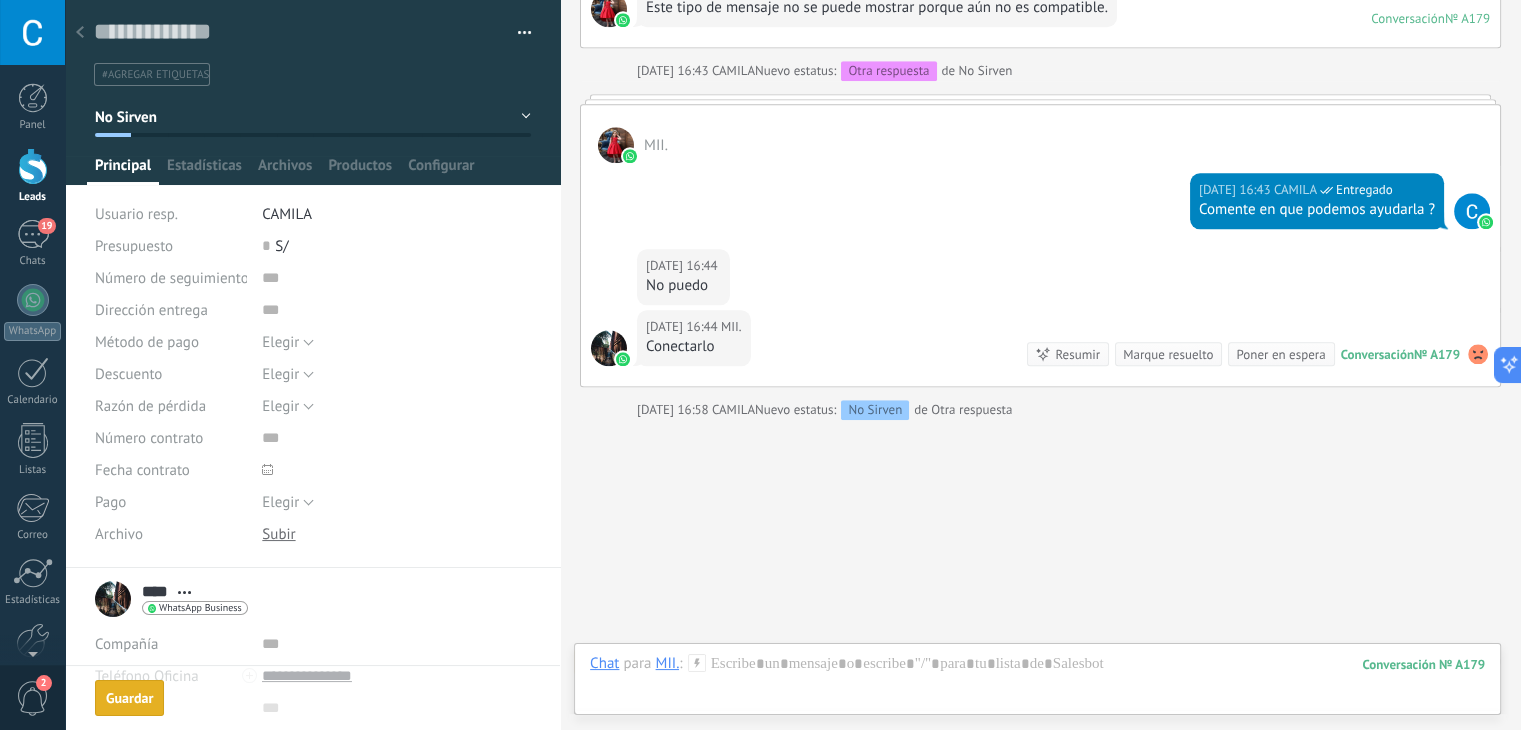 scroll, scrollTop: 0, scrollLeft: 0, axis: both 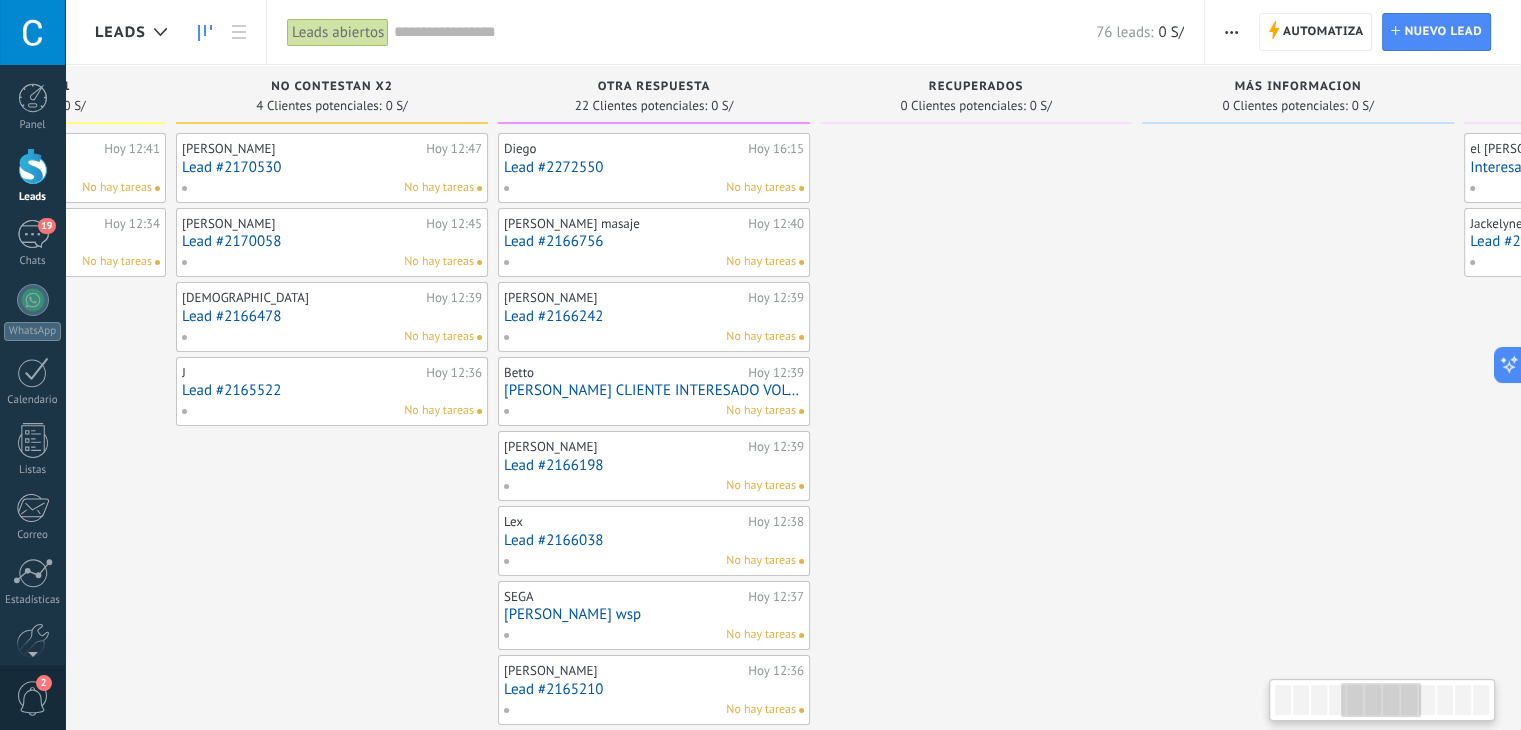 drag, startPoint x: 1444, startPoint y: 481, endPoint x: 232, endPoint y: 613, distance: 1219.1669 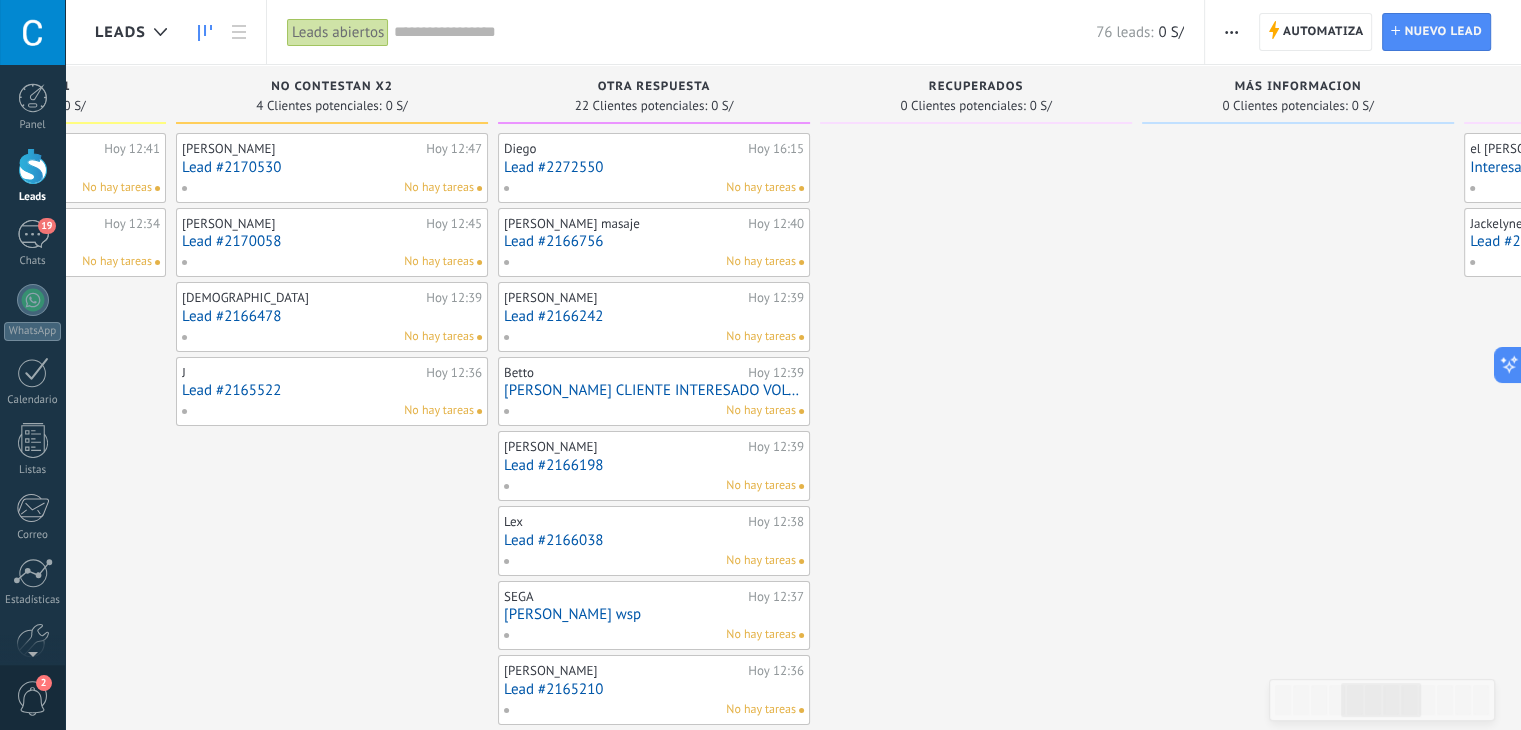 click on "Lead #2272550" at bounding box center (654, 167) 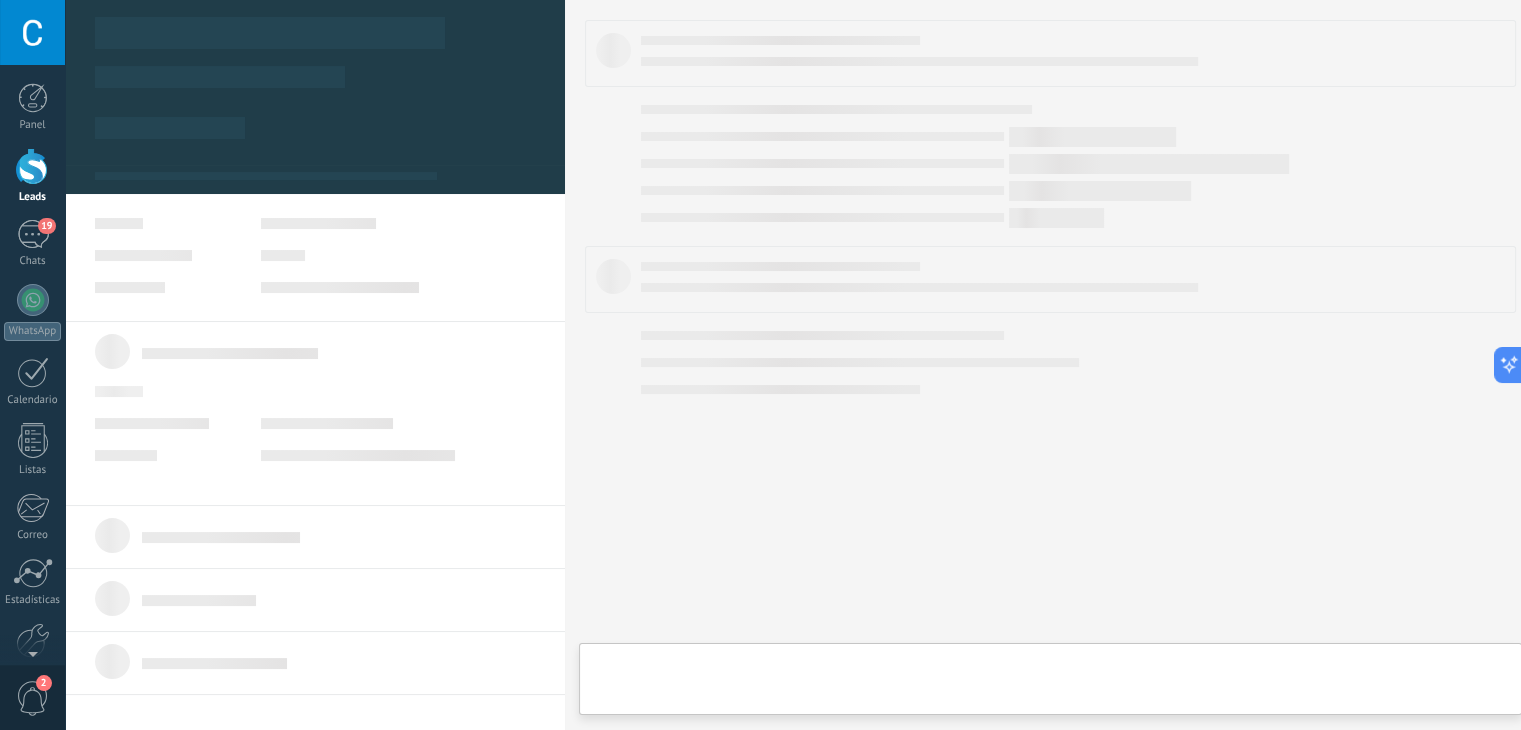 click on ".abccls-1,.abccls-2{fill-rule:evenodd}.abccls-2{fill:#fff} .abfcls-1{fill:none}.abfcls-2{fill:#fff} .abncls-1{isolation:isolate}.abncls-2{opacity:.06}.abncls-2,.abncls-3,.abncls-6{mix-blend-mode:multiply}.abncls-3{opacity:.15}.abncls-4,.abncls-8{fill:#fff}.abncls-5{fill:url(#abnlinear-gradient)}.abncls-6{opacity:.04}.abncls-7{fill:url(#abnlinear-gradient-2)}.abncls-8{fill-rule:evenodd} .abqst0{fill:#ffa200} .abwcls-1{fill:#252525} .cls-1{isolation:isolate} .acicls-1{fill:none} .aclcls-1{fill:#232323} .acnst0{display:none} .addcls-1,.addcls-2{fill:none;stroke-miterlimit:10}.addcls-1{stroke:#dfe0e5}.addcls-2{stroke:#a1a7ab} .adecls-1,.adecls-2{fill:none;stroke-miterlimit:10}.adecls-1{stroke:#dfe0e5}.adecls-2{stroke:#a1a7ab} .adqcls-1{fill:#8591a5;fill-rule:evenodd} .aeccls-1{fill:#5c9f37} .aeecls-1{fill:#f86161} .aejcls-1{fill:#8591a5;fill-rule:evenodd} .aekcls-1{fill-rule:evenodd} .aelcls-1{fill-rule:evenodd;fill:currentColor} .aemcls-1{fill-rule:evenodd;fill:currentColor} .aencls-2{fill:#f86161;opacity:.3}" at bounding box center (760, 365) 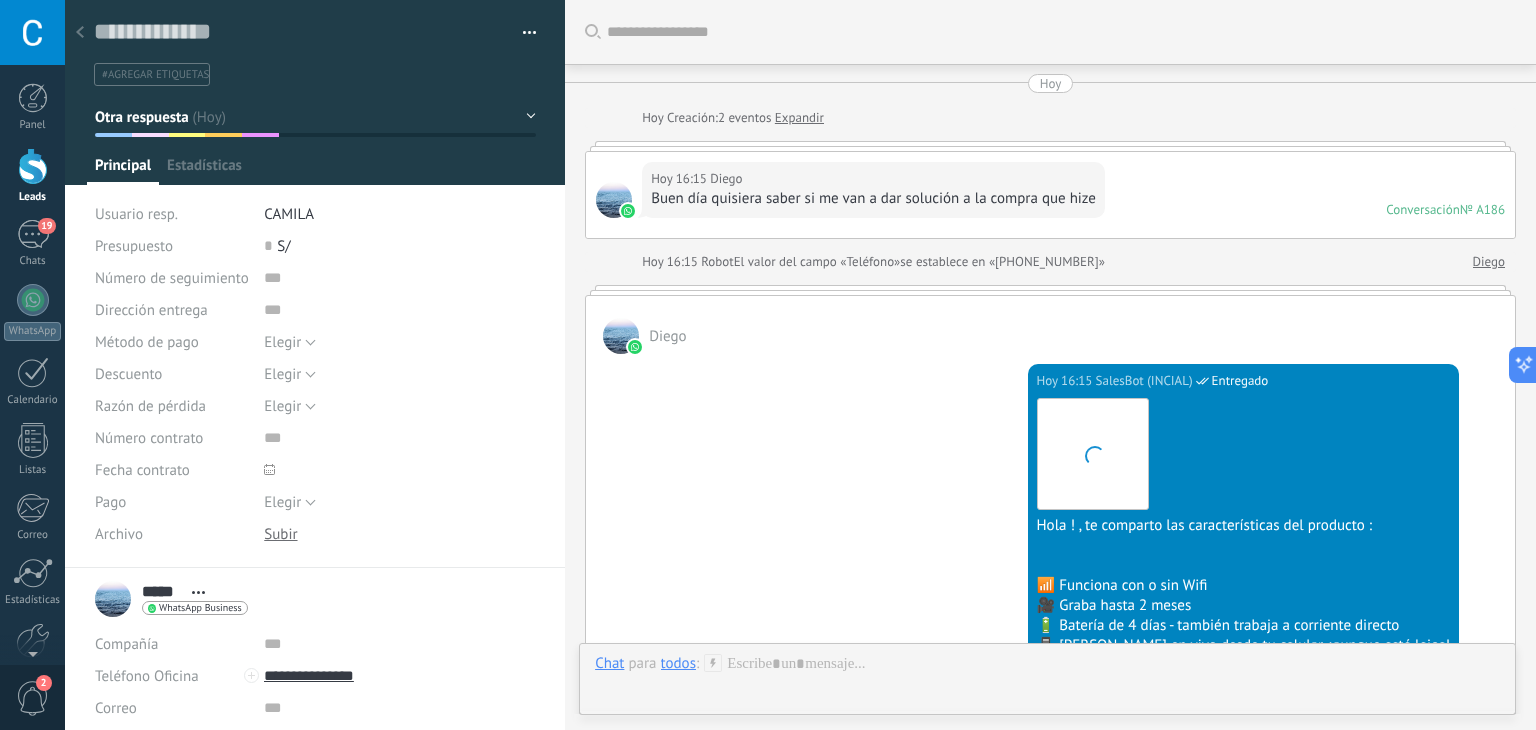 scroll, scrollTop: 29, scrollLeft: 0, axis: vertical 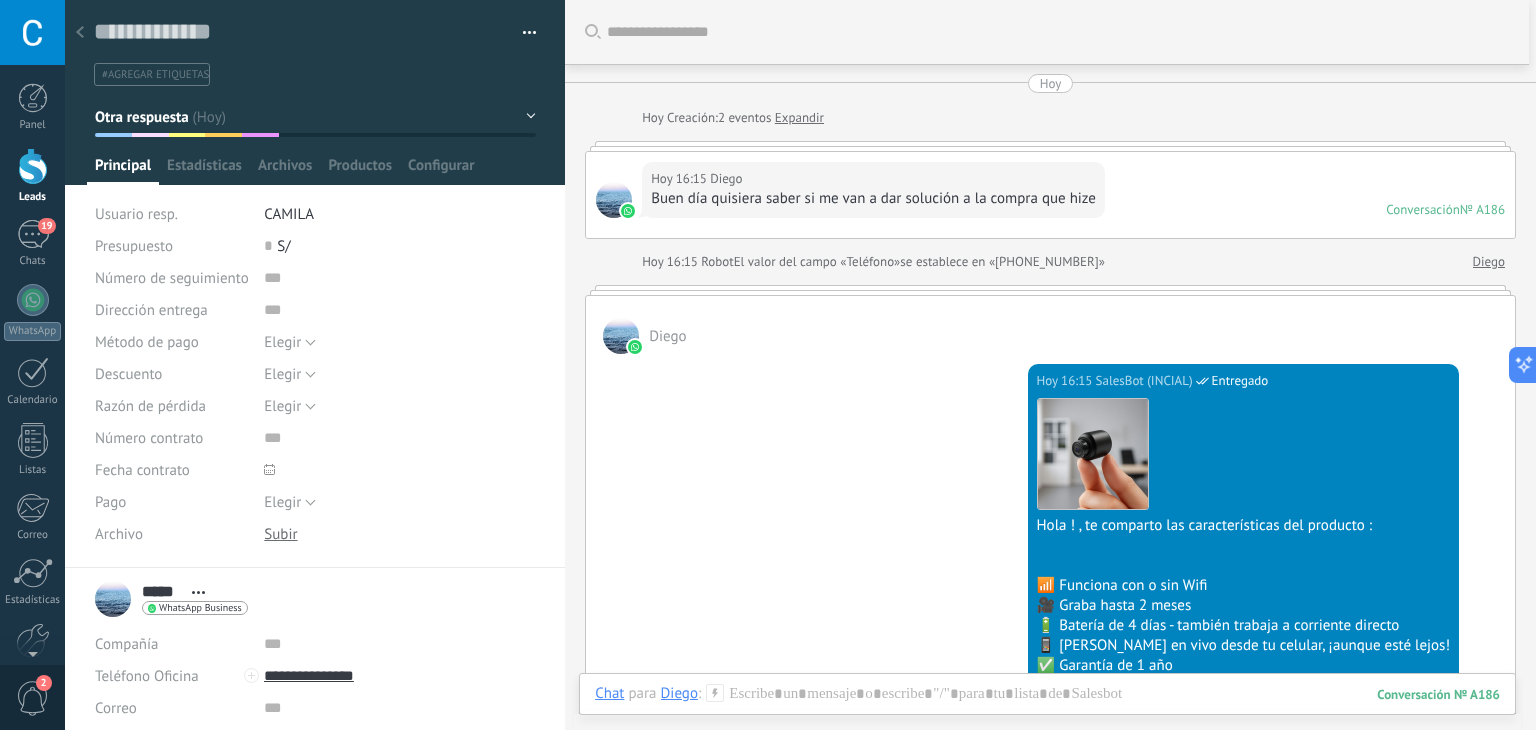 click on "Otra respuesta" at bounding box center [315, 117] 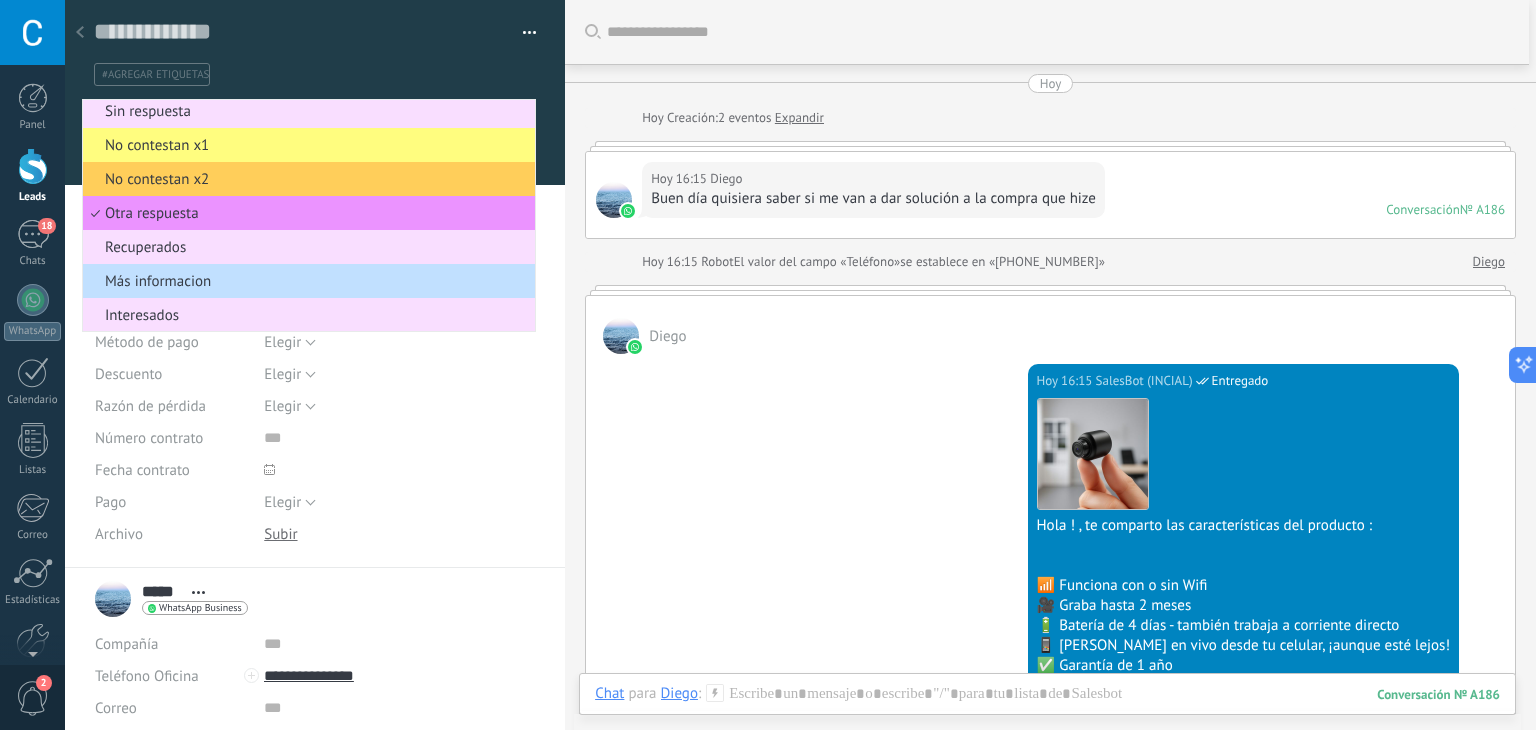 scroll, scrollTop: 0, scrollLeft: 0, axis: both 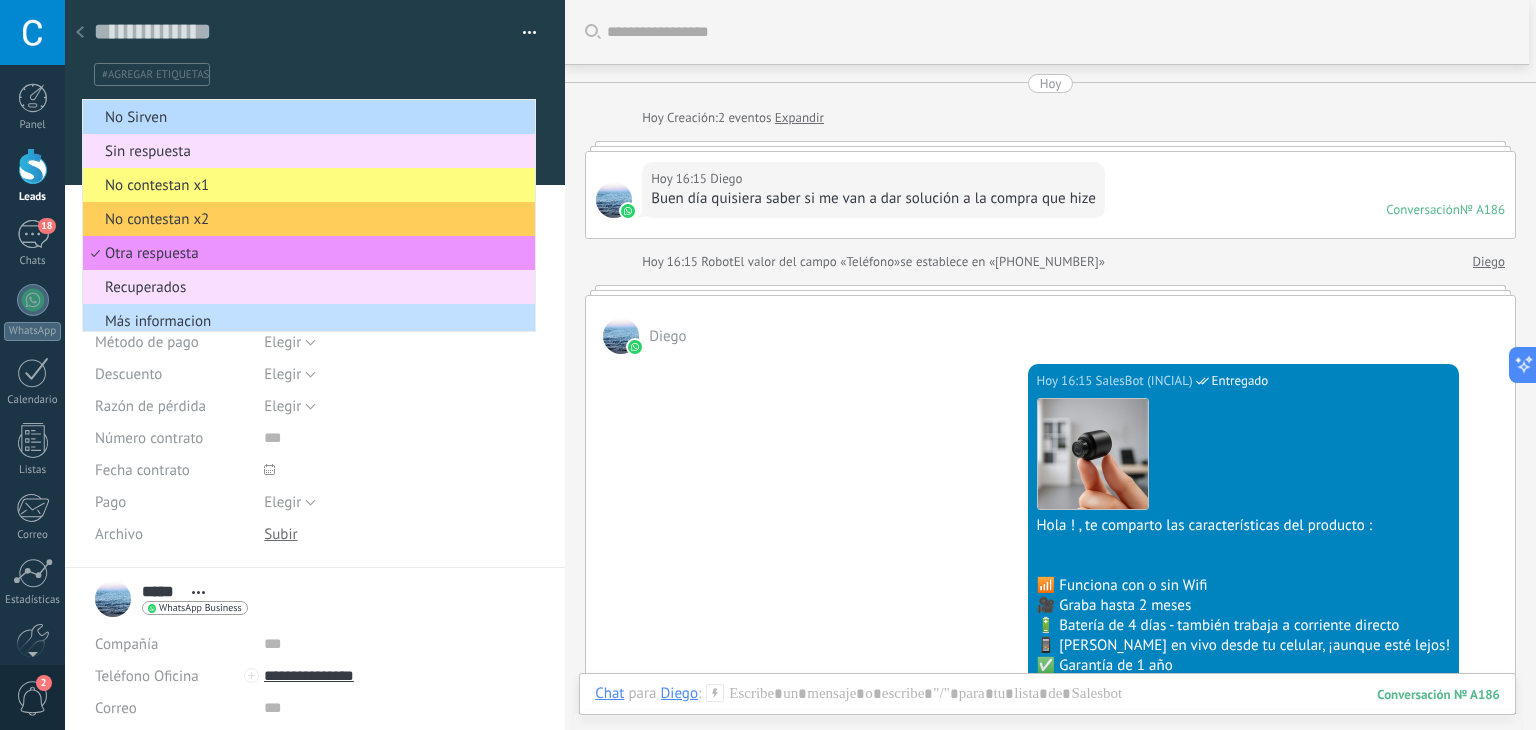 click on "No Sirven" at bounding box center (306, 117) 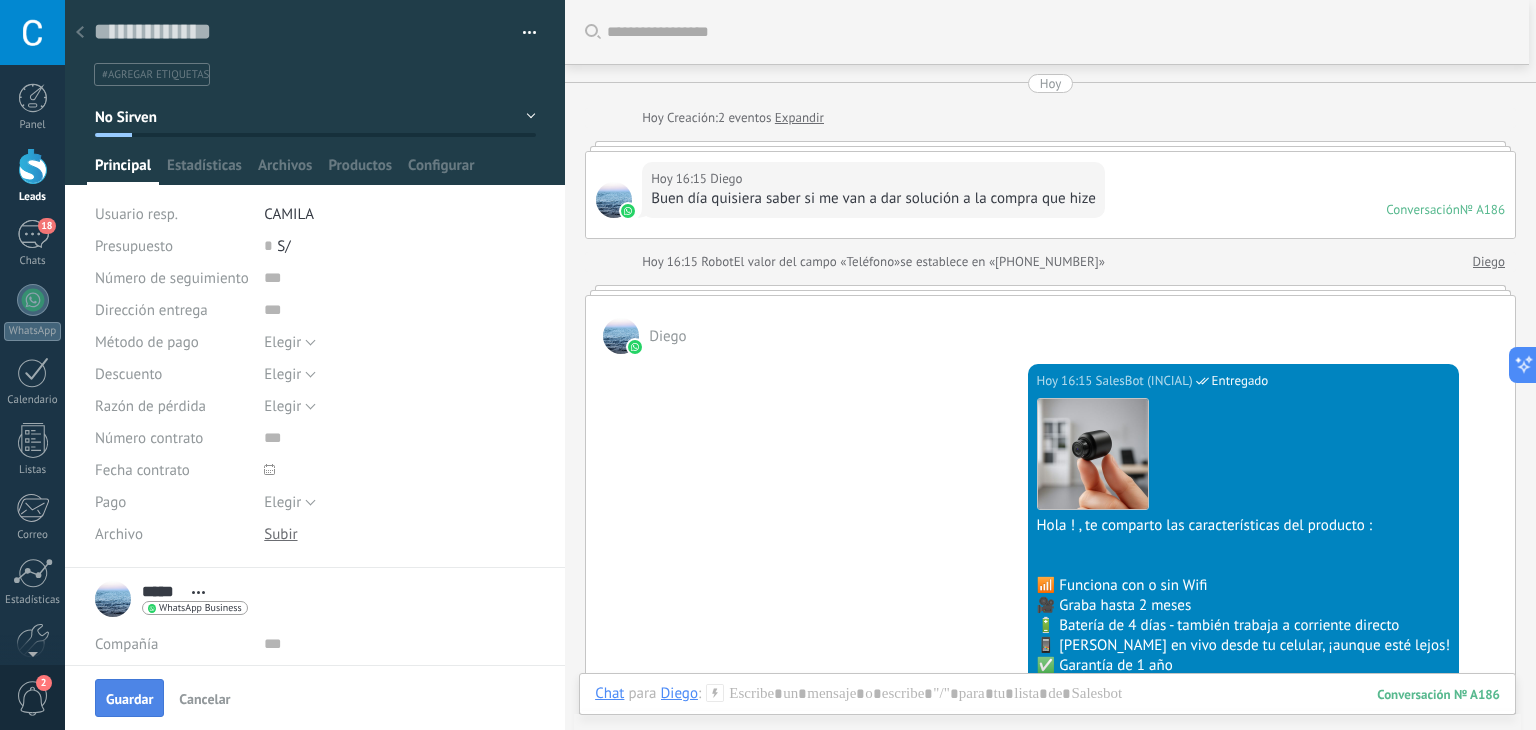 click on "Guardar" at bounding box center (129, 699) 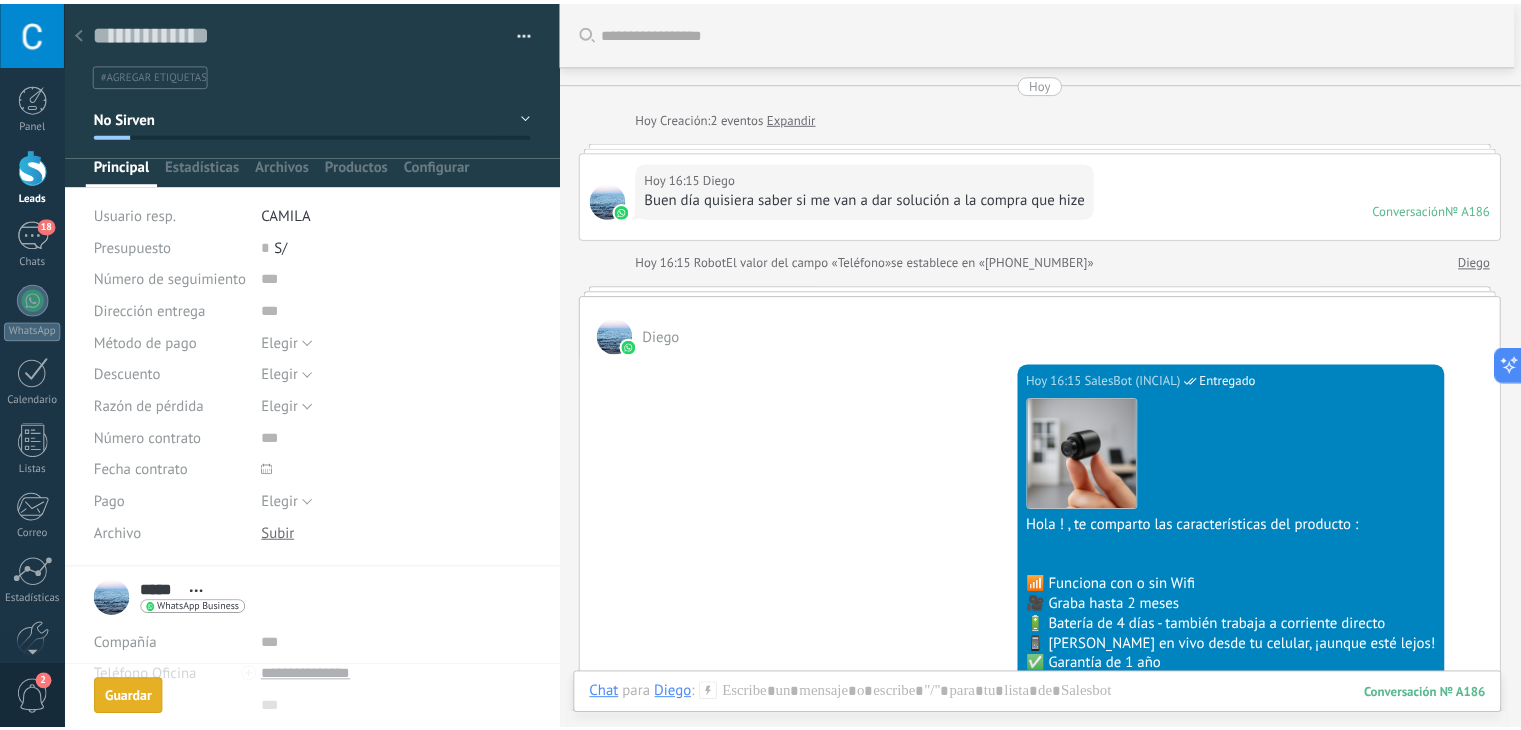 scroll, scrollTop: 32, scrollLeft: 0, axis: vertical 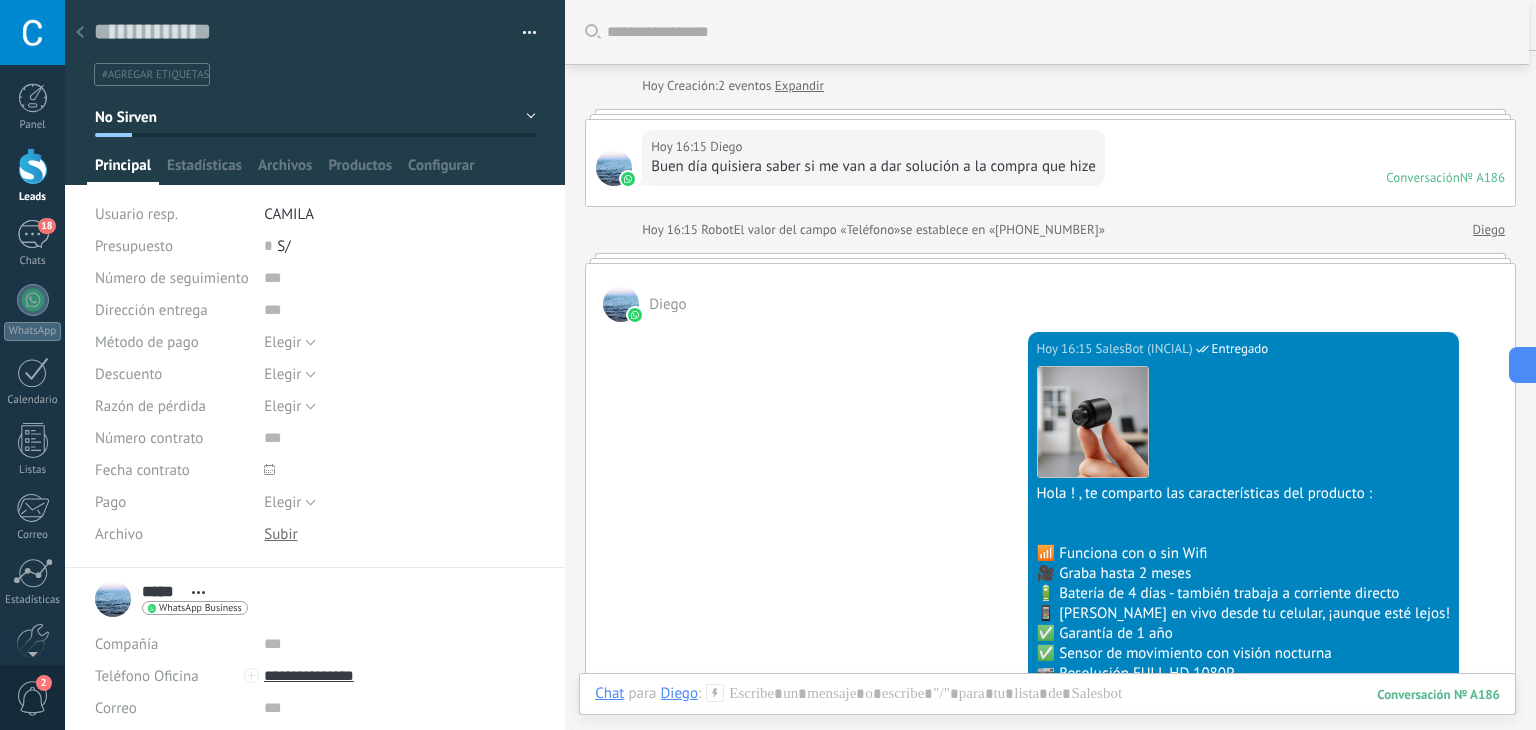 click at bounding box center (80, 33) 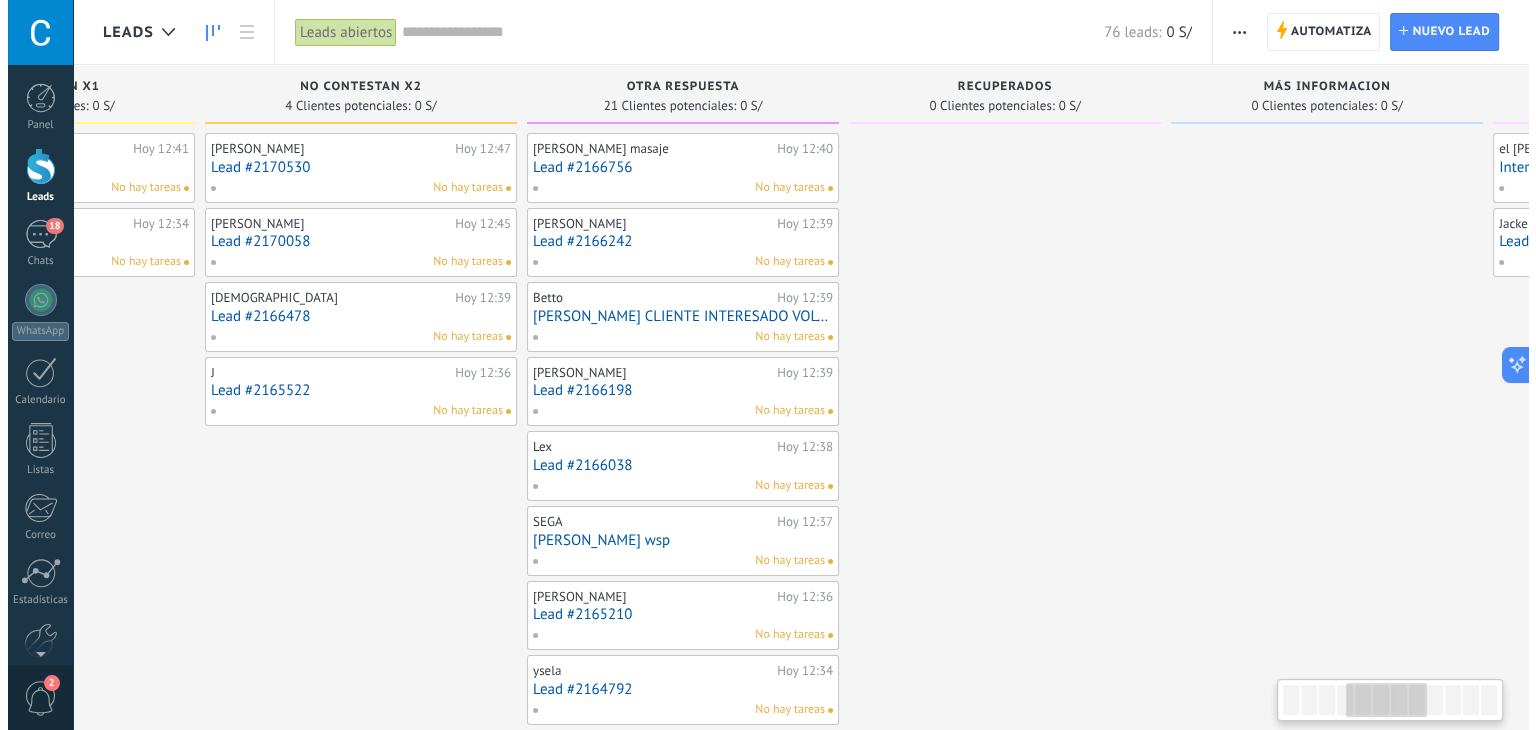 scroll, scrollTop: 0, scrollLeft: 1206, axis: horizontal 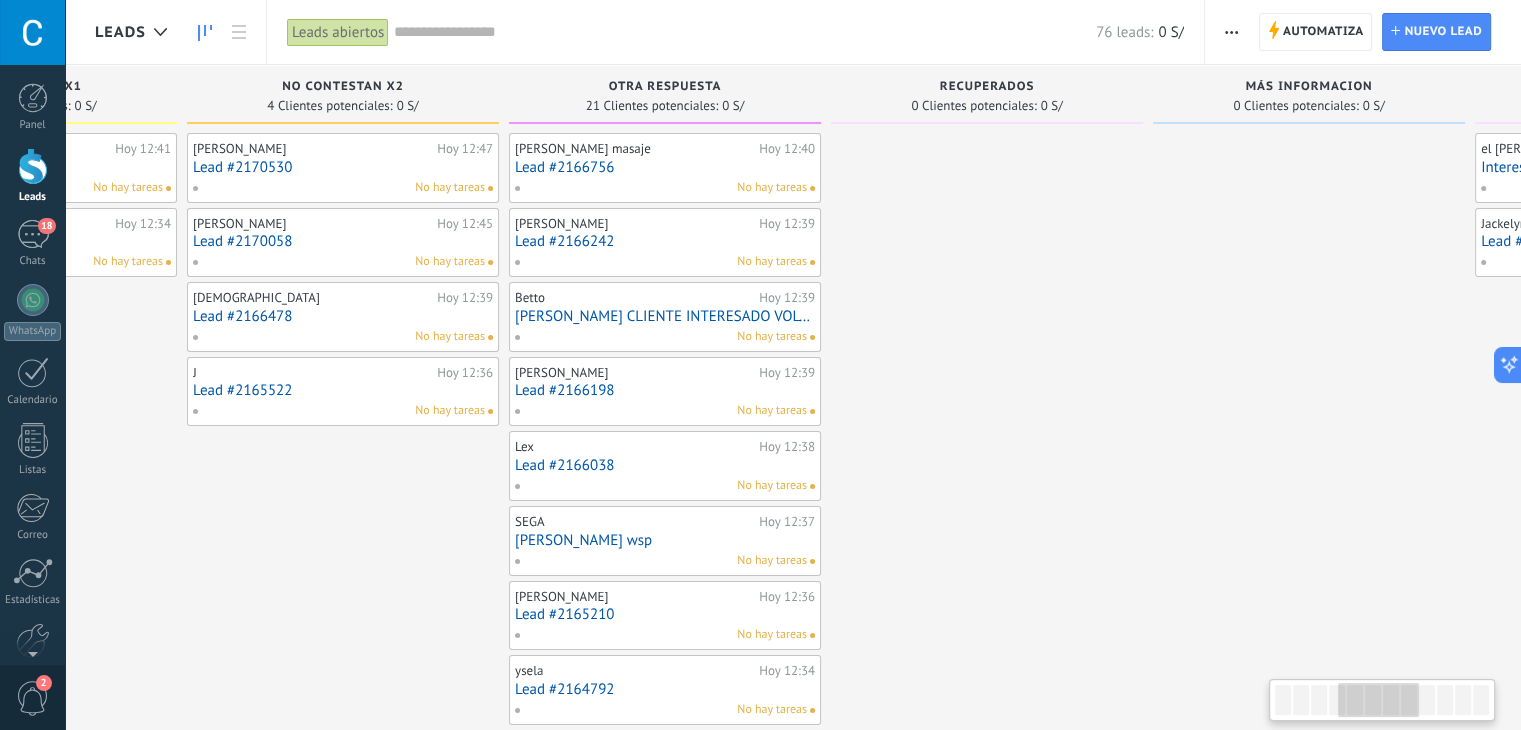 drag, startPoint x: 1426, startPoint y: 529, endPoint x: 223, endPoint y: 718, distance: 1217.7561 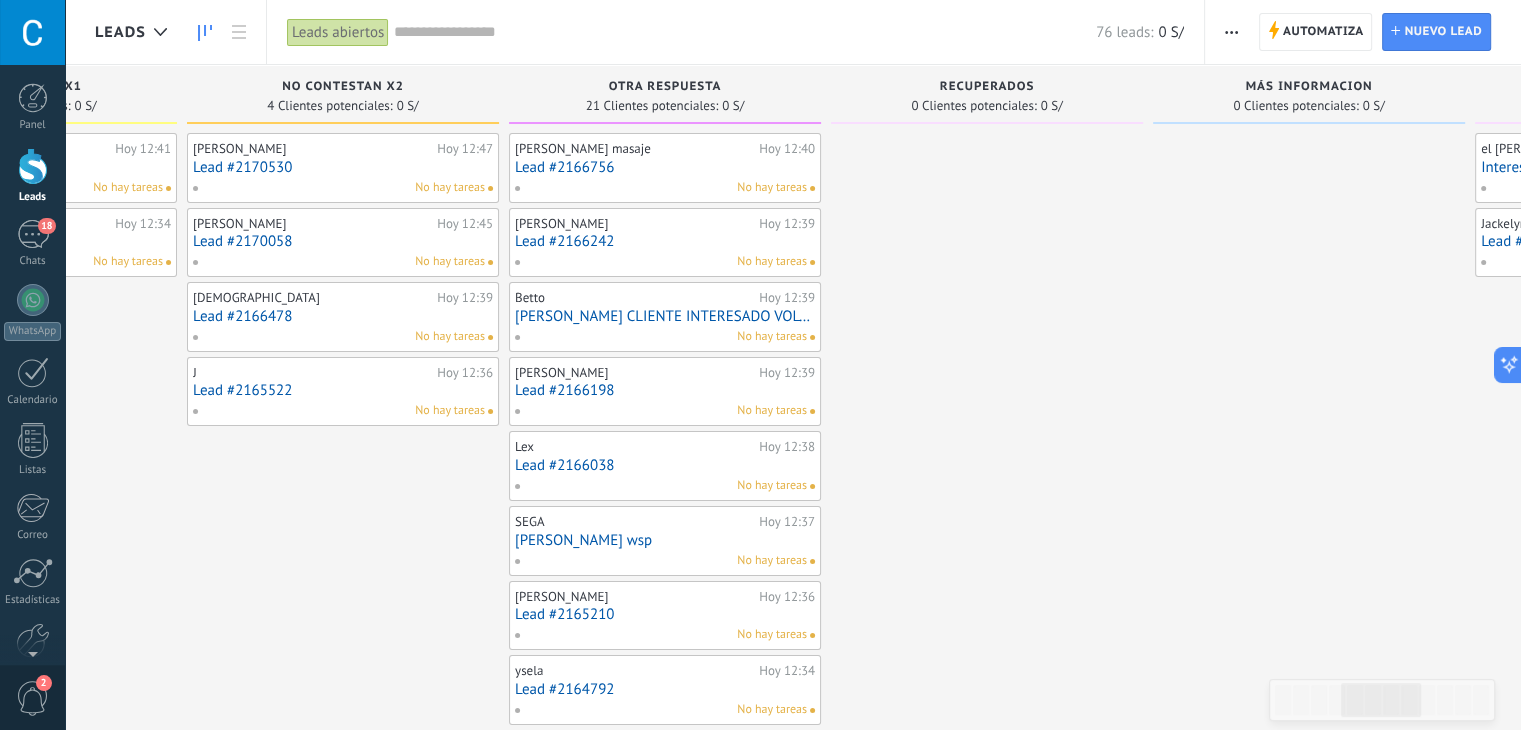 click on "Lead #2166756" at bounding box center [665, 167] 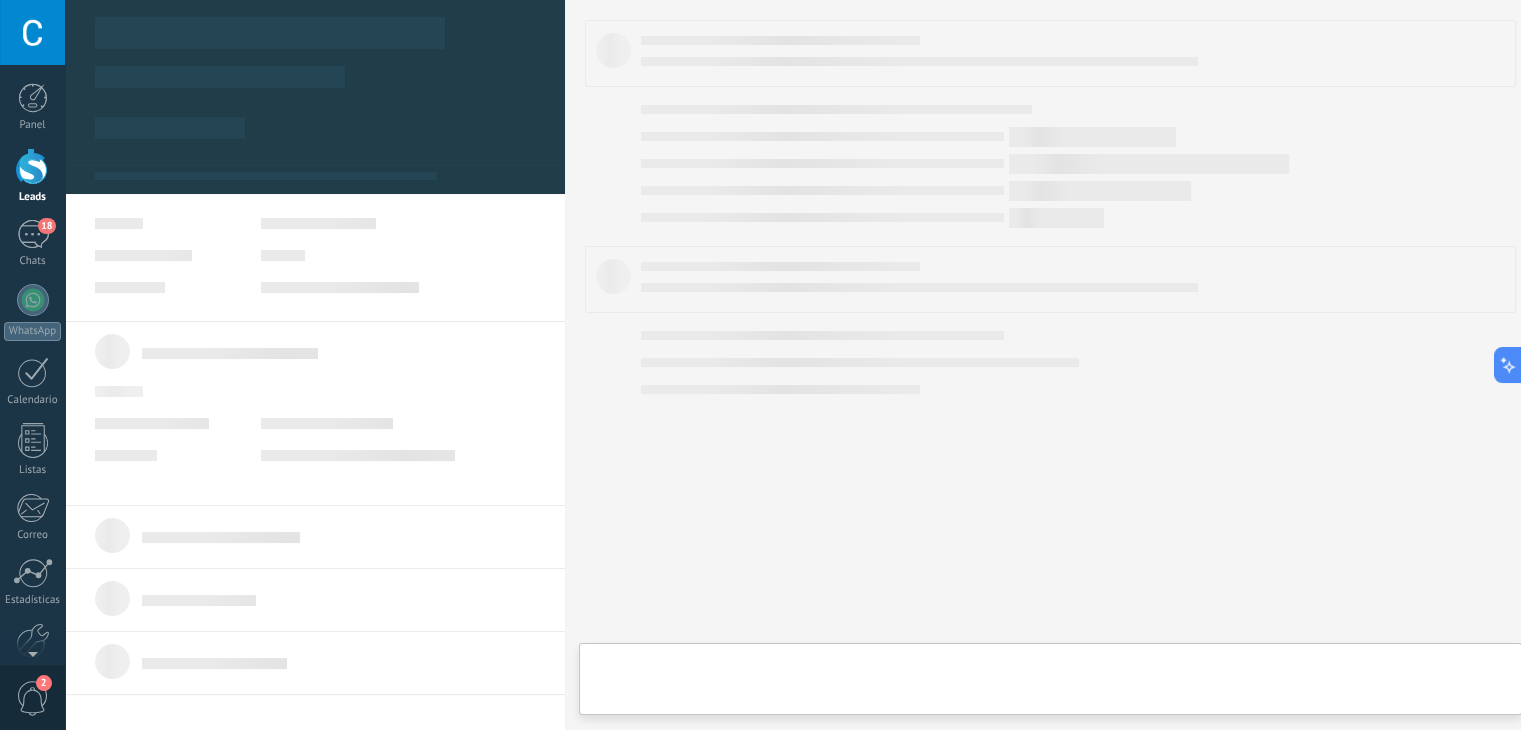 click on ".abccls-1,.abccls-2{fill-rule:evenodd}.abccls-2{fill:#fff} .abfcls-1{fill:none}.abfcls-2{fill:#fff} .abncls-1{isolation:isolate}.abncls-2{opacity:.06}.abncls-2,.abncls-3,.abncls-6{mix-blend-mode:multiply}.abncls-3{opacity:.15}.abncls-4,.abncls-8{fill:#fff}.abncls-5{fill:url(#abnlinear-gradient)}.abncls-6{opacity:.04}.abncls-7{fill:url(#abnlinear-gradient-2)}.abncls-8{fill-rule:evenodd} .abqst0{fill:#ffa200} .abwcls-1{fill:#252525} .cls-1{isolation:isolate} .acicls-1{fill:none} .aclcls-1{fill:#232323} .acnst0{display:none} .addcls-1,.addcls-2{fill:none;stroke-miterlimit:10}.addcls-1{stroke:#dfe0e5}.addcls-2{stroke:#a1a7ab} .adecls-1,.adecls-2{fill:none;stroke-miterlimit:10}.adecls-1{stroke:#dfe0e5}.adecls-2{stroke:#a1a7ab} .adqcls-1{fill:#8591a5;fill-rule:evenodd} .aeccls-1{fill:#5c9f37} .aeecls-1{fill:#f86161} .aejcls-1{fill:#8591a5;fill-rule:evenodd} .aekcls-1{fill-rule:evenodd} .aelcls-1{fill-rule:evenodd;fill:currentColor} .aemcls-1{fill-rule:evenodd;fill:currentColor} .aencls-2{fill:#f86161;opacity:.3}" at bounding box center [760, 365] 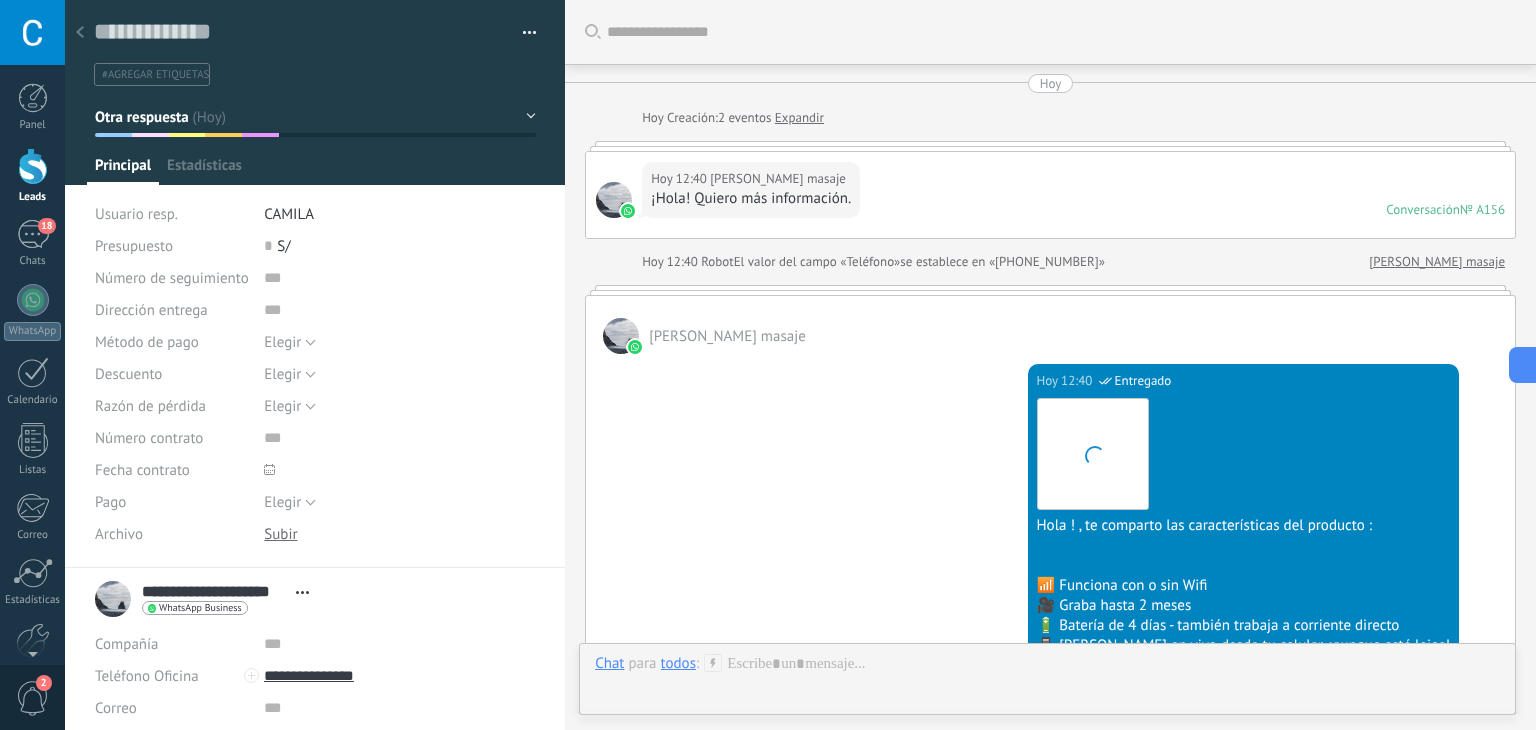 scroll, scrollTop: 29, scrollLeft: 0, axis: vertical 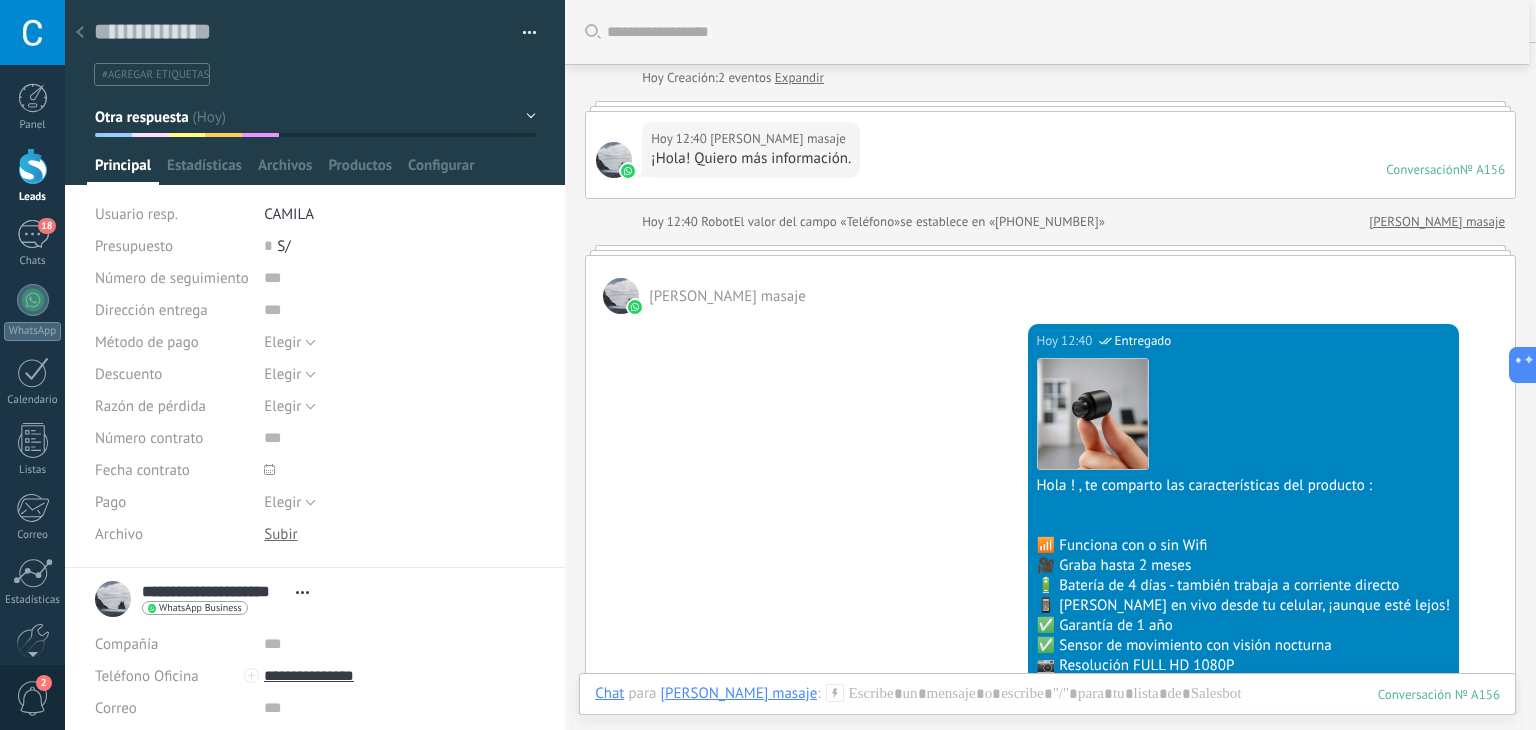 click 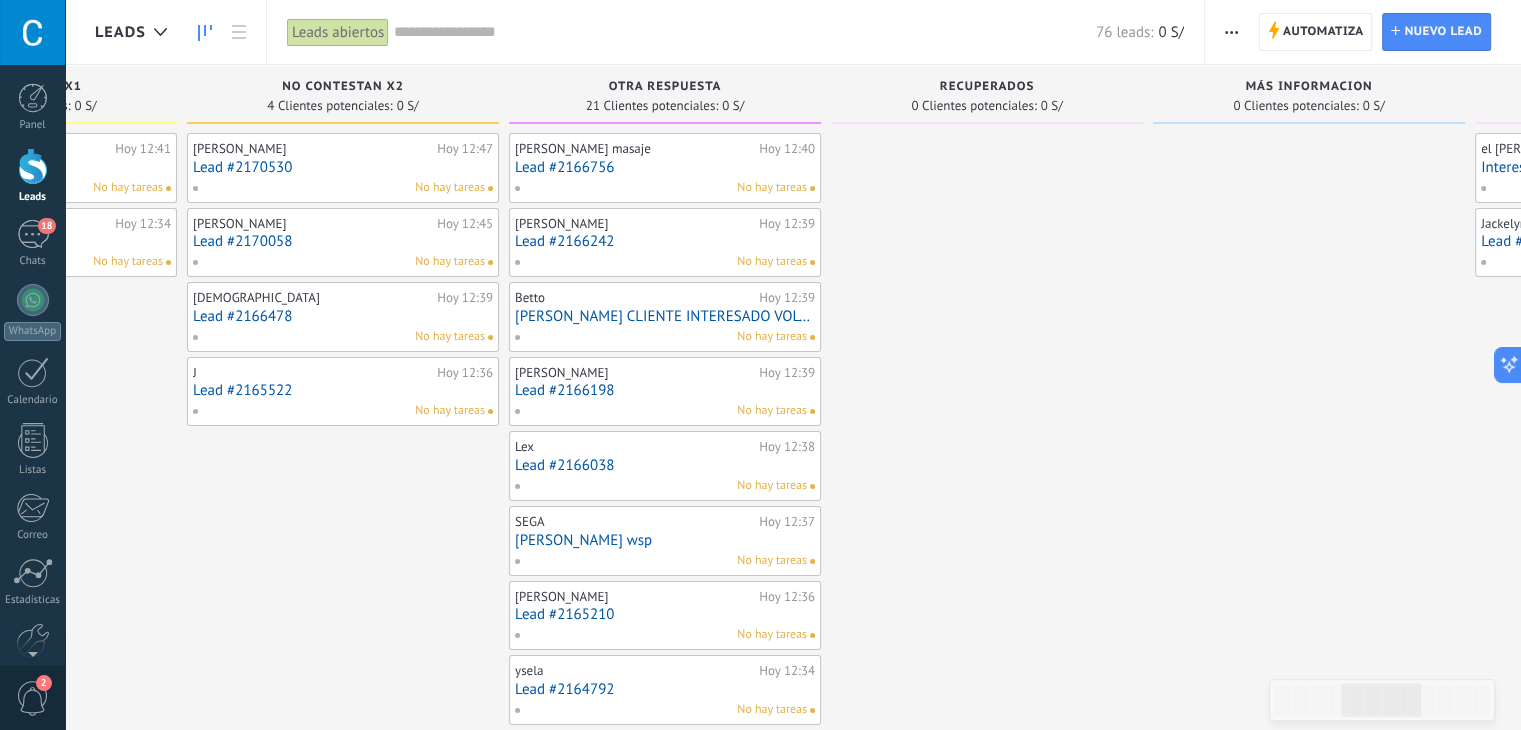 click at bounding box center (1309, 876) 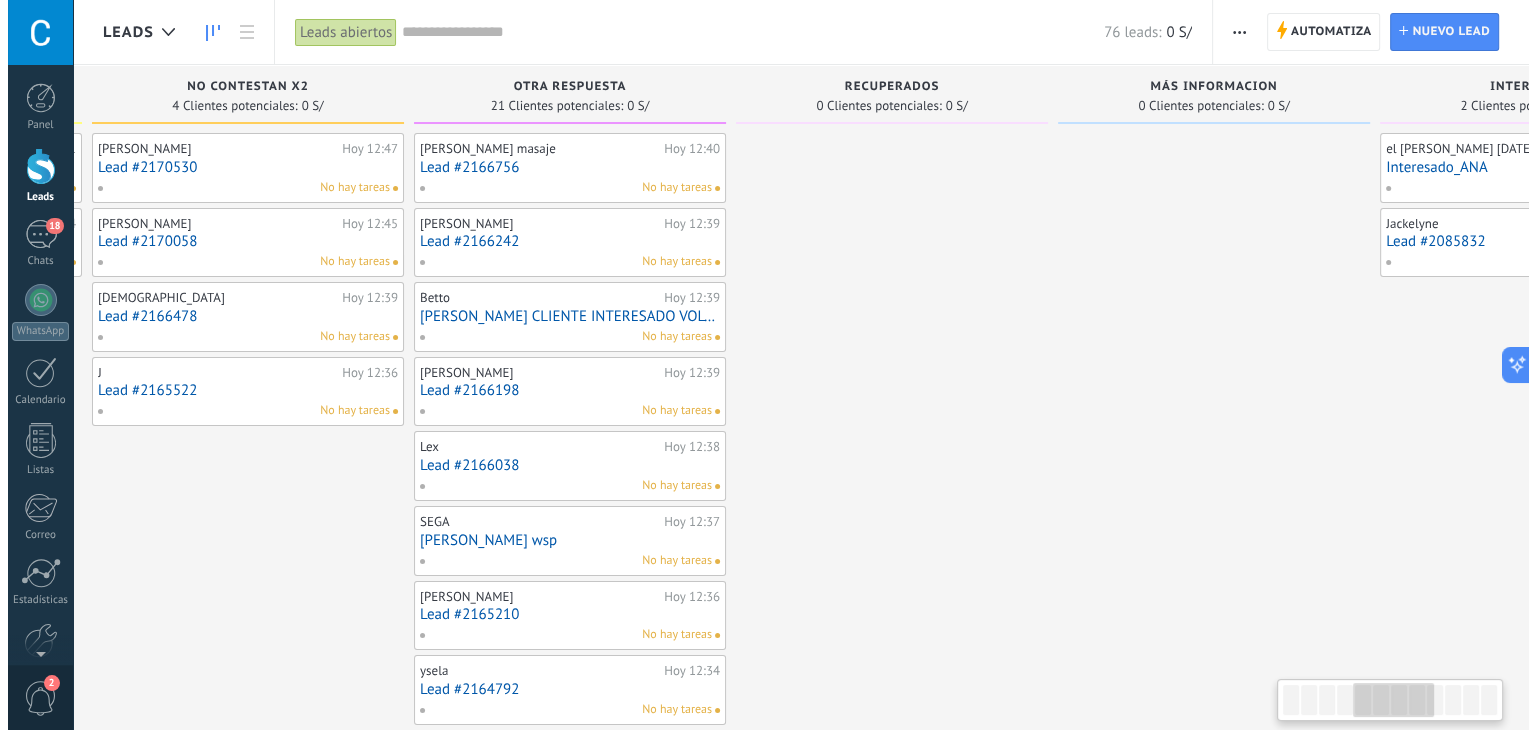 scroll, scrollTop: 0, scrollLeft: 1300, axis: horizontal 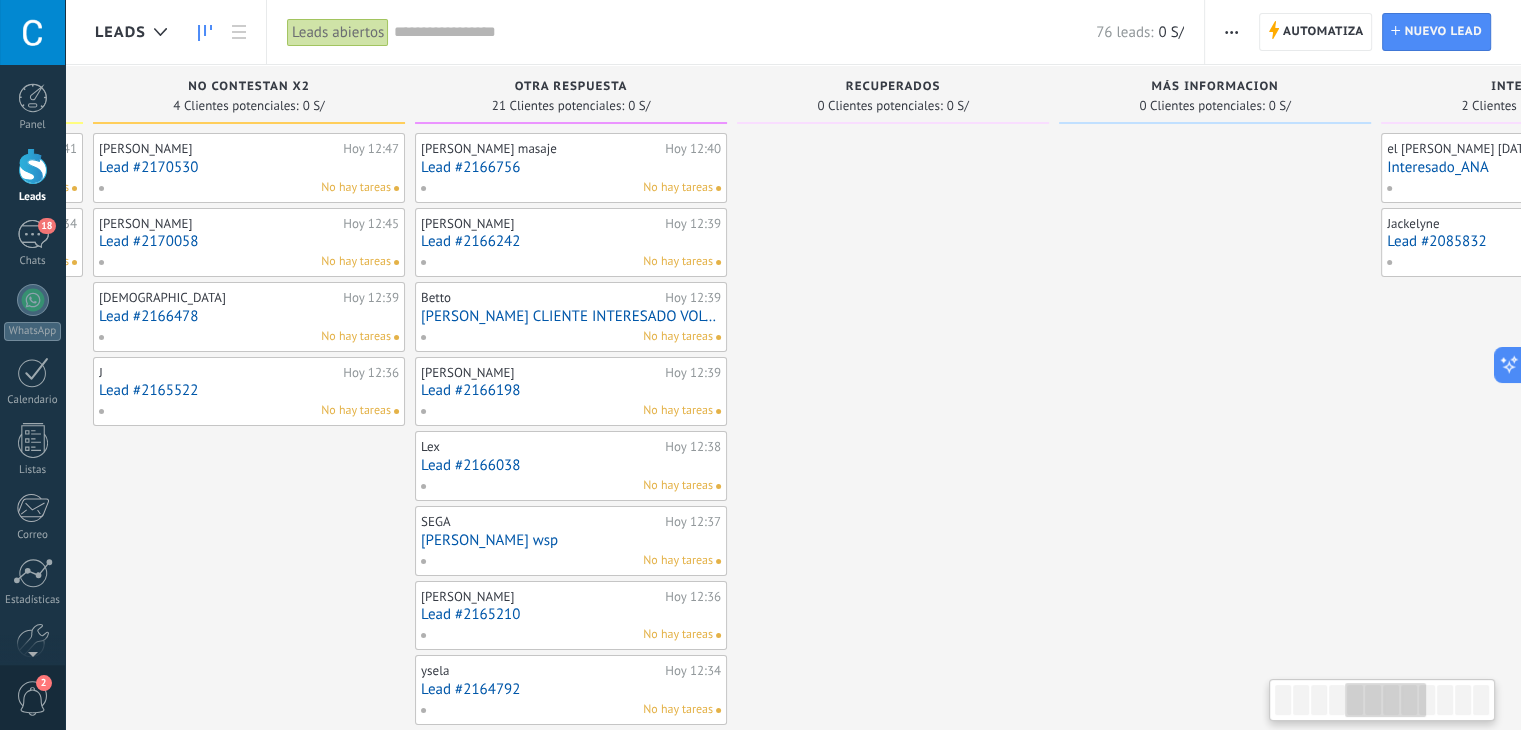 drag, startPoint x: 1340, startPoint y: 356, endPoint x: 1250, endPoint y: 672, distance: 328.5666 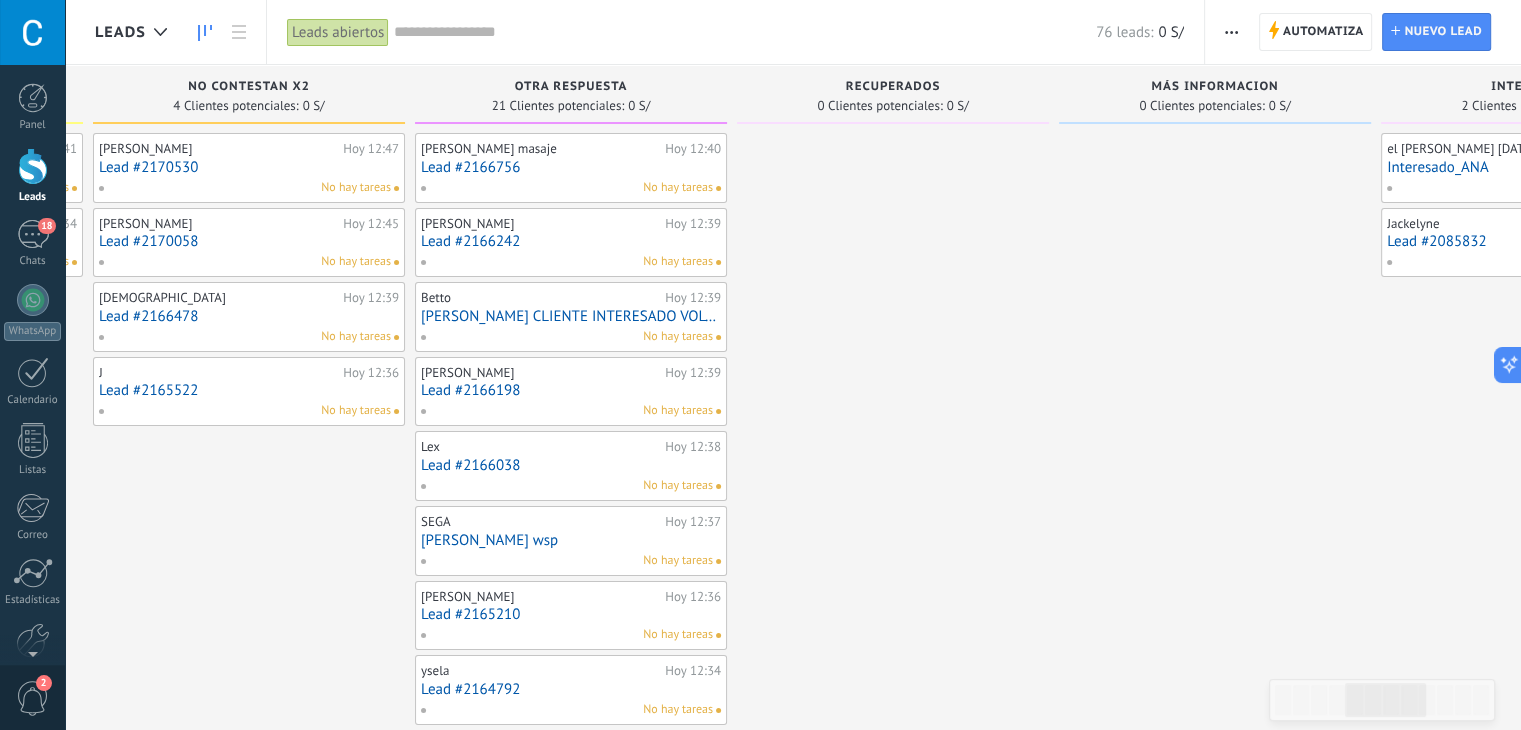 click on "Lead #2166242" at bounding box center (571, 241) 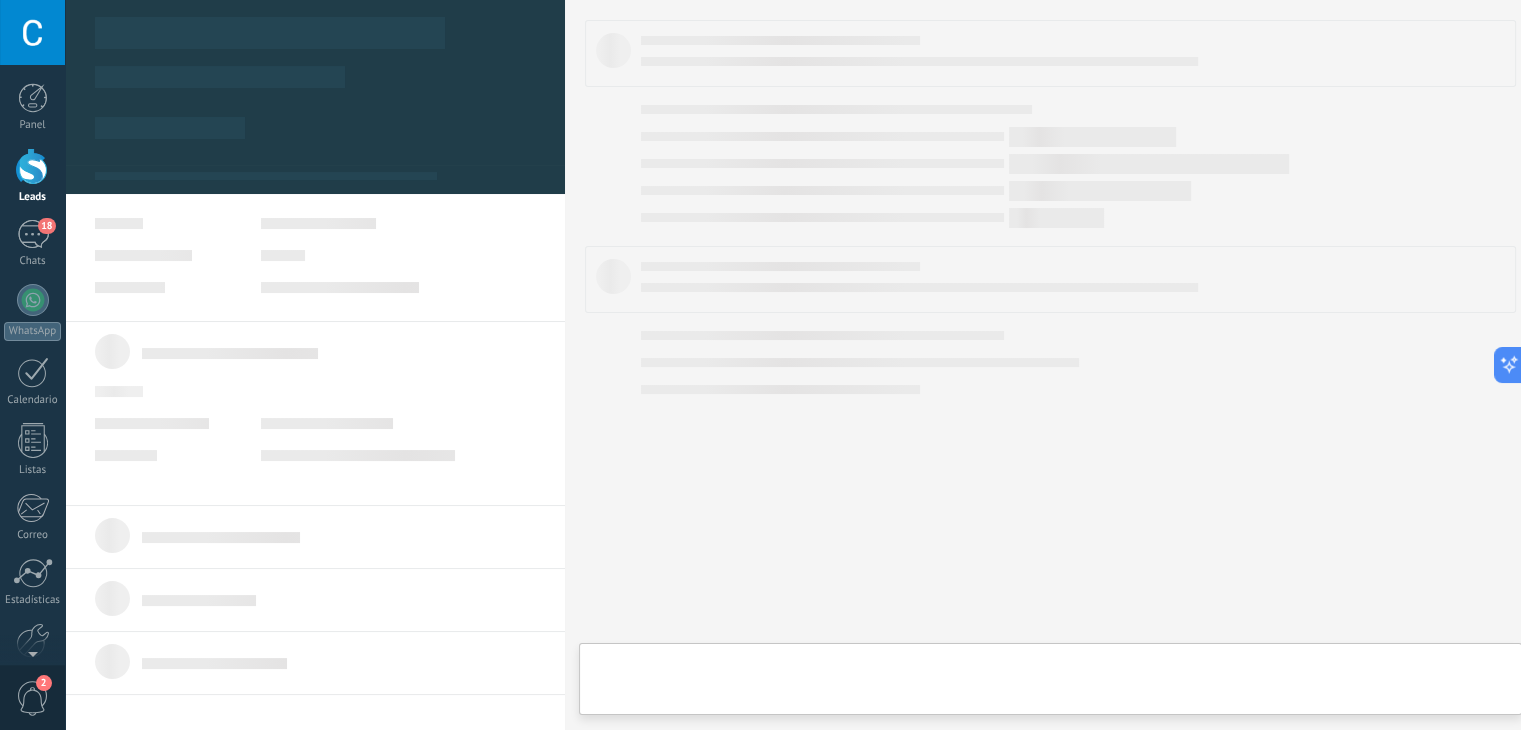click on ".abccls-1,.abccls-2{fill-rule:evenodd}.abccls-2{fill:#fff} .abfcls-1{fill:none}.abfcls-2{fill:#fff} .abncls-1{isolation:isolate}.abncls-2{opacity:.06}.abncls-2,.abncls-3,.abncls-6{mix-blend-mode:multiply}.abncls-3{opacity:.15}.abncls-4,.abncls-8{fill:#fff}.abncls-5{fill:url(#abnlinear-gradient)}.abncls-6{opacity:.04}.abncls-7{fill:url(#abnlinear-gradient-2)}.abncls-8{fill-rule:evenodd} .abqst0{fill:#ffa200} .abwcls-1{fill:#252525} .cls-1{isolation:isolate} .acicls-1{fill:none} .aclcls-1{fill:#232323} .acnst0{display:none} .addcls-1,.addcls-2{fill:none;stroke-miterlimit:10}.addcls-1{stroke:#dfe0e5}.addcls-2{stroke:#a1a7ab} .adecls-1,.adecls-2{fill:none;stroke-miterlimit:10}.adecls-1{stroke:#dfe0e5}.adecls-2{stroke:#a1a7ab} .adqcls-1{fill:#8591a5;fill-rule:evenodd} .aeccls-1{fill:#5c9f37} .aeecls-1{fill:#f86161} .aejcls-1{fill:#8591a5;fill-rule:evenodd} .aekcls-1{fill-rule:evenodd} .aelcls-1{fill-rule:evenodd;fill:currentColor} .aemcls-1{fill-rule:evenodd;fill:currentColor} .aencls-2{fill:#f86161;opacity:.3}" at bounding box center [760, 365] 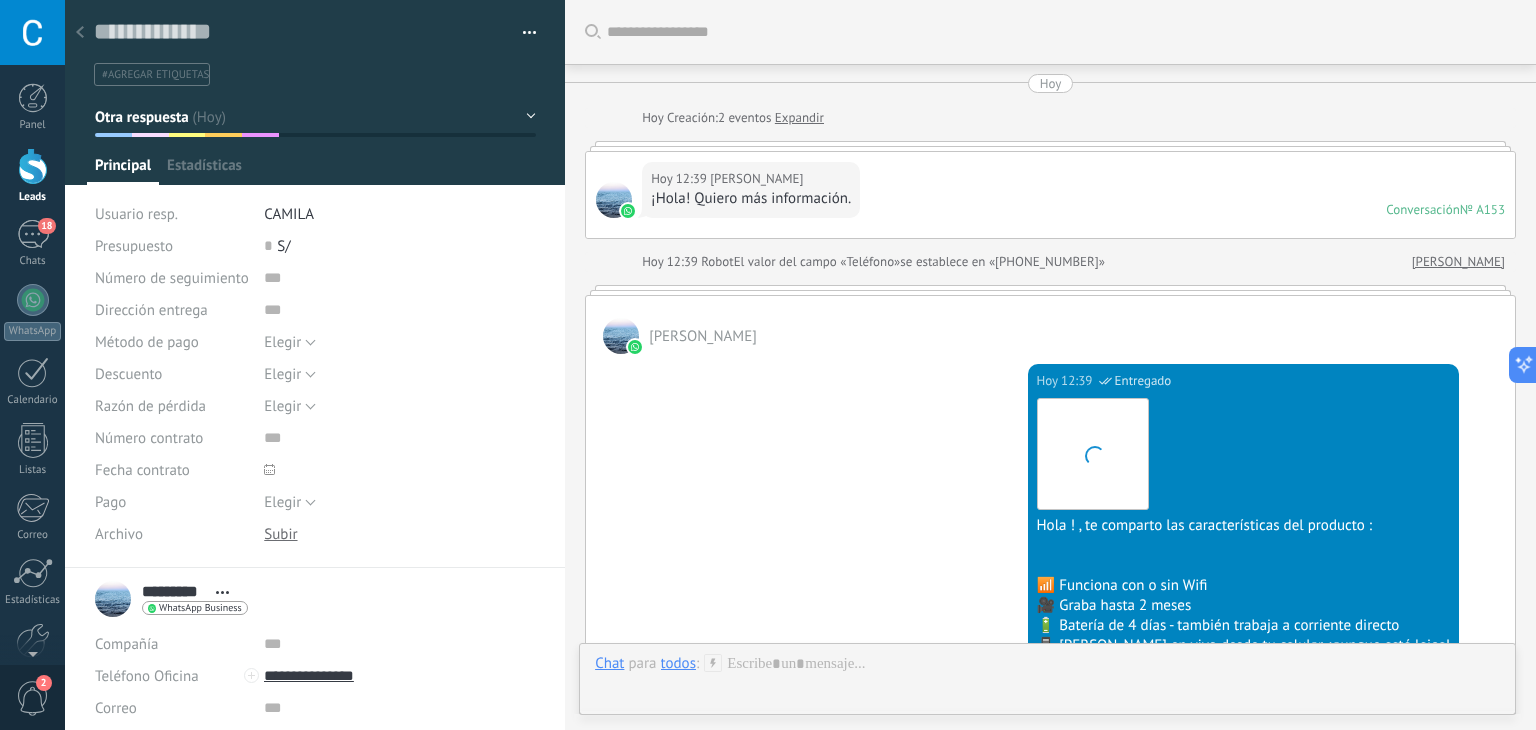 scroll, scrollTop: 832, scrollLeft: 0, axis: vertical 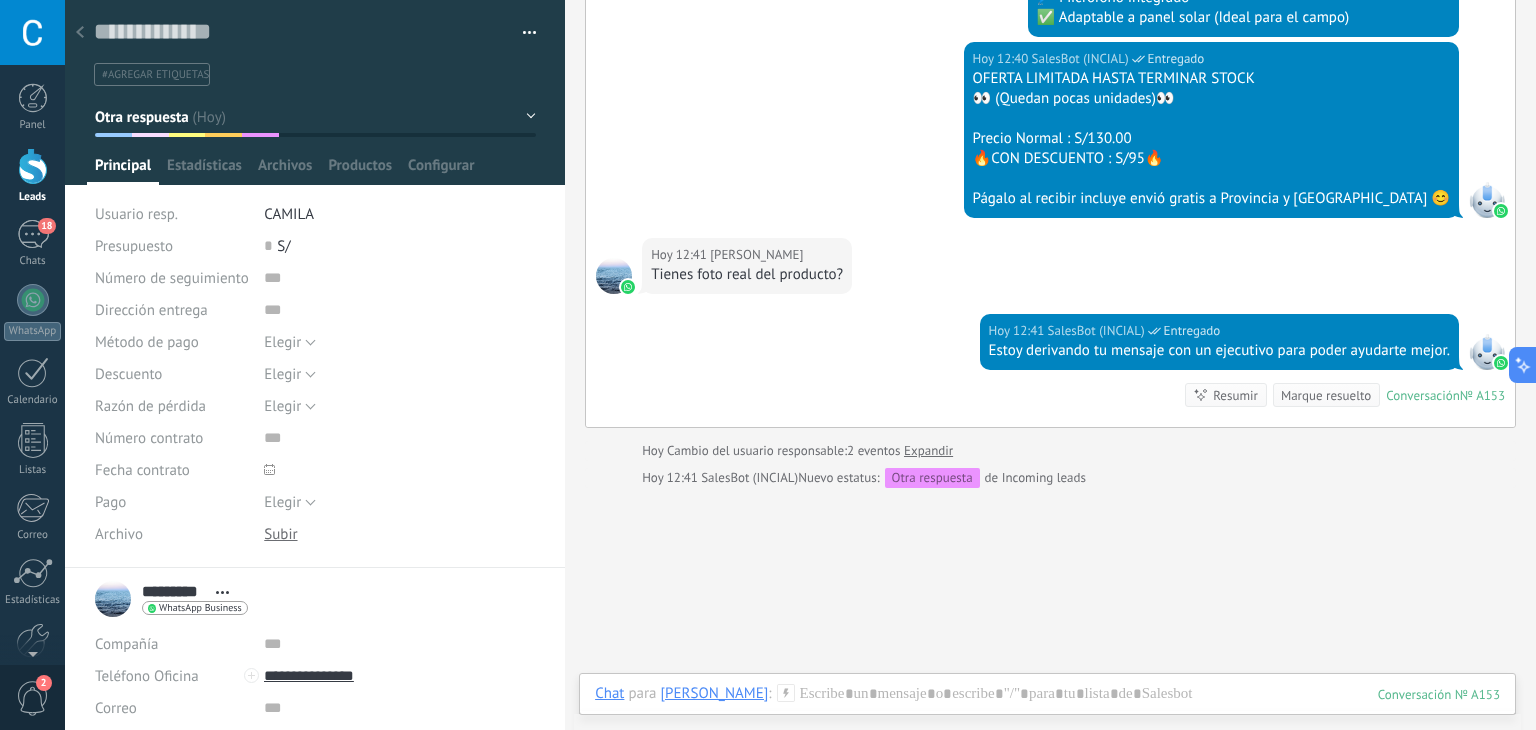 click 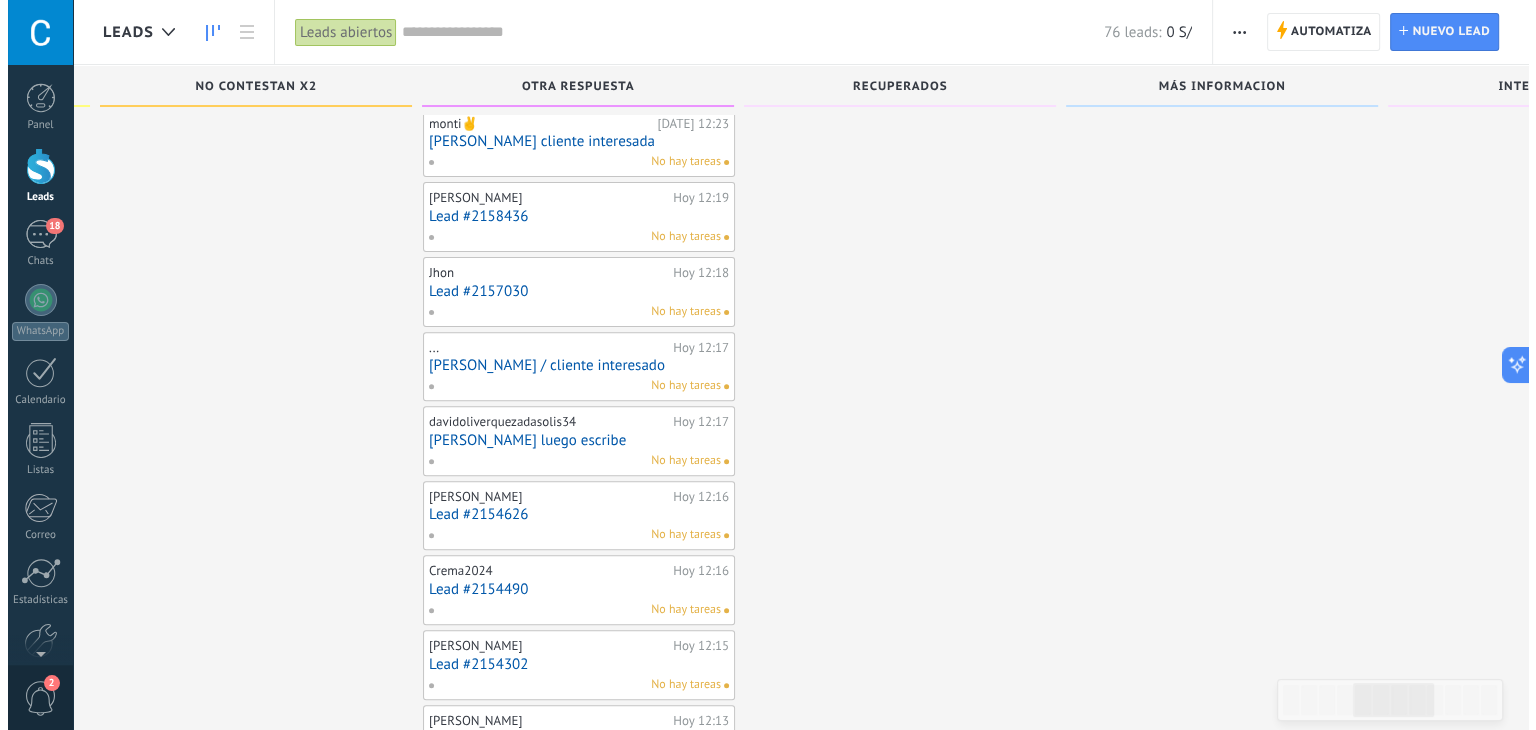 scroll, scrollTop: 957, scrollLeft: 0, axis: vertical 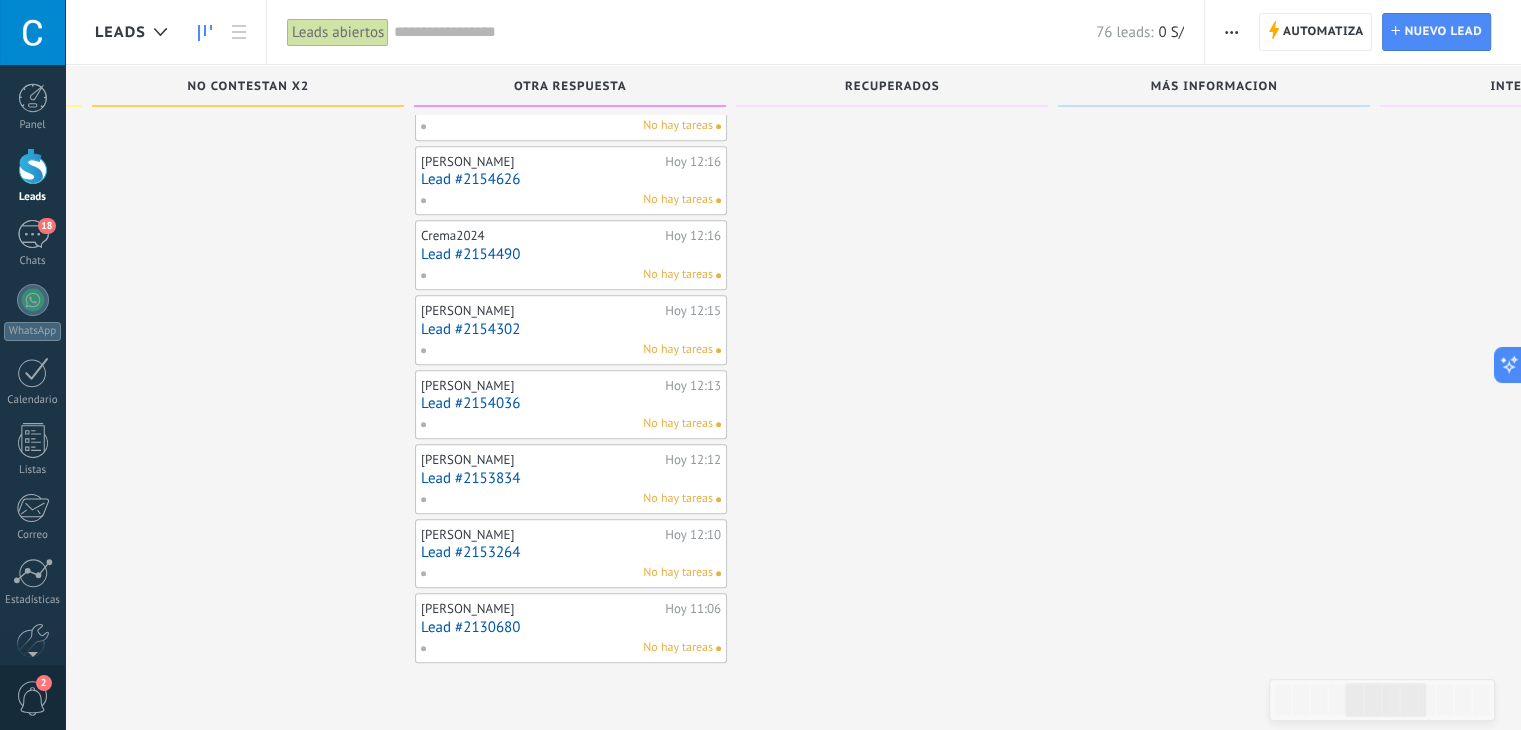 click on "Lead #2130680" at bounding box center (571, 627) 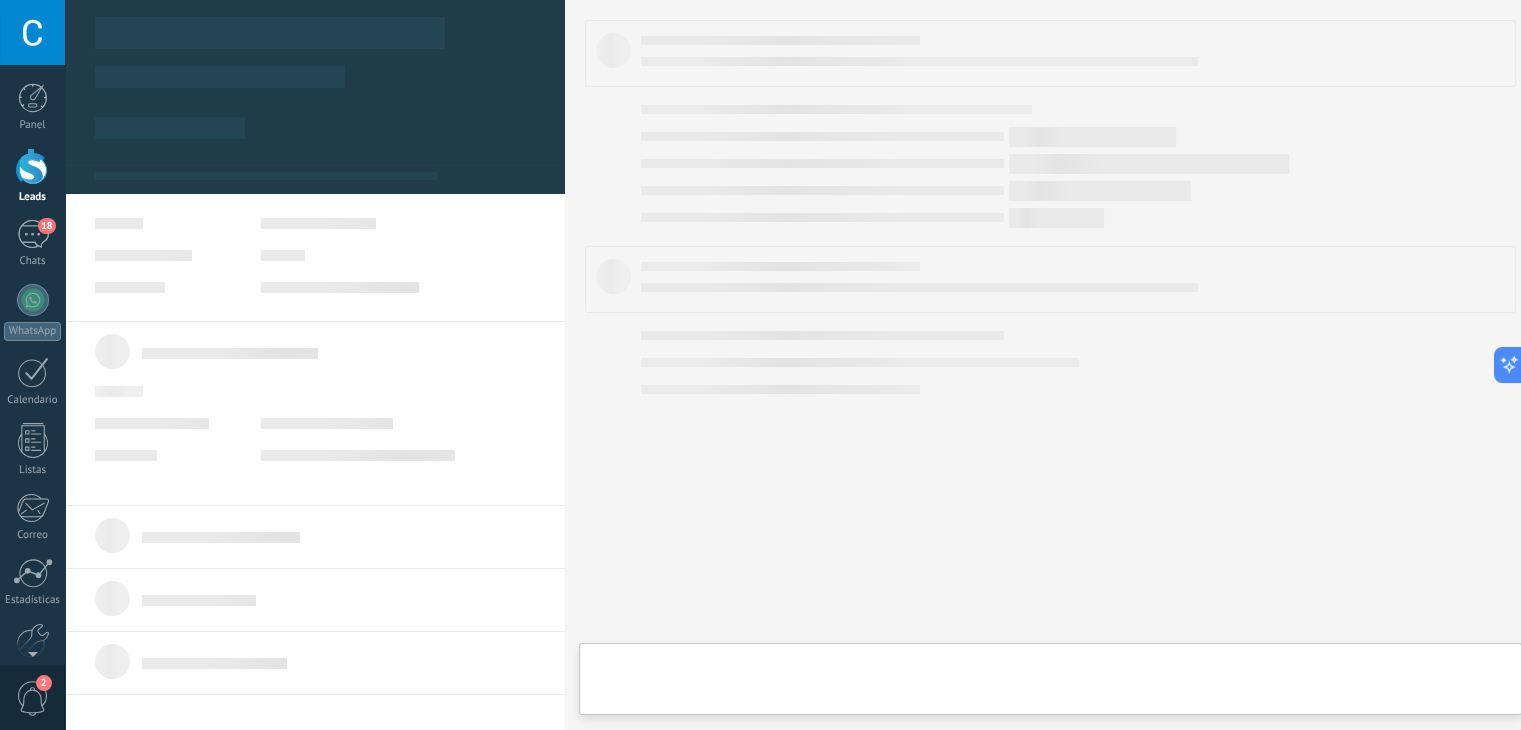 click on ".abccls-1,.abccls-2{fill-rule:evenodd}.abccls-2{fill:#fff} .abfcls-1{fill:none}.abfcls-2{fill:#fff} .abncls-1{isolation:isolate}.abncls-2{opacity:.06}.abncls-2,.abncls-3,.abncls-6{mix-blend-mode:multiply}.abncls-3{opacity:.15}.abncls-4,.abncls-8{fill:#fff}.abncls-5{fill:url(#abnlinear-gradient)}.abncls-6{opacity:.04}.abncls-7{fill:url(#abnlinear-gradient-2)}.abncls-8{fill-rule:evenodd} .abqst0{fill:#ffa200} .abwcls-1{fill:#252525} .cls-1{isolation:isolate} .acicls-1{fill:none} .aclcls-1{fill:#232323} .acnst0{display:none} .addcls-1,.addcls-2{fill:none;stroke-miterlimit:10}.addcls-1{stroke:#dfe0e5}.addcls-2{stroke:#a1a7ab} .adecls-1,.adecls-2{fill:none;stroke-miterlimit:10}.adecls-1{stroke:#dfe0e5}.adecls-2{stroke:#a1a7ab} .adqcls-1{fill:#8591a5;fill-rule:evenodd} .aeccls-1{fill:#5c9f37} .aeecls-1{fill:#f86161} .aejcls-1{fill:#8591a5;fill-rule:evenodd} .aekcls-1{fill-rule:evenodd} .aelcls-1{fill-rule:evenodd;fill:currentColor} .aemcls-1{fill-rule:evenodd;fill:currentColor} .aencls-2{fill:#f86161;opacity:.3}" at bounding box center (760, -592) 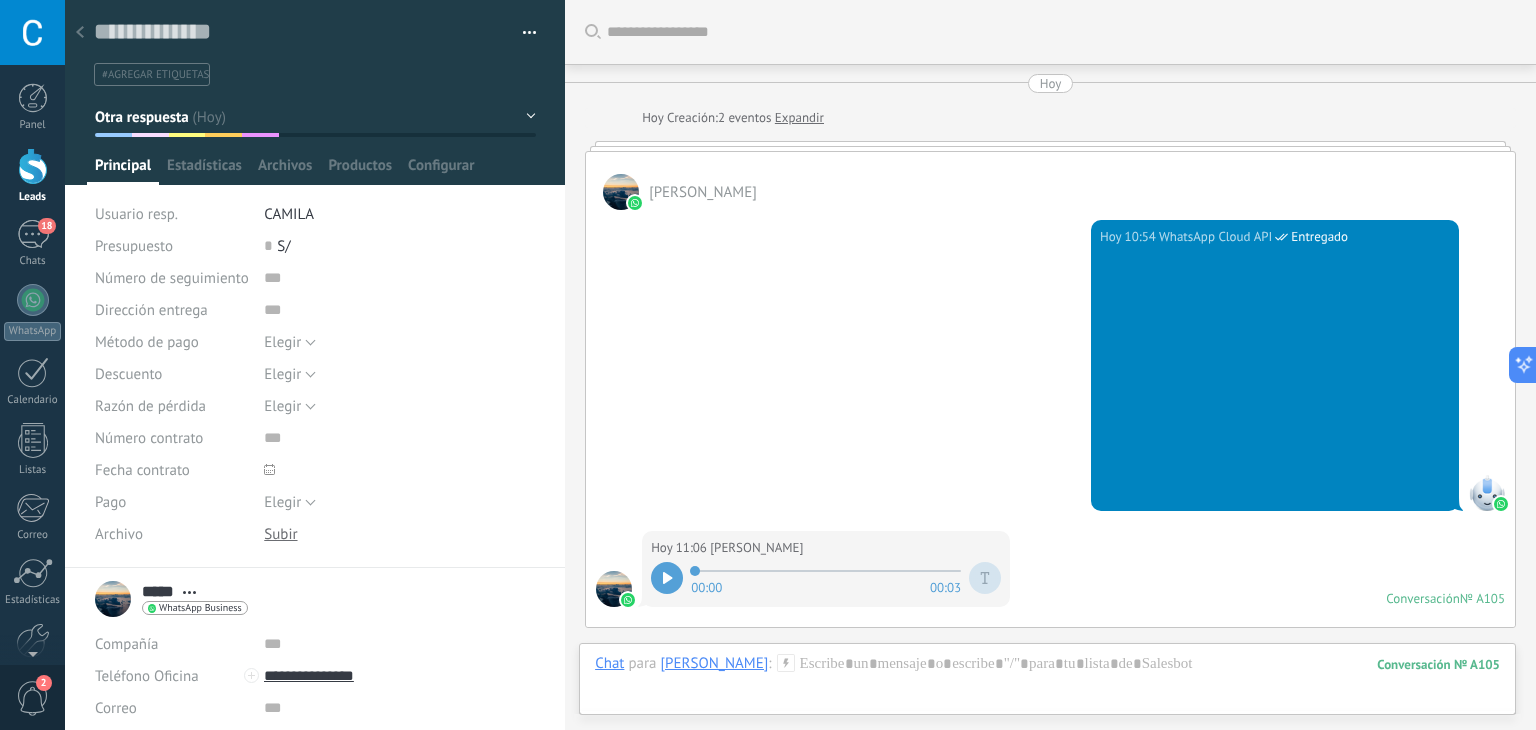 scroll, scrollTop: 0, scrollLeft: 0, axis: both 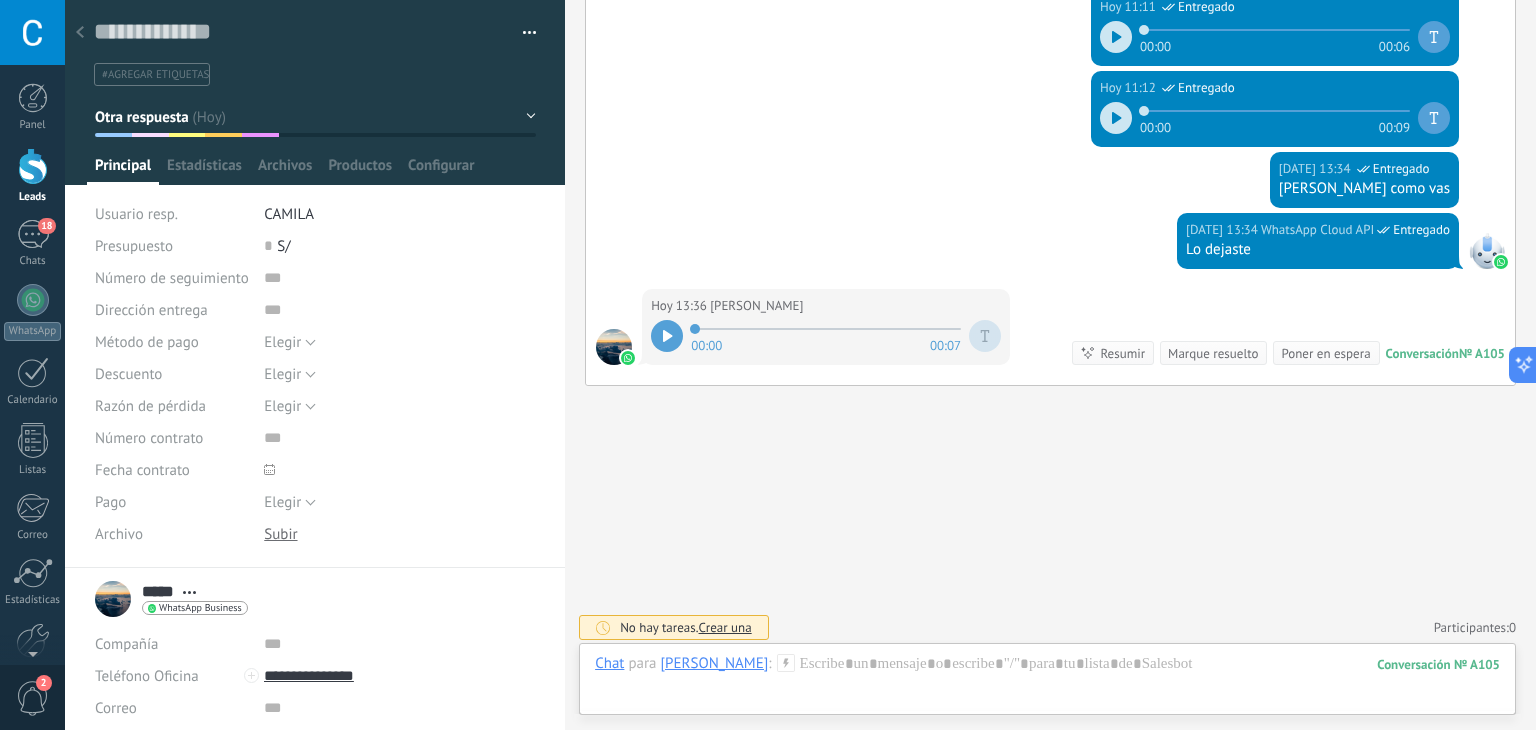 click on "Otra respuesta" at bounding box center (315, 117) 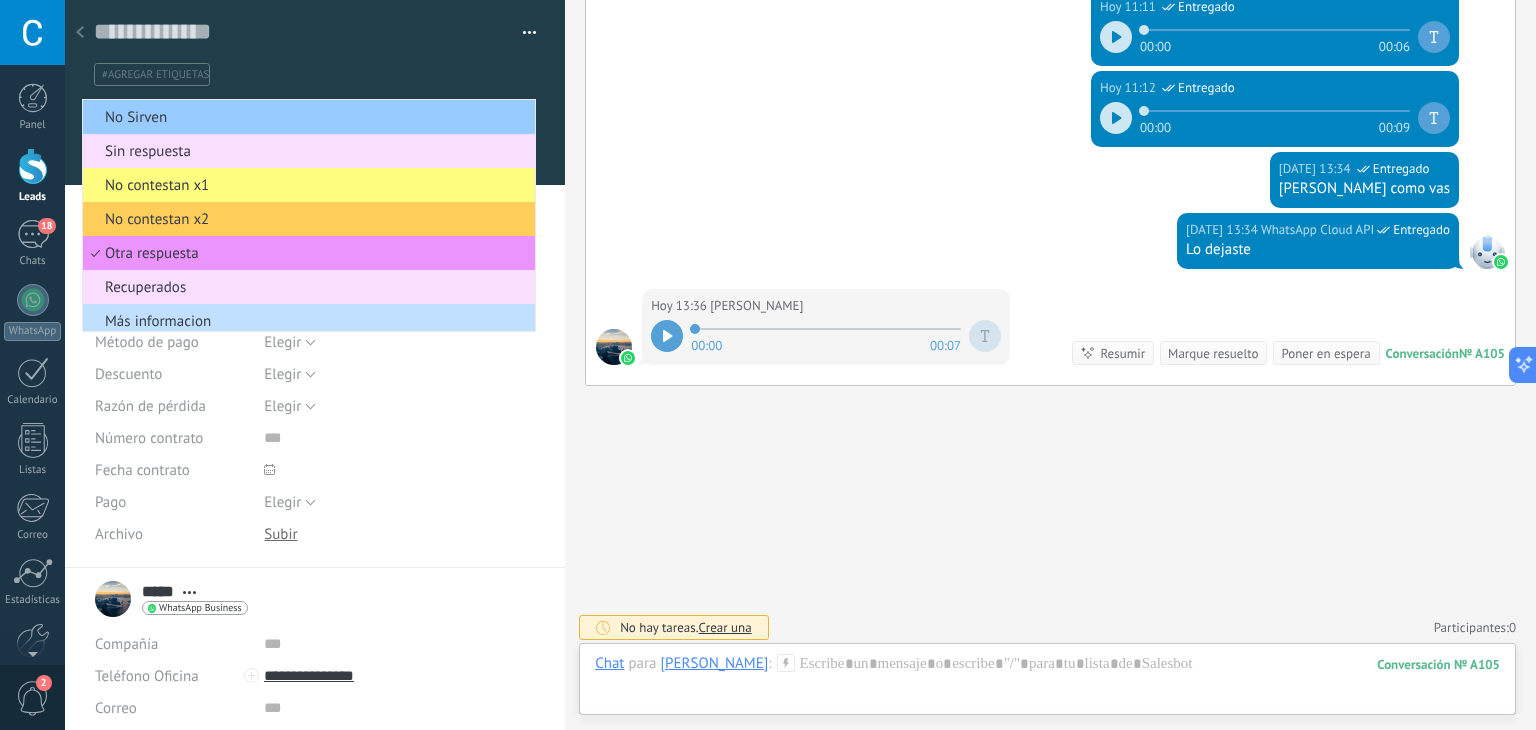 scroll, scrollTop: 40, scrollLeft: 0, axis: vertical 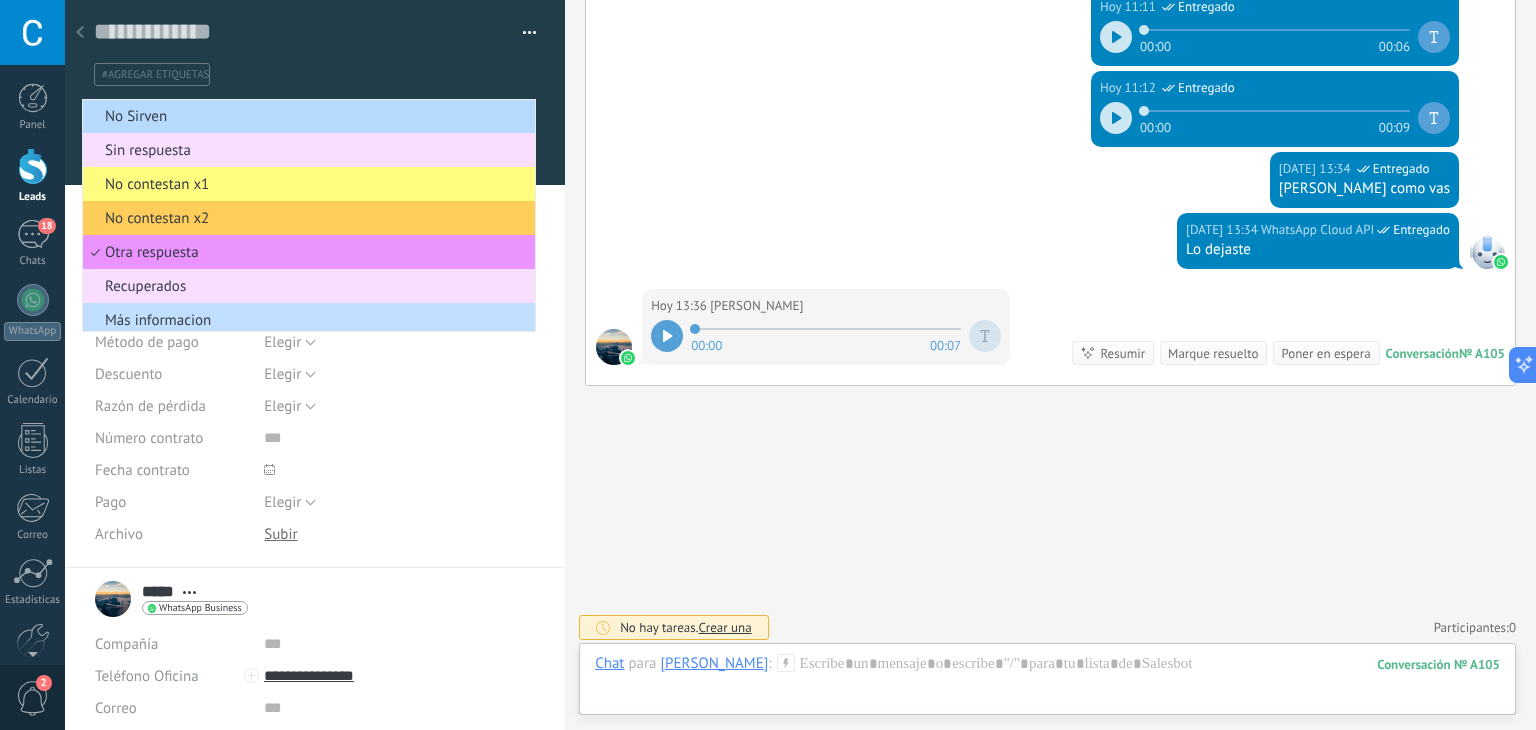 click on "No Sirven" at bounding box center (306, 116) 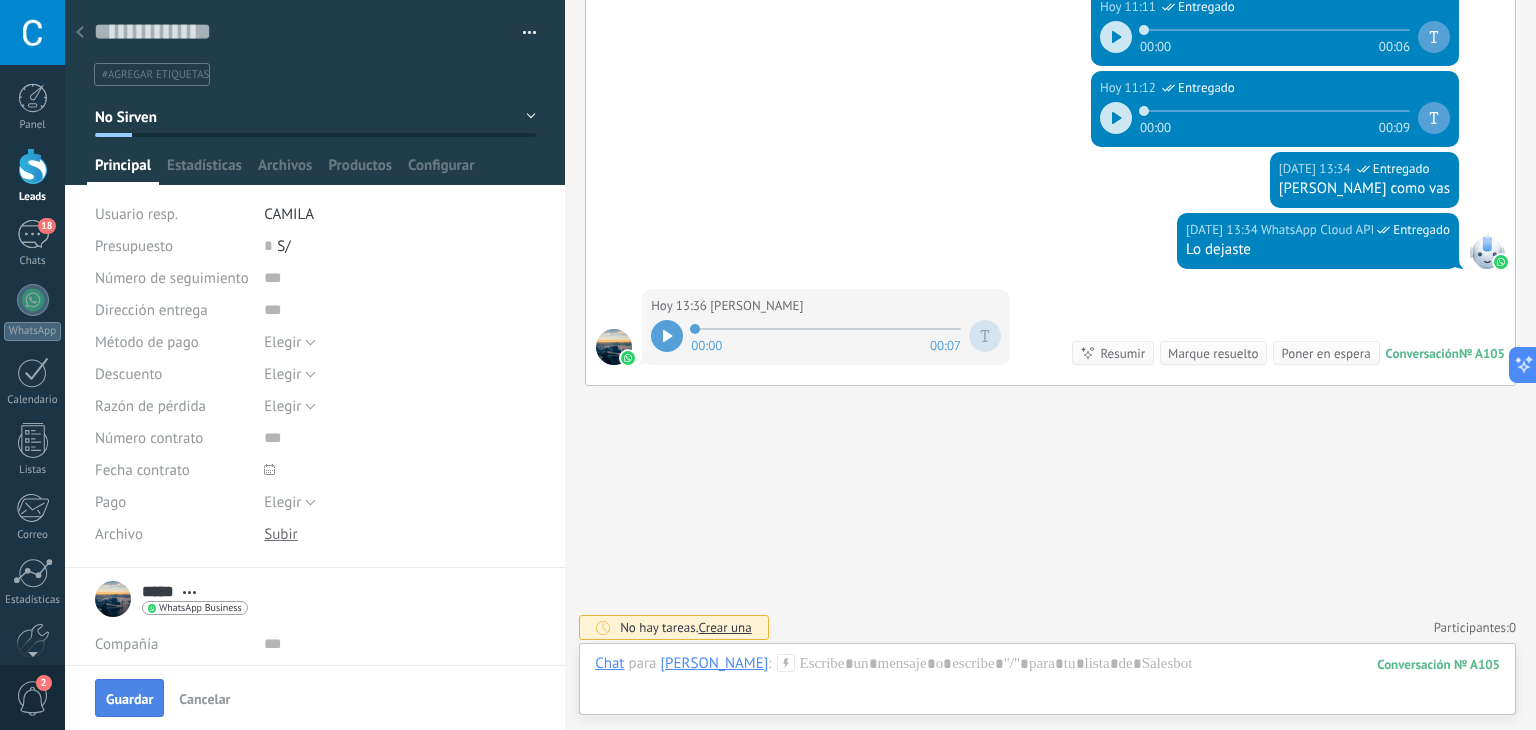 click on "Guardar" at bounding box center [129, 699] 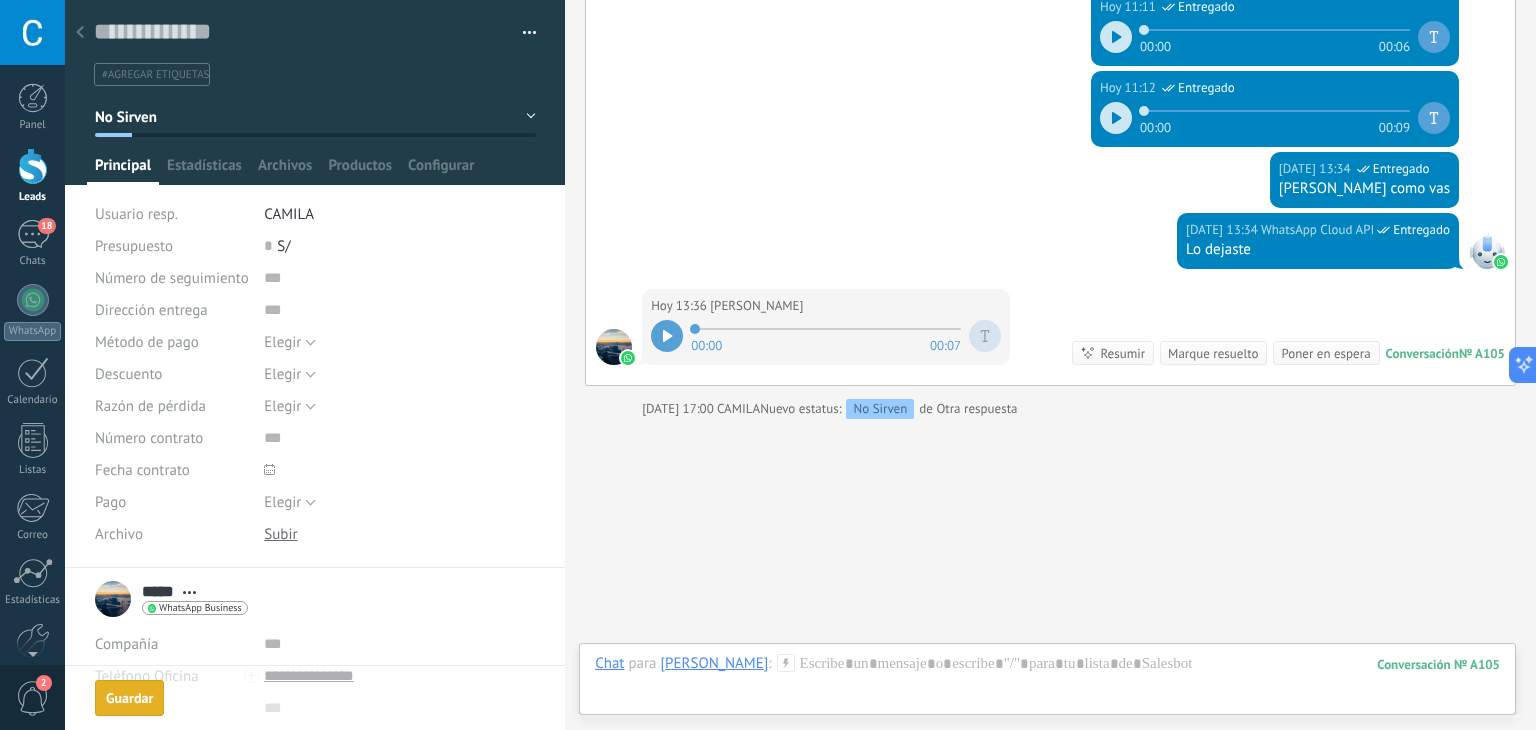 scroll, scrollTop: 2302, scrollLeft: 0, axis: vertical 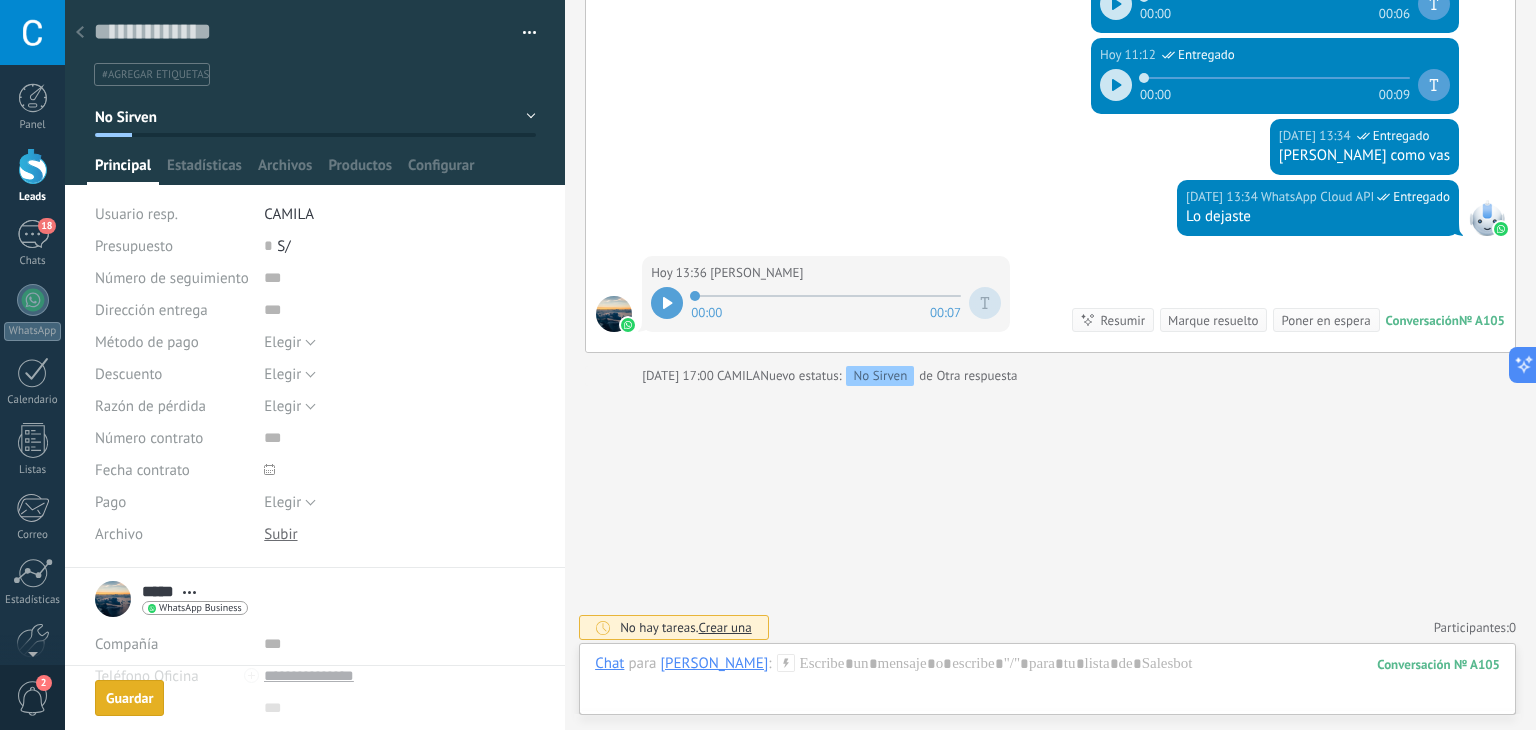 click at bounding box center [80, 33] 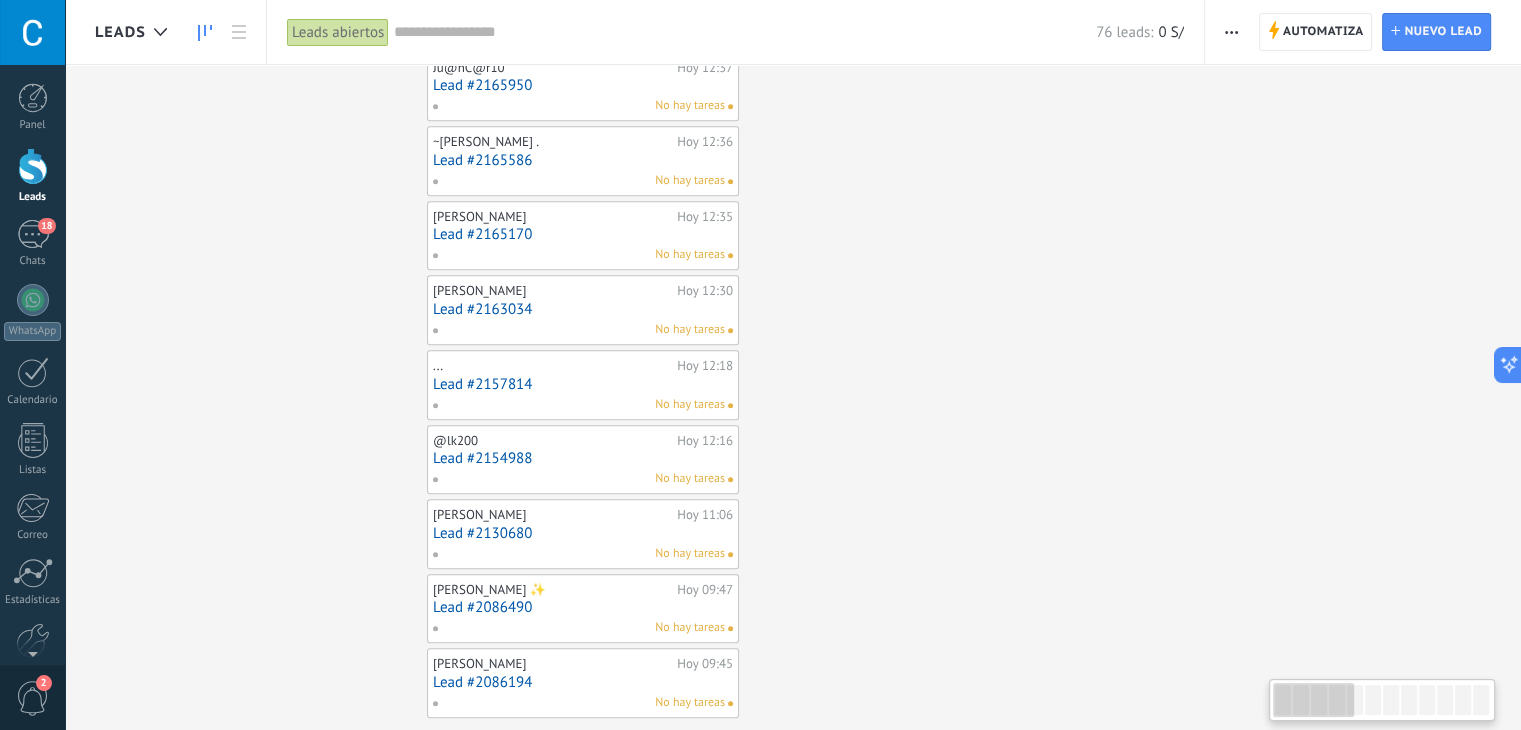scroll, scrollTop: 0, scrollLeft: 0, axis: both 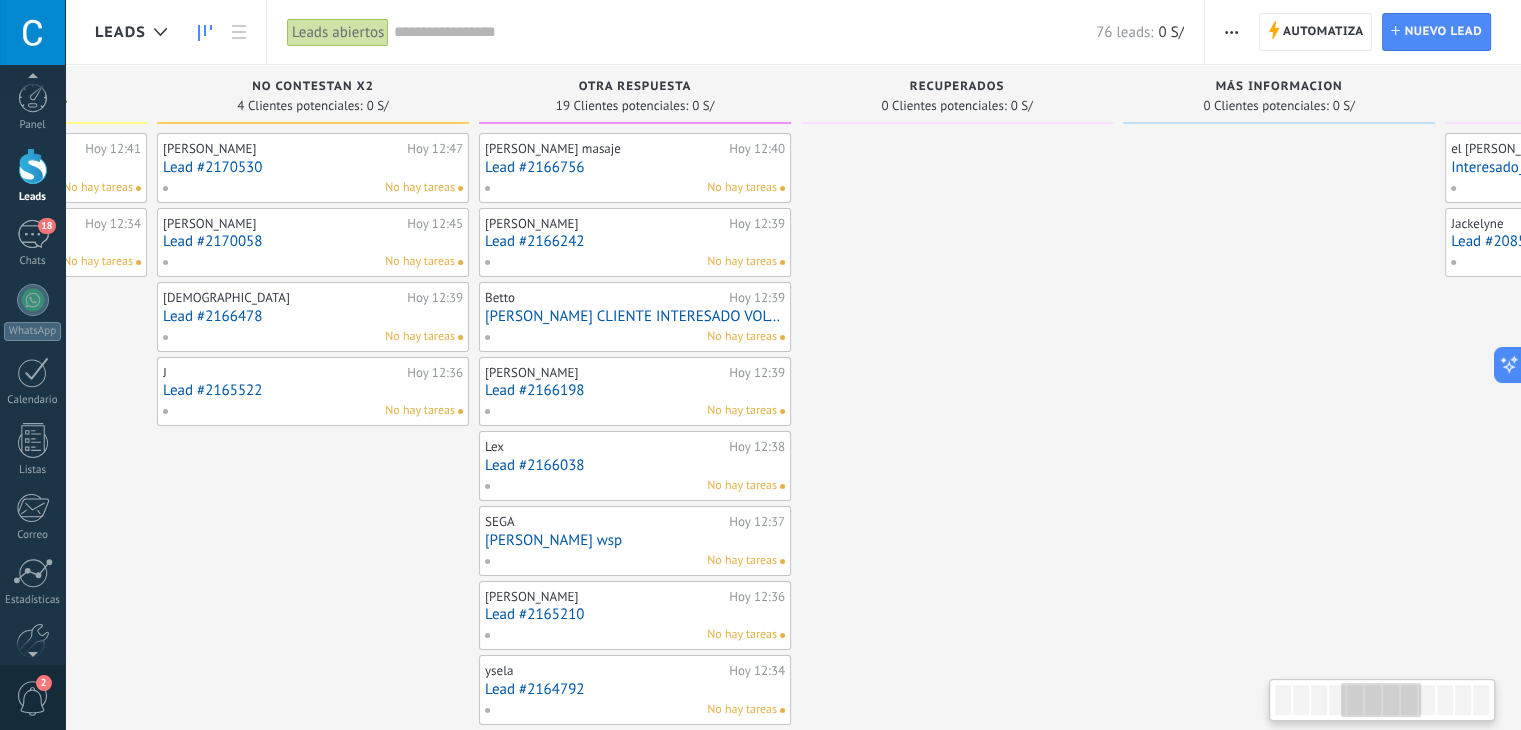 drag, startPoint x: 1352, startPoint y: 486, endPoint x: 0, endPoint y: 682, distance: 1366.1332 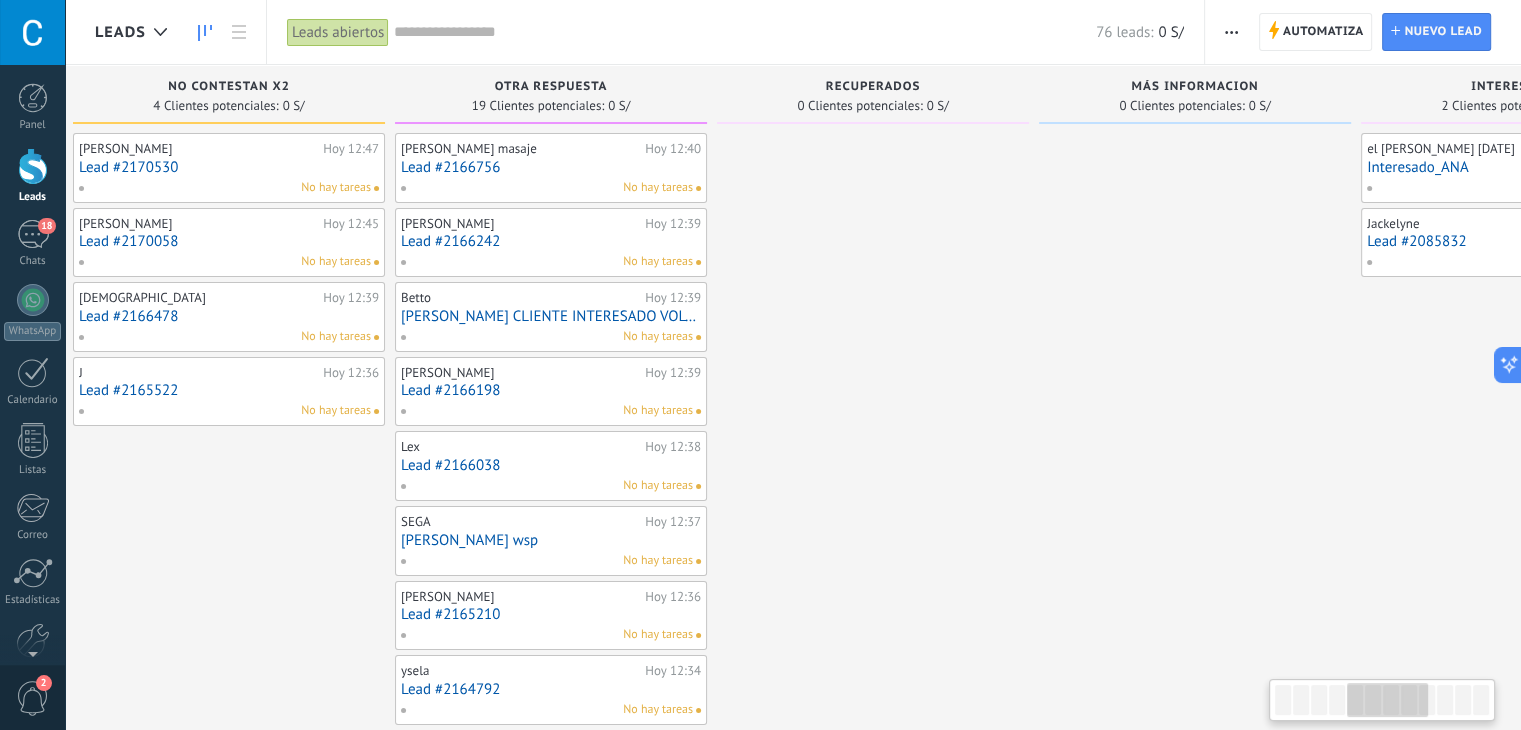 drag, startPoint x: 1099, startPoint y: 508, endPoint x: 1016, endPoint y: 492, distance: 84.5281 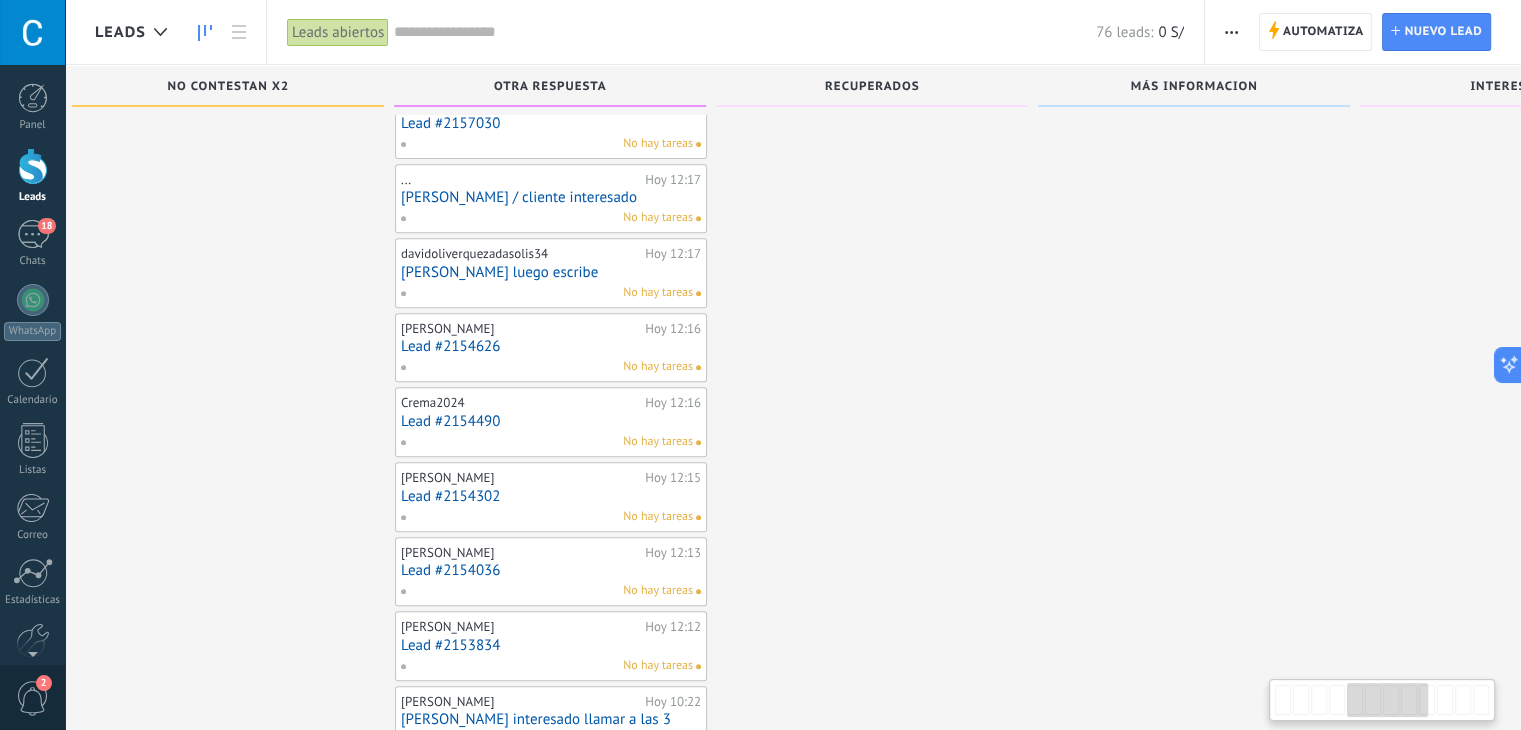 scroll, scrollTop: 871, scrollLeft: 0, axis: vertical 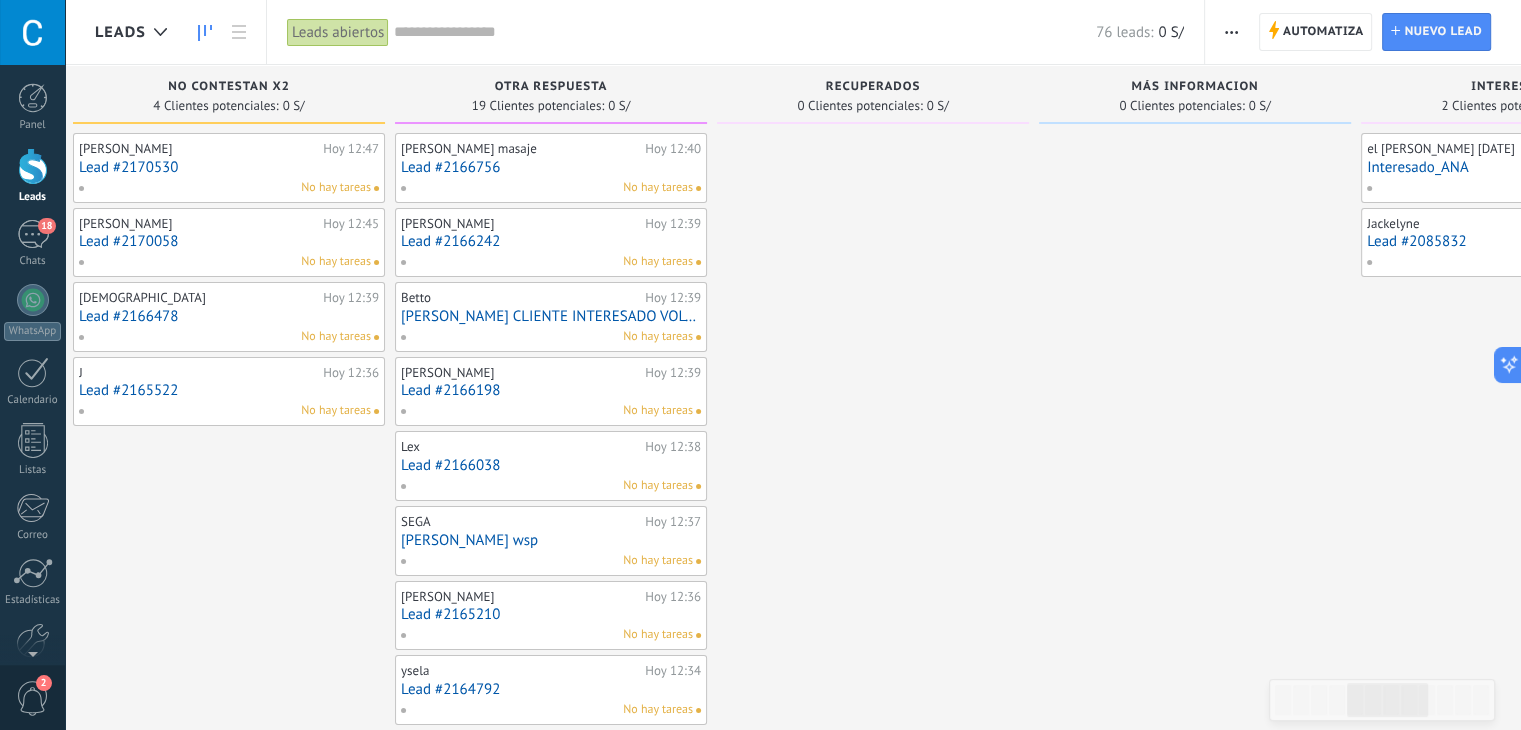 click on "DARLENE CLIENTE INTERESADO VOLVER A LLAMAR" at bounding box center (551, 316) 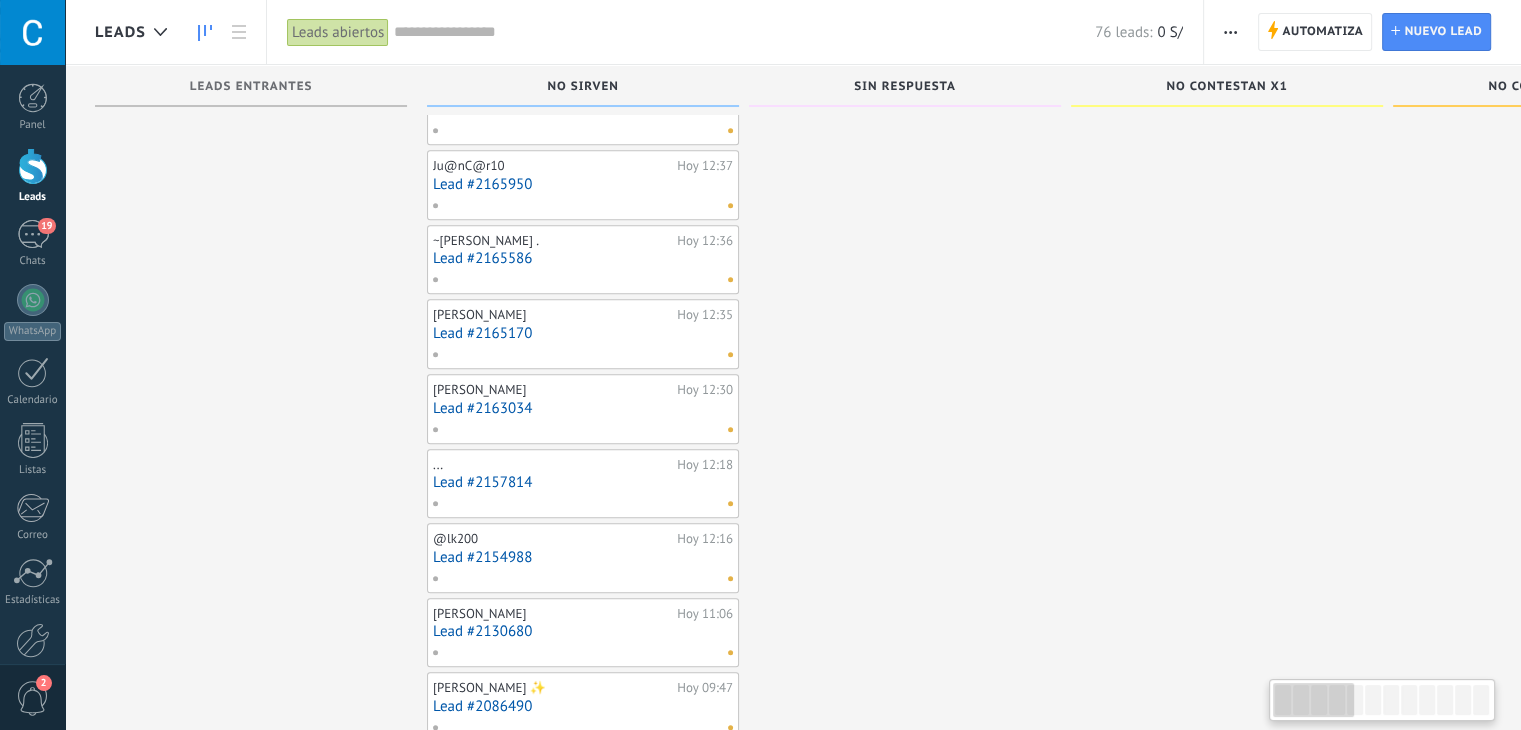 scroll, scrollTop: 0, scrollLeft: 0, axis: both 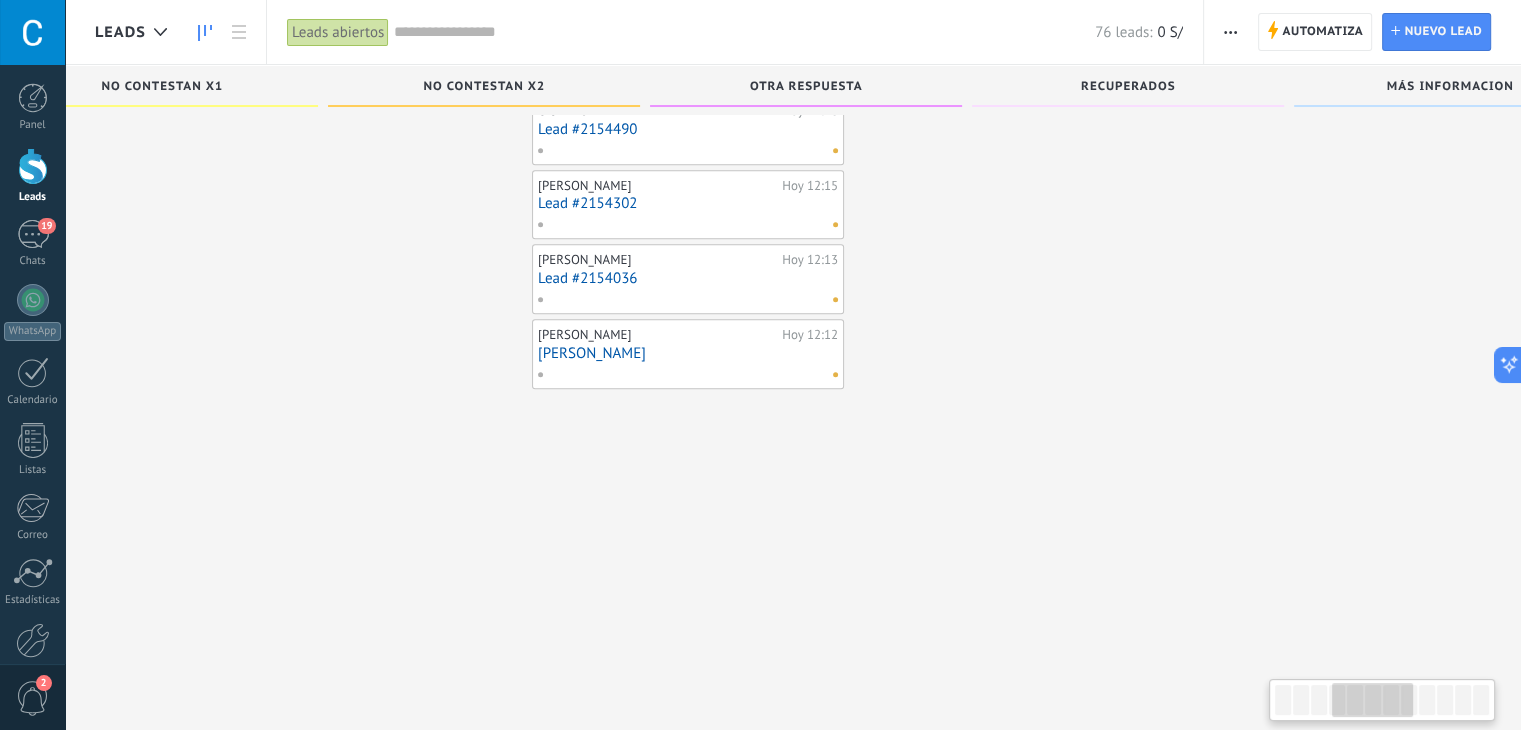 drag, startPoint x: 1376, startPoint y: 123, endPoint x: 198, endPoint y: 173, distance: 1179.0607 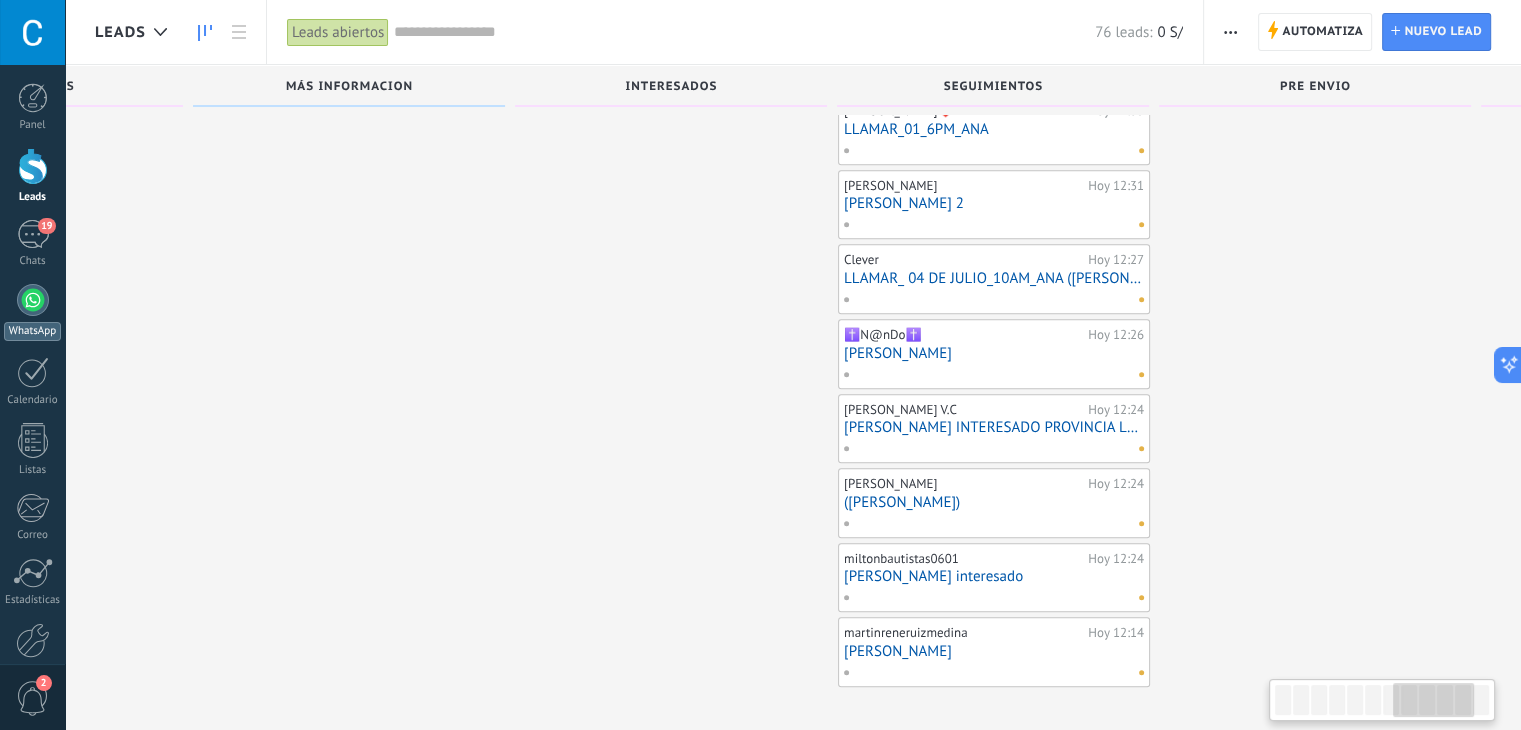 scroll, scrollTop: 0, scrollLeft: 2257, axis: horizontal 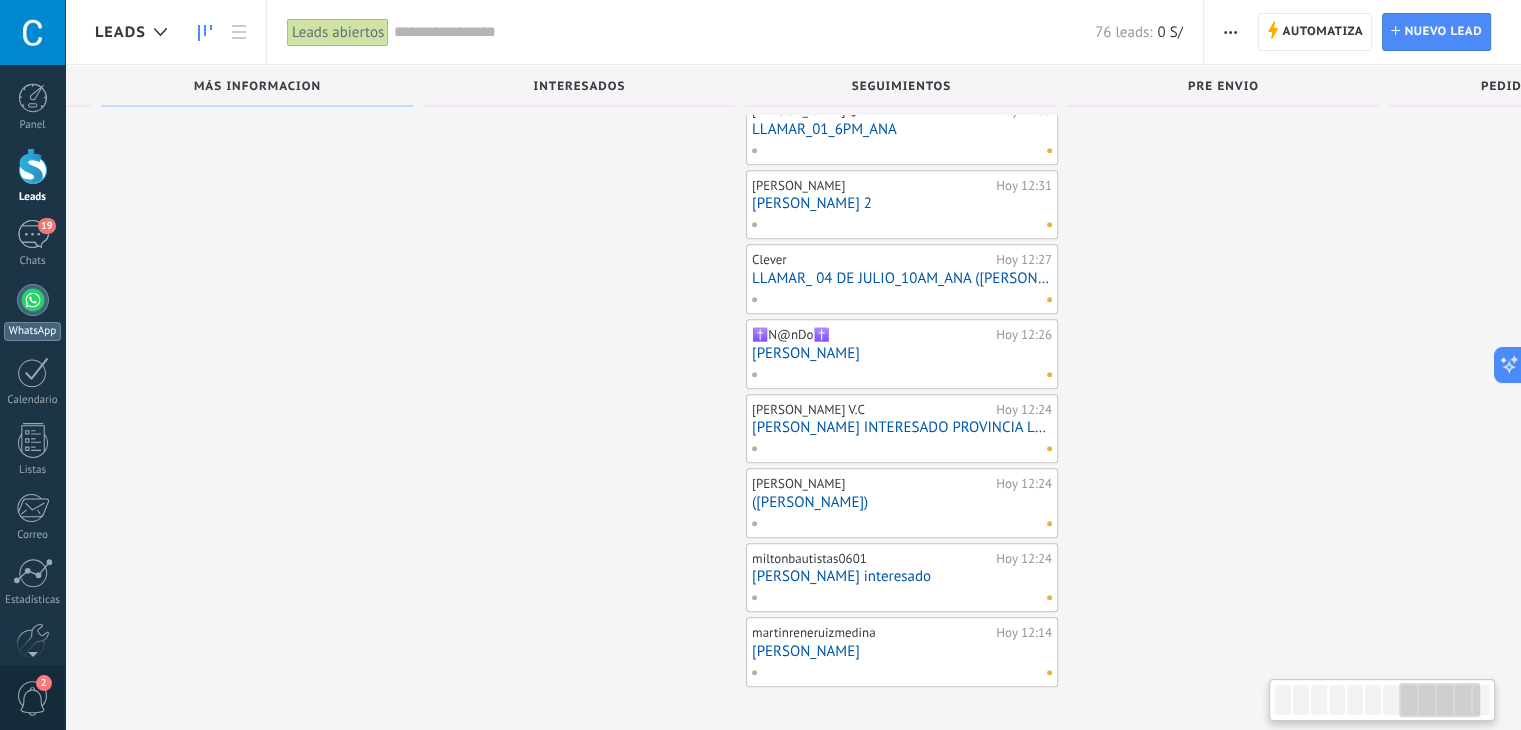 drag, startPoint x: 1228, startPoint y: 200, endPoint x: 0, endPoint y: 313, distance: 1233.1881 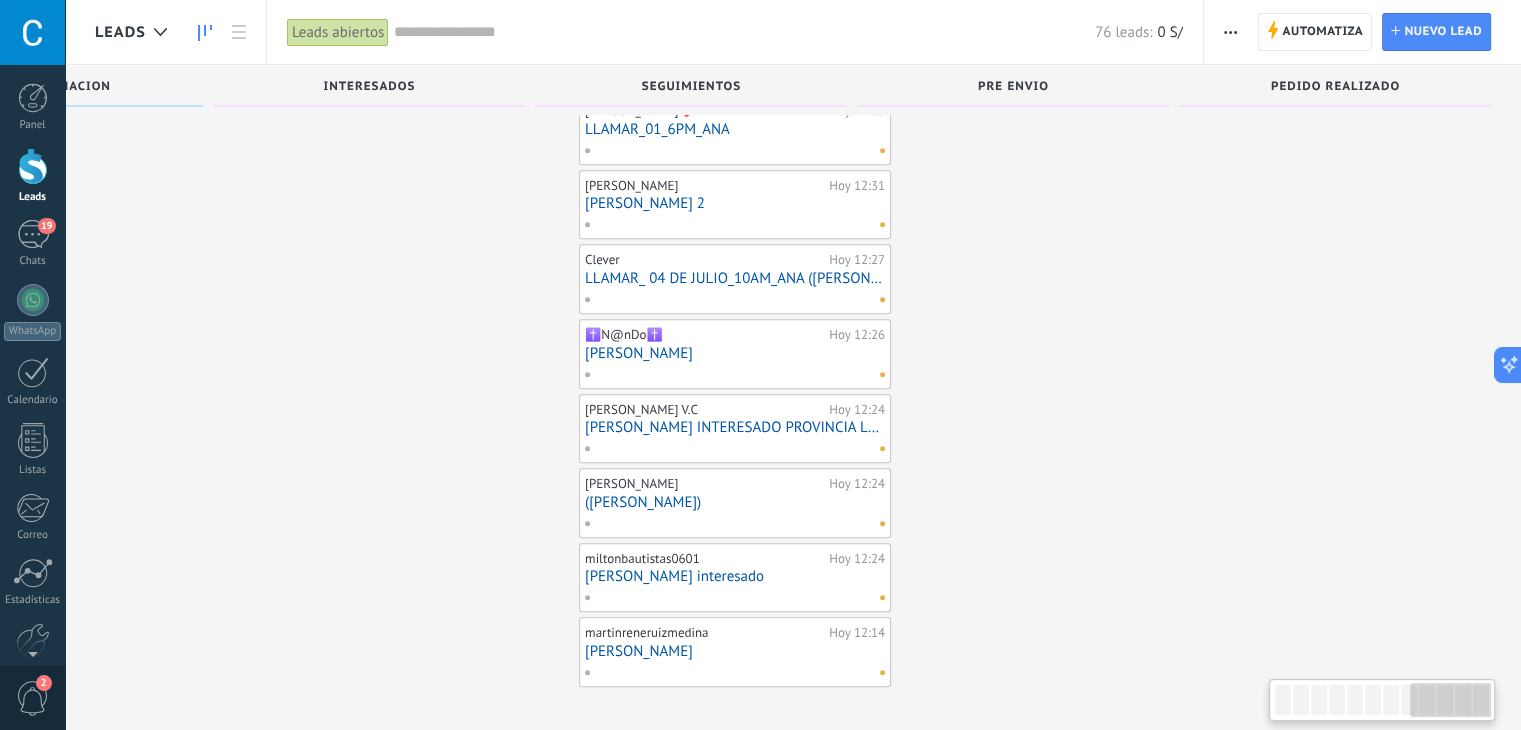 scroll, scrollTop: 0, scrollLeft: 2468, axis: horizontal 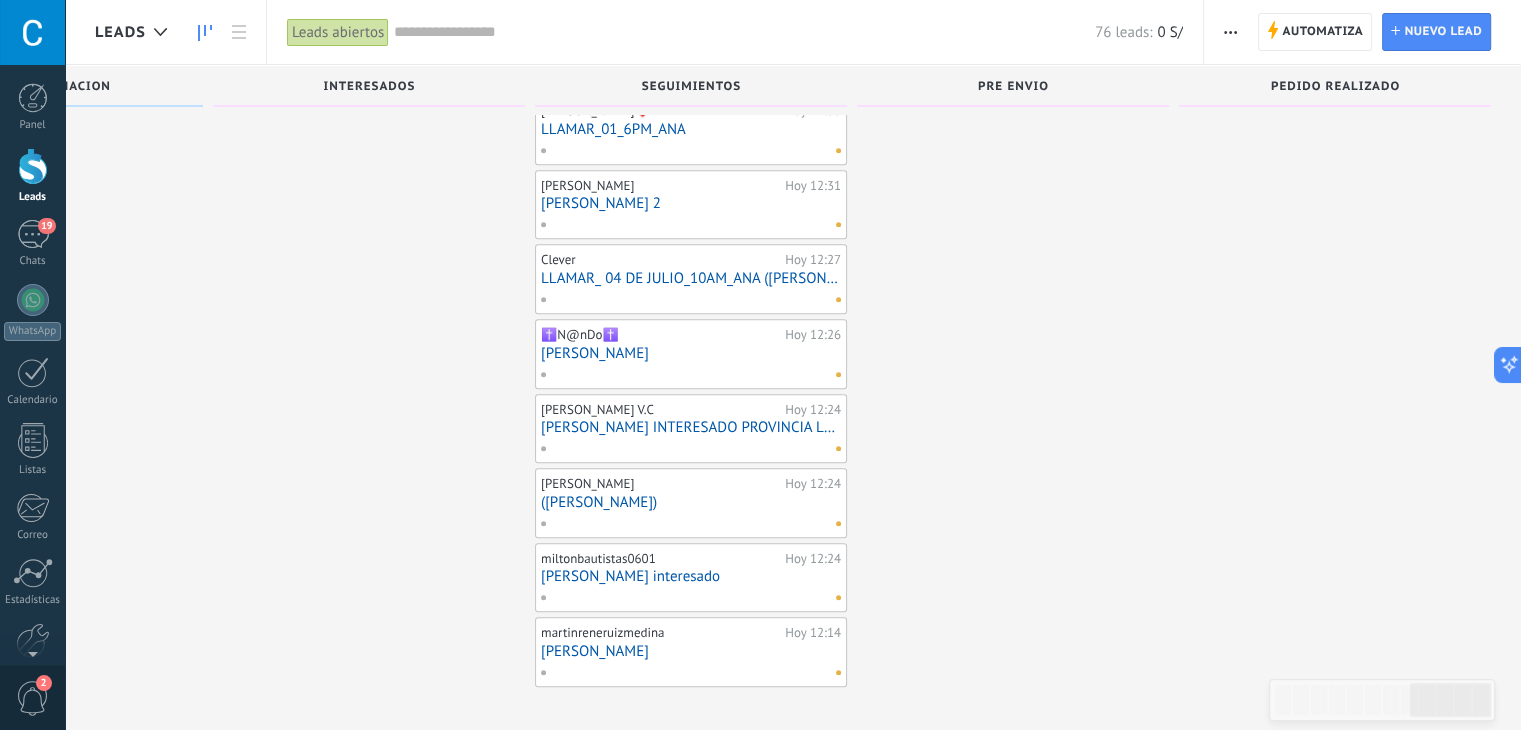 drag, startPoint x: 1457, startPoint y: 189, endPoint x: 853, endPoint y: 223, distance: 604.9562 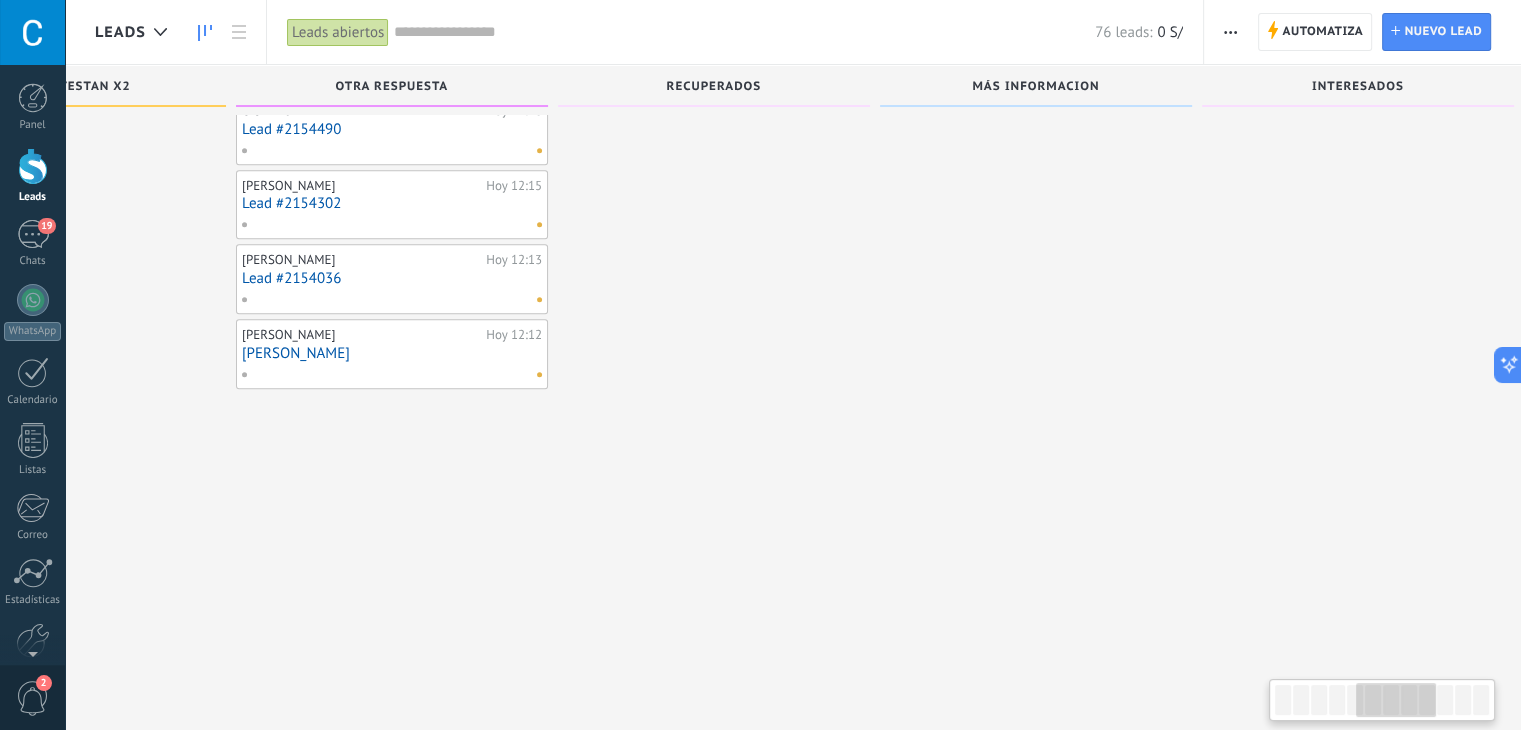 scroll, scrollTop: 0, scrollLeft: 1405, axis: horizontal 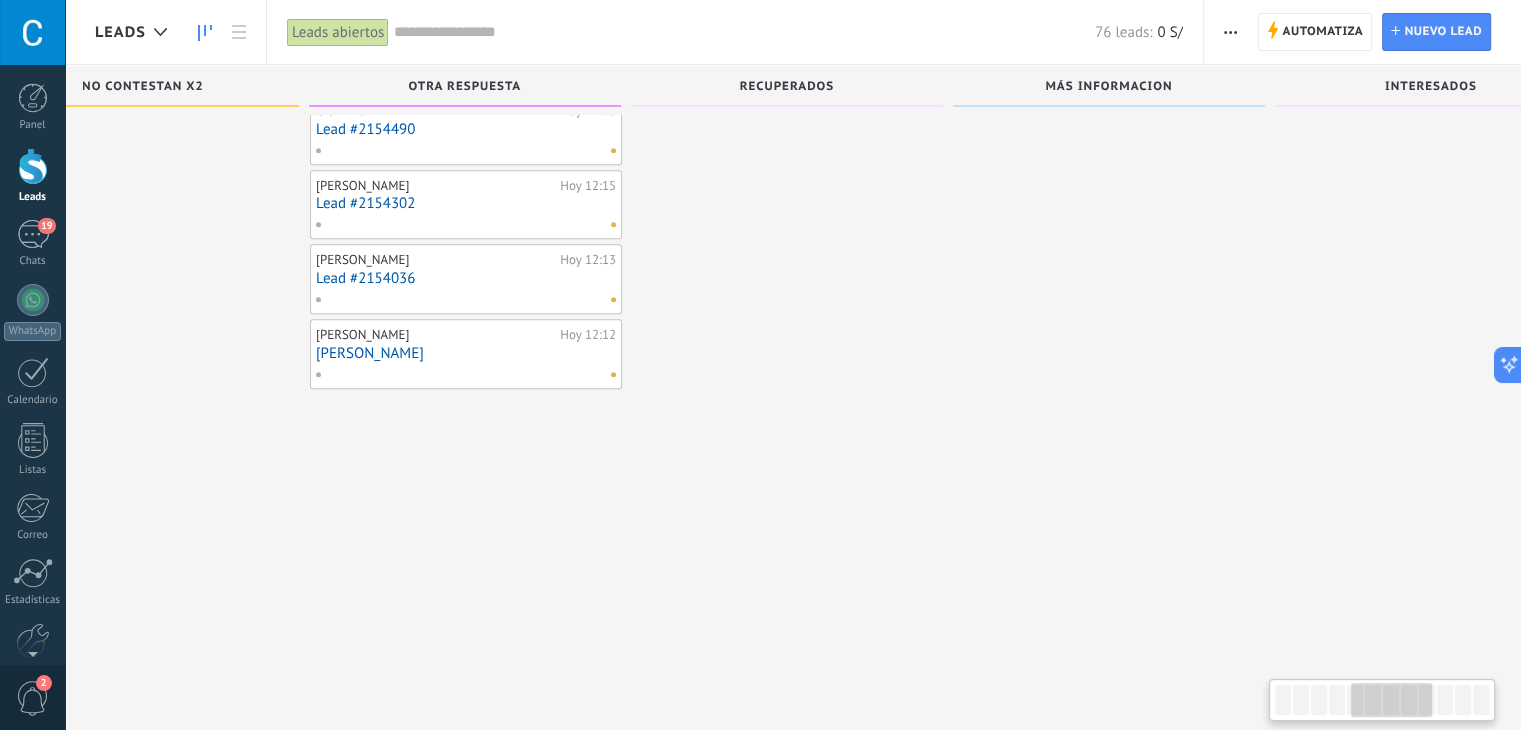 drag, startPoint x: 424, startPoint y: 249, endPoint x: 1535, endPoint y: 405, distance: 1121.8988 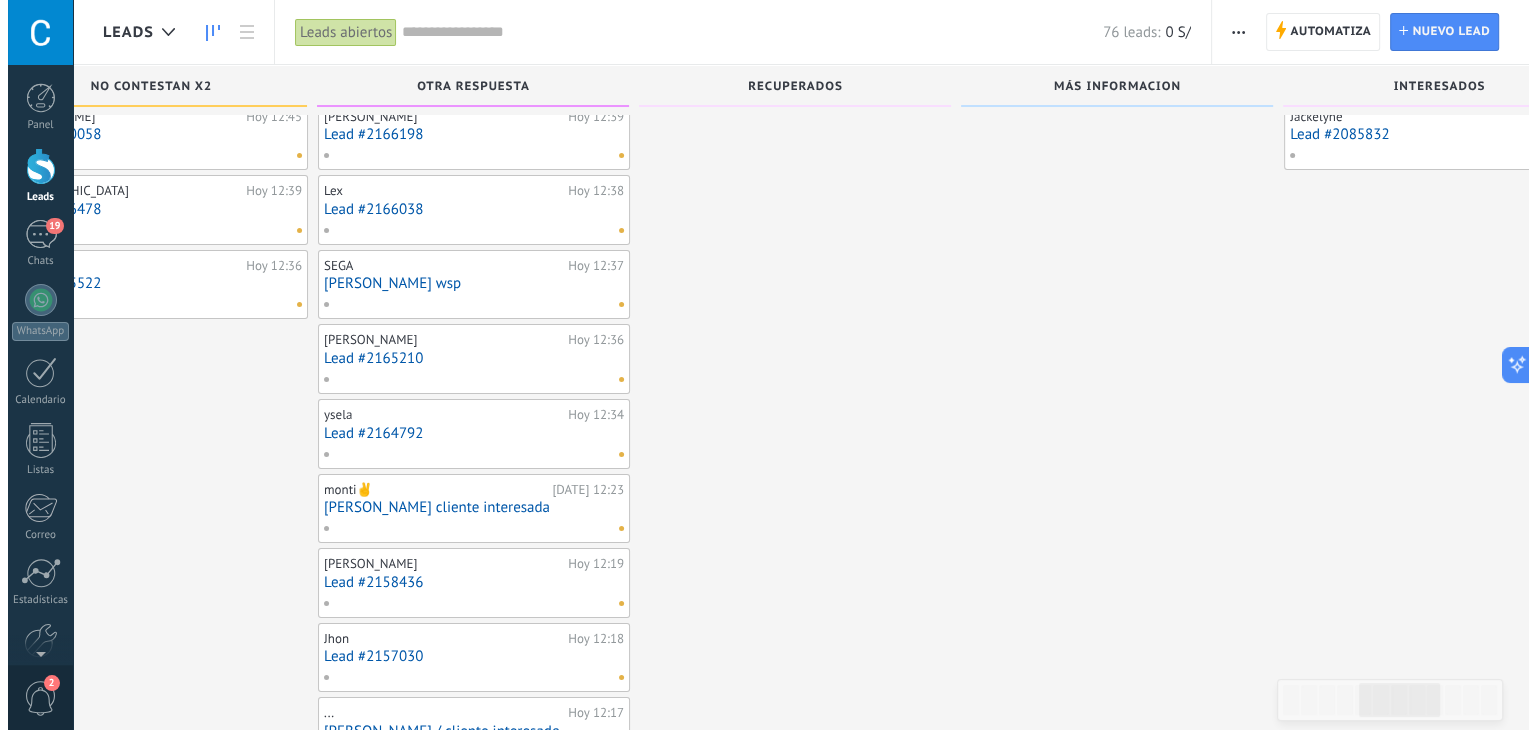 scroll, scrollTop: 0, scrollLeft: 0, axis: both 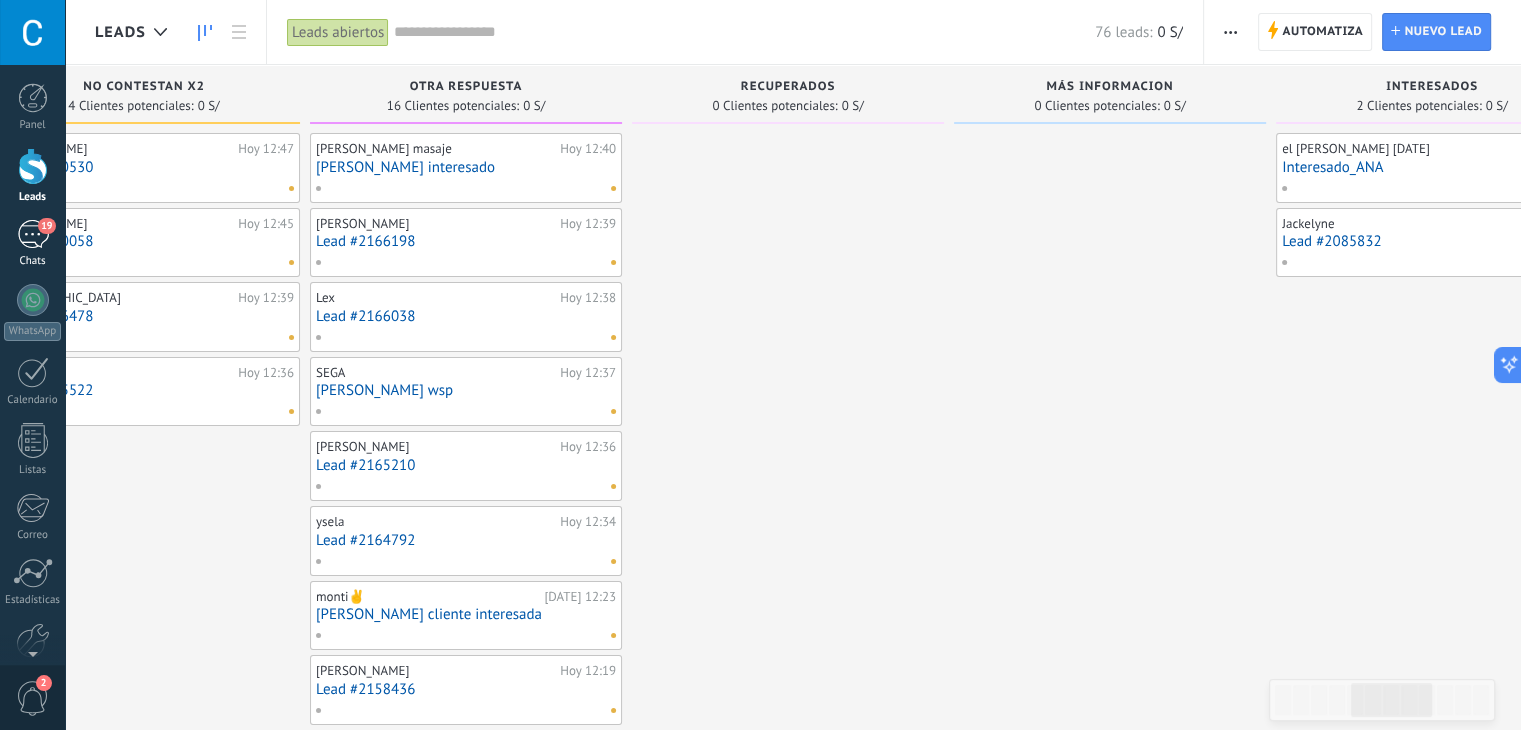 click on "19" at bounding box center (33, 234) 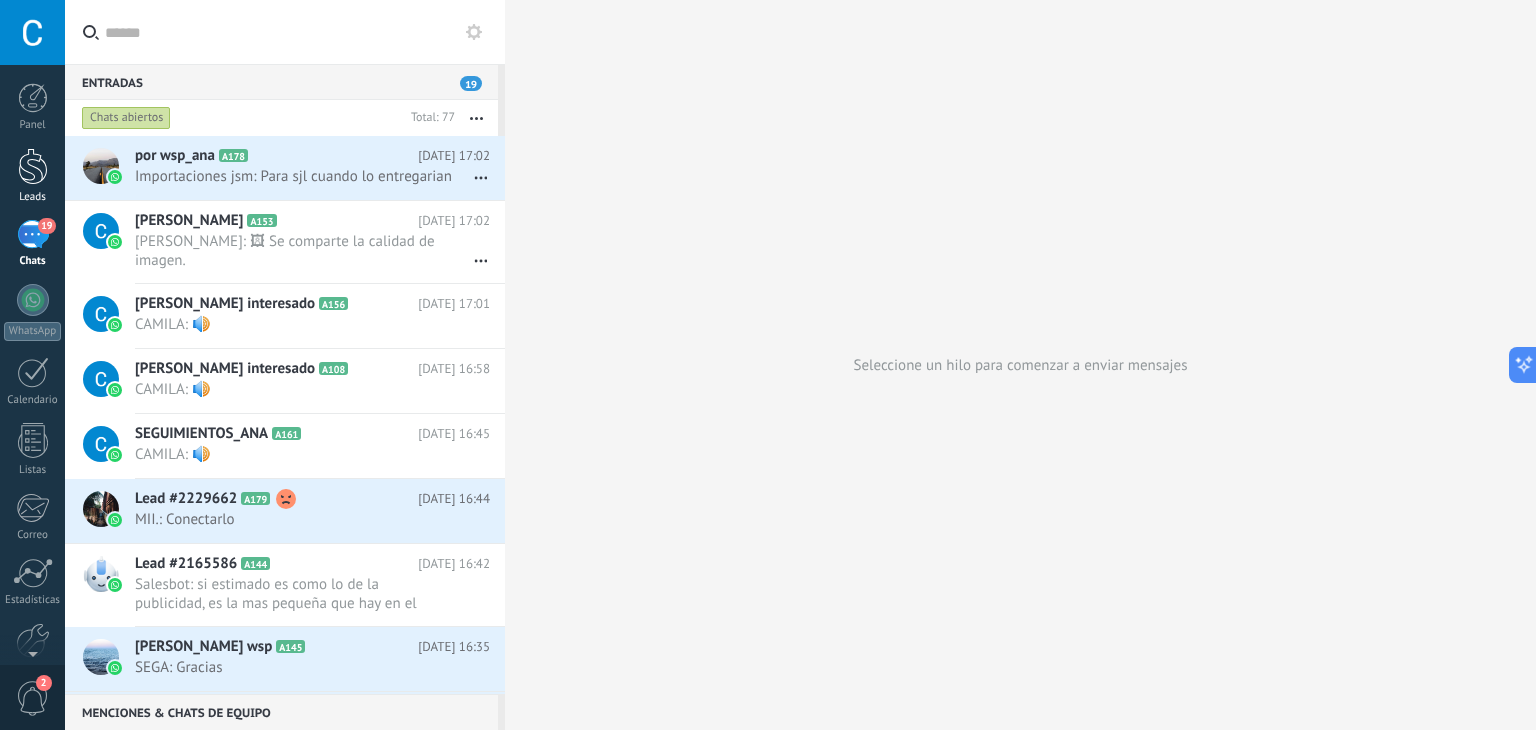 click at bounding box center (33, 166) 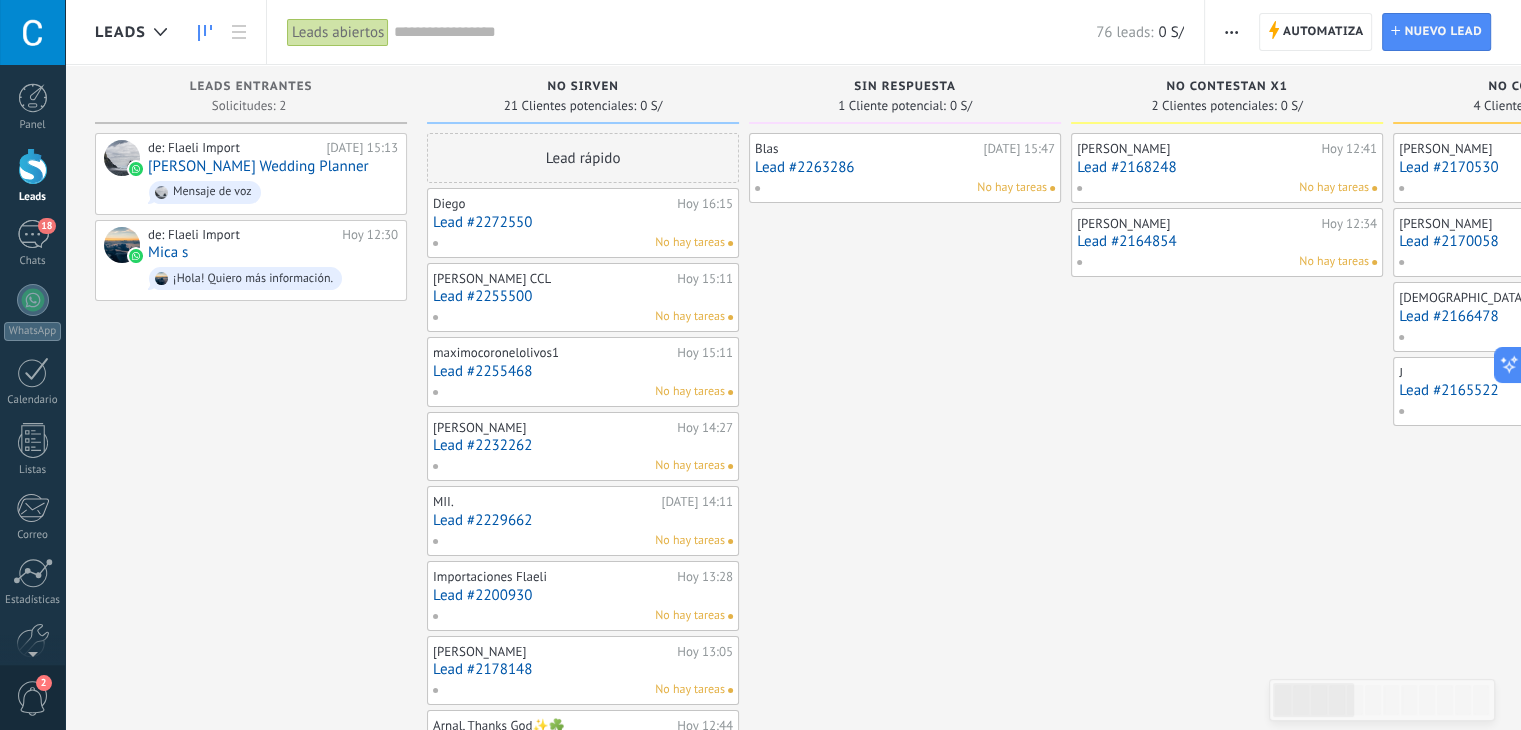click on "[PERSON_NAME][DATE] 12:41 Lead #2168248 No hay tareas [PERSON_NAME][DATE] 12:34 Lead #2164854 No hay tareas" at bounding box center [1227, 904] 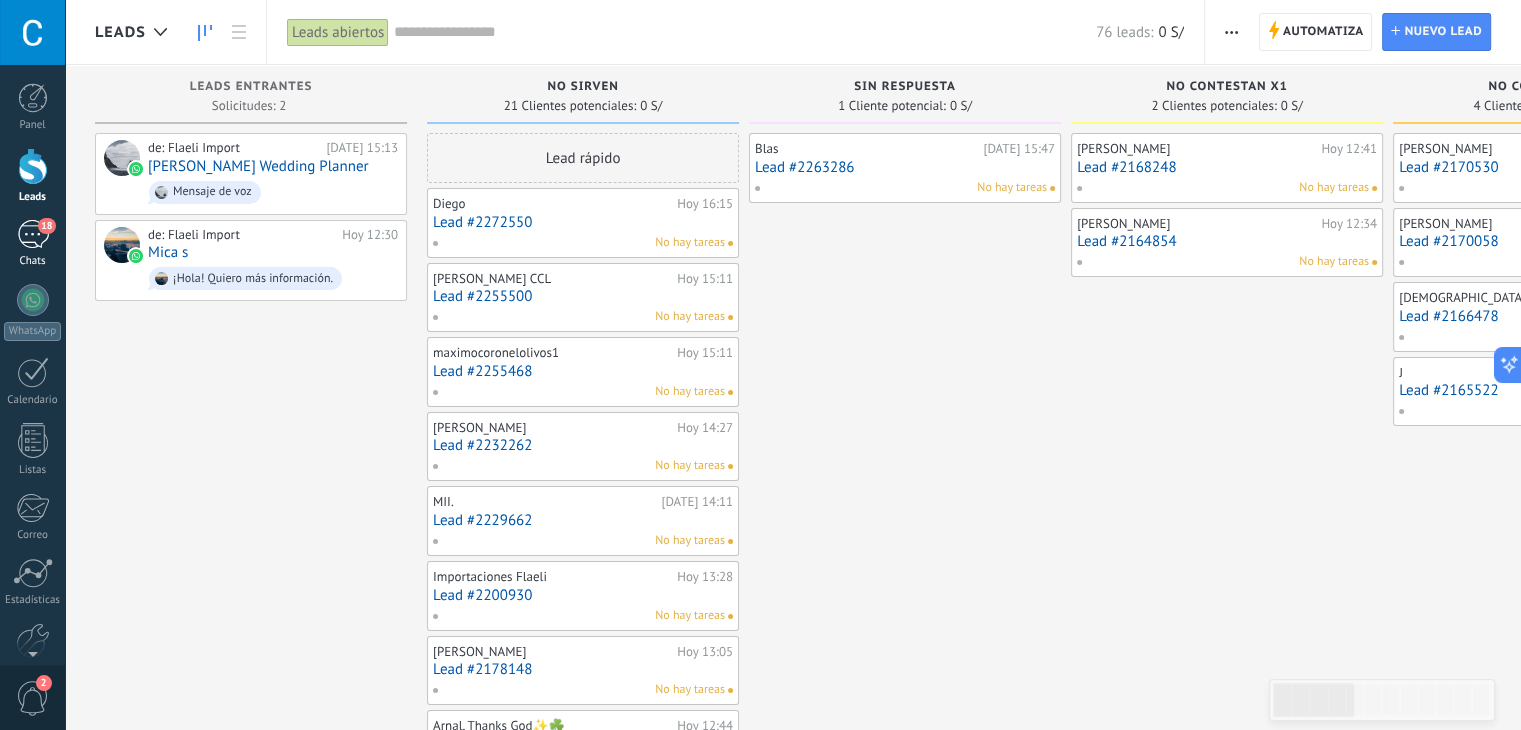 click on "18" at bounding box center (33, 234) 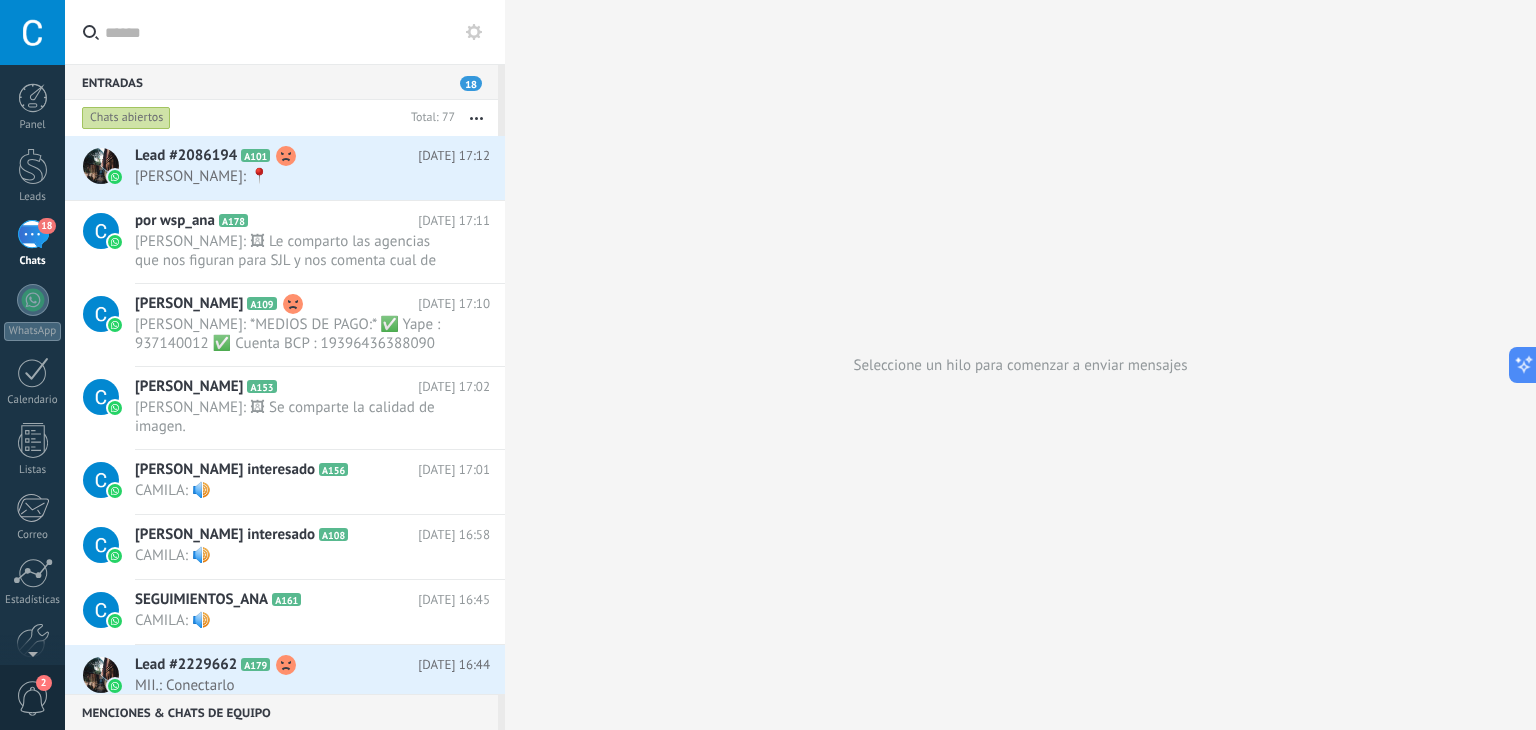 click at bounding box center (297, 32) 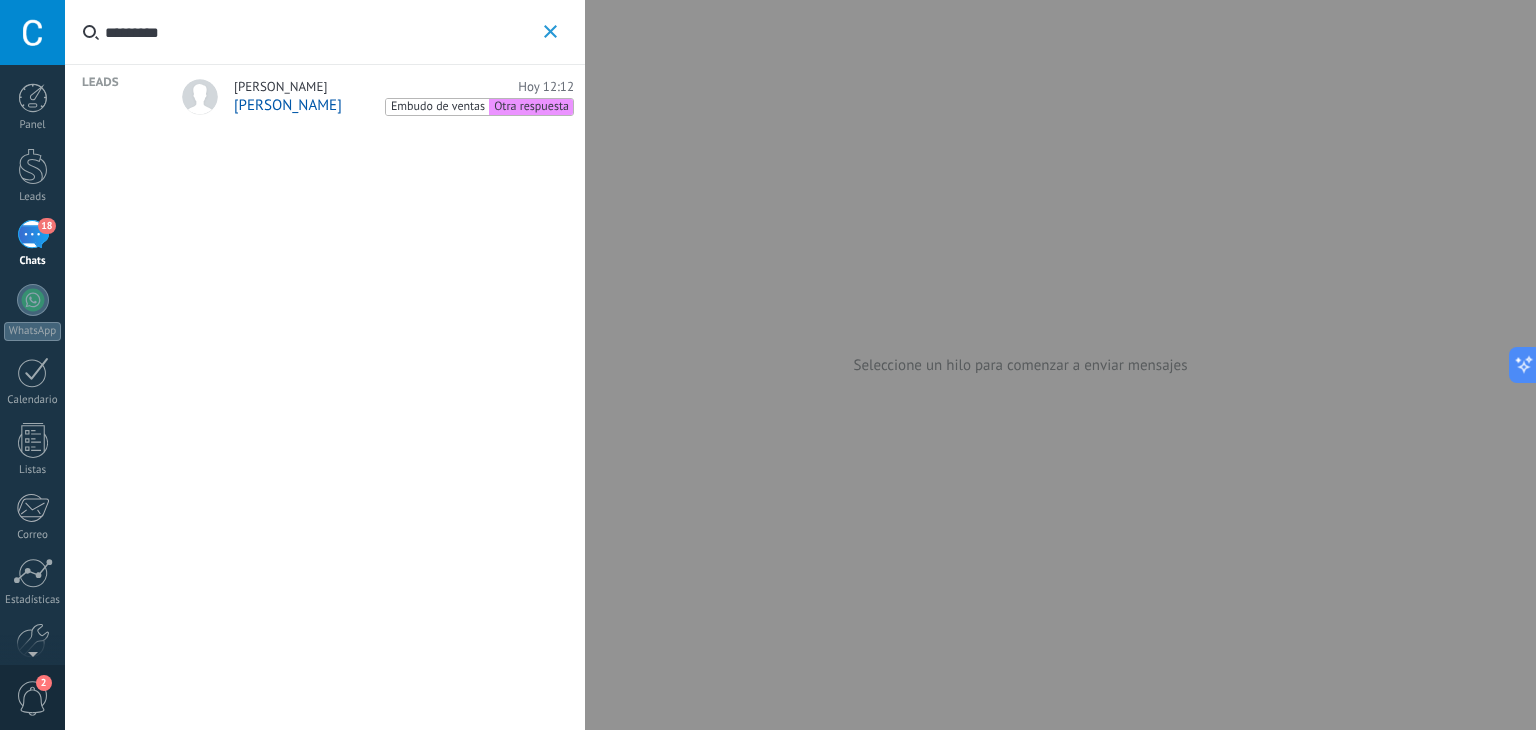 type on "*********" 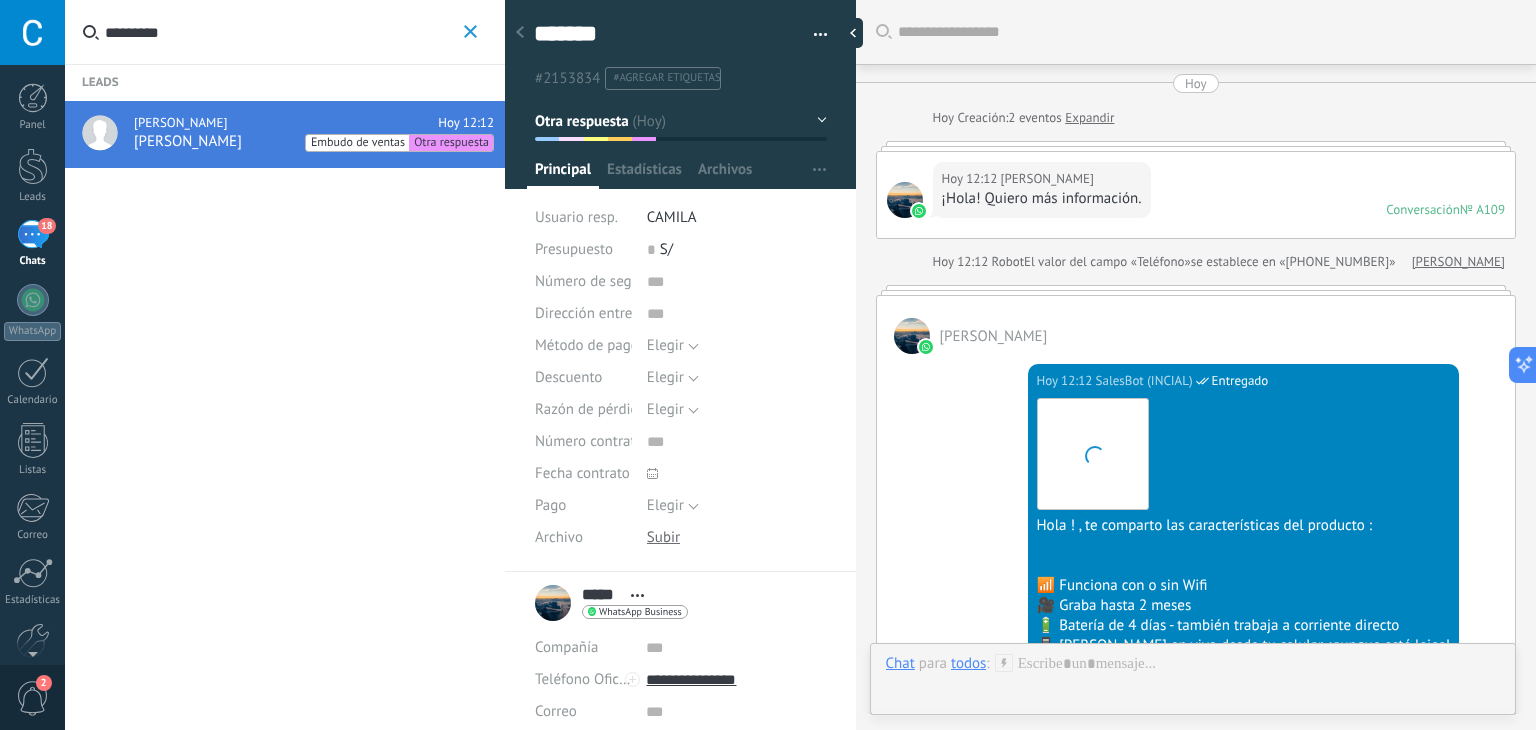 scroll, scrollTop: 29, scrollLeft: 0, axis: vertical 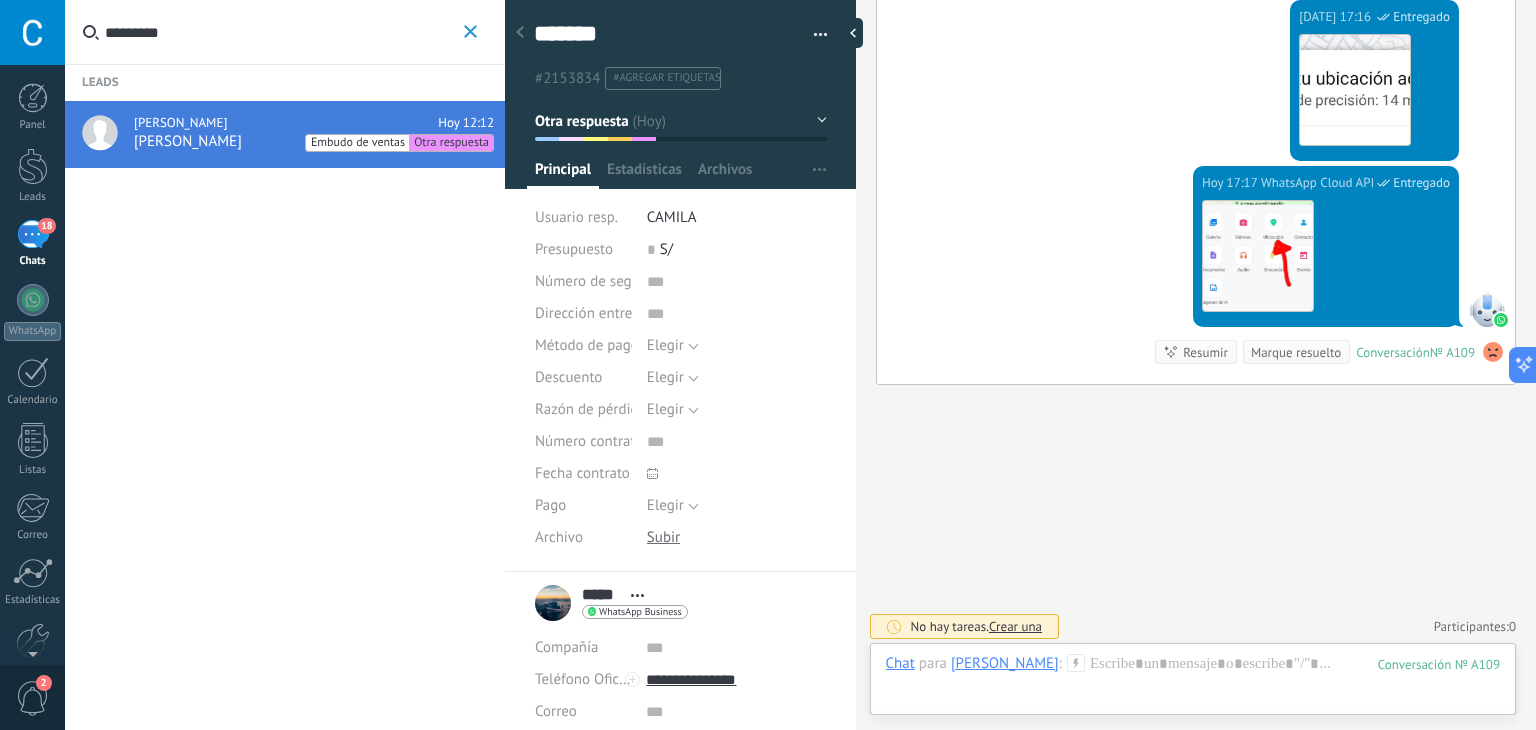 click 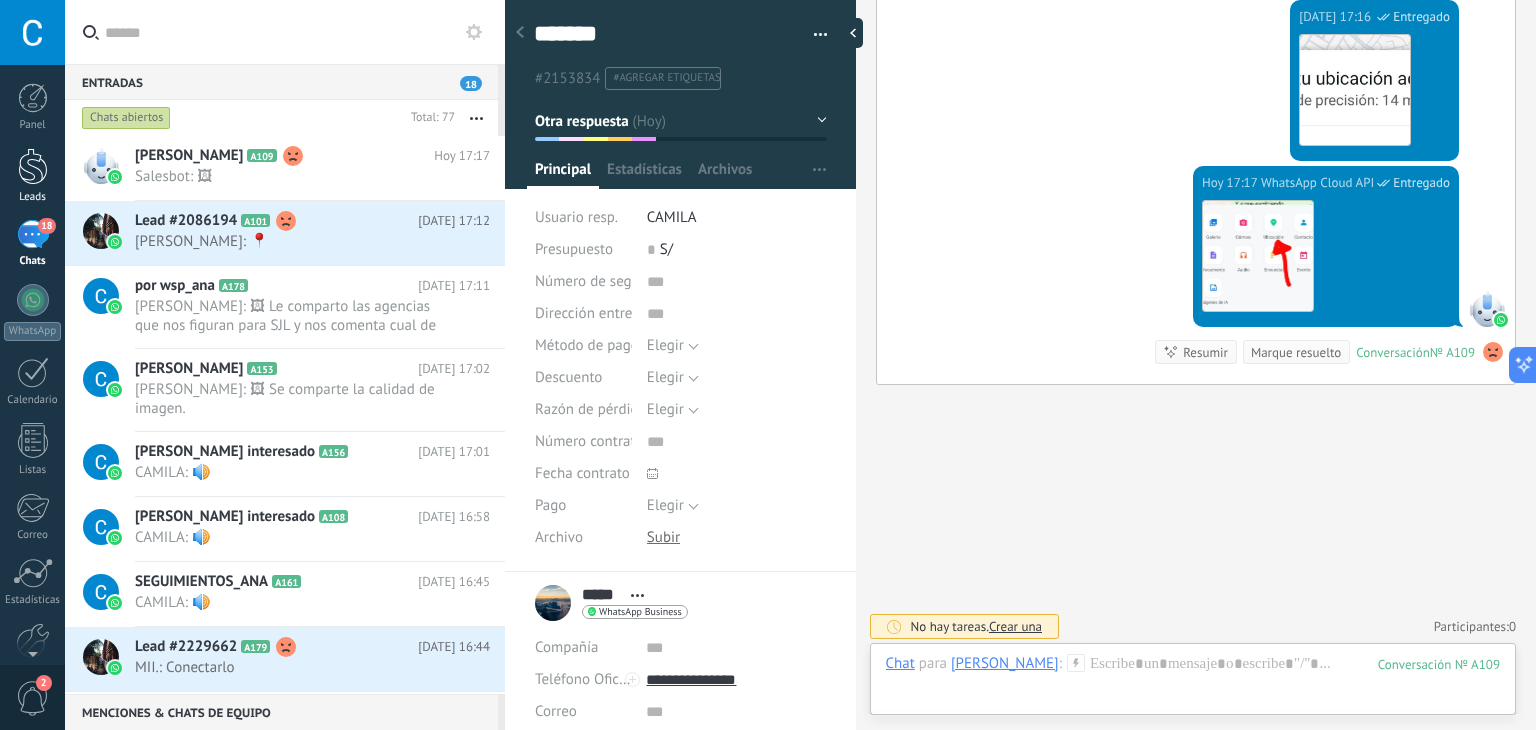 click at bounding box center (33, 166) 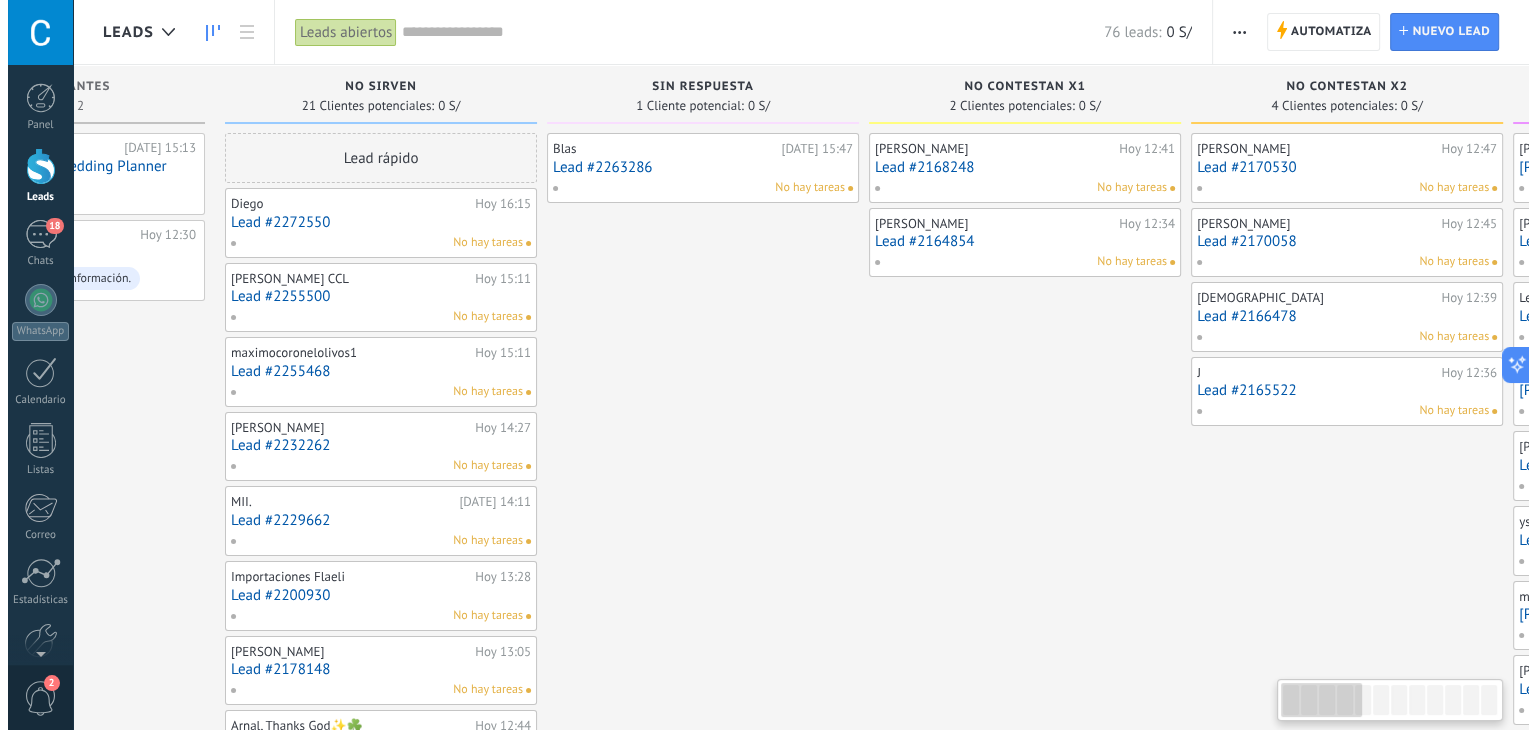 scroll, scrollTop: 0, scrollLeft: 0, axis: both 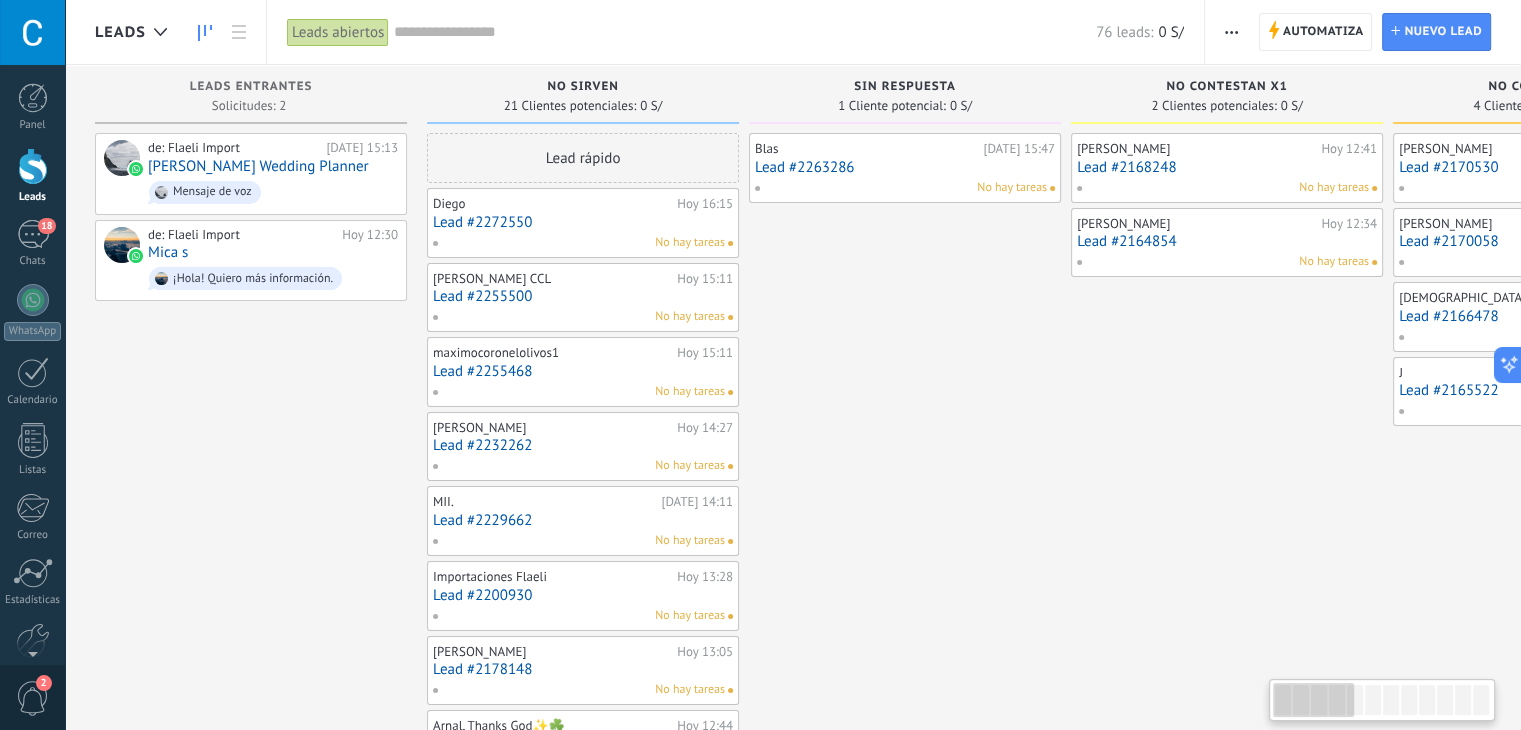 drag, startPoint x: 1317, startPoint y: 426, endPoint x: 1440, endPoint y: 584, distance: 200.23236 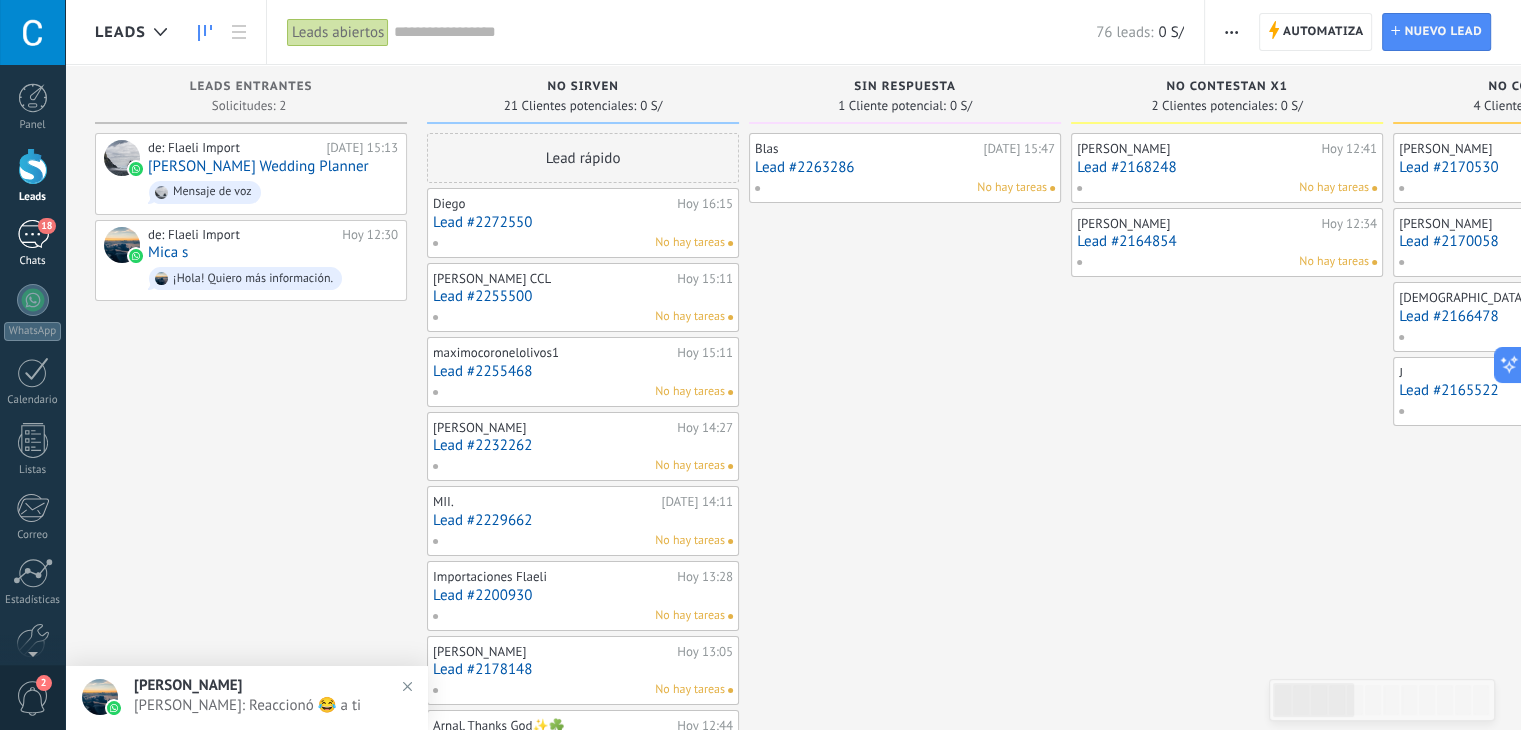 click on "18" at bounding box center [33, 234] 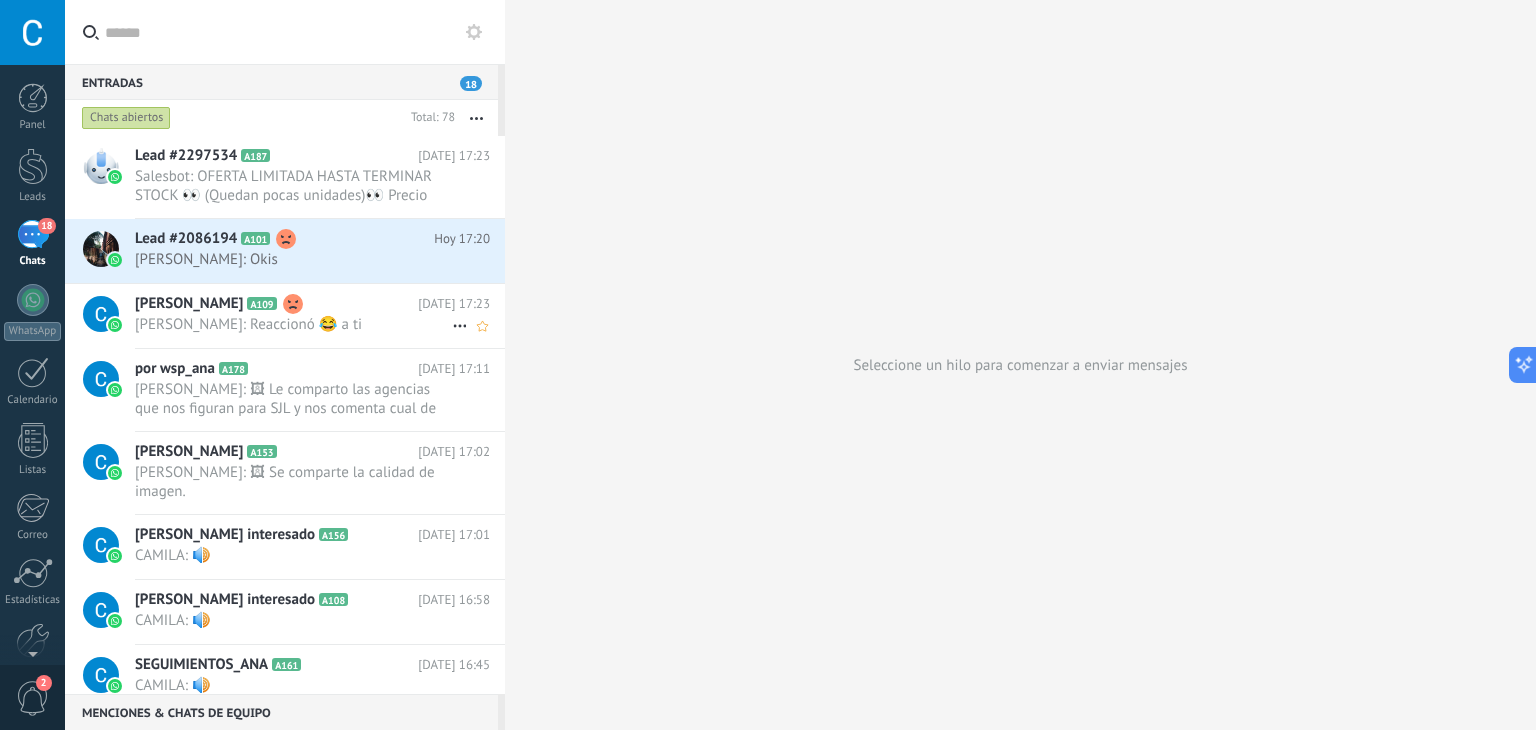 click on "[PERSON_NAME]
A109" at bounding box center (276, 304) 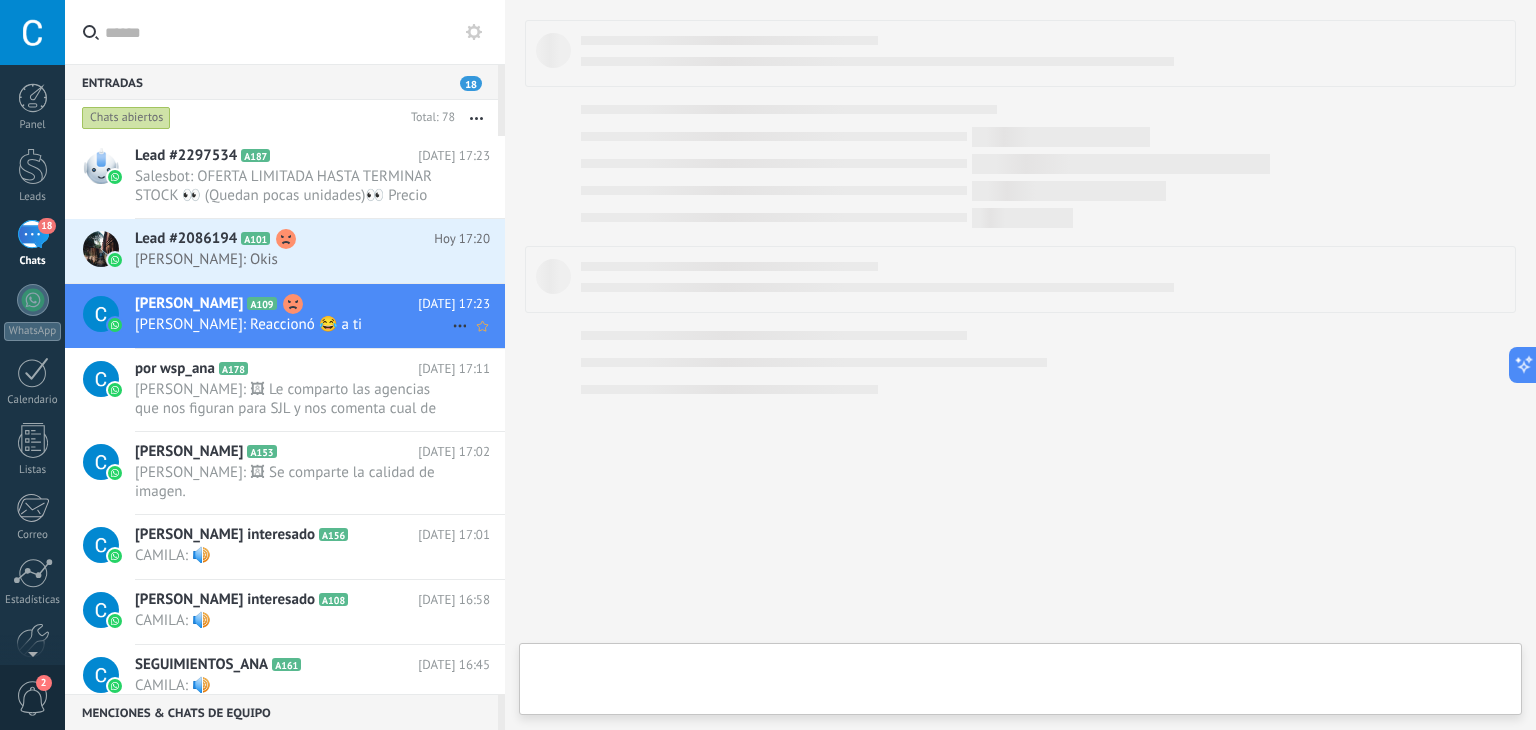 click on "[PERSON_NAME]
A109" at bounding box center [276, 304] 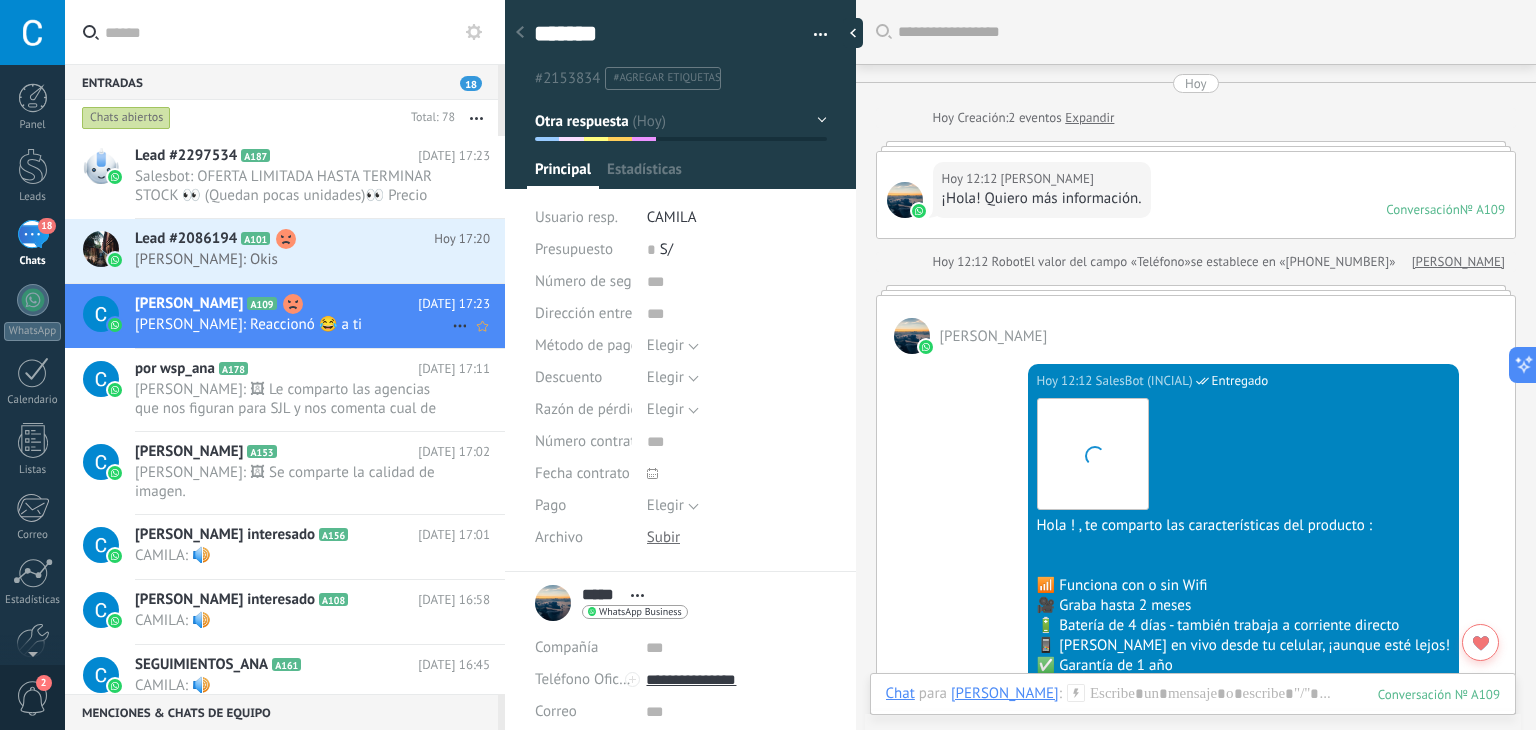 scroll, scrollTop: 29, scrollLeft: 0, axis: vertical 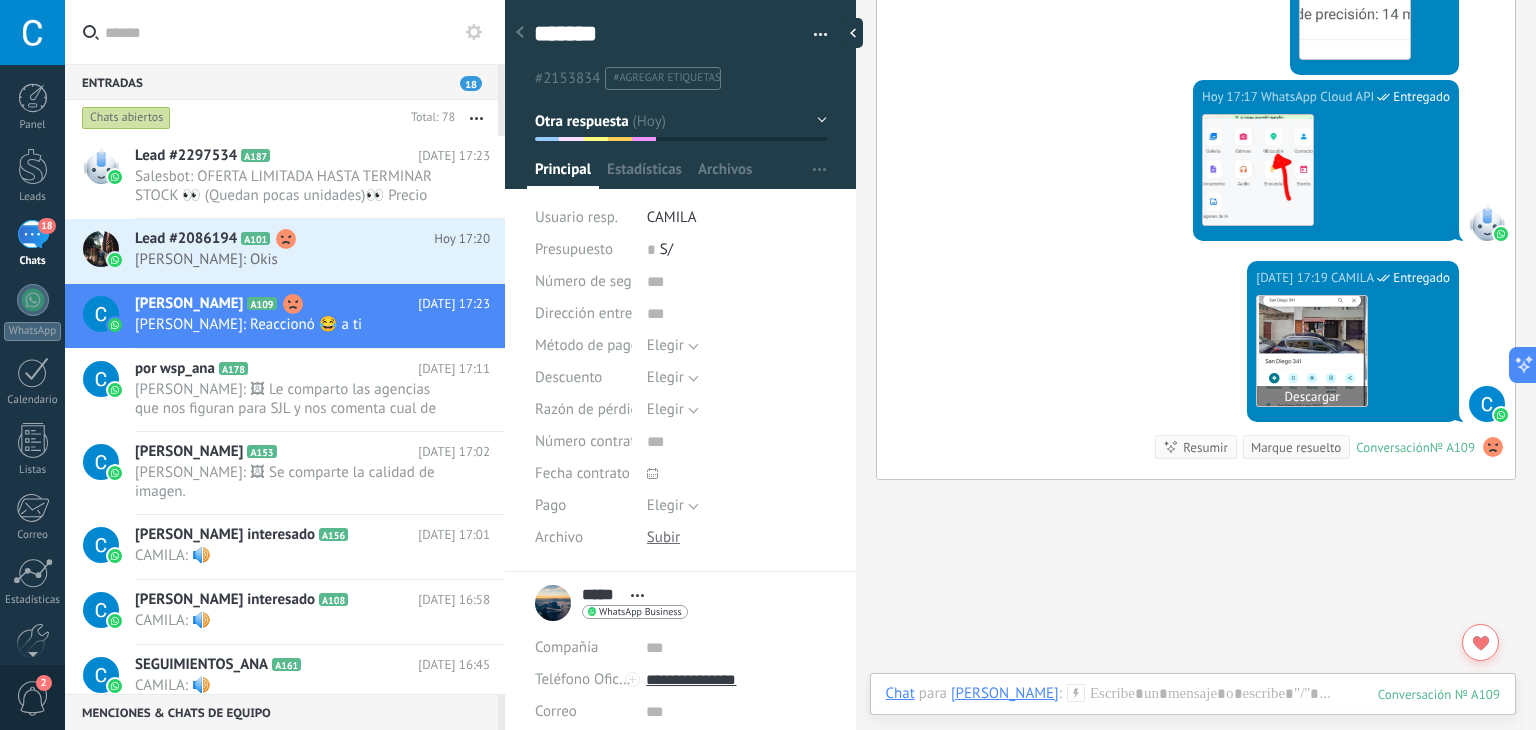 click at bounding box center (1312, 351) 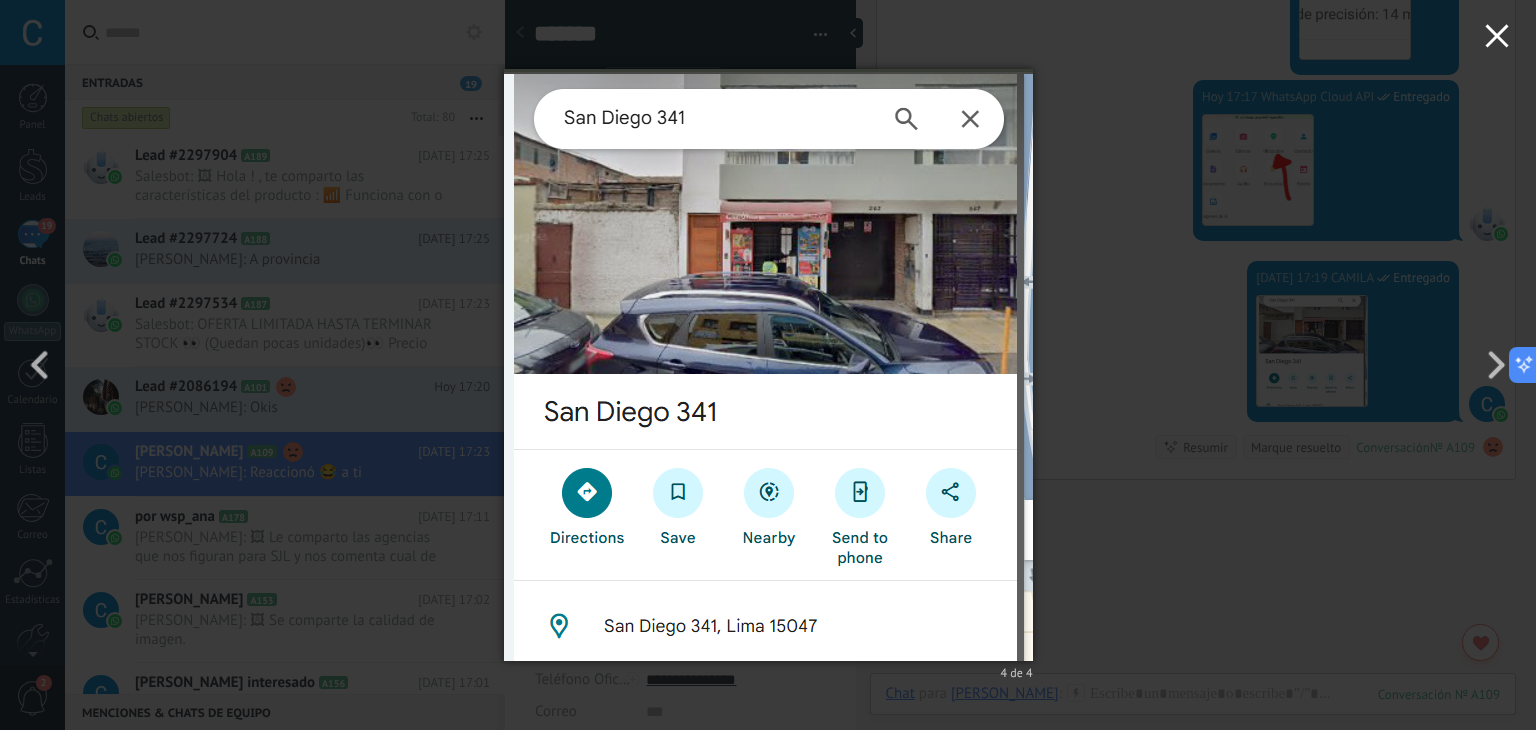 click 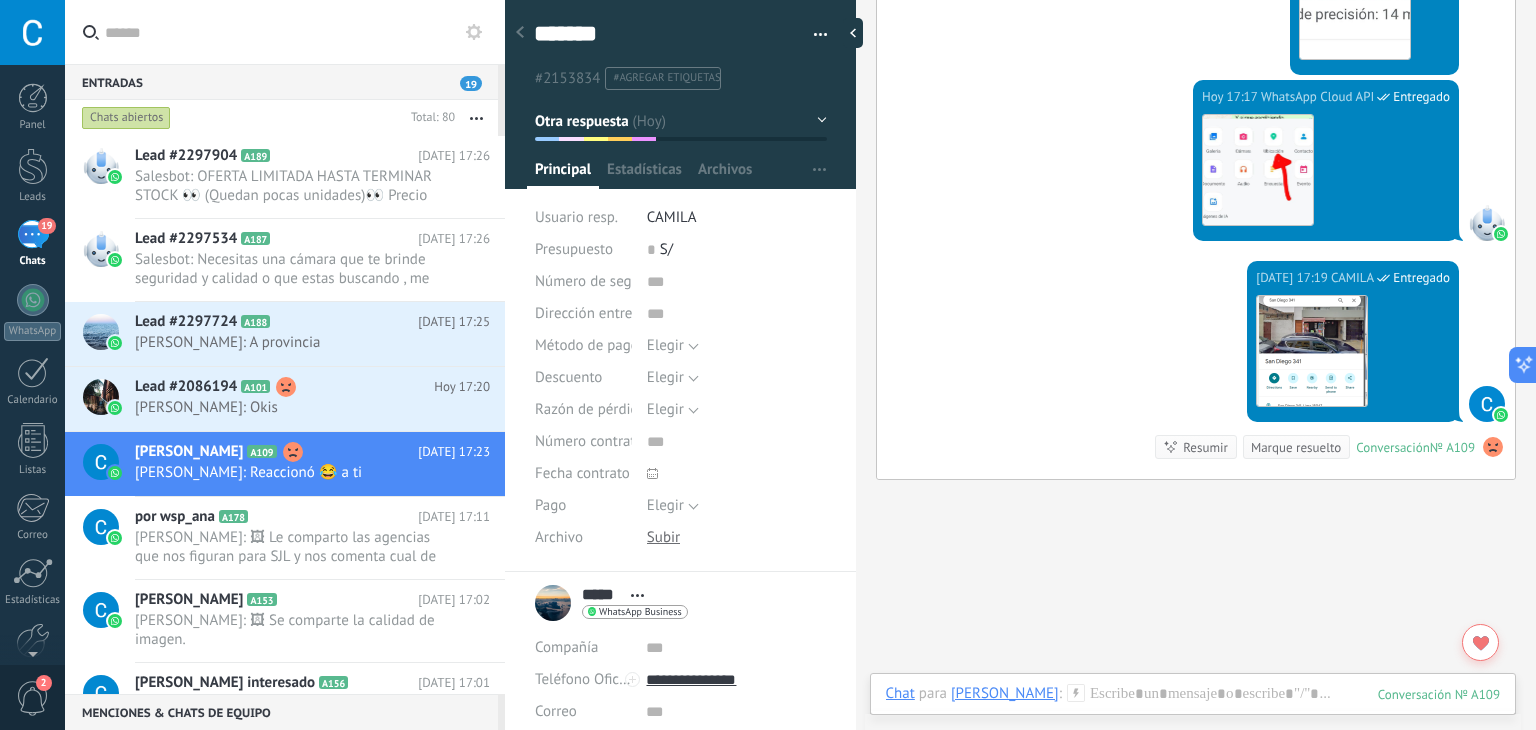 type on "**********" 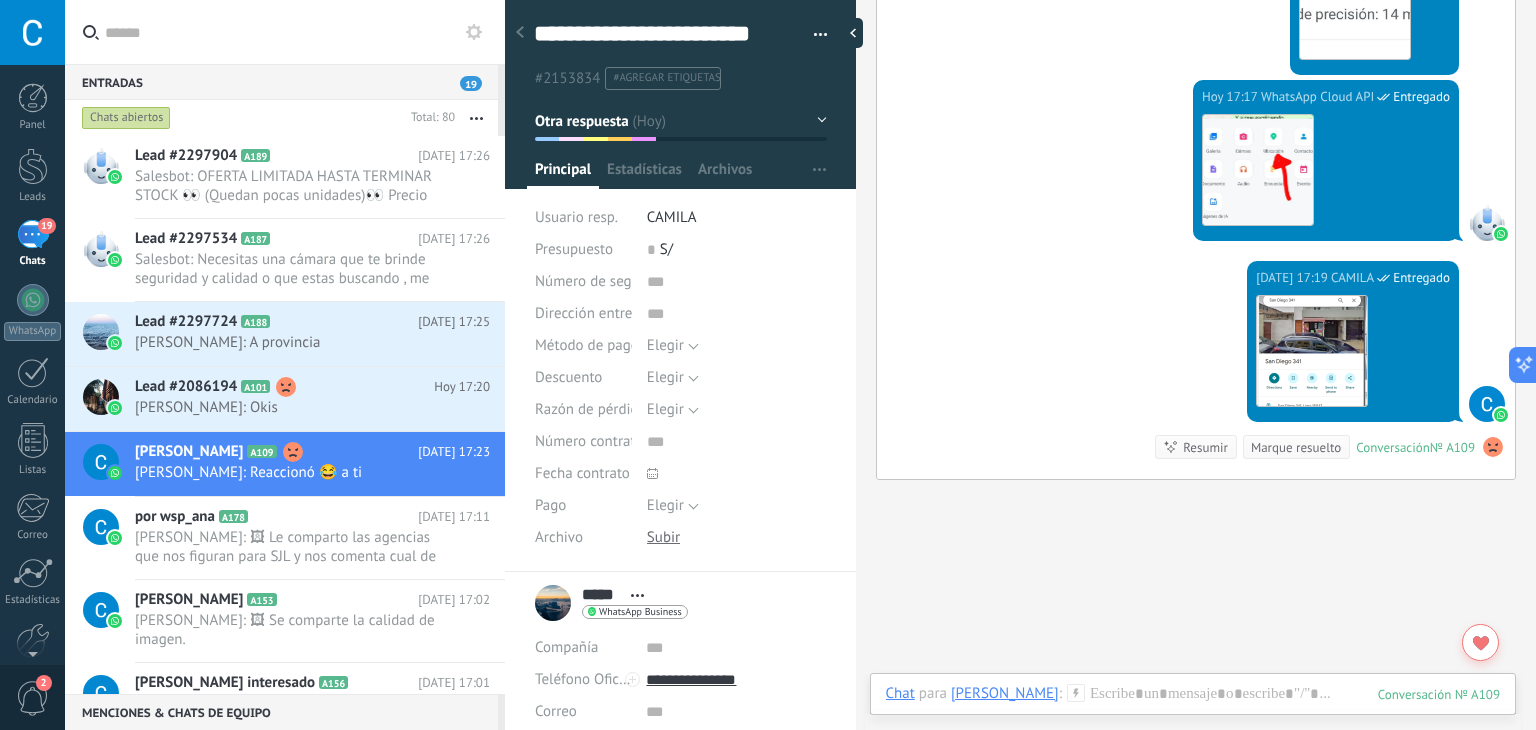 scroll, scrollTop: 29, scrollLeft: 0, axis: vertical 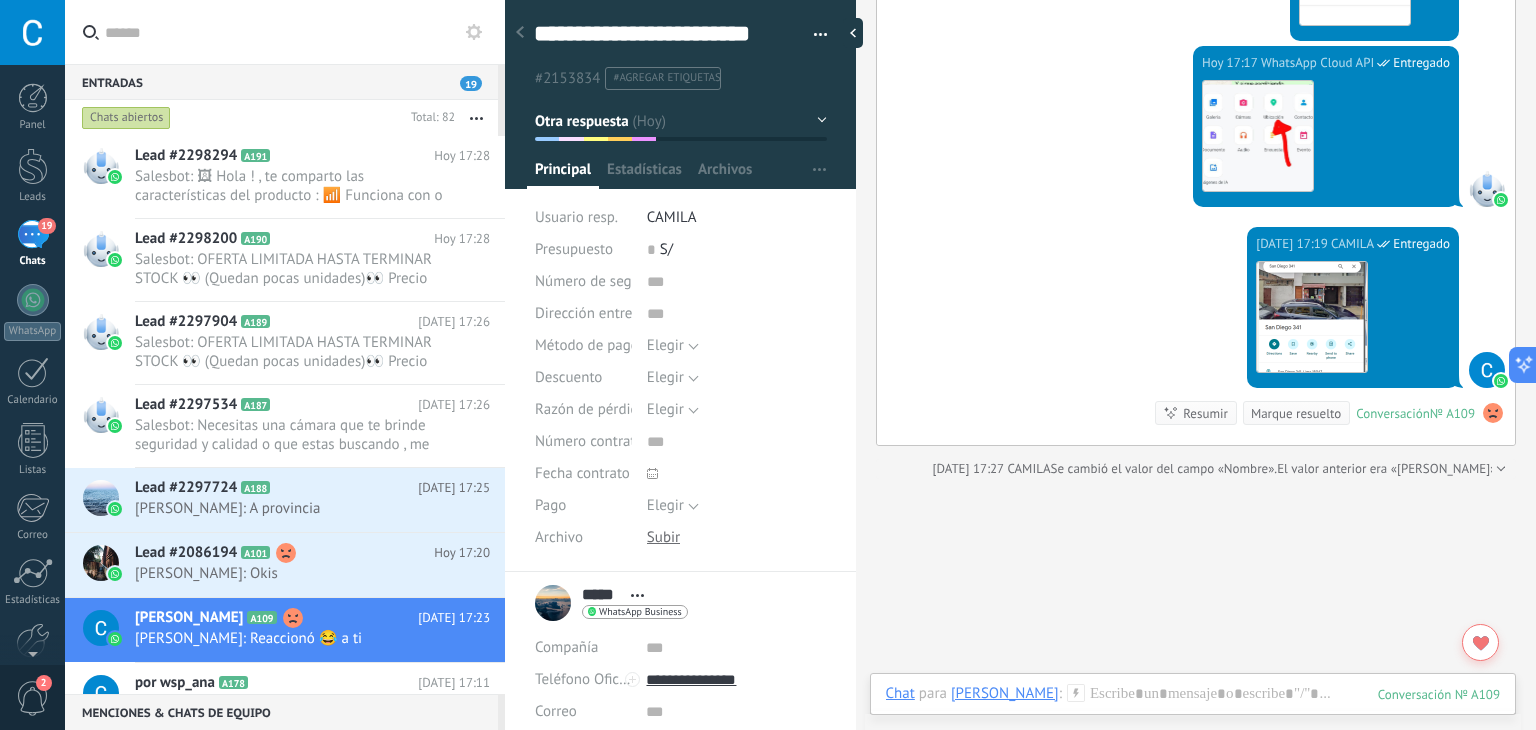 drag, startPoint x: 1139, startPoint y: 351, endPoint x: 1133, endPoint y: 330, distance: 21.84033 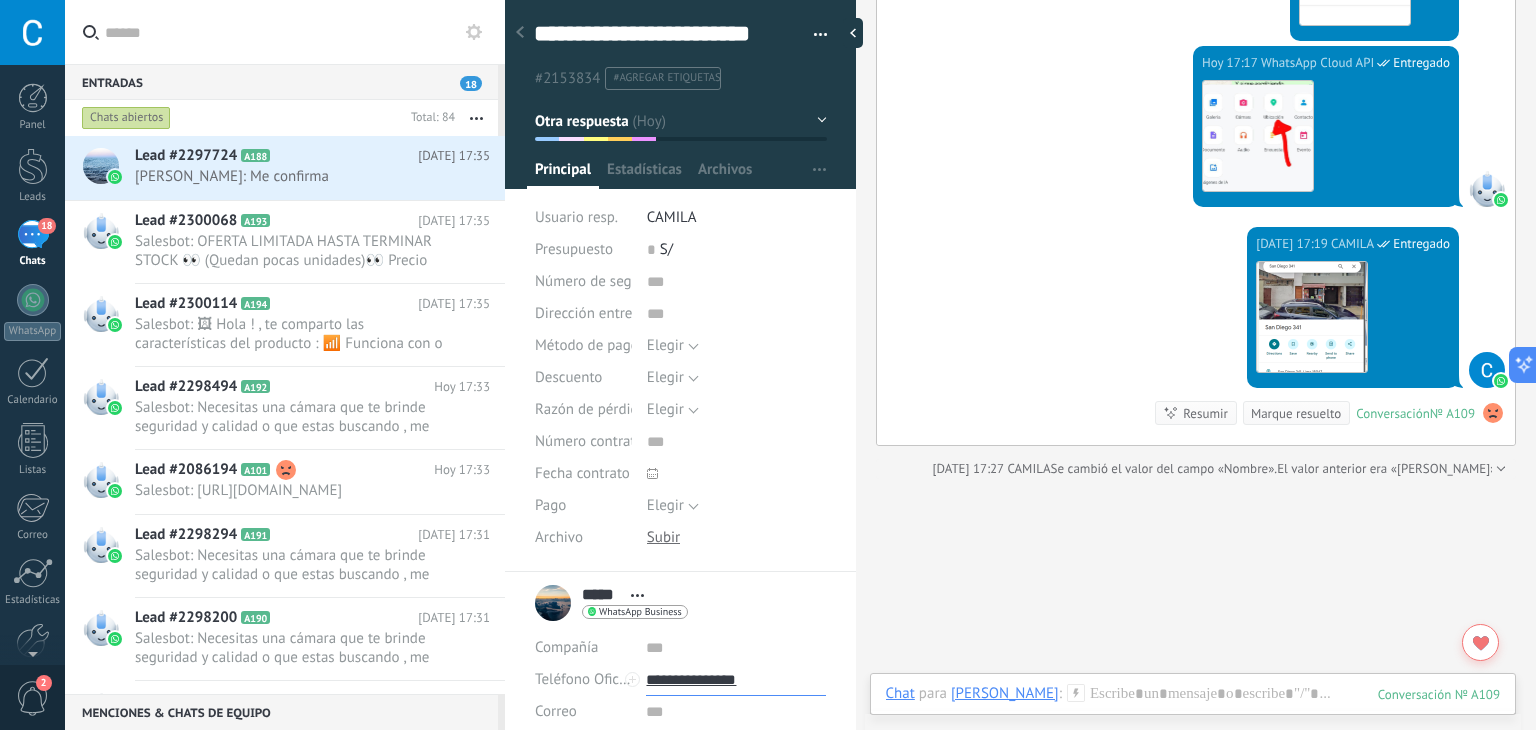 drag, startPoint x: 672, startPoint y: 679, endPoint x: 760, endPoint y: 675, distance: 88.09086 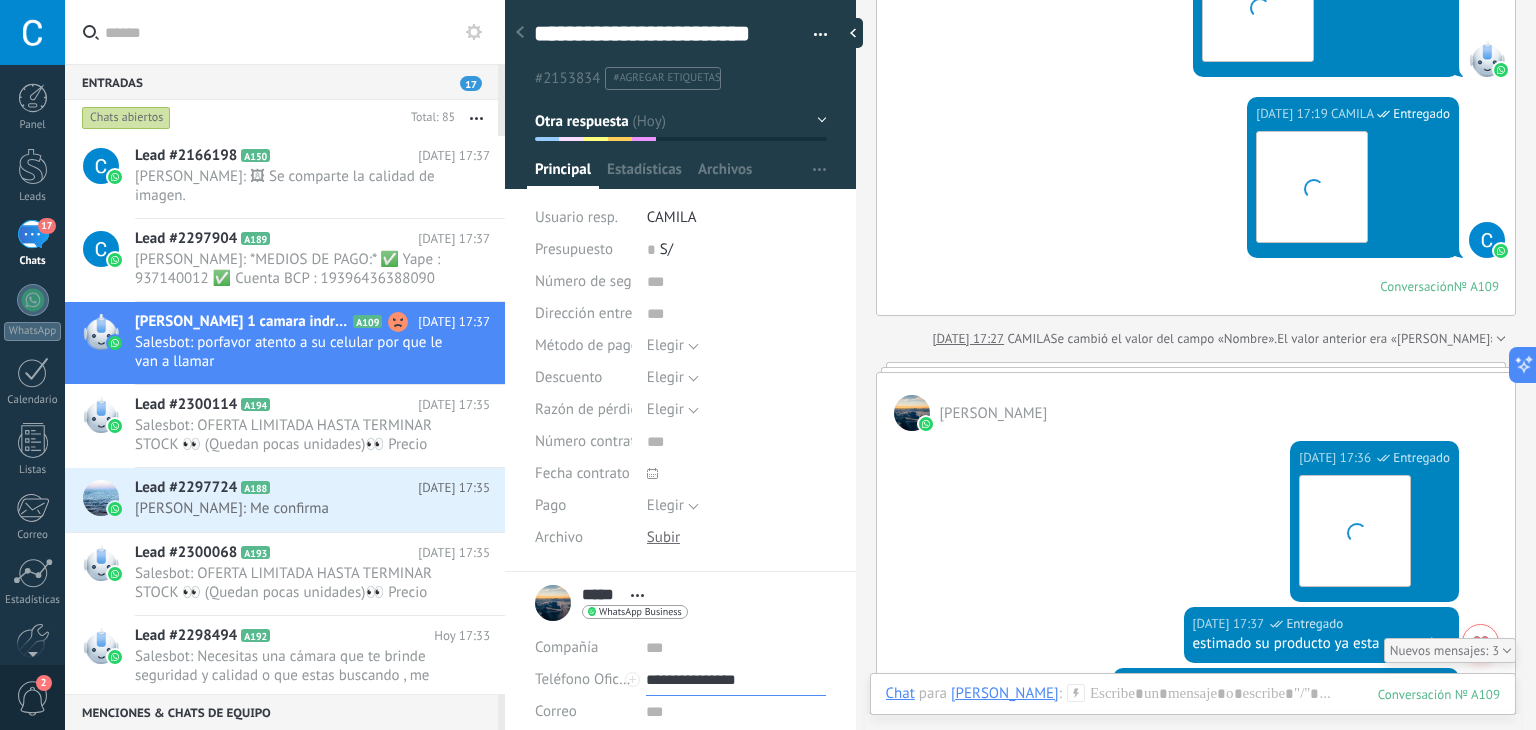 scroll, scrollTop: 2316, scrollLeft: 0, axis: vertical 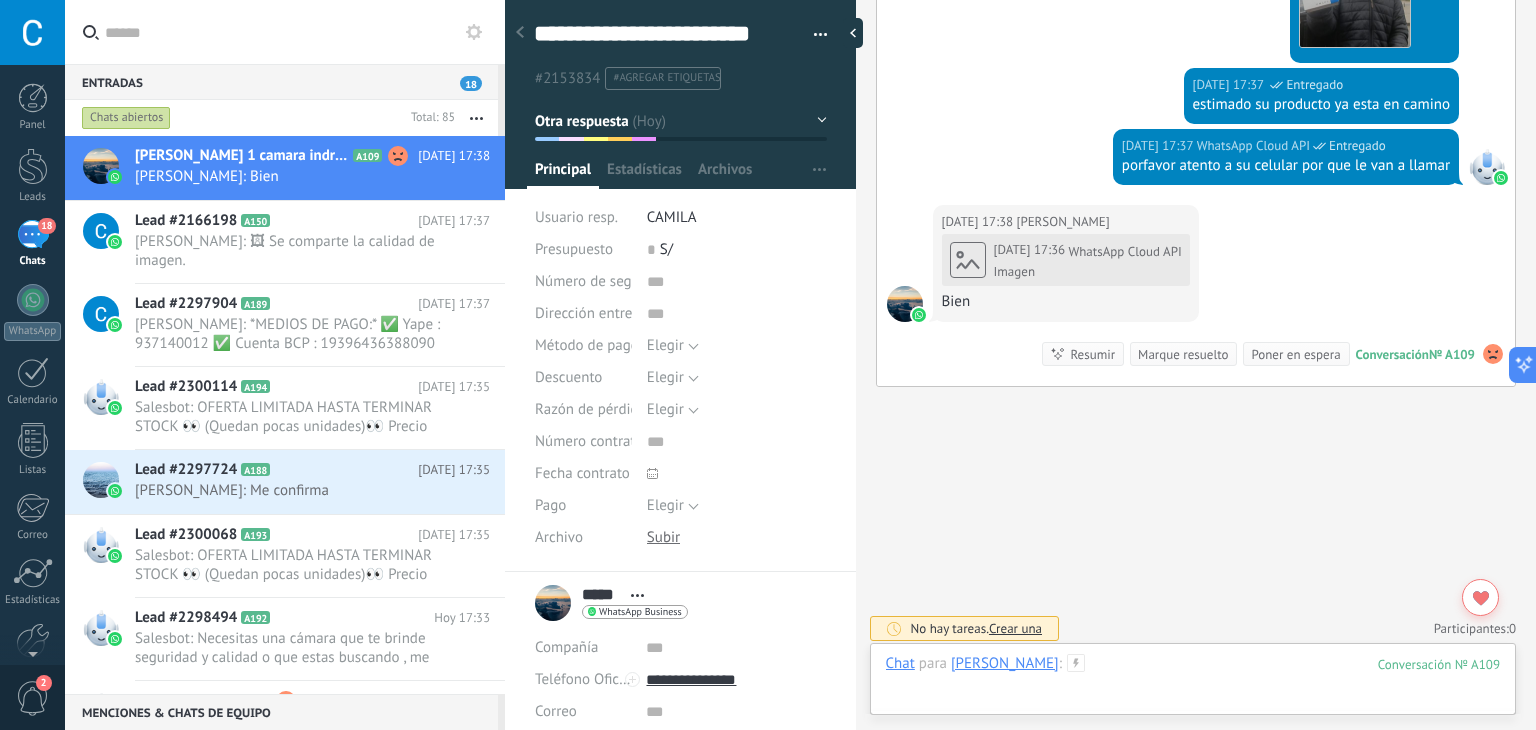 type on "**********" 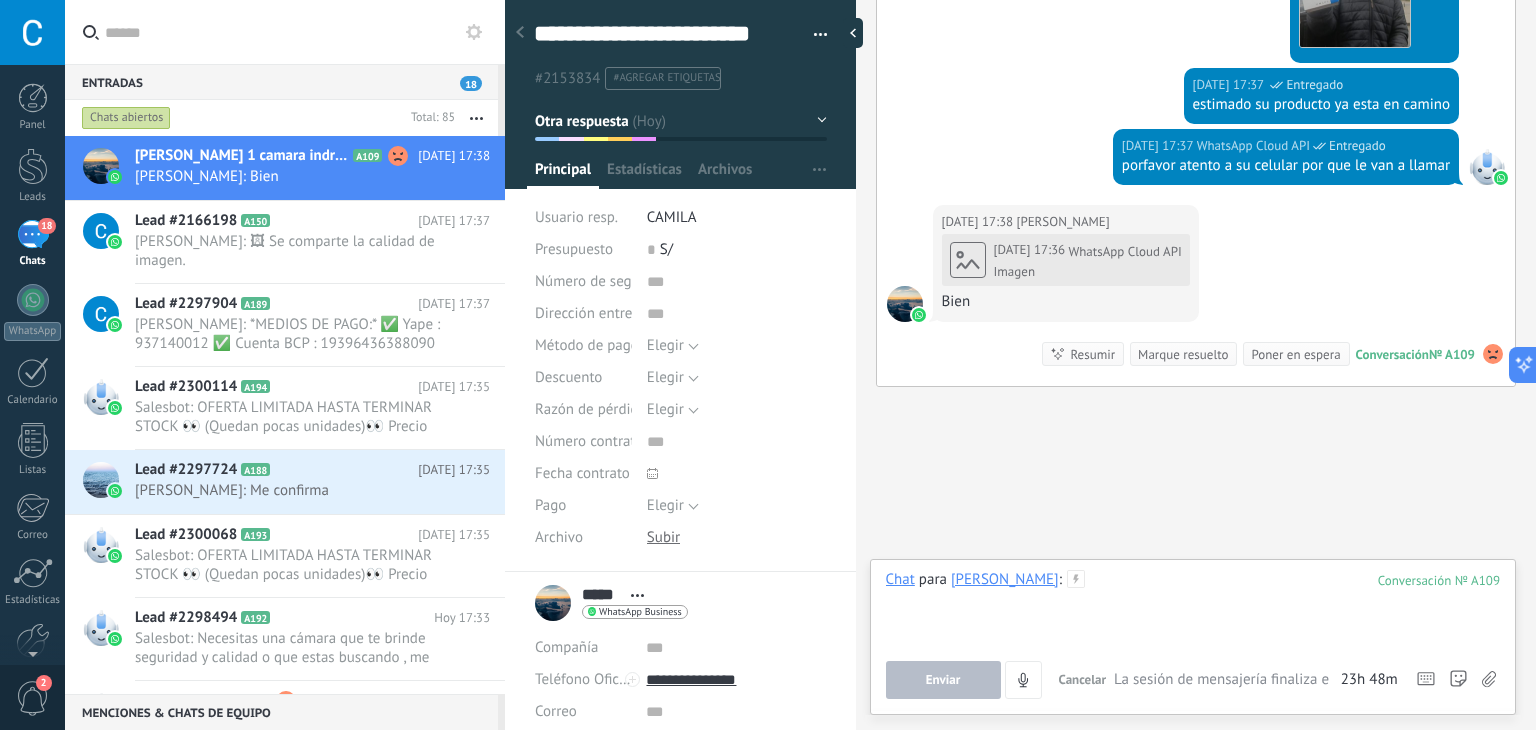 type 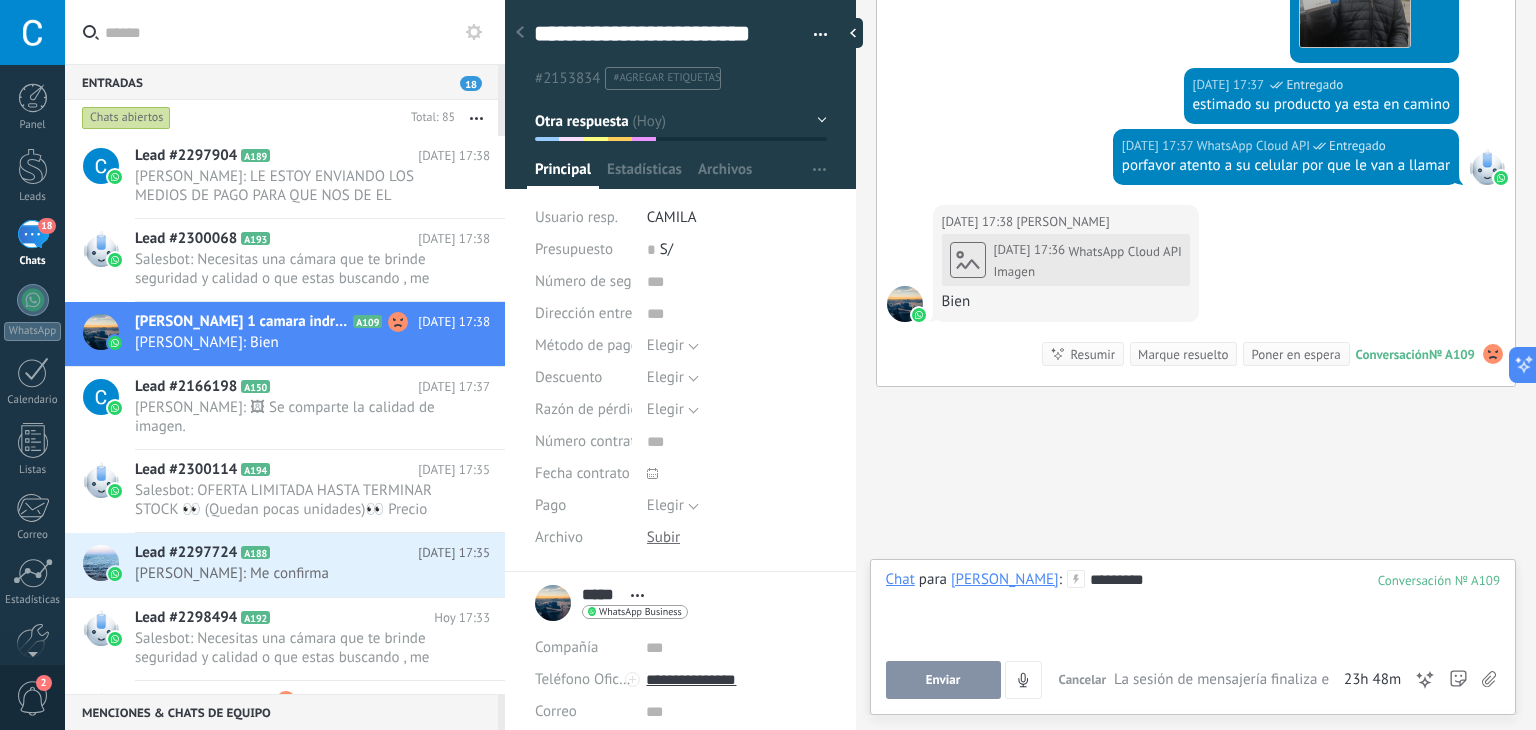 click on "*********" at bounding box center [1193, 608] 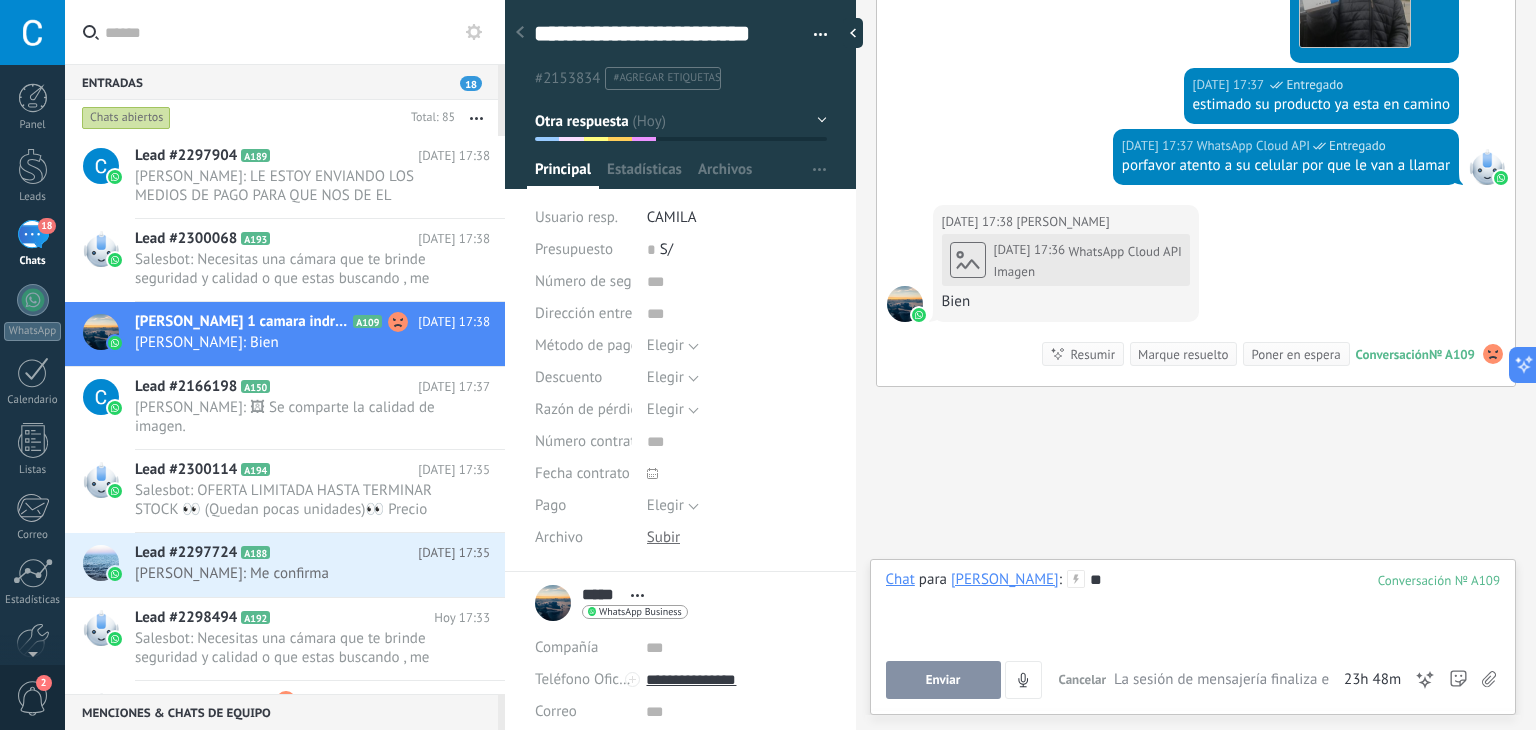 click on "Enviar" at bounding box center [943, 680] 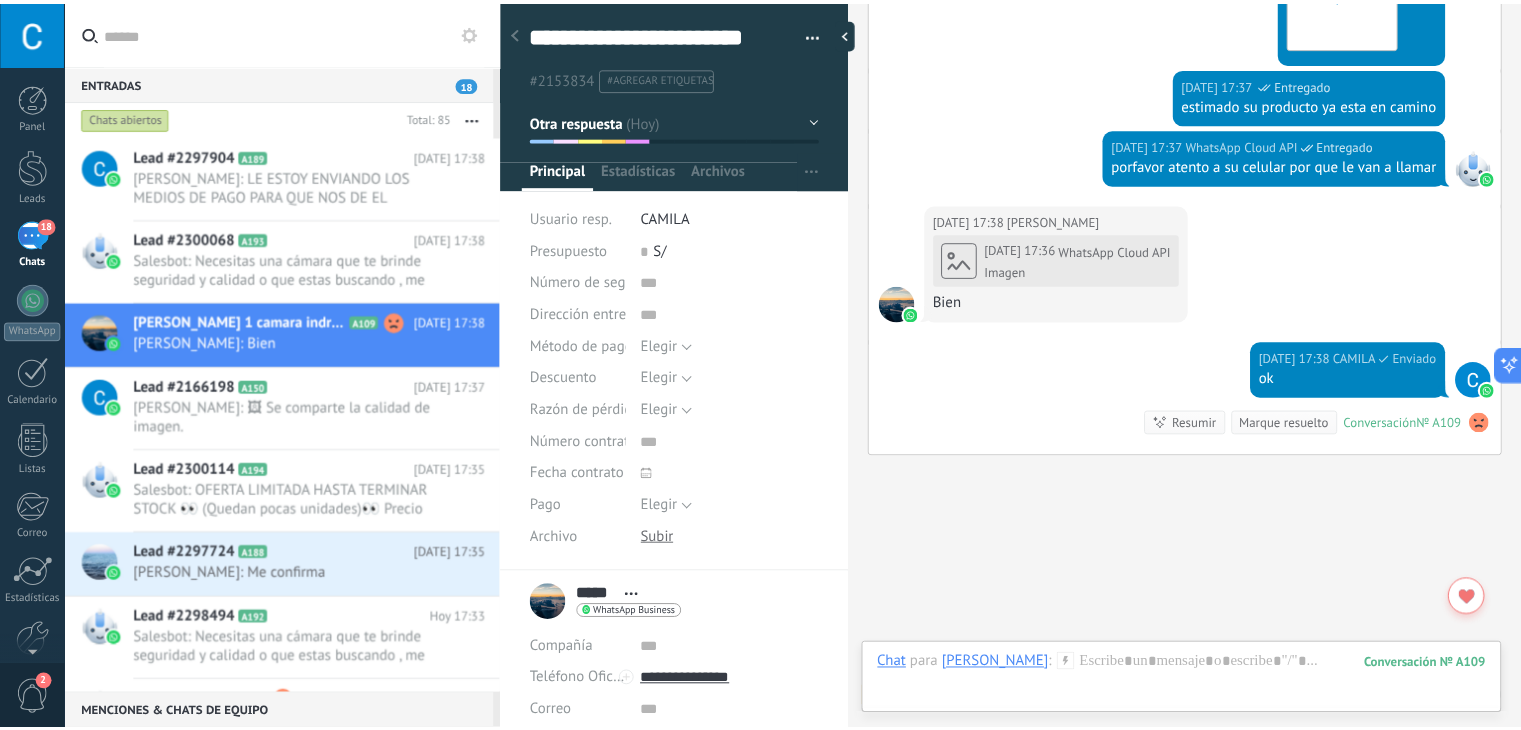 scroll, scrollTop: 2774, scrollLeft: 0, axis: vertical 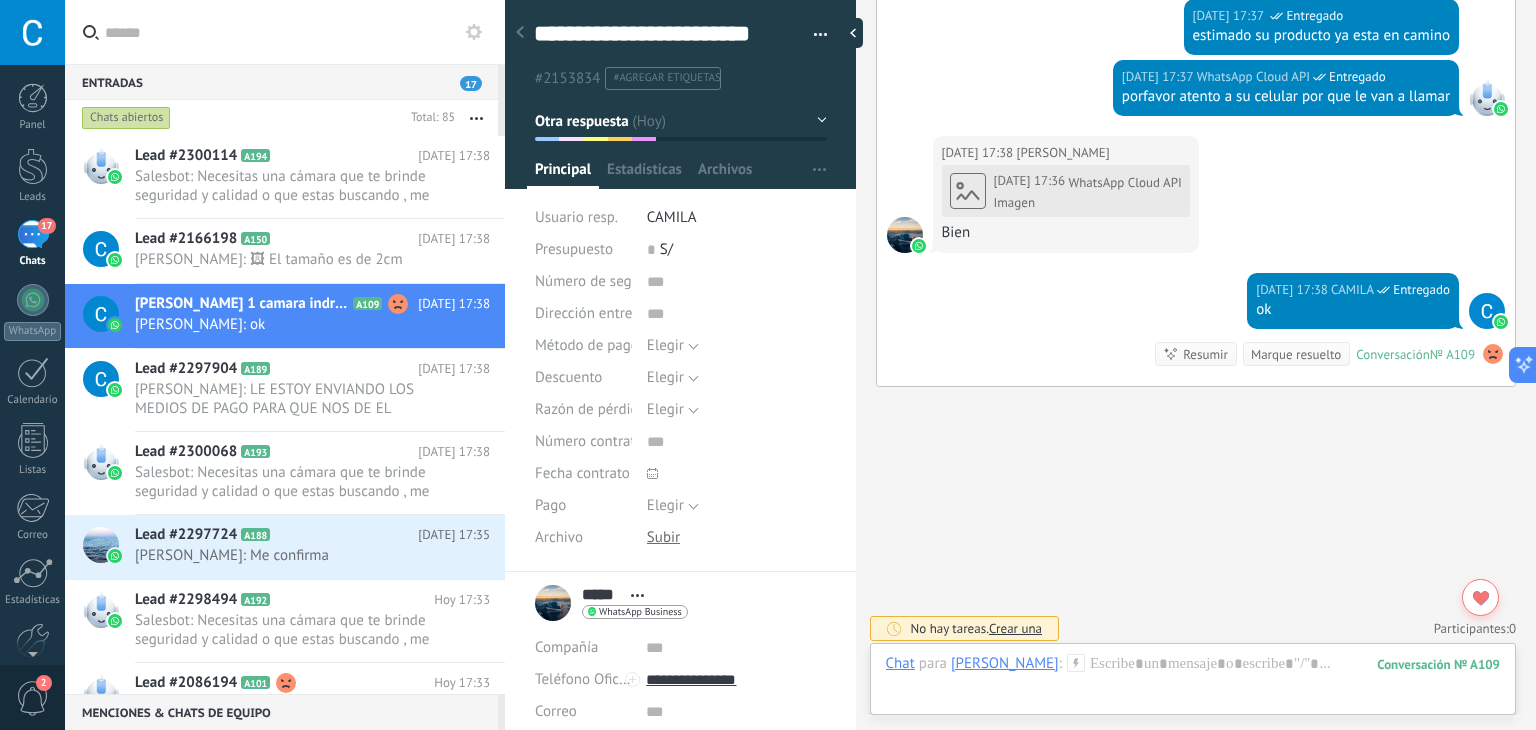click 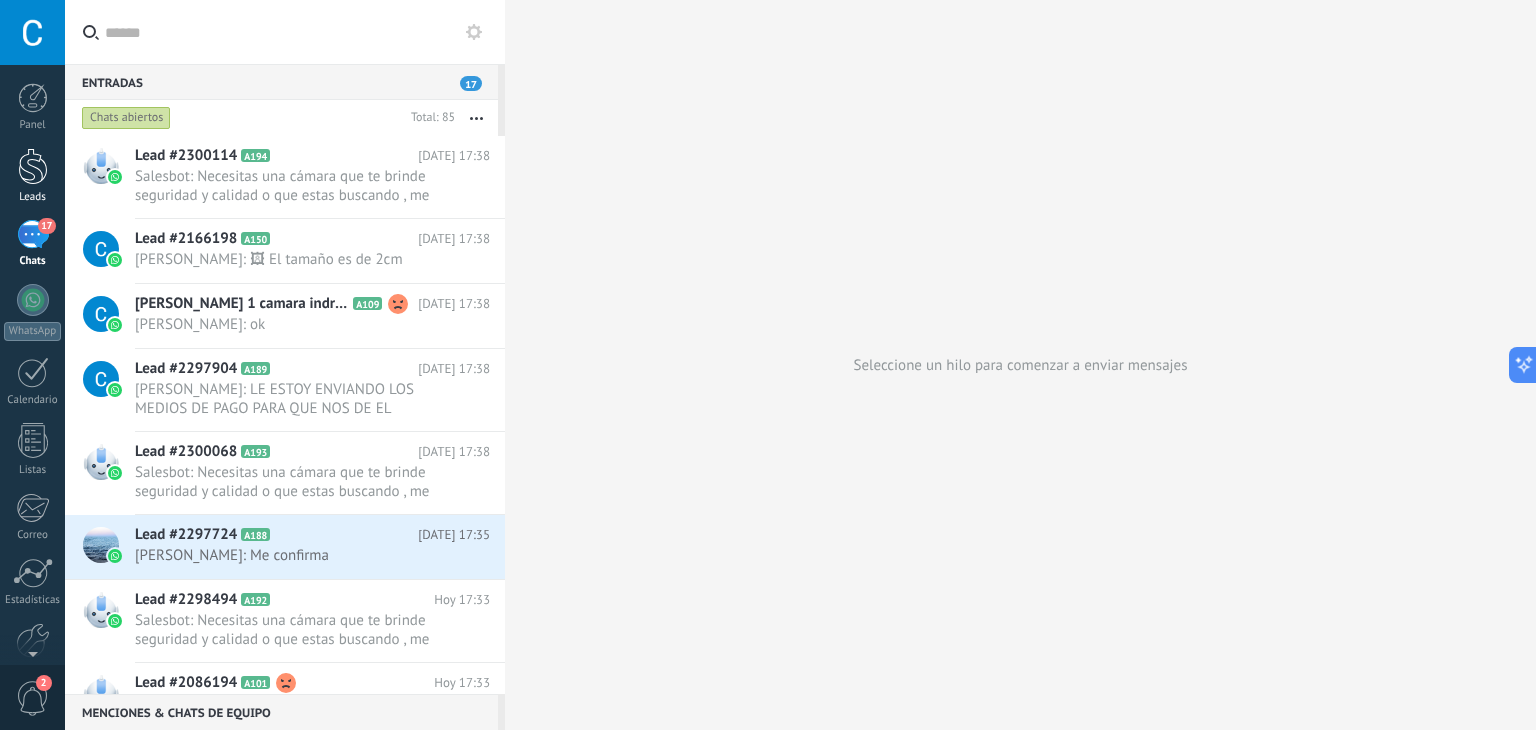 click at bounding box center (33, 166) 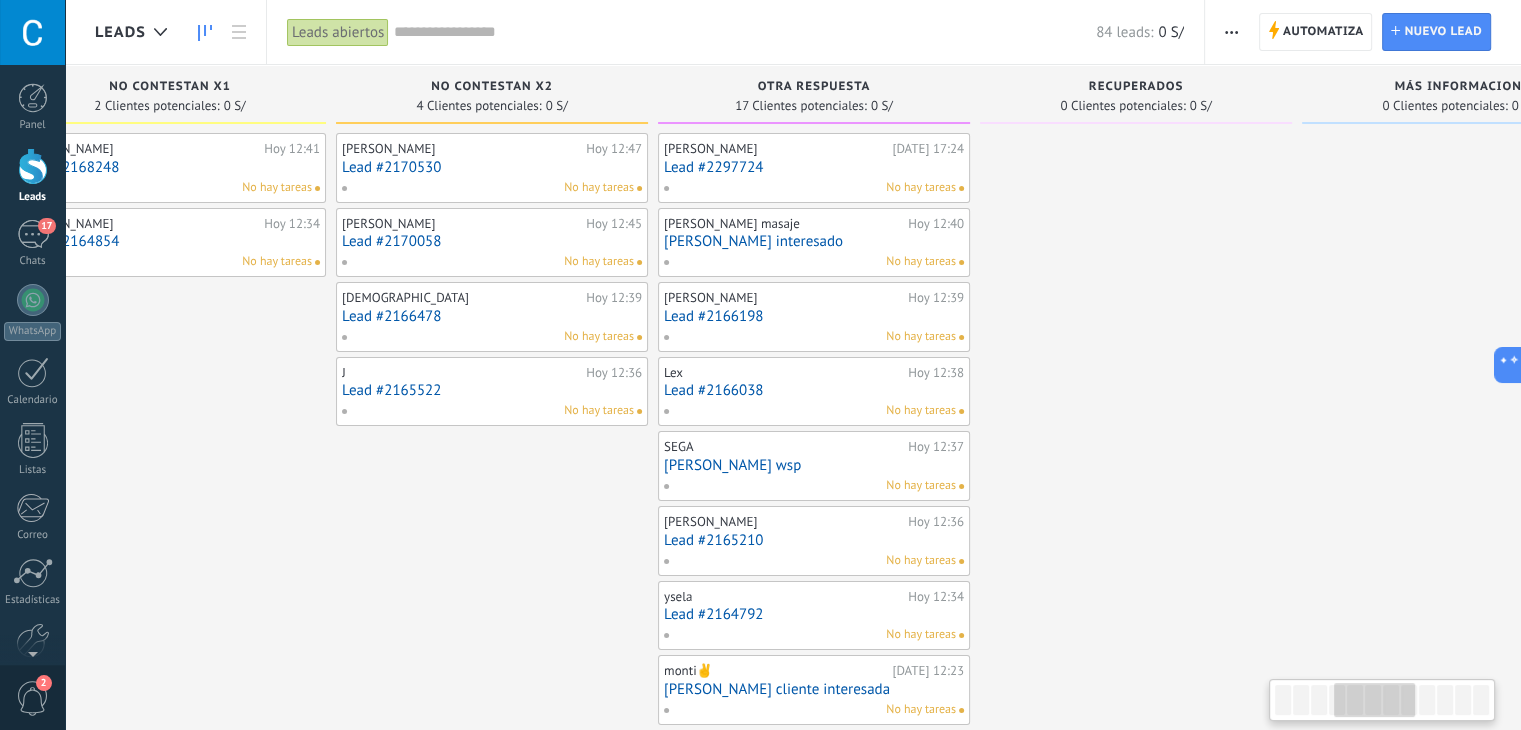 scroll, scrollTop: 0, scrollLeft: 1099, axis: horizontal 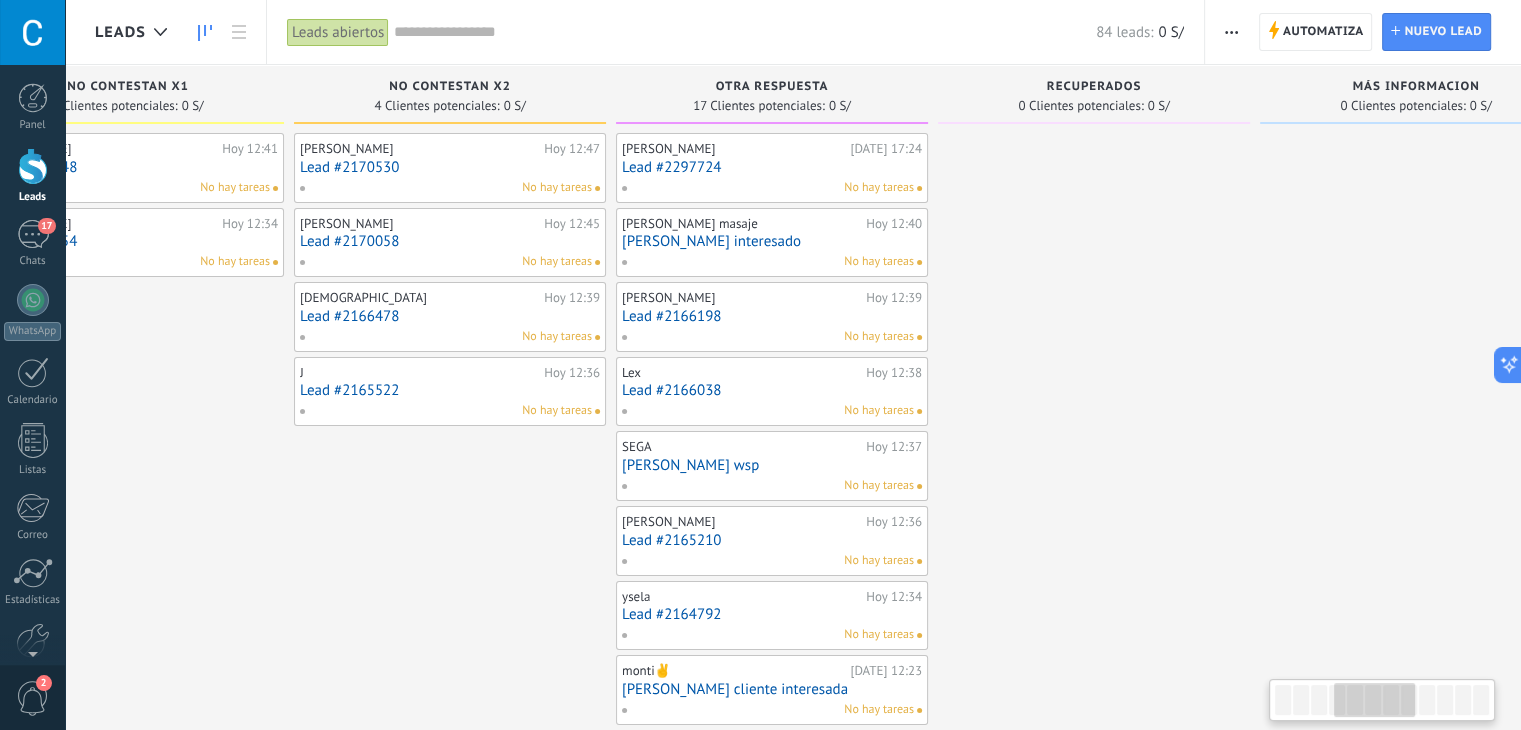 drag, startPoint x: 1435, startPoint y: 507, endPoint x: 339, endPoint y: 569, distance: 1097.7522 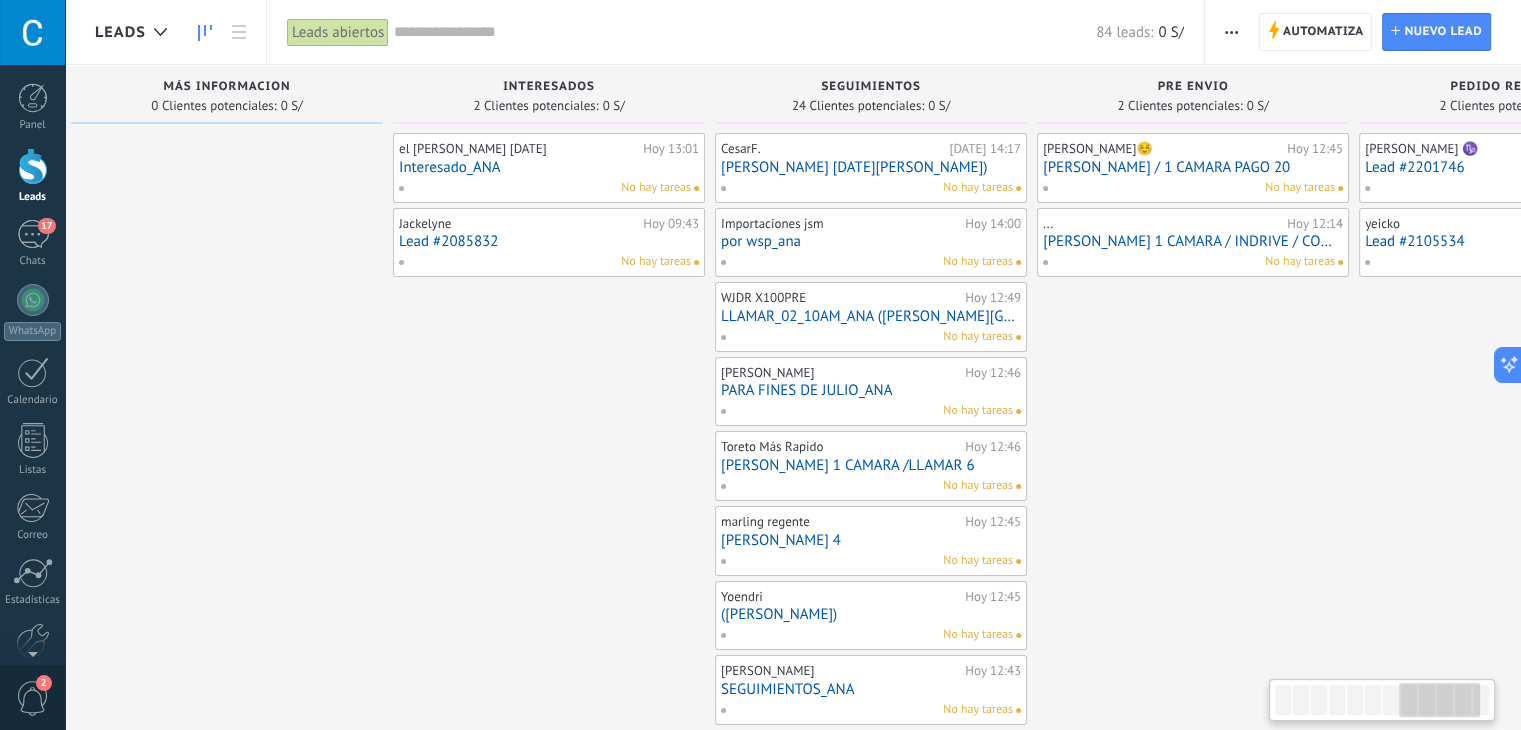 scroll, scrollTop: 0, scrollLeft: 2356, axis: horizontal 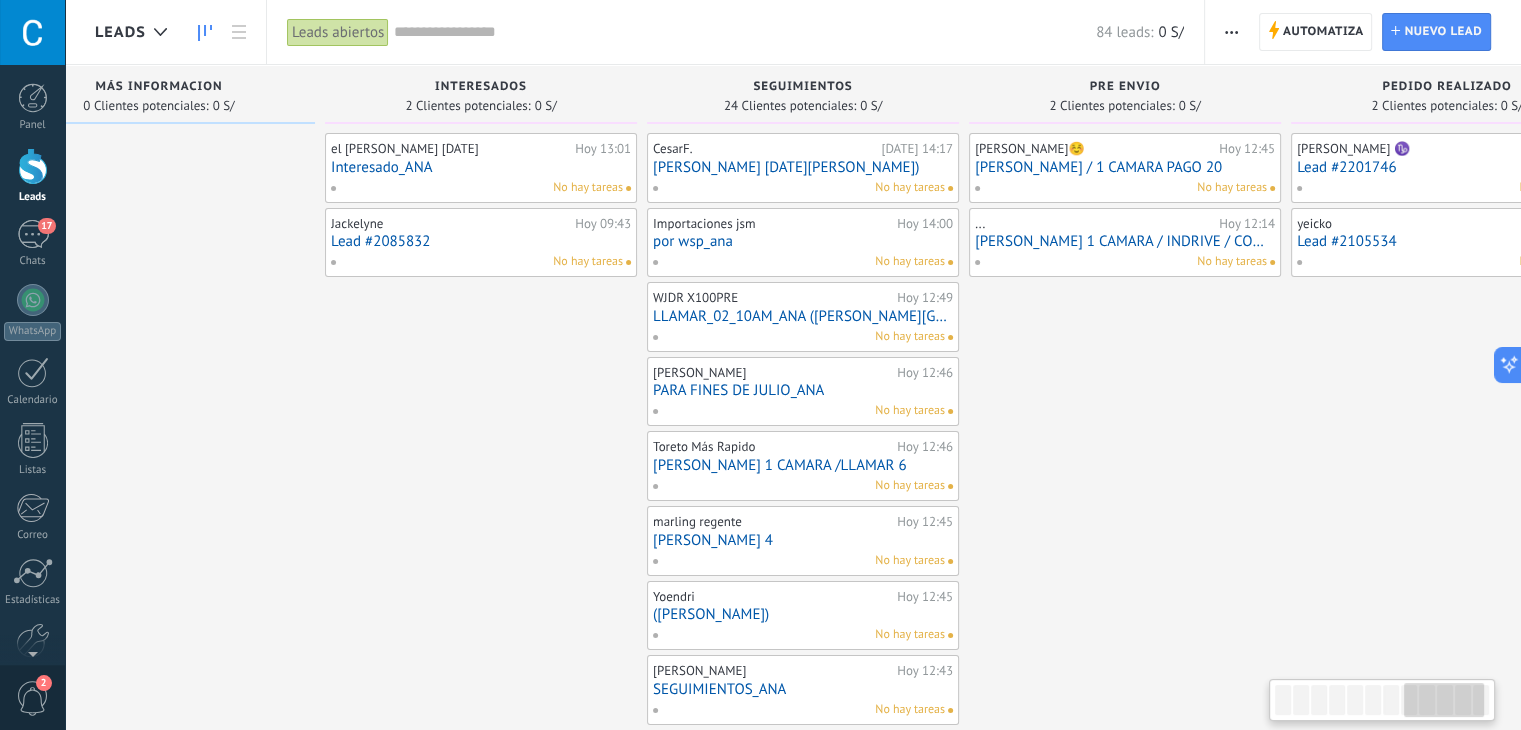 drag, startPoint x: 1433, startPoint y: 500, endPoint x: 186, endPoint y: 533, distance: 1247.4365 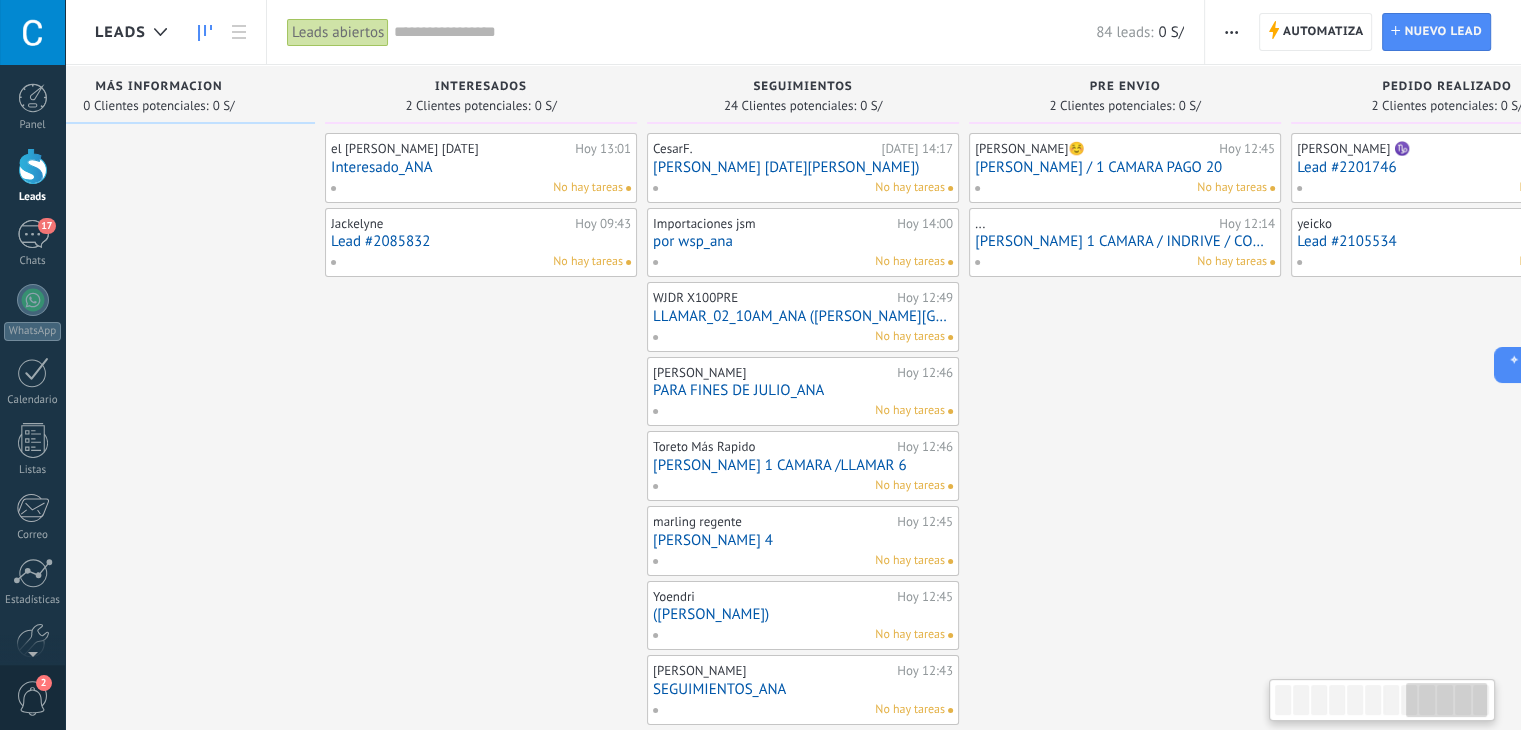 scroll, scrollTop: 0, scrollLeft: 2468, axis: horizontal 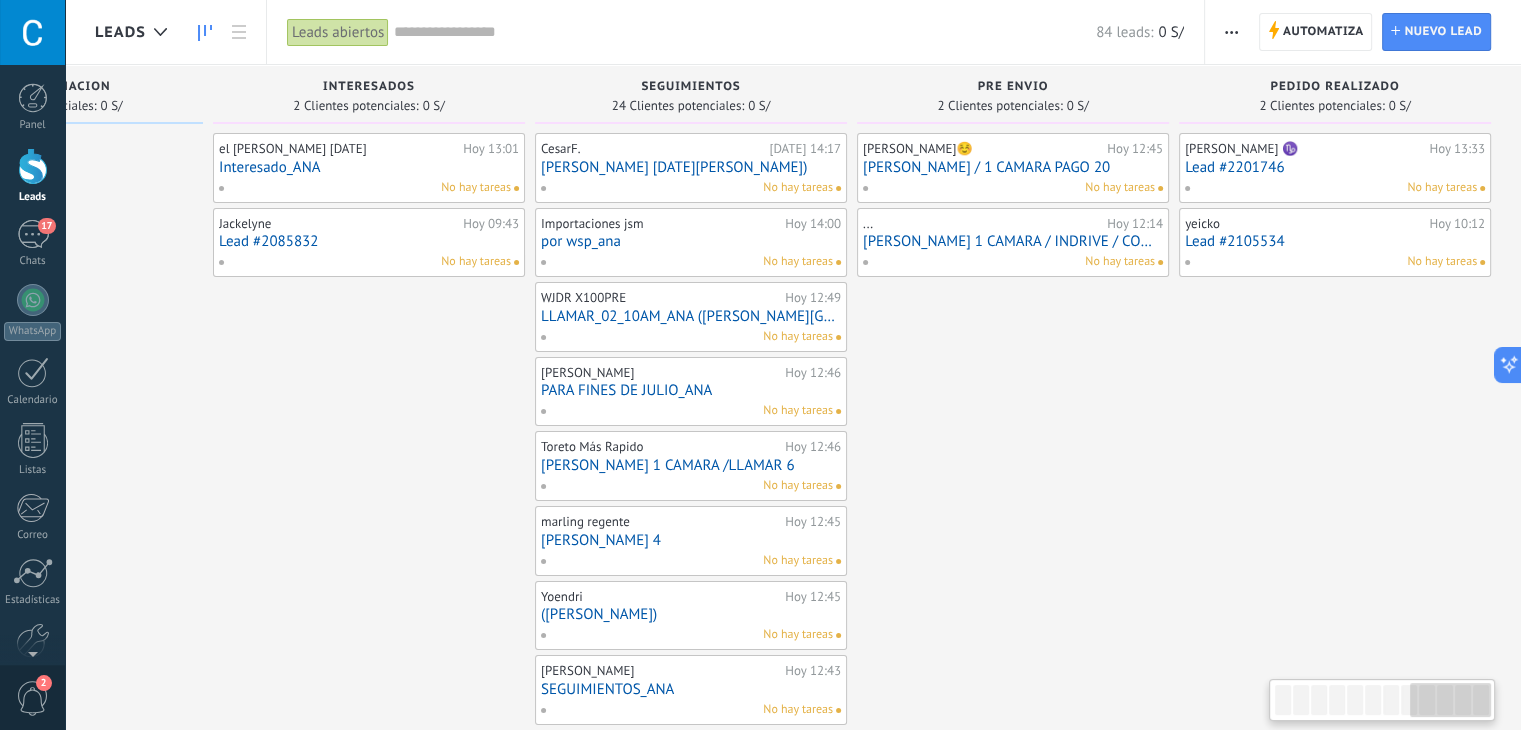 drag, startPoint x: 1491, startPoint y: 504, endPoint x: 1115, endPoint y: 465, distance: 378.01718 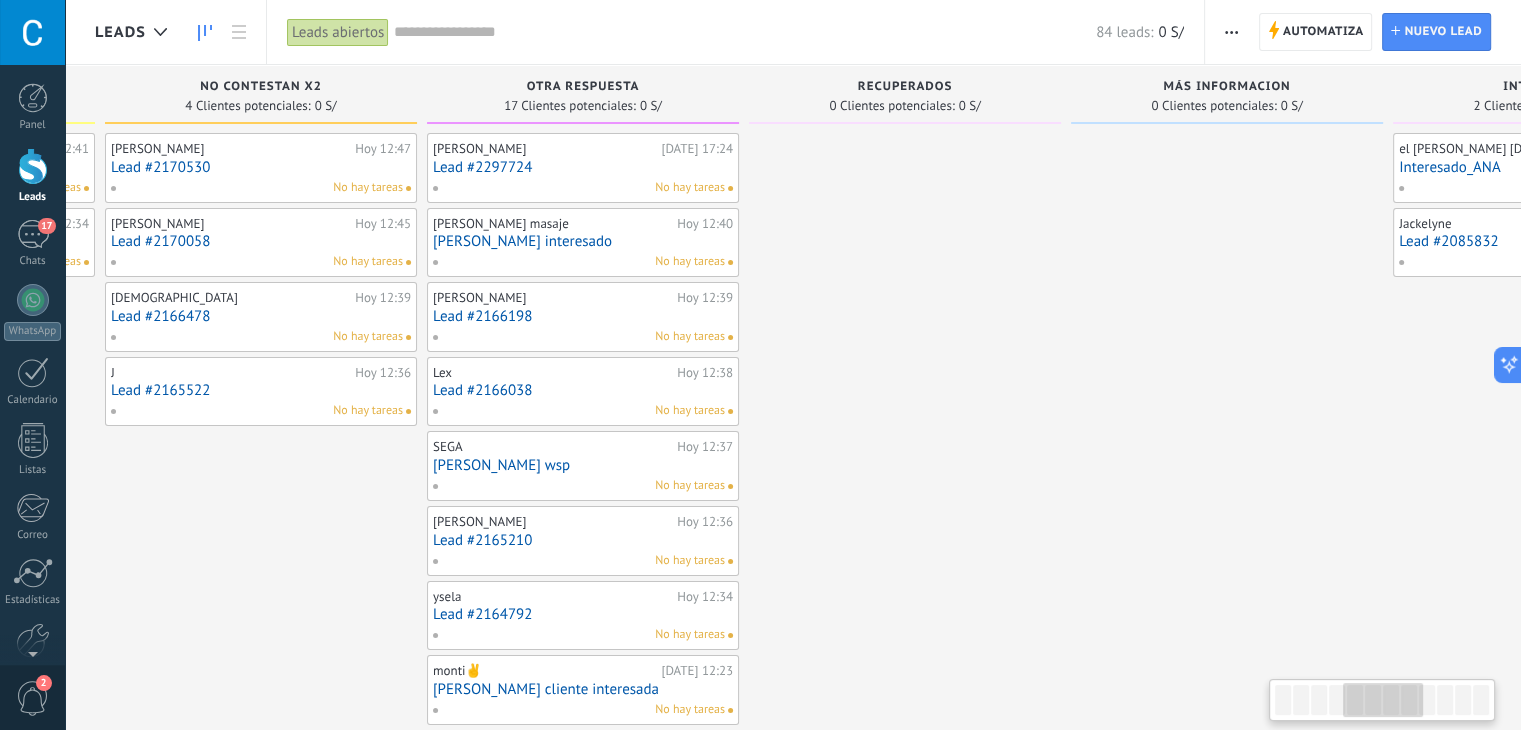 scroll, scrollTop: 0, scrollLeft: 1252, axis: horizontal 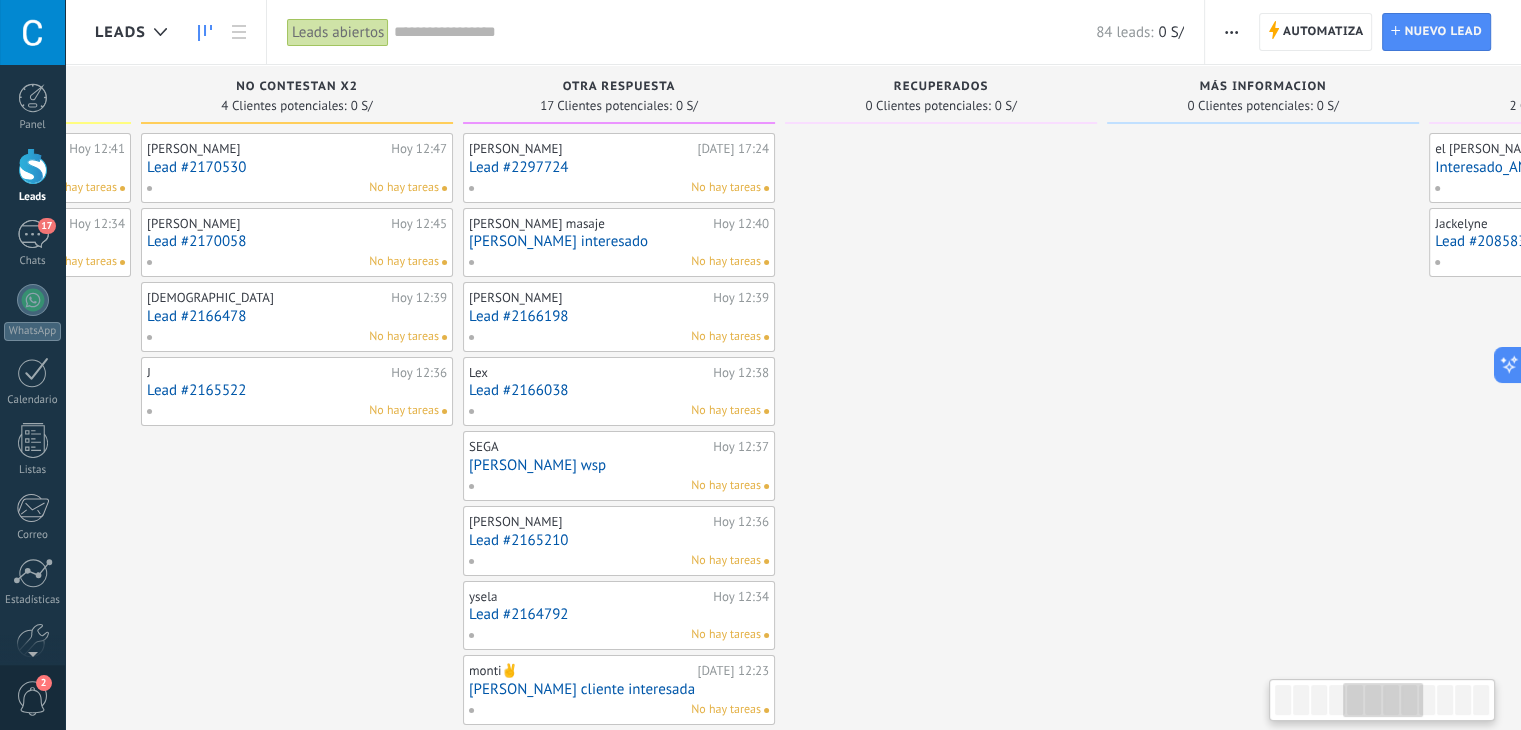 drag, startPoint x: 148, startPoint y: 457, endPoint x: 1368, endPoint y: 575, distance: 1225.6932 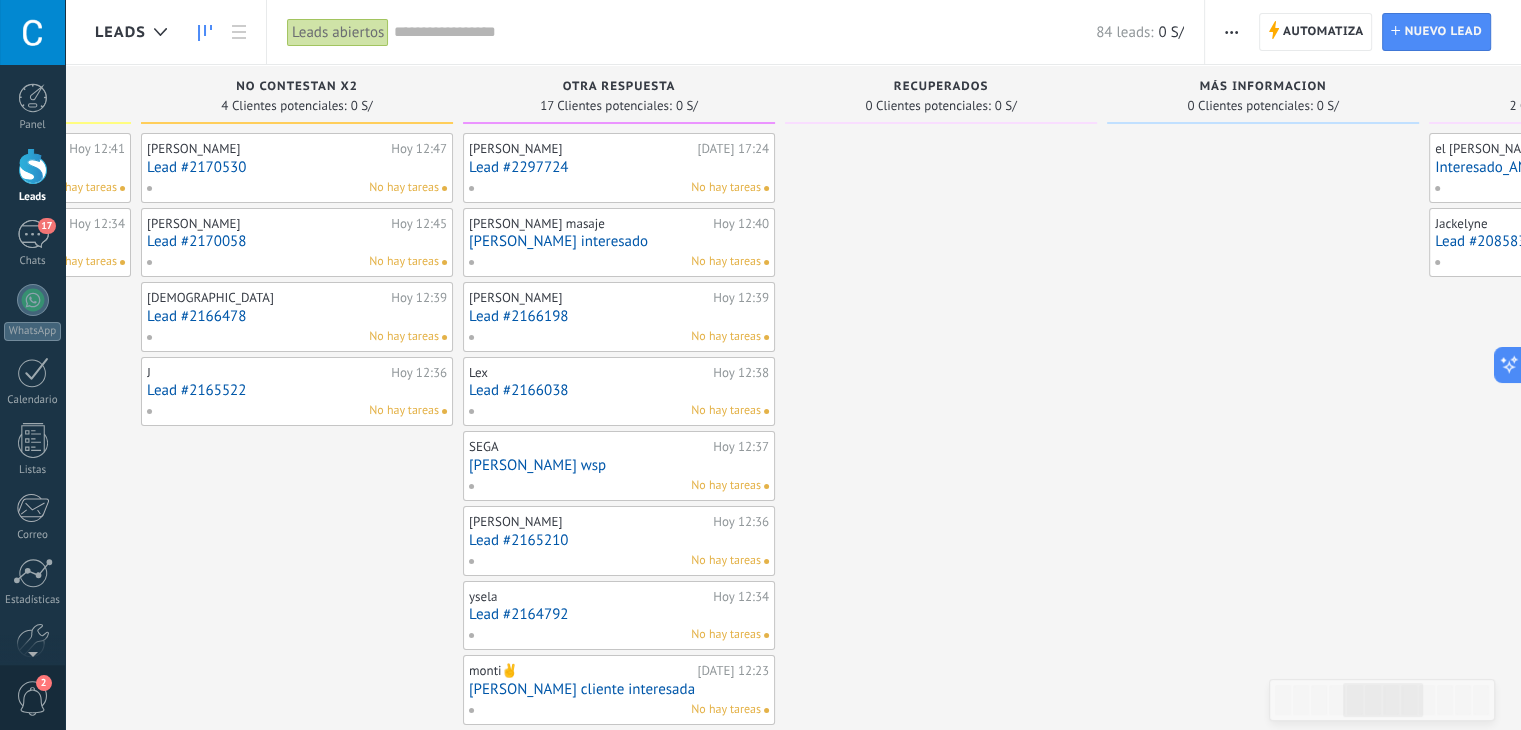scroll, scrollTop: 17, scrollLeft: 0, axis: vertical 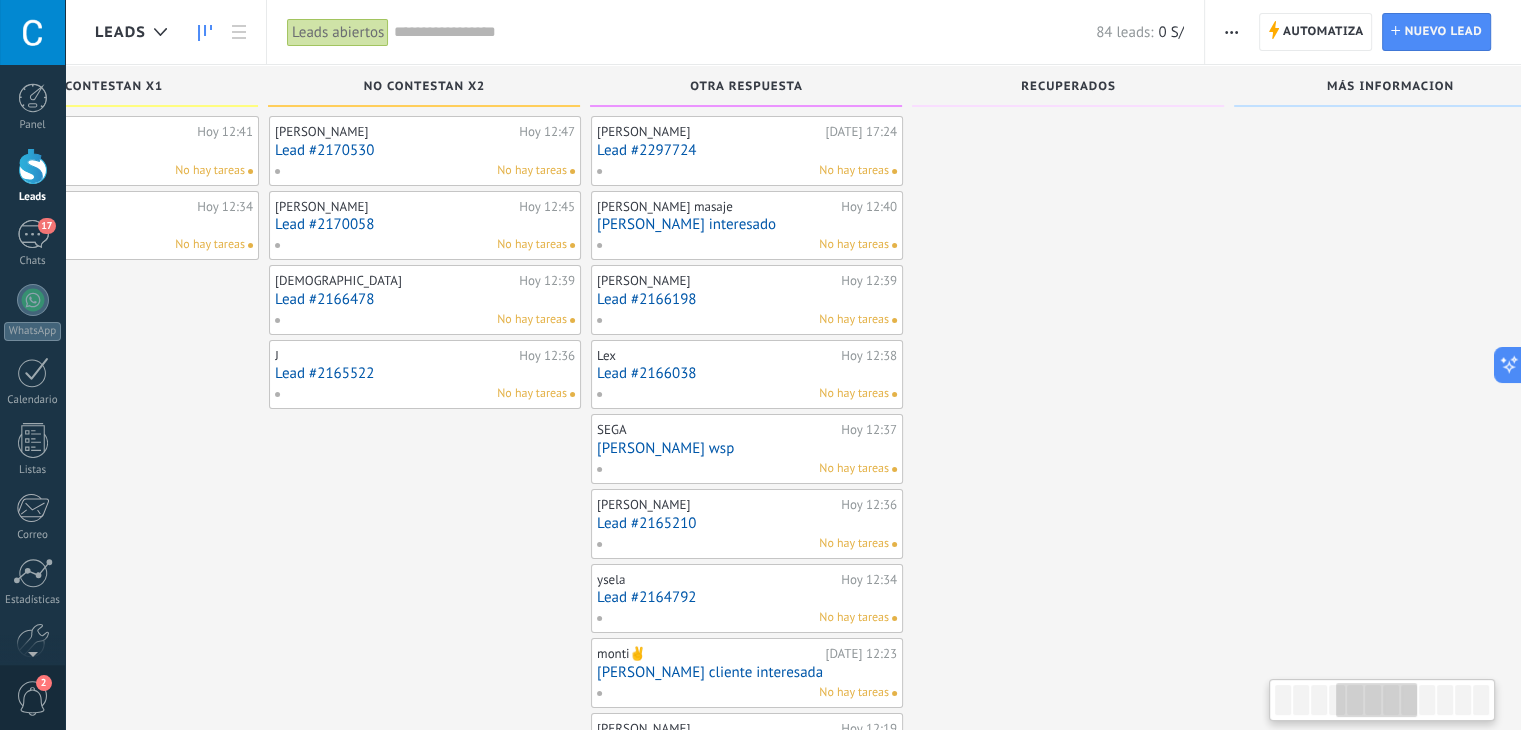 drag, startPoint x: 1340, startPoint y: 500, endPoint x: 1479, endPoint y: 732, distance: 270.4533 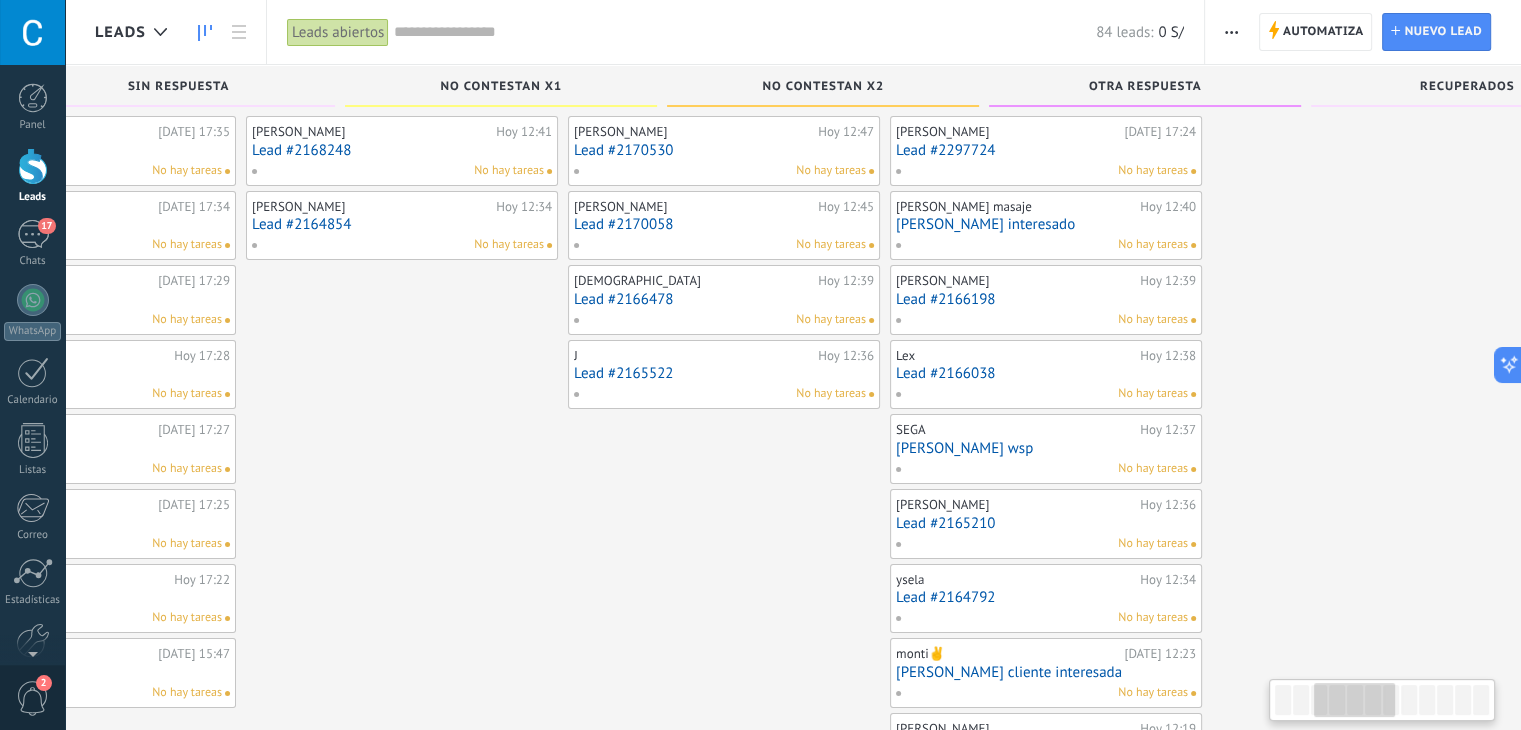 scroll, scrollTop: 0, scrollLeft: 726, axis: horizontal 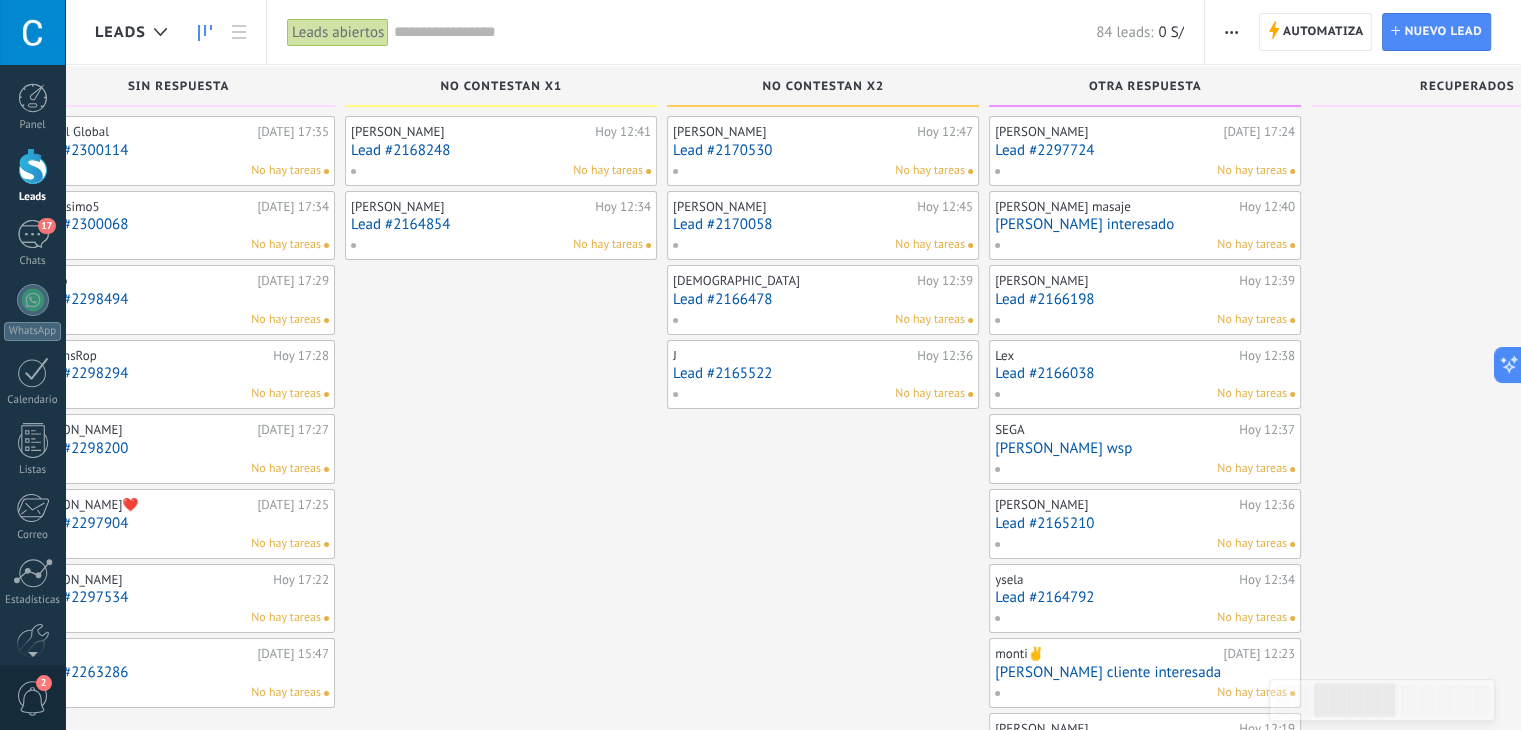 drag, startPoint x: 224, startPoint y: 417, endPoint x: 1065, endPoint y: 776, distance: 914.41895 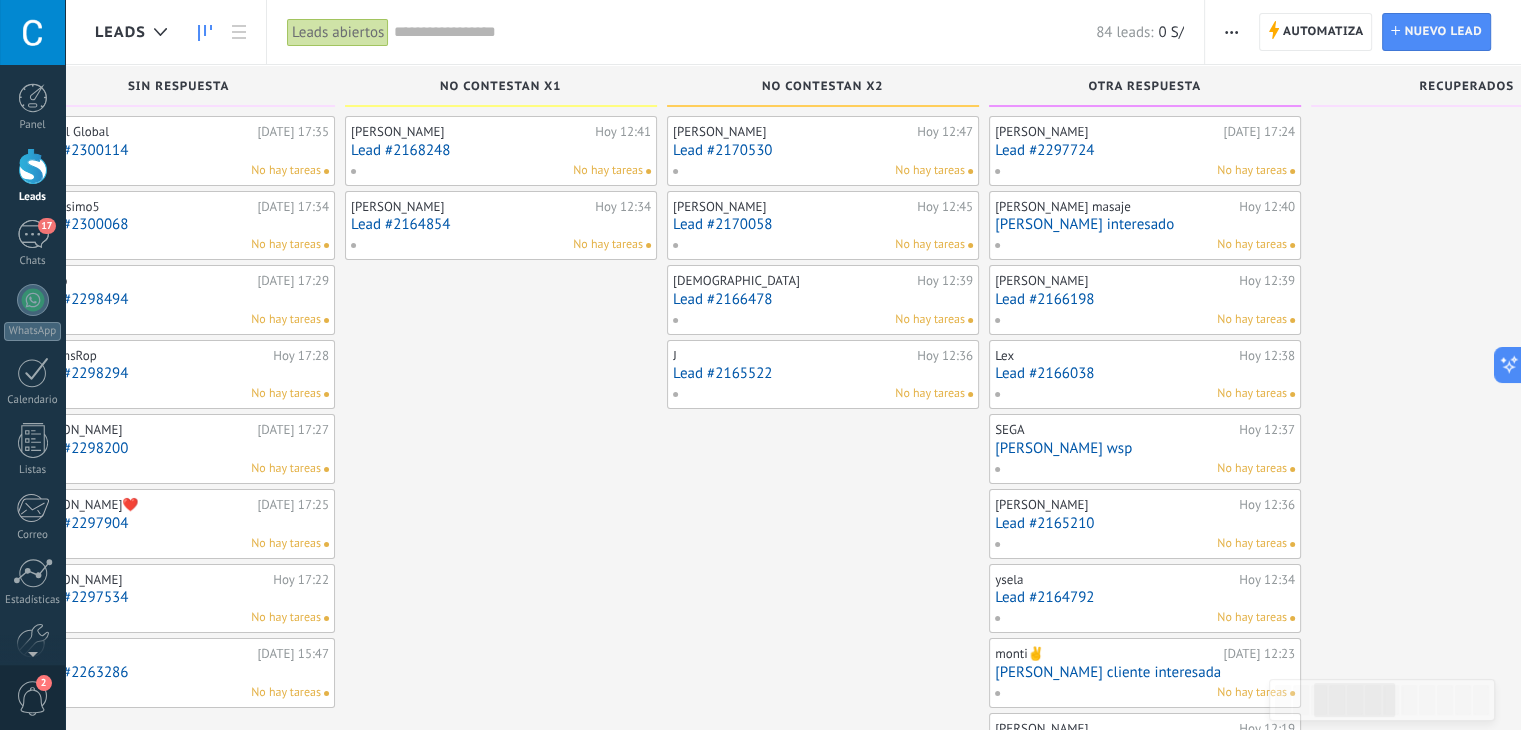 scroll, scrollTop: 0, scrollLeft: 572, axis: horizontal 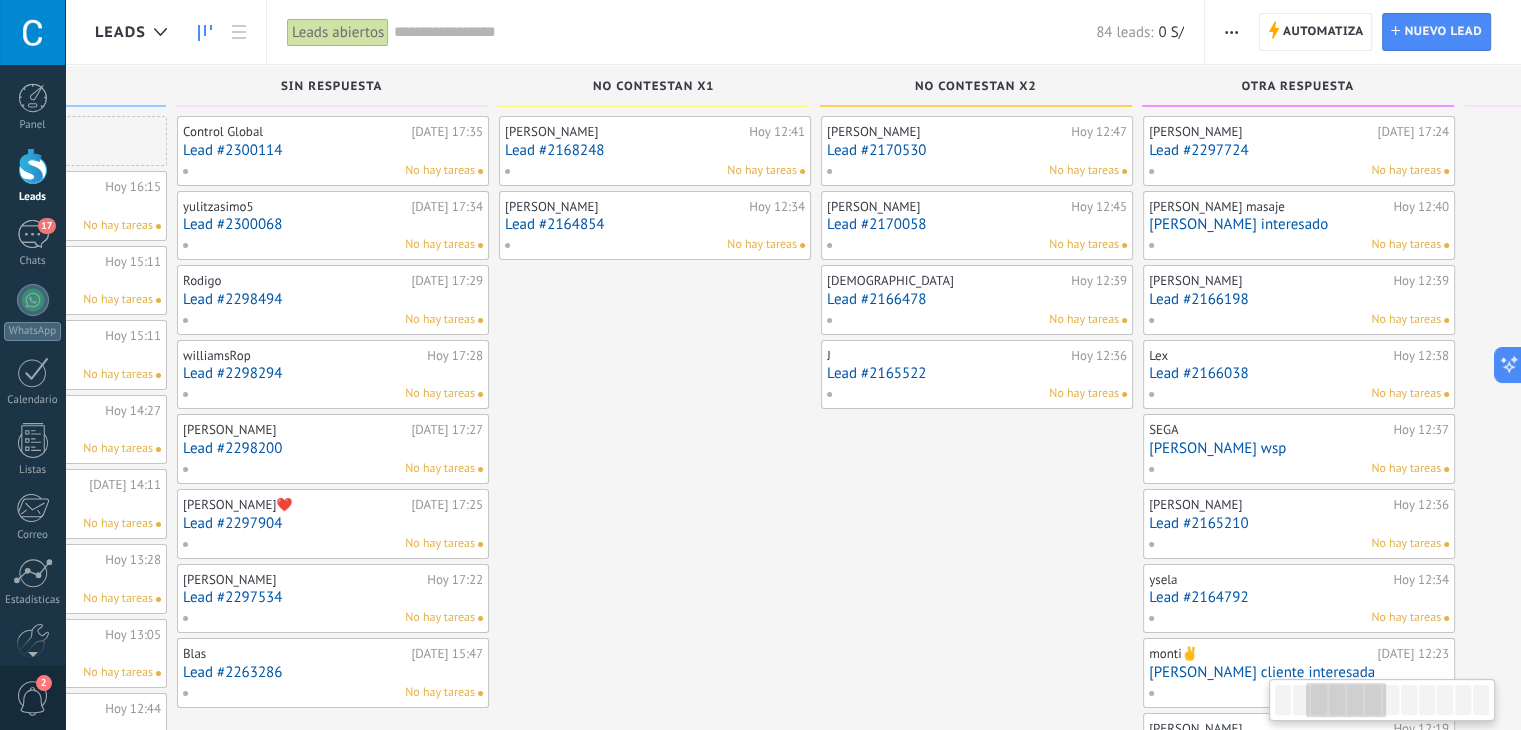 drag, startPoint x: 459, startPoint y: 458, endPoint x: 1079, endPoint y: 776, distance: 696.79553 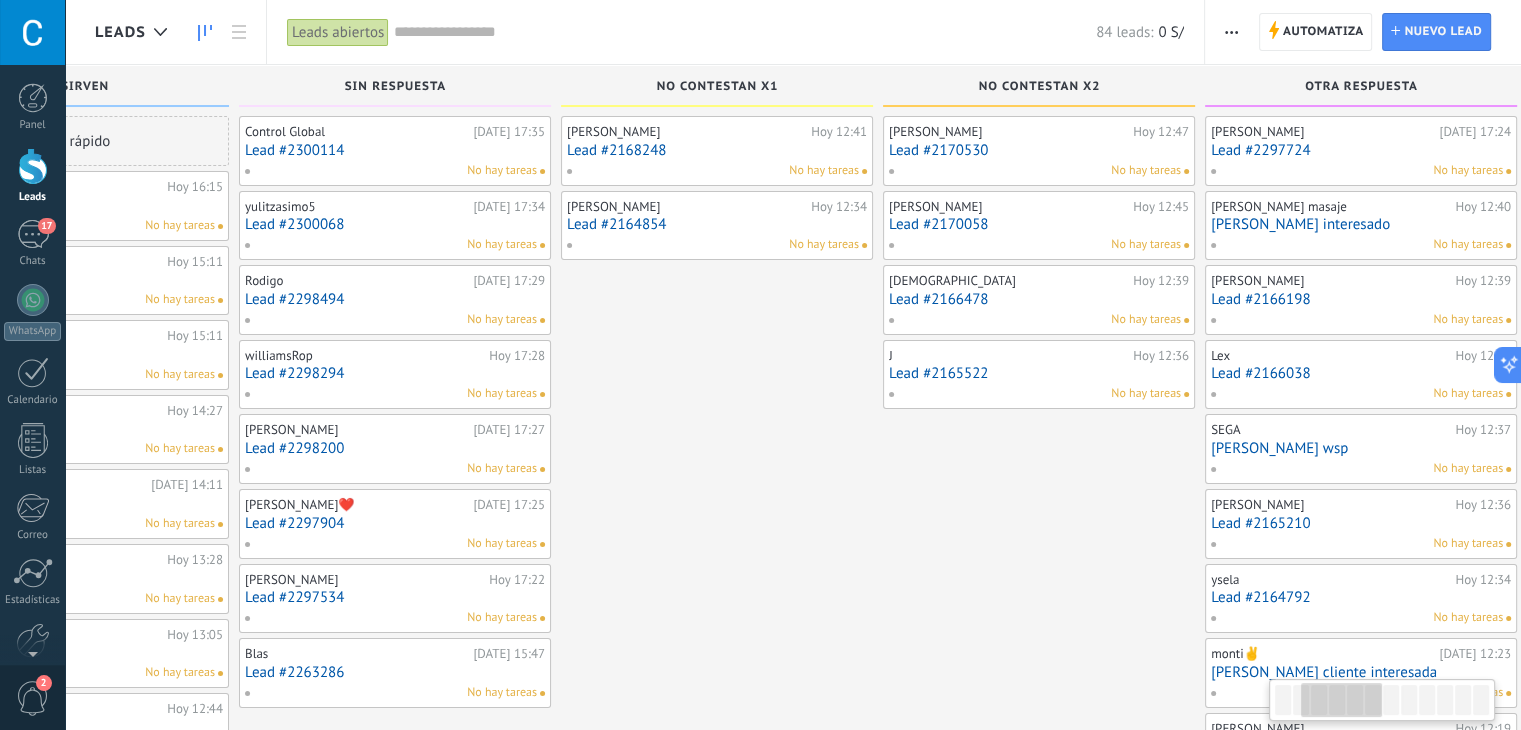 scroll, scrollTop: 0, scrollLeft: 508, axis: horizontal 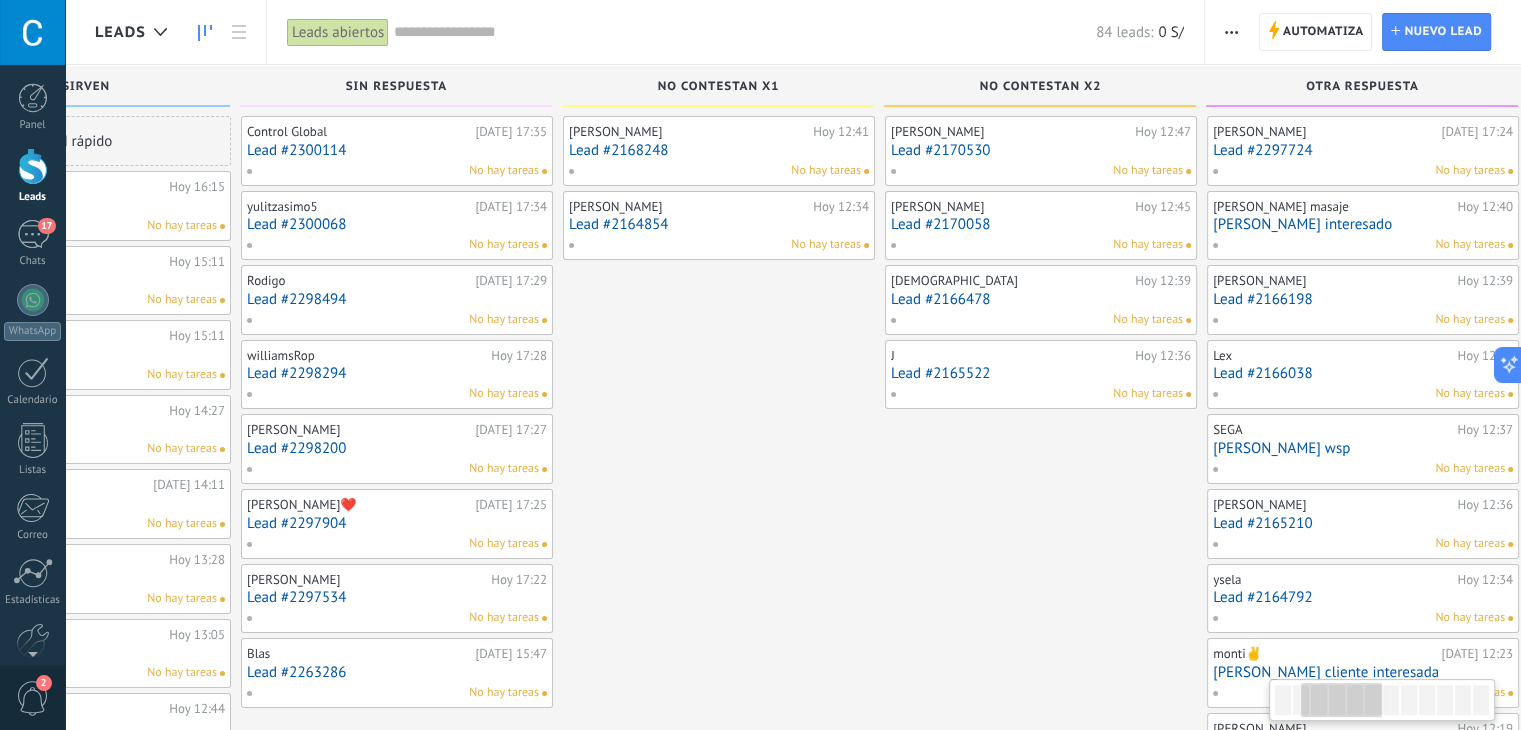 drag, startPoint x: 592, startPoint y: 339, endPoint x: 660, endPoint y: 332, distance: 68.359344 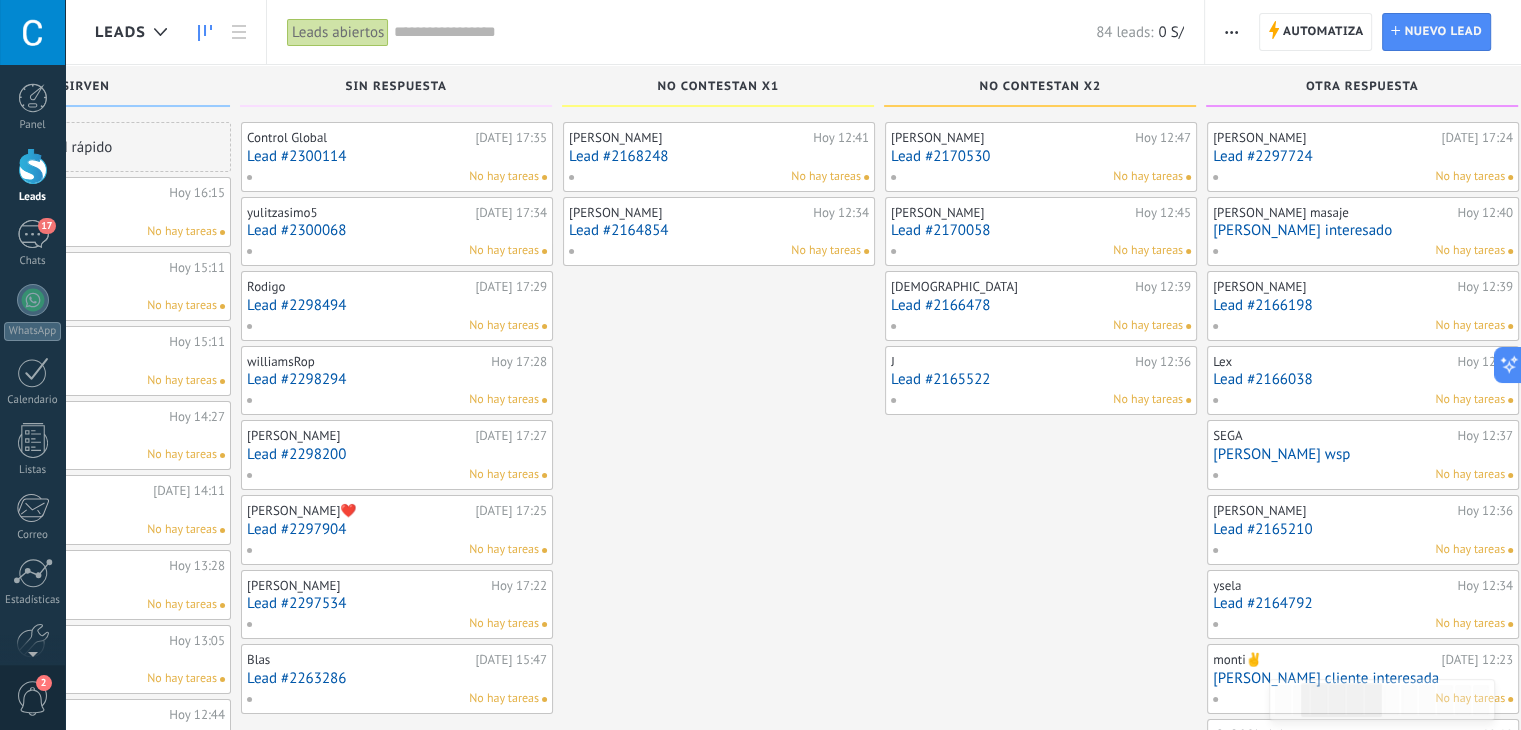scroll, scrollTop: 0, scrollLeft: 0, axis: both 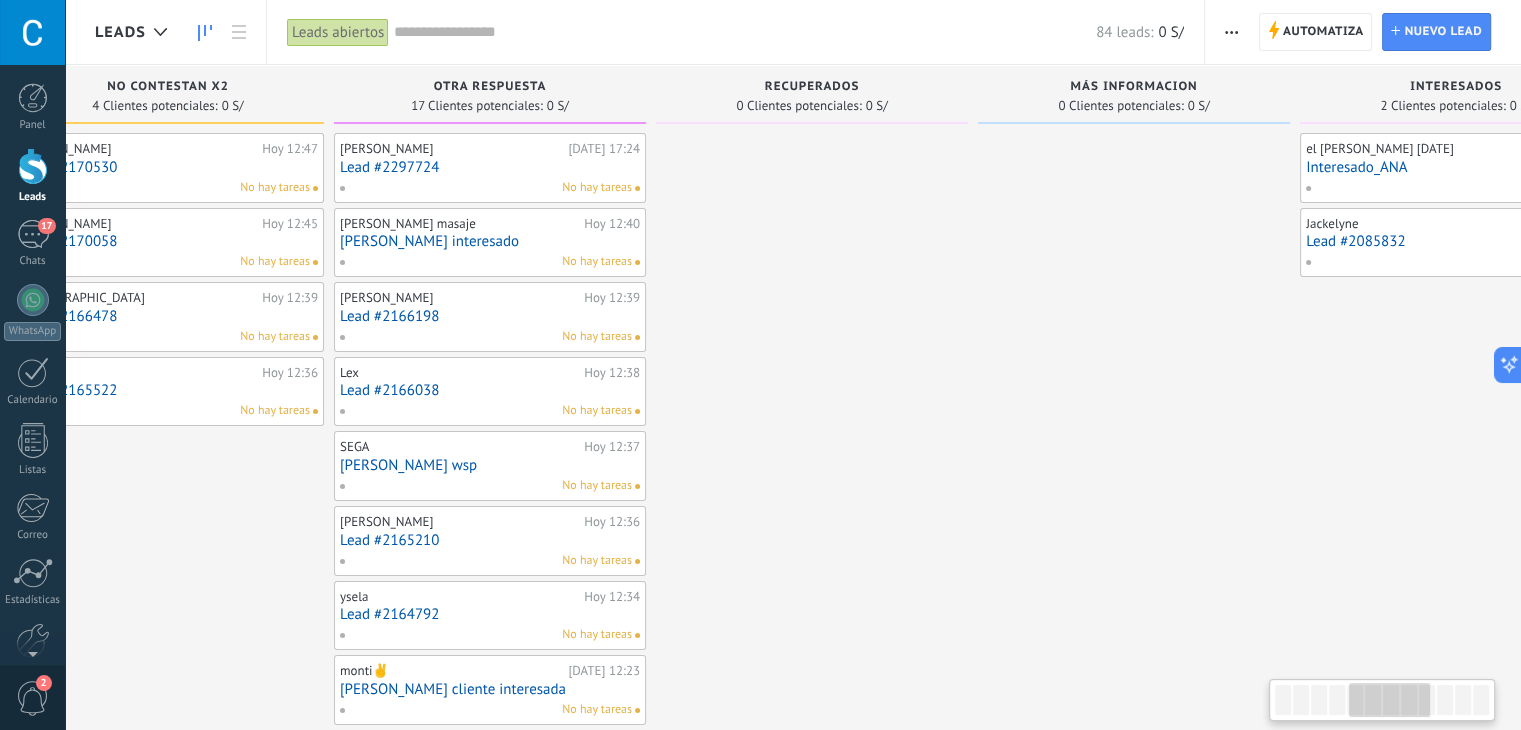 drag, startPoint x: 1146, startPoint y: 473, endPoint x: 276, endPoint y: 532, distance: 871.9983 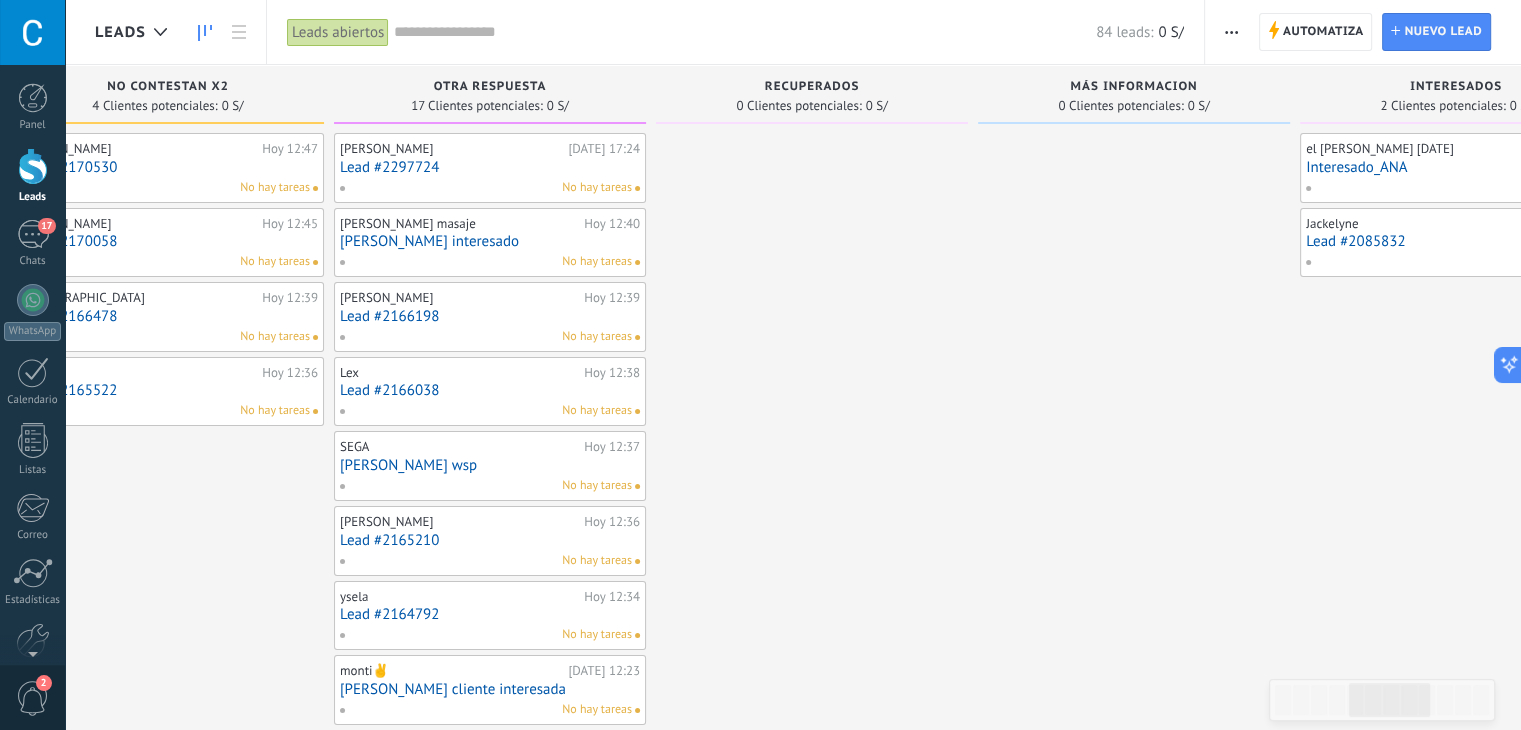click on "Lead #2297724" at bounding box center [490, 167] 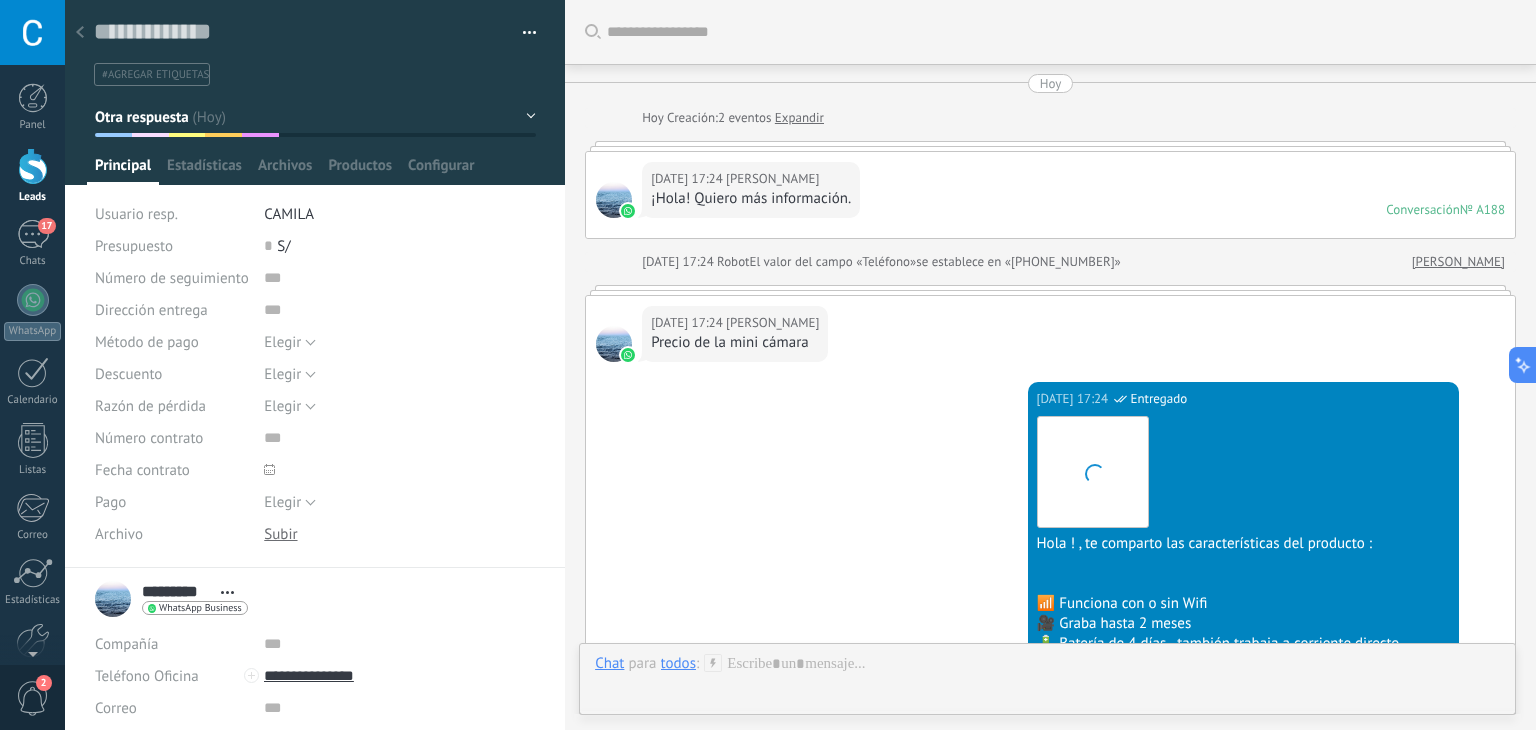 scroll, scrollTop: 29, scrollLeft: 0, axis: vertical 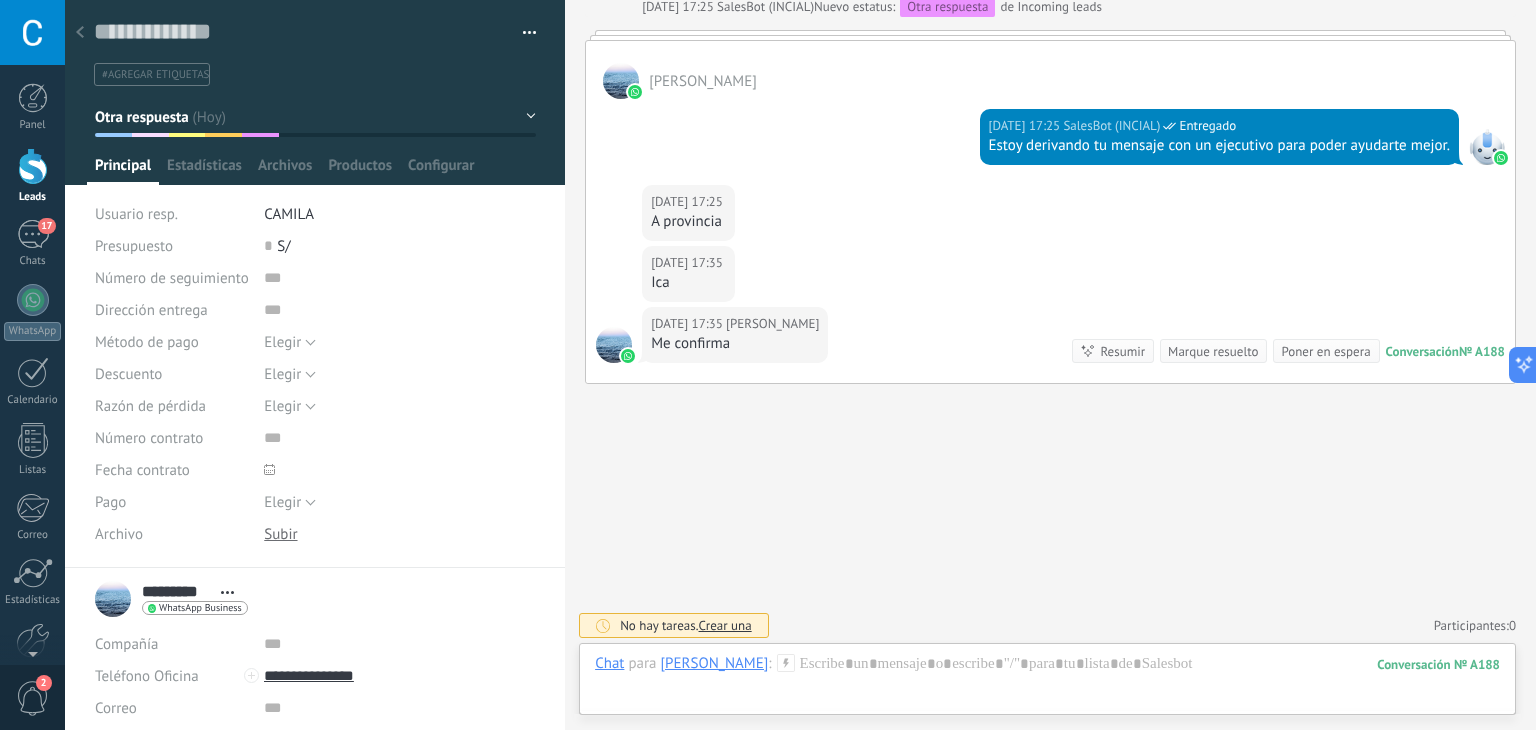 click at bounding box center (80, 33) 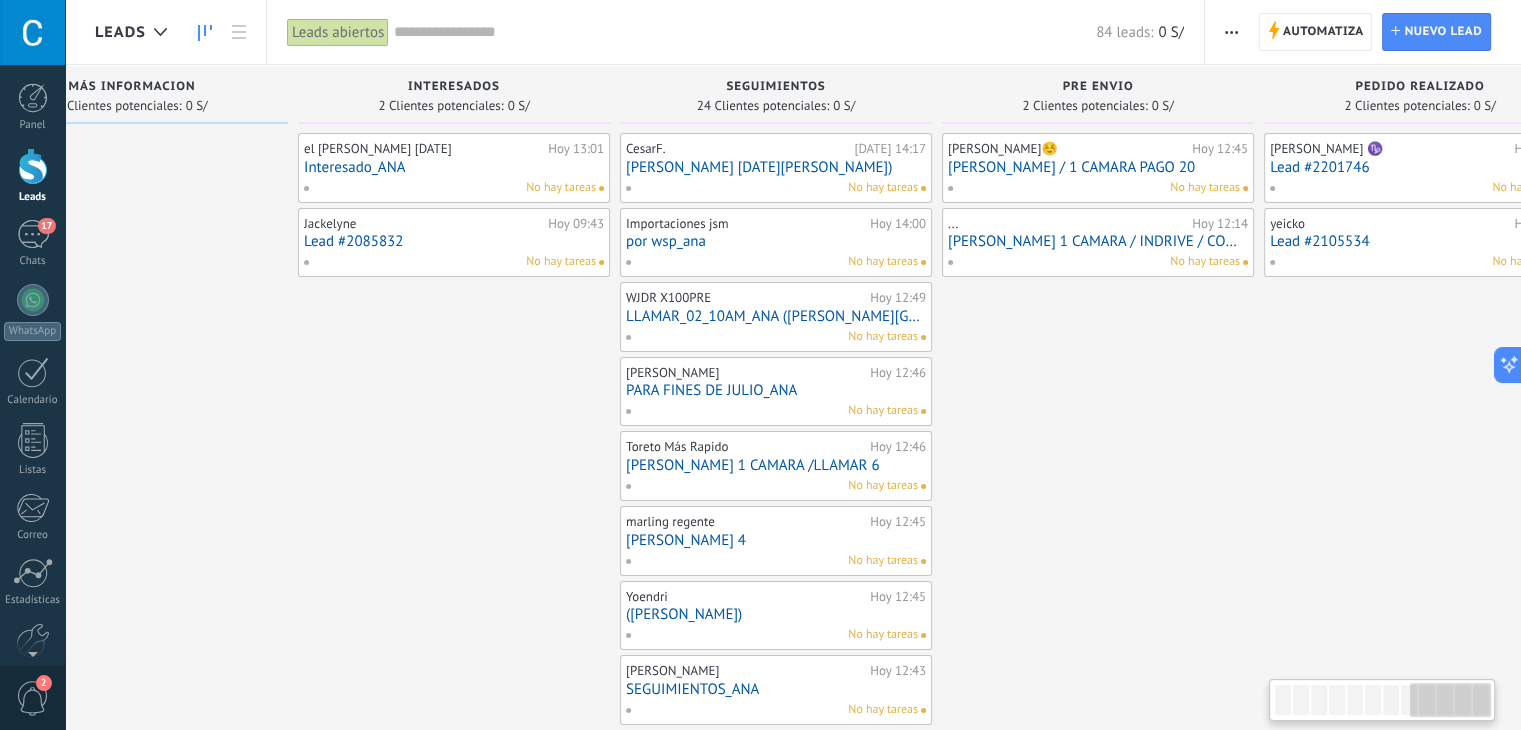 scroll, scrollTop: 0, scrollLeft: 2468, axis: horizontal 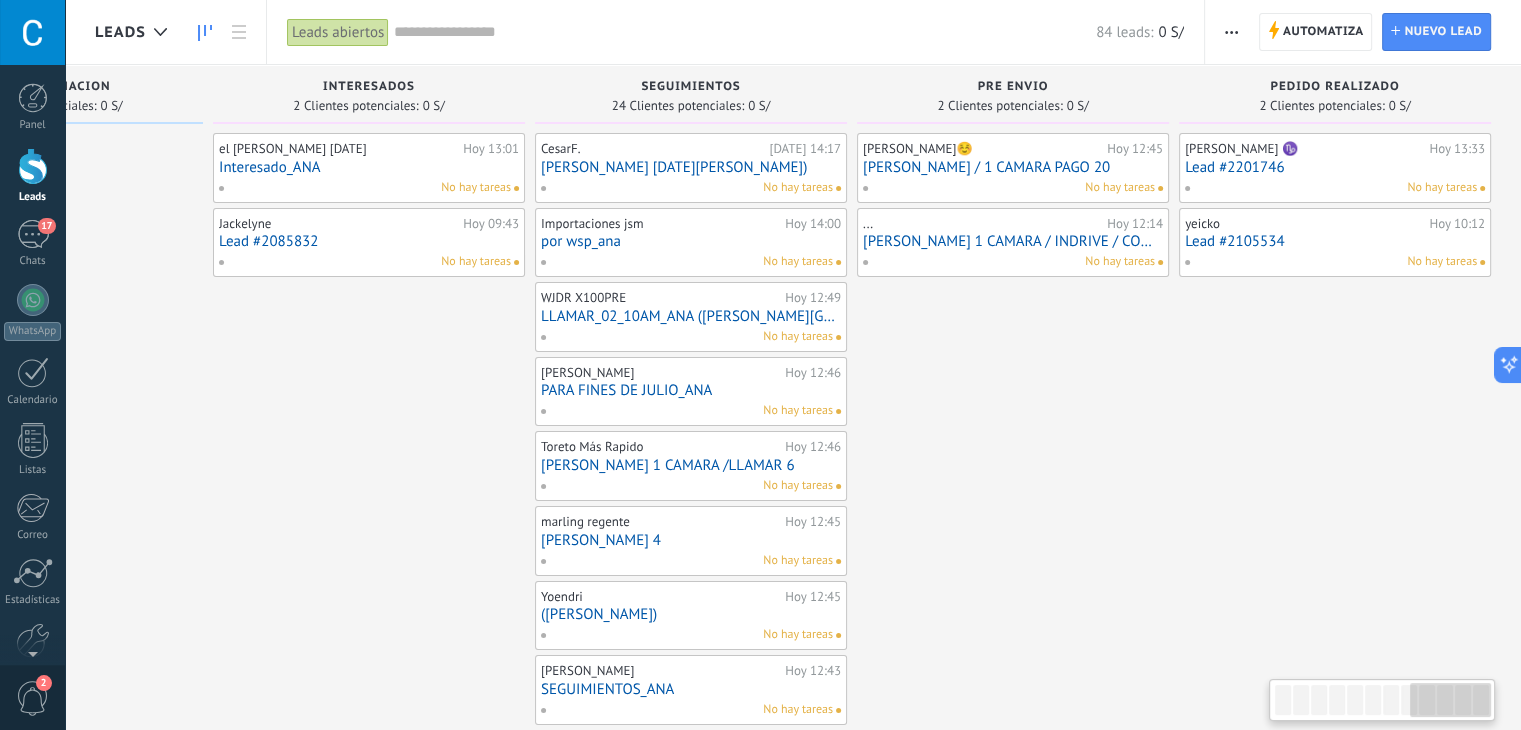 drag, startPoint x: 1404, startPoint y: 437, endPoint x: 231, endPoint y: 510, distance: 1175.2693 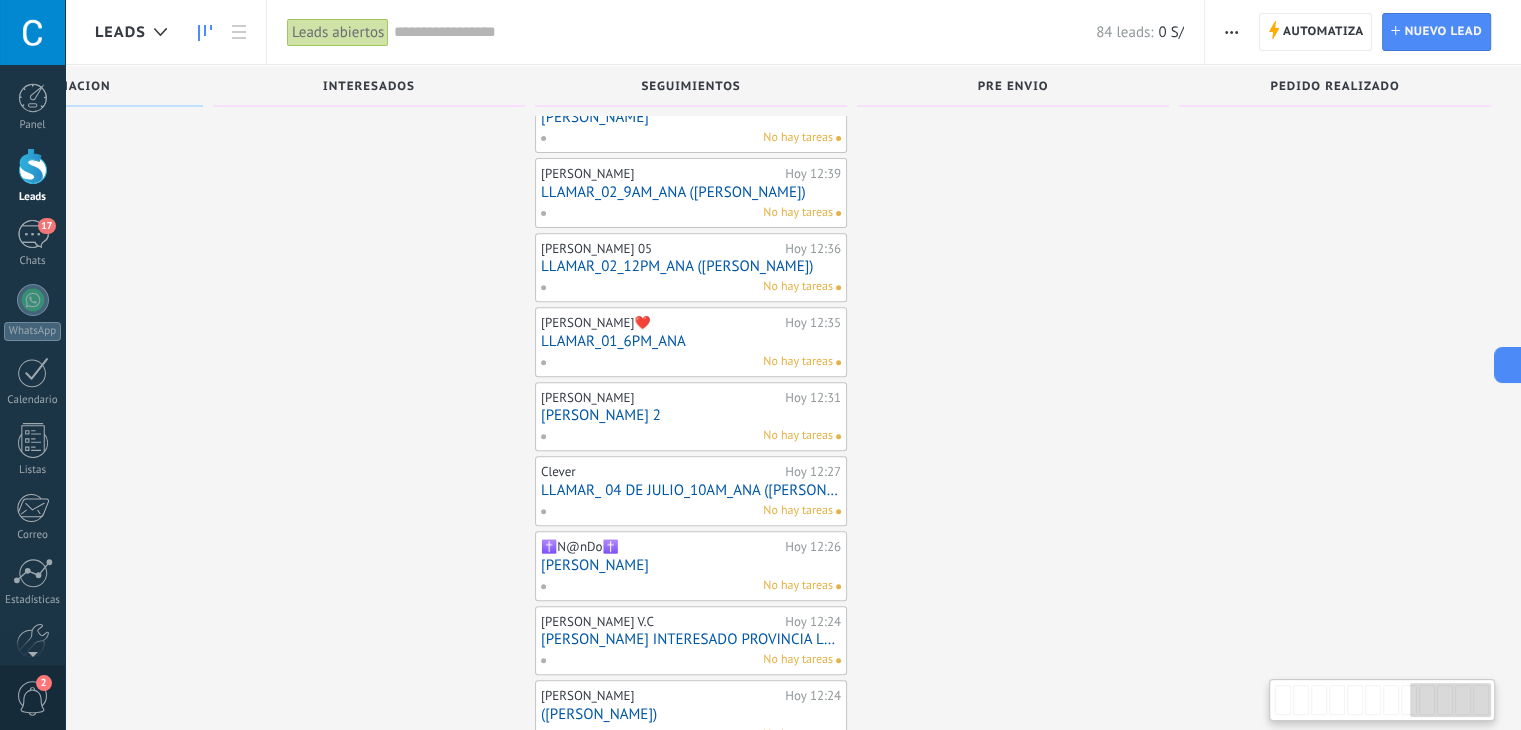 scroll, scrollTop: 0, scrollLeft: 0, axis: both 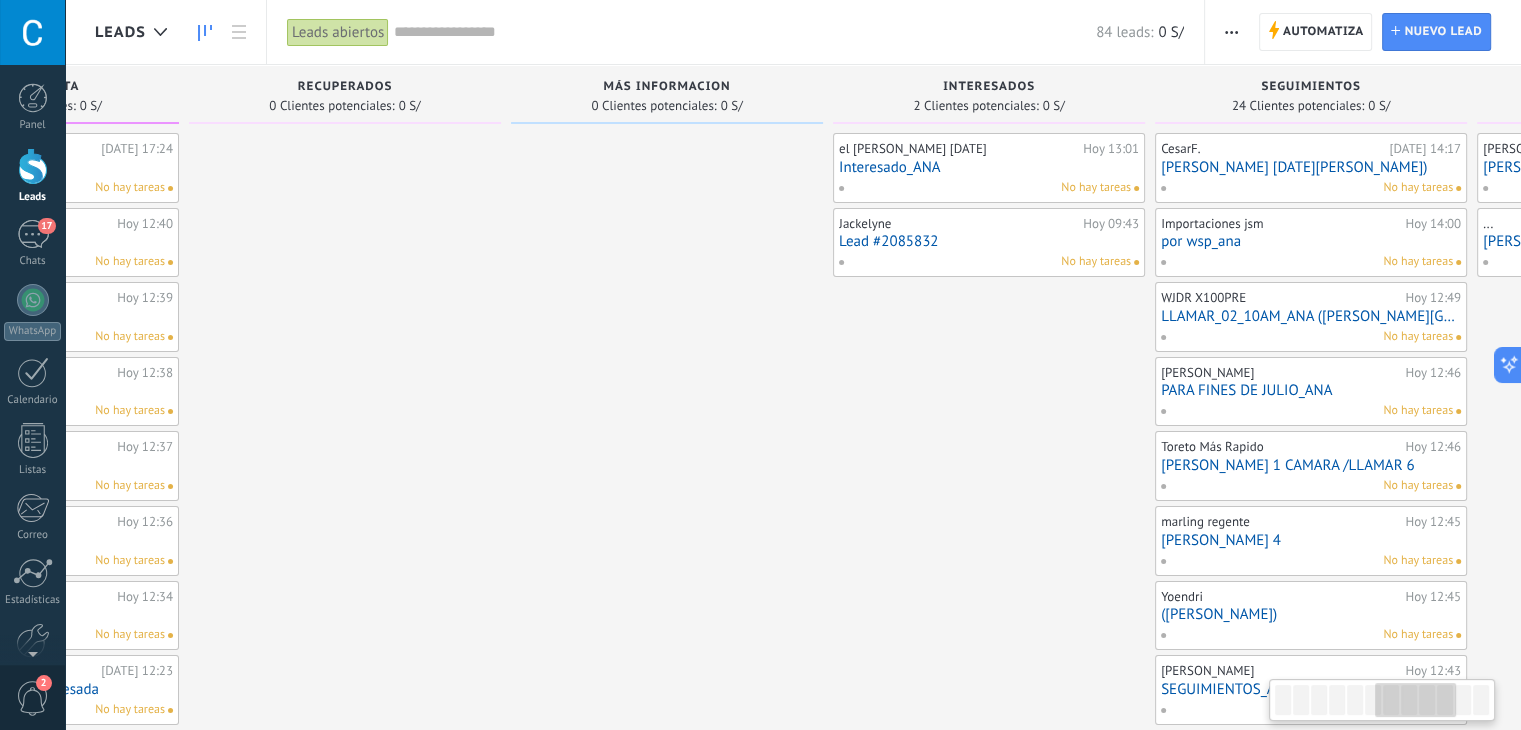 drag, startPoint x: 1257, startPoint y: 546, endPoint x: 1535, endPoint y: 704, distance: 319.76242 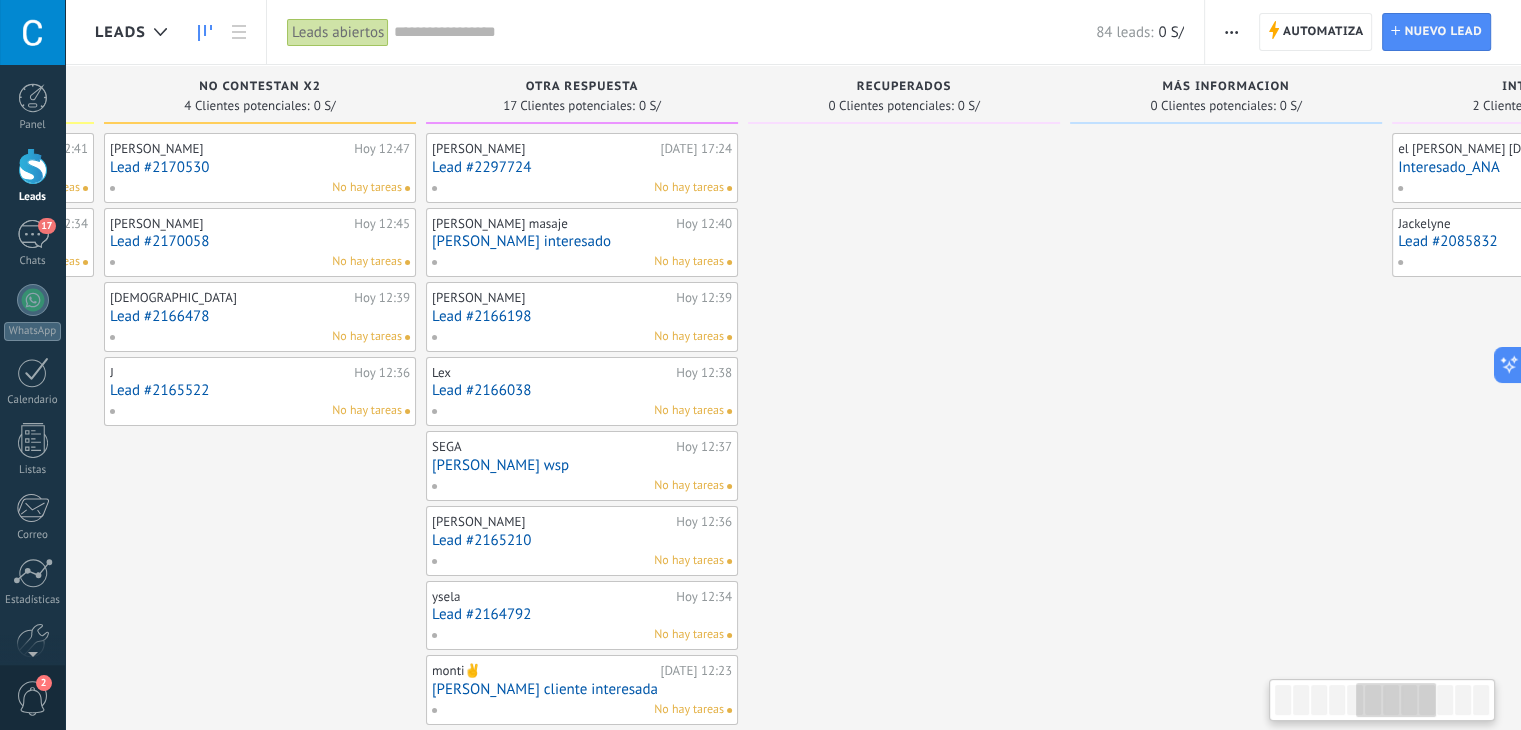scroll, scrollTop: 0, scrollLeft: 1136, axis: horizontal 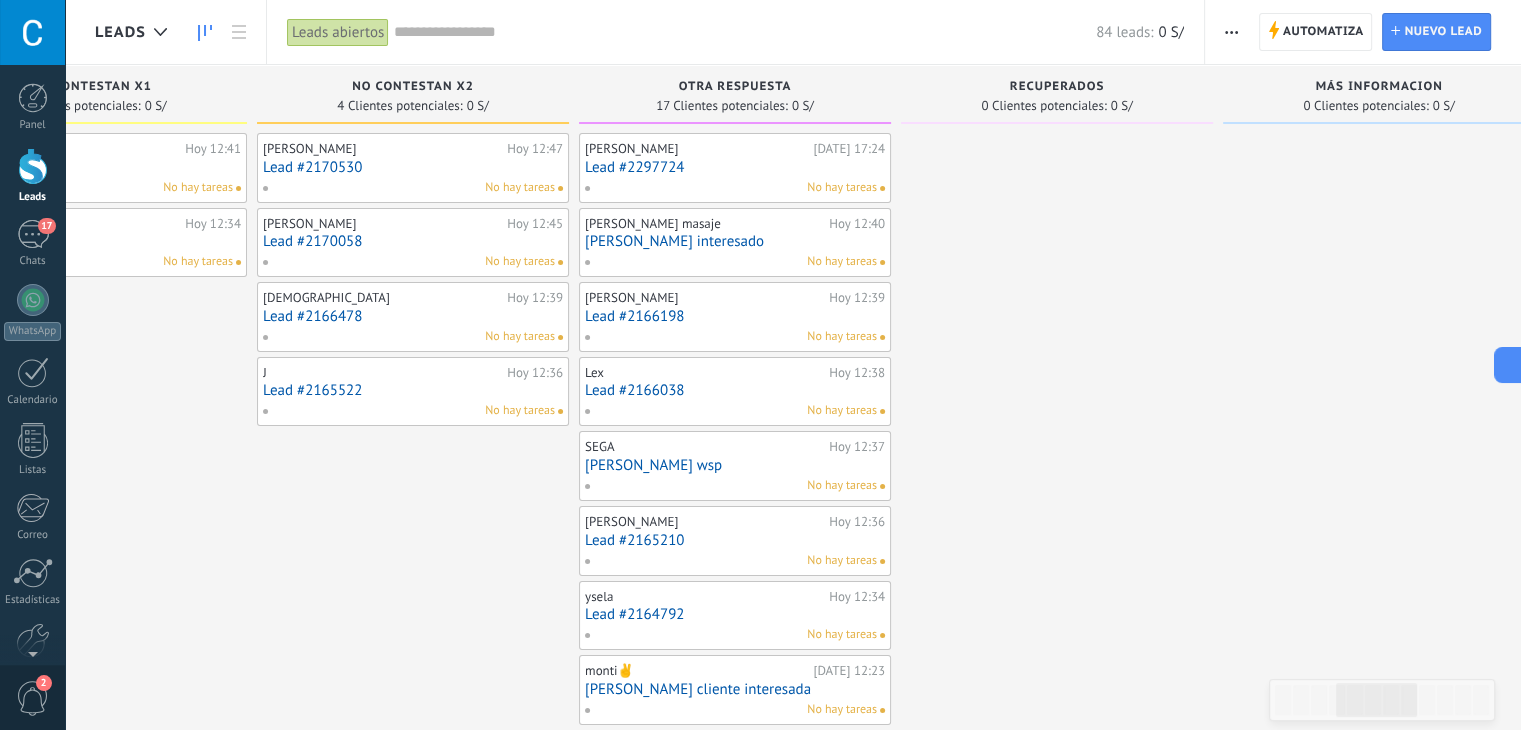 drag, startPoint x: 284, startPoint y: 445, endPoint x: 1535, endPoint y: 776, distance: 1294.0487 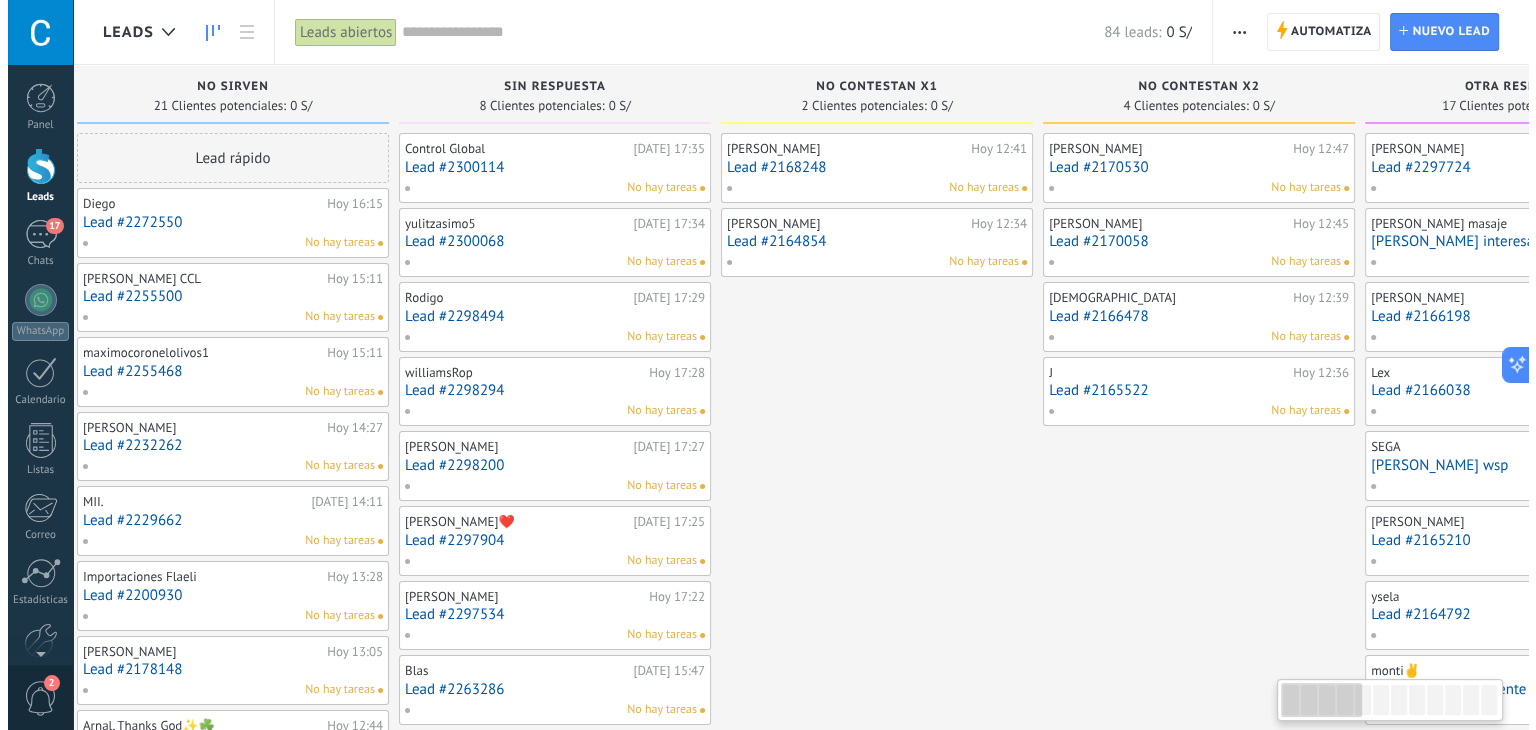 scroll, scrollTop: 0, scrollLeft: 0, axis: both 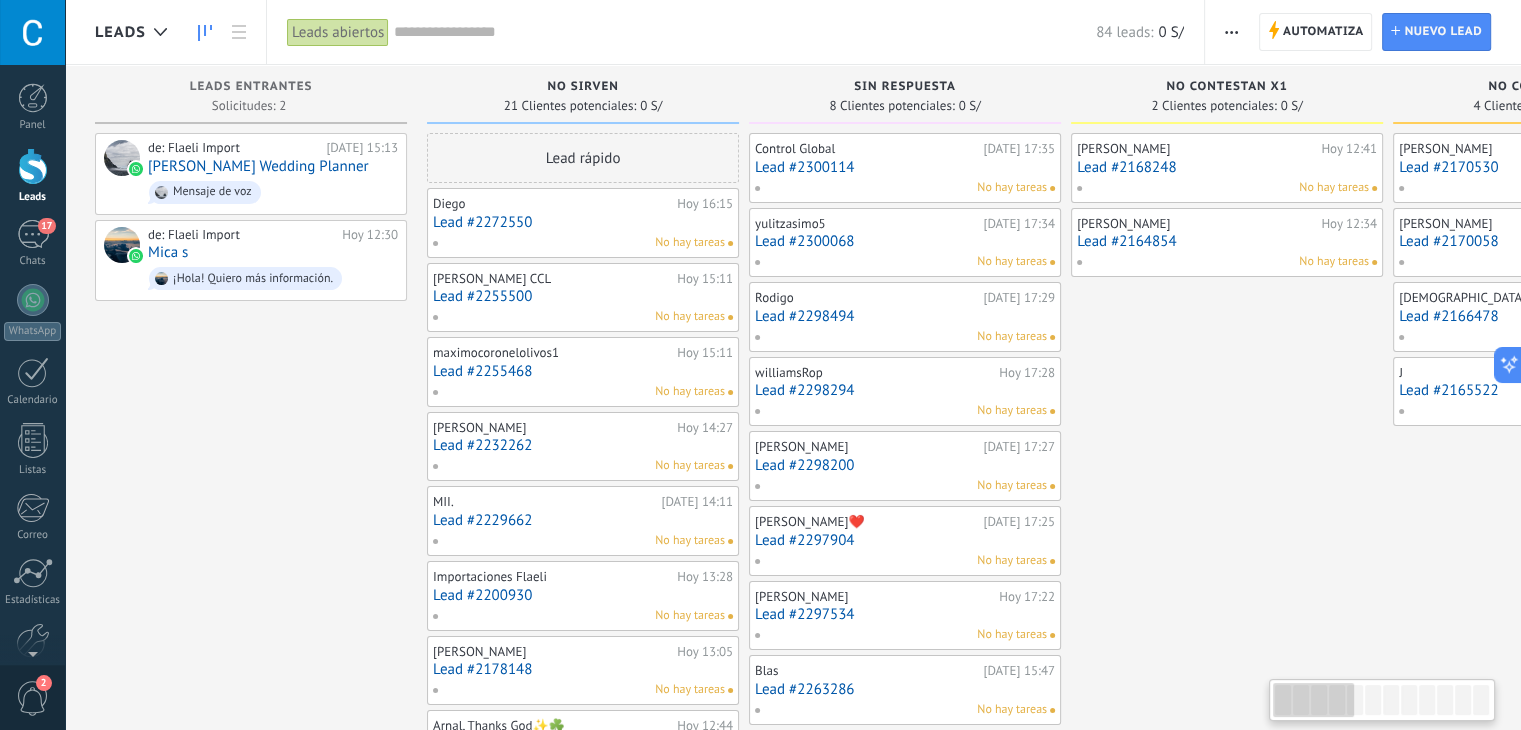 drag, startPoint x: 299, startPoint y: 597, endPoint x: 1517, endPoint y: 719, distance: 1224.0947 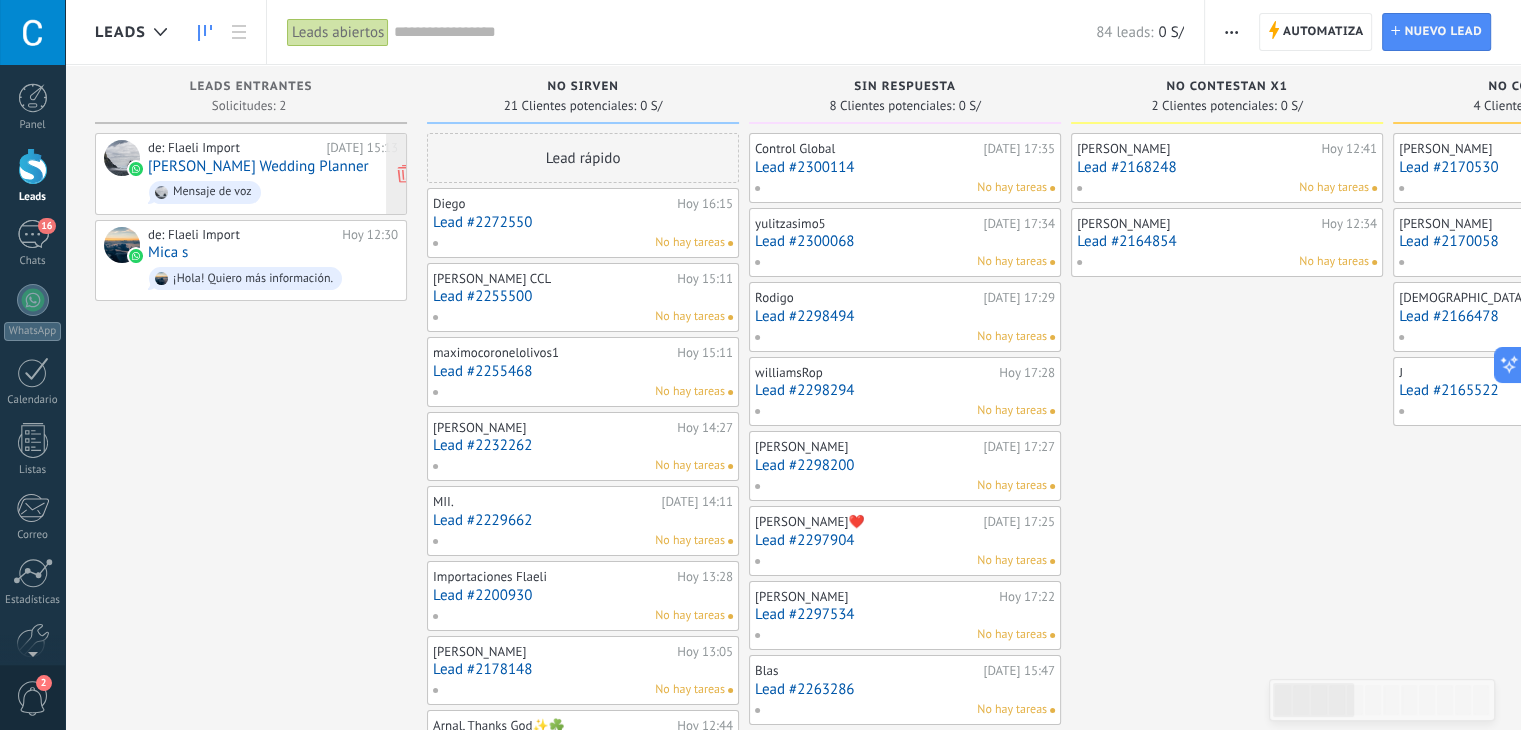 click on "[PERSON_NAME] Wedding Planner" at bounding box center (258, 166) 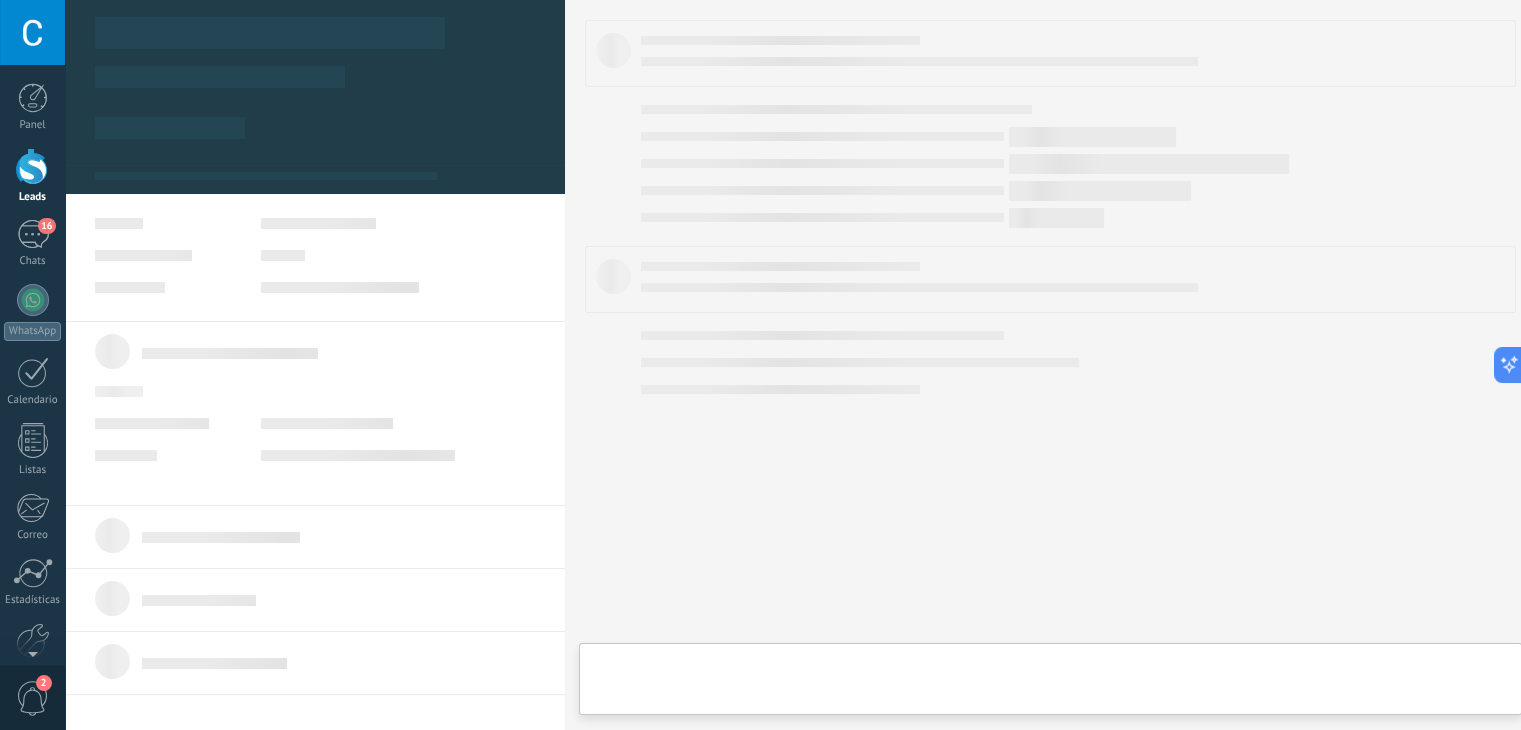 click on ".abccls-1,.abccls-2{fill-rule:evenodd}.abccls-2{fill:#fff} .abfcls-1{fill:none}.abfcls-2{fill:#fff} .abncls-1{isolation:isolate}.abncls-2{opacity:.06}.abncls-2,.abncls-3,.abncls-6{mix-blend-mode:multiply}.abncls-3{opacity:.15}.abncls-4,.abncls-8{fill:#fff}.abncls-5{fill:url(#abnlinear-gradient)}.abncls-6{opacity:.04}.abncls-7{fill:url(#abnlinear-gradient-2)}.abncls-8{fill-rule:evenodd} .abqst0{fill:#ffa200} .abwcls-1{fill:#252525} .cls-1{isolation:isolate} .acicls-1{fill:none} .aclcls-1{fill:#232323} .acnst0{display:none} .addcls-1,.addcls-2{fill:none;stroke-miterlimit:10}.addcls-1{stroke:#dfe0e5}.addcls-2{stroke:#a1a7ab} .adecls-1,.adecls-2{fill:none;stroke-miterlimit:10}.adecls-1{stroke:#dfe0e5}.adecls-2{stroke:#a1a7ab} .adqcls-1{fill:#8591a5;fill-rule:evenodd} .aeccls-1{fill:#5c9f37} .aeecls-1{fill:#f86161} .aejcls-1{fill:#8591a5;fill-rule:evenodd} .aekcls-1{fill-rule:evenodd} .aelcls-1{fill-rule:evenodd;fill:currentColor} .aemcls-1{fill-rule:evenodd;fill:currentColor} .aencls-2{fill:#f86161;opacity:.3}" at bounding box center (760, 365) 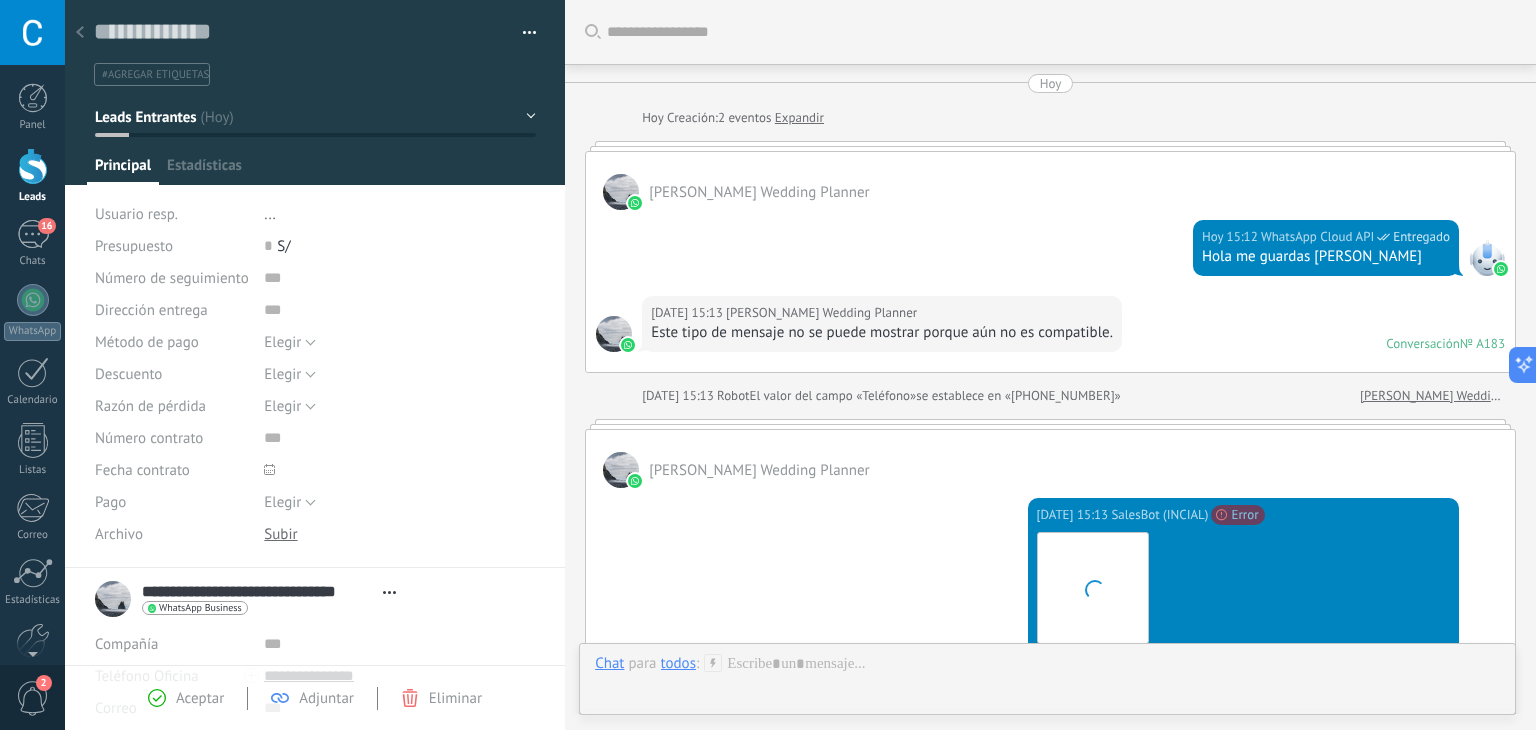 scroll, scrollTop: 29, scrollLeft: 0, axis: vertical 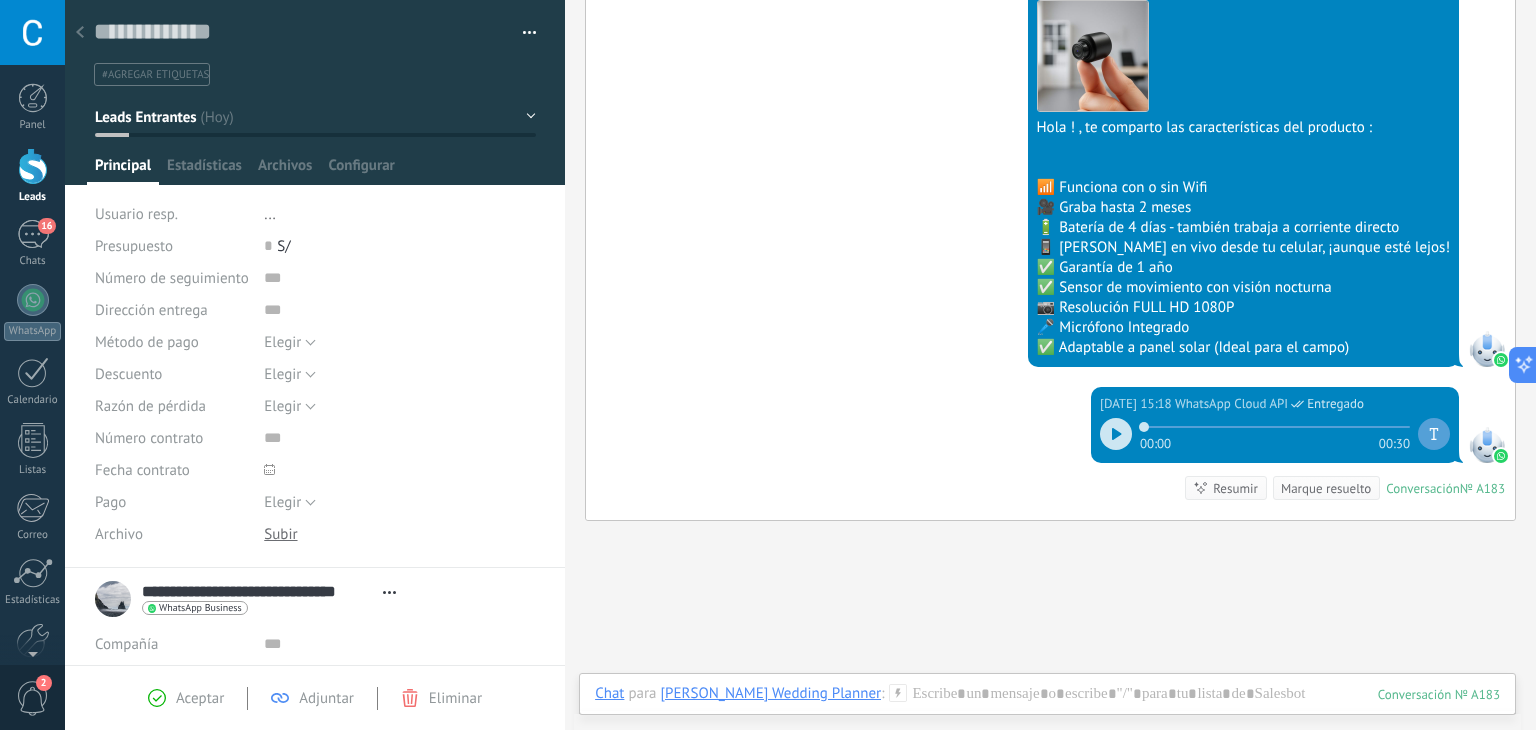 click 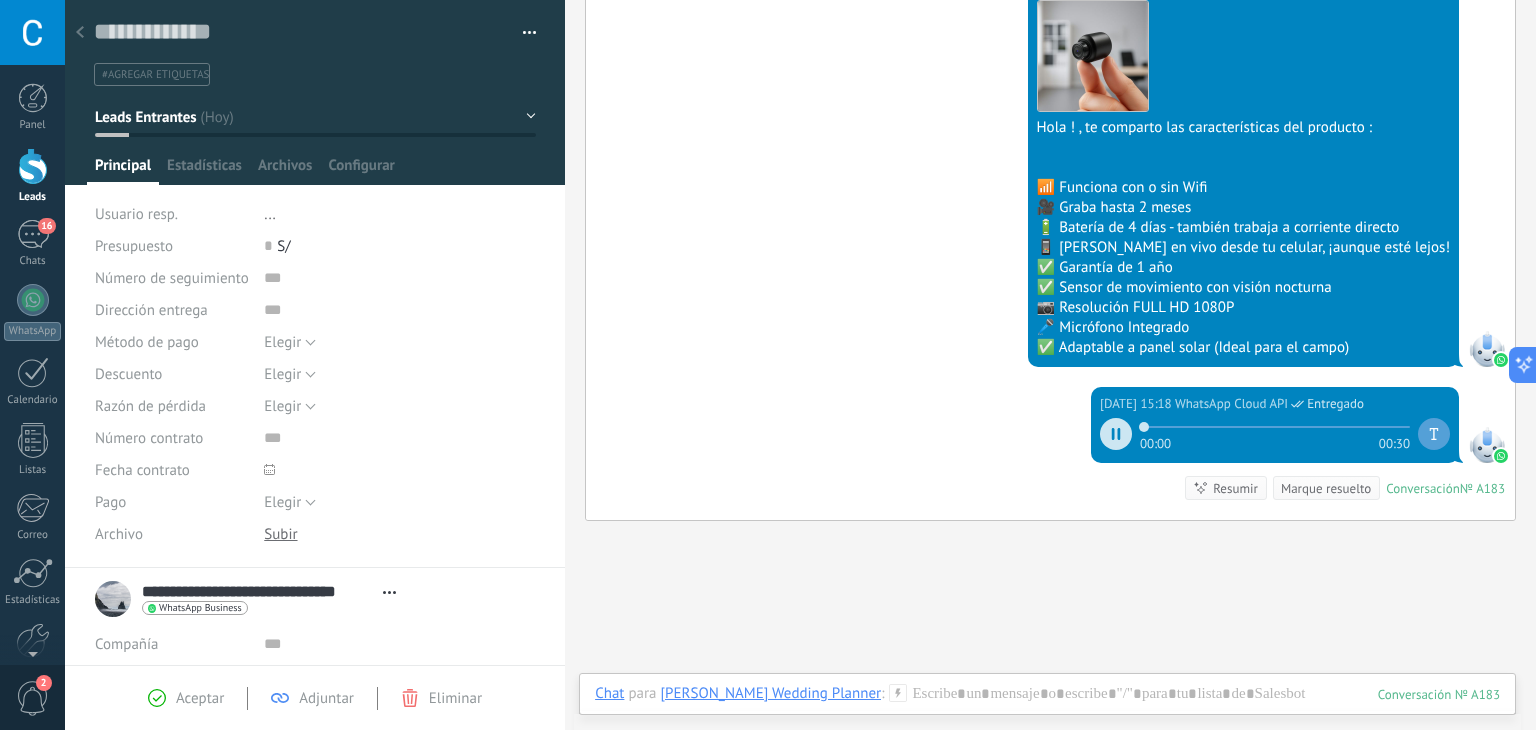 click at bounding box center [1116, 434] 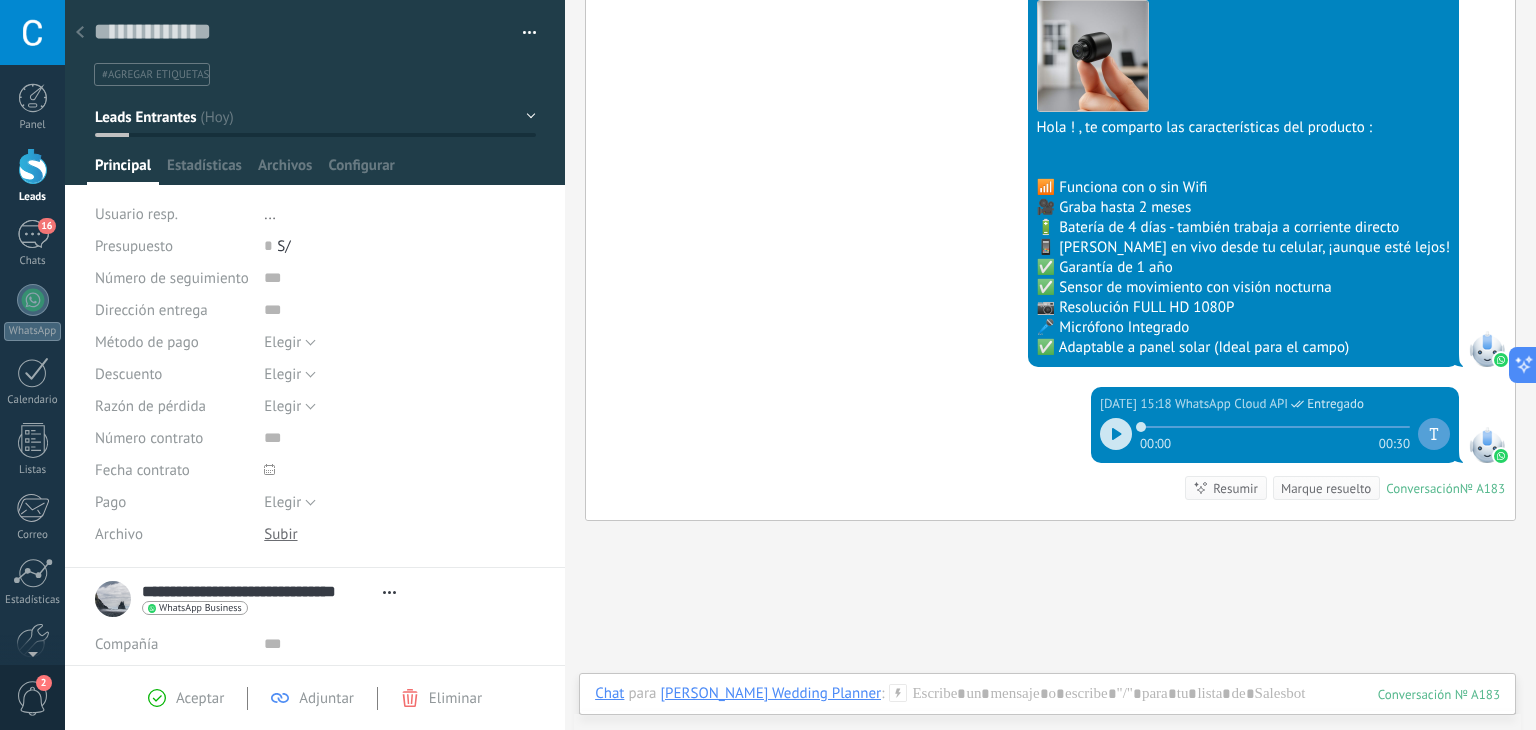 click 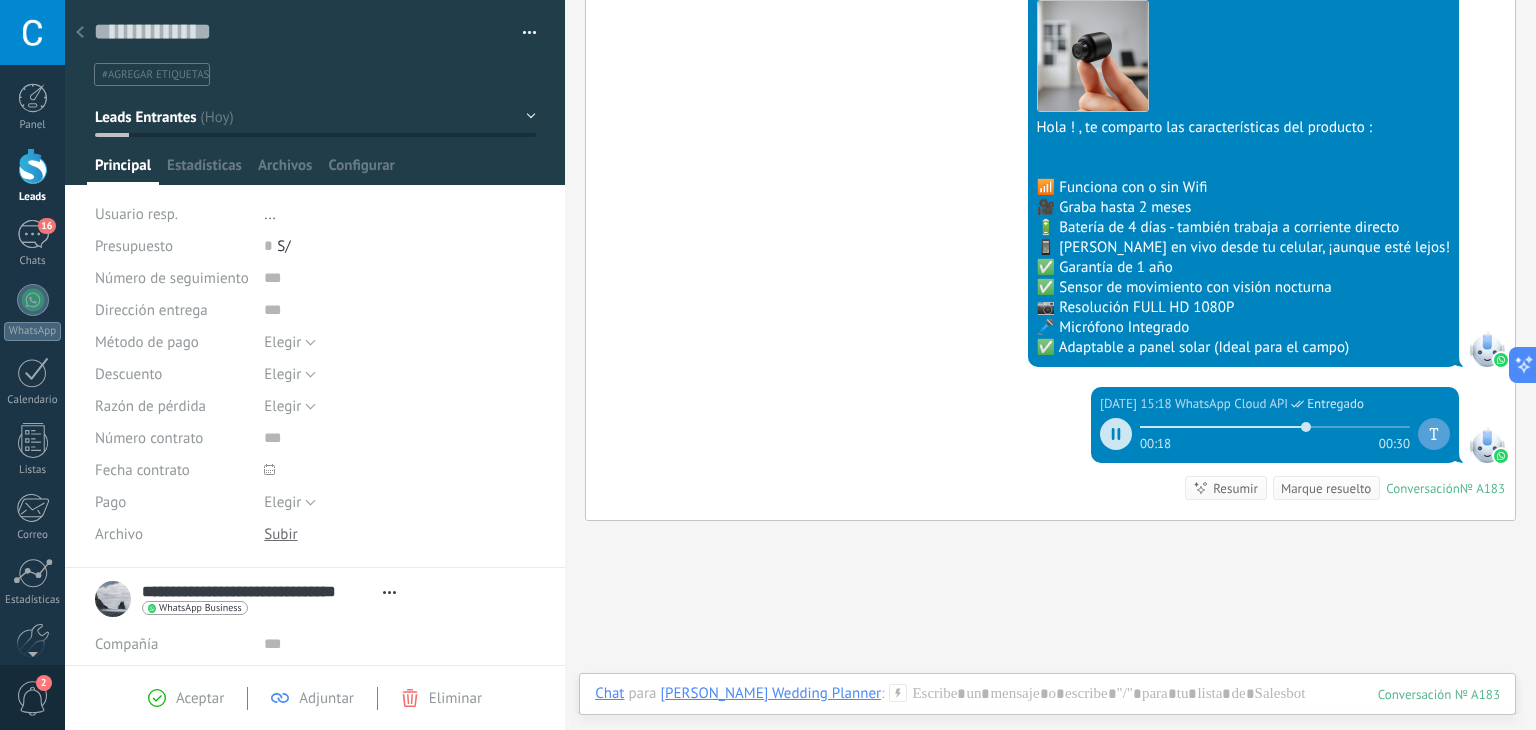 click 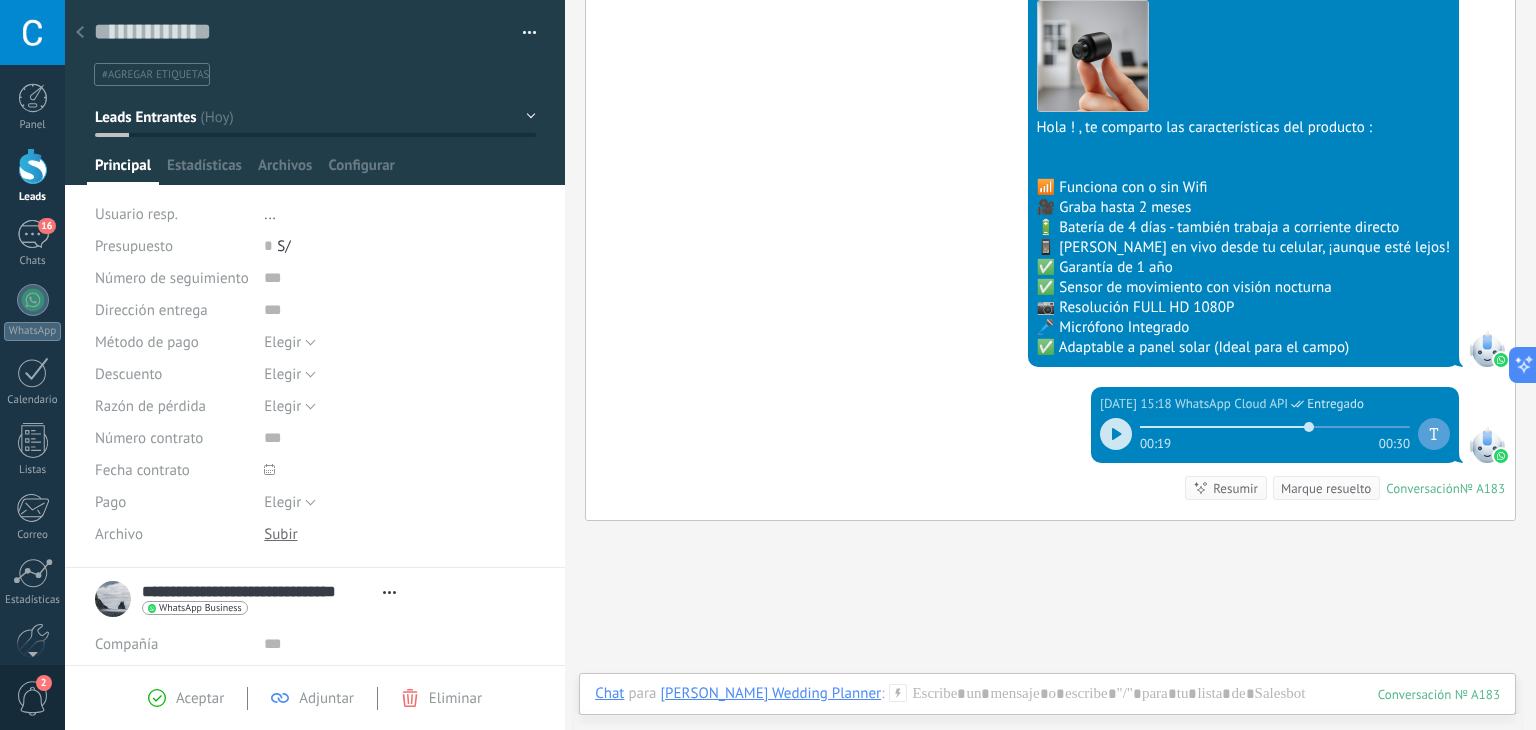 click at bounding box center (80, 33) 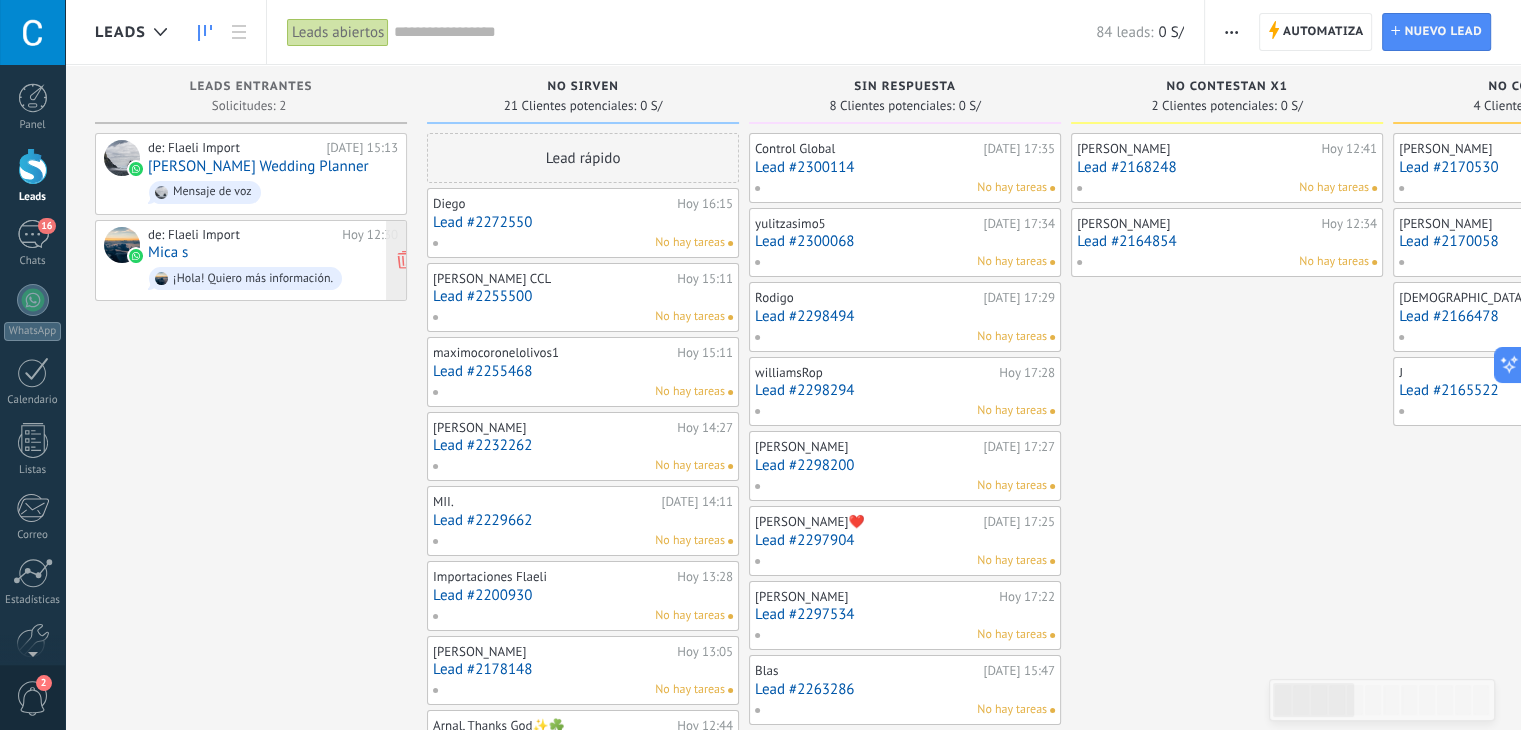 click on "de: Flaeli Import [DATE] 12:30 Mica s ¡Hola! Quiero más información." at bounding box center [273, 261] 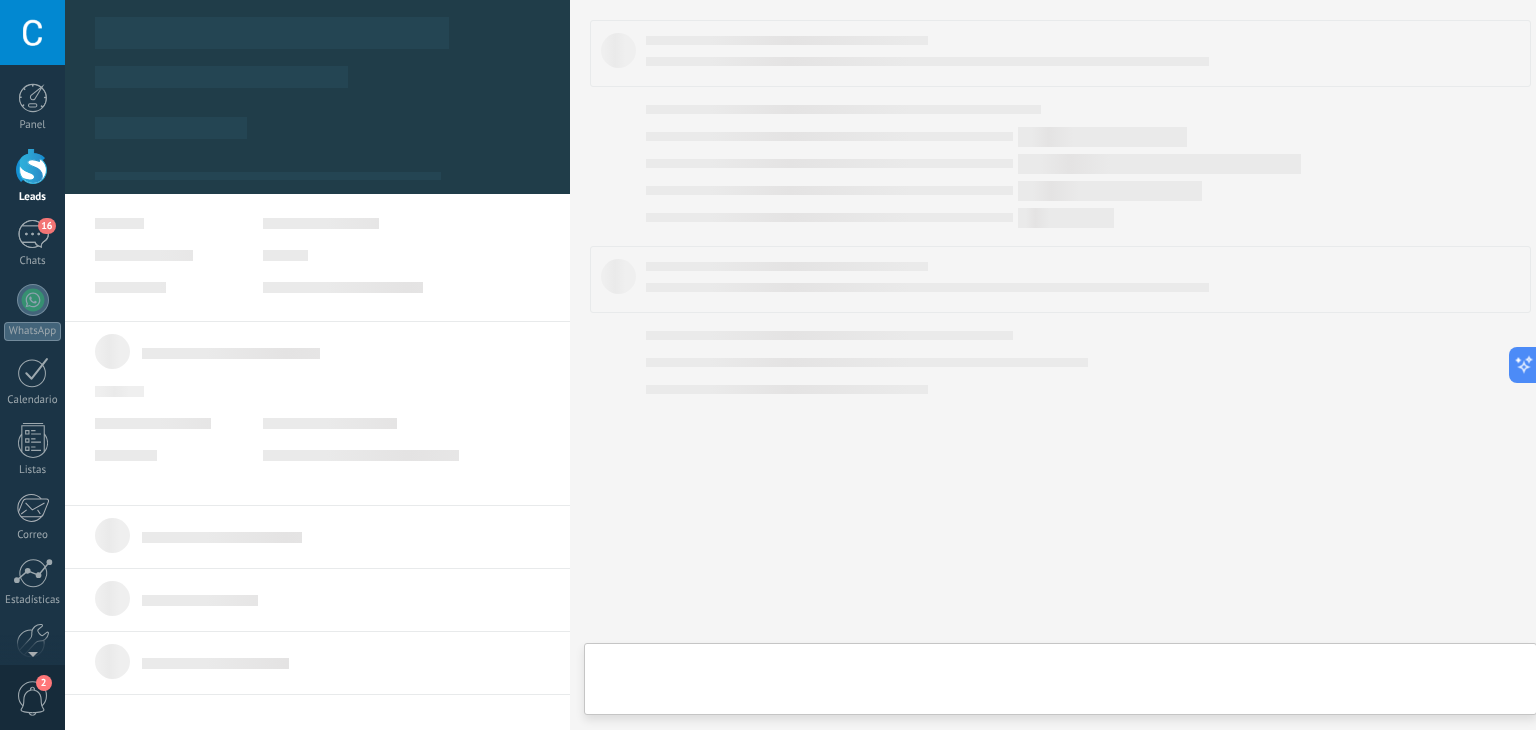 type on "**********" 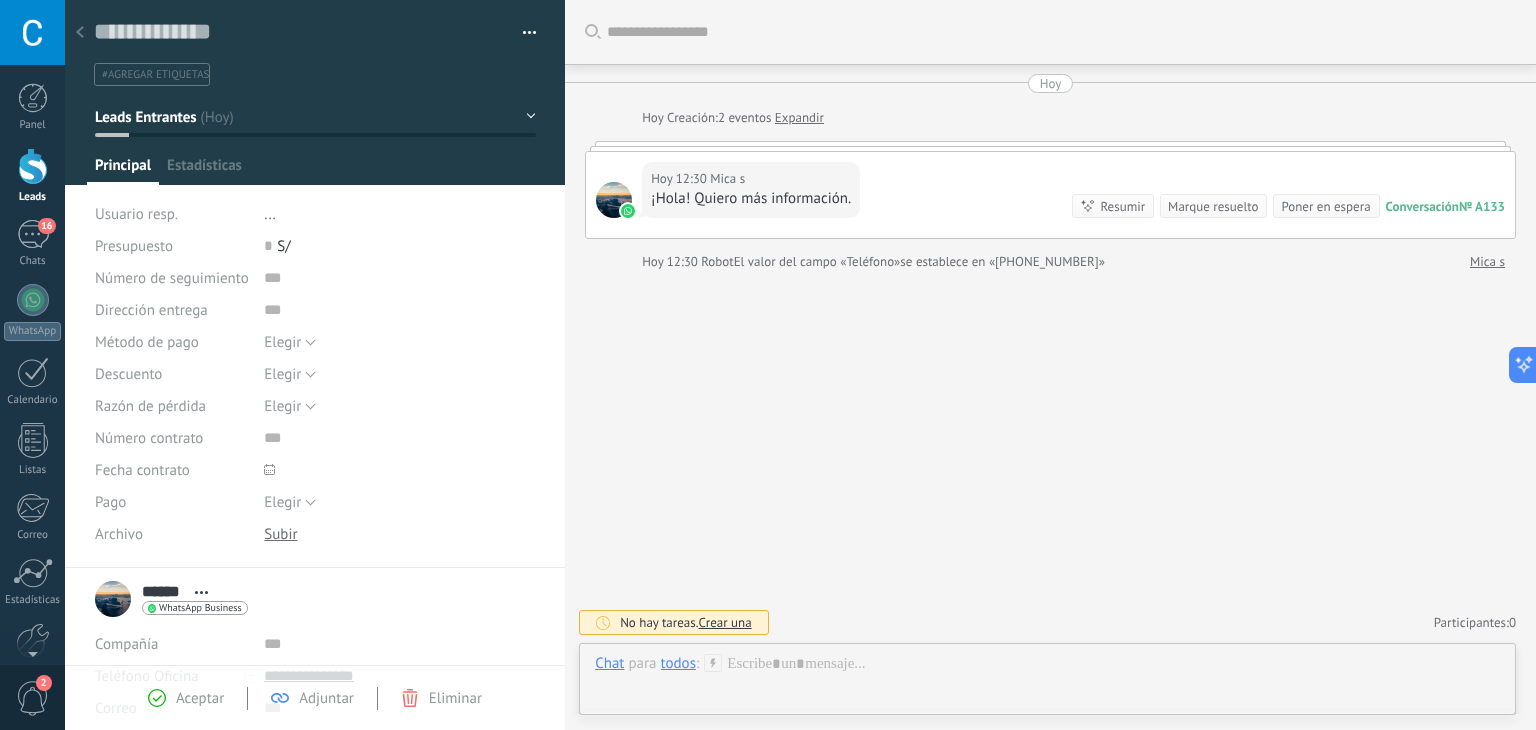 scroll, scrollTop: 29, scrollLeft: 0, axis: vertical 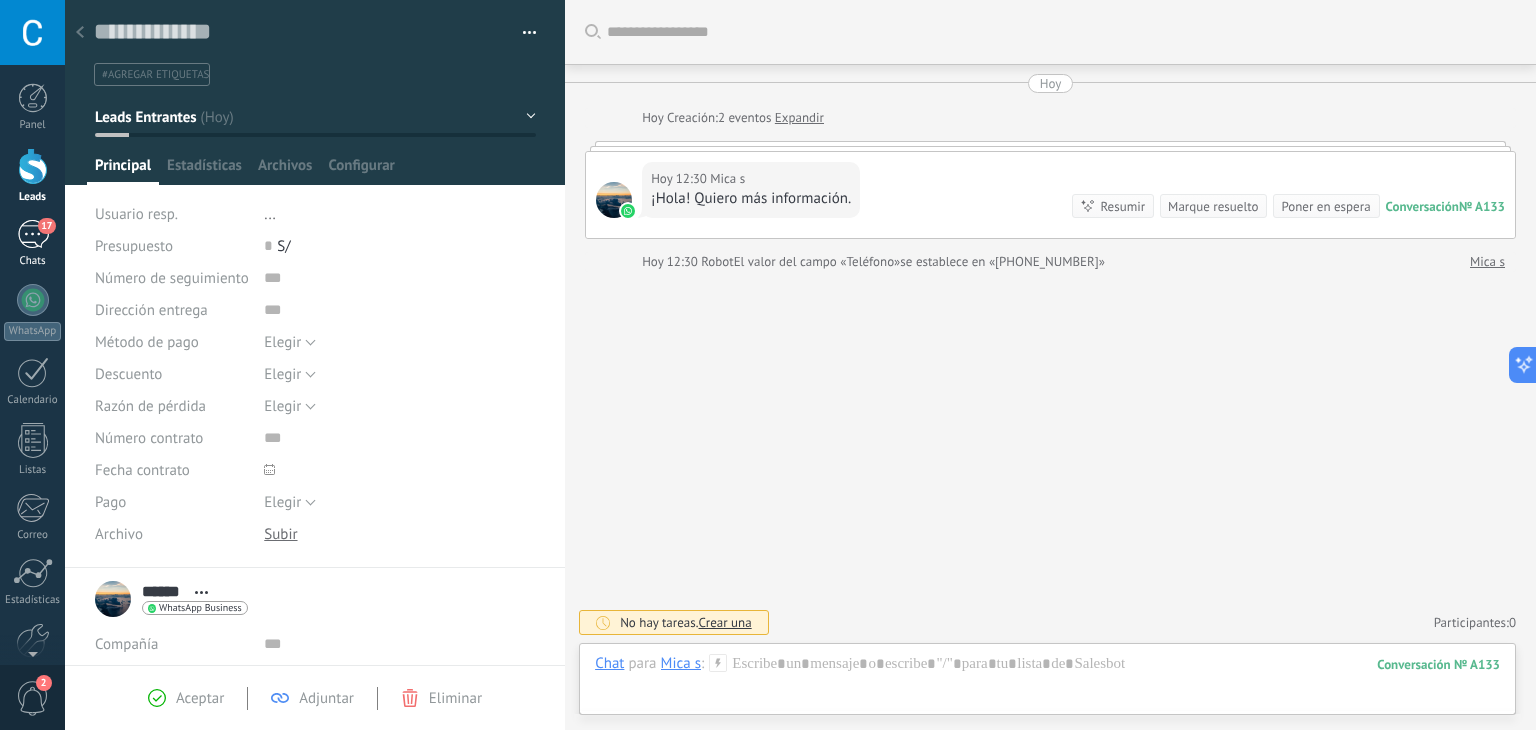 click on "17" at bounding box center [33, 234] 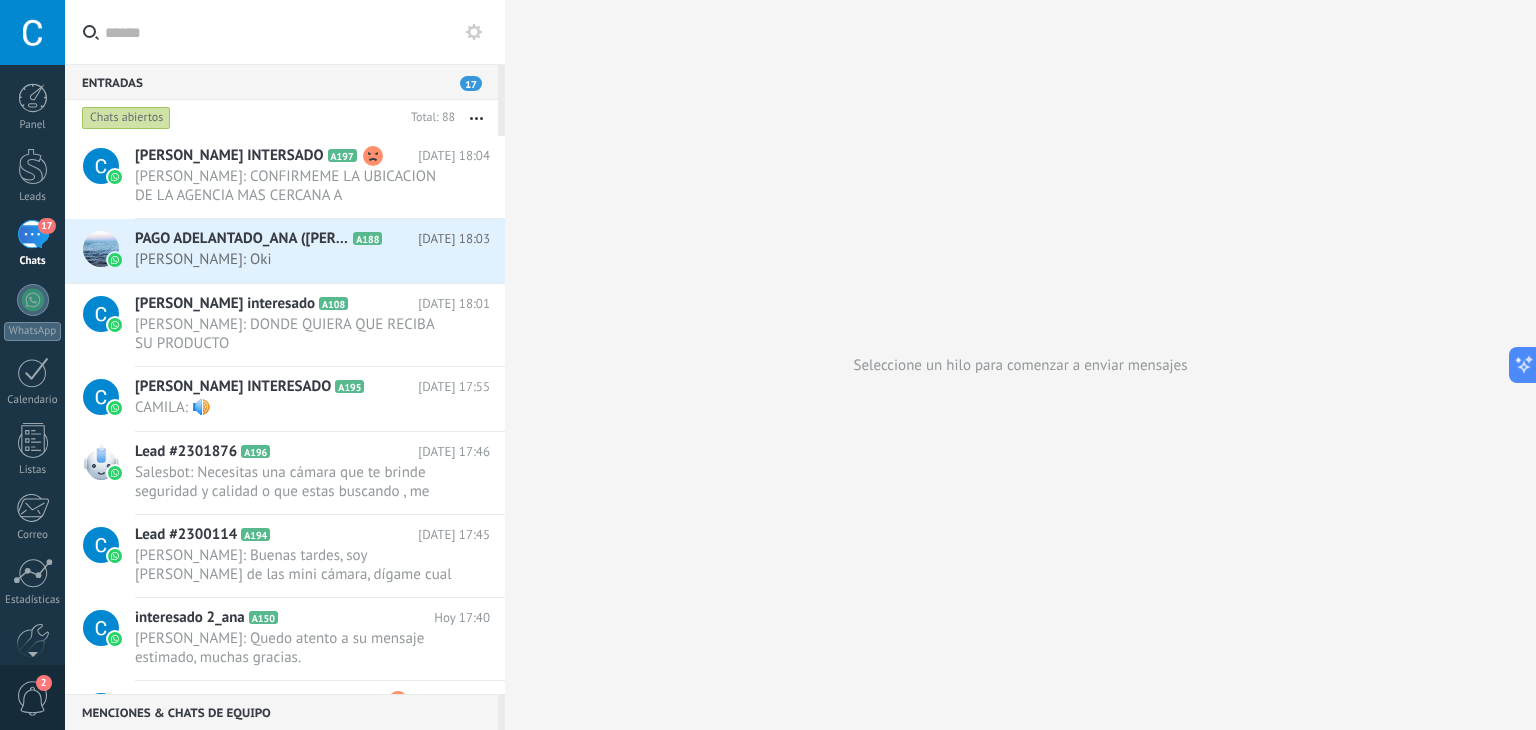 click at bounding box center (297, 32) 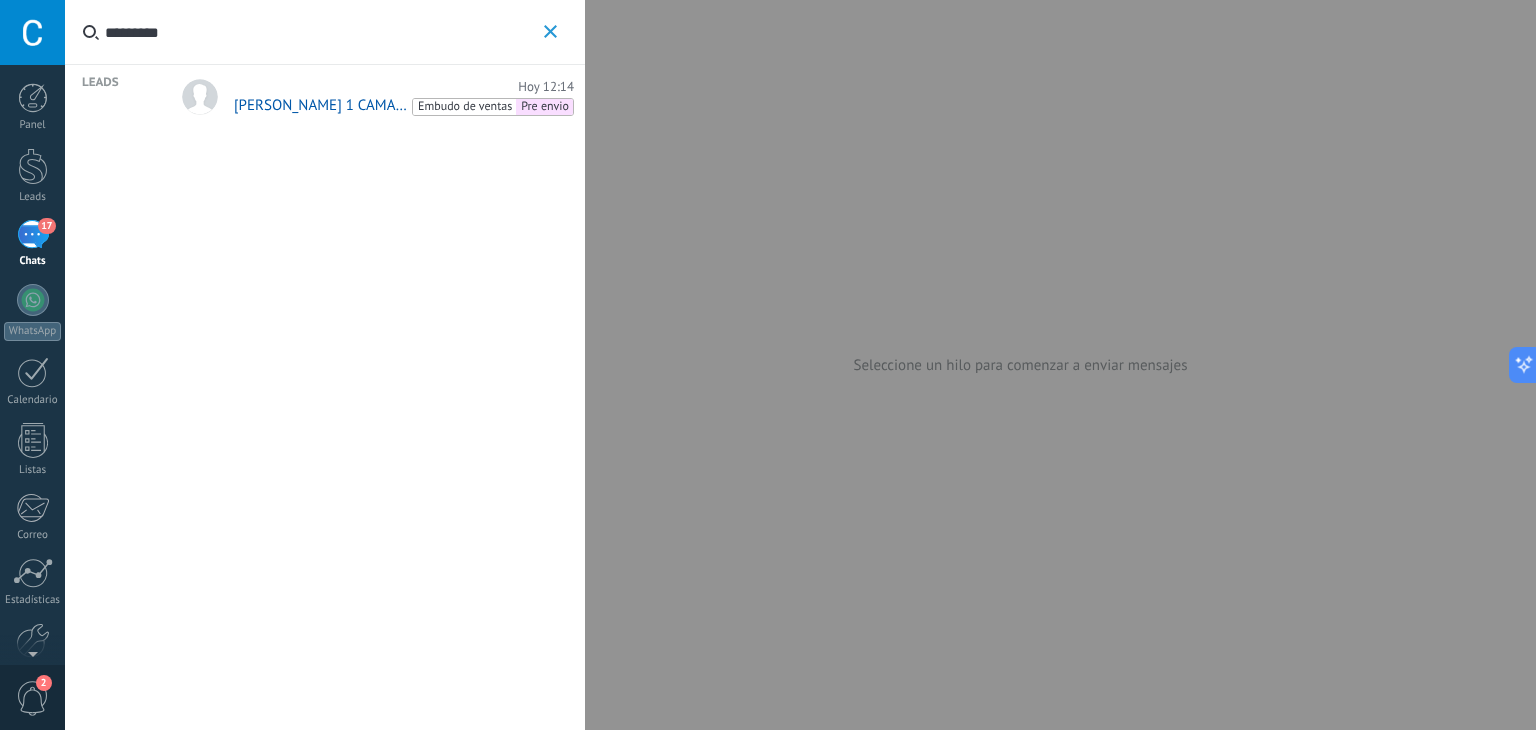 type on "*********" 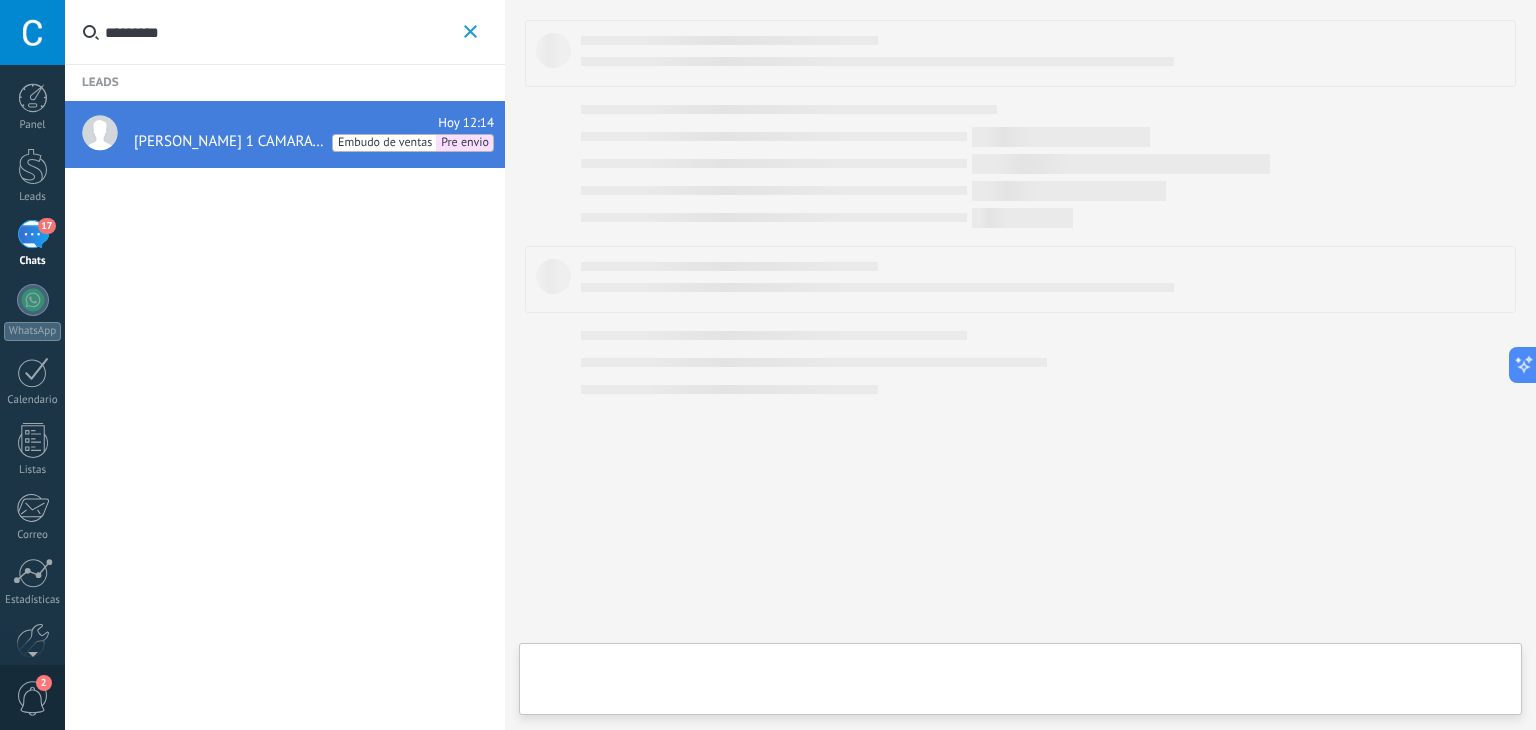 type on "**********" 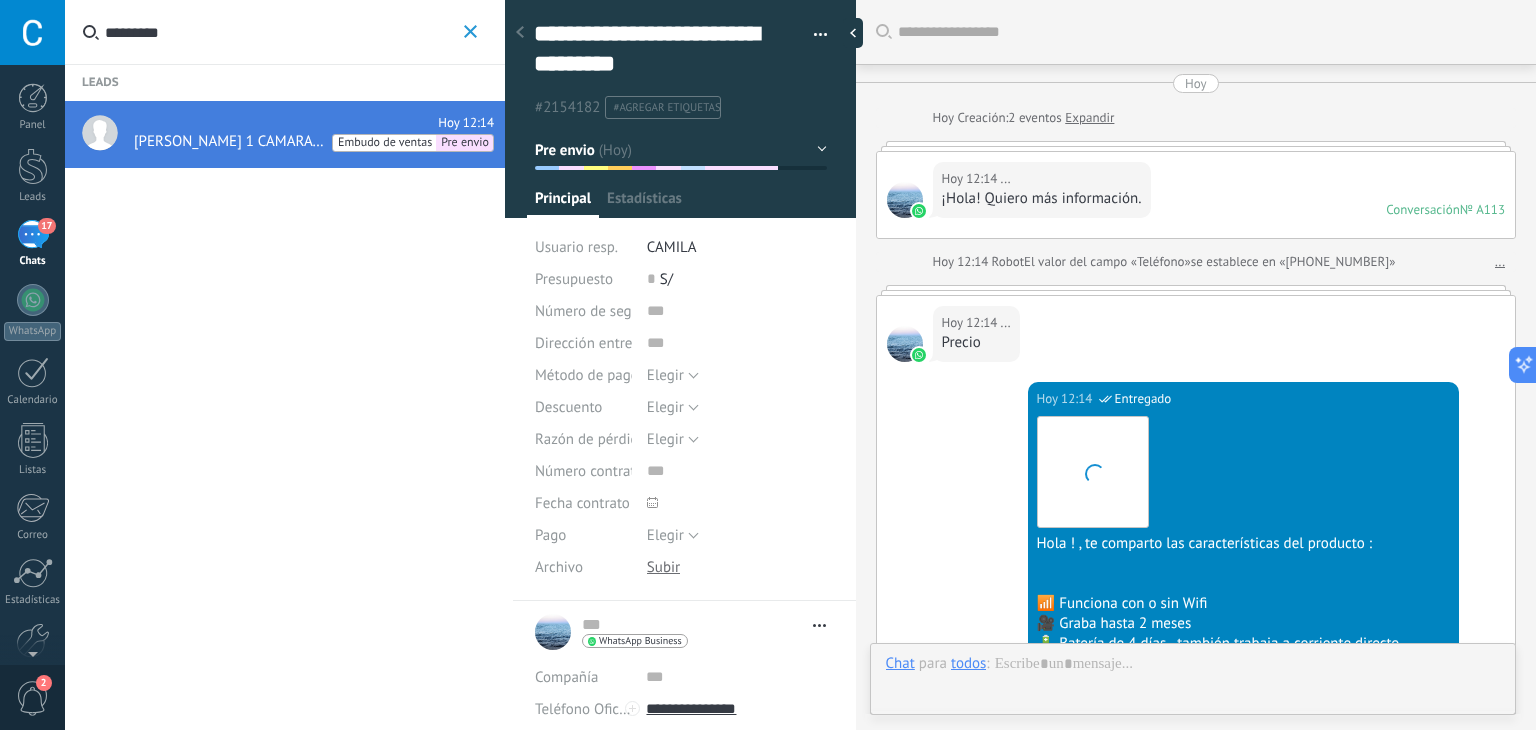 scroll, scrollTop: 60, scrollLeft: 0, axis: vertical 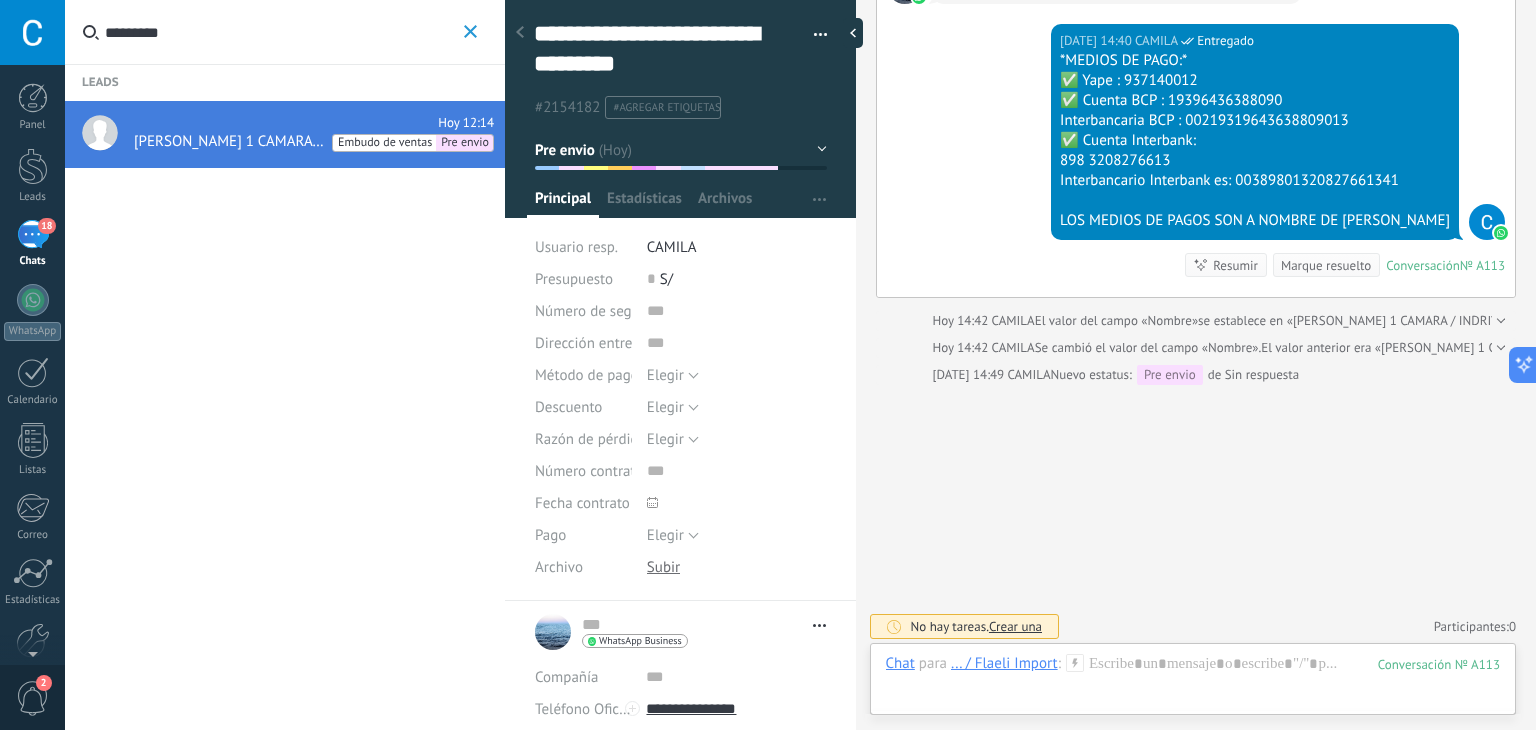 click 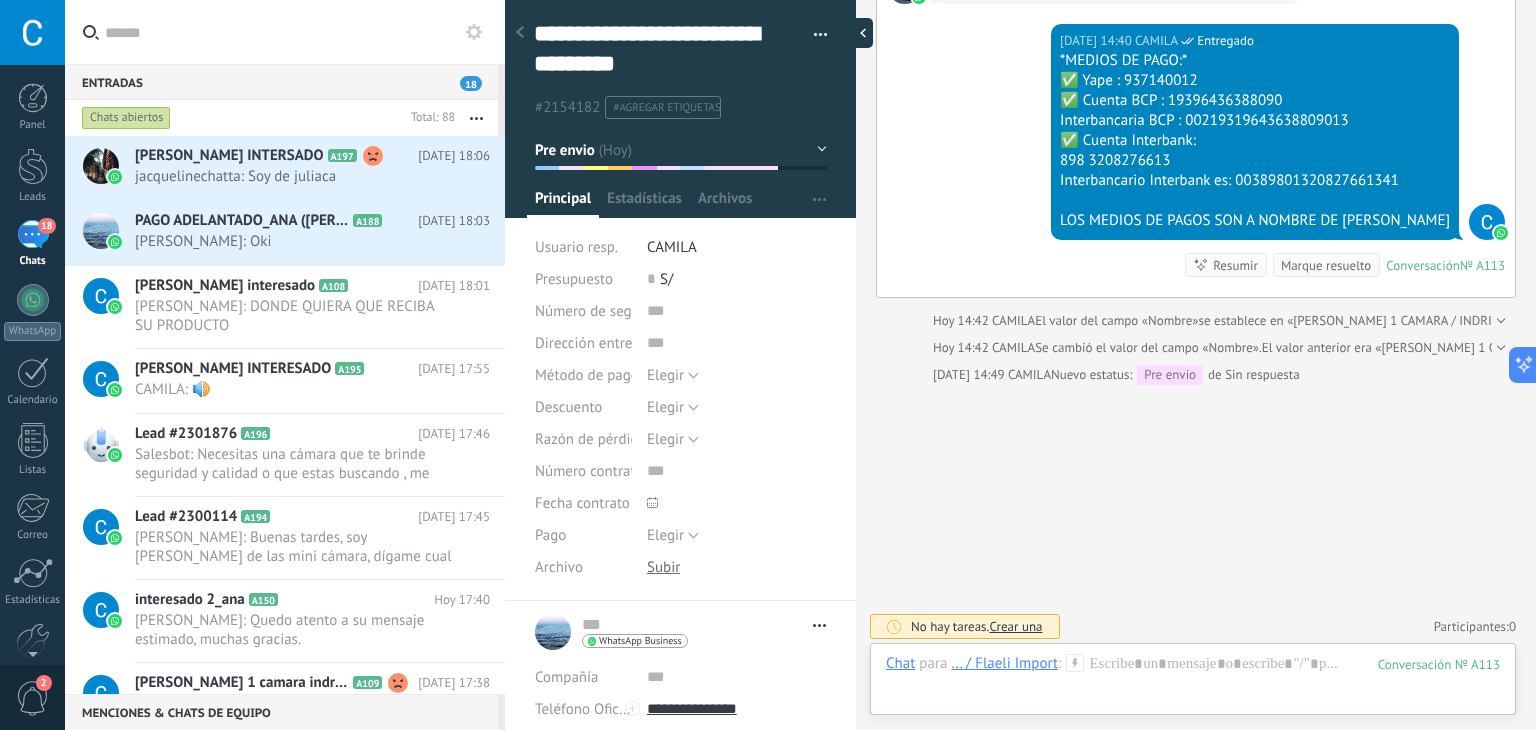 click at bounding box center [858, 33] 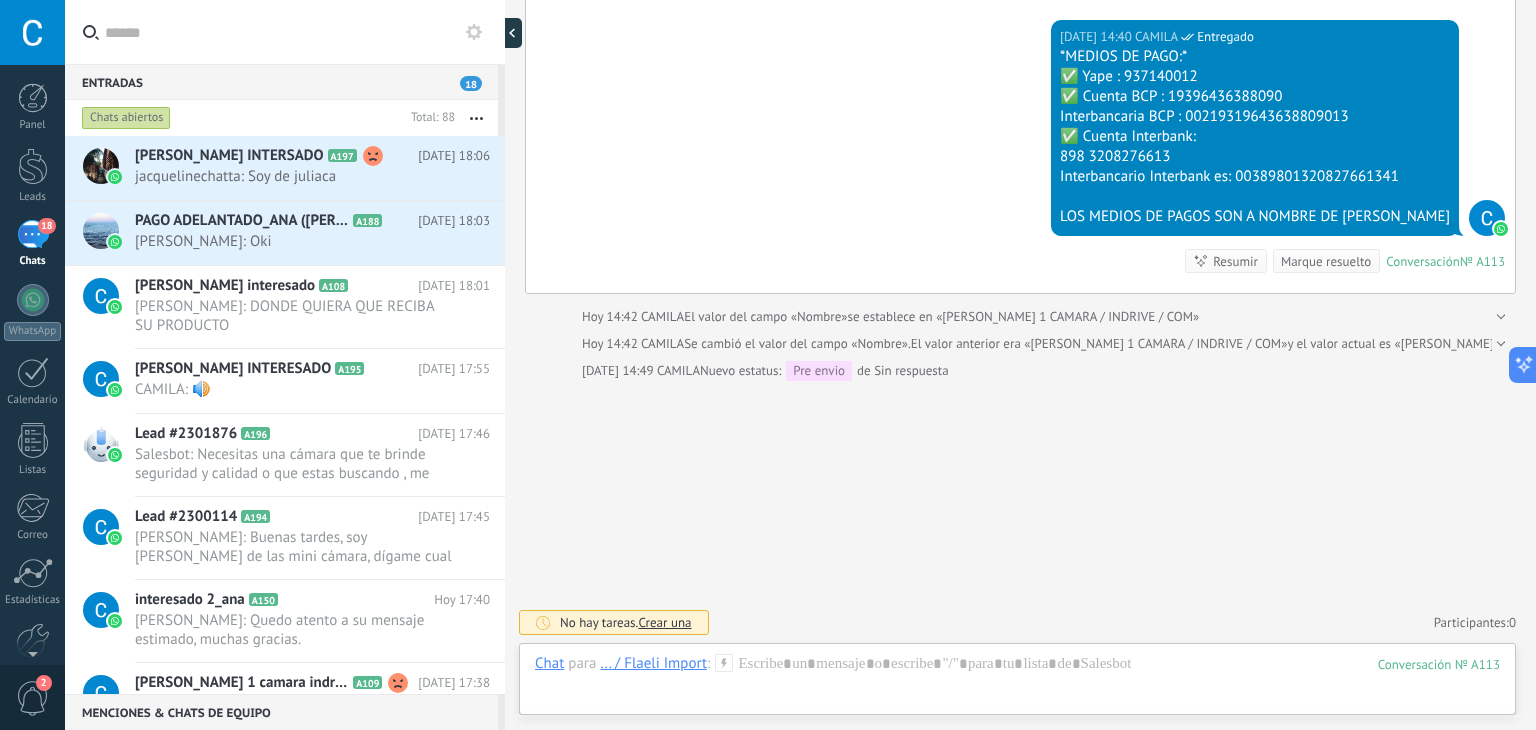 scroll, scrollTop: 60, scrollLeft: 0, axis: vertical 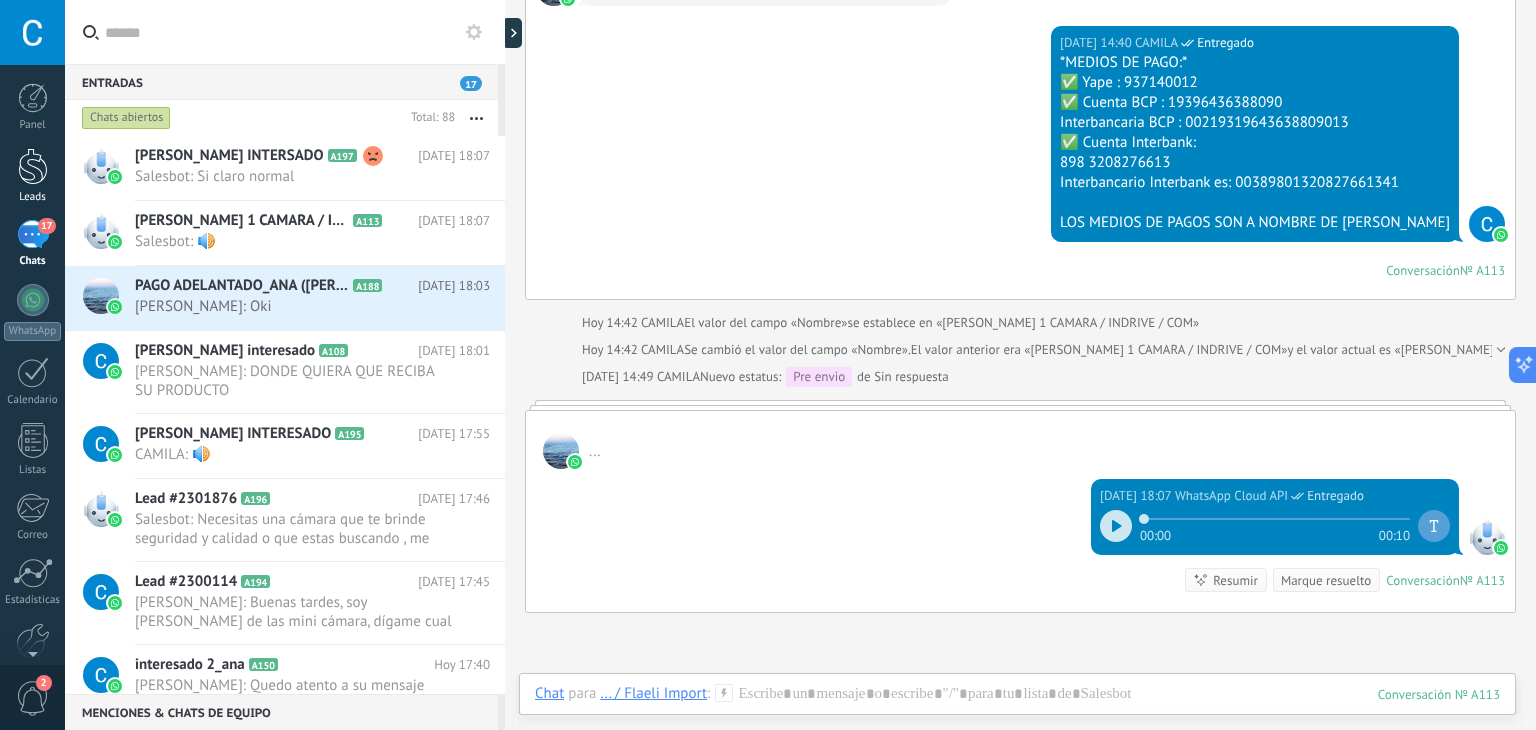 click at bounding box center (33, 166) 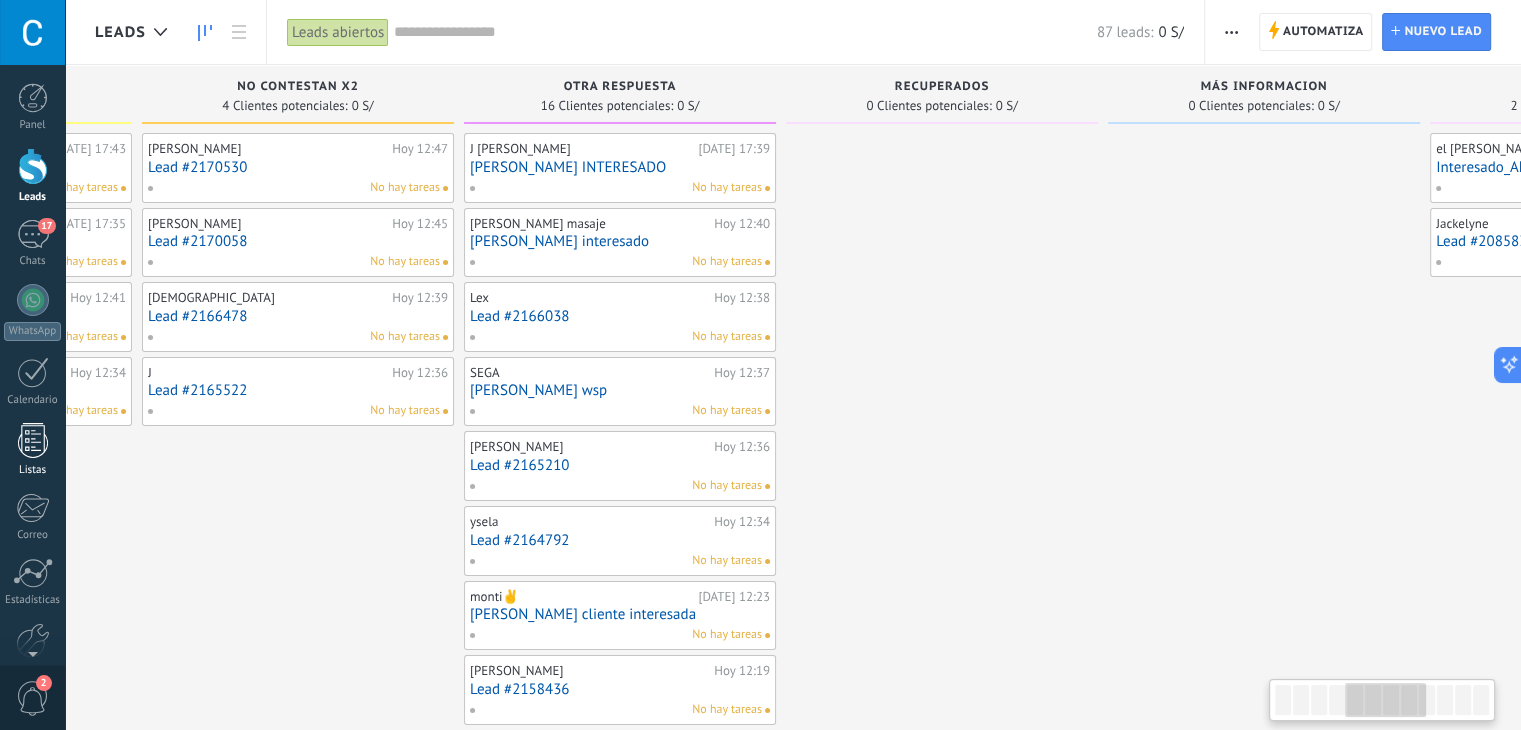 scroll, scrollTop: 0, scrollLeft: 1373, axis: horizontal 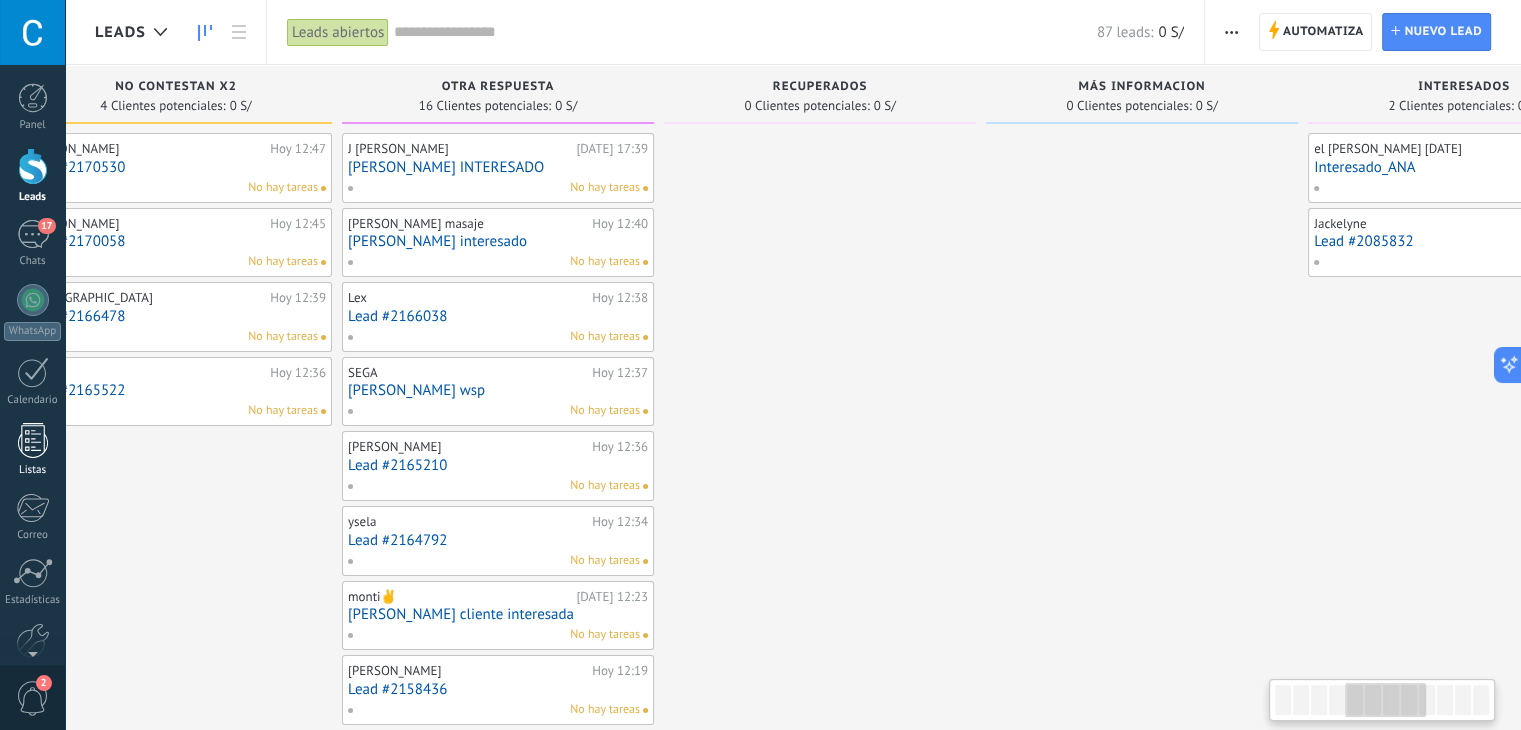 drag, startPoint x: 1465, startPoint y: 494, endPoint x: 0, endPoint y: 470, distance: 1465.1965 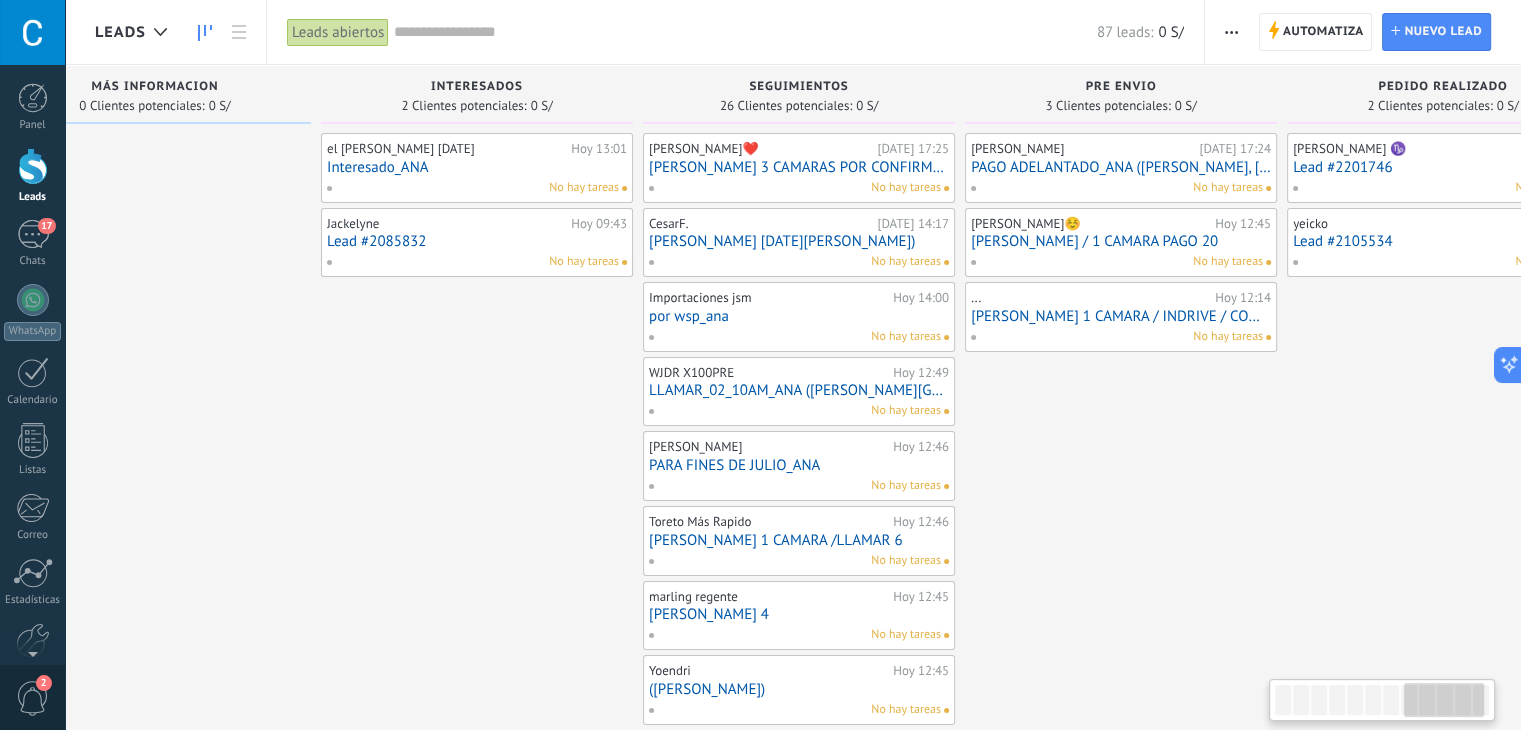 scroll, scrollTop: 0, scrollLeft: 2468, axis: horizontal 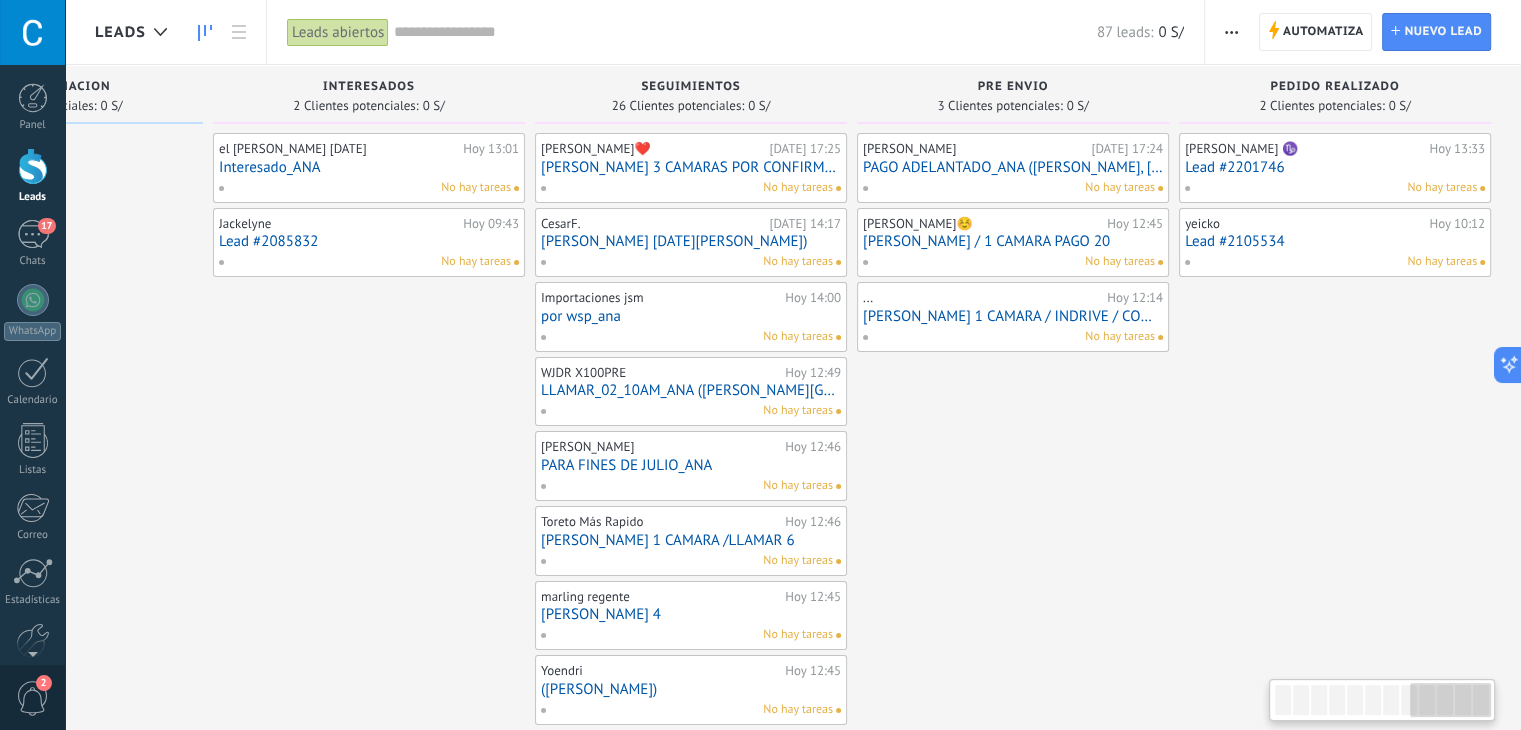 drag, startPoint x: 1423, startPoint y: 522, endPoint x: 80, endPoint y: 518, distance: 1343.006 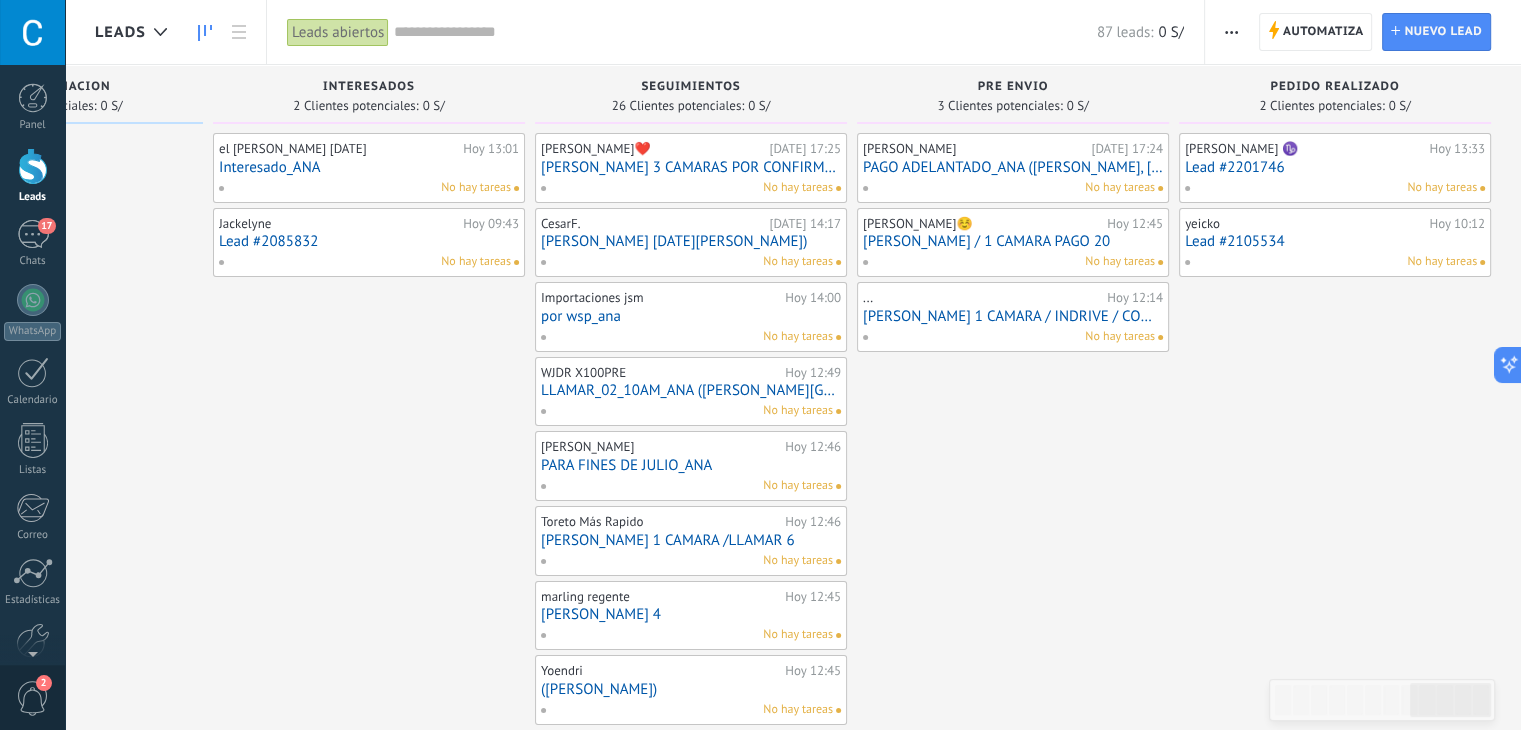 drag, startPoint x: 1472, startPoint y: 545, endPoint x: 1289, endPoint y: 545, distance: 183 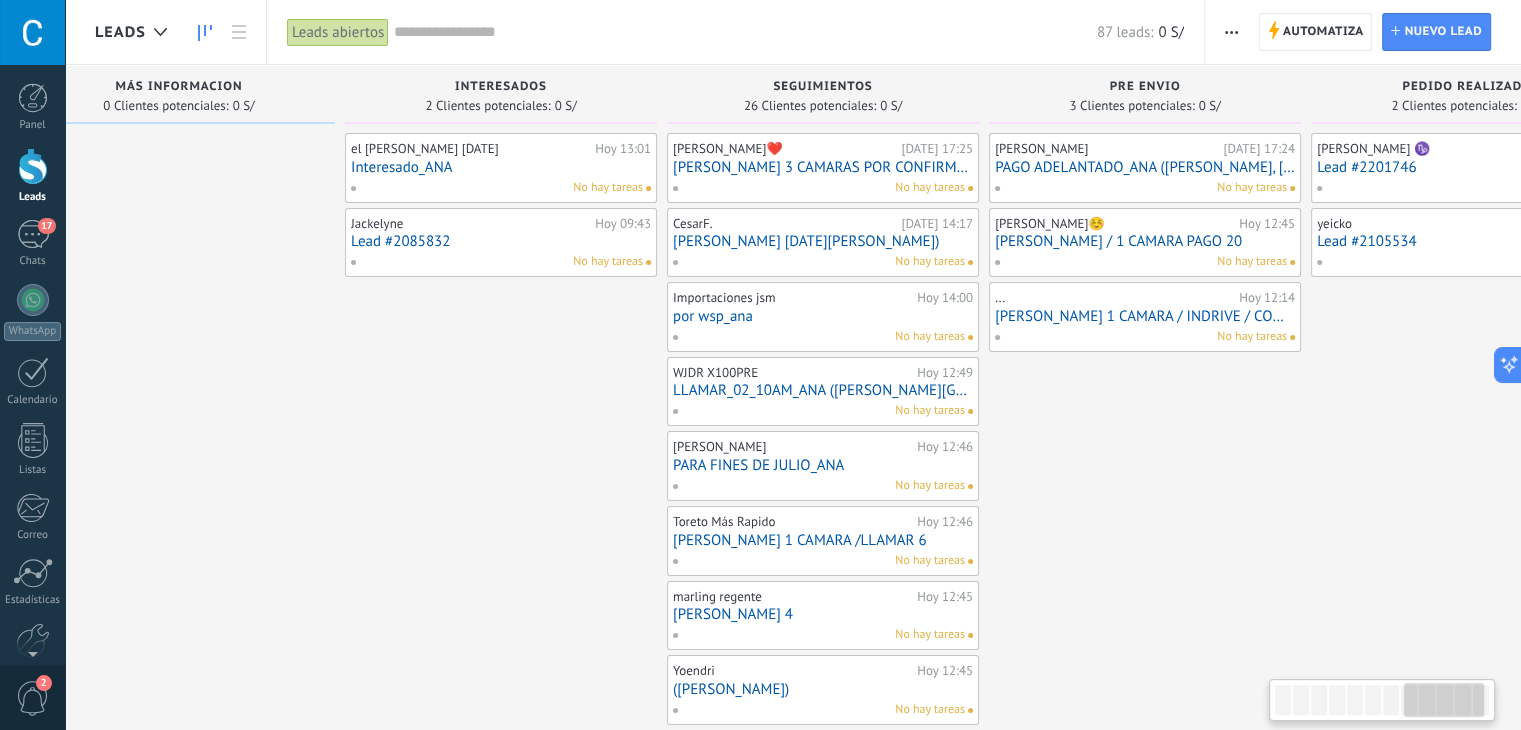 scroll, scrollTop: 0, scrollLeft: 2130, axis: horizontal 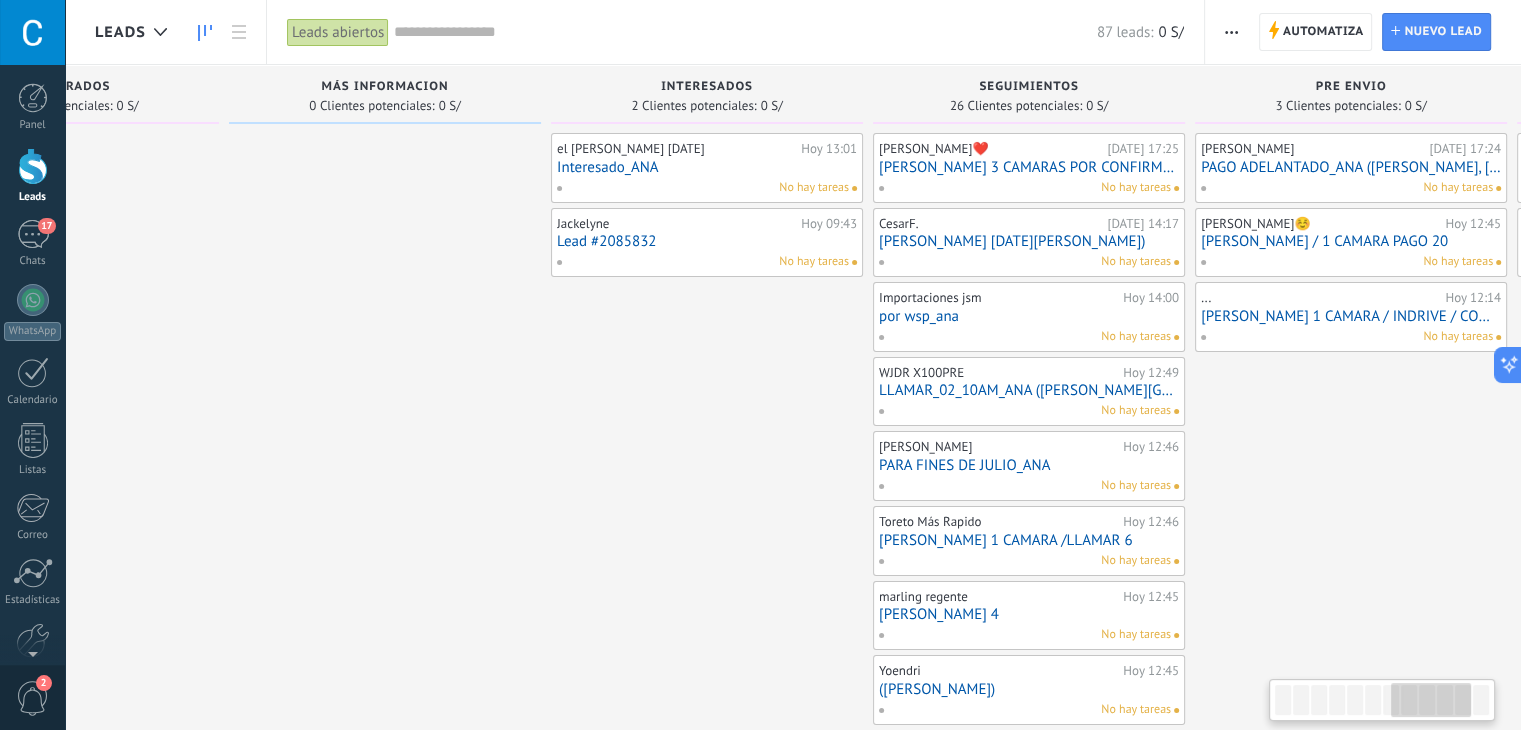 drag, startPoint x: 924, startPoint y: 403, endPoint x: 1492, endPoint y: 776, distance: 679.5241 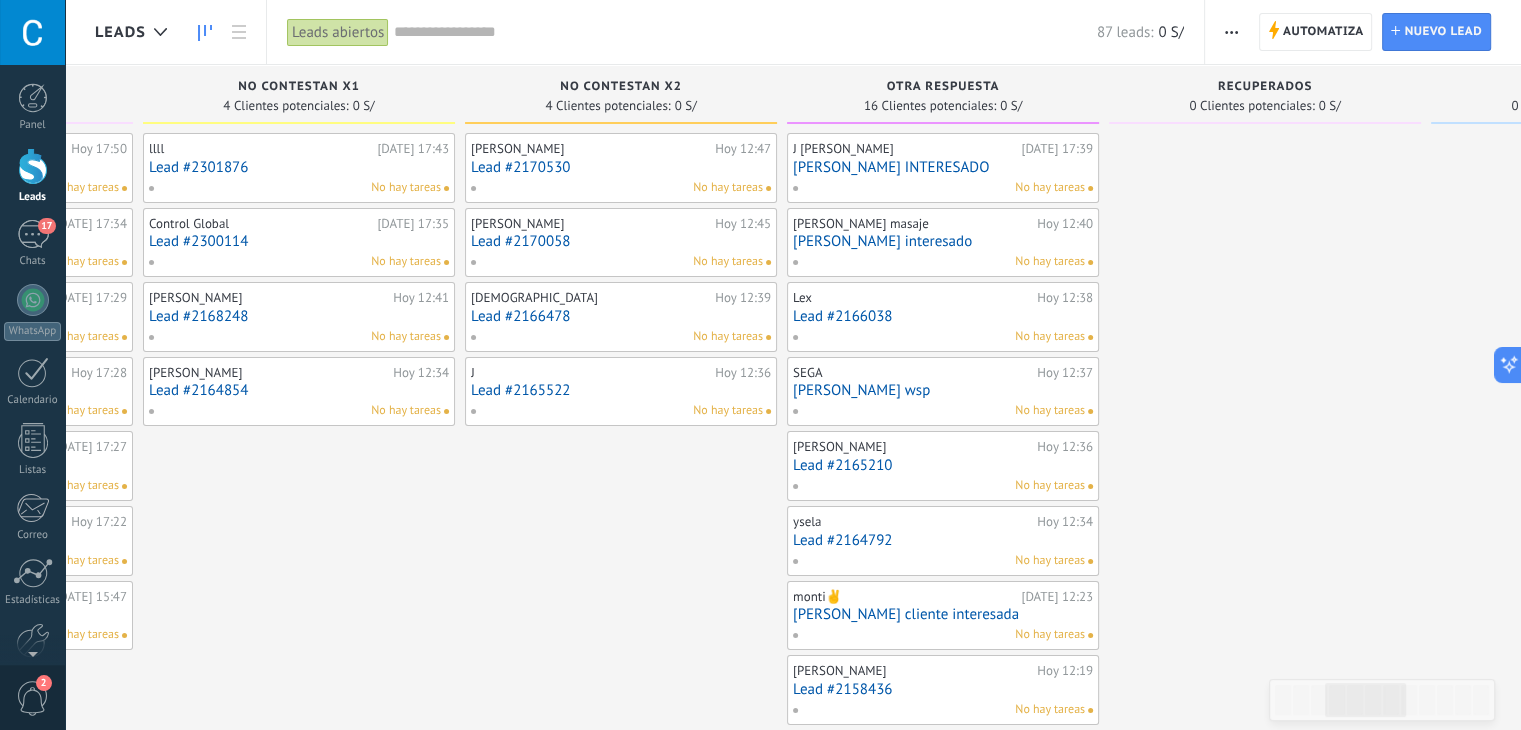 scroll, scrollTop: 0, scrollLeft: 912, axis: horizontal 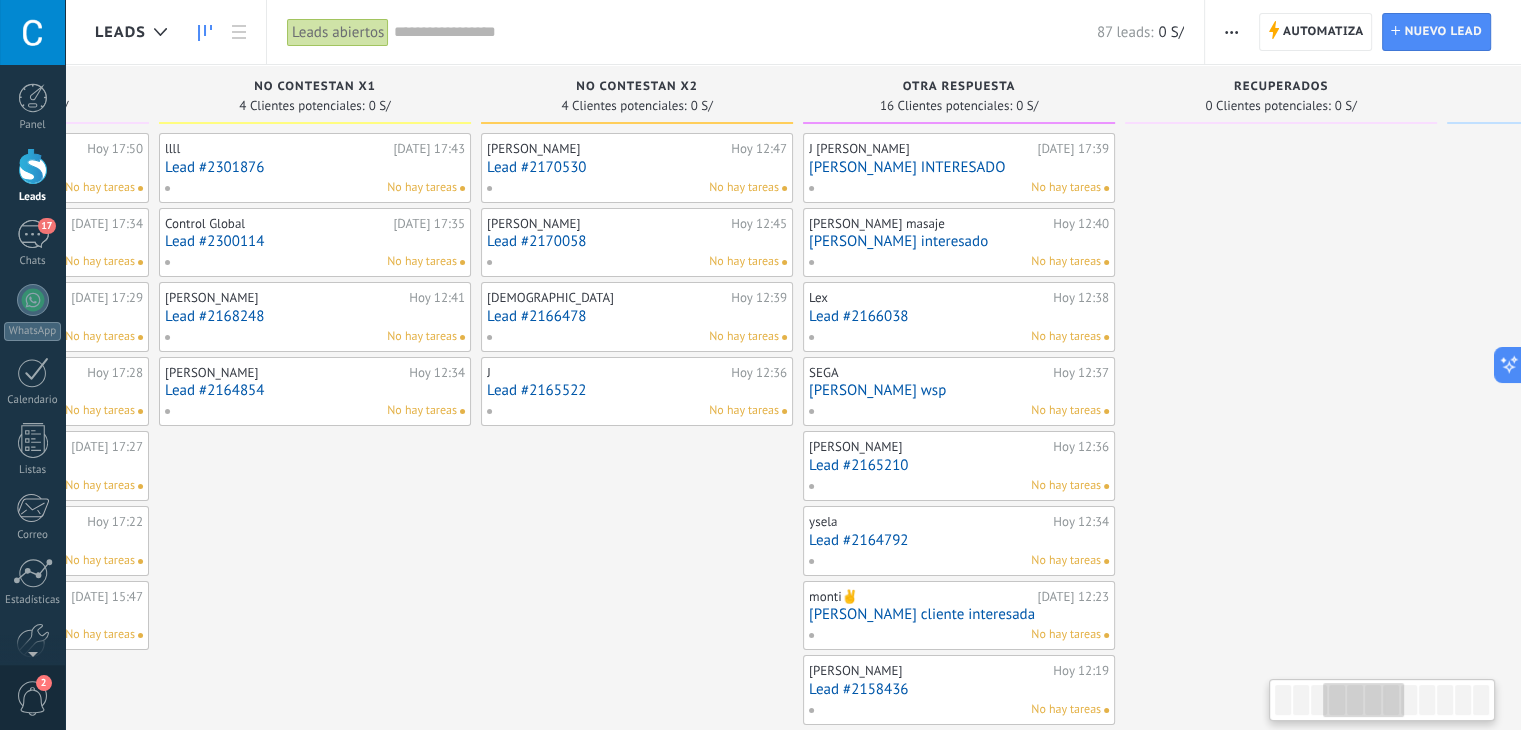 drag, startPoint x: 291, startPoint y: 365, endPoint x: 1535, endPoint y: 704, distance: 1289.363 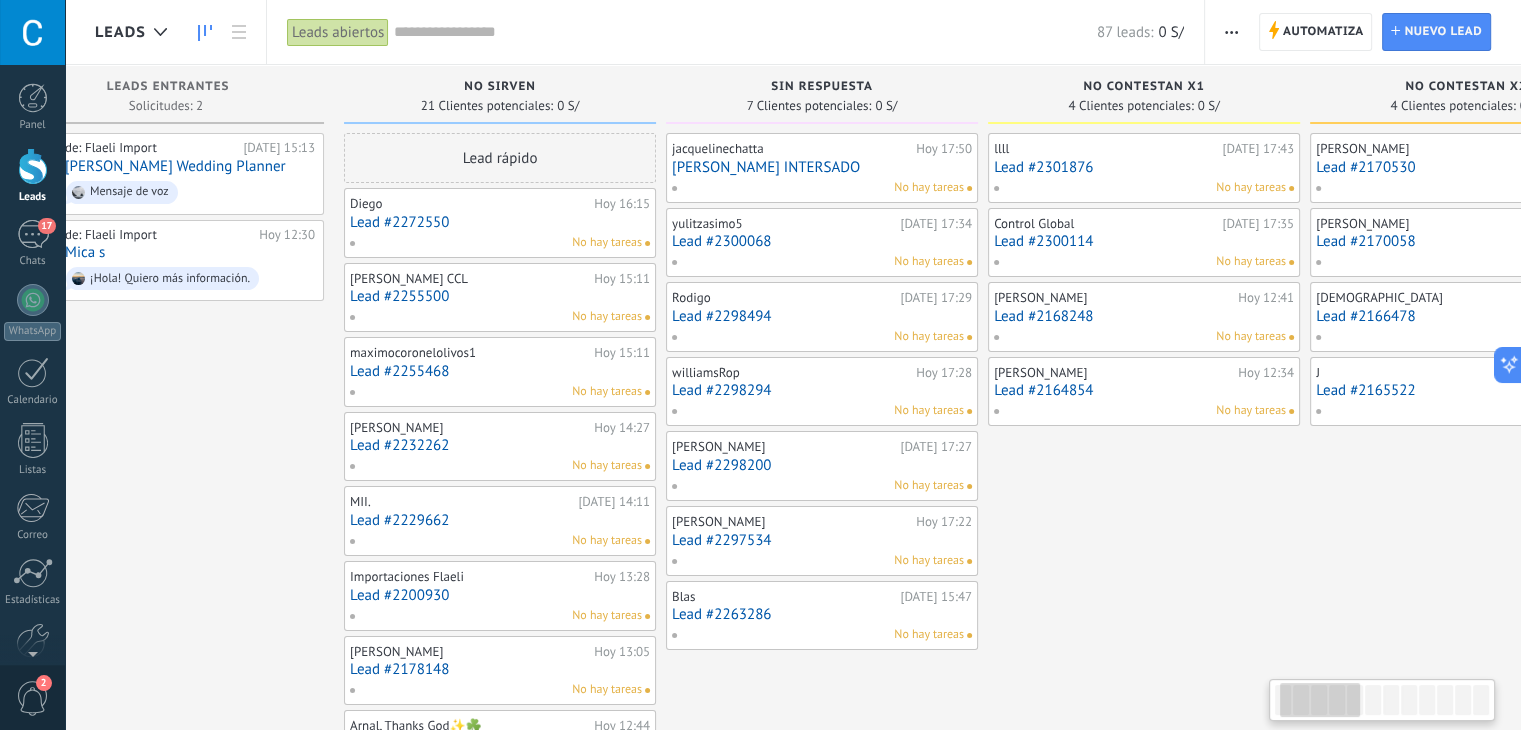 scroll, scrollTop: 0, scrollLeft: 44, axis: horizontal 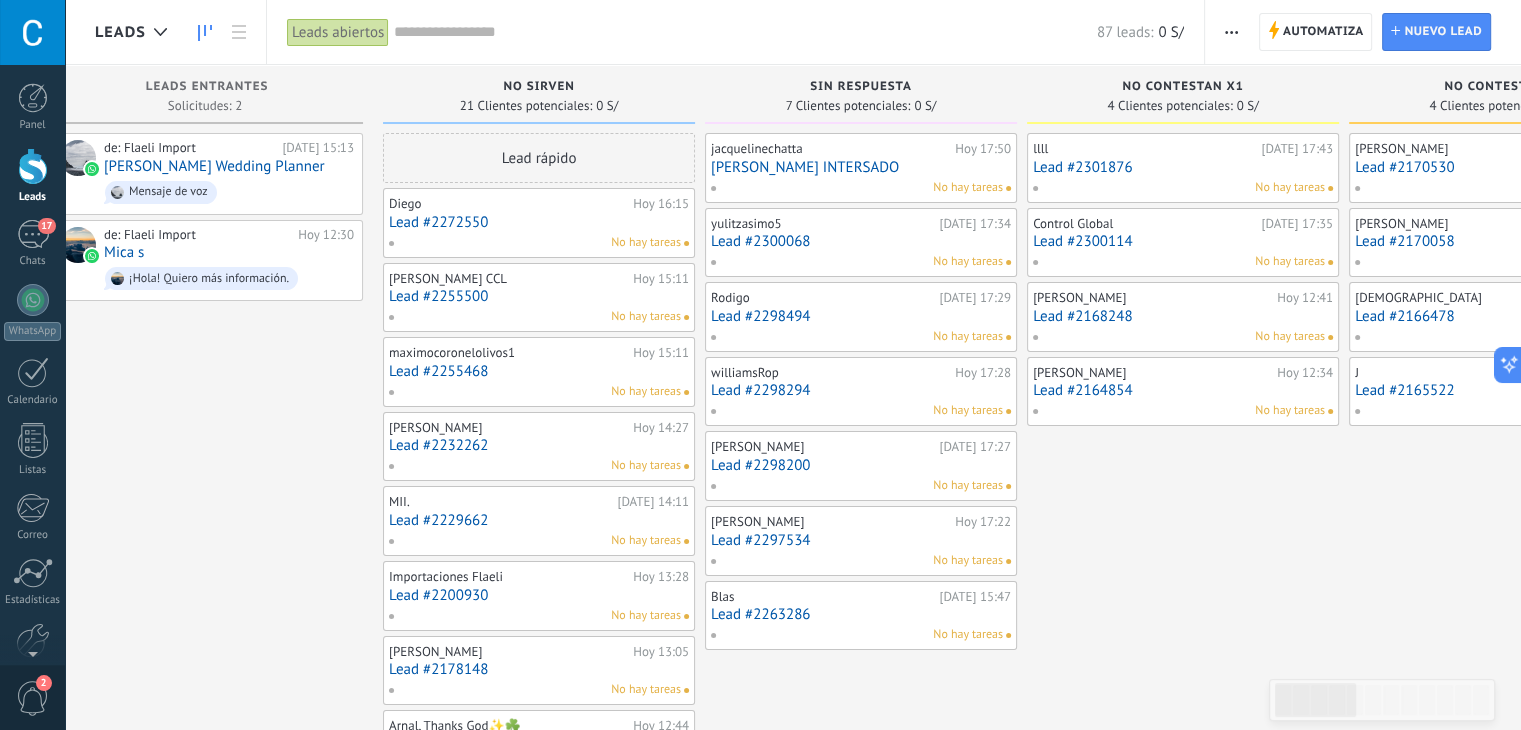 drag, startPoint x: 210, startPoint y: 531, endPoint x: 1325, endPoint y: 776, distance: 1141.5997 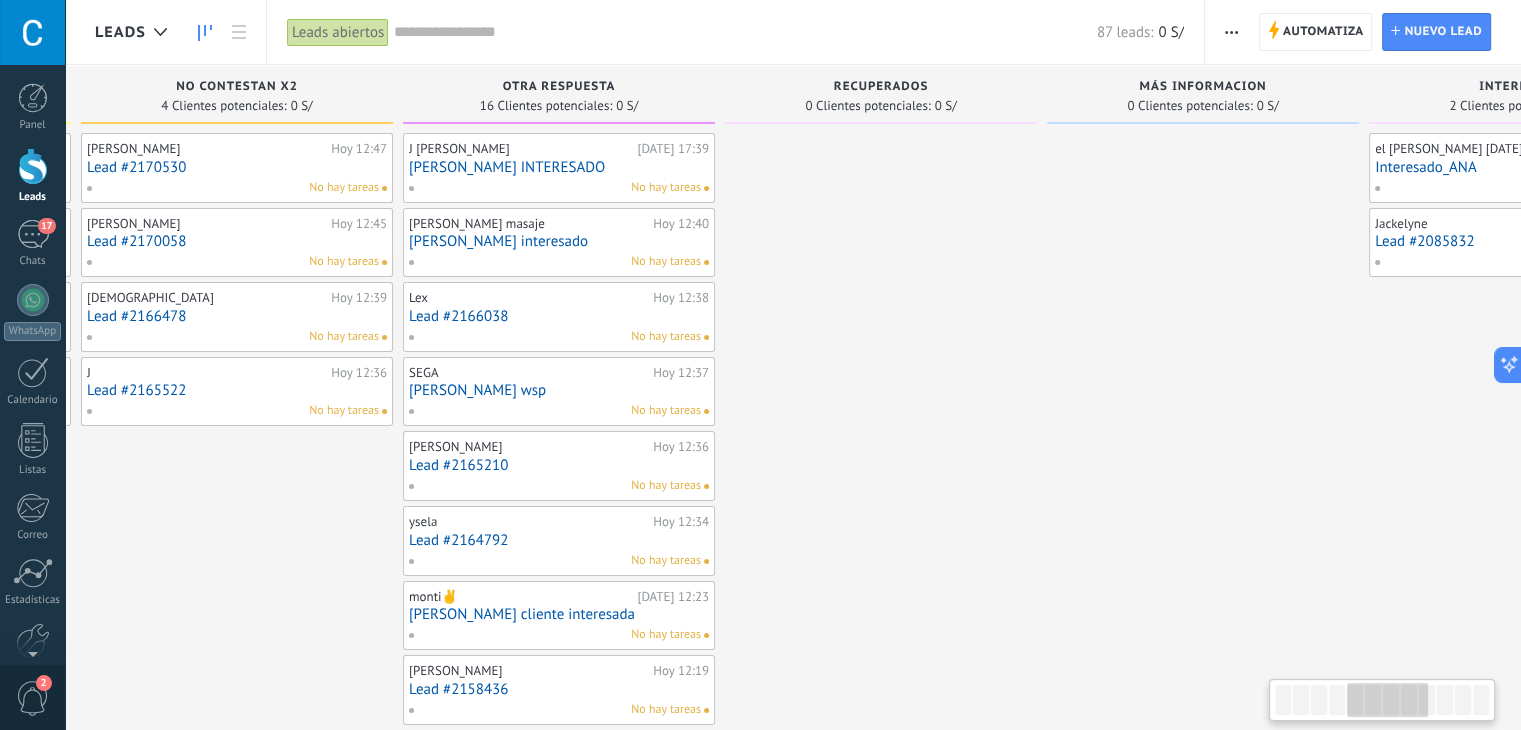 scroll, scrollTop: 0, scrollLeft: 1348, axis: horizontal 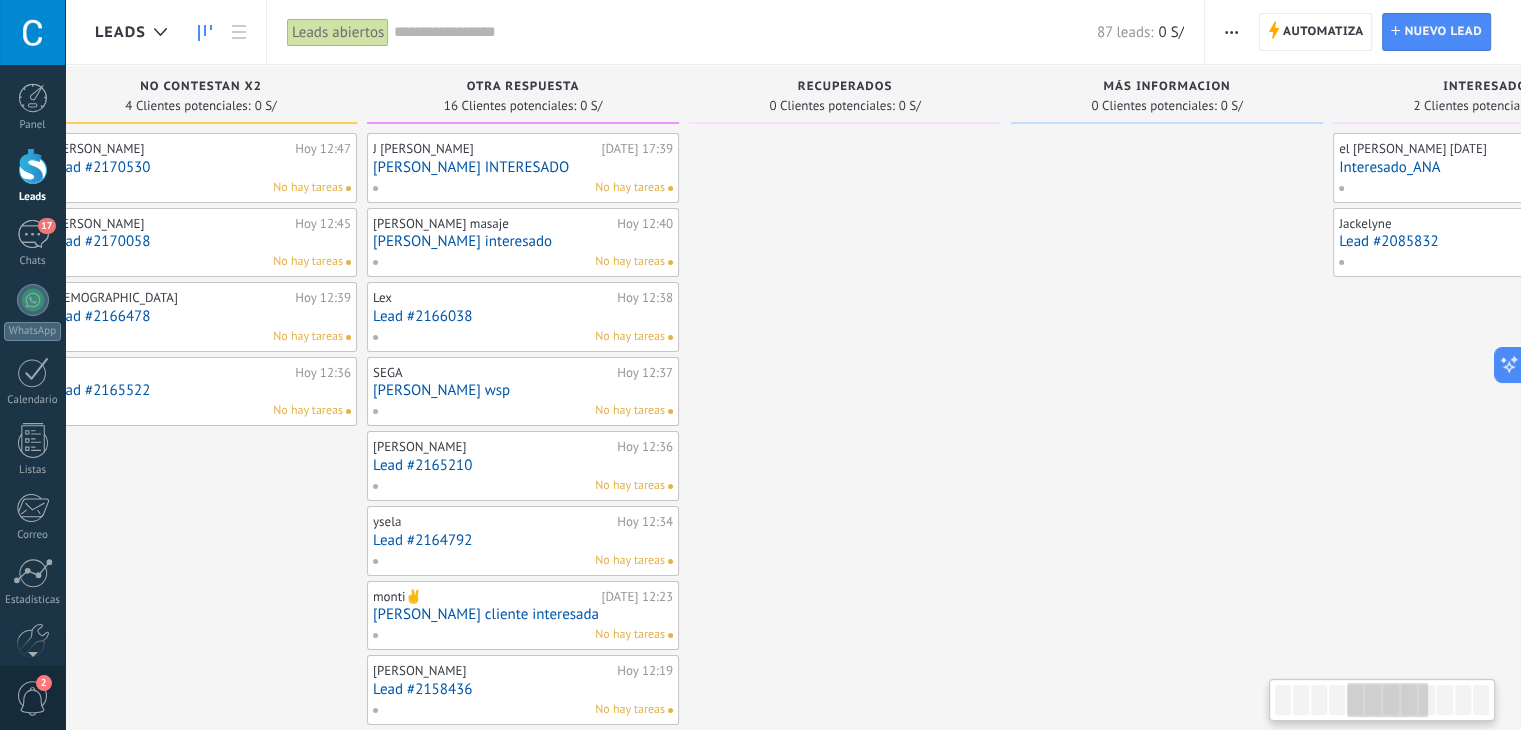drag, startPoint x: 1421, startPoint y: 512, endPoint x: 0, endPoint y: 477, distance: 1421.4309 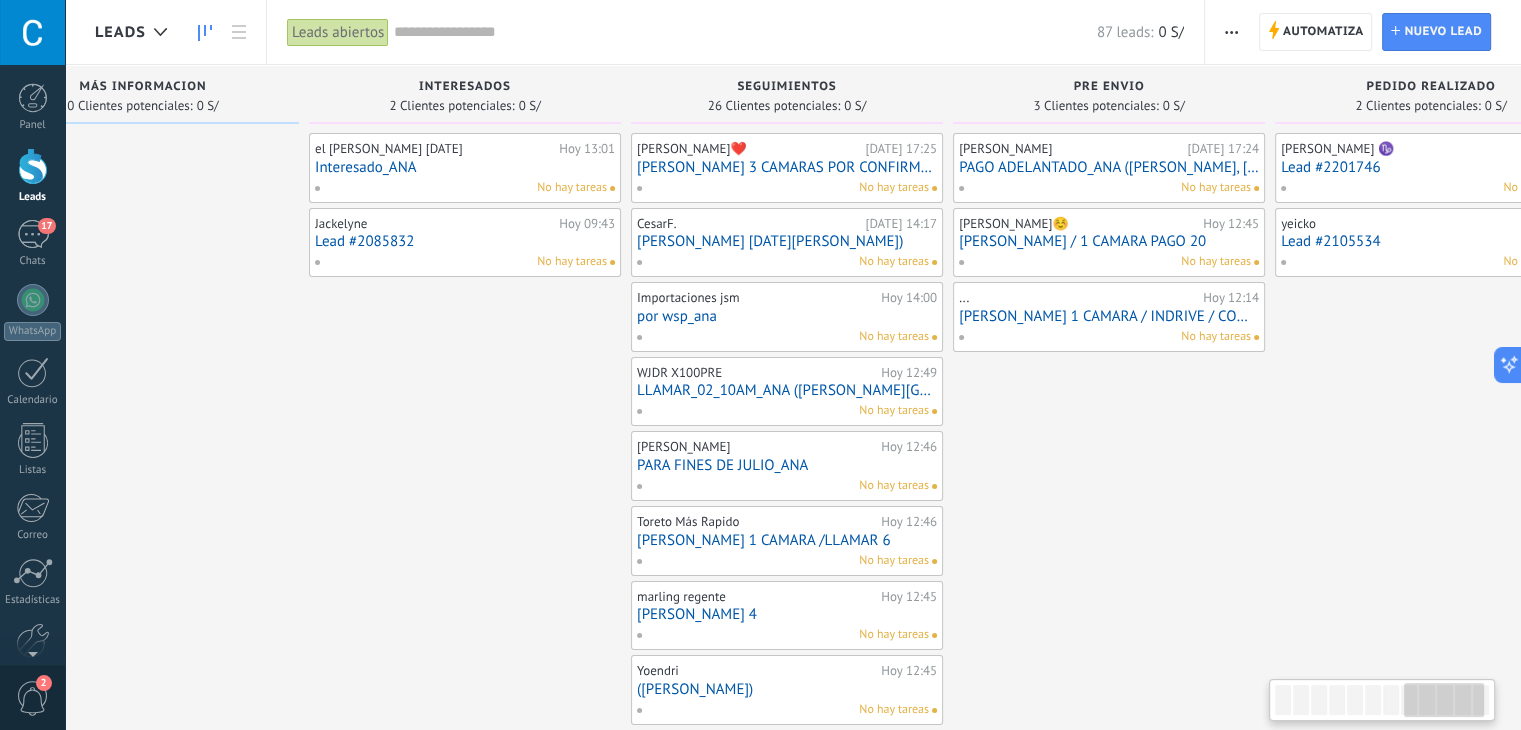 scroll, scrollTop: 0, scrollLeft: 2468, axis: horizontal 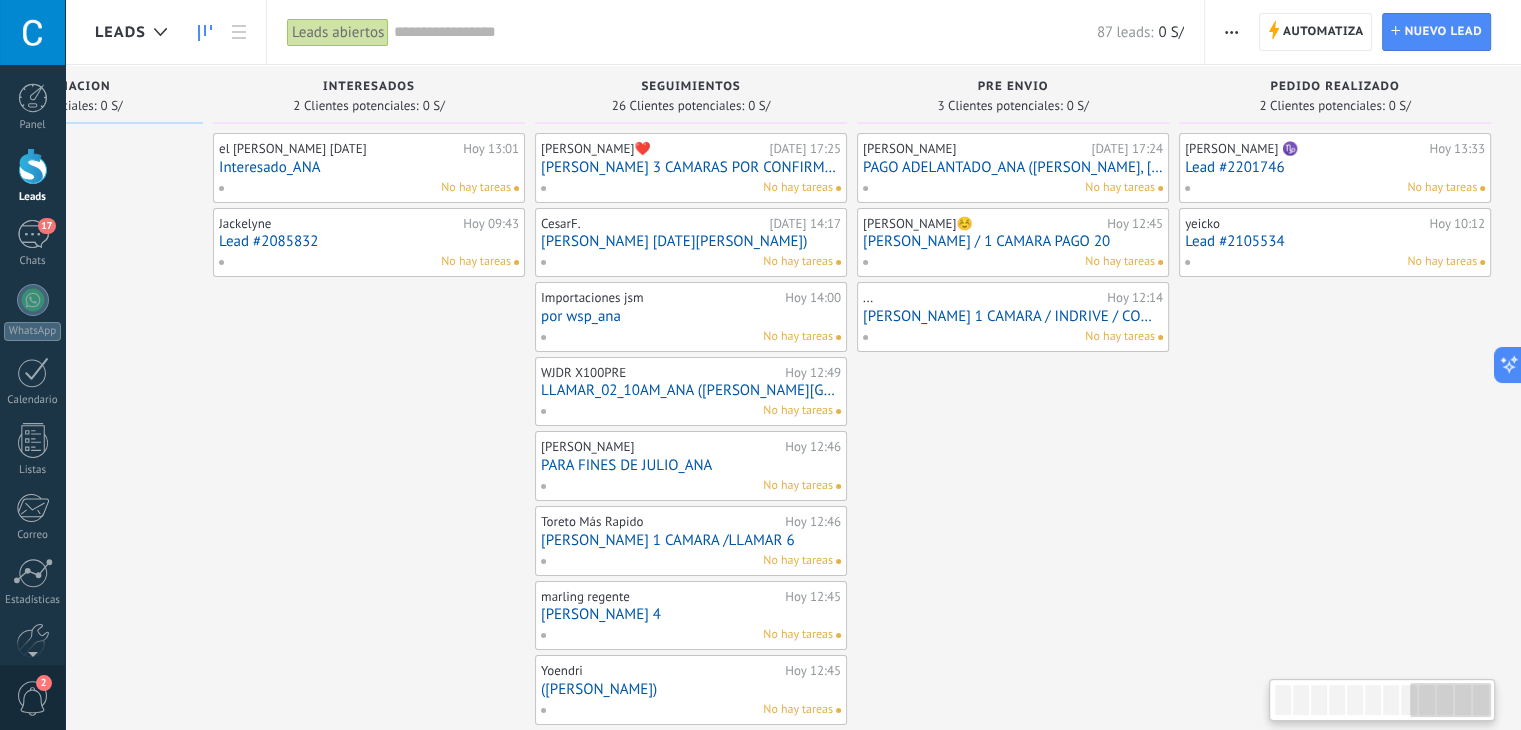drag, startPoint x: 1368, startPoint y: 504, endPoint x: 177, endPoint y: 360, distance: 1199.6737 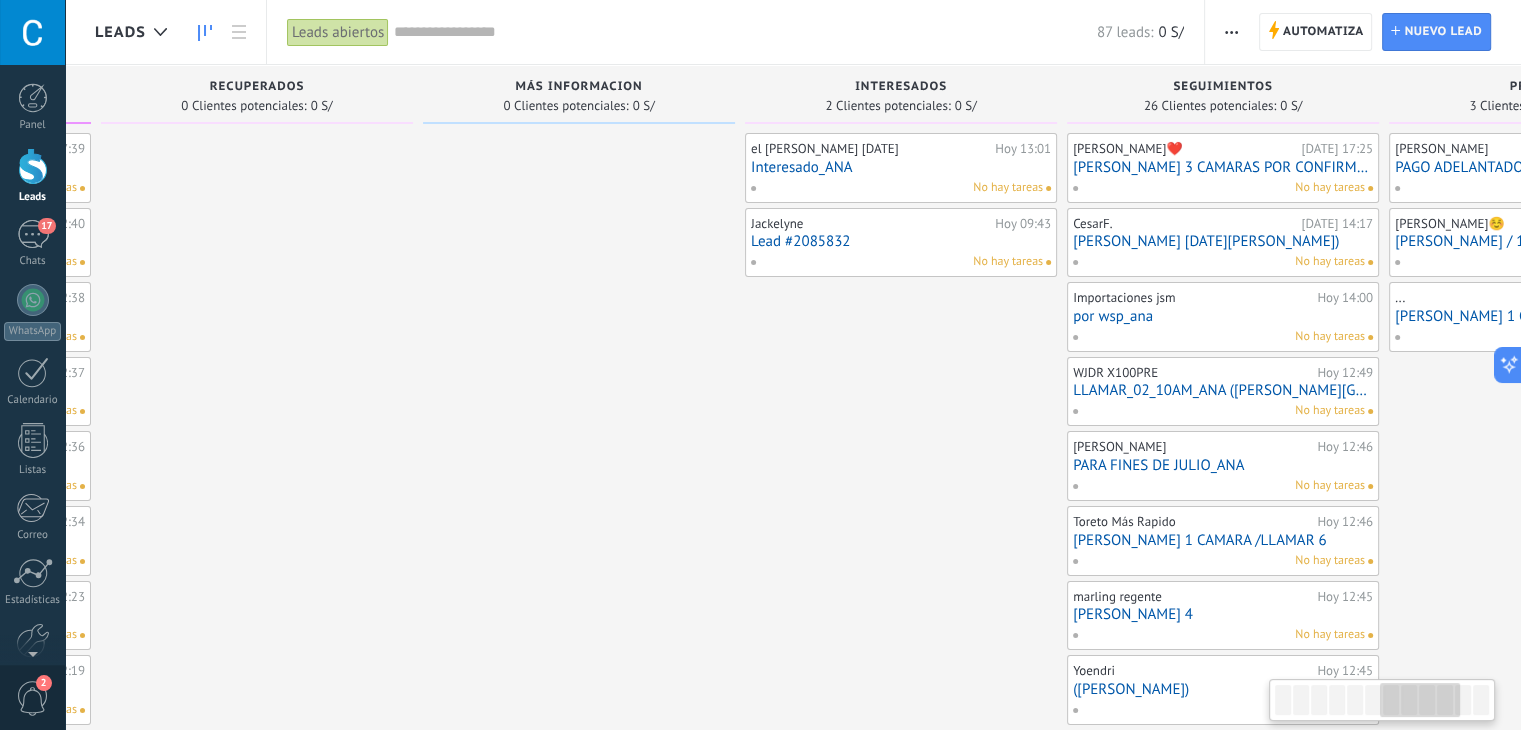drag, startPoint x: 892, startPoint y: 398, endPoint x: 1429, endPoint y: 615, distance: 579.1874 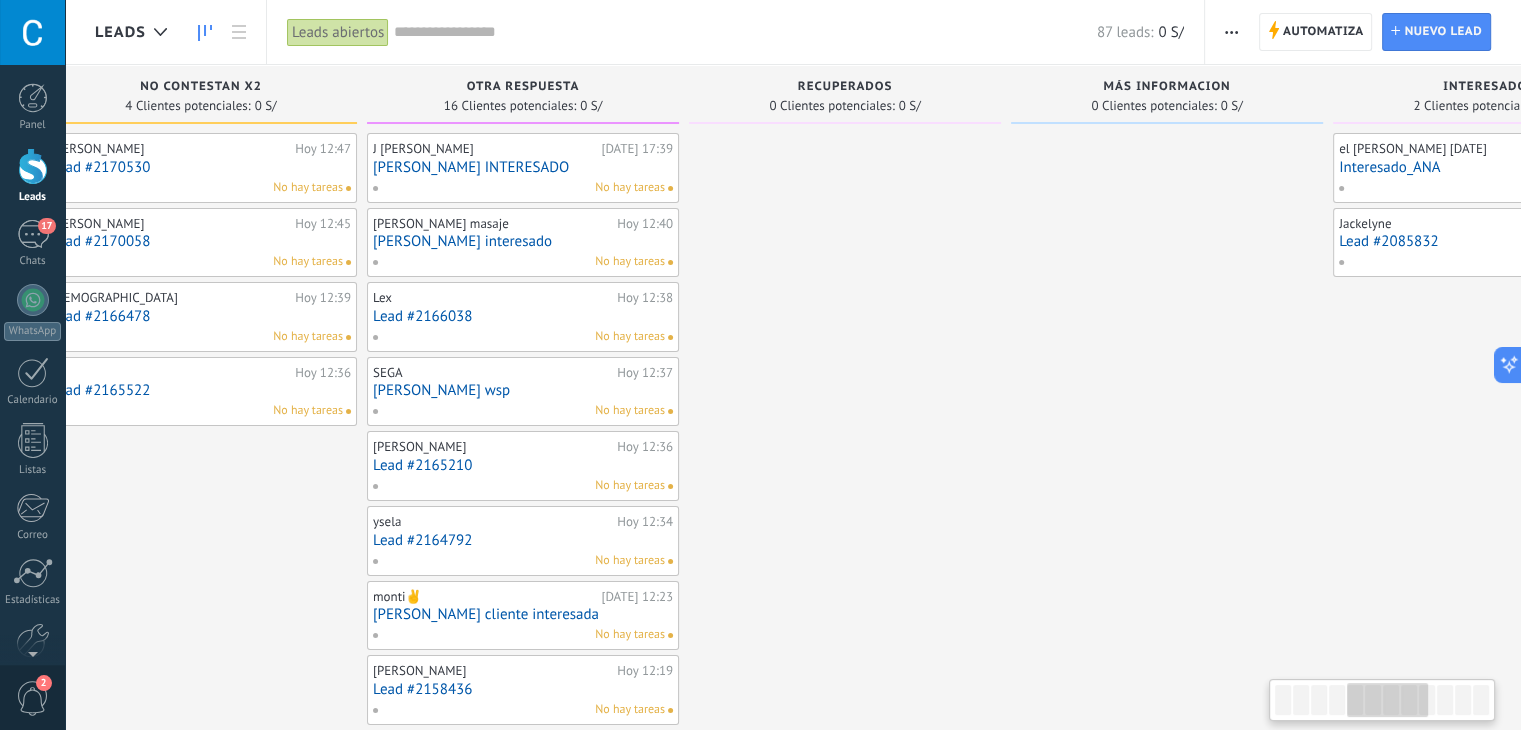scroll, scrollTop: 0, scrollLeft: 1170, axis: horizontal 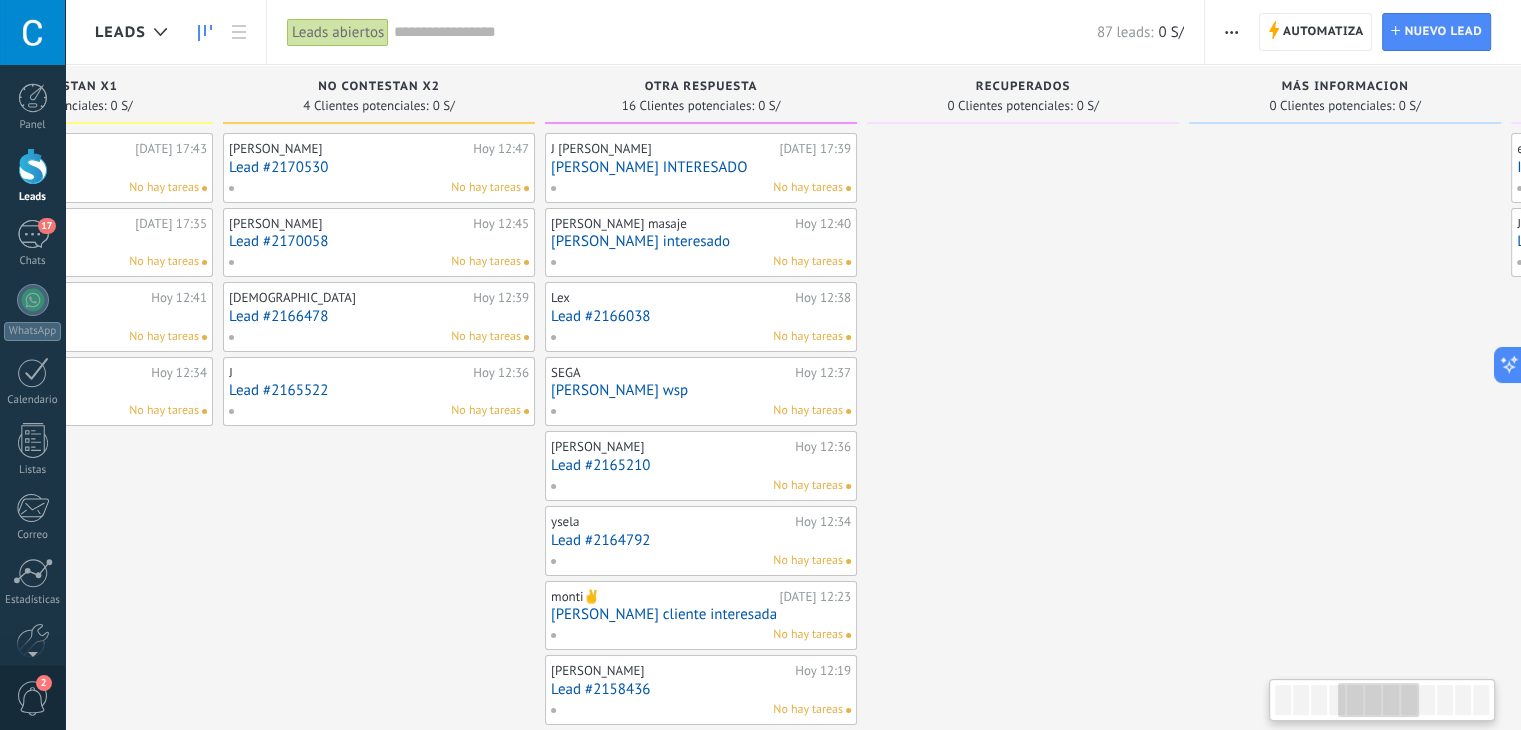 drag, startPoint x: 727, startPoint y: 464, endPoint x: 1535, endPoint y: 713, distance: 845.4969 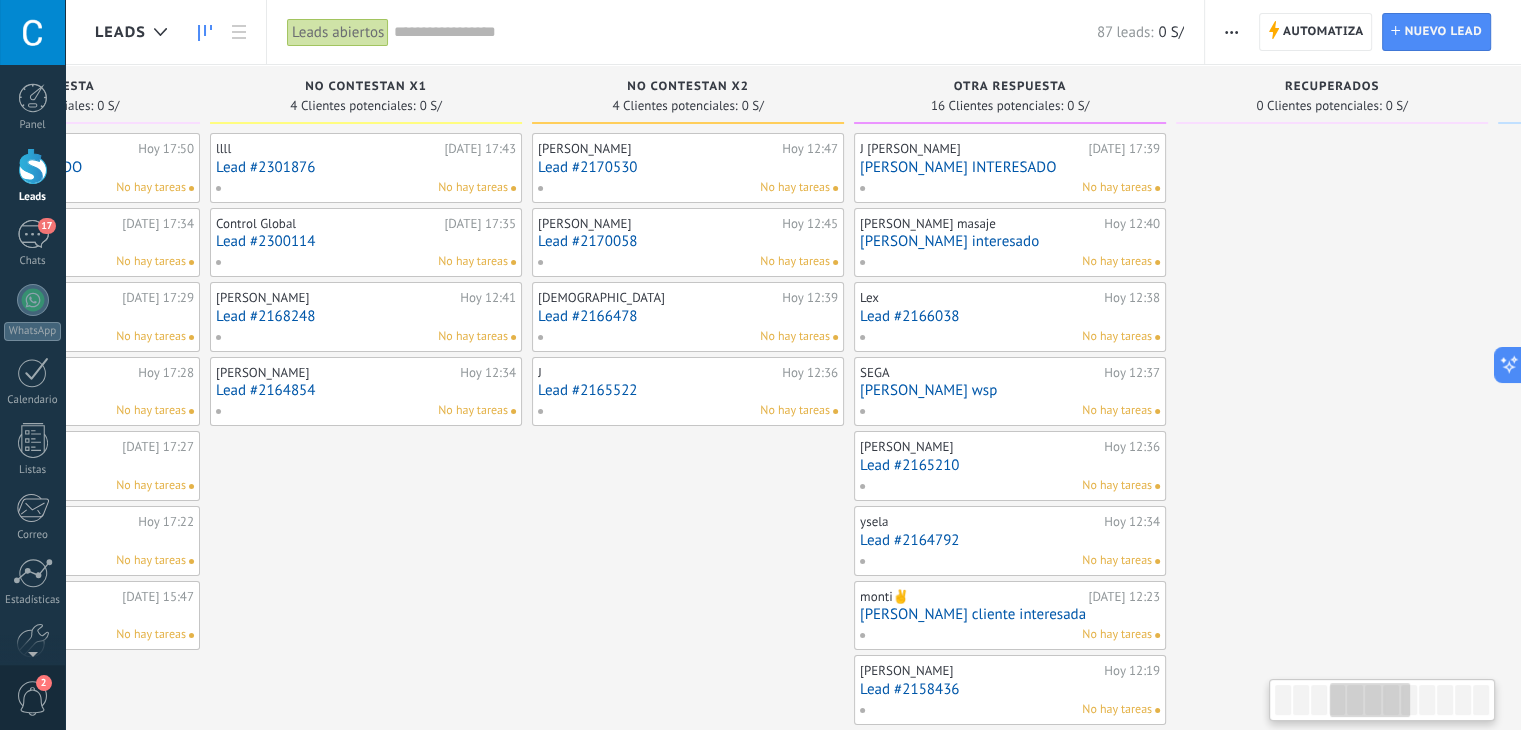 scroll, scrollTop: 0, scrollLeft: 836, axis: horizontal 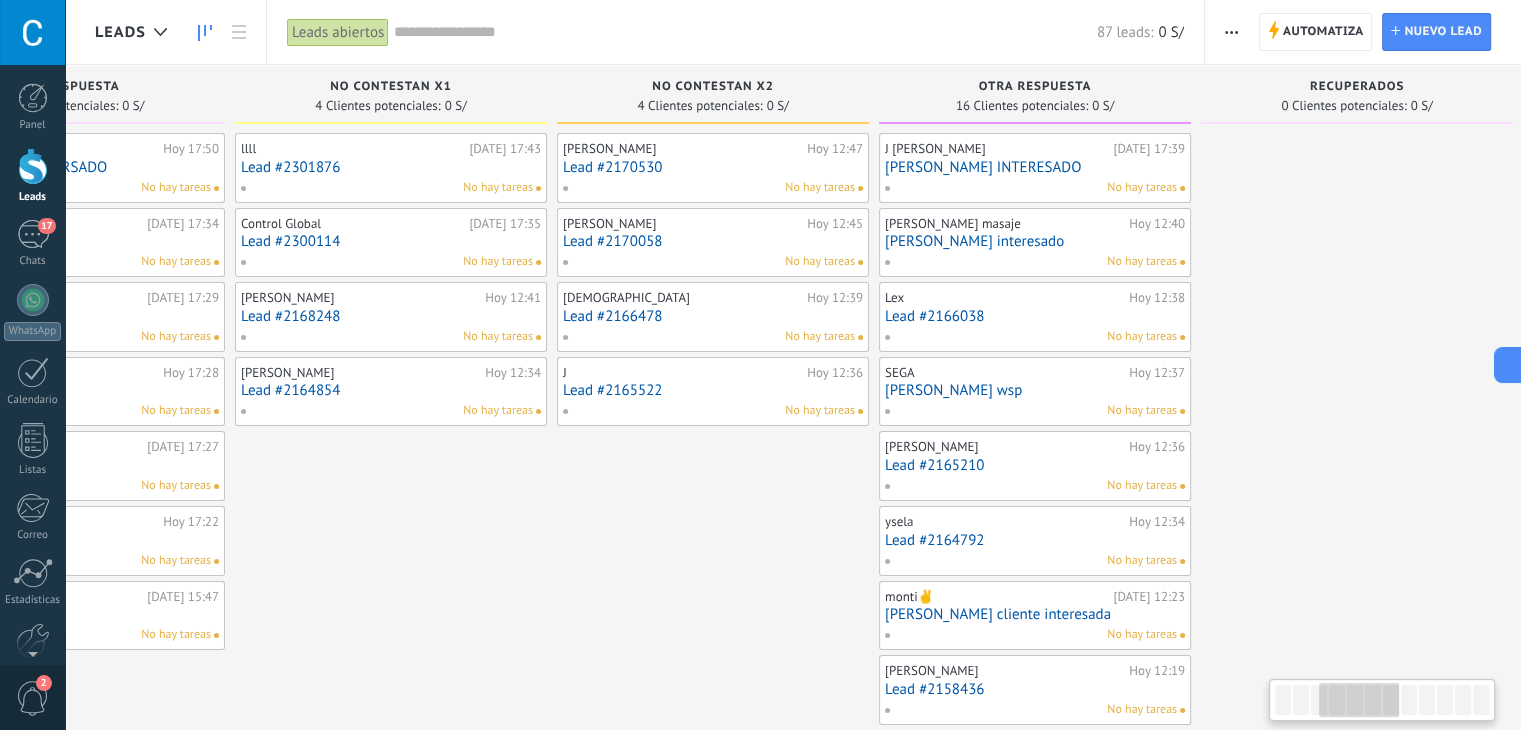 drag, startPoint x: 1109, startPoint y: 337, endPoint x: 1446, endPoint y: 351, distance: 337.29068 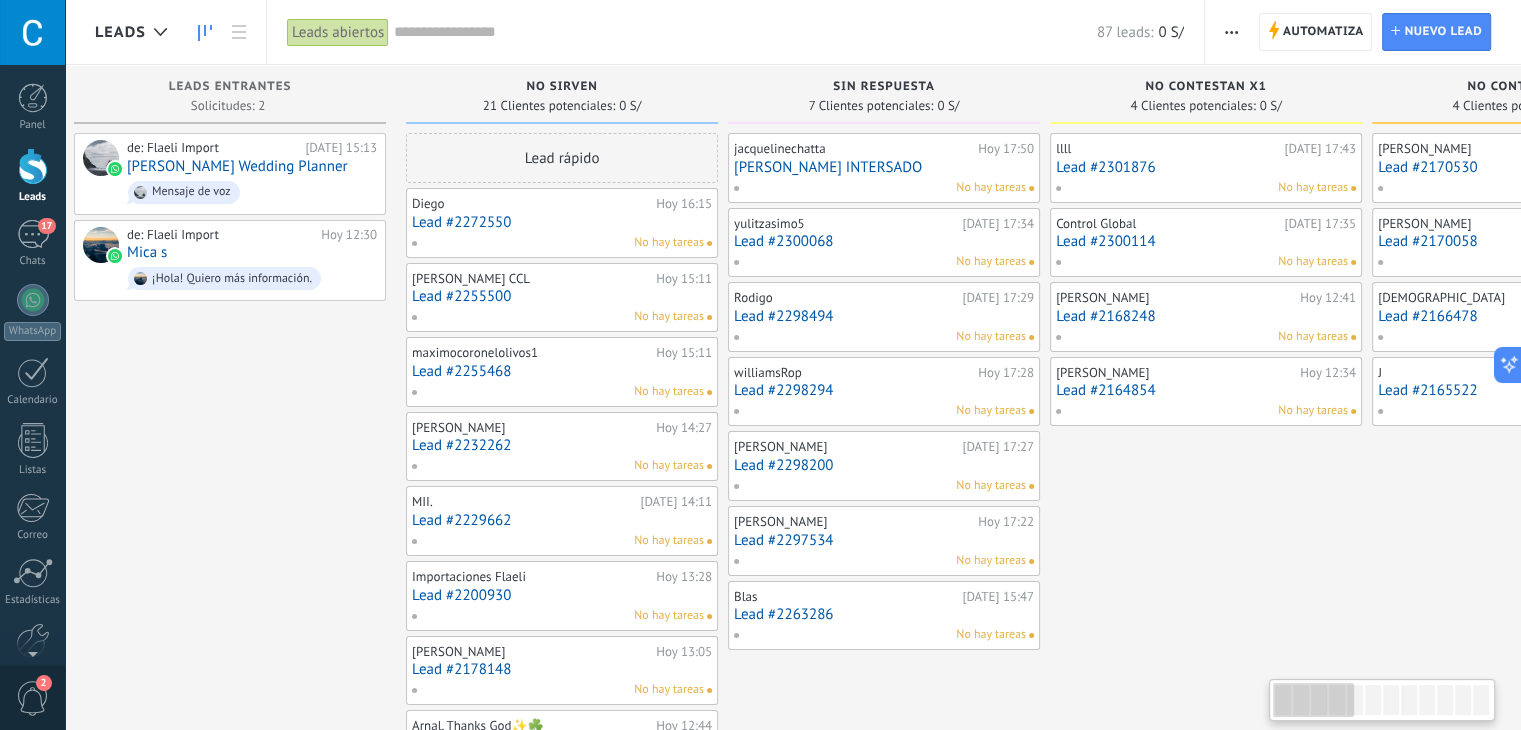 scroll, scrollTop: 0, scrollLeft: 0, axis: both 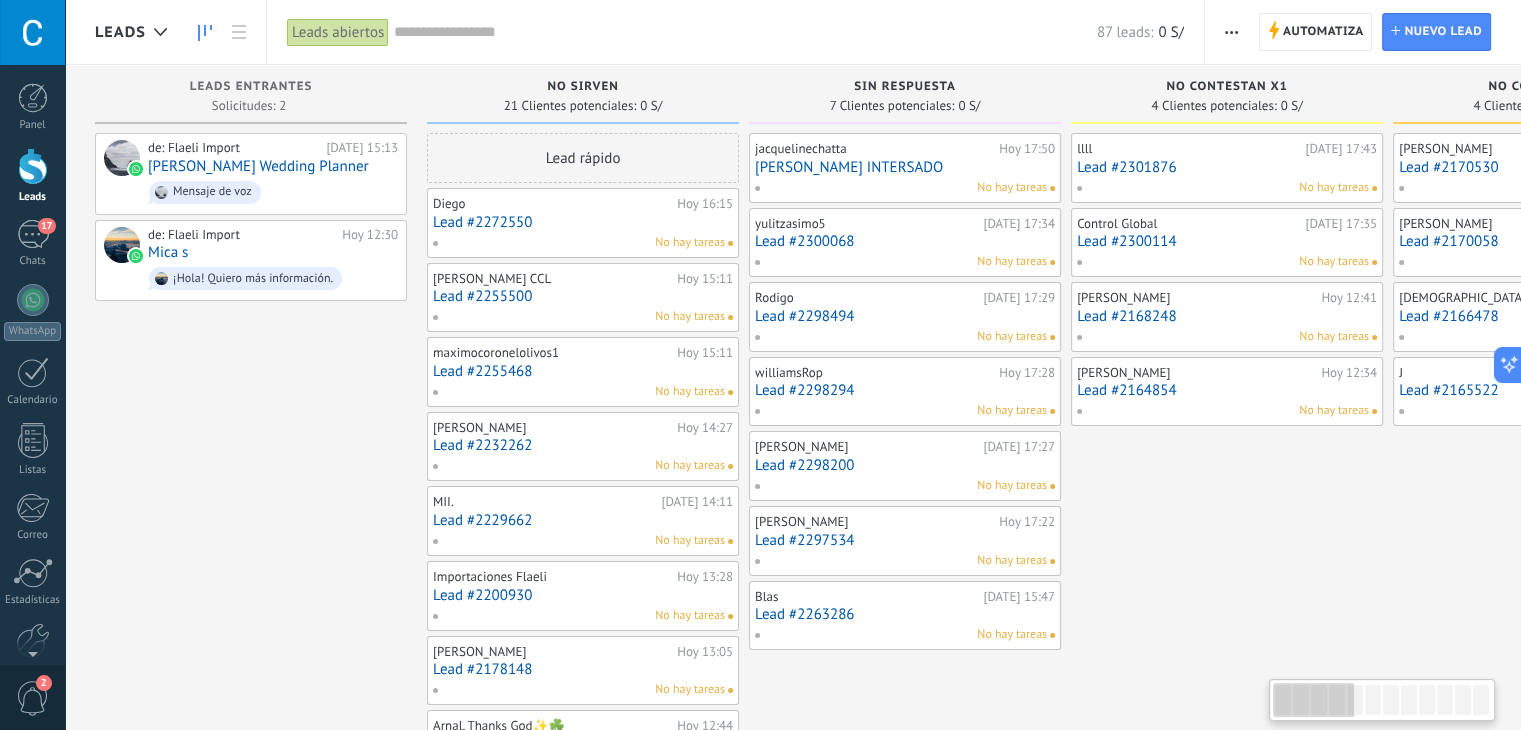 drag, startPoint x: 281, startPoint y: 485, endPoint x: 1221, endPoint y: 621, distance: 949.78735 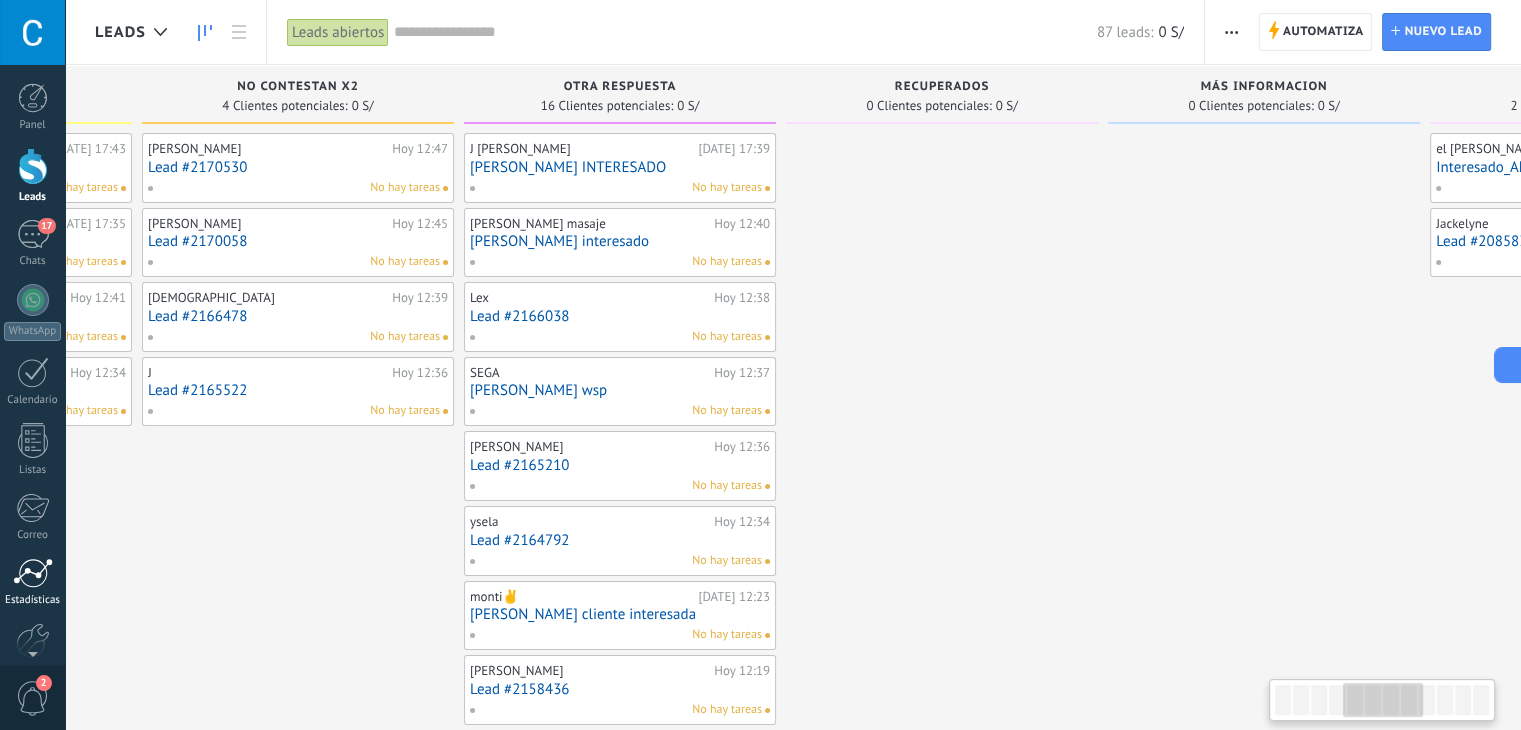 scroll, scrollTop: 0, scrollLeft: 1331, axis: horizontal 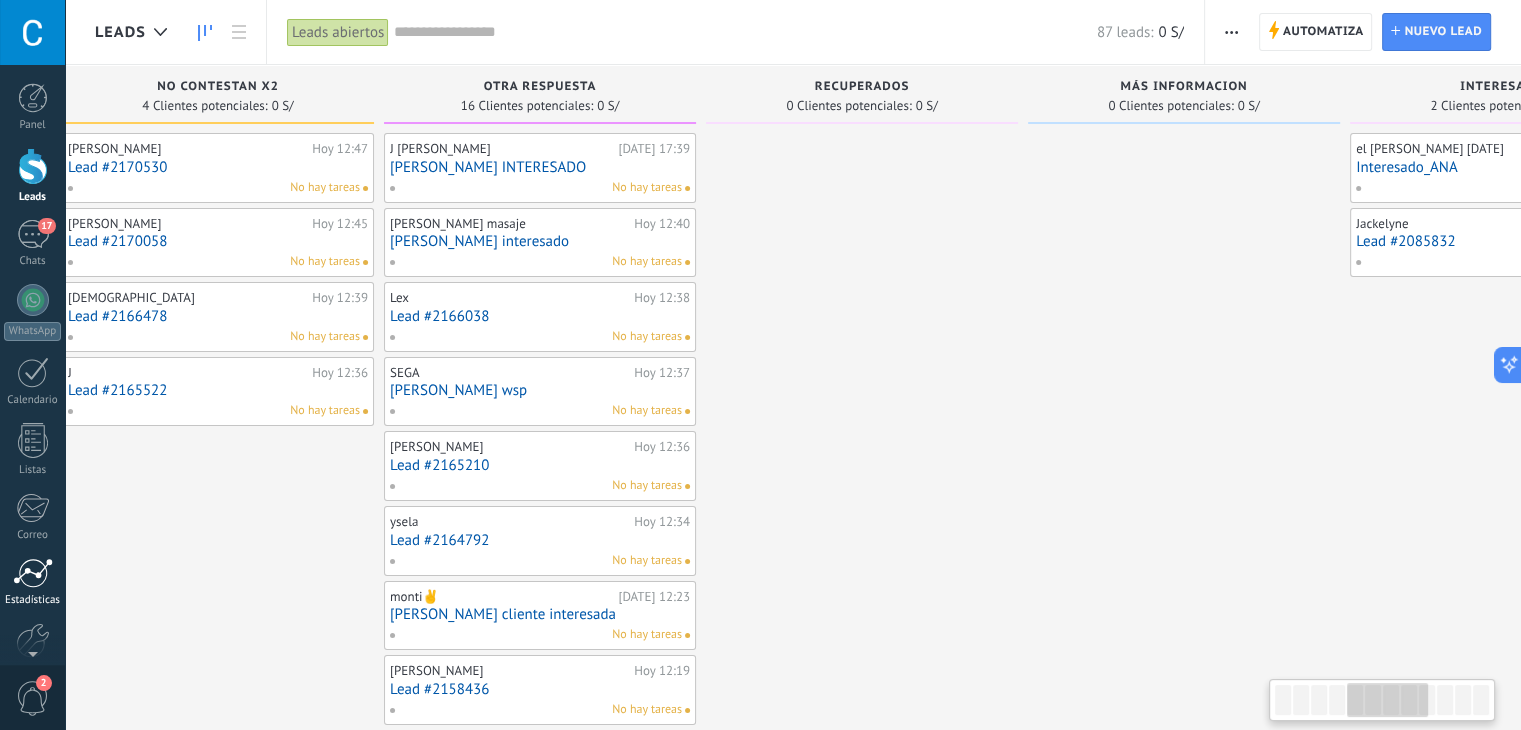 drag, startPoint x: 1397, startPoint y: 525, endPoint x: 0, endPoint y: 563, distance: 1397.5167 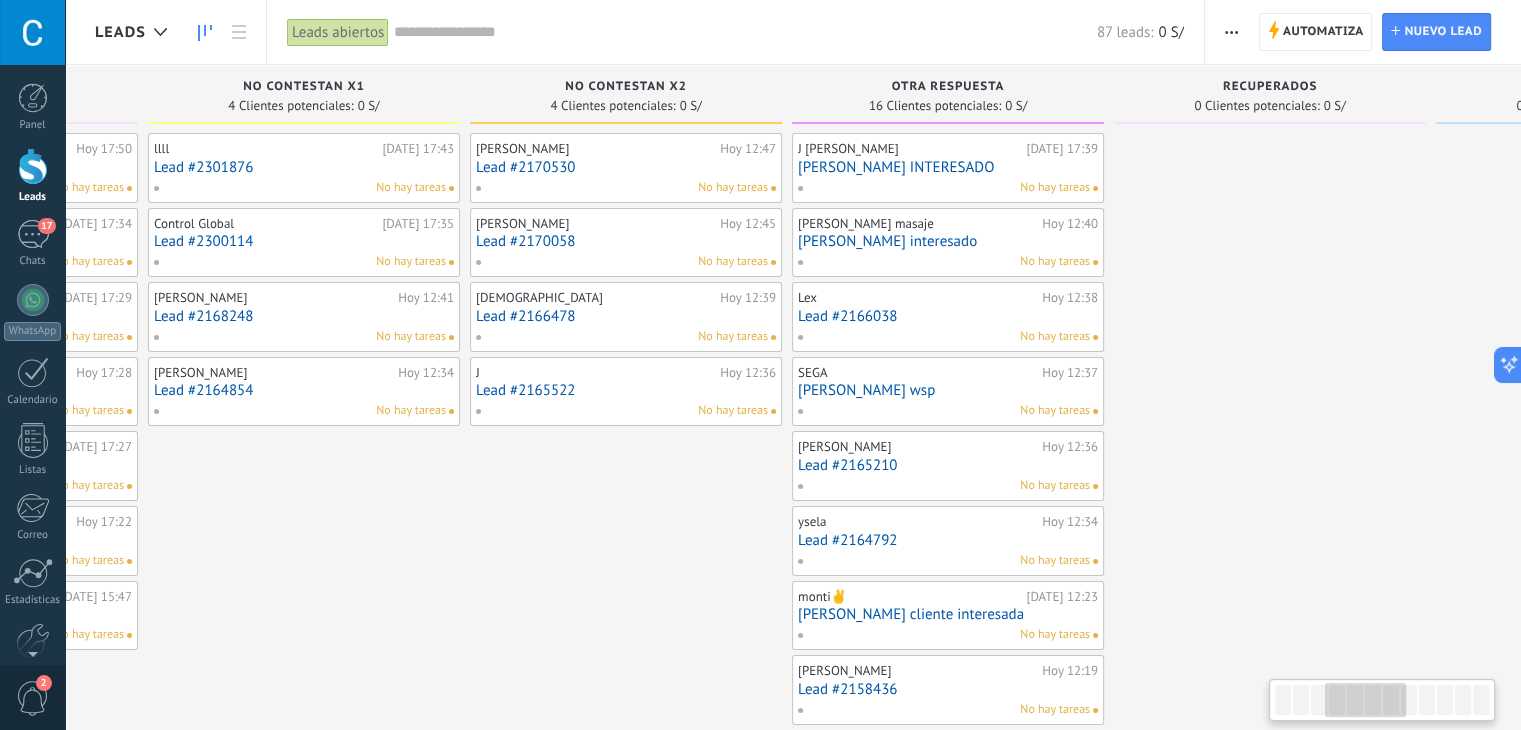 scroll, scrollTop: 0, scrollLeft: 577, axis: horizontal 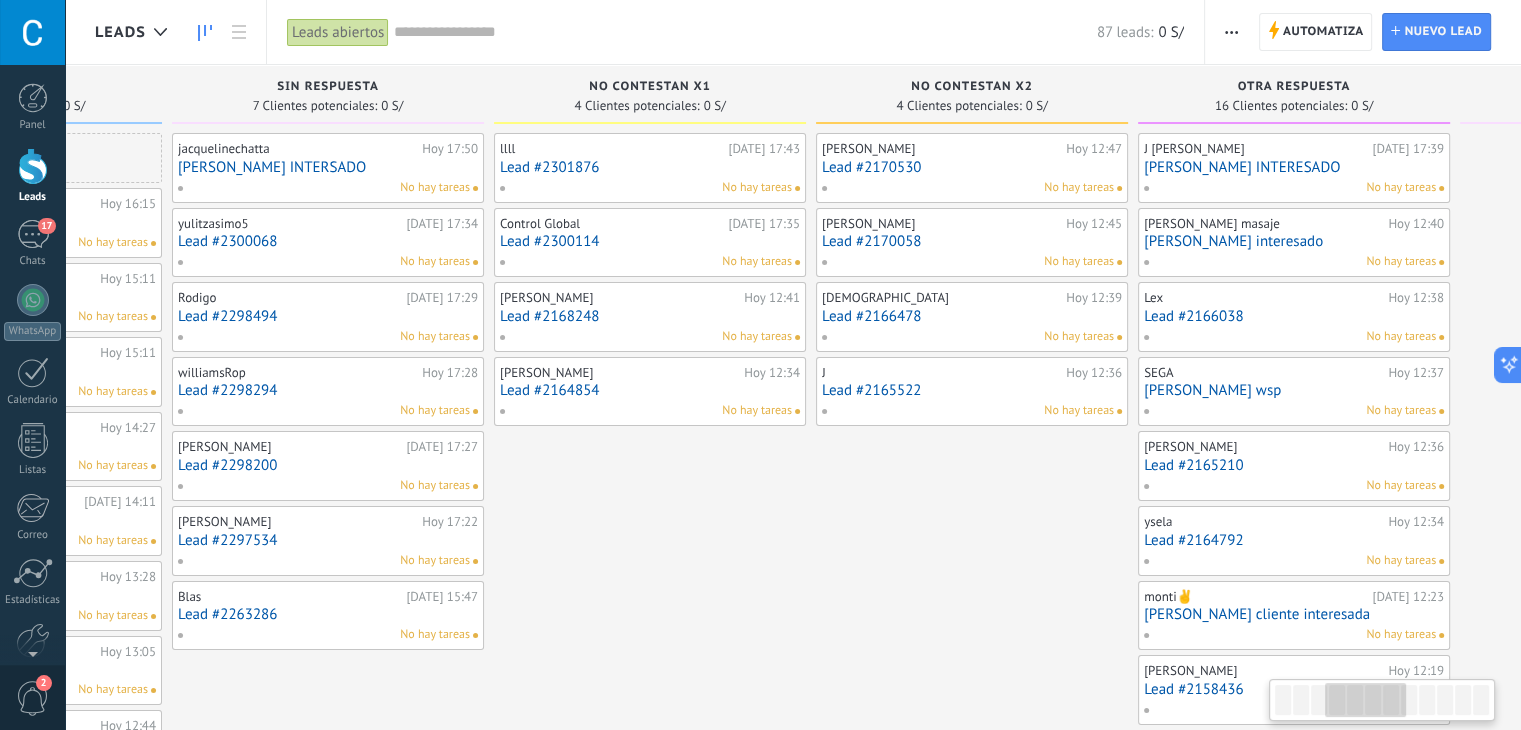 drag, startPoint x: 216, startPoint y: 483, endPoint x: 1035, endPoint y: 748, distance: 860.8054 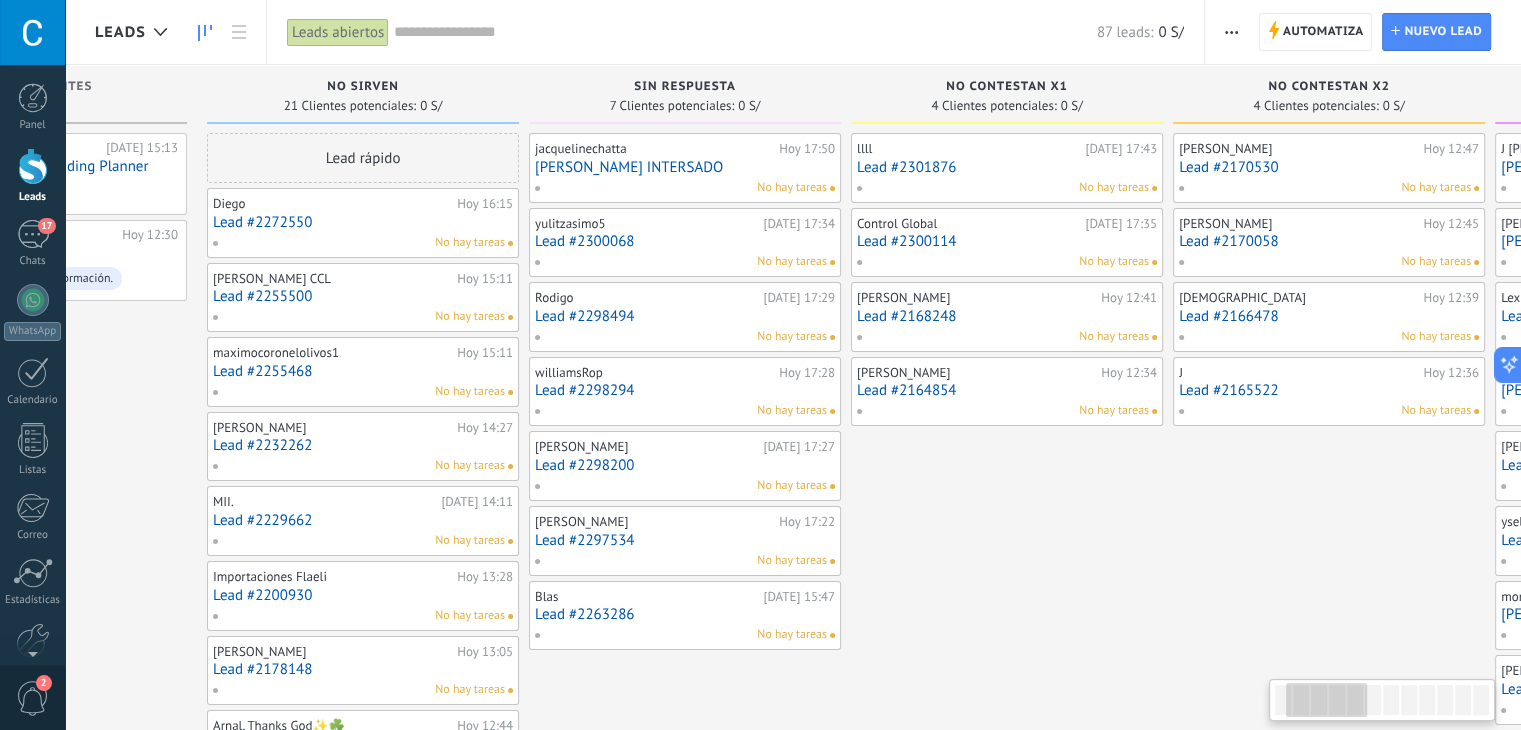 scroll, scrollTop: 0, scrollLeft: 235, axis: horizontal 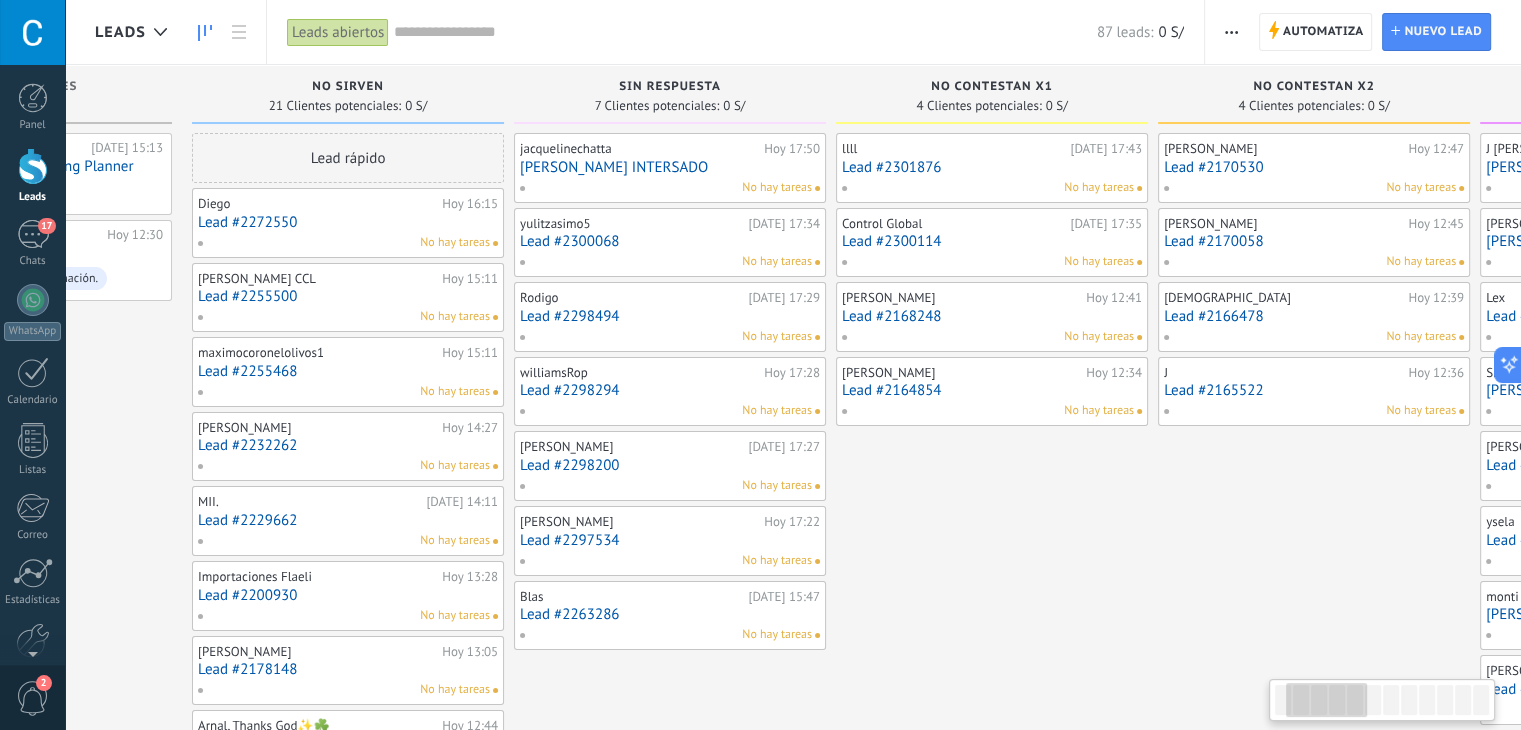 drag, startPoint x: 645, startPoint y: 572, endPoint x: 1088, endPoint y: 588, distance: 443.28885 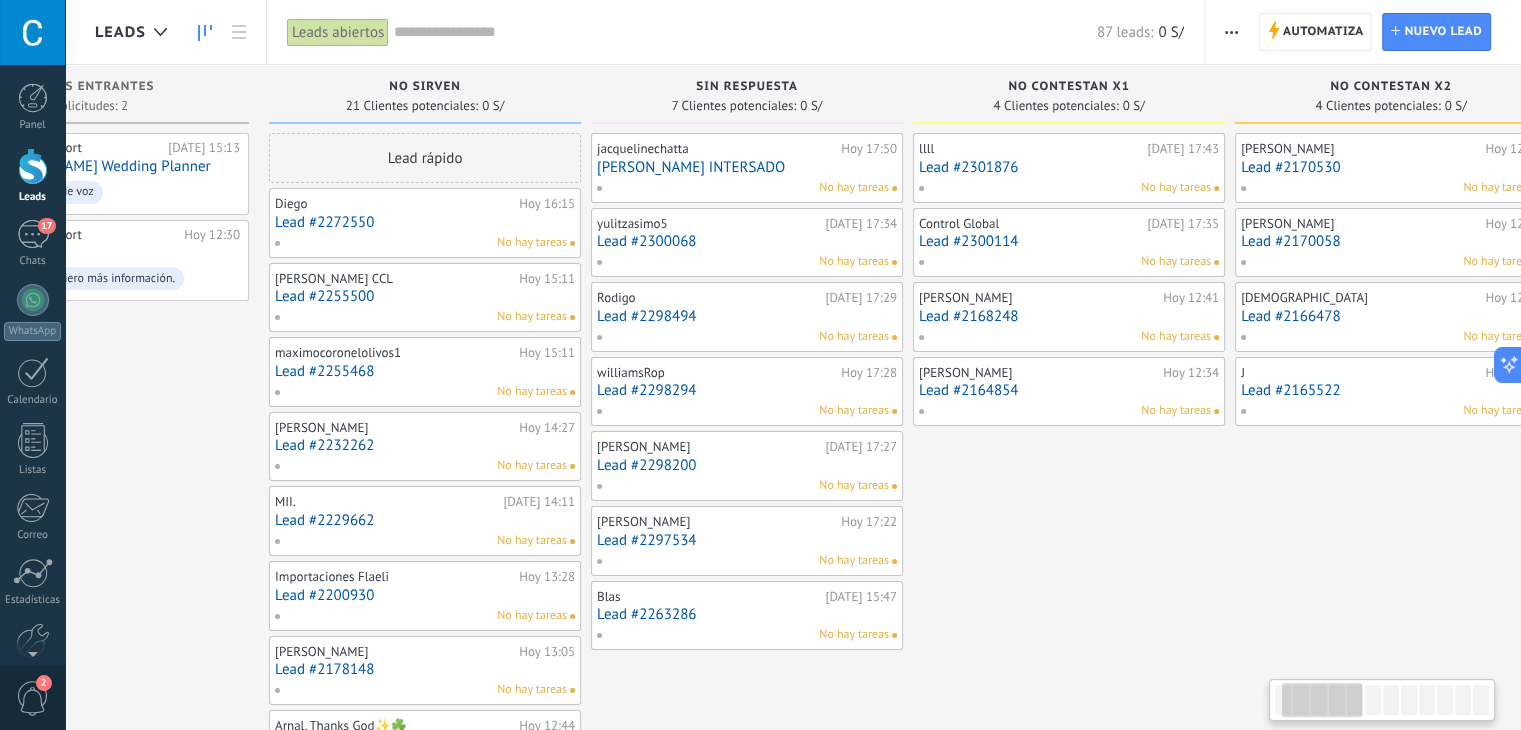 scroll, scrollTop: 0, scrollLeft: 146, axis: horizontal 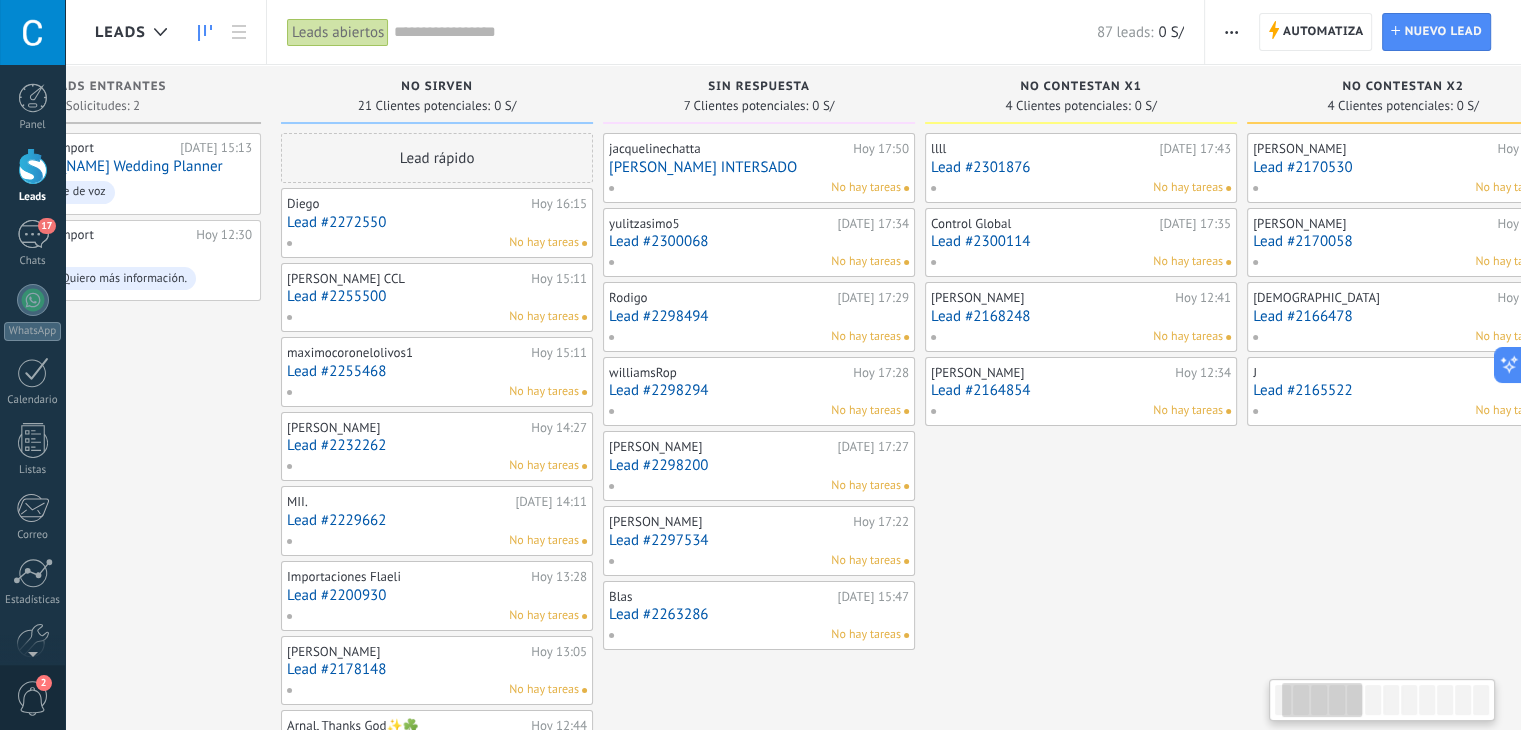 drag, startPoint x: 163, startPoint y: 392, endPoint x: 252, endPoint y: 447, distance: 104.62313 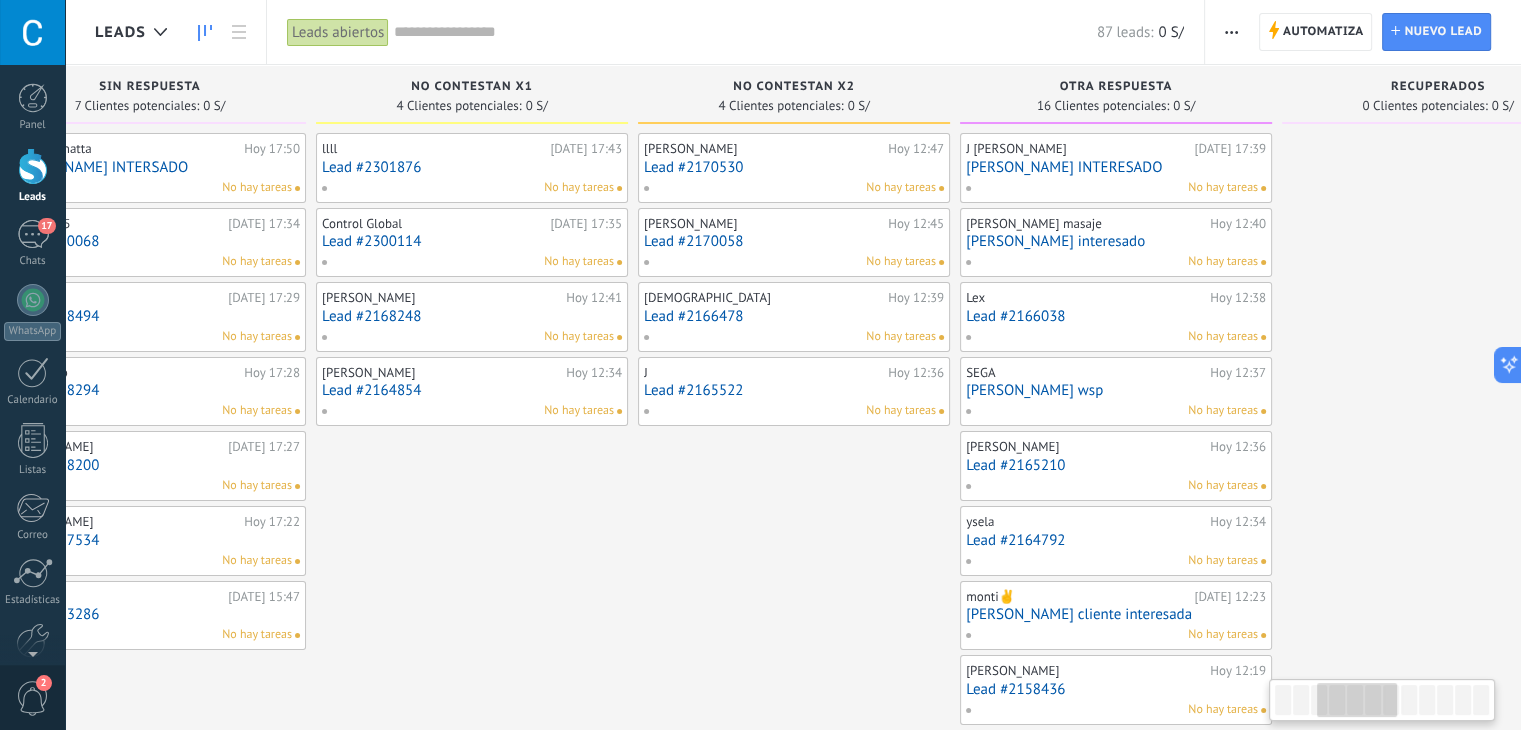 scroll, scrollTop: 0, scrollLeft: 792, axis: horizontal 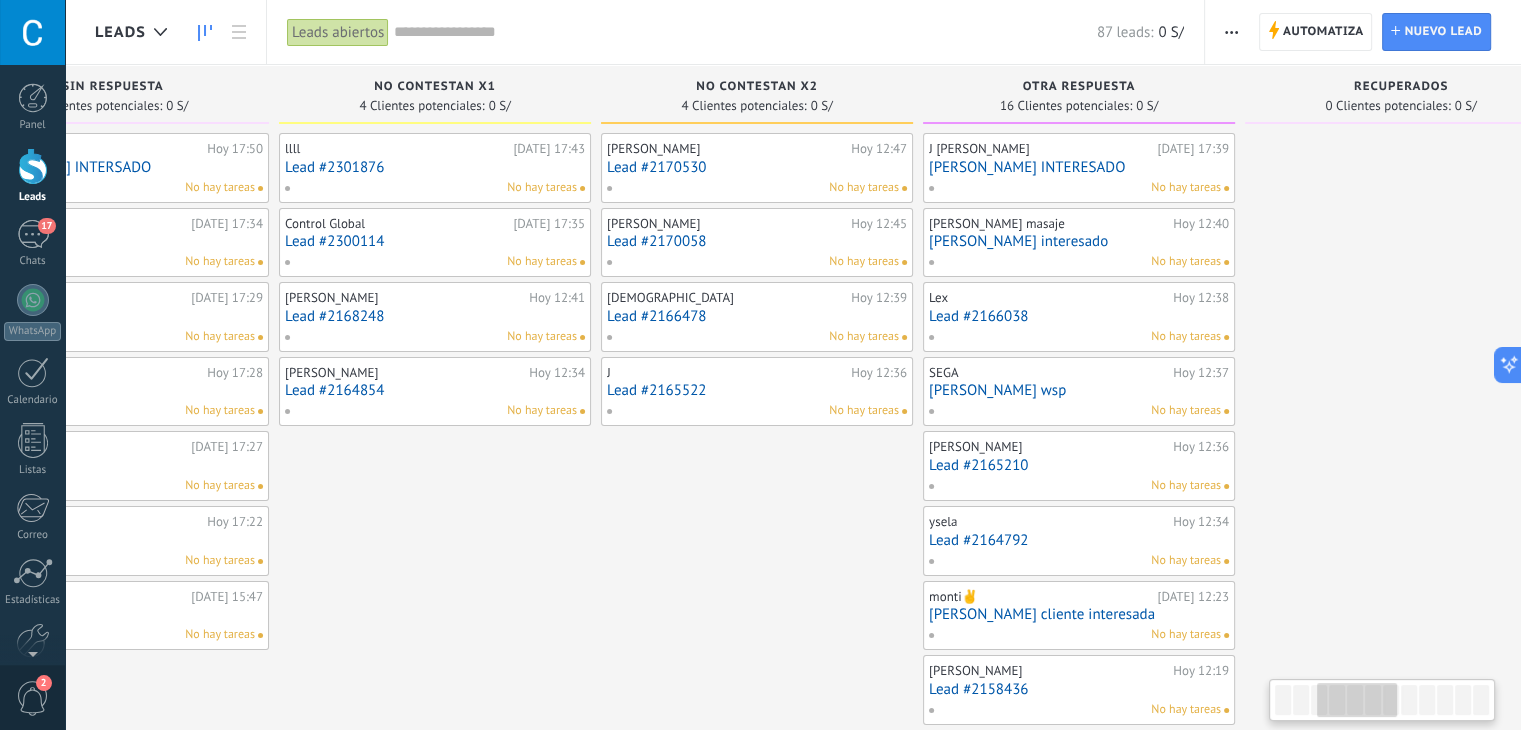 drag, startPoint x: 1048, startPoint y: 503, endPoint x: 404, endPoint y: 504, distance: 644.0008 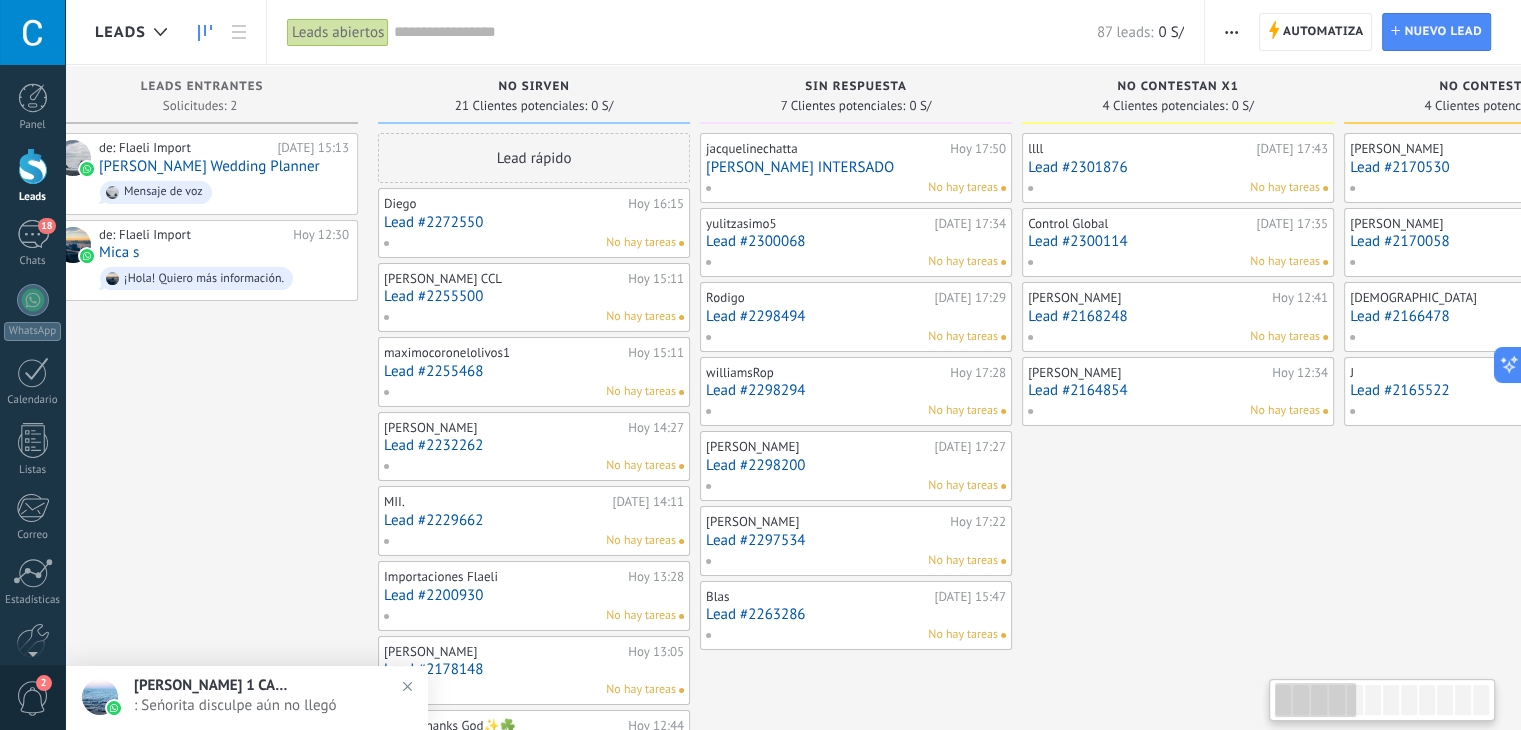scroll, scrollTop: 0, scrollLeft: 54, axis: horizontal 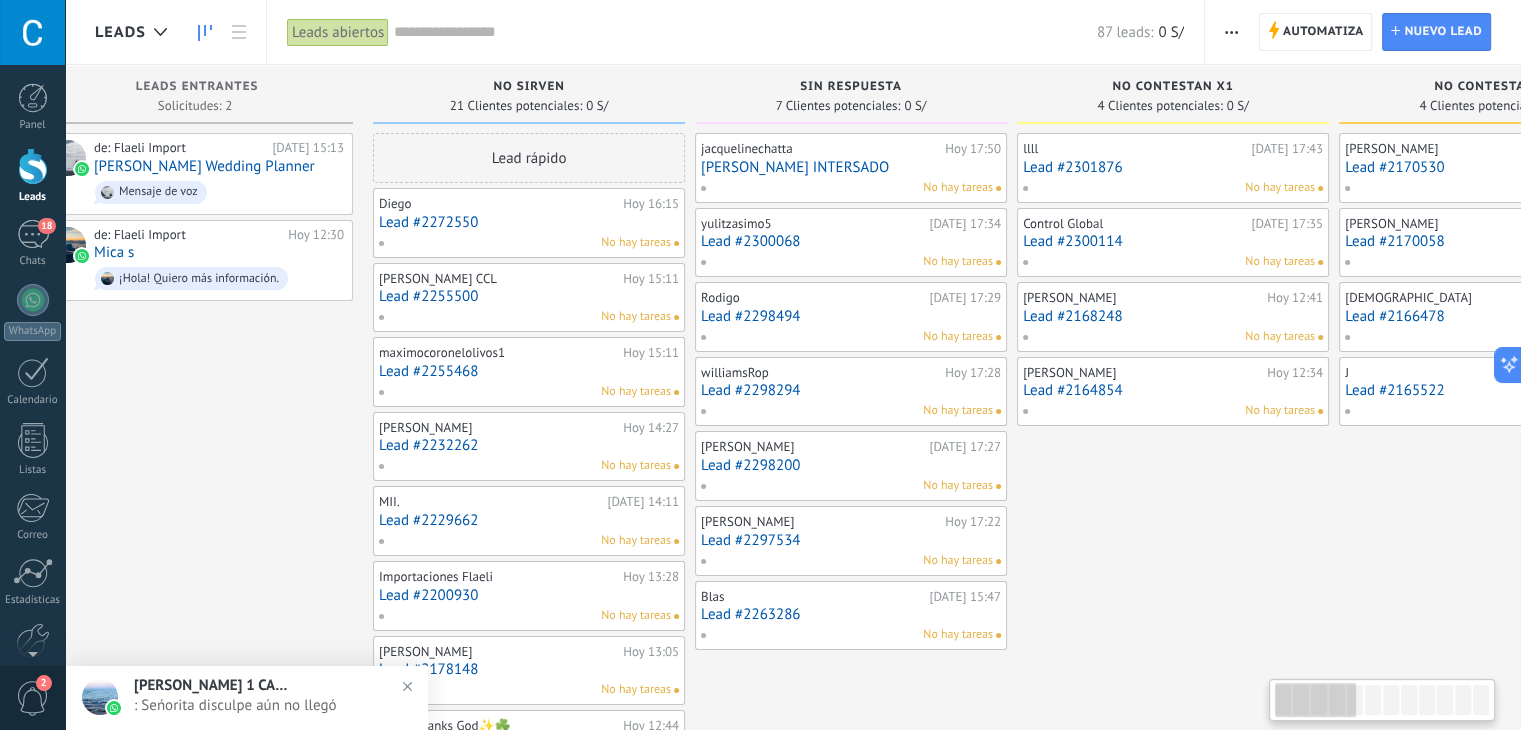 drag, startPoint x: 363, startPoint y: 491, endPoint x: 1104, endPoint y: 590, distance: 747.5841 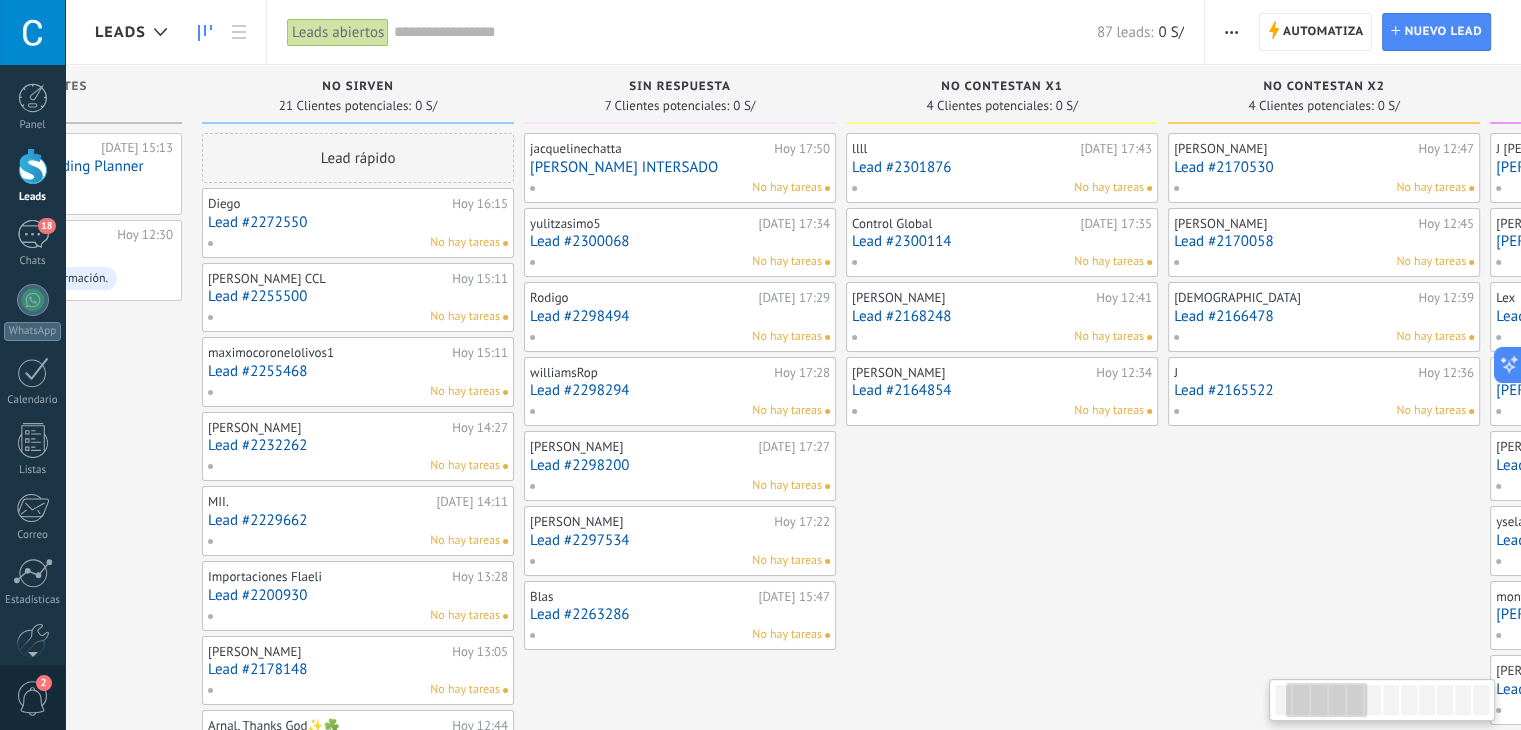 scroll, scrollTop: 0, scrollLeft: 237, axis: horizontal 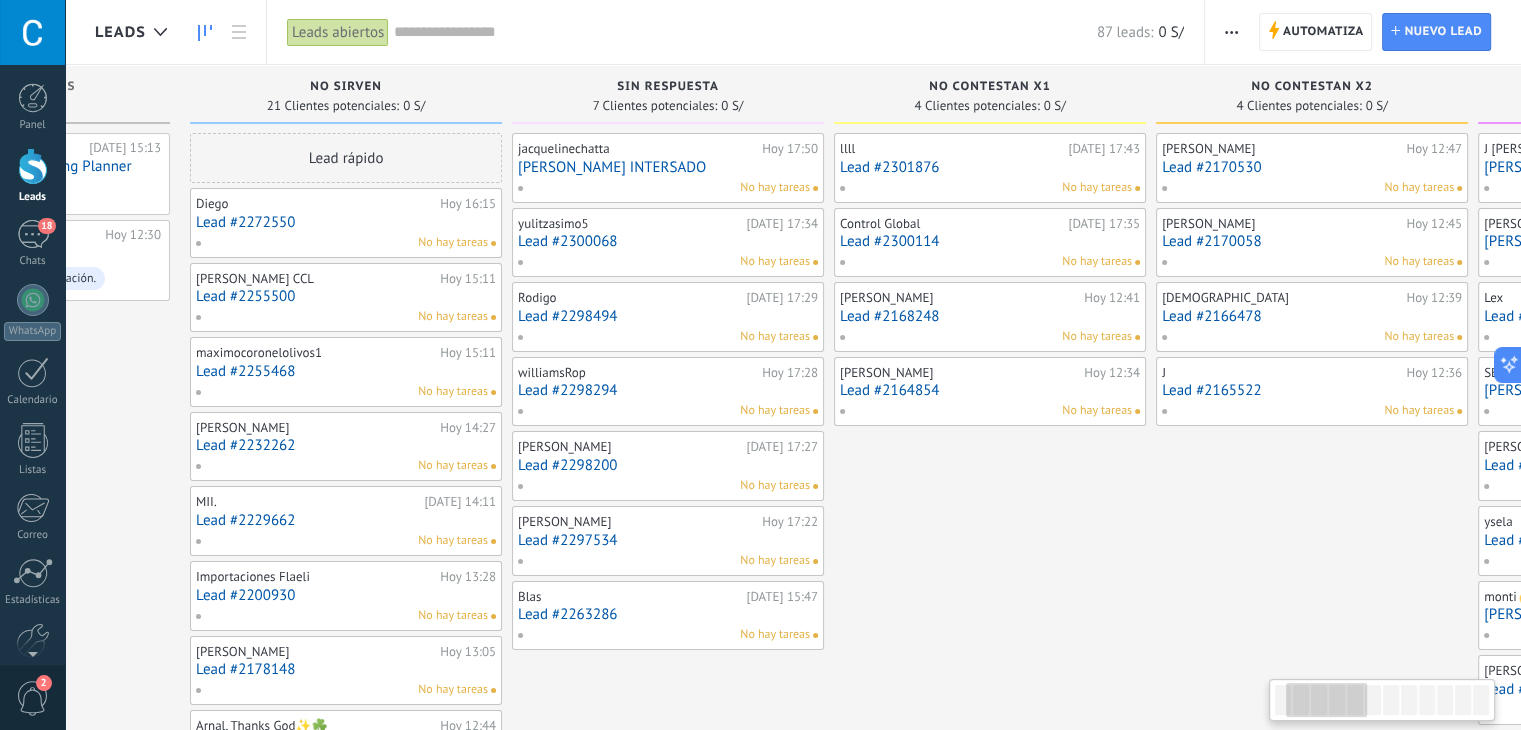 drag, startPoint x: 159, startPoint y: 460, endPoint x: 100, endPoint y: 431, distance: 65.74192 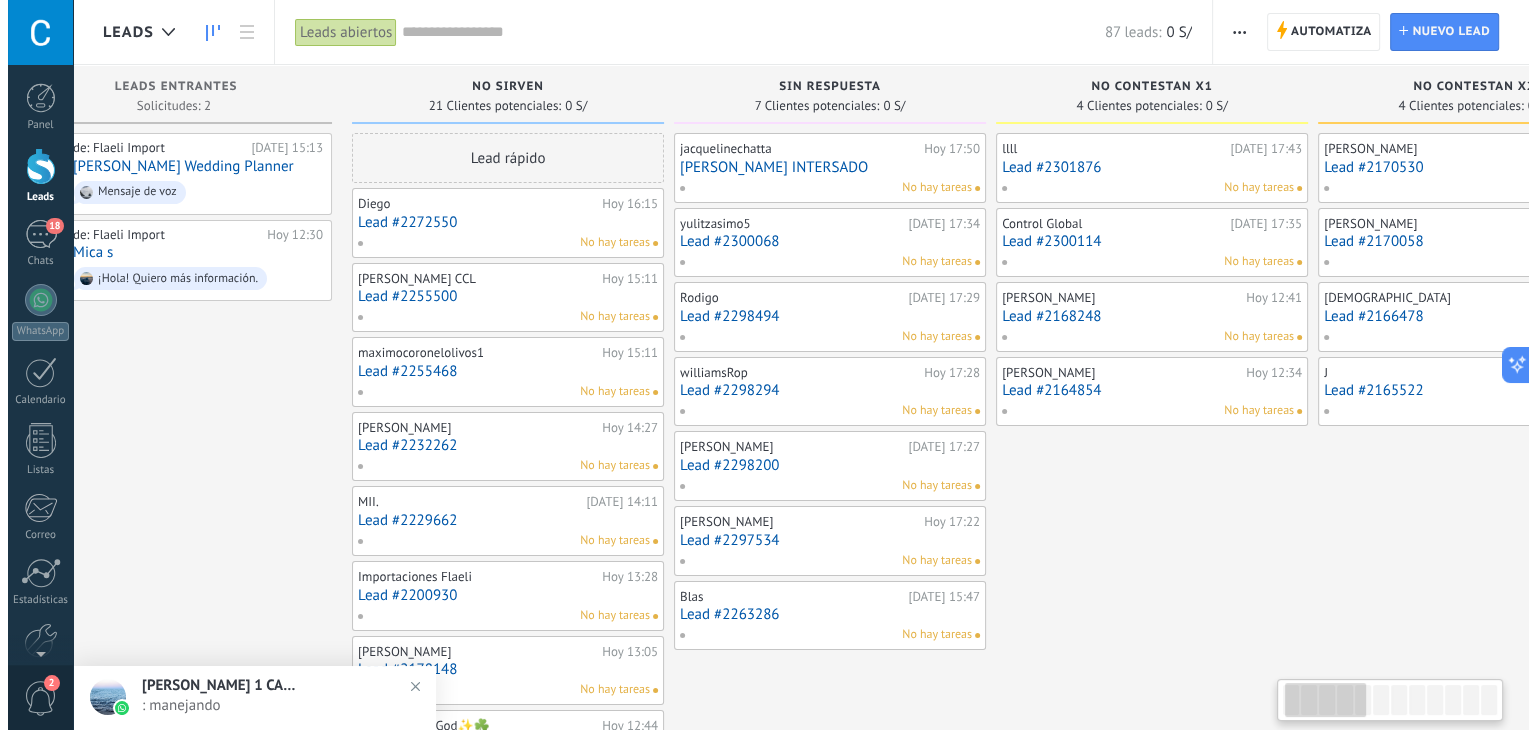 scroll, scrollTop: 0, scrollLeft: 28, axis: horizontal 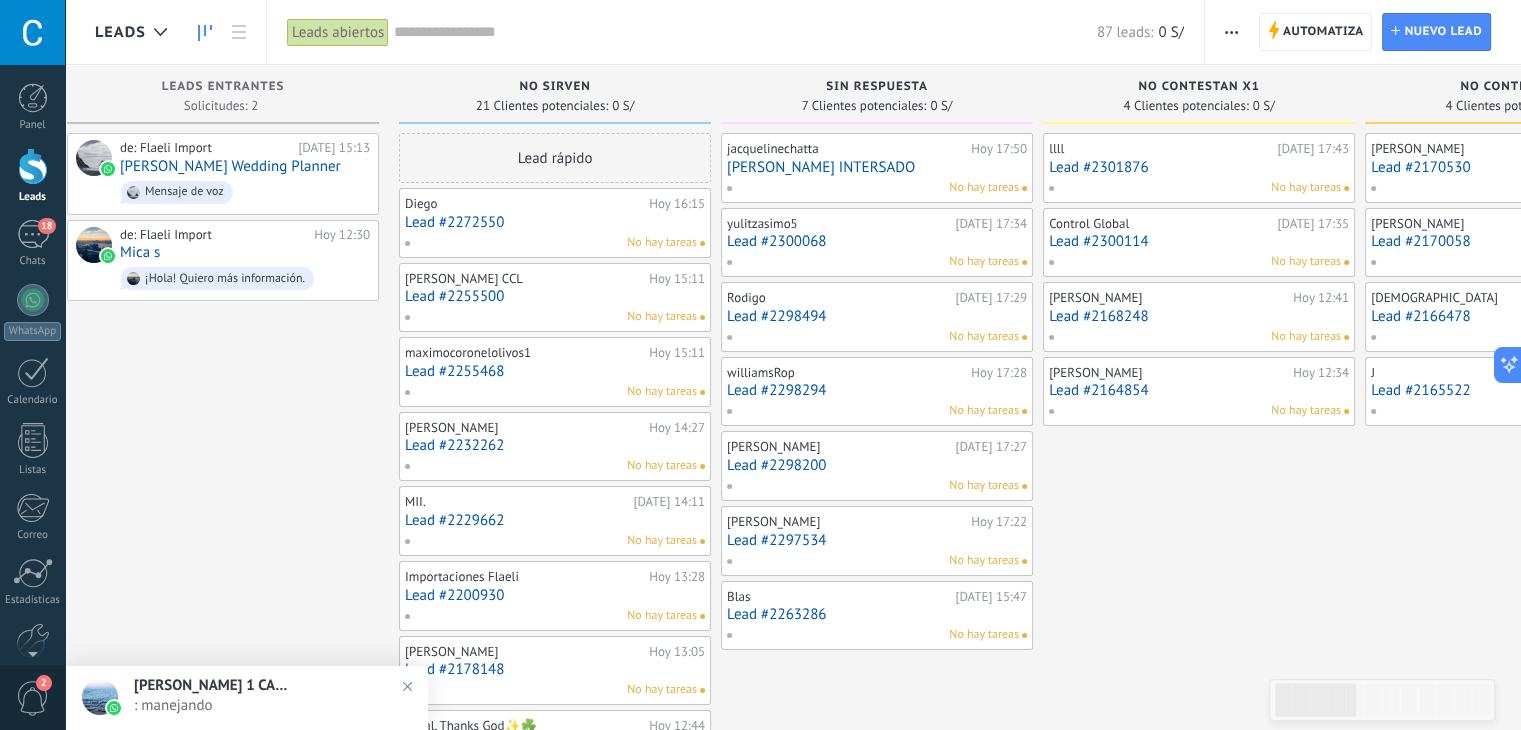 drag, startPoint x: 1099, startPoint y: 489, endPoint x: 1312, endPoint y: 605, distance: 242.53865 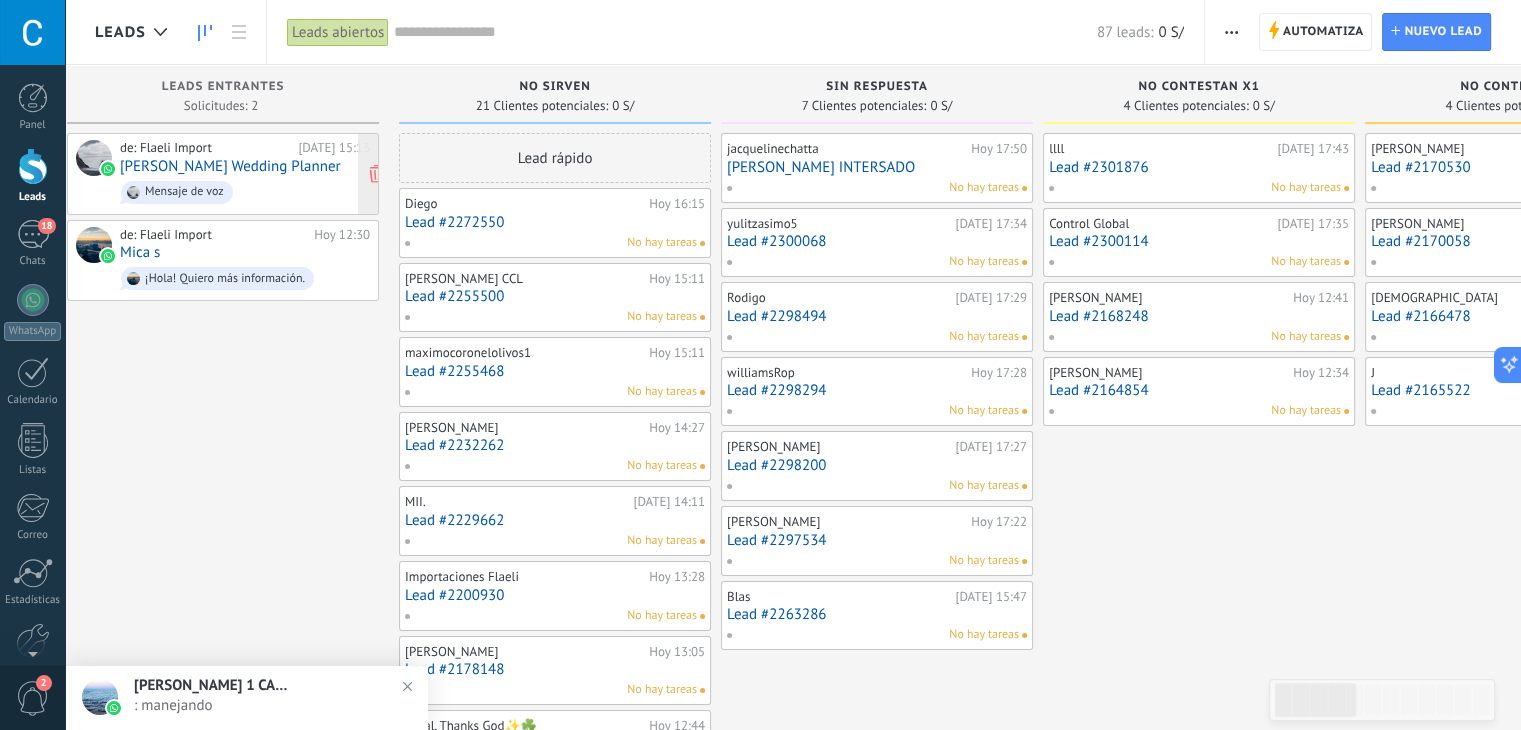 click on "[PERSON_NAME] Wedding Planner" at bounding box center (230, 166) 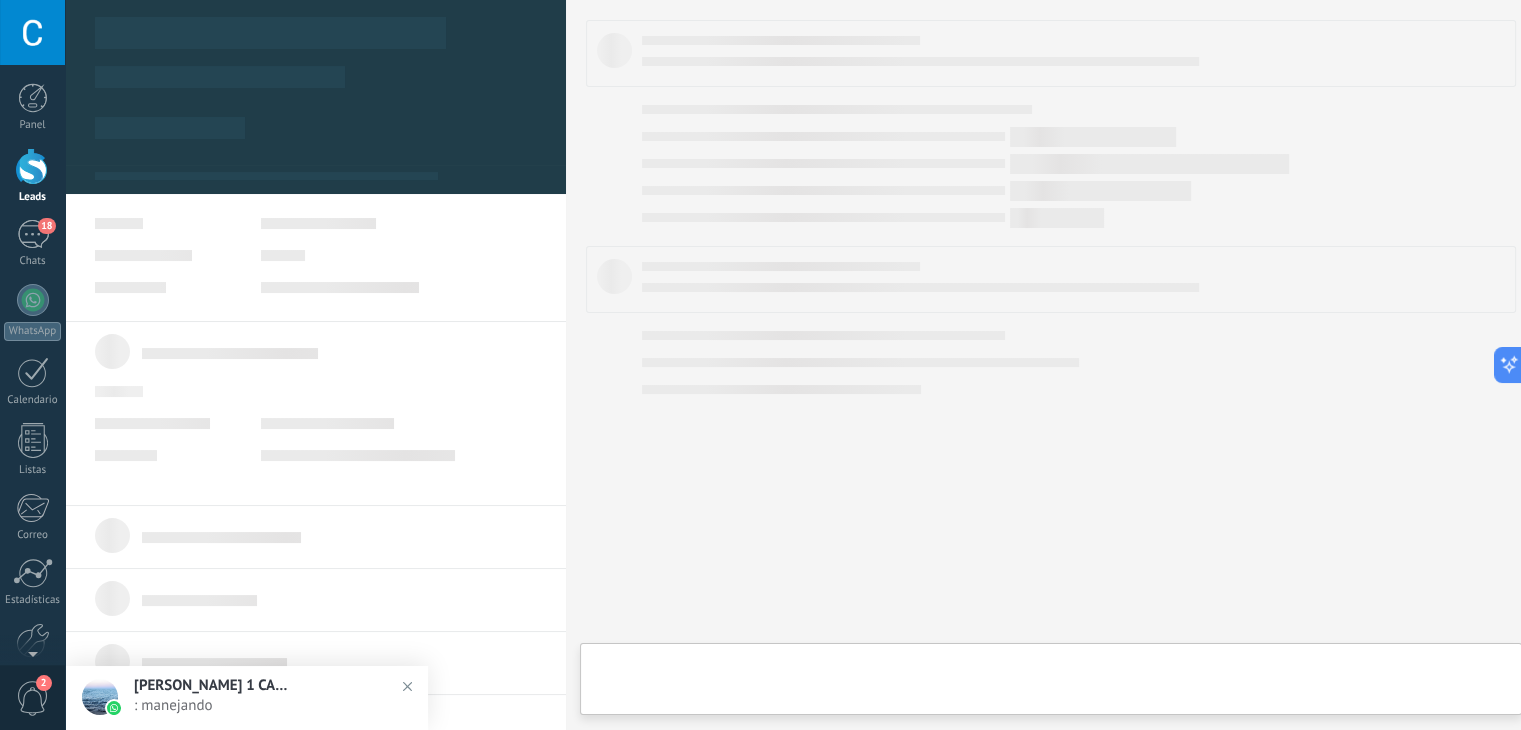 click on ".abccls-1,.abccls-2{fill-rule:evenodd}.abccls-2{fill:#fff} .abfcls-1{fill:none}.abfcls-2{fill:#fff} .abncls-1{isolation:isolate}.abncls-2{opacity:.06}.abncls-2,.abncls-3,.abncls-6{mix-blend-mode:multiply}.abncls-3{opacity:.15}.abncls-4,.abncls-8{fill:#fff}.abncls-5{fill:url(#abnlinear-gradient)}.abncls-6{opacity:.04}.abncls-7{fill:url(#abnlinear-gradient-2)}.abncls-8{fill-rule:evenodd} .abqst0{fill:#ffa200} .abwcls-1{fill:#252525} .cls-1{isolation:isolate} .acicls-1{fill:none} .aclcls-1{fill:#232323} .acnst0{display:none} .addcls-1,.addcls-2{fill:none;stroke-miterlimit:10}.addcls-1{stroke:#dfe0e5}.addcls-2{stroke:#a1a7ab} .adecls-1,.adecls-2{fill:none;stroke-miterlimit:10}.adecls-1{stroke:#dfe0e5}.adecls-2{stroke:#a1a7ab} .adqcls-1{fill:#8591a5;fill-rule:evenodd} .aeccls-1{fill:#5c9f37} .aeecls-1{fill:#f86161} .aejcls-1{fill:#8591a5;fill-rule:evenodd} .aekcls-1{fill-rule:evenodd} .aelcls-1{fill-rule:evenodd;fill:currentColor} .aemcls-1{fill-rule:evenodd;fill:currentColor} .aencls-2{fill:#f86161;opacity:.3}" at bounding box center (760, 365) 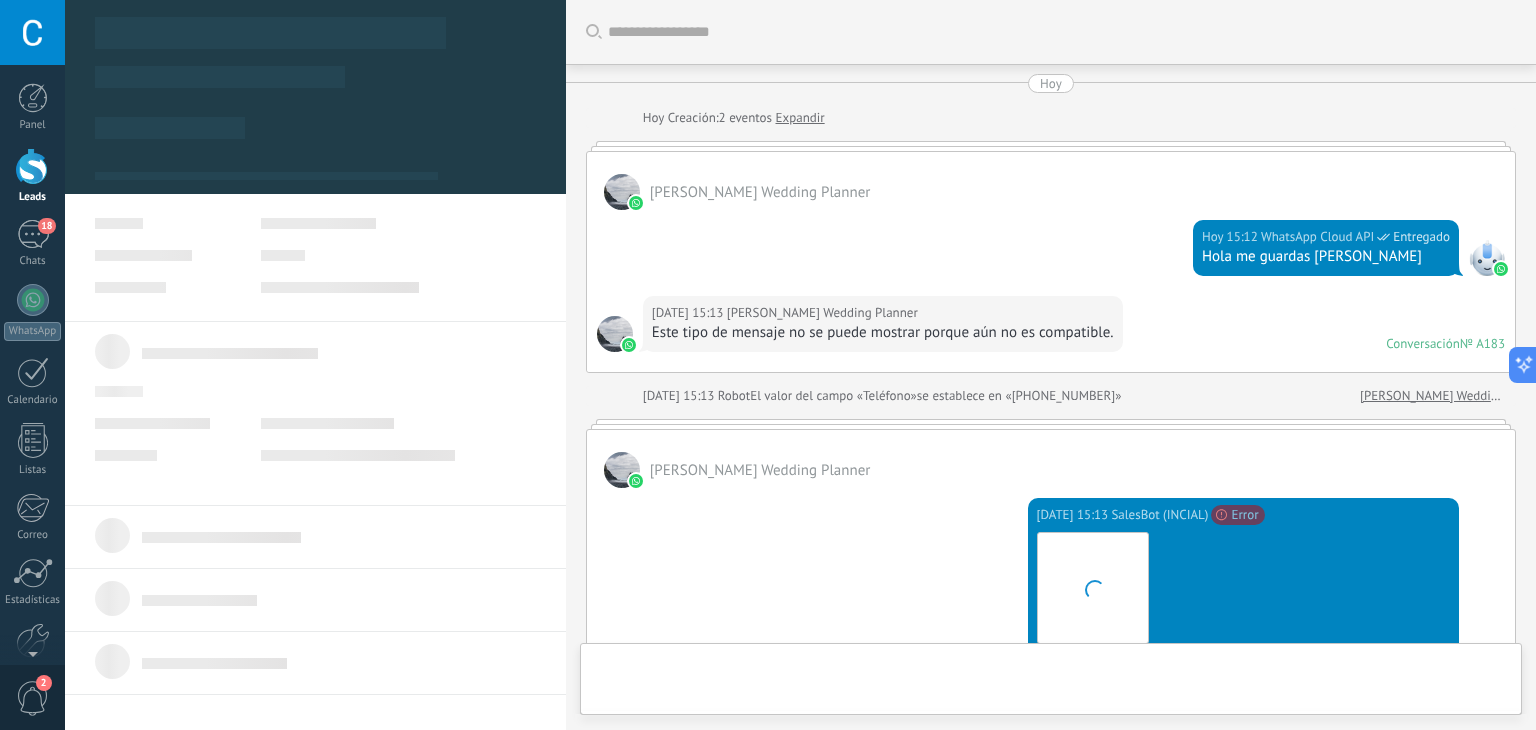 scroll, scrollTop: 670, scrollLeft: 0, axis: vertical 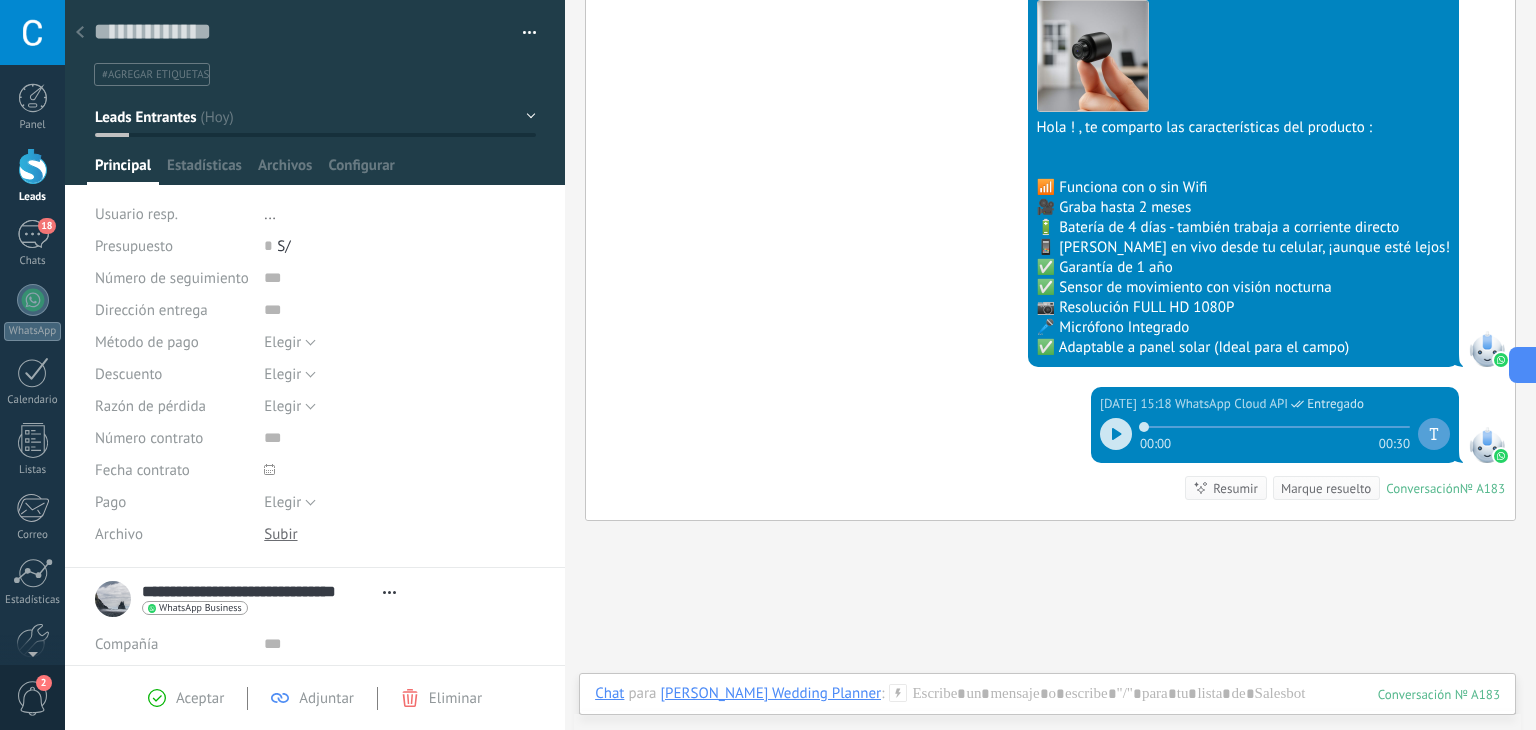 click 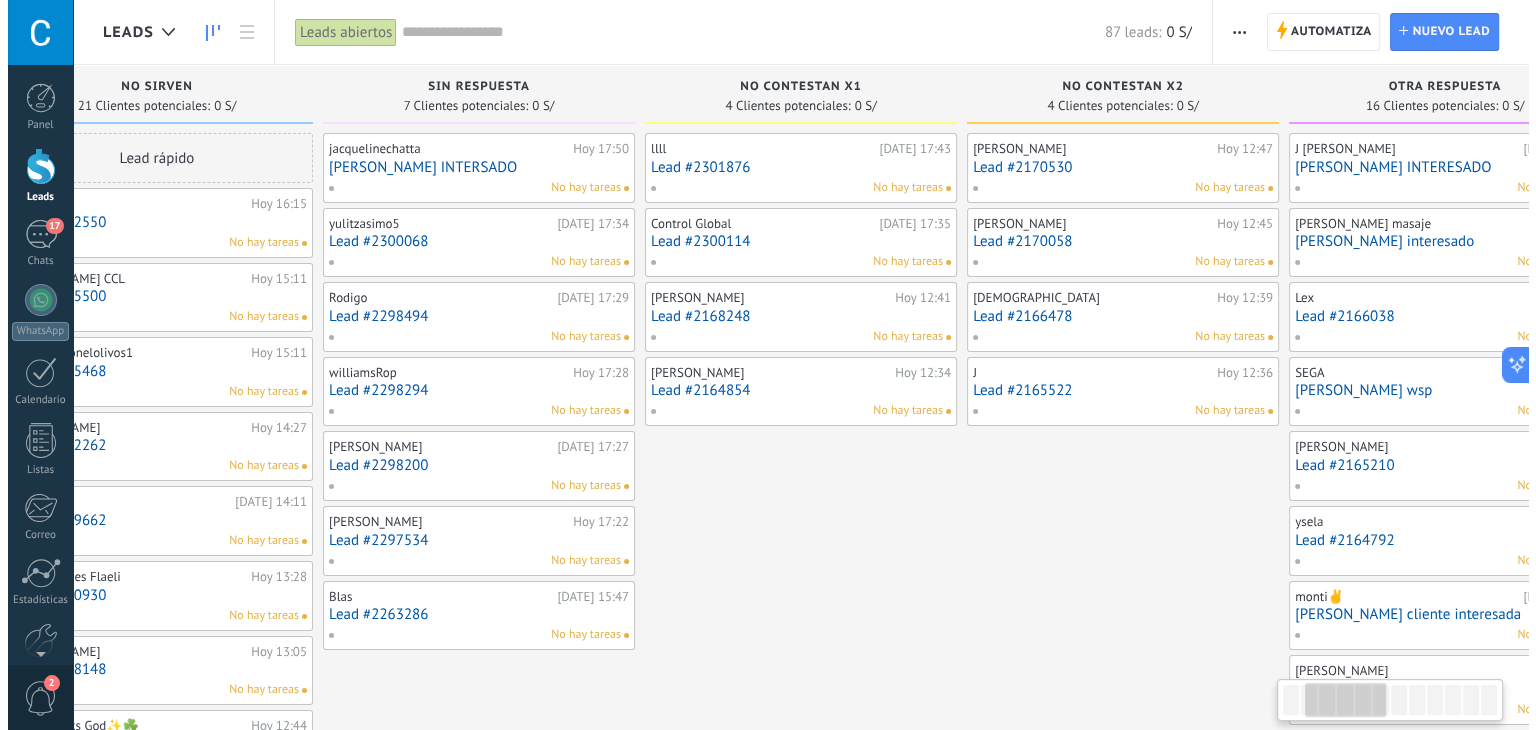 scroll, scrollTop: 0, scrollLeft: 435, axis: horizontal 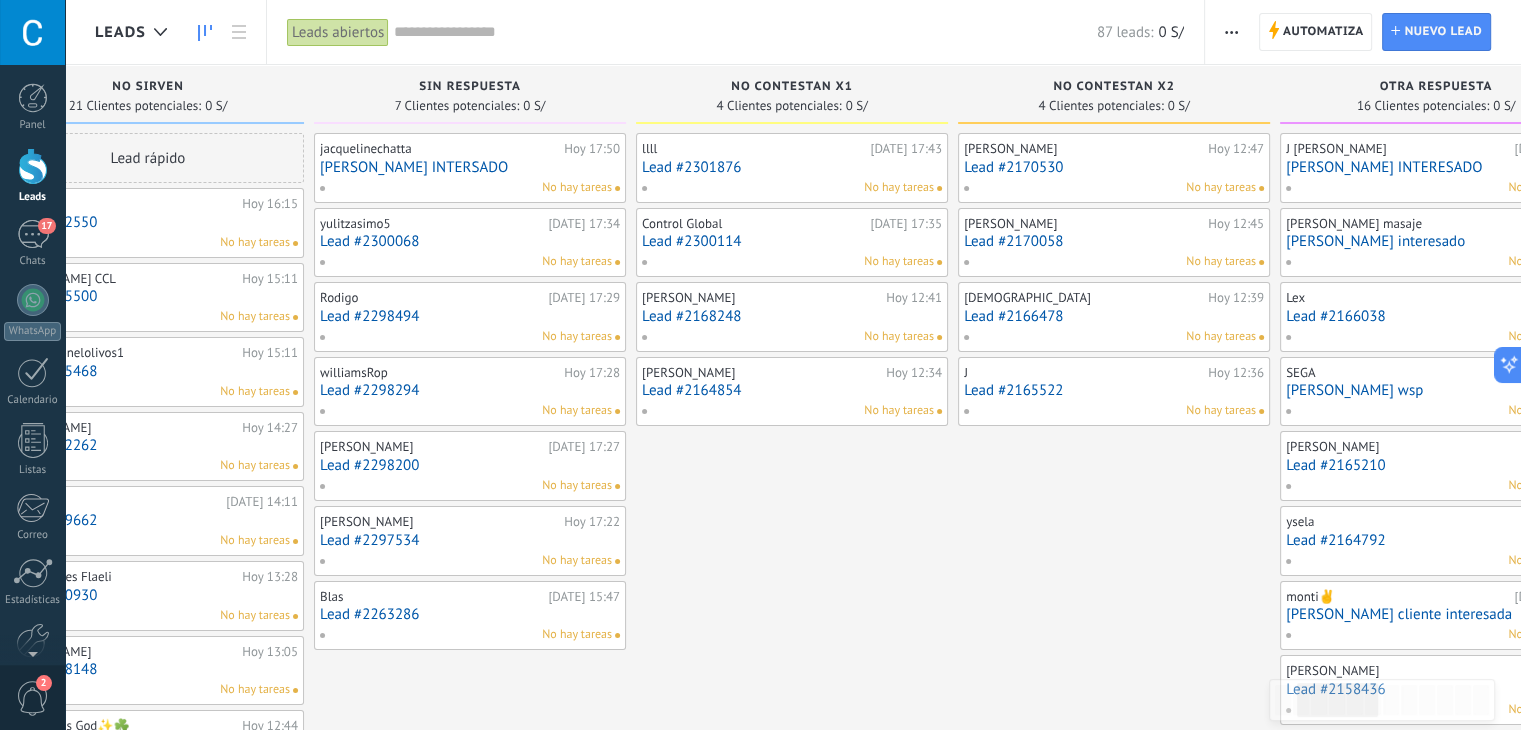 drag, startPoint x: 1206, startPoint y: 550, endPoint x: 802, endPoint y: 482, distance: 409.6828 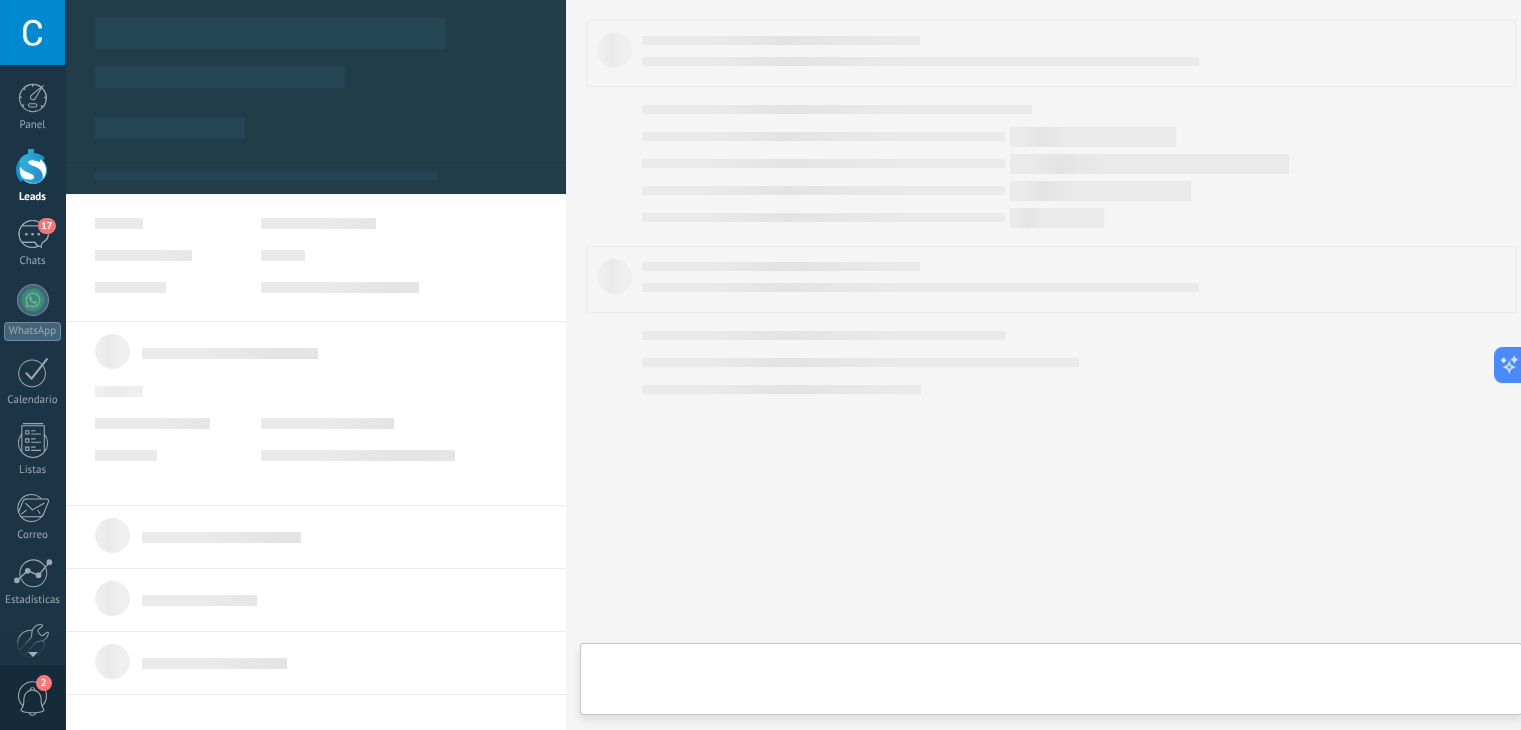 click on ".abccls-1,.abccls-2{fill-rule:evenodd}.abccls-2{fill:#fff} .abfcls-1{fill:none}.abfcls-2{fill:#fff} .abncls-1{isolation:isolate}.abncls-2{opacity:.06}.abncls-2,.abncls-3,.abncls-6{mix-blend-mode:multiply}.abncls-3{opacity:.15}.abncls-4,.abncls-8{fill:#fff}.abncls-5{fill:url(#abnlinear-gradient)}.abncls-6{opacity:.04}.abncls-7{fill:url(#abnlinear-gradient-2)}.abncls-8{fill-rule:evenodd} .abqst0{fill:#ffa200} .abwcls-1{fill:#252525} .cls-1{isolation:isolate} .acicls-1{fill:none} .aclcls-1{fill:#232323} .acnst0{display:none} .addcls-1,.addcls-2{fill:none;stroke-miterlimit:10}.addcls-1{stroke:#dfe0e5}.addcls-2{stroke:#a1a7ab} .adecls-1,.adecls-2{fill:none;stroke-miterlimit:10}.adecls-1{stroke:#dfe0e5}.adecls-2{stroke:#a1a7ab} .adqcls-1{fill:#8591a5;fill-rule:evenodd} .aeccls-1{fill:#5c9f37} .aeecls-1{fill:#f86161} .aejcls-1{fill:#8591a5;fill-rule:evenodd} .aekcls-1{fill-rule:evenodd} .aelcls-1{fill-rule:evenodd;fill:currentColor} .aemcls-1{fill-rule:evenodd;fill:currentColor} .aencls-2{fill:#f86161;opacity:.3}" at bounding box center (760, 365) 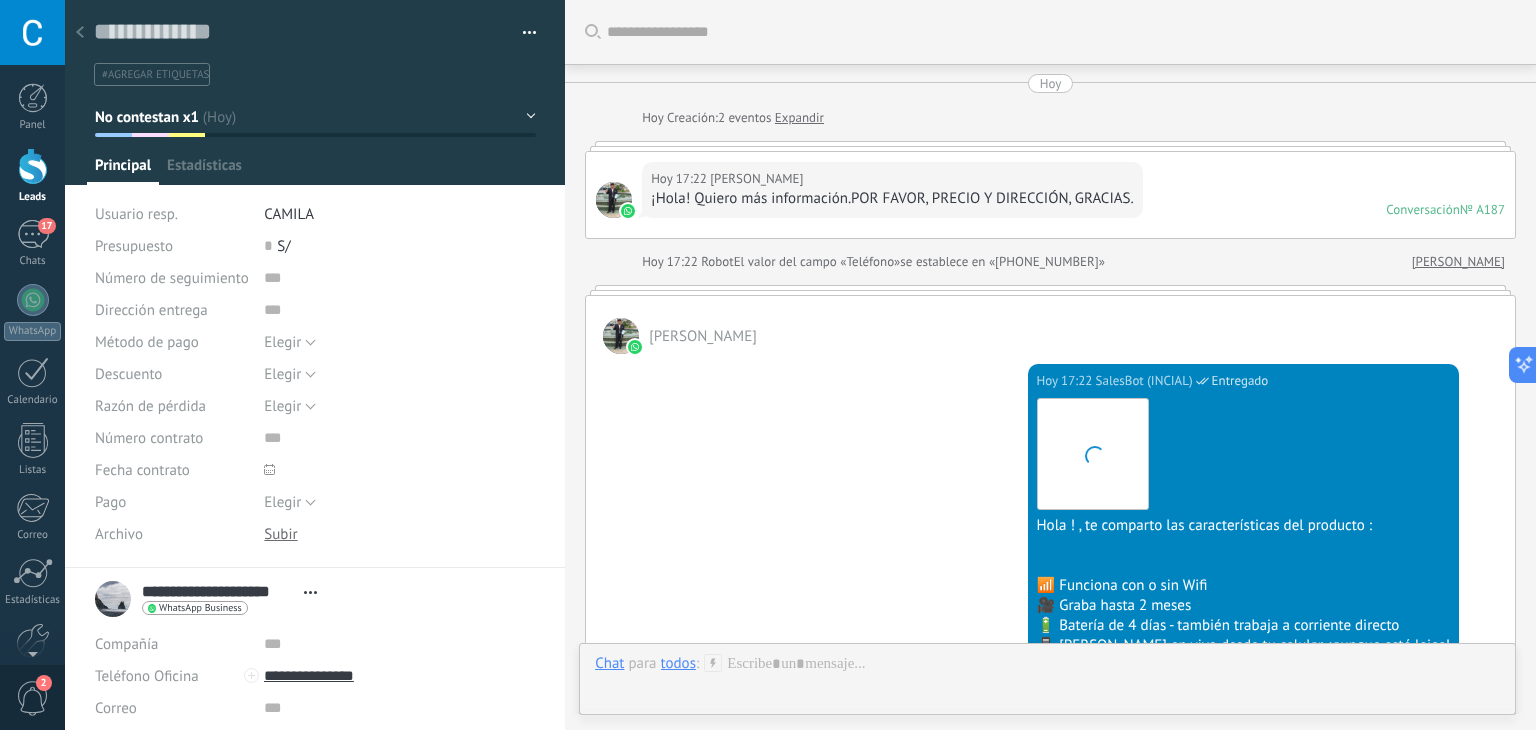 scroll, scrollTop: 29, scrollLeft: 0, axis: vertical 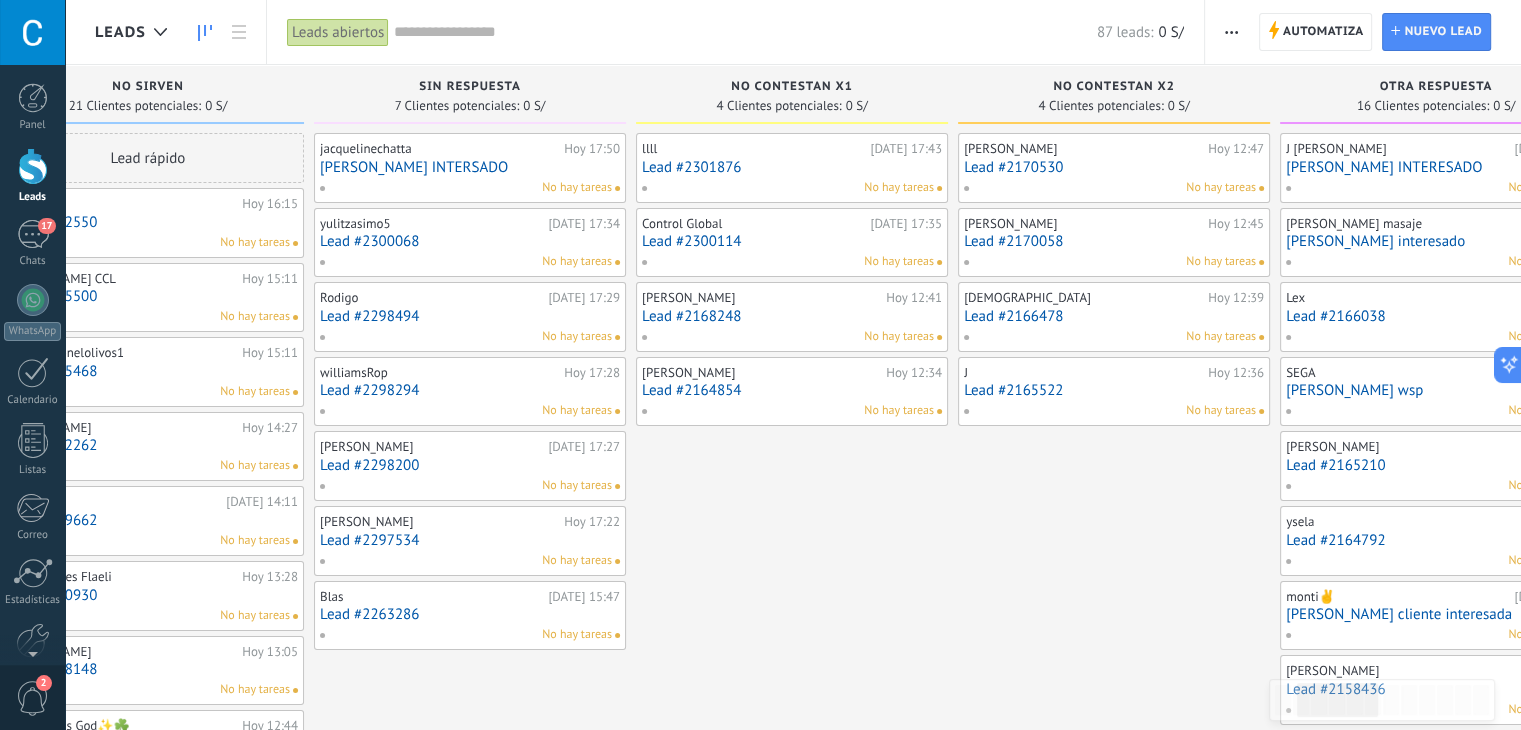 click on "[PERSON_NAME][DATE] 12:47 Lead #2170530 No hay tareas [PERSON_NAME][DATE] 12:45 Lead #2170058 No hay tareas nestorrafaelmansillagarci [DATE] 12:39 Lead #2166478 No hay tareas J [DATE] 12:36 Lead #2165522 No hay tareas" at bounding box center [1114, 904] 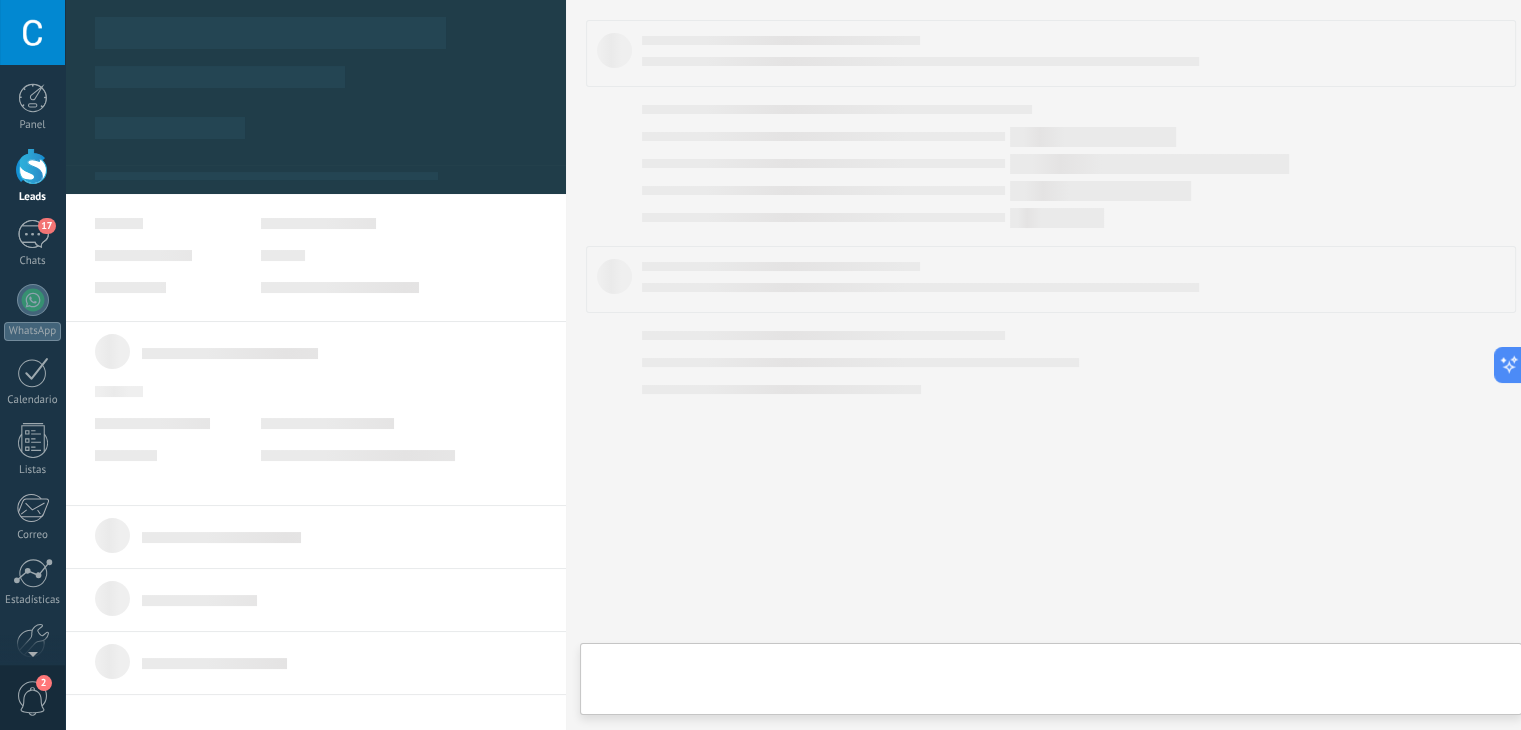 click on ".abccls-1,.abccls-2{fill-rule:evenodd}.abccls-2{fill:#fff} .abfcls-1{fill:none}.abfcls-2{fill:#fff} .abncls-1{isolation:isolate}.abncls-2{opacity:.06}.abncls-2,.abncls-3,.abncls-6{mix-blend-mode:multiply}.abncls-3{opacity:.15}.abncls-4,.abncls-8{fill:#fff}.abncls-5{fill:url(#abnlinear-gradient)}.abncls-6{opacity:.04}.abncls-7{fill:url(#abnlinear-gradient-2)}.abncls-8{fill-rule:evenodd} .abqst0{fill:#ffa200} .abwcls-1{fill:#252525} .cls-1{isolation:isolate} .acicls-1{fill:none} .aclcls-1{fill:#232323} .acnst0{display:none} .addcls-1,.addcls-2{fill:none;stroke-miterlimit:10}.addcls-1{stroke:#dfe0e5}.addcls-2{stroke:#a1a7ab} .adecls-1,.adecls-2{fill:none;stroke-miterlimit:10}.adecls-1{stroke:#dfe0e5}.adecls-2{stroke:#a1a7ab} .adqcls-1{fill:#8591a5;fill-rule:evenodd} .aeccls-1{fill:#5c9f37} .aeecls-1{fill:#f86161} .aejcls-1{fill:#8591a5;fill-rule:evenodd} .aekcls-1{fill-rule:evenodd} .aelcls-1{fill-rule:evenodd;fill:currentColor} .aemcls-1{fill-rule:evenodd;fill:currentColor} .aencls-2{fill:#f86161;opacity:.3}" at bounding box center [760, 365] 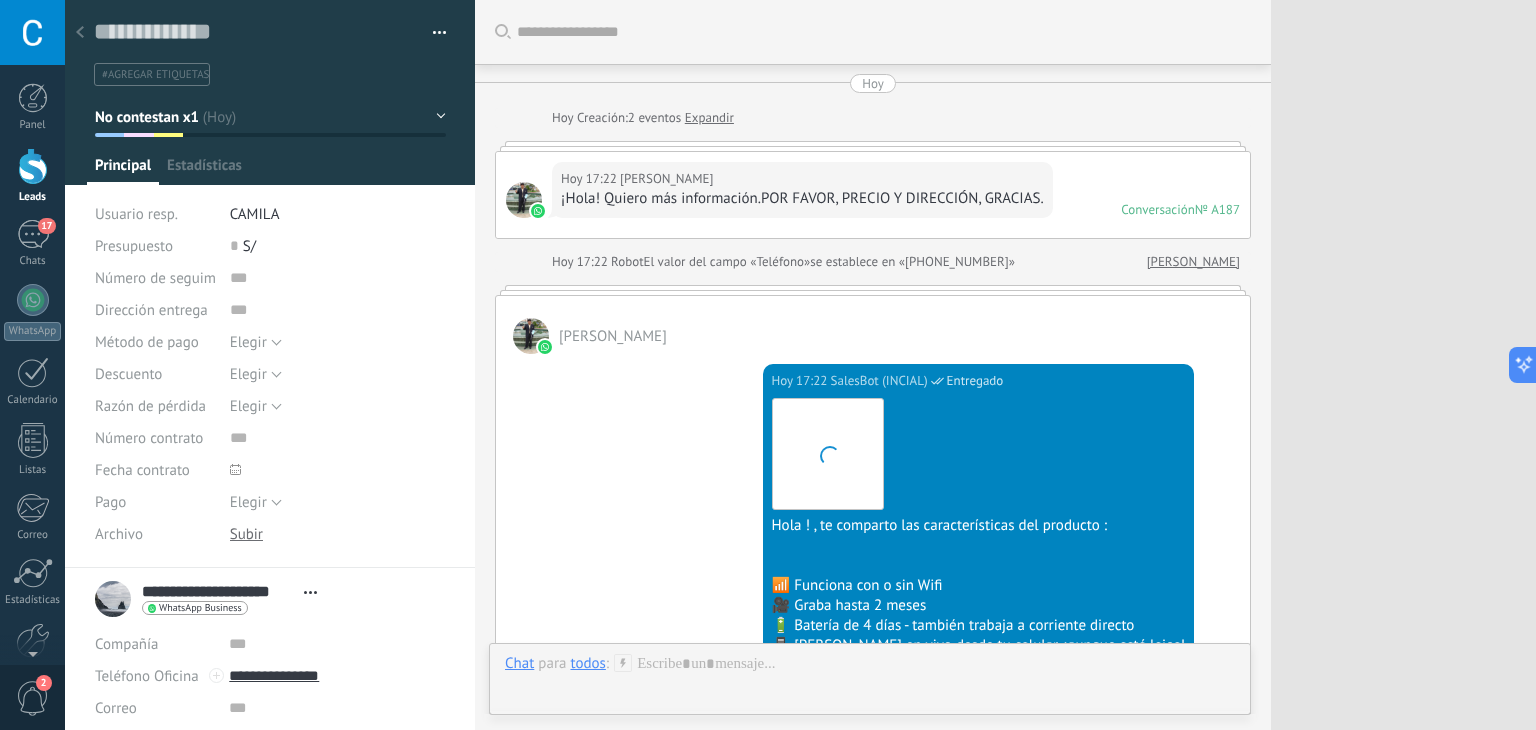 scroll, scrollTop: 29, scrollLeft: 0, axis: vertical 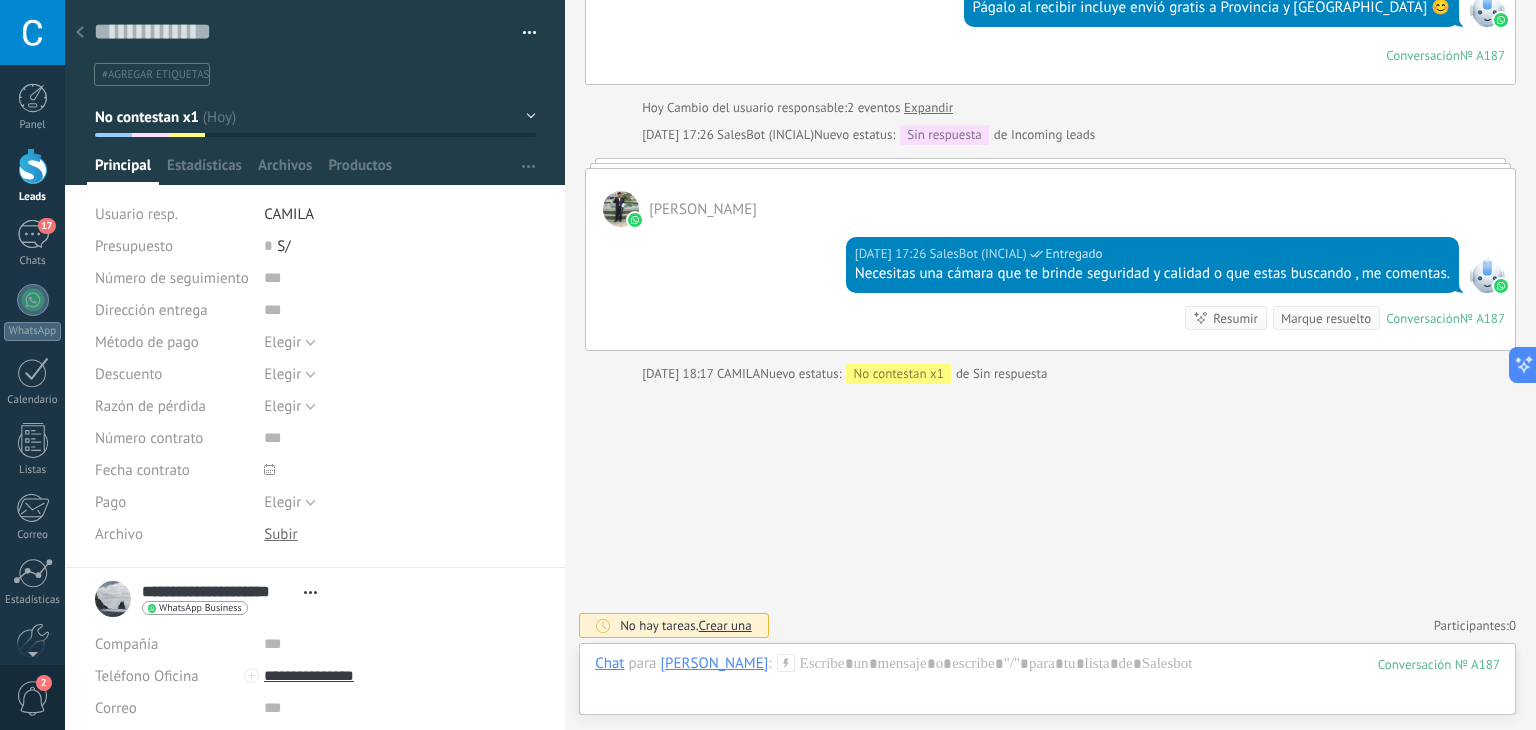 click on "No contestan x1" at bounding box center [315, 117] 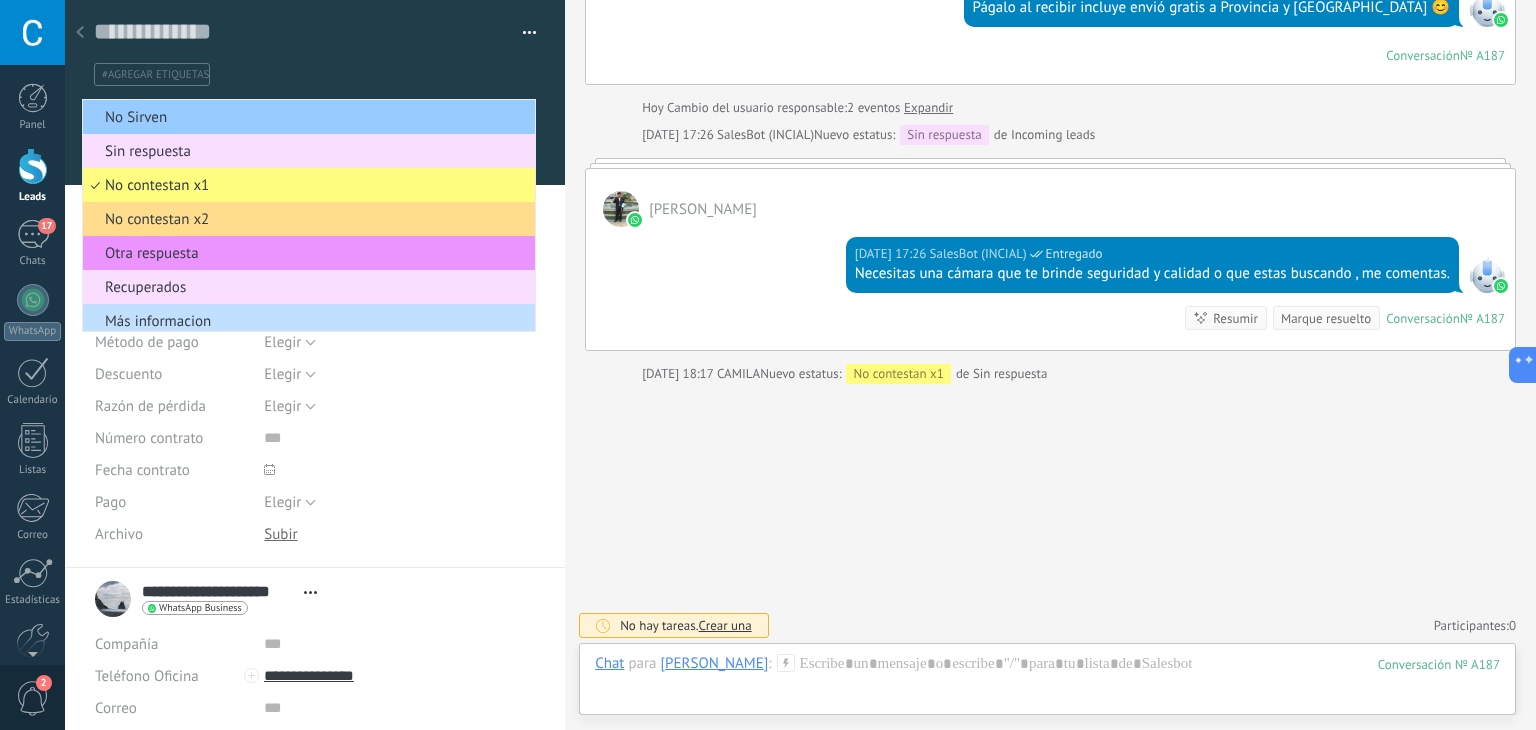click on "No contestan x2" at bounding box center (306, 219) 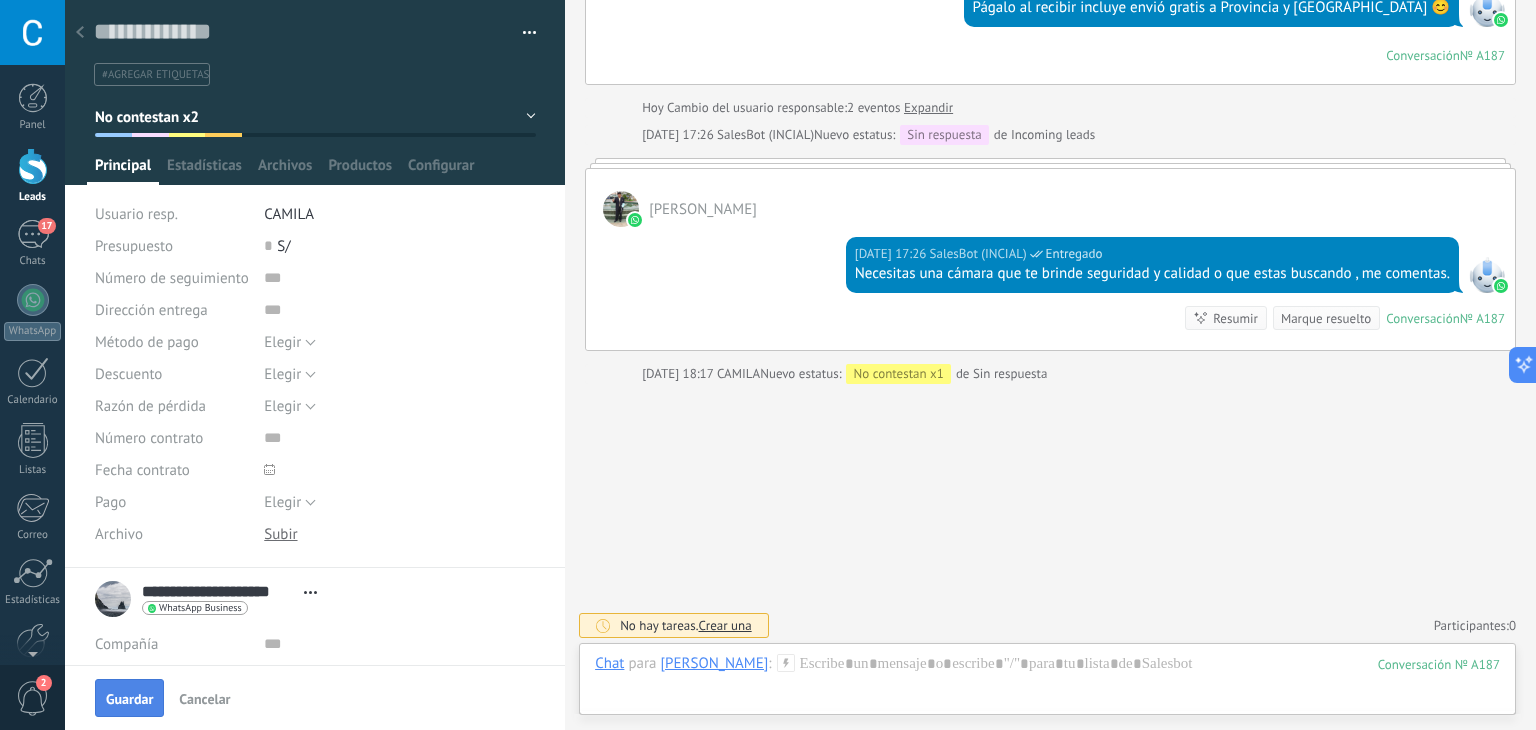 click on "Guardar" at bounding box center [129, 699] 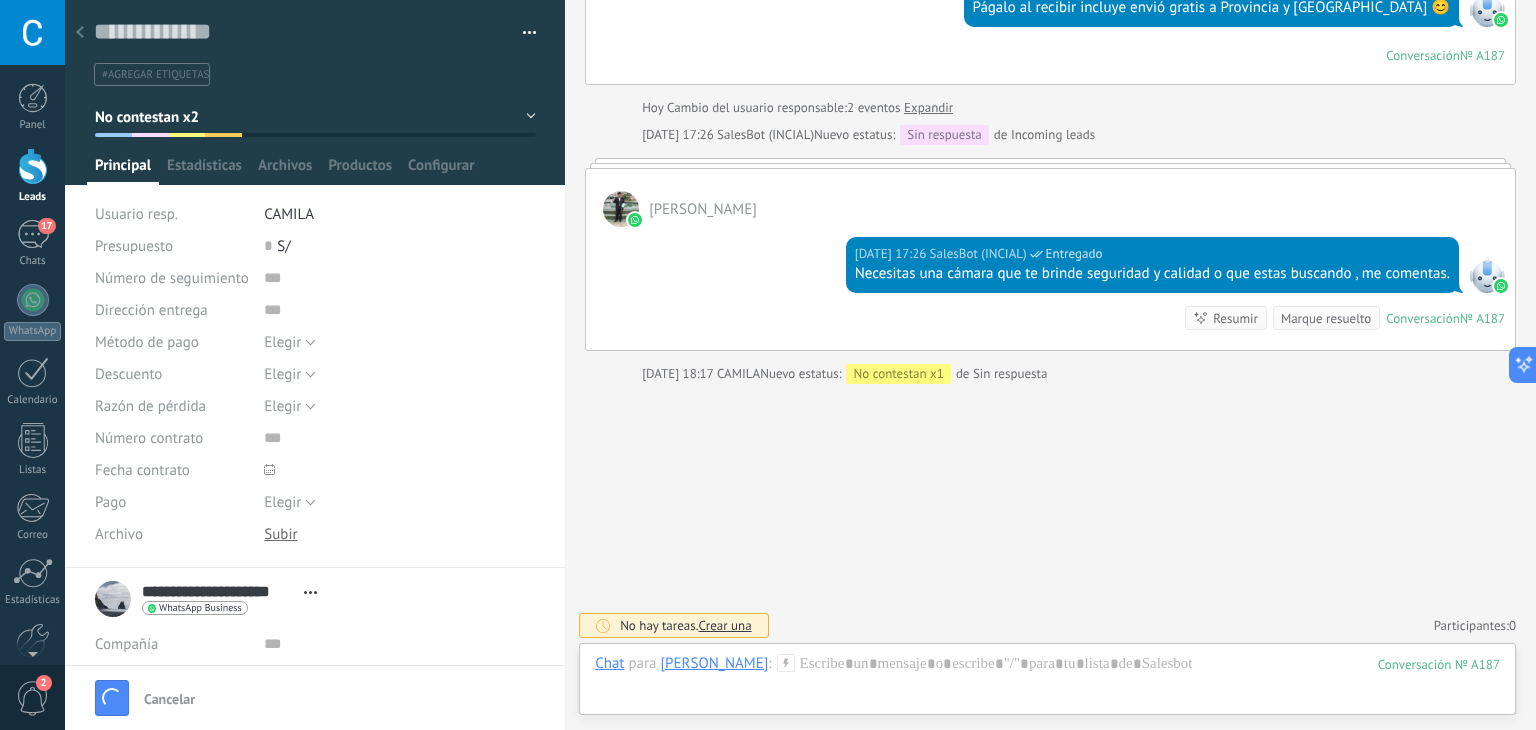 scroll, scrollTop: 961, scrollLeft: 0, axis: vertical 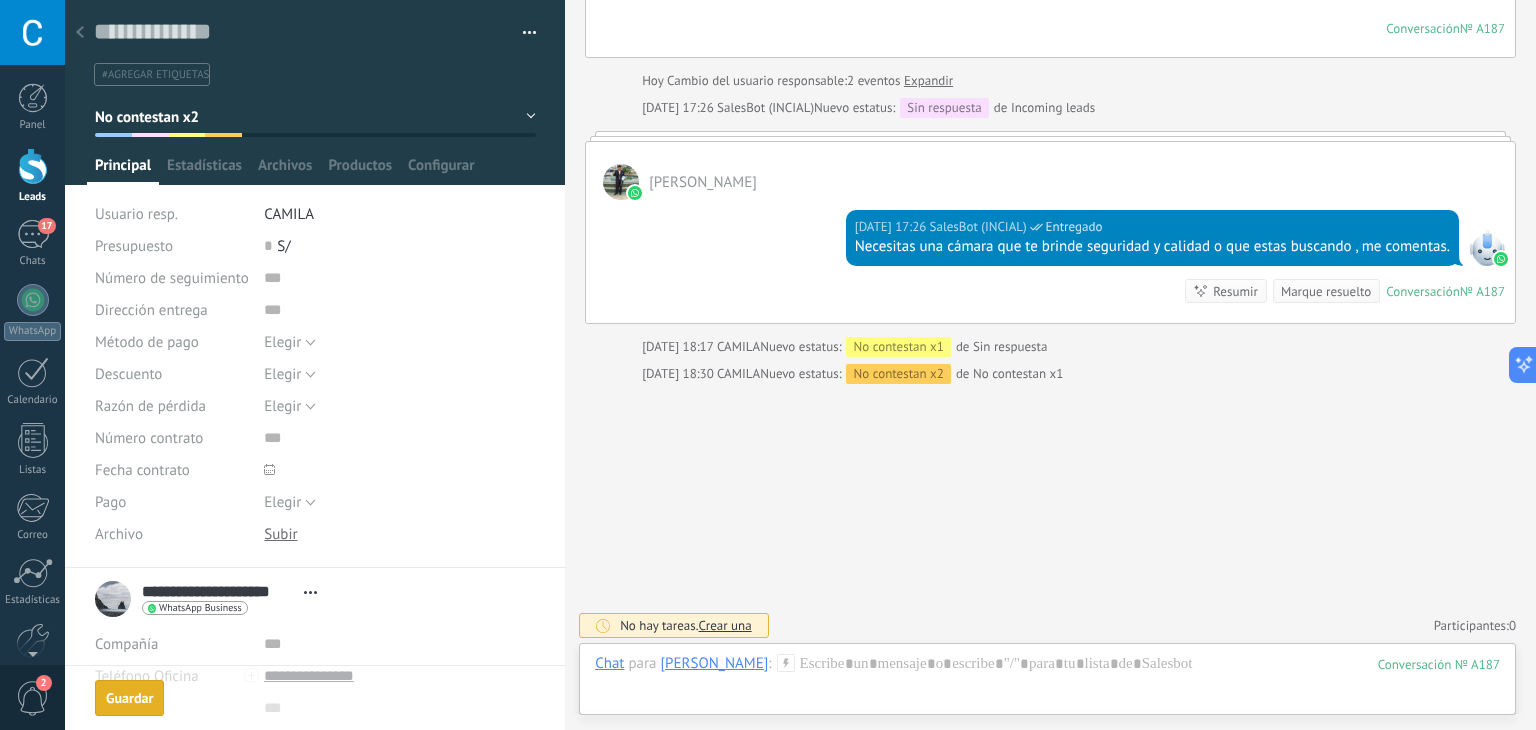 click 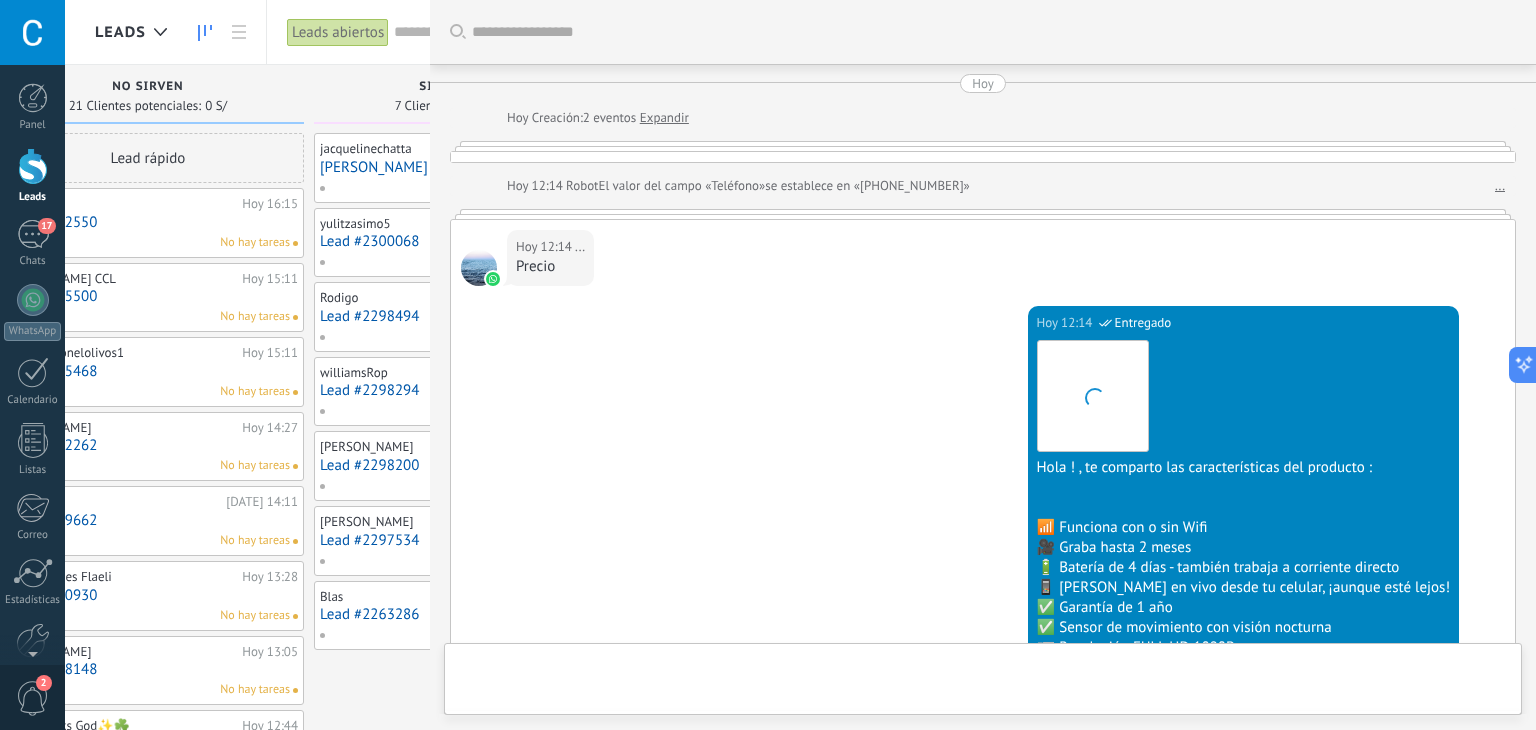 scroll, scrollTop: 2040, scrollLeft: 0, axis: vertical 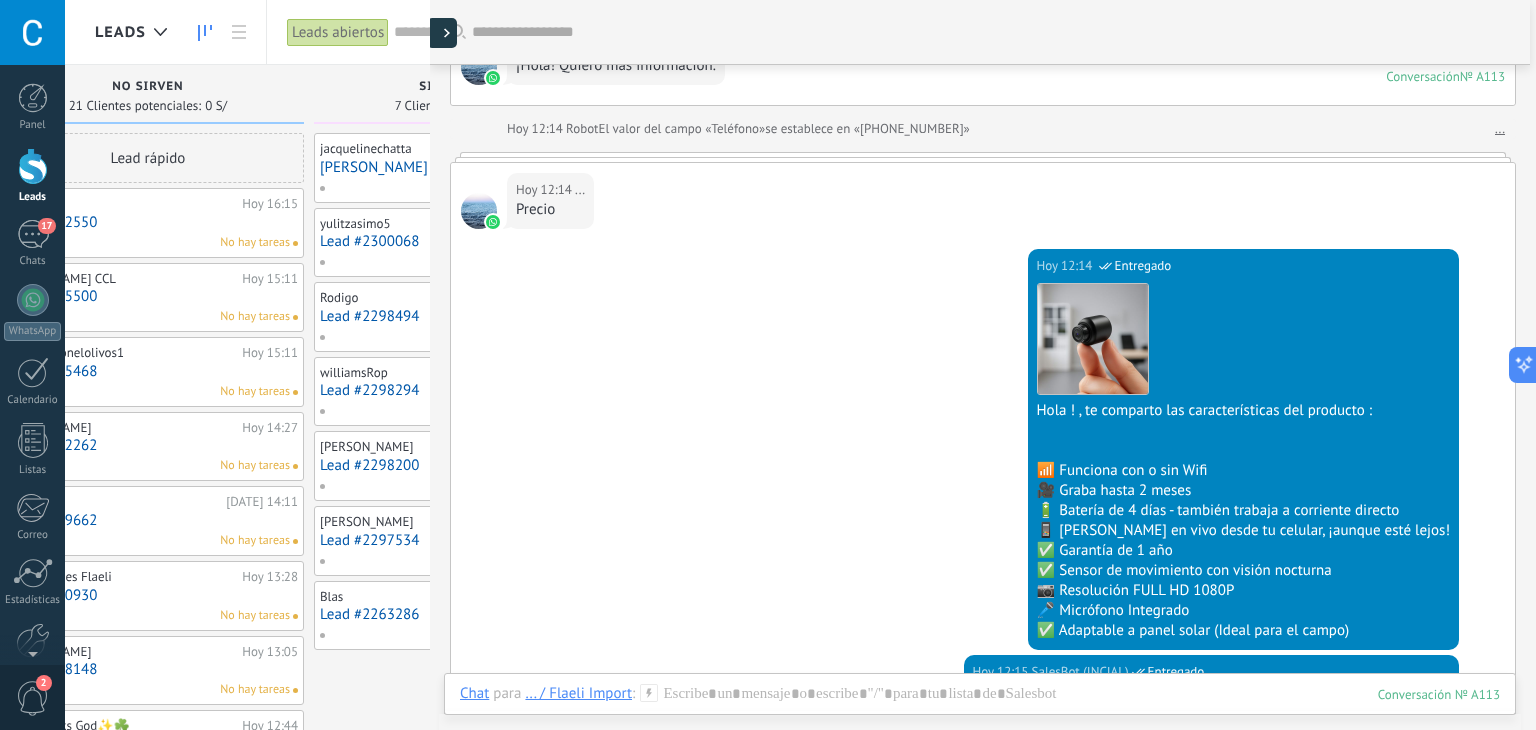 click at bounding box center (442, 33) 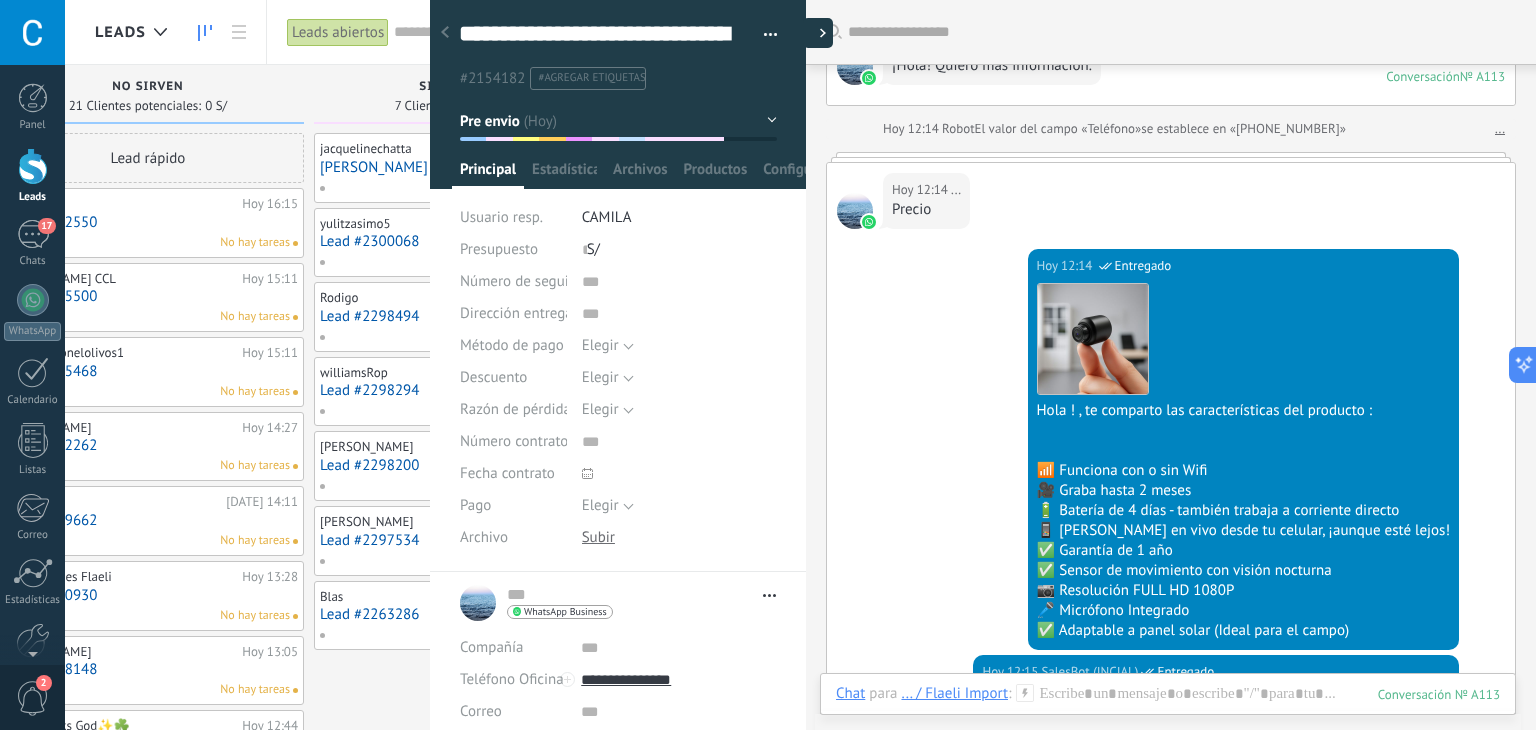 type on "**********" 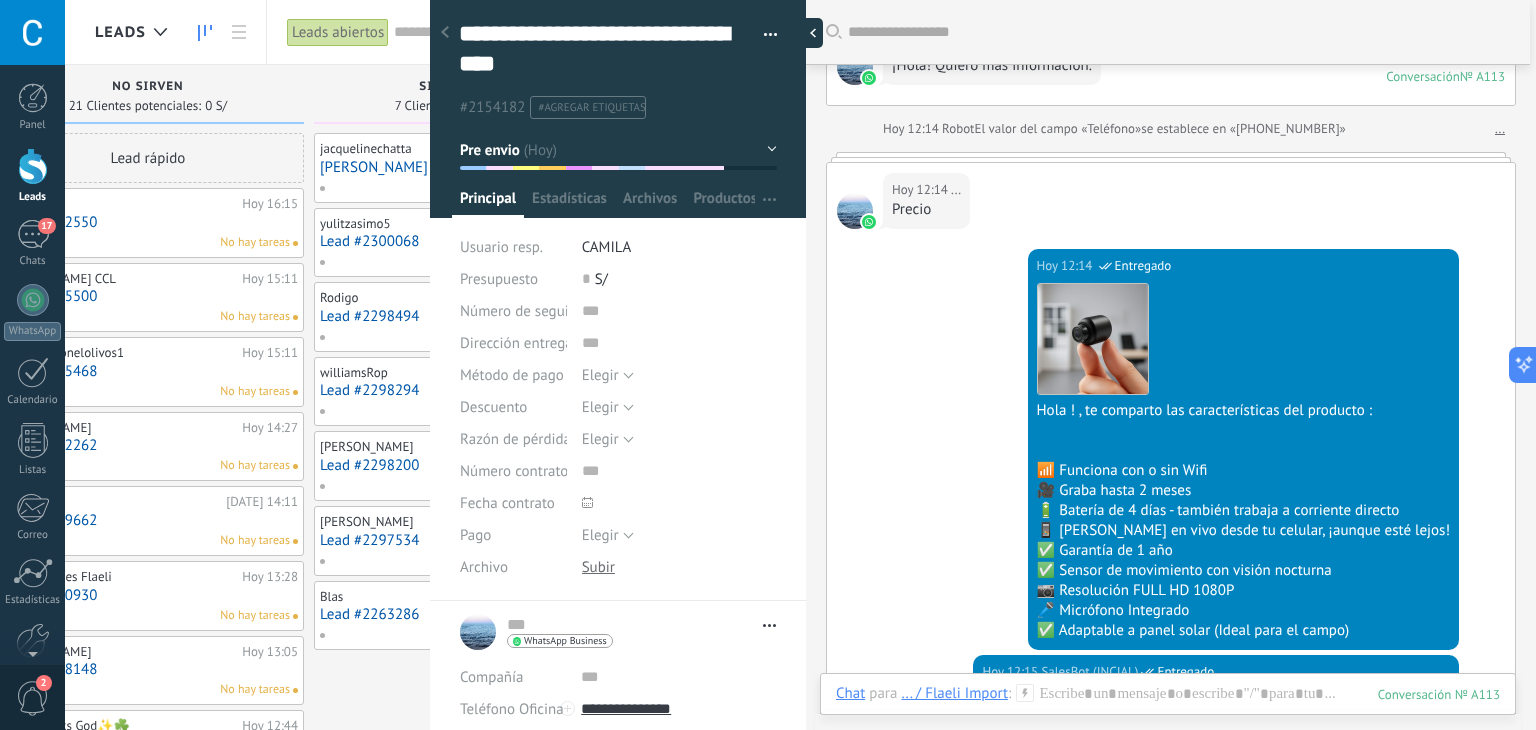 click at bounding box center (808, 33) 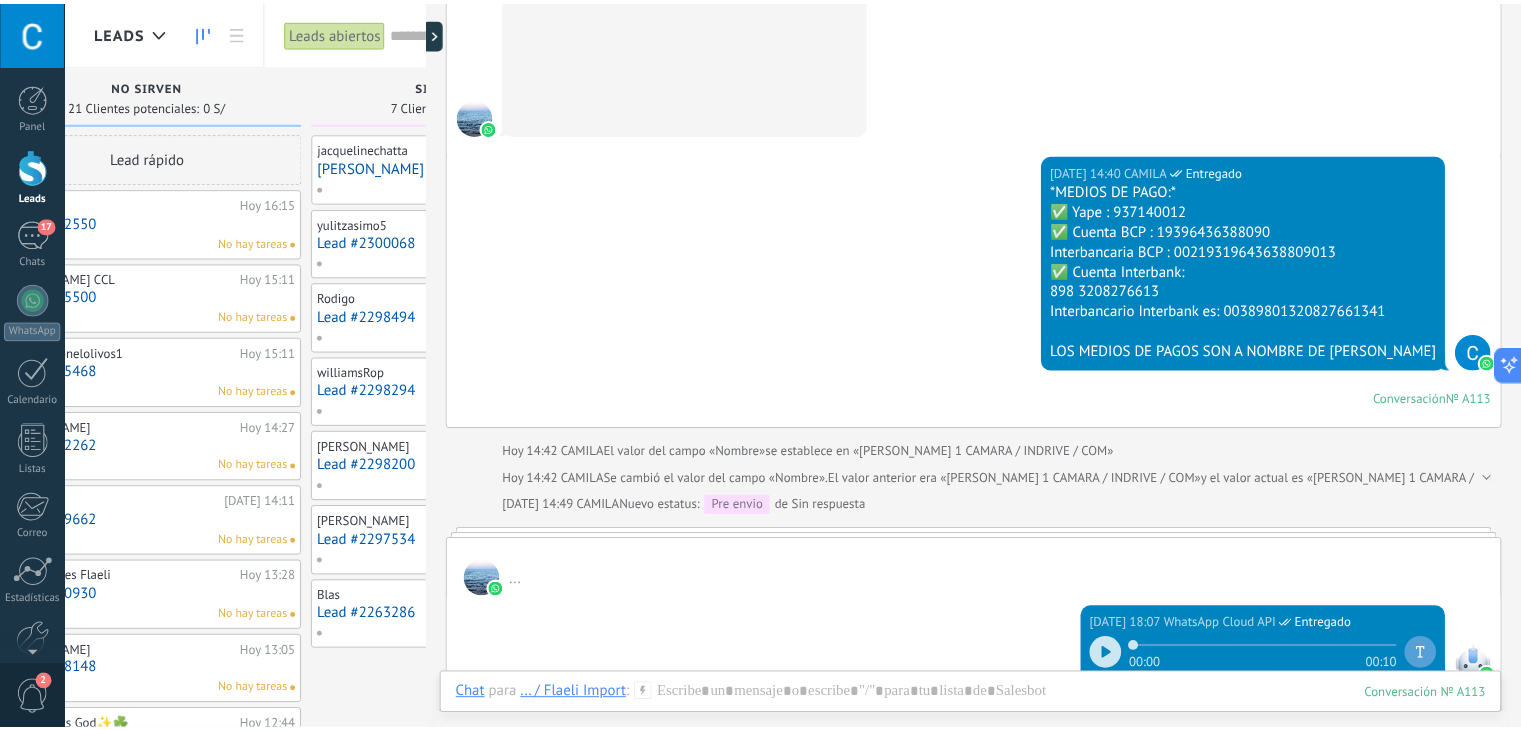 scroll, scrollTop: 2040, scrollLeft: 0, axis: vertical 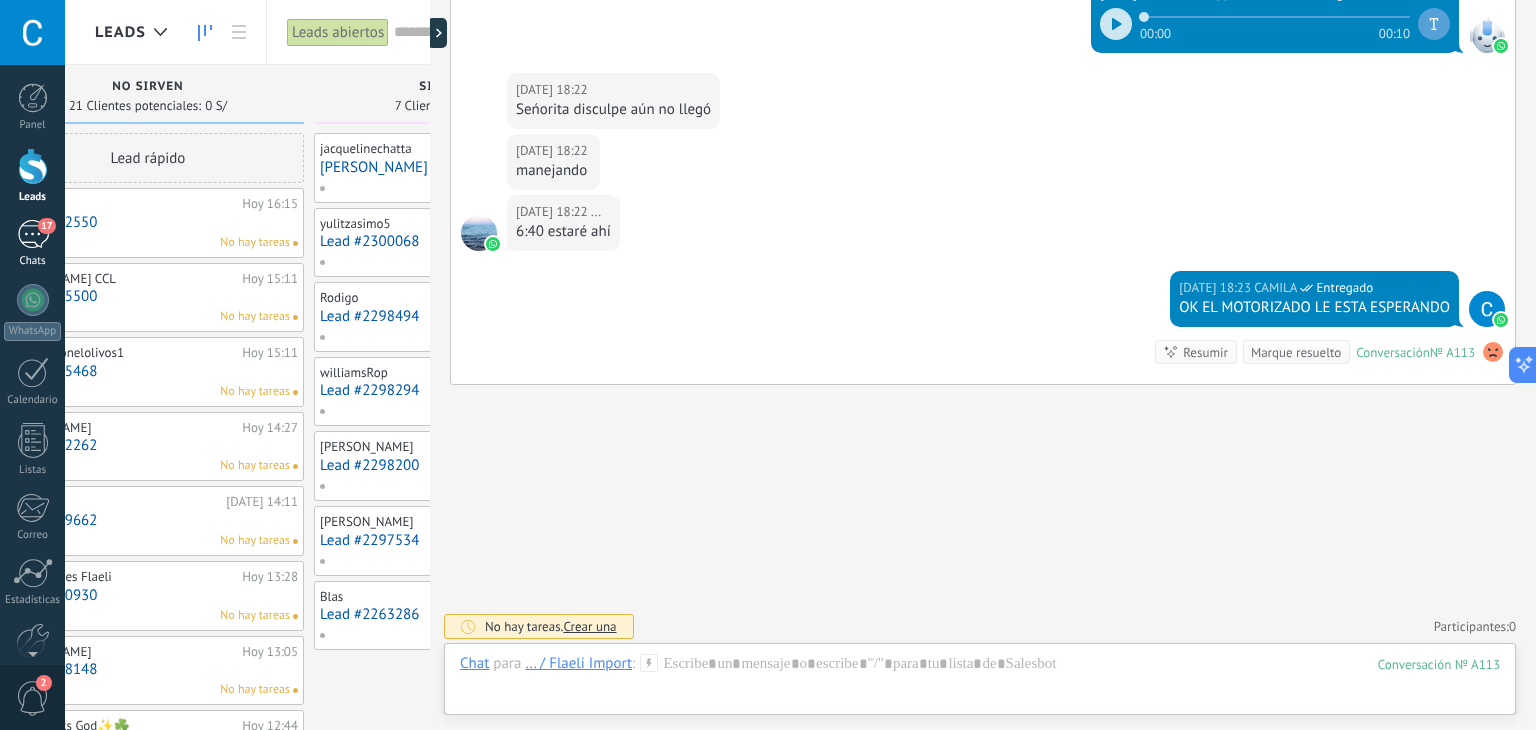 click on "17" at bounding box center [33, 234] 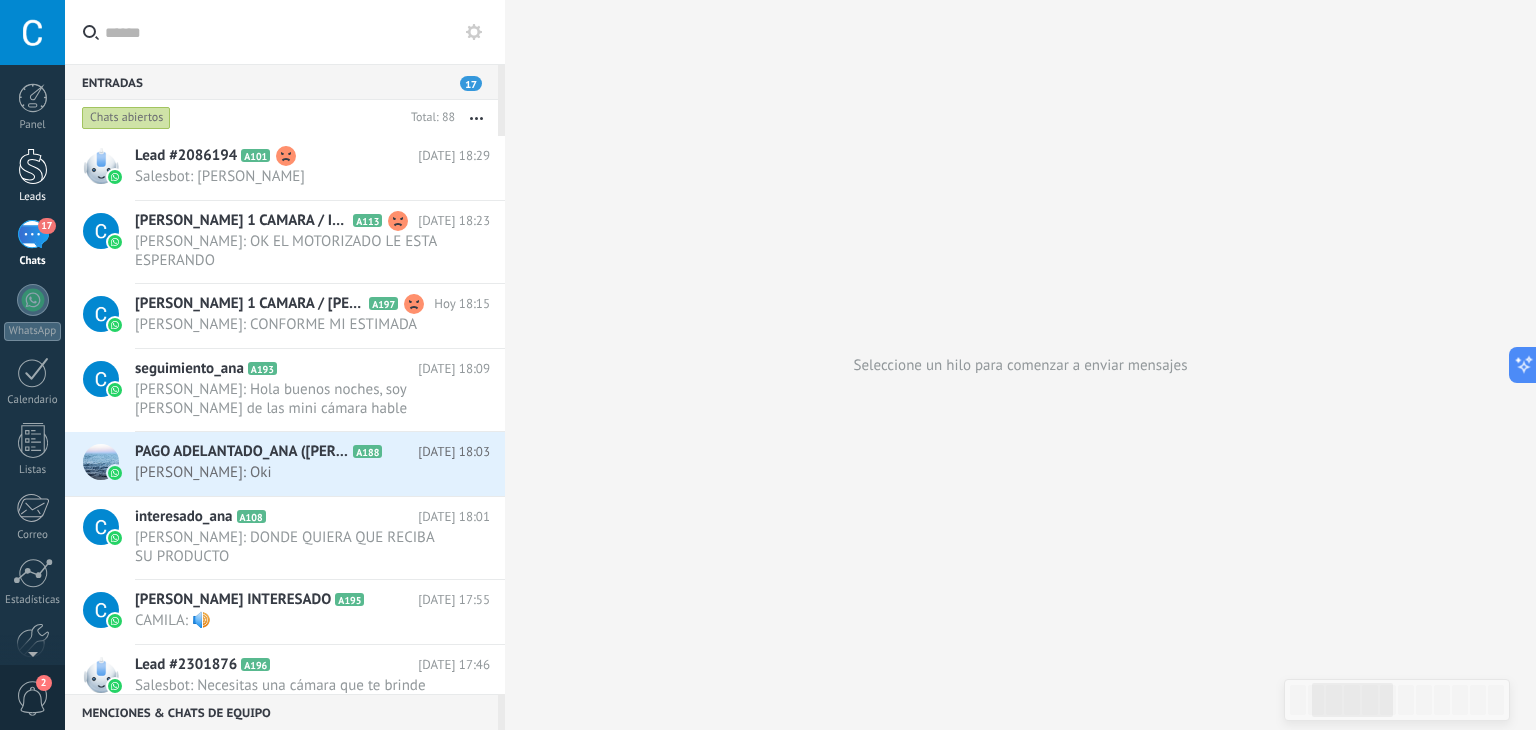 click at bounding box center (33, 166) 